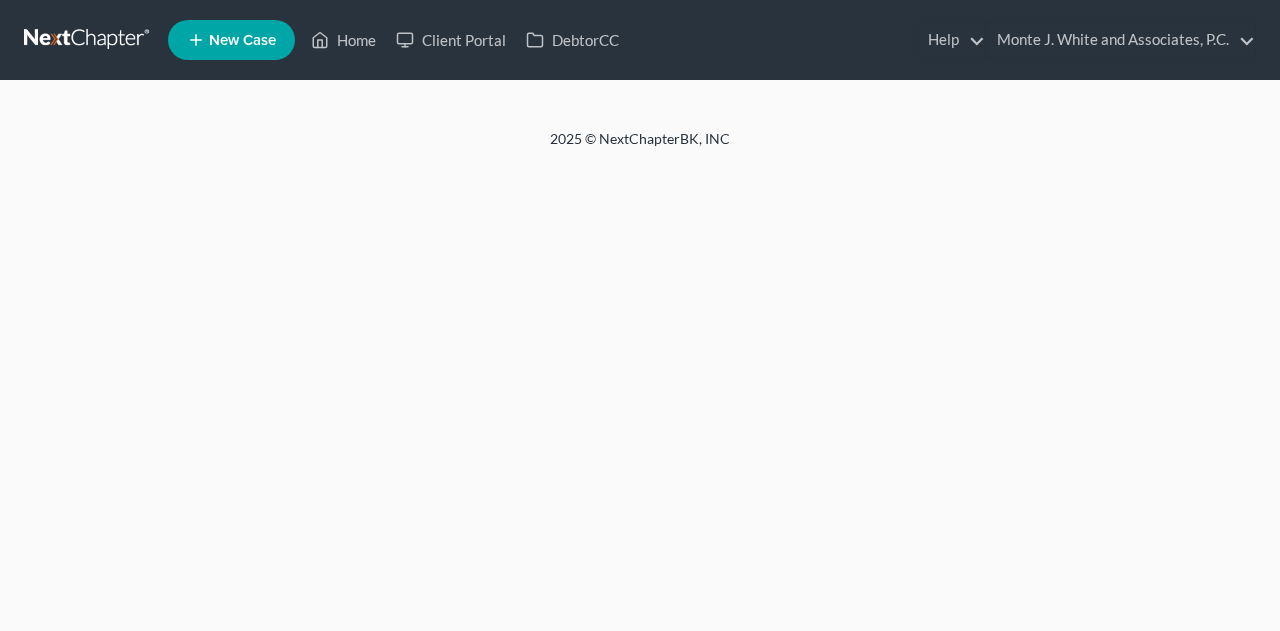 scroll, scrollTop: 0, scrollLeft: 0, axis: both 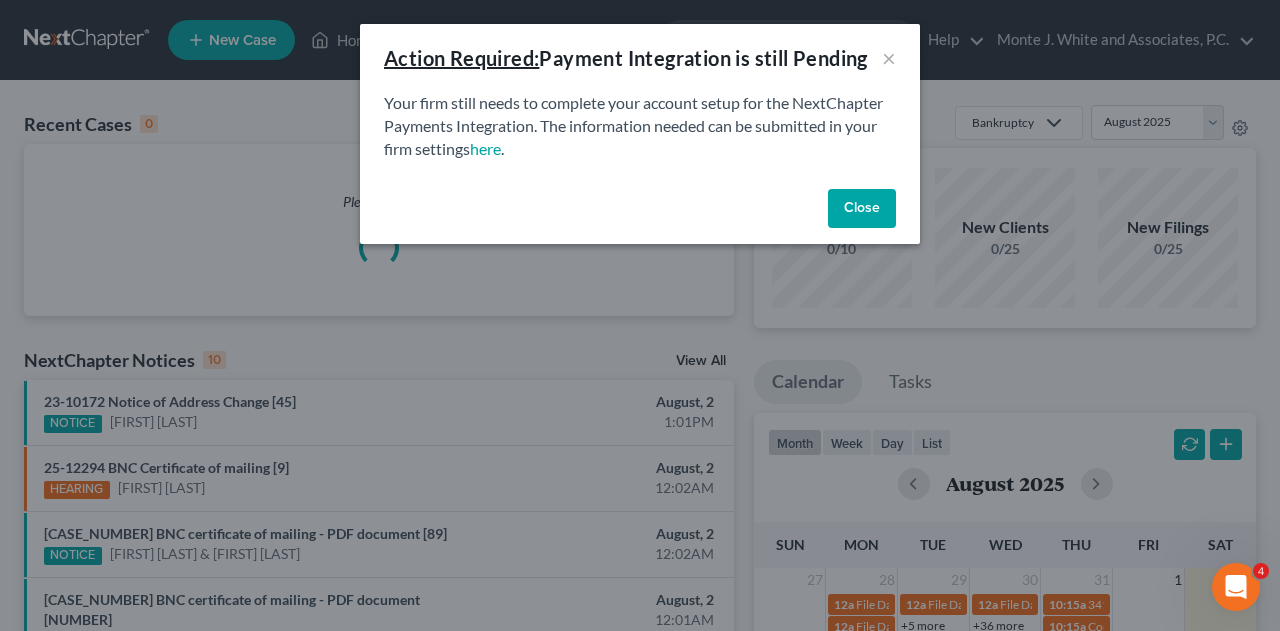 click on "Close" at bounding box center [862, 209] 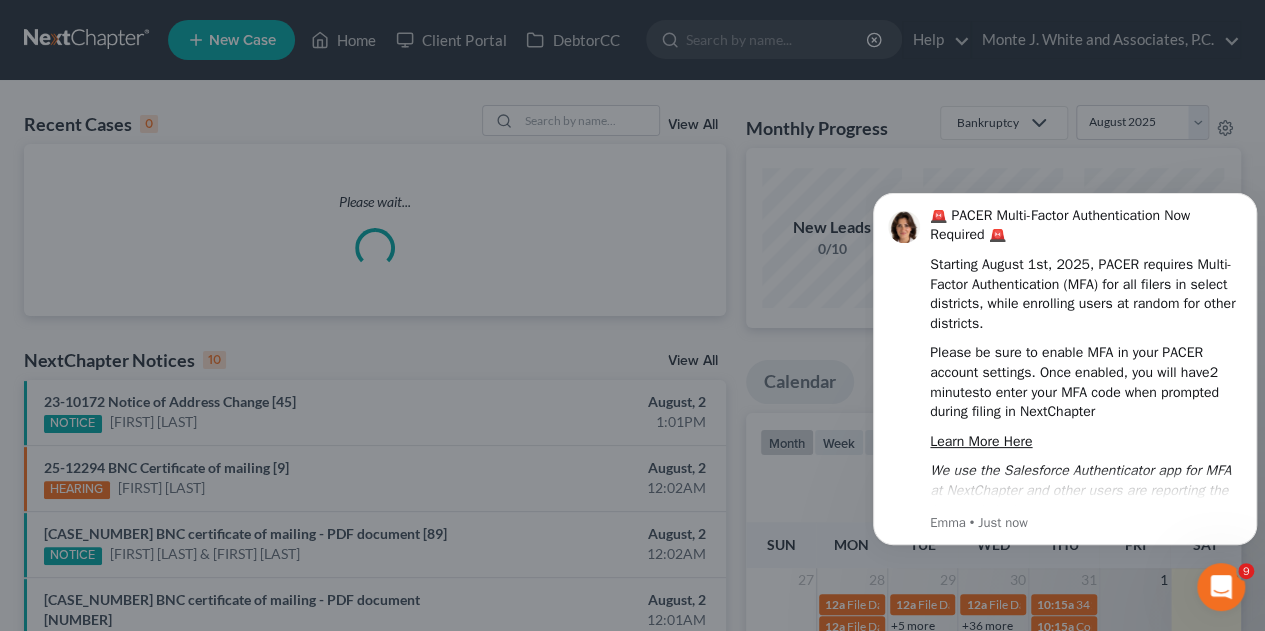scroll, scrollTop: 0, scrollLeft: 0, axis: both 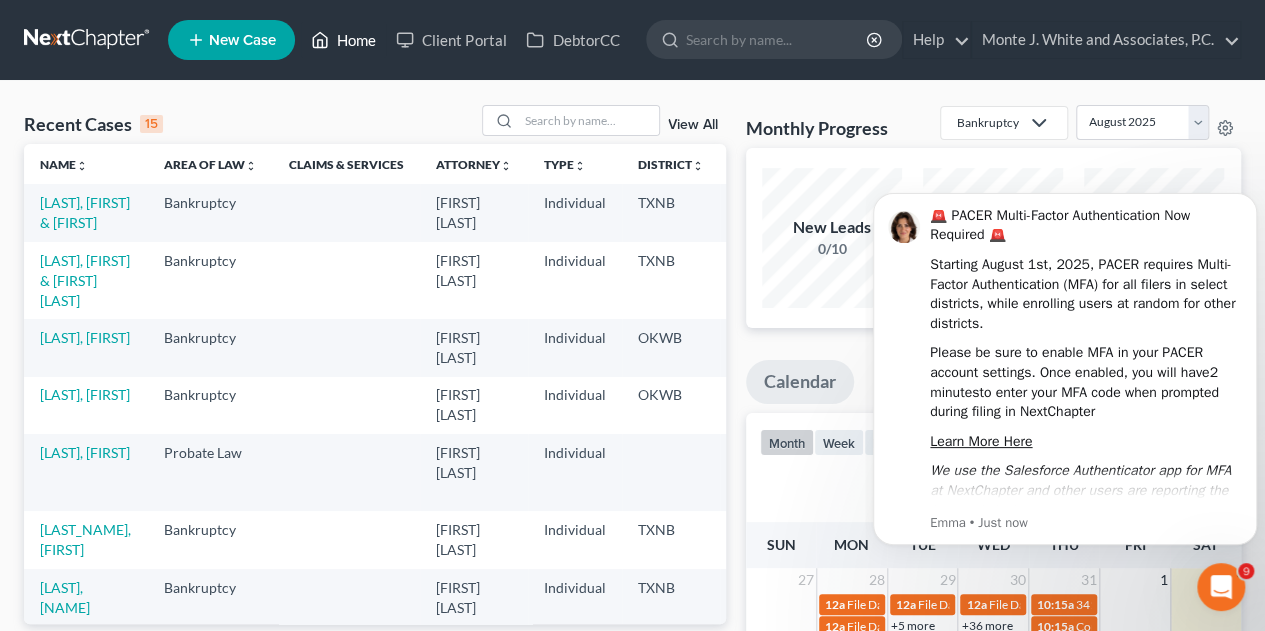 click on "Home" at bounding box center (343, 40) 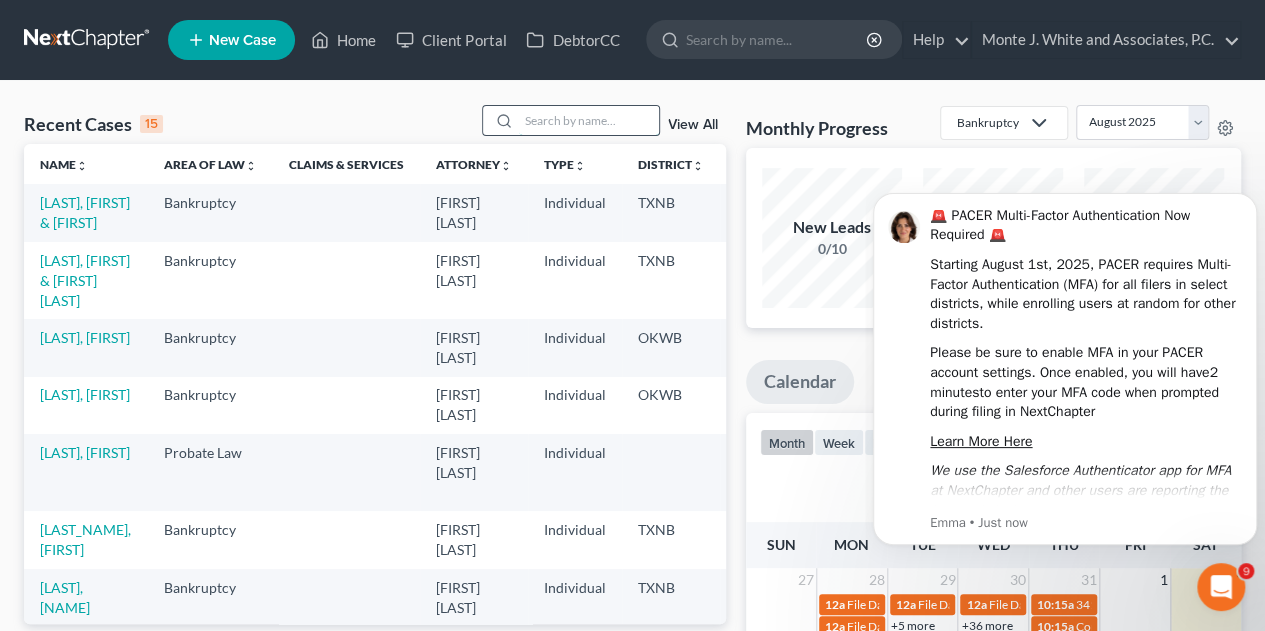 click at bounding box center [589, 120] 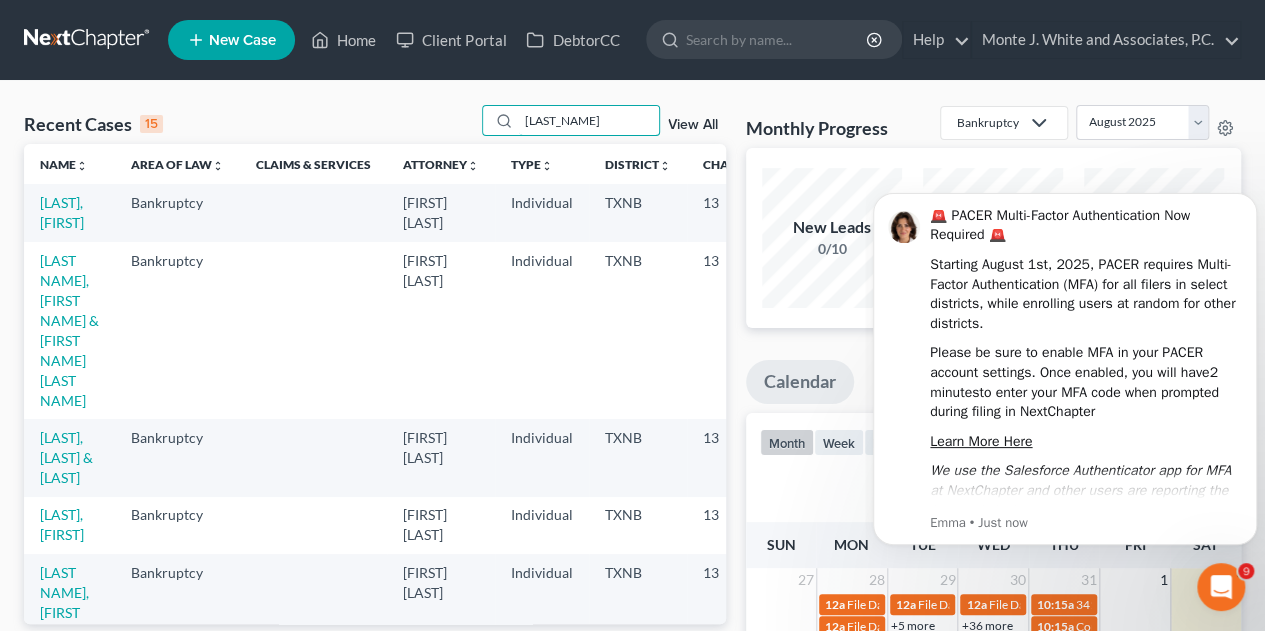 type on "[LAST_NAME]" 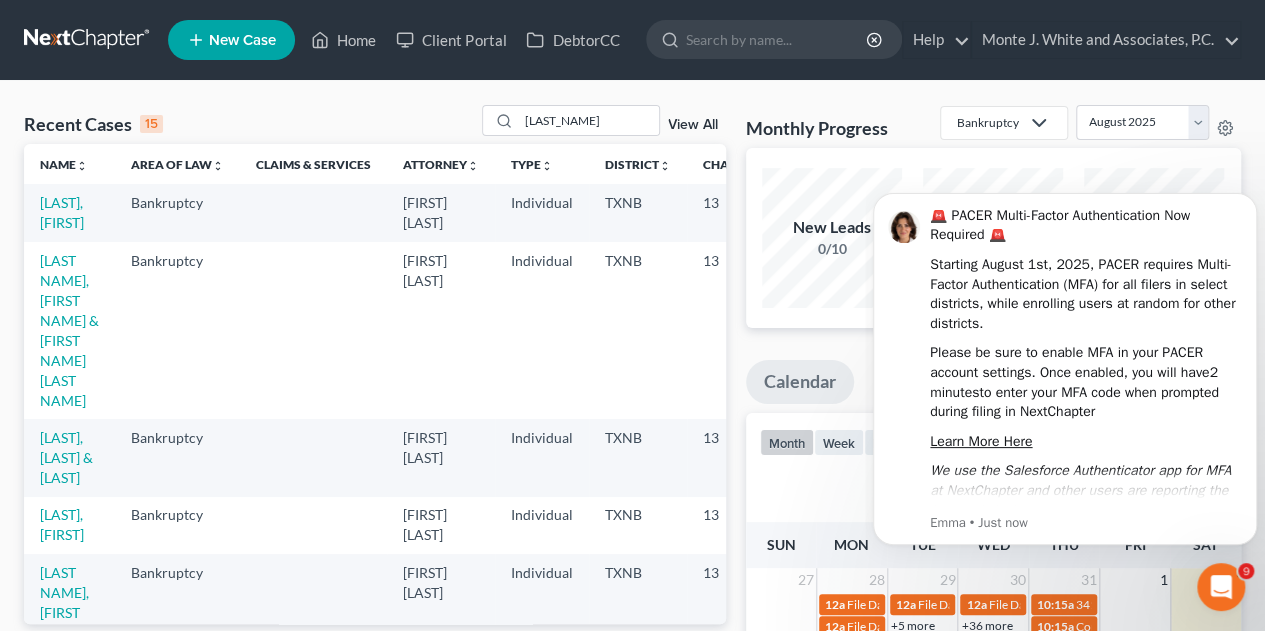 click at bounding box center (1221, 587) 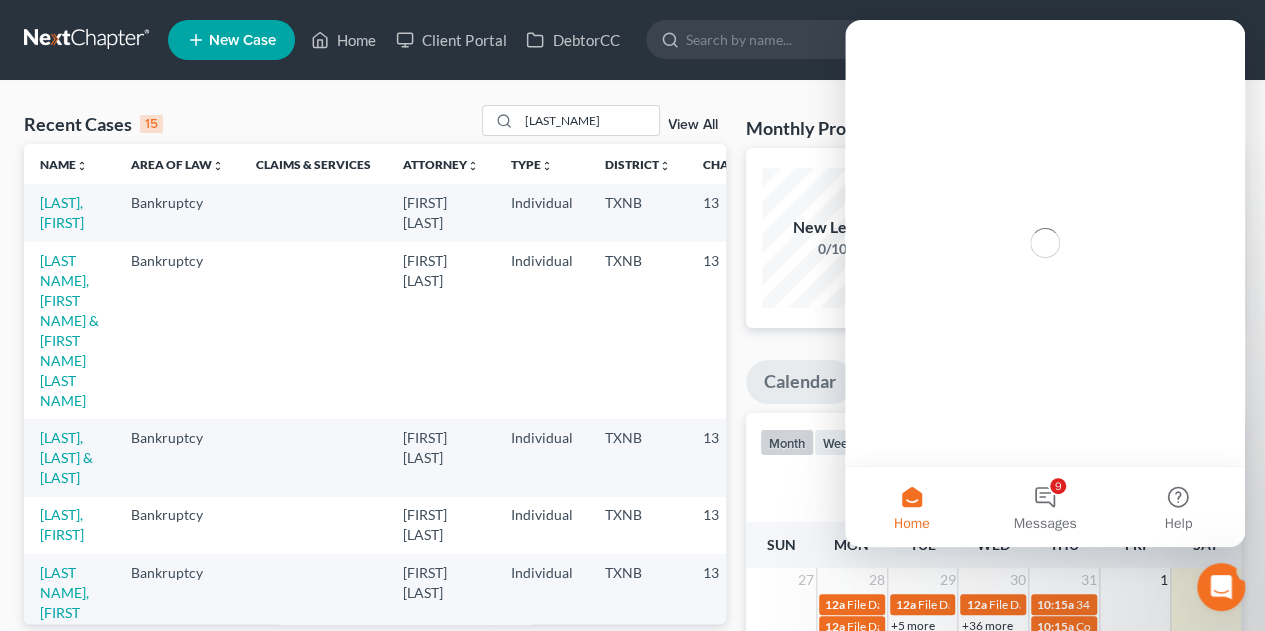 scroll, scrollTop: 0, scrollLeft: 0, axis: both 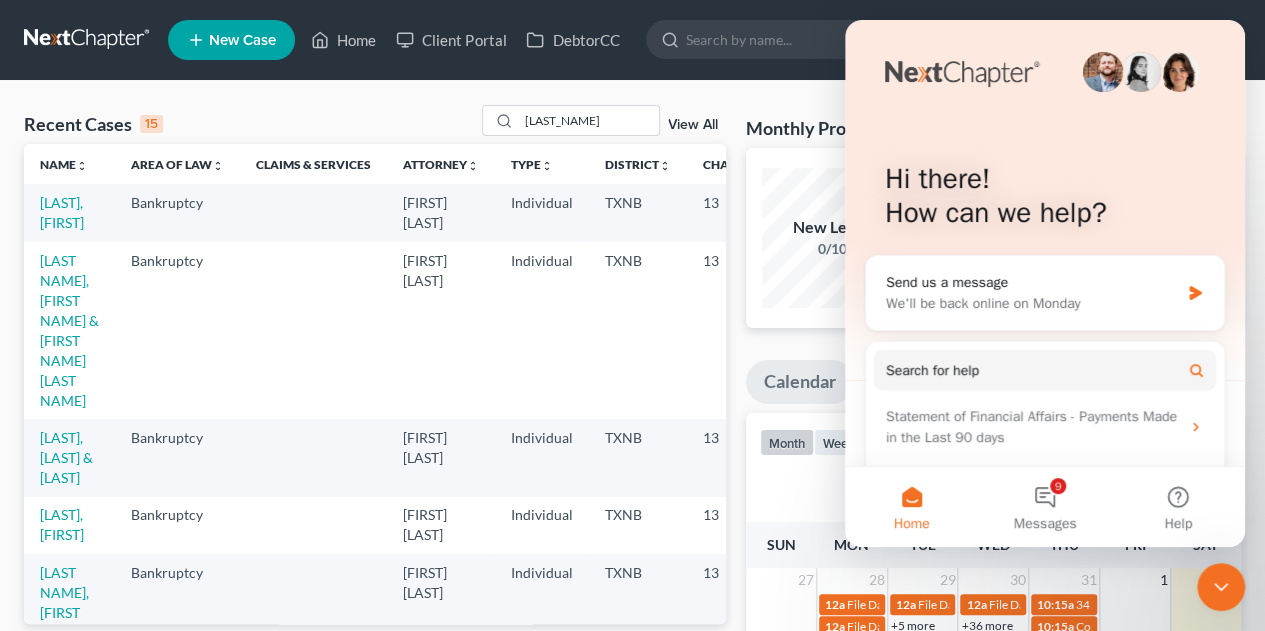 click 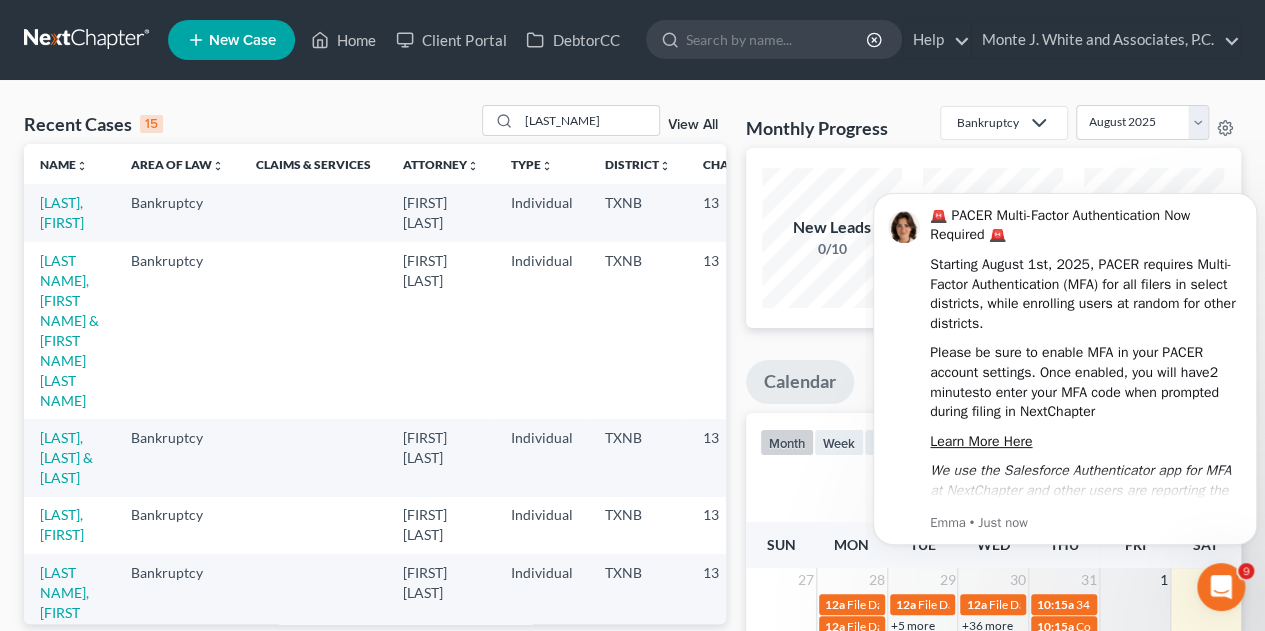 scroll, scrollTop: 0, scrollLeft: 0, axis: both 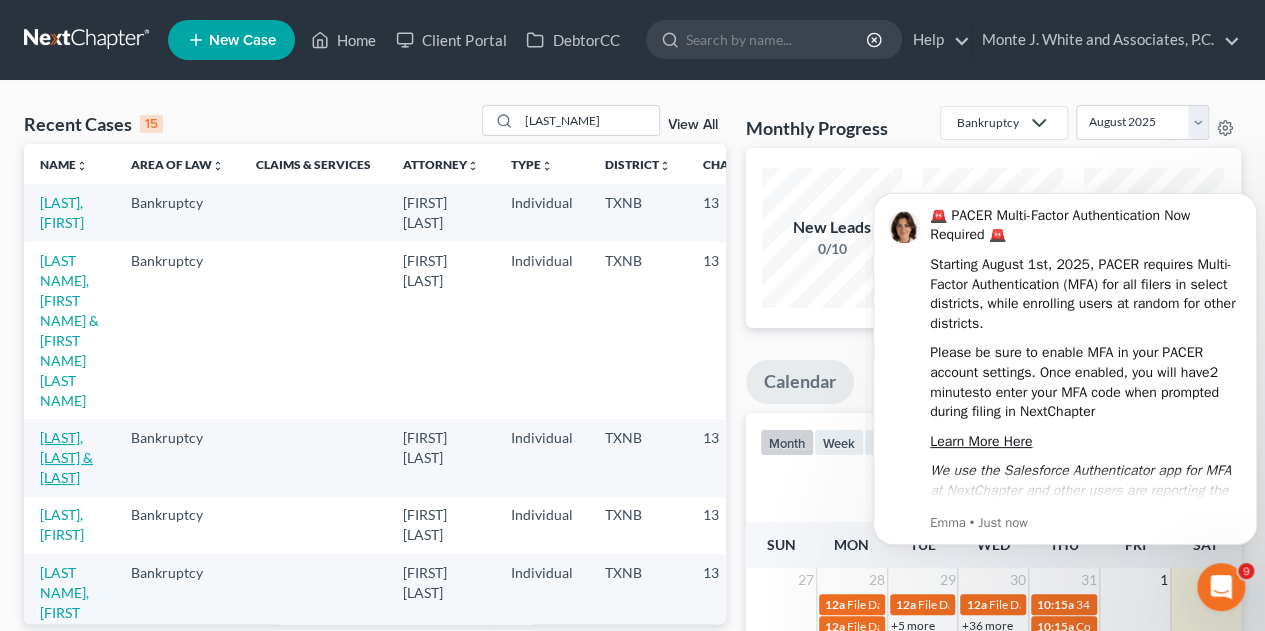 click on "[LAST], [LAST] & [LAST]" at bounding box center [66, 457] 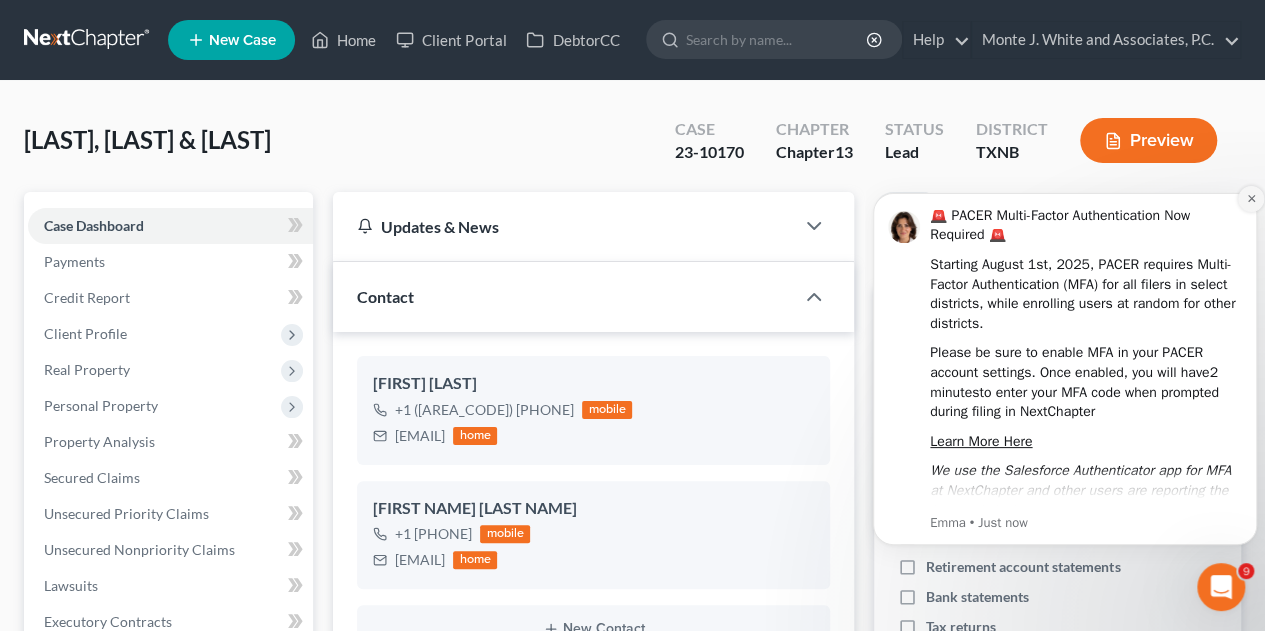 click 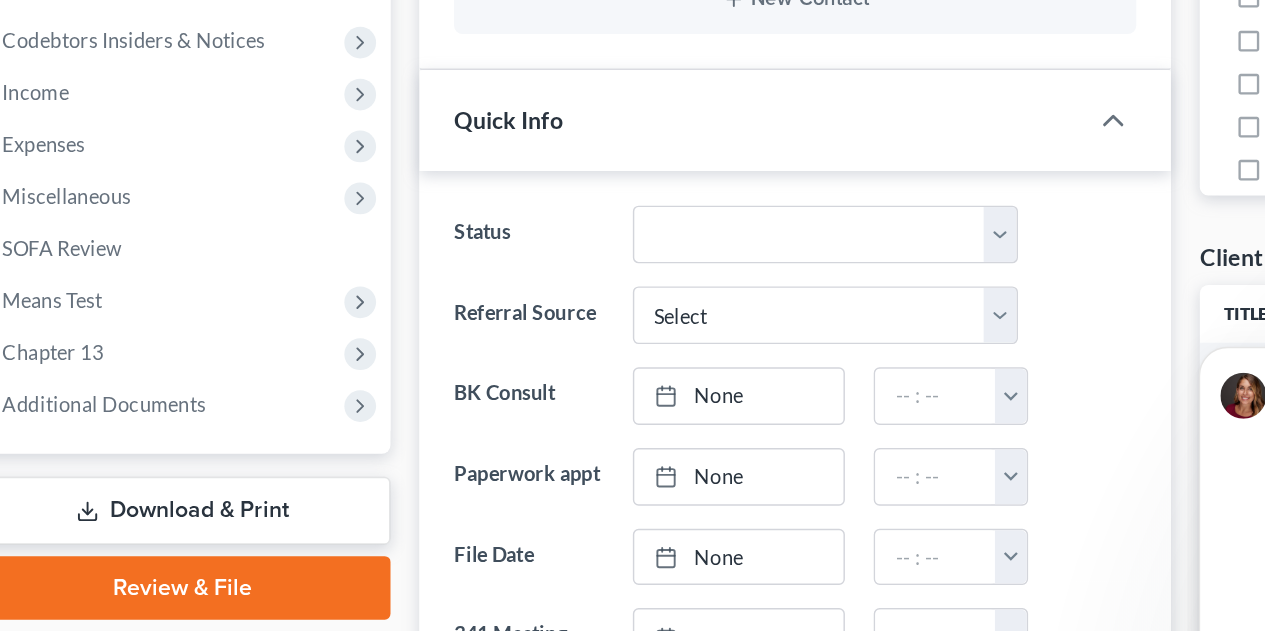 scroll, scrollTop: 549, scrollLeft: 0, axis: vertical 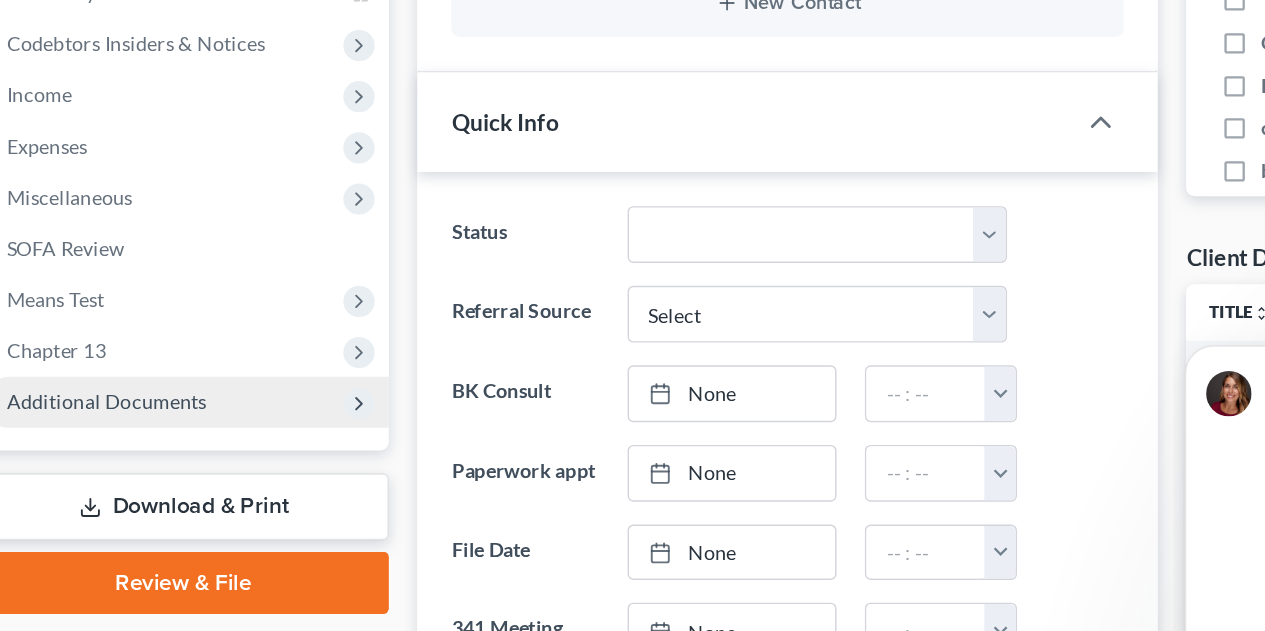 click on "Additional Documents" at bounding box center (170, 361) 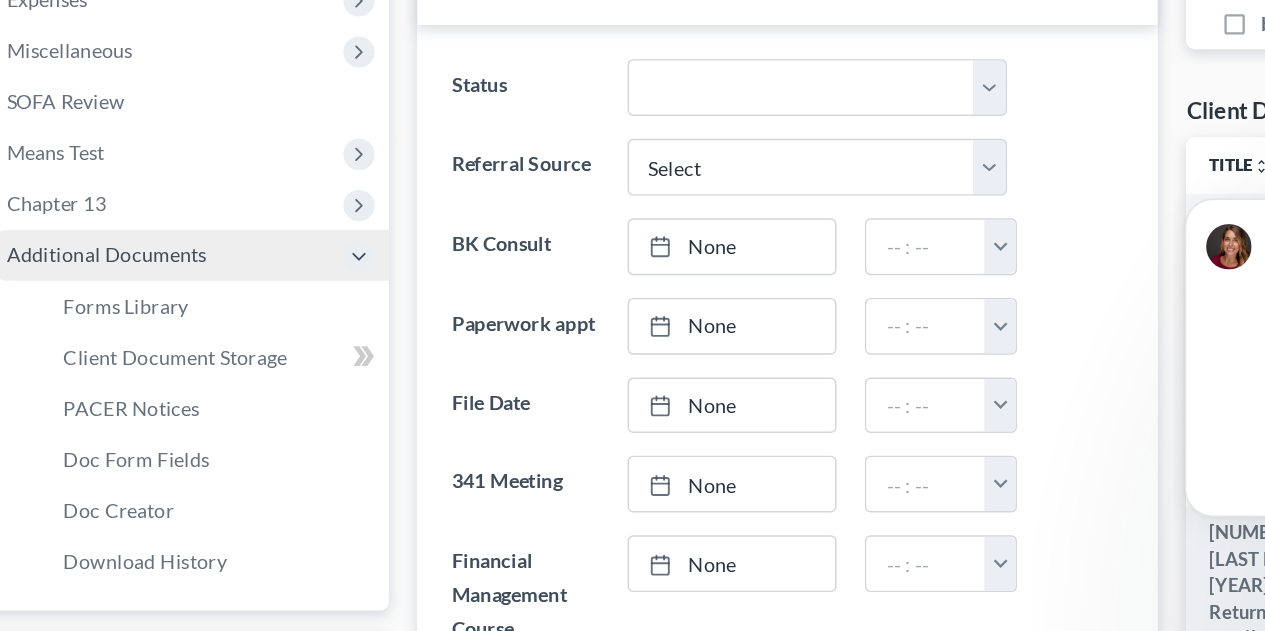 scroll, scrollTop: 558, scrollLeft: 0, axis: vertical 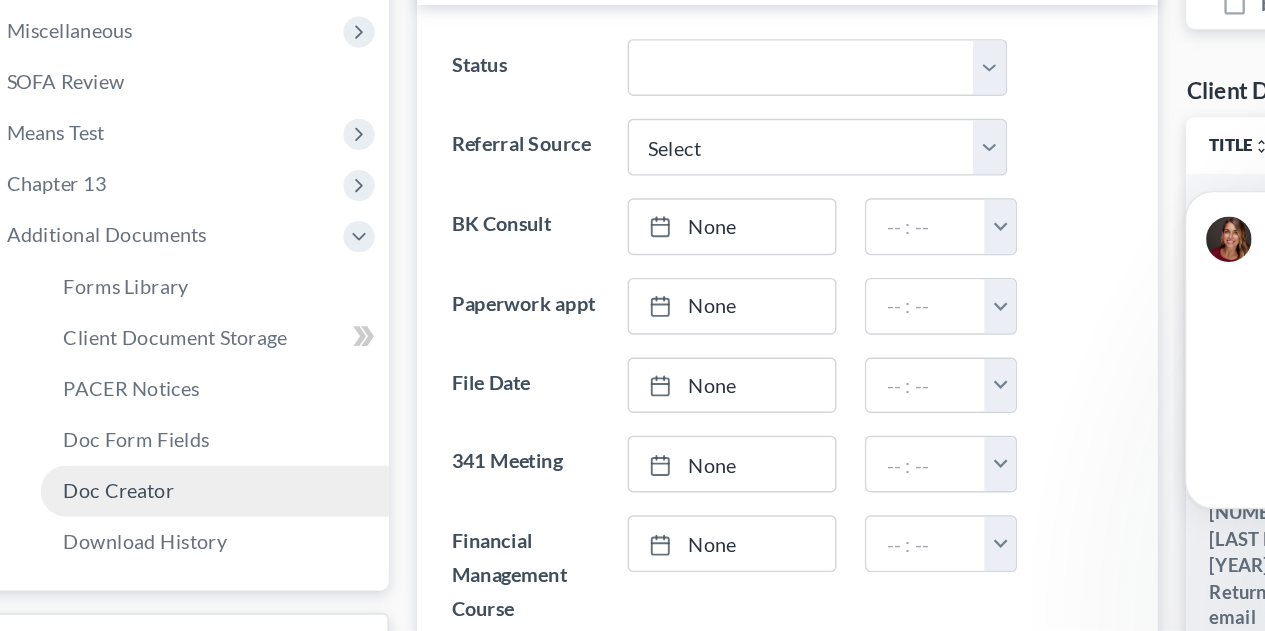 click on "Doc Creator" at bounding box center (123, 531) 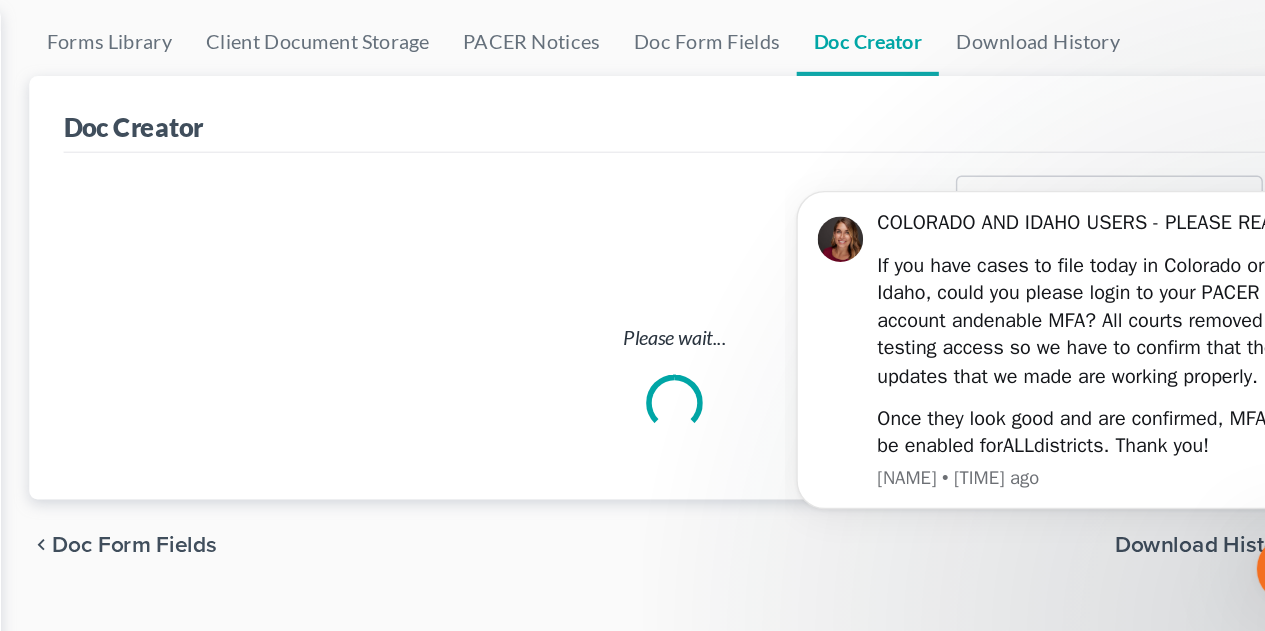 scroll, scrollTop: 0, scrollLeft: 0, axis: both 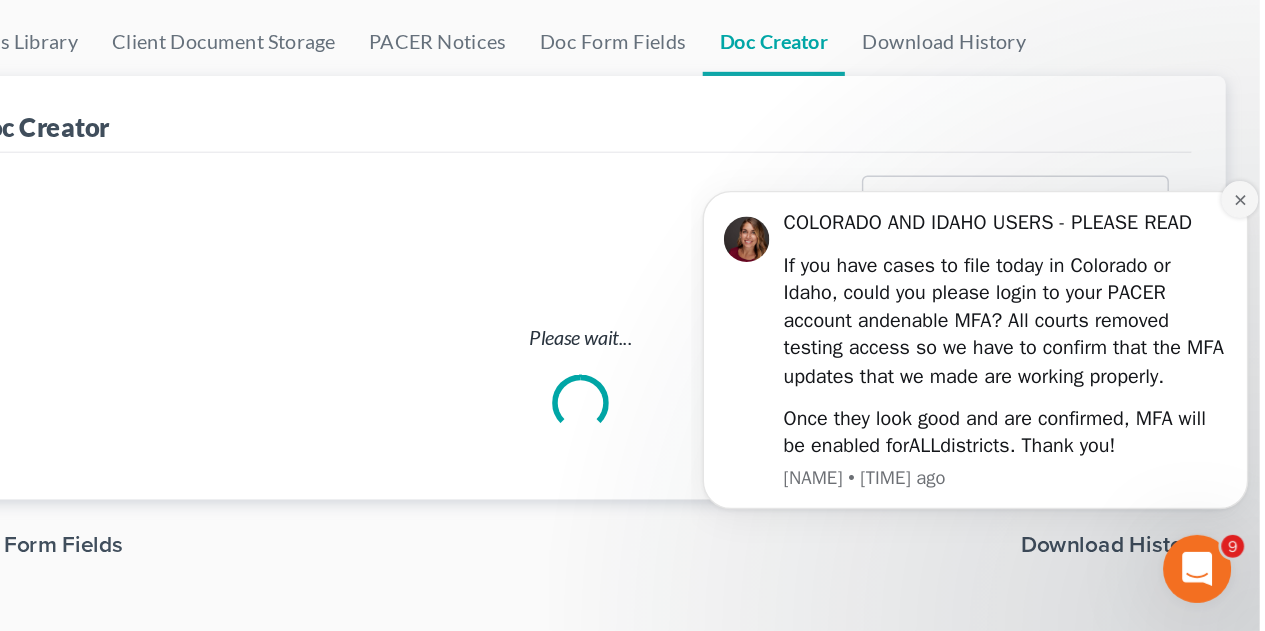 click 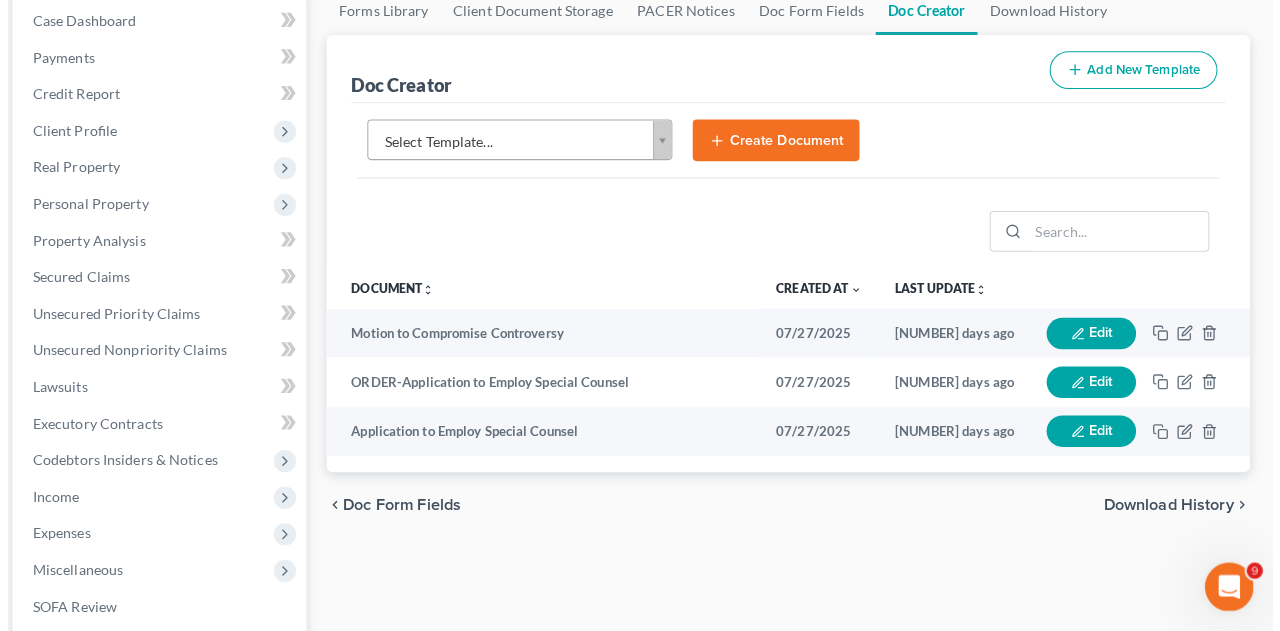 scroll, scrollTop: 231, scrollLeft: 0, axis: vertical 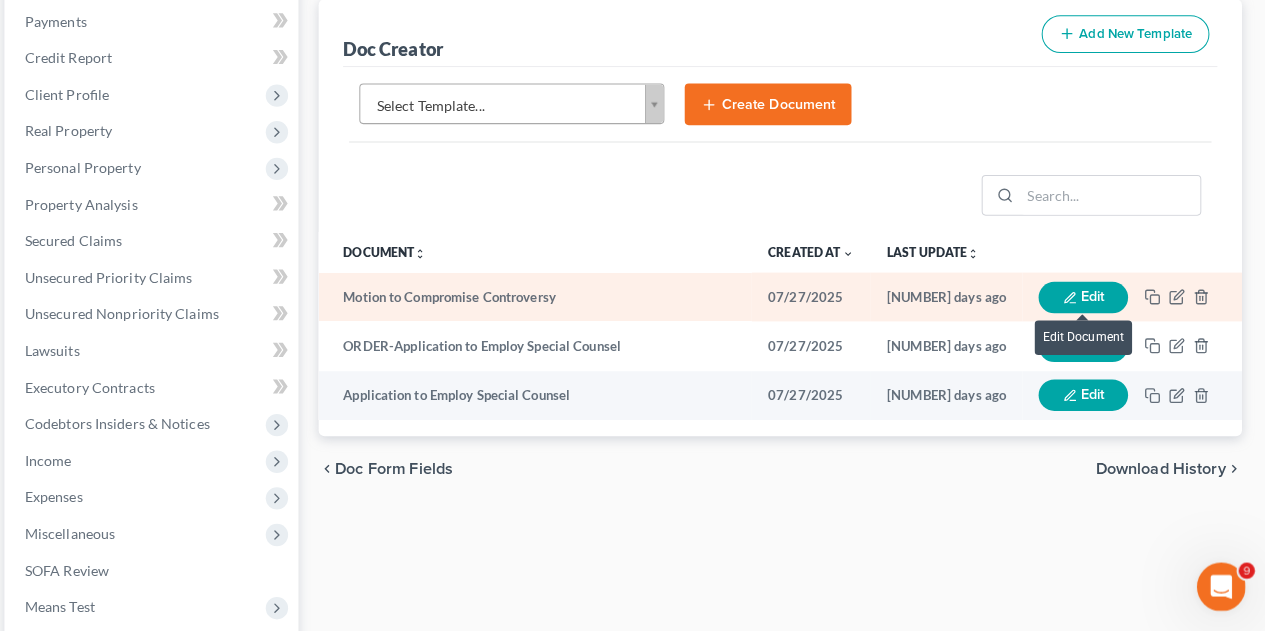 click on "Edit" at bounding box center (1085, 302) 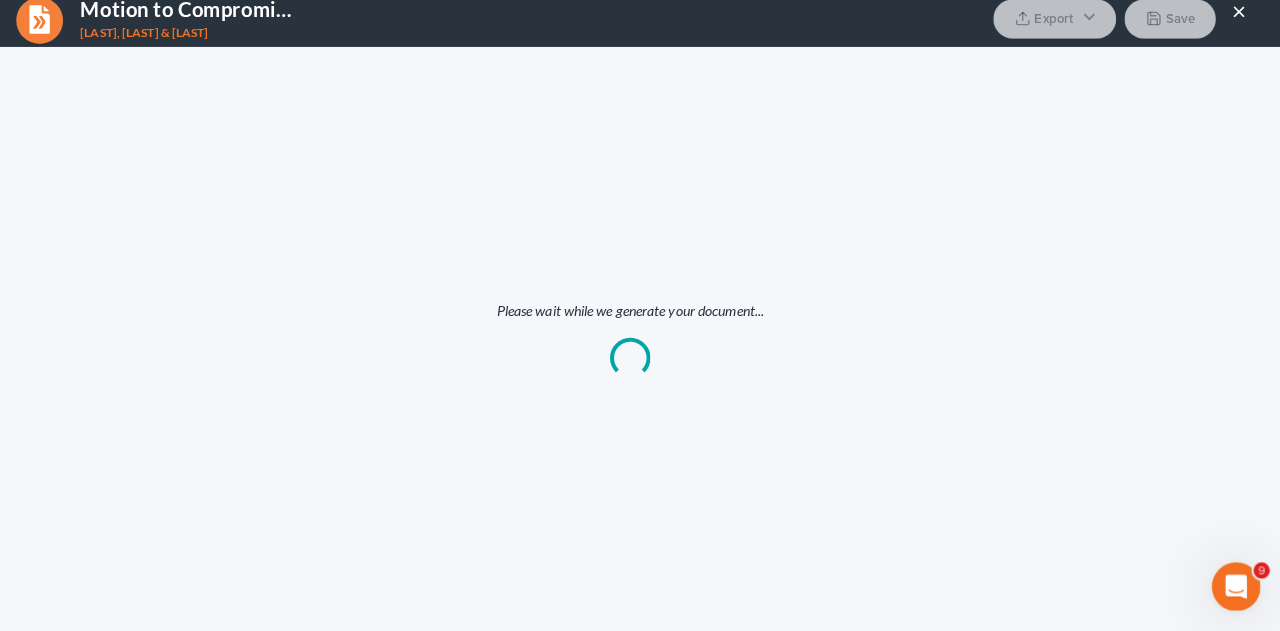 scroll, scrollTop: 0, scrollLeft: 0, axis: both 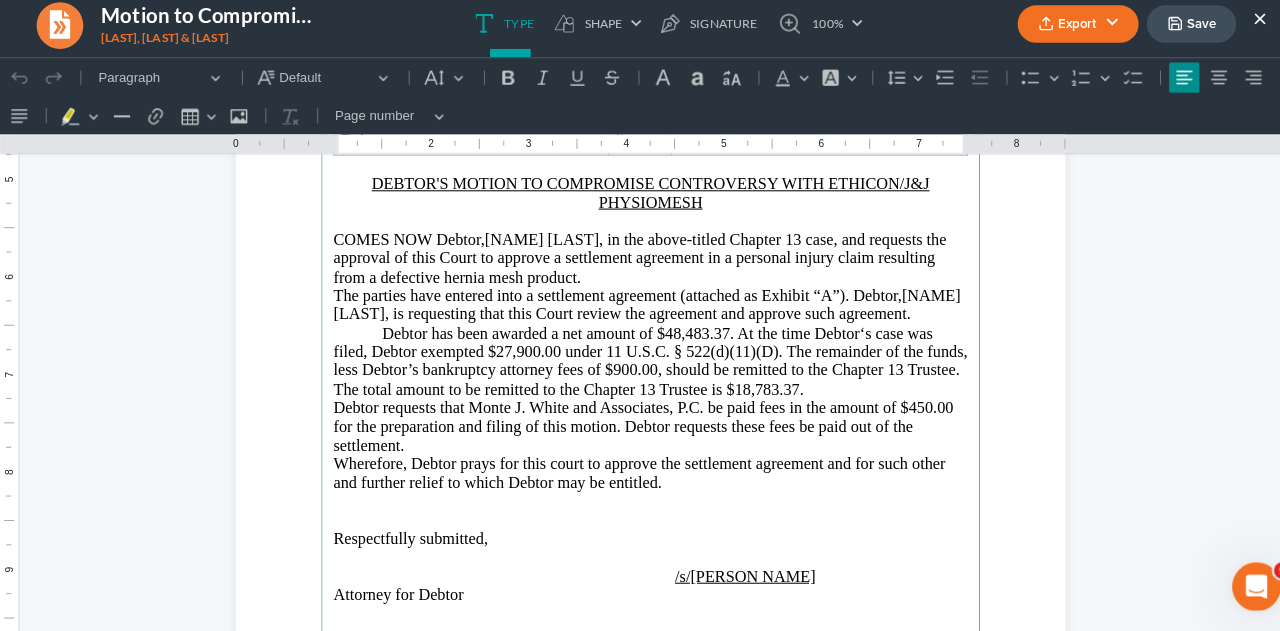 drag, startPoint x: 367, startPoint y: 342, endPoint x: 826, endPoint y: 401, distance: 462.7764 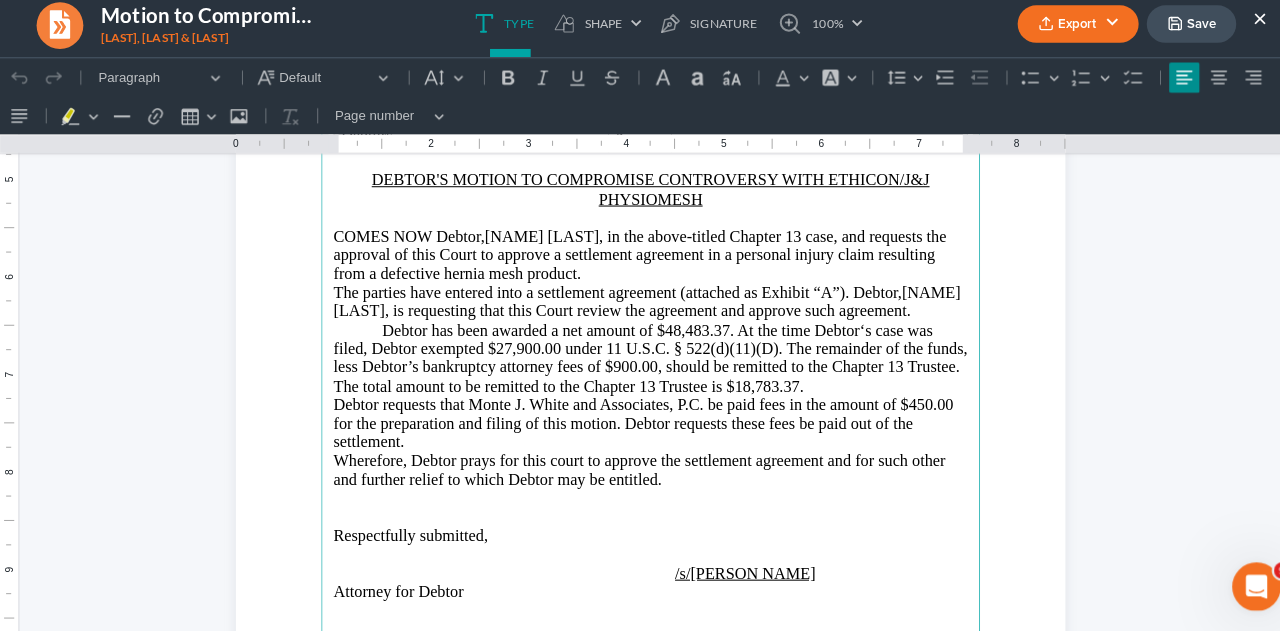 click on "Debtor has been awarded a net amount of $48,483.37. At the time Debtor‘s case was filed, Debtor exempted $27,900.00 under 11 U.S.C. § 522(d)(11)(D). The remainder of the funds, less Debtor’s bankruptcy attorney fees of $900.00, should be remitted to the Chapter 13 Trustee. The total amount to be remitted to the Chapter 13 Trustee is $18,783.37." at bounding box center [640, 354] 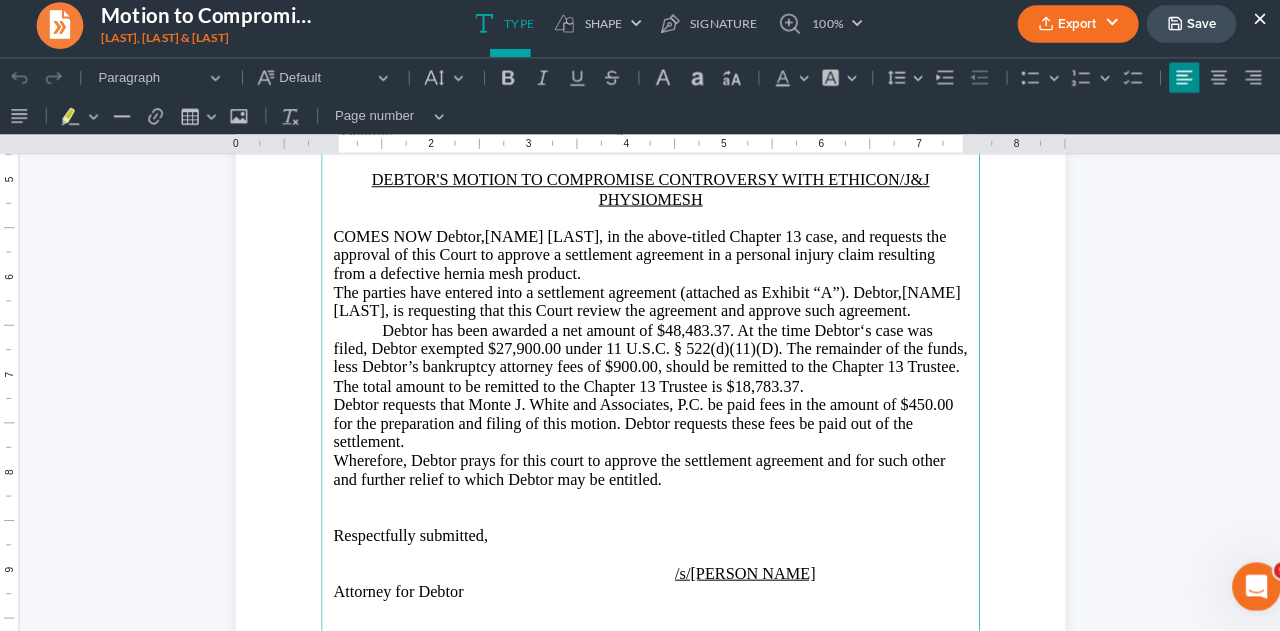 drag, startPoint x: 361, startPoint y: 339, endPoint x: 892, endPoint y: 400, distance: 534.4923 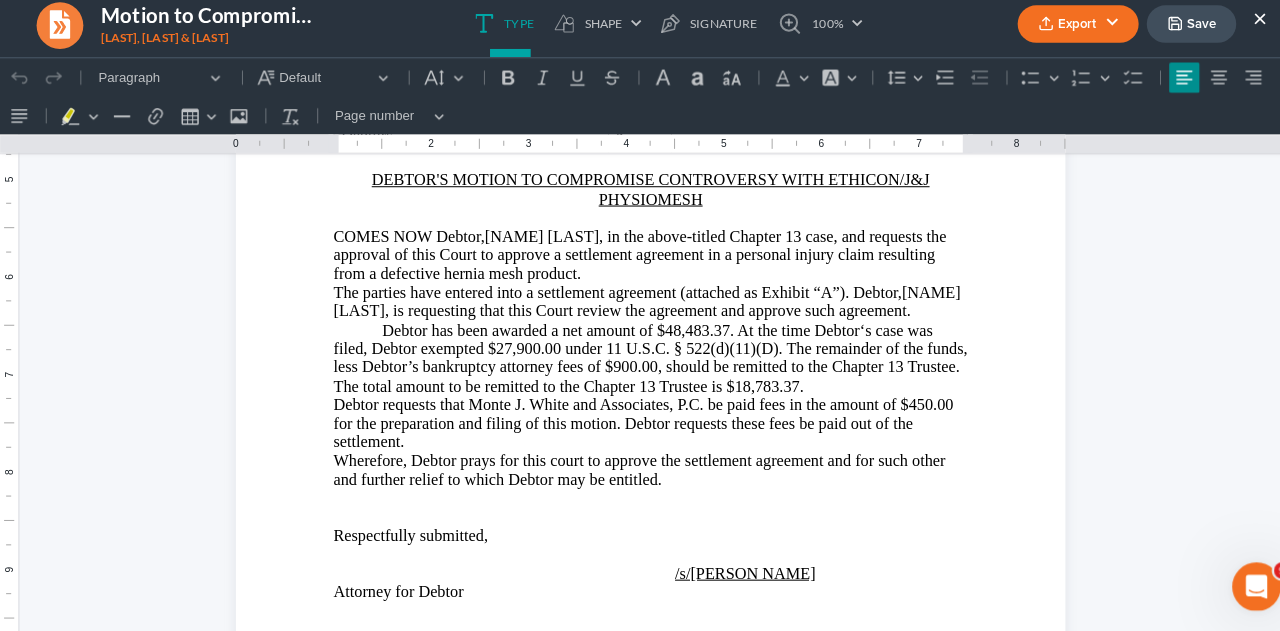 click on "×" at bounding box center [1239, 27] 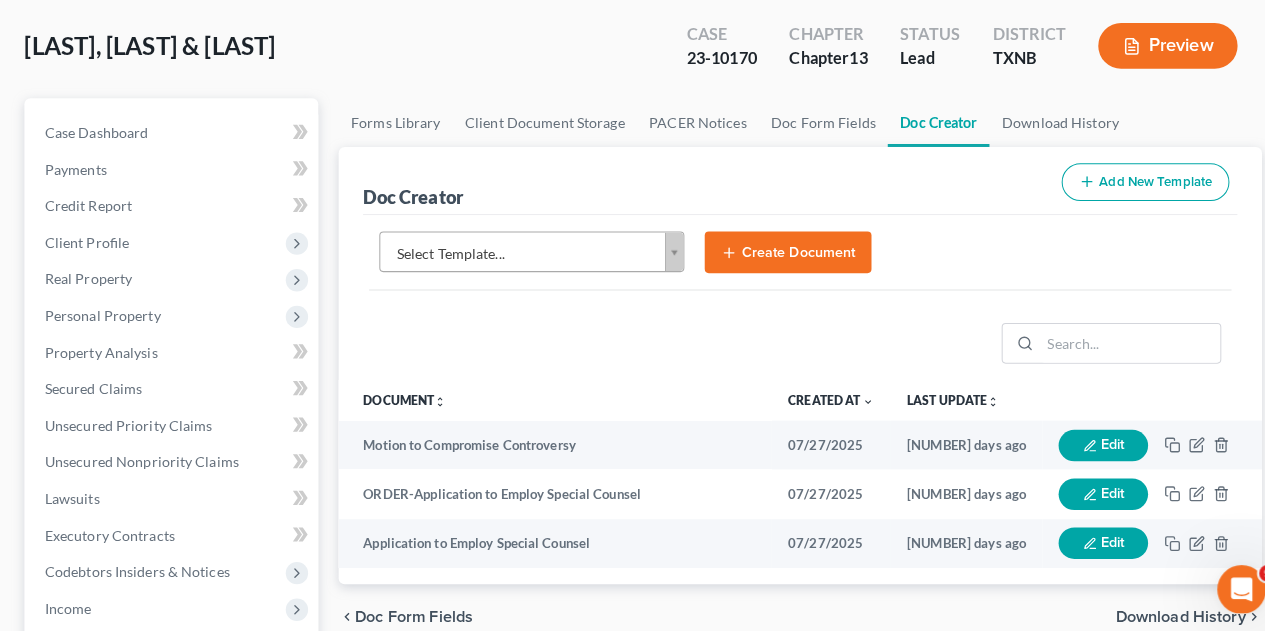 scroll, scrollTop: 90, scrollLeft: 0, axis: vertical 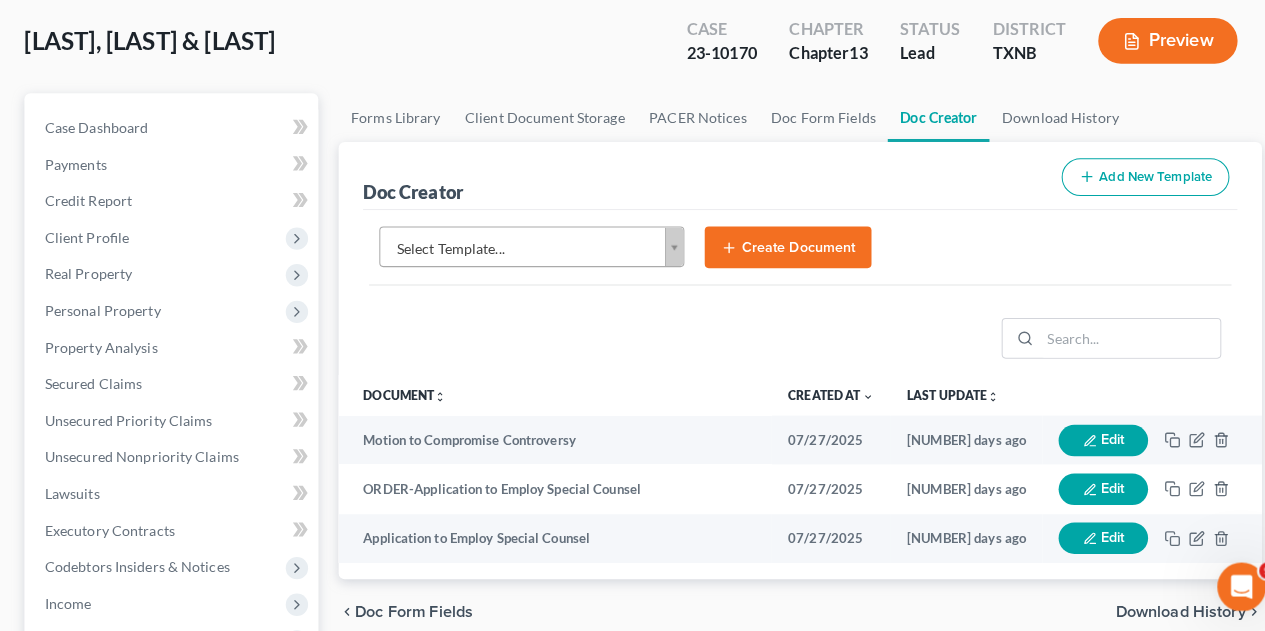 click on "Home New Case Client Portal [DEBTOR_NAME]CC [COMPANY_NAME] [EMAIL] My Account Settings Plan + Billing Account Add-Ons Help Center Webinars Training Videos What's new Log out New Case Home Client Portal DebtorCC         - No Result - See all results Or Press Enter... Help Help Center Webinars Training Videos What's new [COMPANY_NAME] [COMPANY_NAME] [EMAIL] My Account Settings Plan + Billing Account Add-Ons Log out   [LAST_NAME], [FIRST] & [FIRST] Upgraded Case [CASE_NUMBER] Chapter Chapter  13 Status Lead District TXNB Preview Petition Navigation
Case Dashboard
Payments
Invoices" at bounding box center [632, 585] 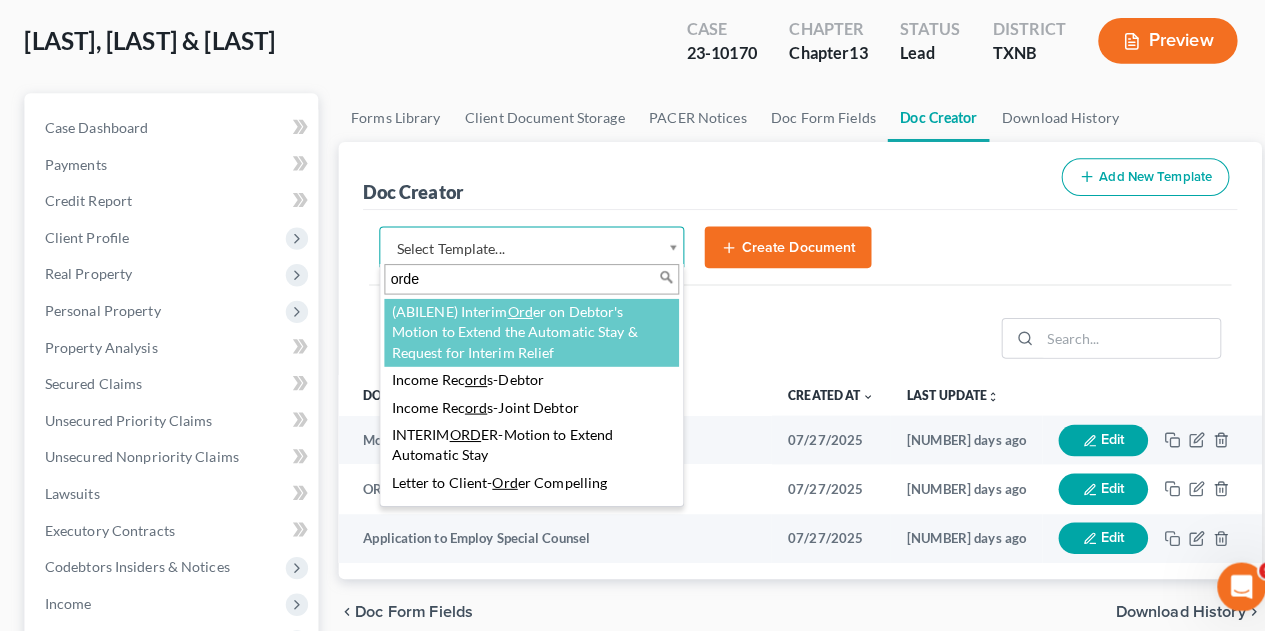 type on "order" 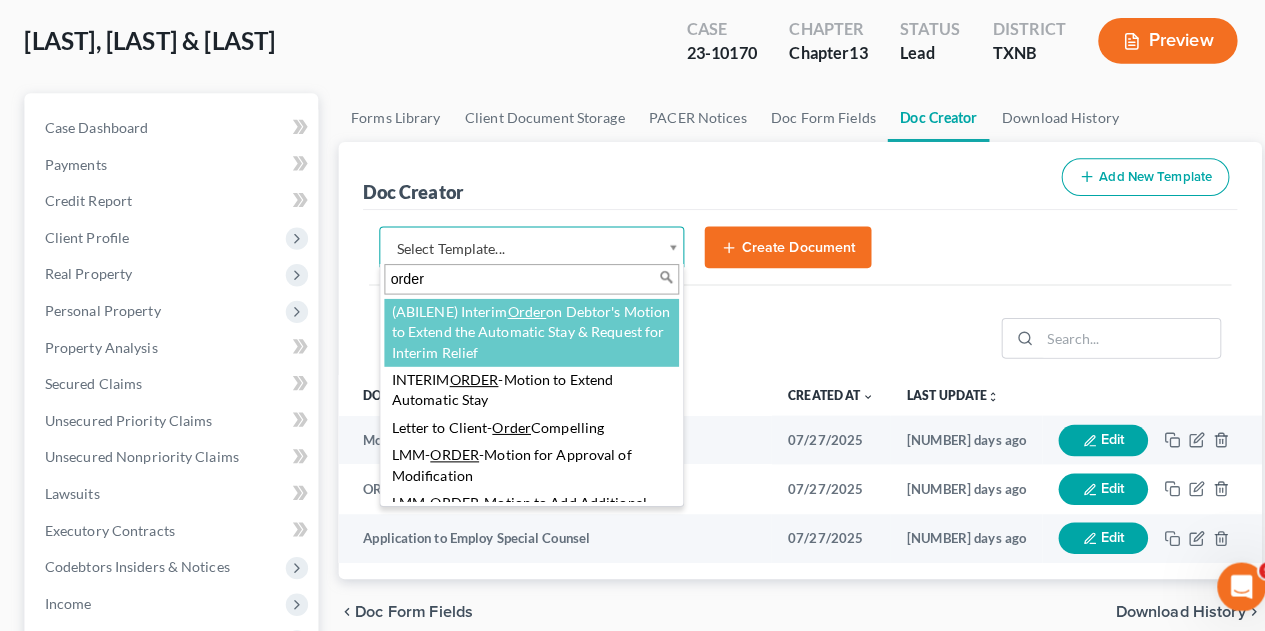 select on "[NUMBER]" 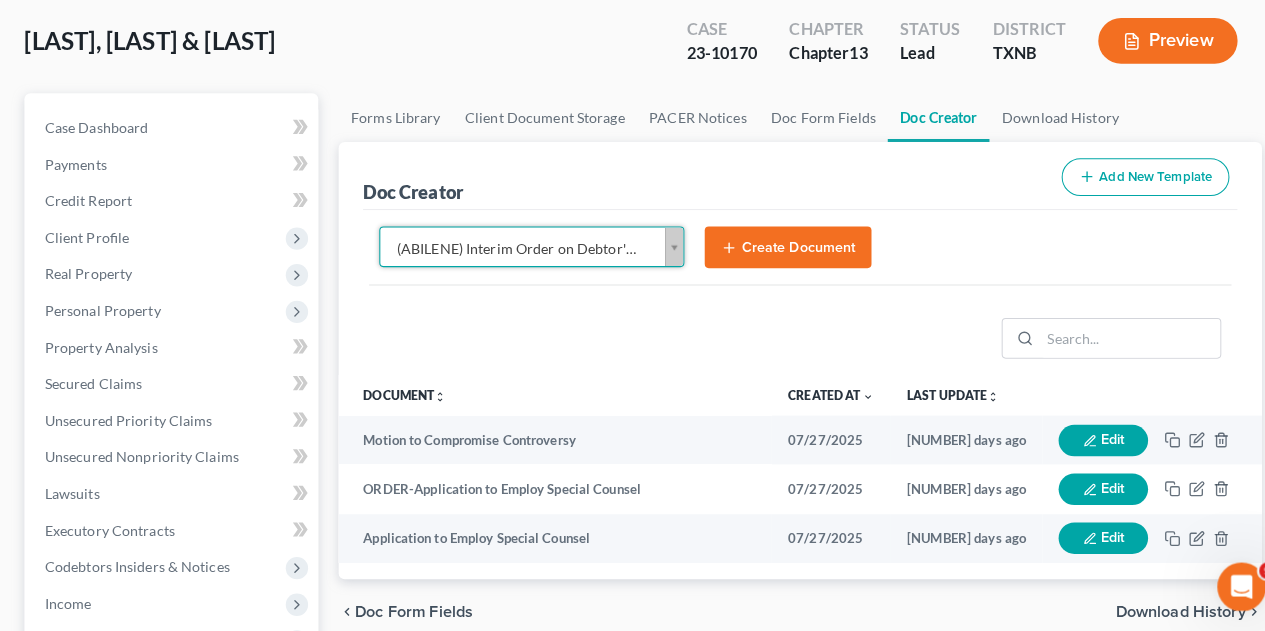 click on "Home New Case Client Portal [DEBTOR_NAME]CC [COMPANY_NAME] [EMAIL] My Account Settings Plan + Billing Account Add-Ons Help Center Webinars Training Videos What's new Log out New Case Home Client Portal DebtorCC         - No Result - See all results Or Press Enter... Help Help Center Webinars Training Videos What's new [COMPANY_NAME] [COMPANY_NAME] [EMAIL] My Account Settings Plan + Billing Account Add-Ons Log out   [LAST_NAME], [FIRST] & [FIRST] Upgraded Case [CASE_NUMBER] Chapter Chapter  13 Status Lead District TXNB Preview Petition Navigation
Case Dashboard
Payments
Invoices" at bounding box center [632, 585] 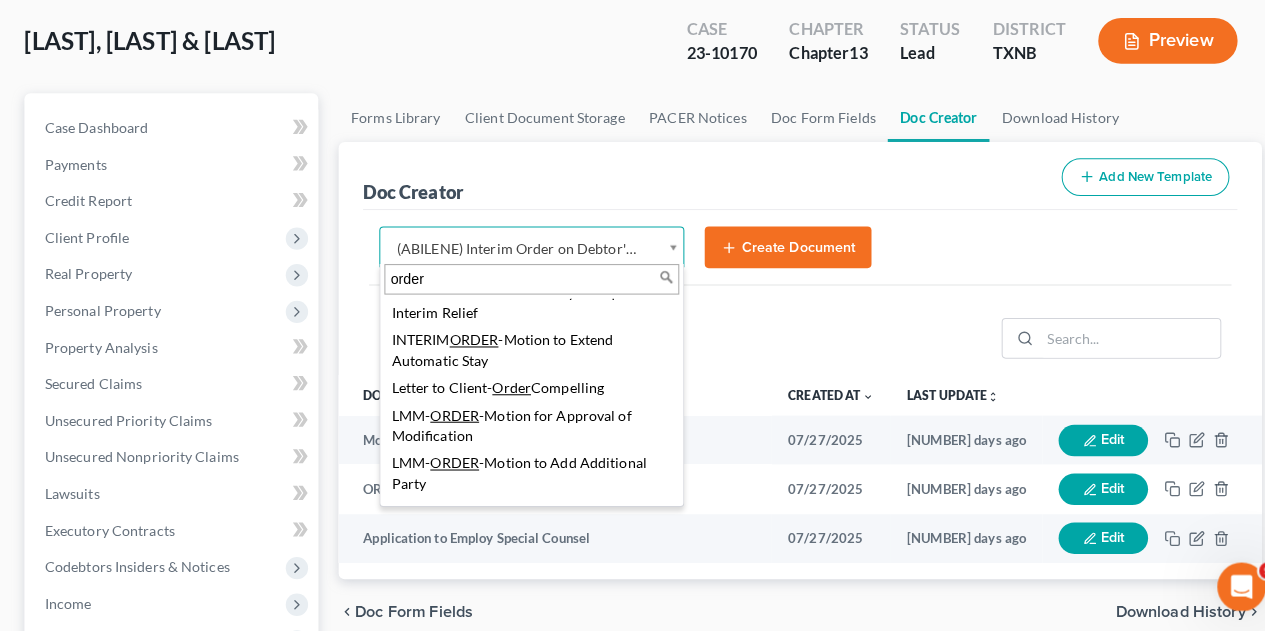 scroll, scrollTop: 78, scrollLeft: 0, axis: vertical 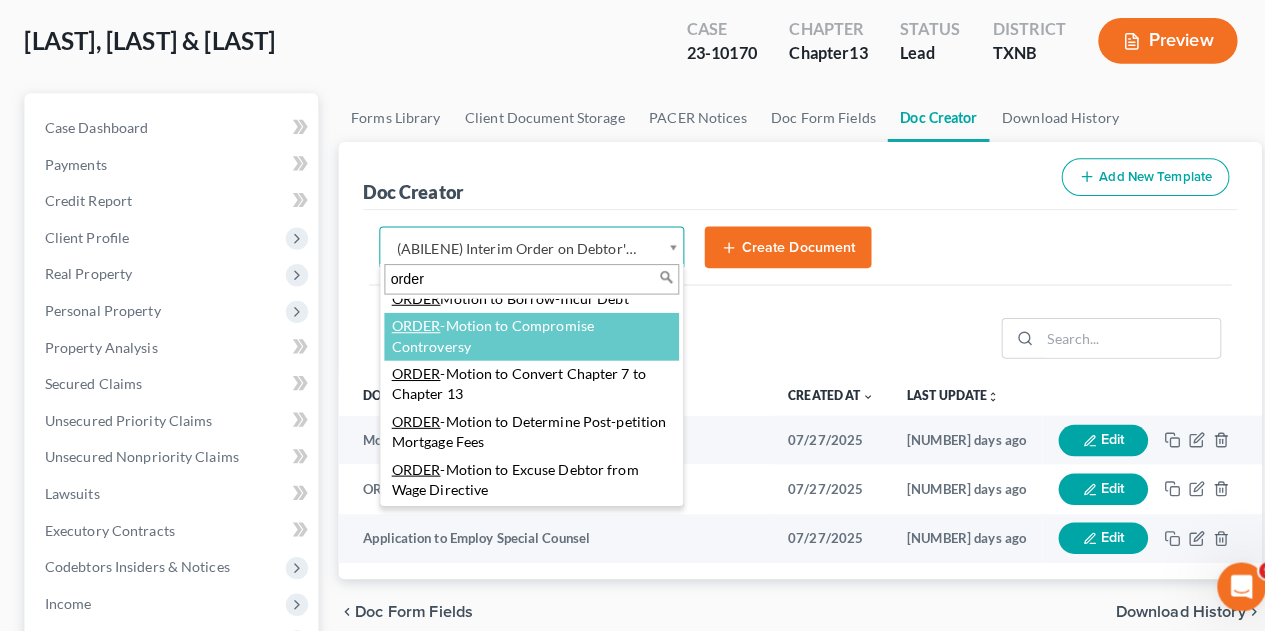 type on "order" 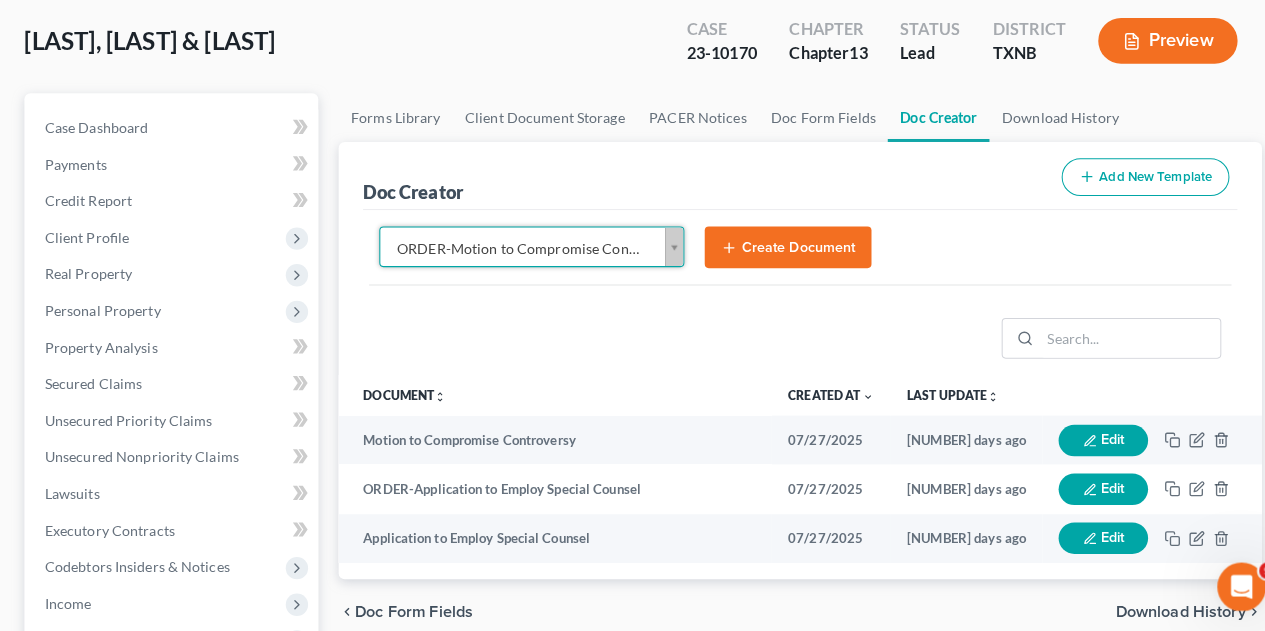 click on "Create Document" at bounding box center (775, 254) 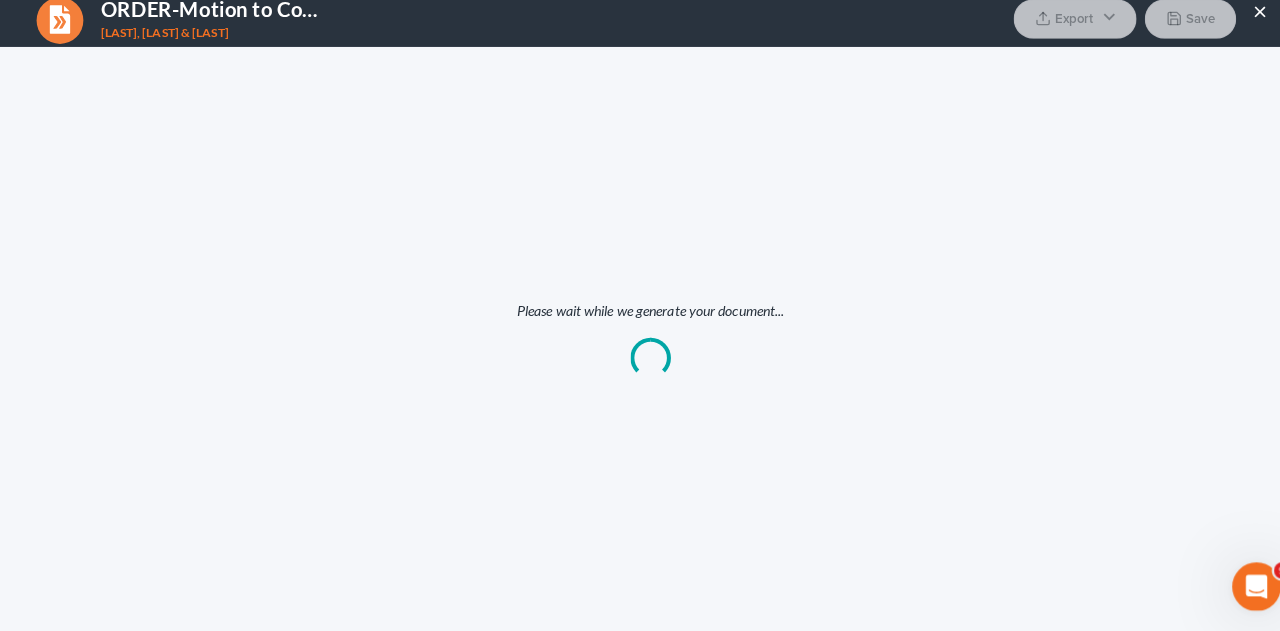 scroll, scrollTop: 0, scrollLeft: 0, axis: both 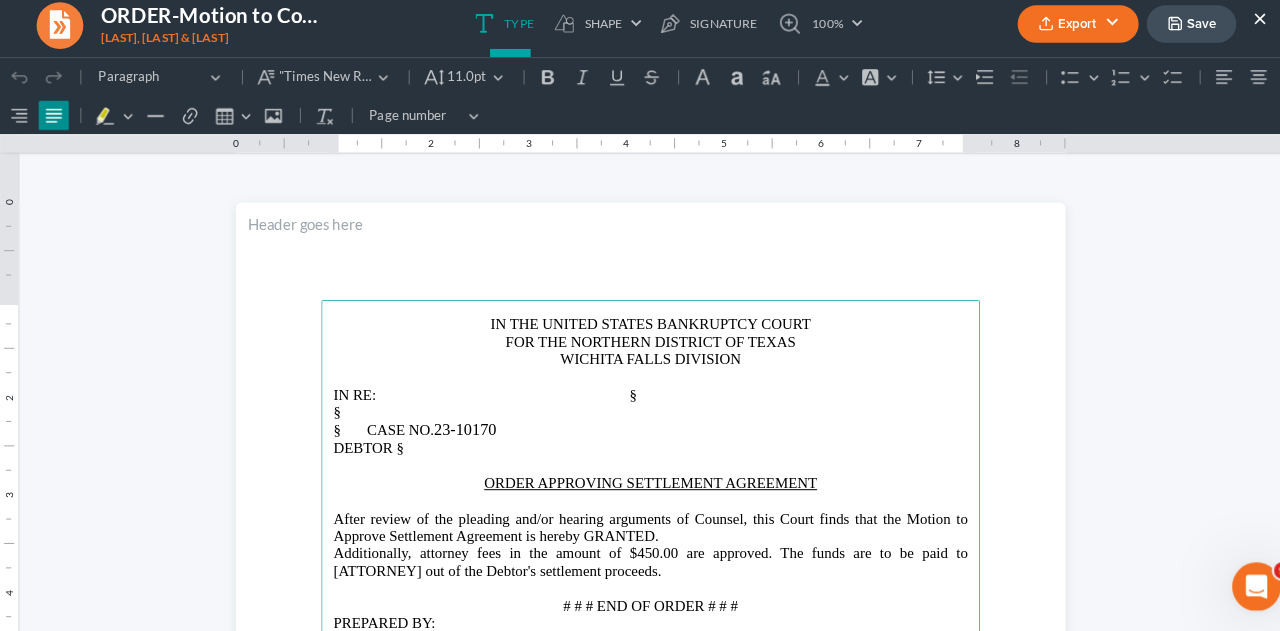 click on "After review of the pleading and/or hearing arguments of Counsel, this Court finds that the Motion to Approve Settlement Agreement is hereby GRANTED." at bounding box center (640, 520) 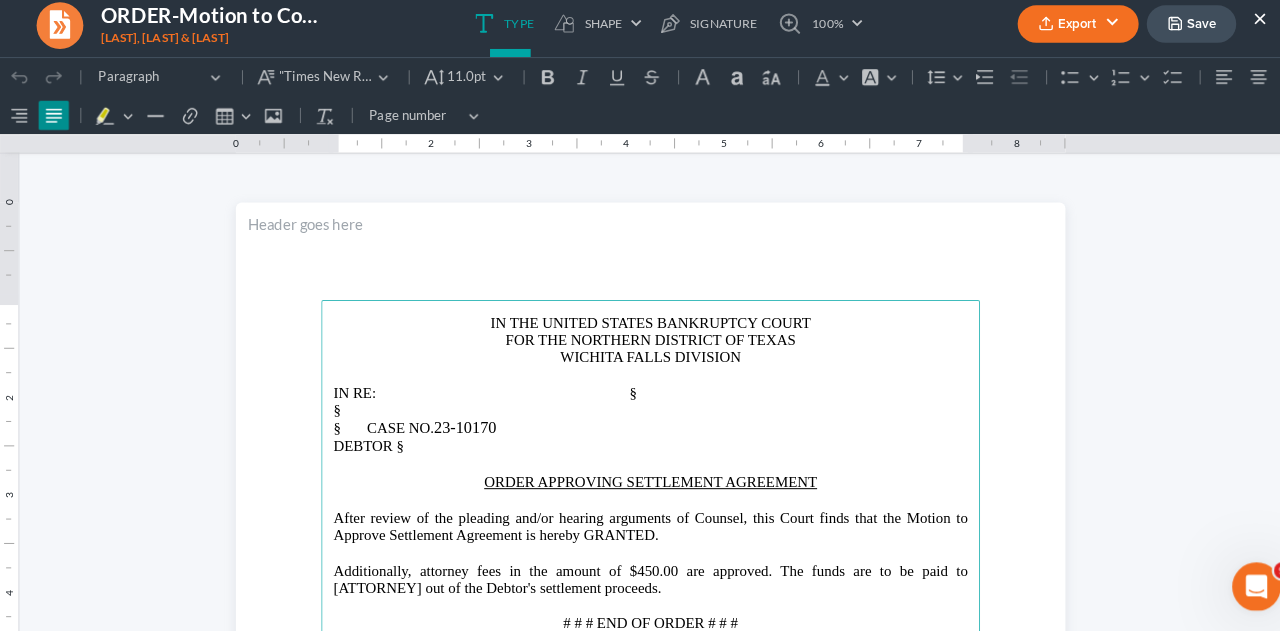 drag, startPoint x: 691, startPoint y: 521, endPoint x: 325, endPoint y: 540, distance: 366.49283 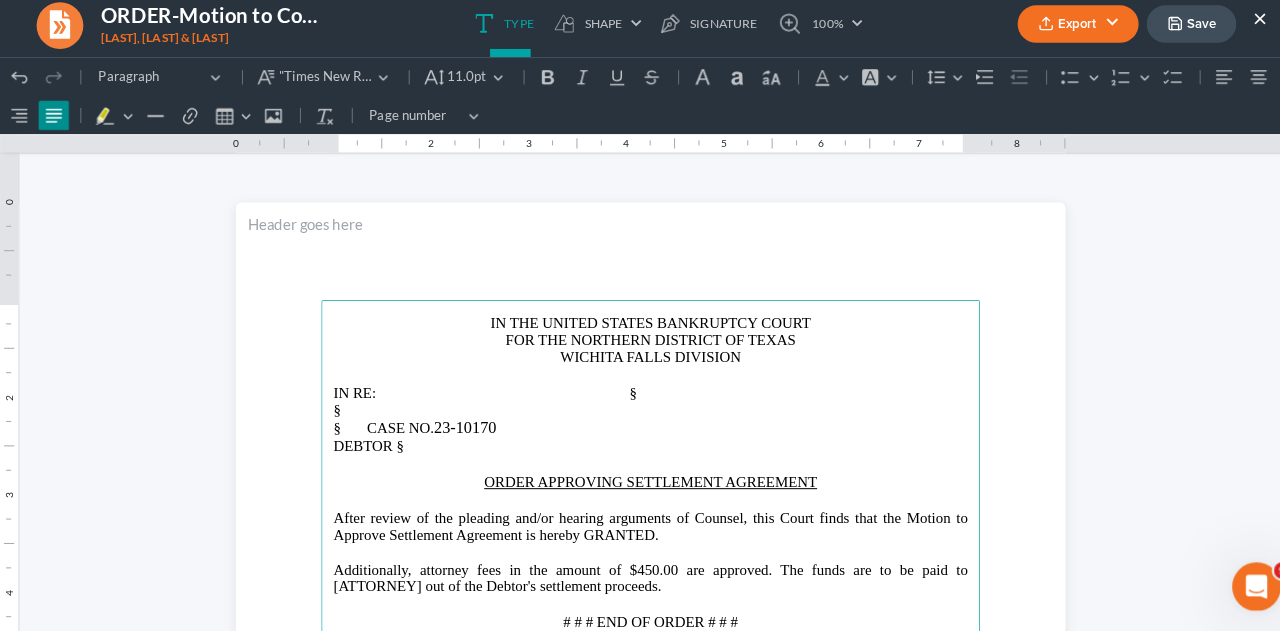 scroll, scrollTop: 96, scrollLeft: 0, axis: vertical 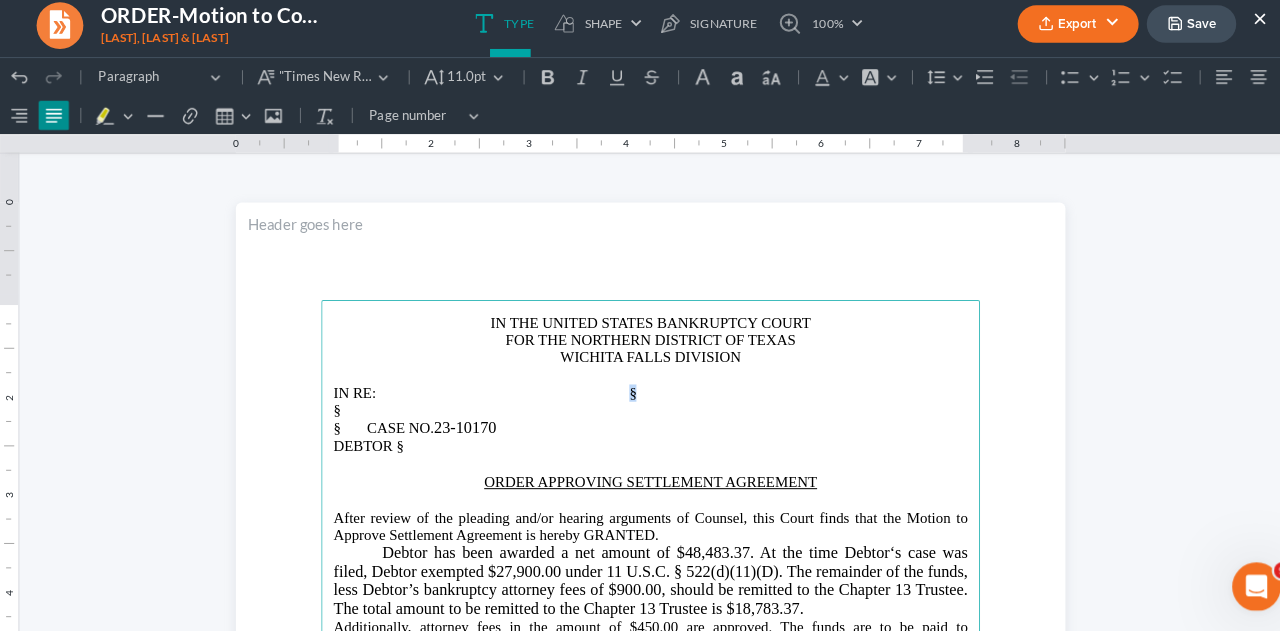 drag, startPoint x: 611, startPoint y: 389, endPoint x: 624, endPoint y: 389, distance: 13 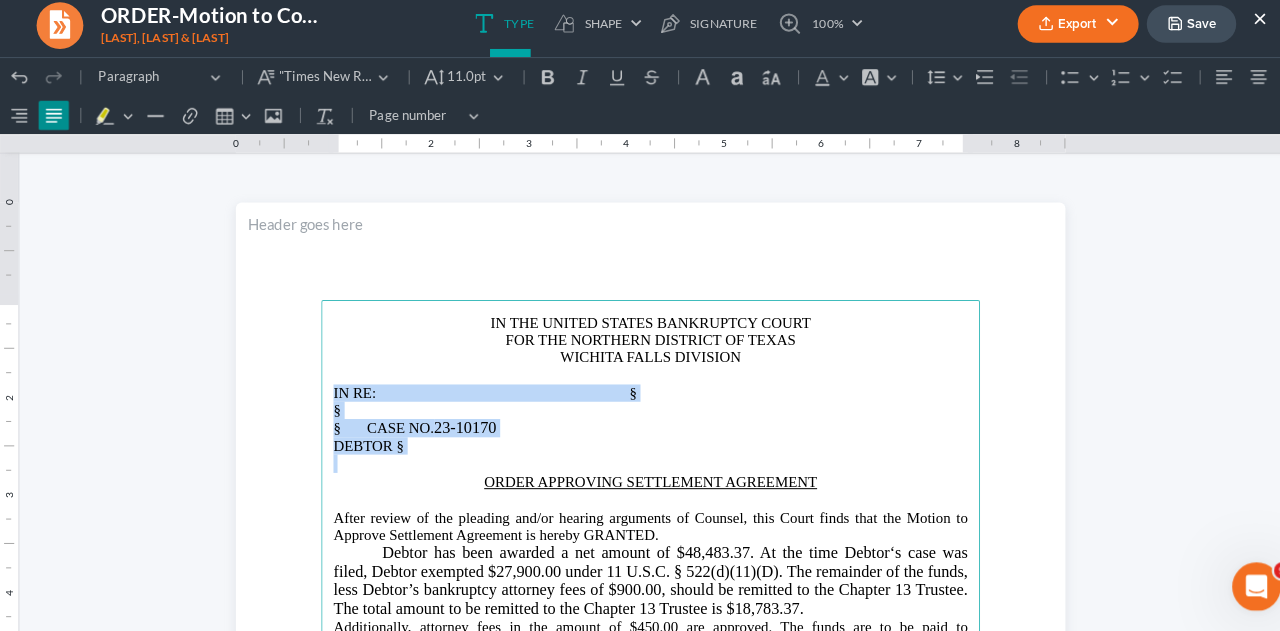 drag, startPoint x: 320, startPoint y: 383, endPoint x: 666, endPoint y: 458, distance: 354.0353 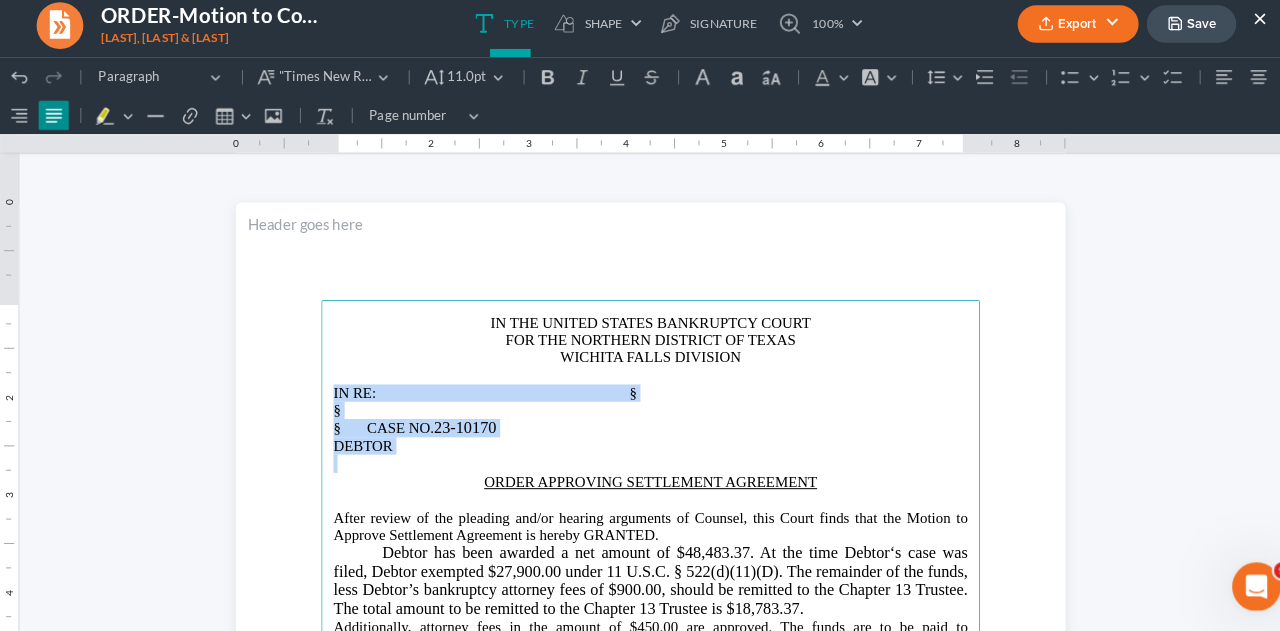 drag, startPoint x: 318, startPoint y: 392, endPoint x: 541, endPoint y: 459, distance: 232.8476 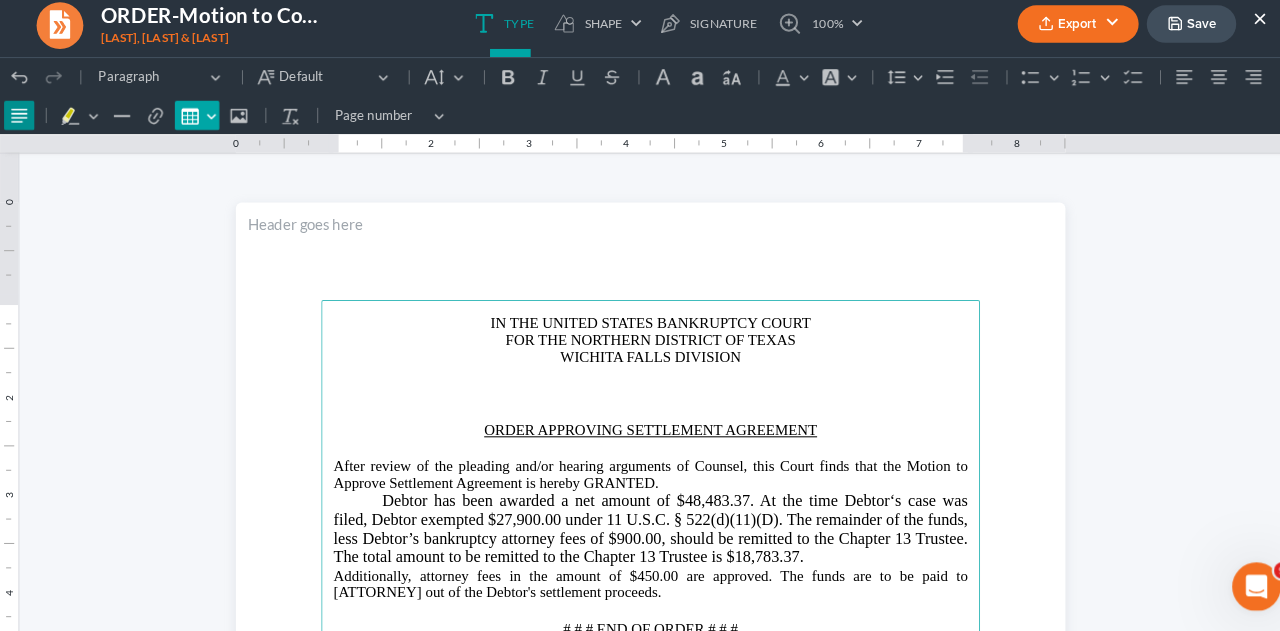 click 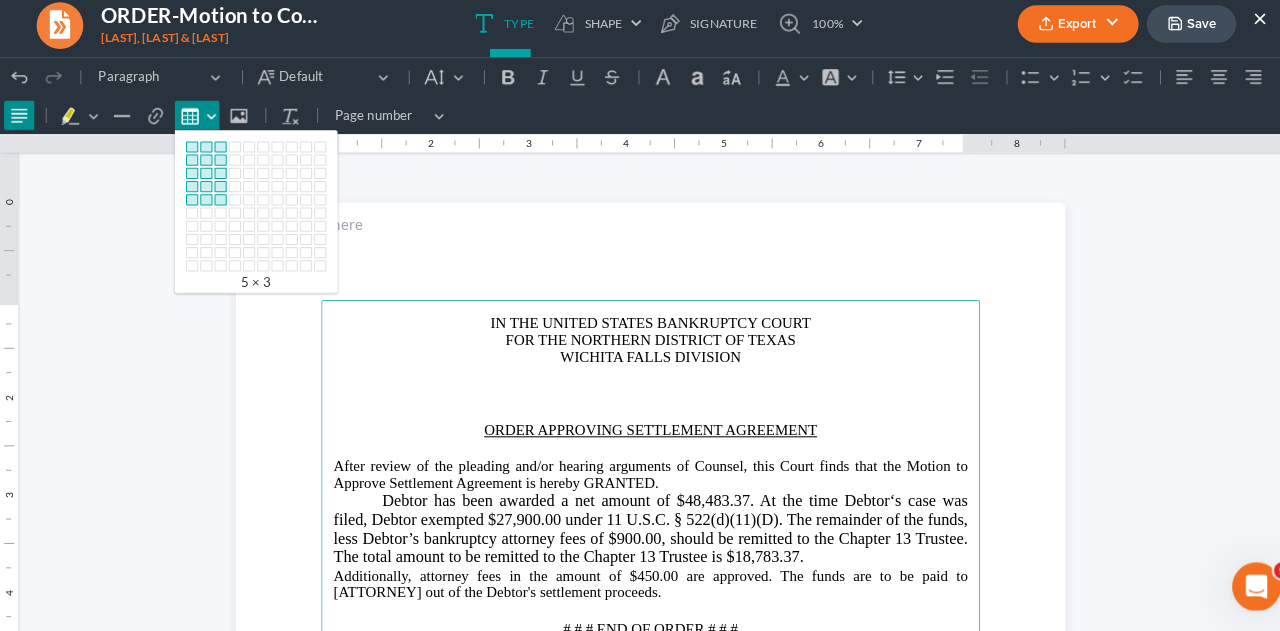 click at bounding box center (217, 197) 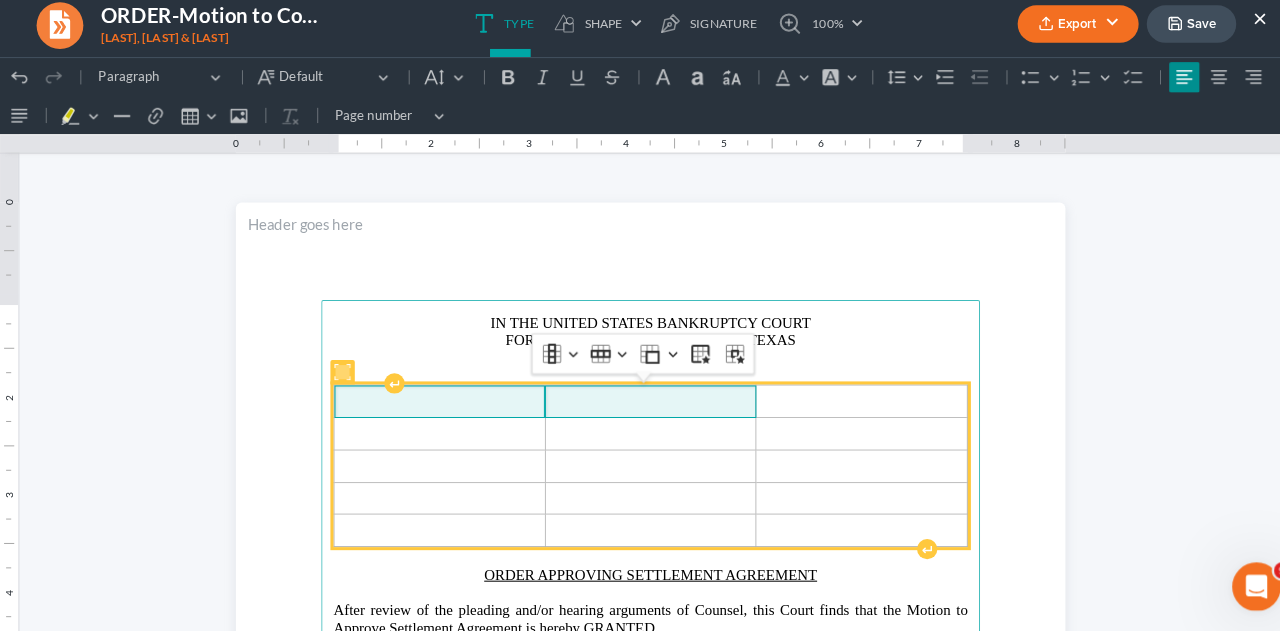 click at bounding box center (640, 396) 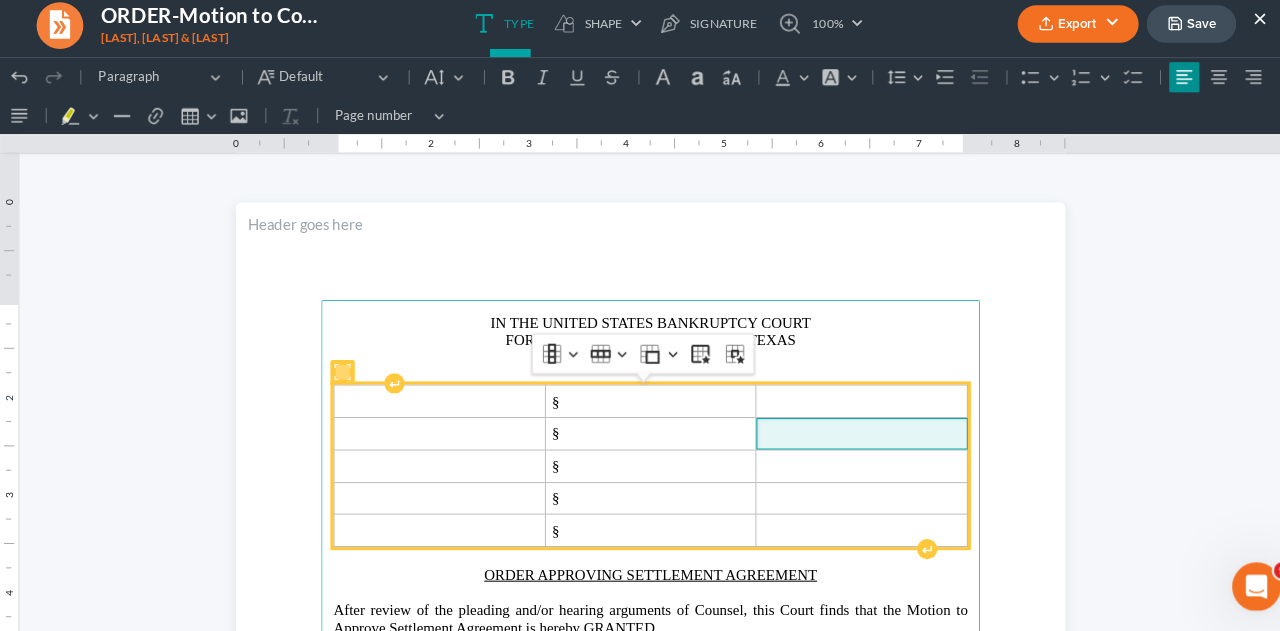 click at bounding box center [848, 427] 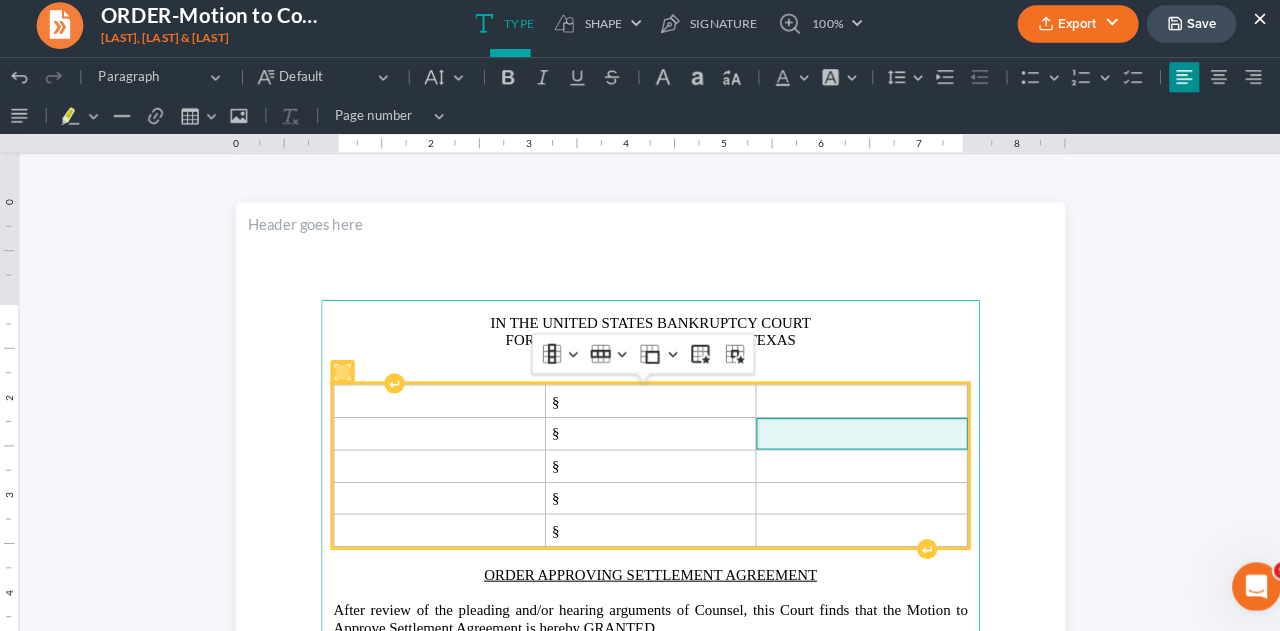 type 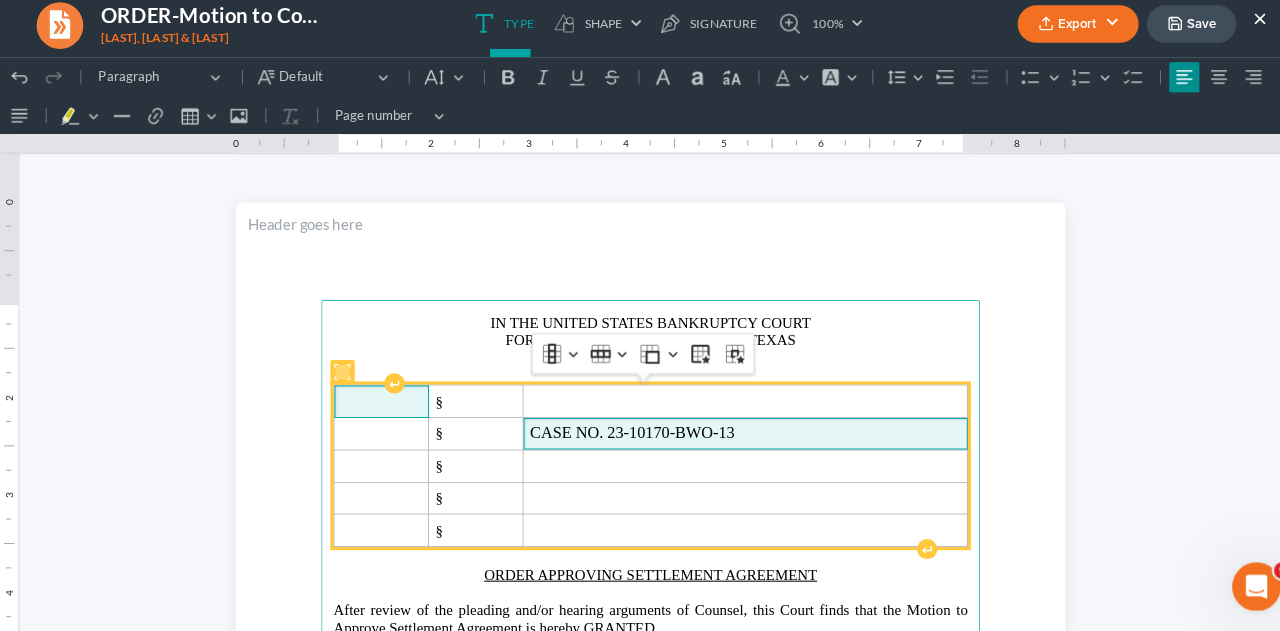 click at bounding box center [374, 396] 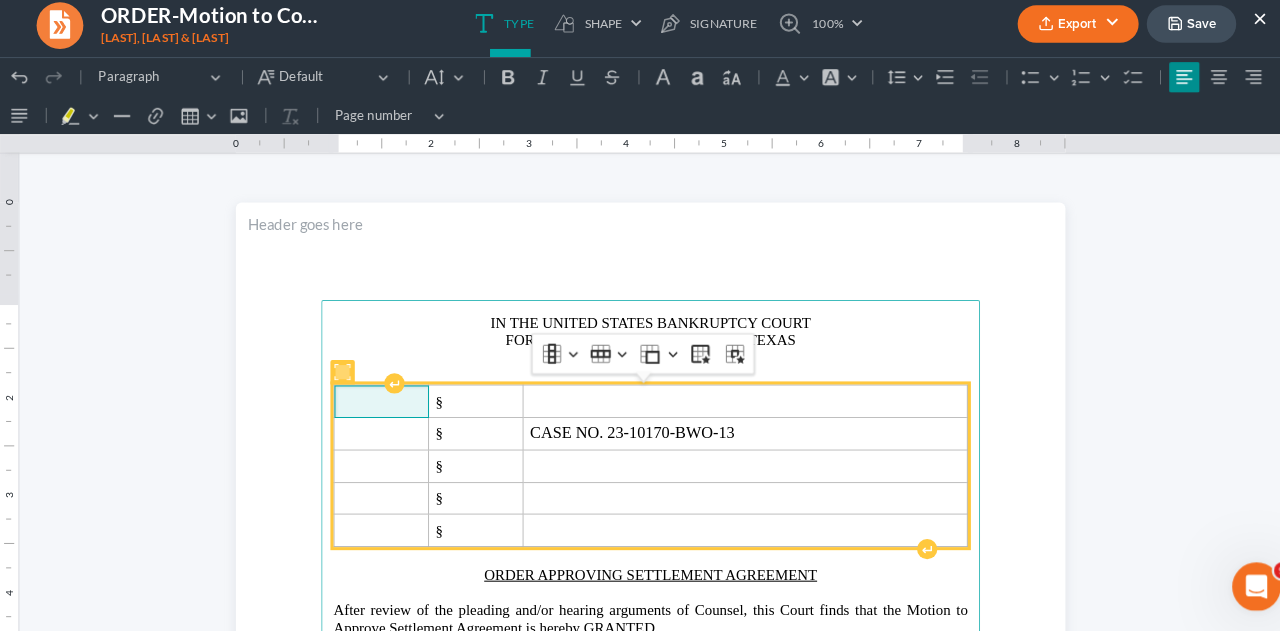 type 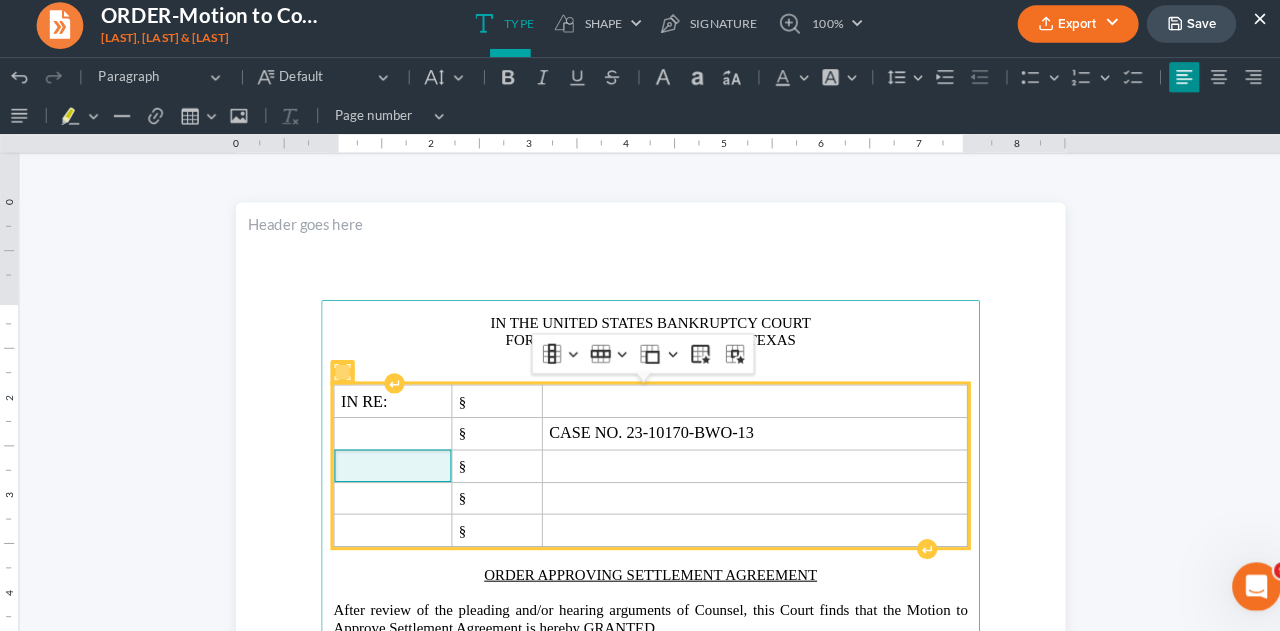 type 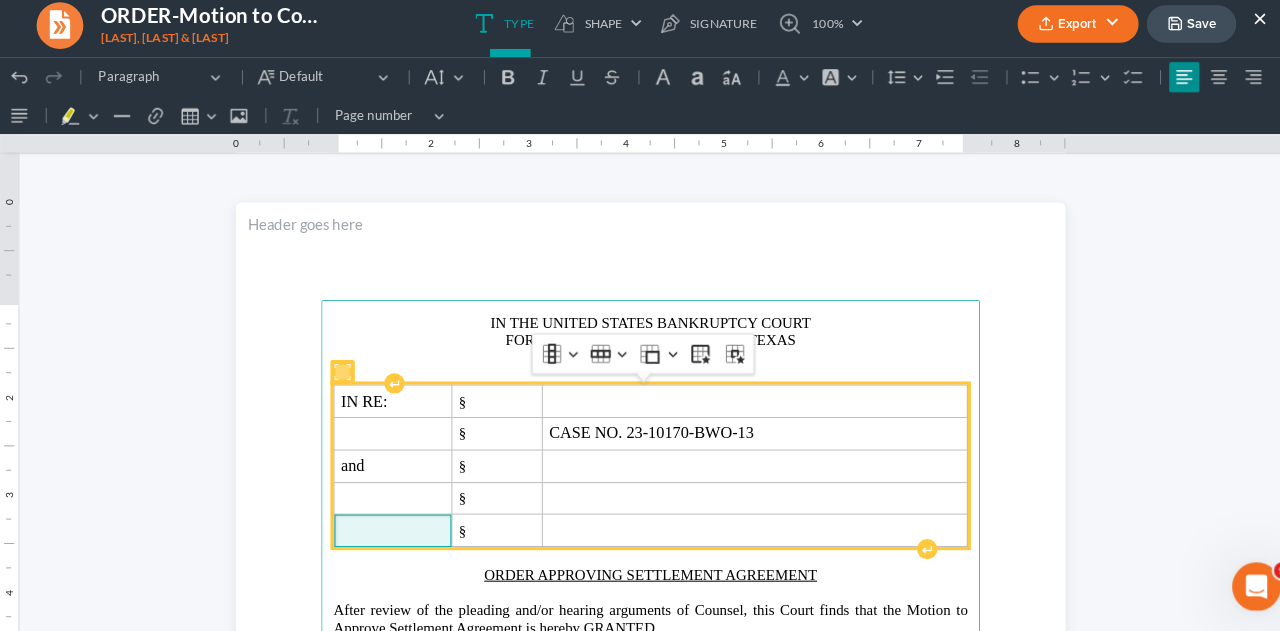 type 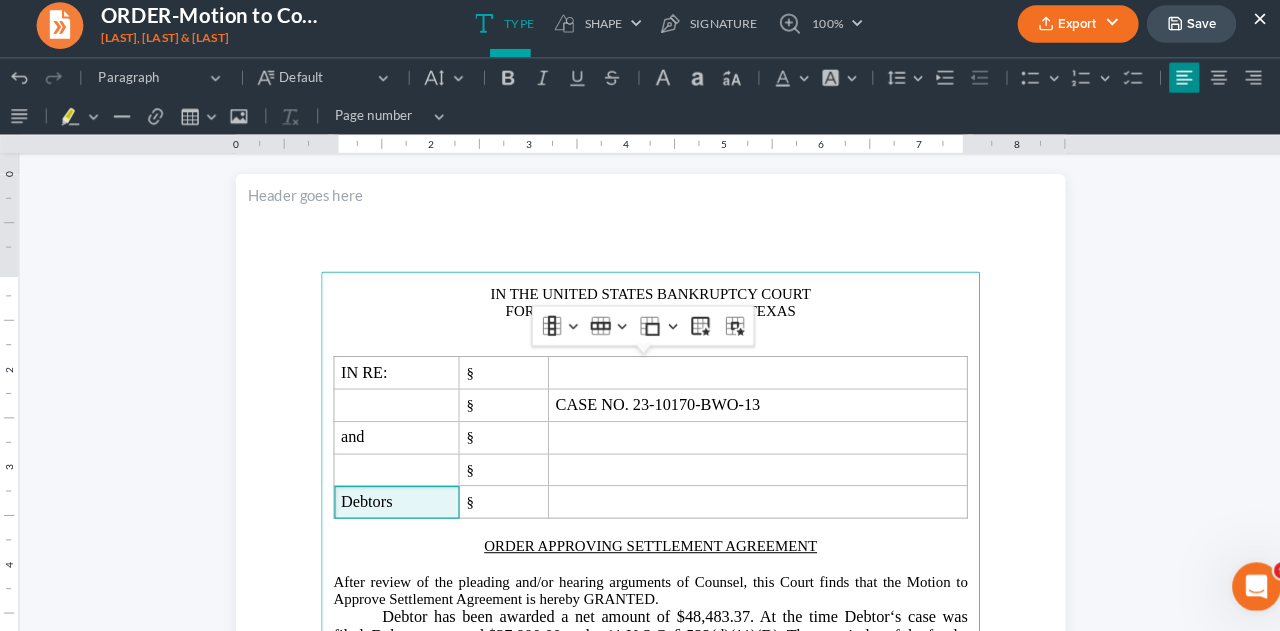 scroll, scrollTop: 30, scrollLeft: 0, axis: vertical 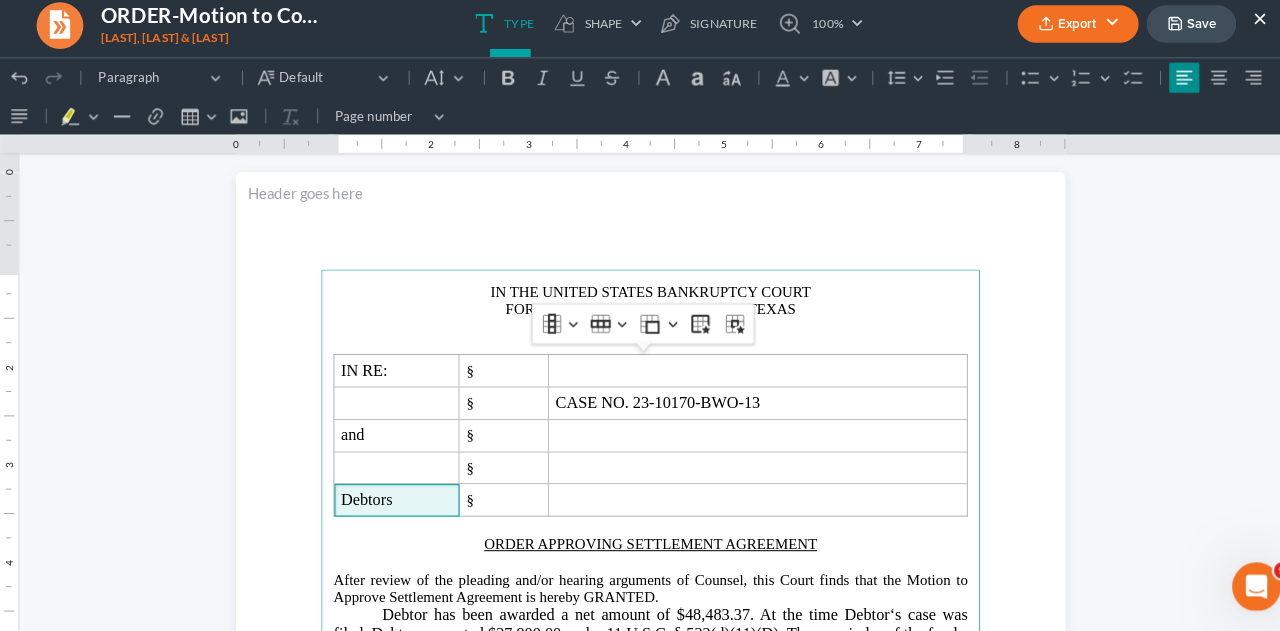 click on "FOR THE NORTHERN DISTRICT OF TEXAS" at bounding box center (640, 305) 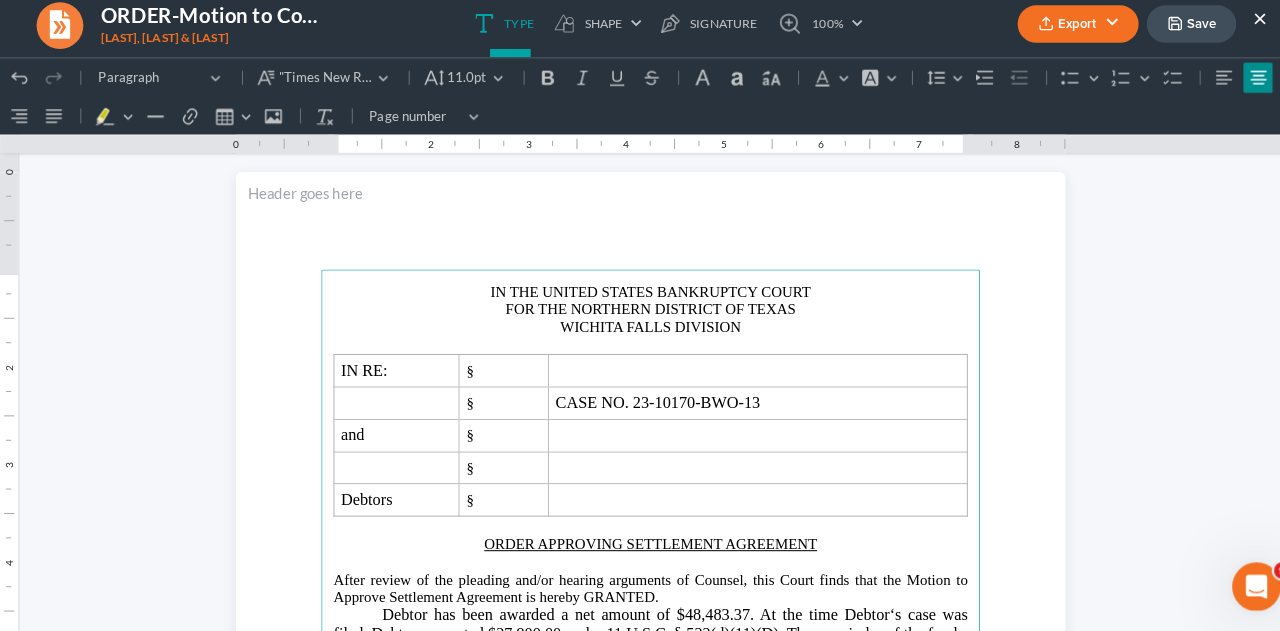 click on "WICHITA FALLS DIVISION" at bounding box center (640, 322) 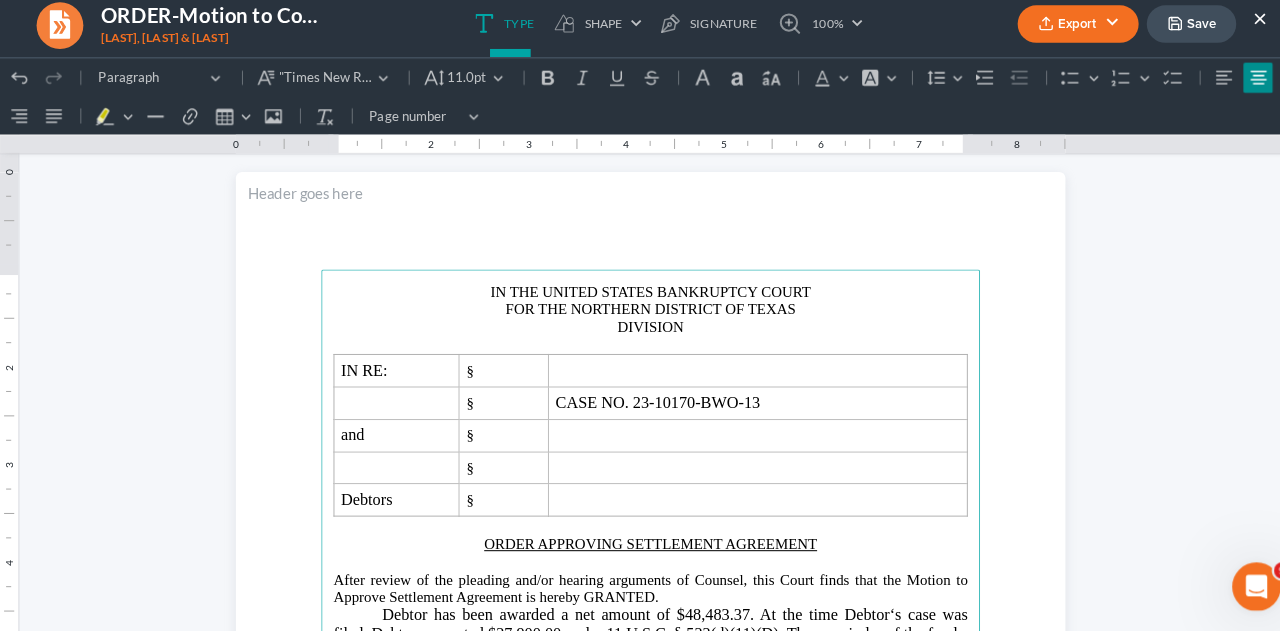 type 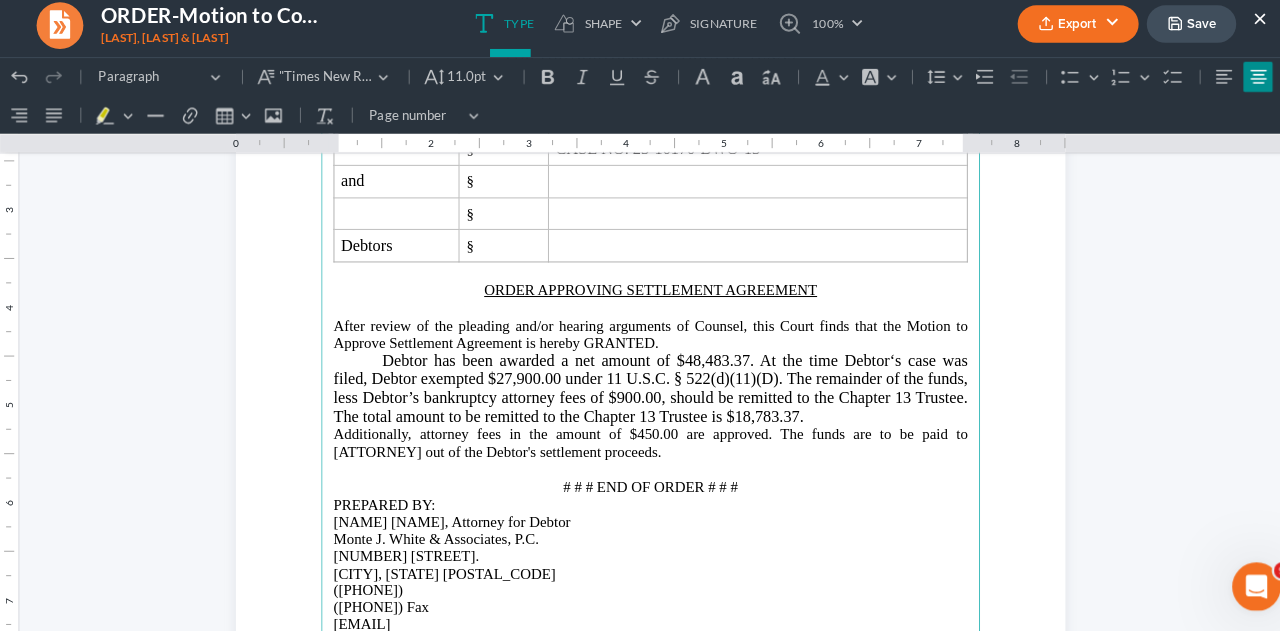 scroll, scrollTop: 289, scrollLeft: 0, axis: vertical 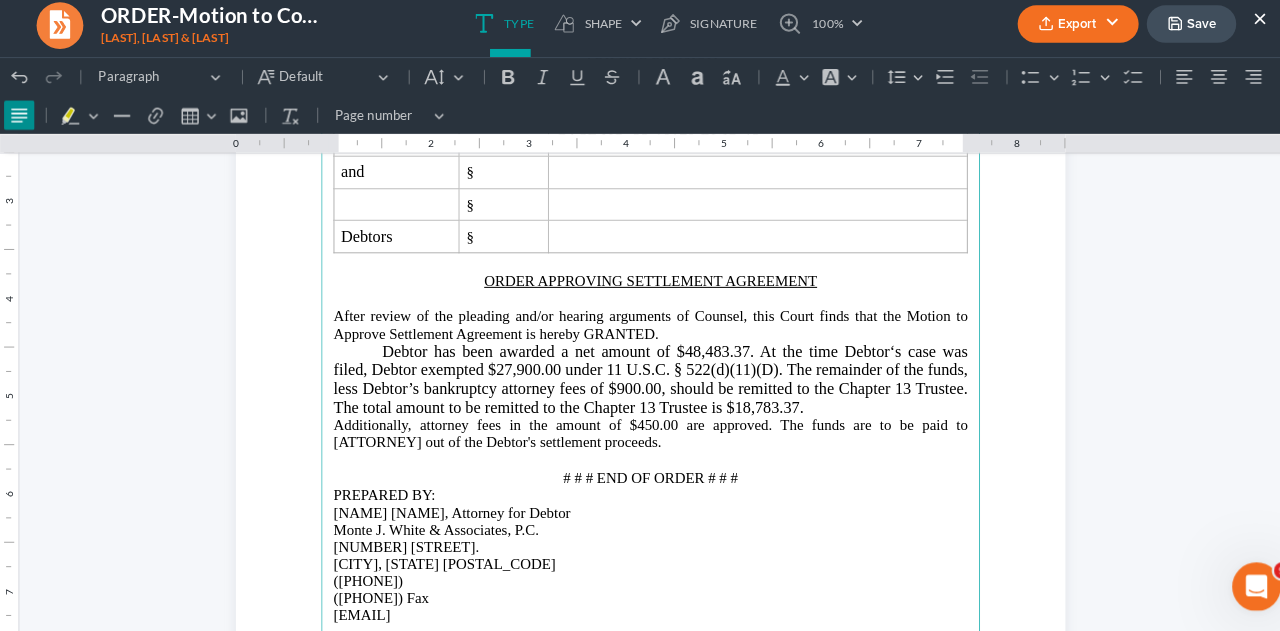 click on "Debtor has been awarded a net amount of $48,483.37. At the time Debtor‘s case was filed, Debtor exempted $27,900.00 under 11 U.S.C. § 522(d)(11)(D). The remainder of the funds, less Debtor’s bankruptcy attorney fees of $900.00, should be remitted to the Chapter 13 Trustee. The total amount to be remitted to the Chapter 13 Trustee is $18,783.37." at bounding box center [640, 375] 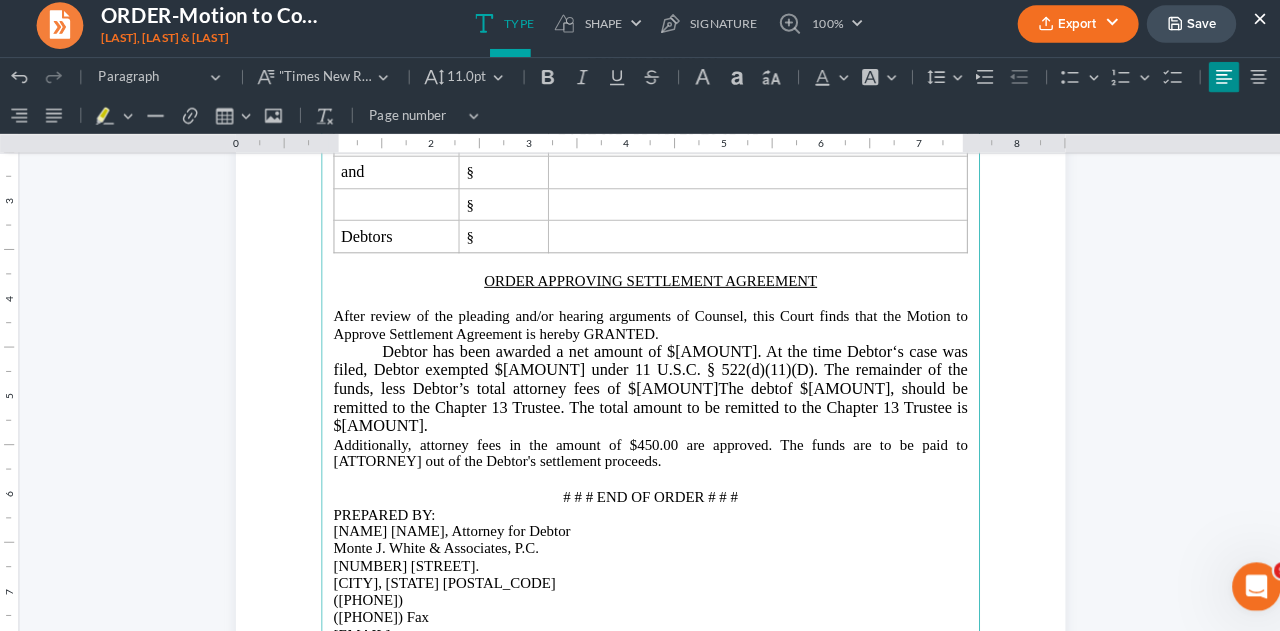 click on "[NUMBER] [STREET]." at bounding box center [640, 557] 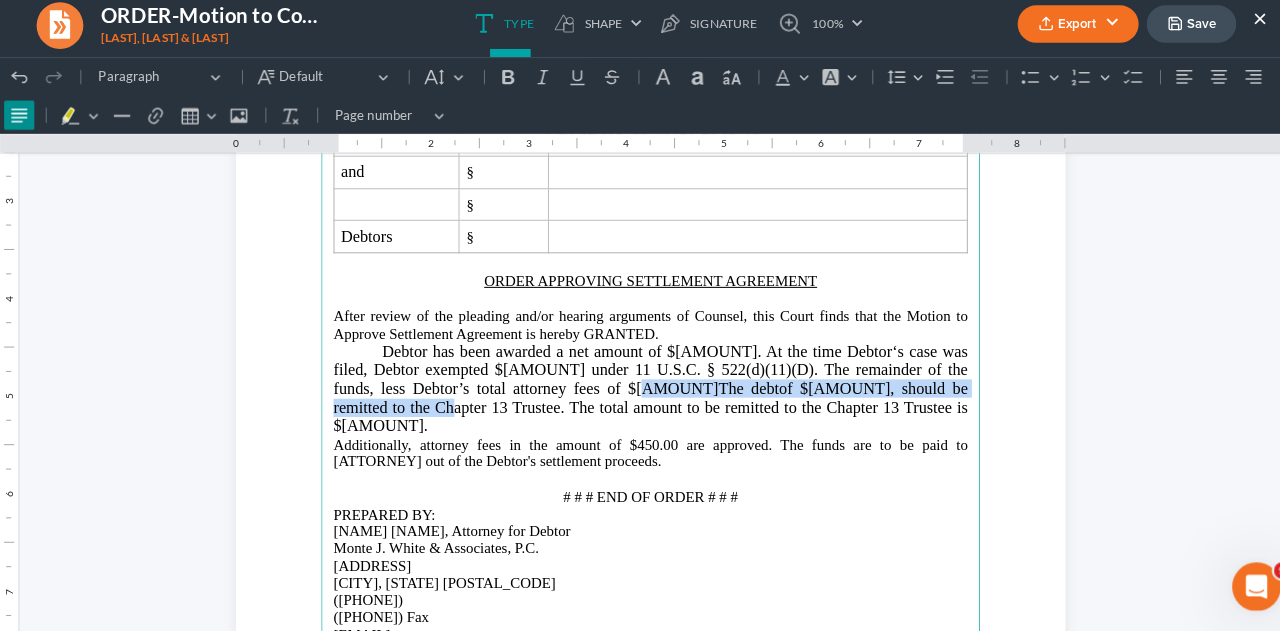 drag, startPoint x: 550, startPoint y: 379, endPoint x: 930, endPoint y: 384, distance: 380.0329 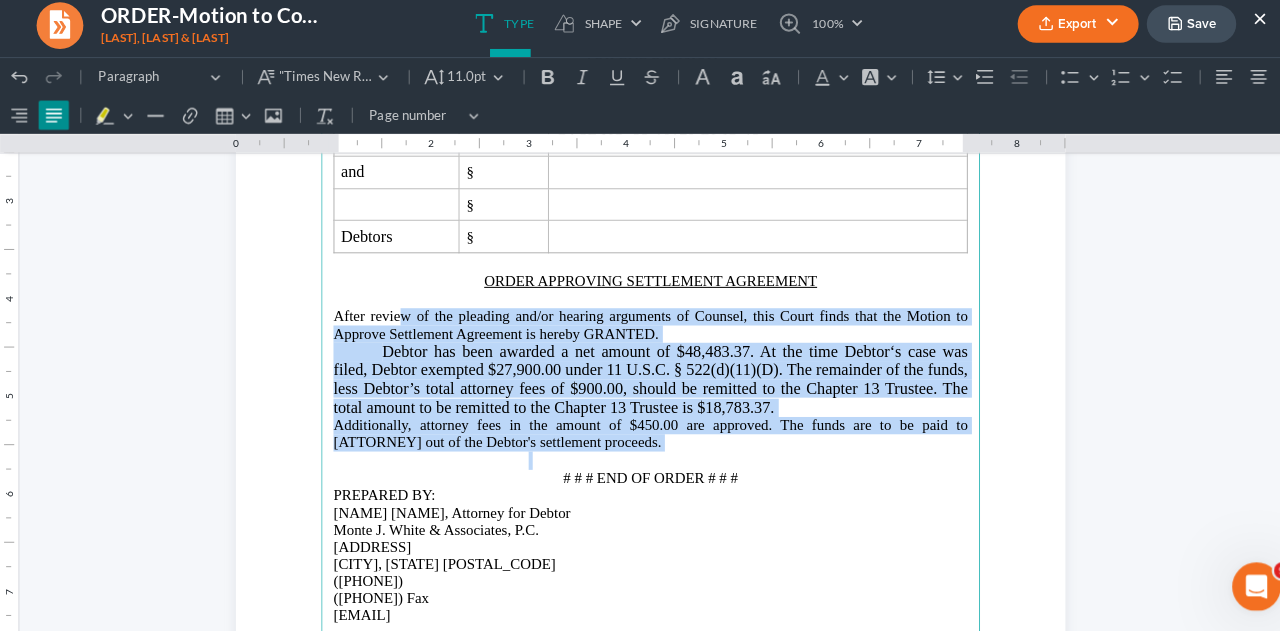 drag, startPoint x: 360, startPoint y: 309, endPoint x: 786, endPoint y: 442, distance: 446.27905 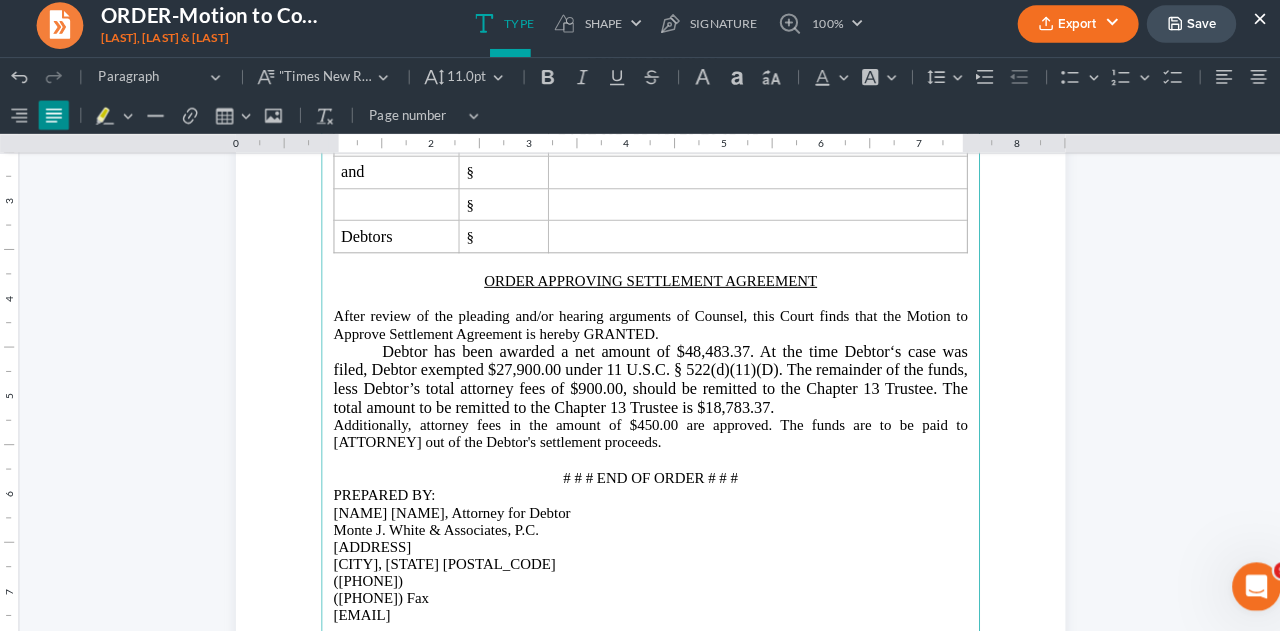 drag, startPoint x: 361, startPoint y: 307, endPoint x: 799, endPoint y: 430, distance: 454.94284 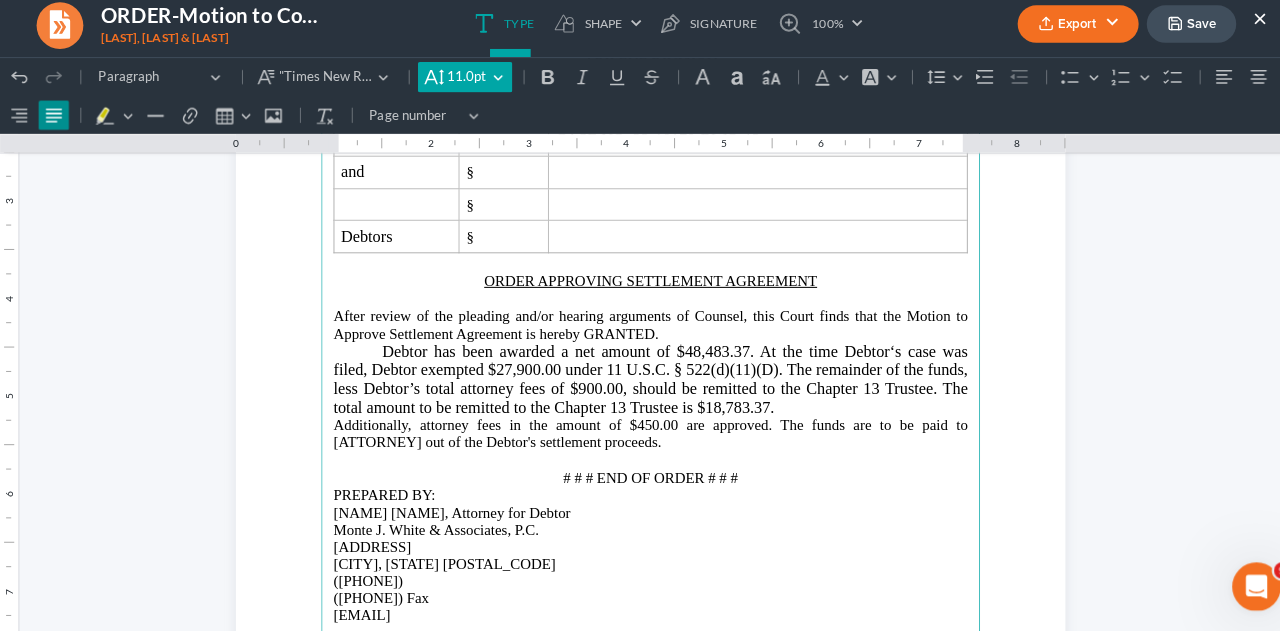 click on "11.0pt" at bounding box center (459, 77) 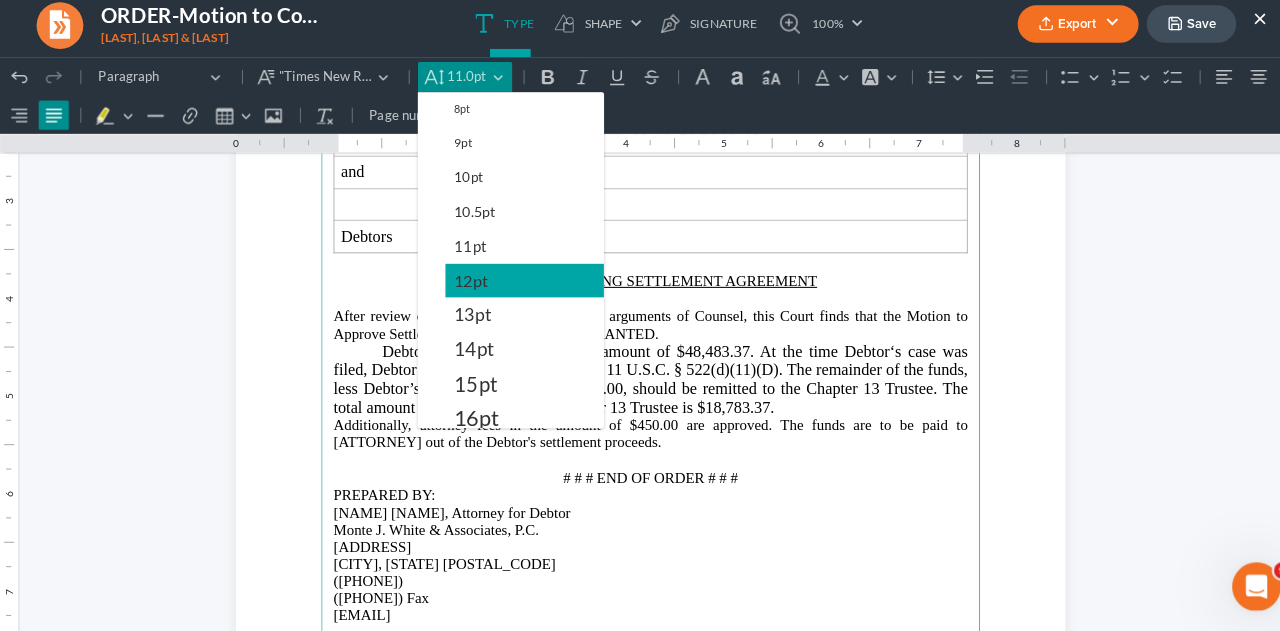 click on "12pt" at bounding box center (463, 278) 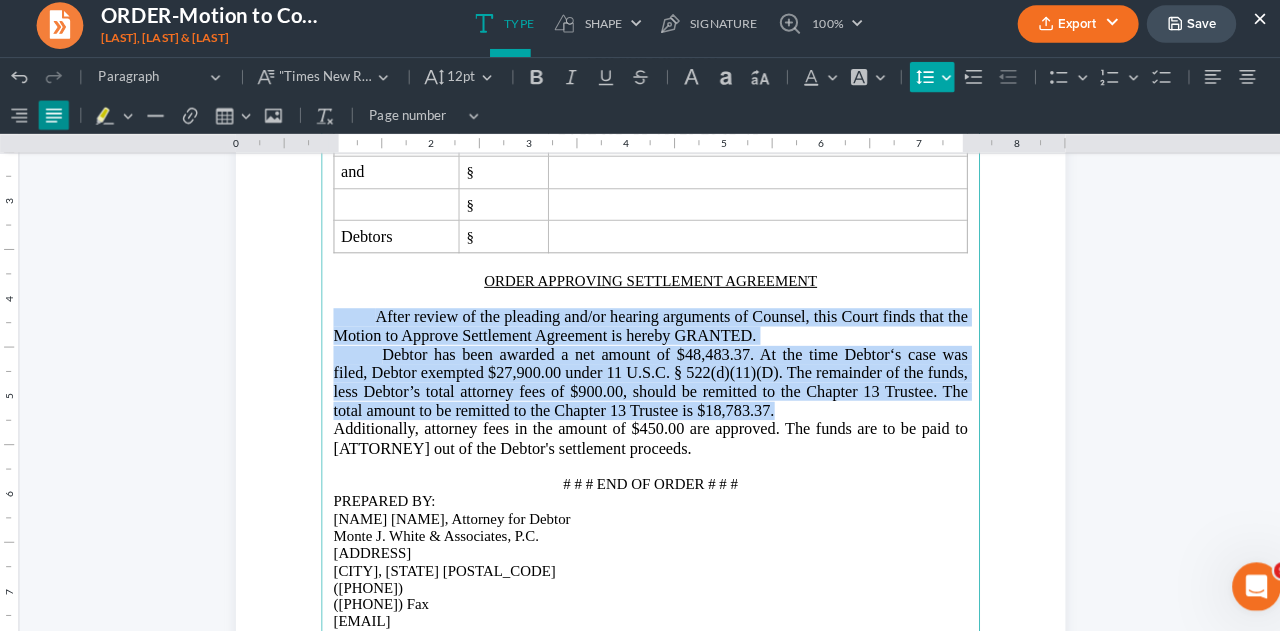 click 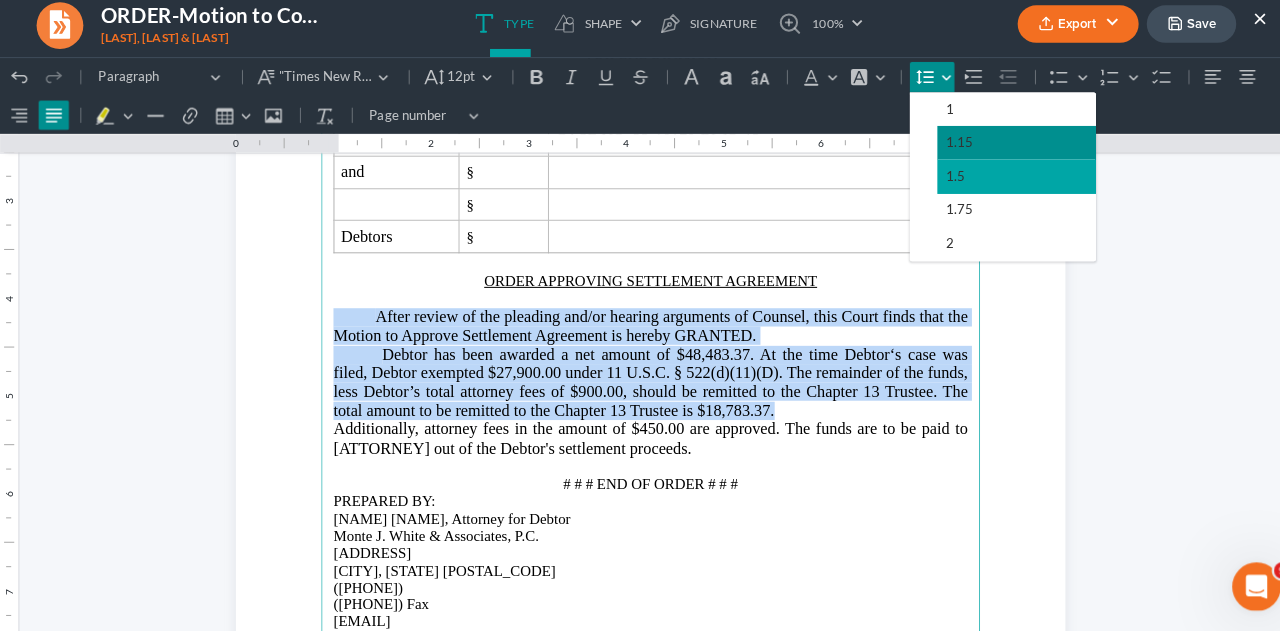 click on "1.5" at bounding box center (939, 174) 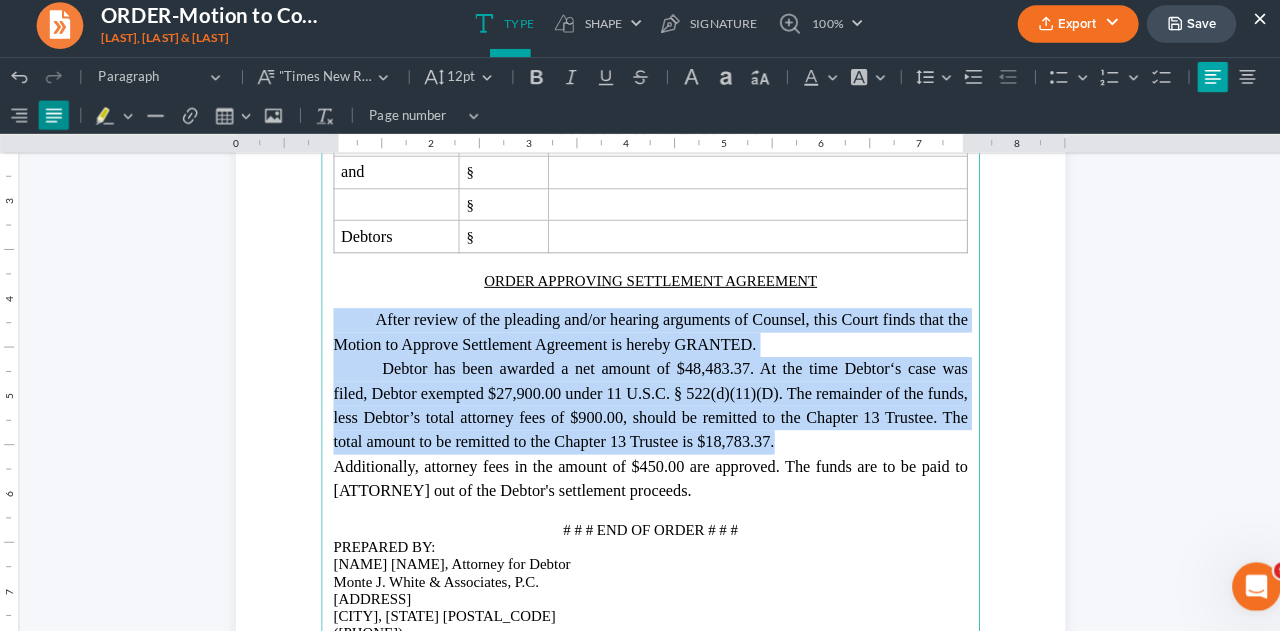 click 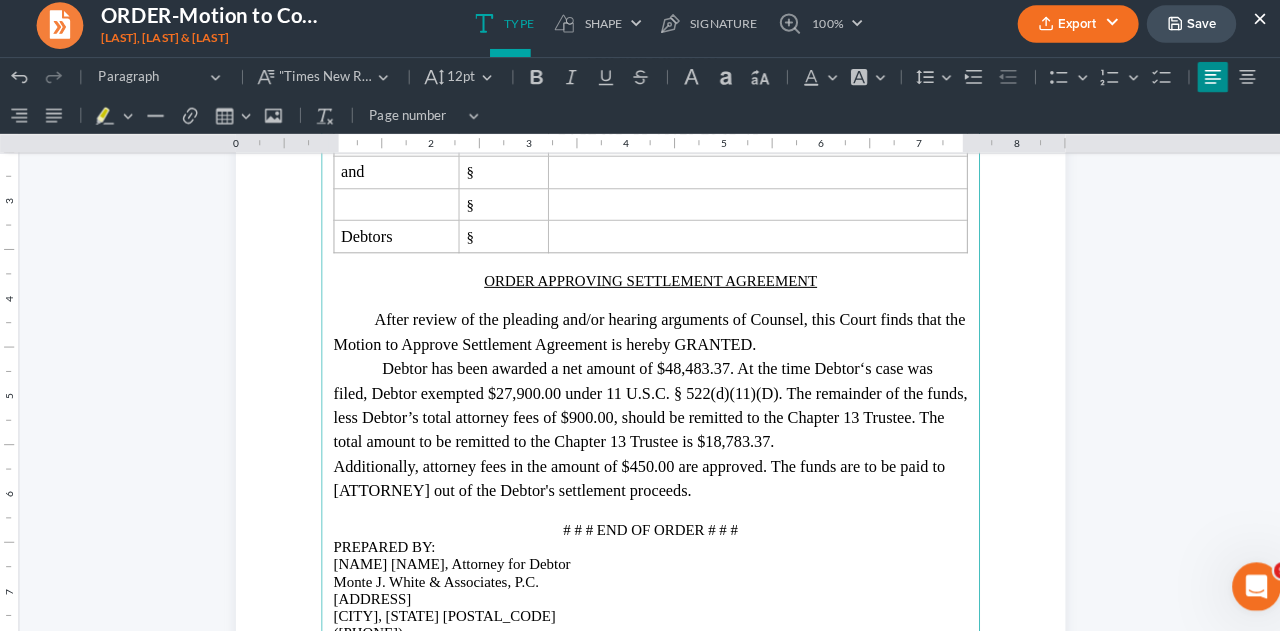 click on "[NAME] [NAME], Attorney for Debtor" at bounding box center [640, 556] 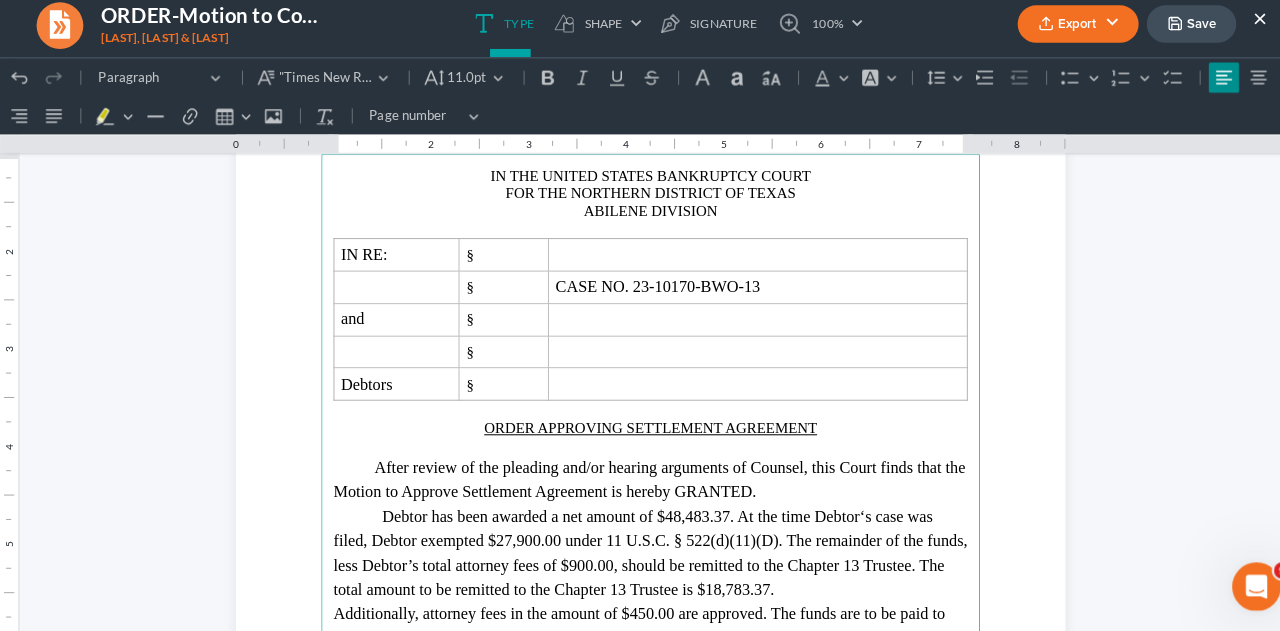 scroll, scrollTop: 55, scrollLeft: 0, axis: vertical 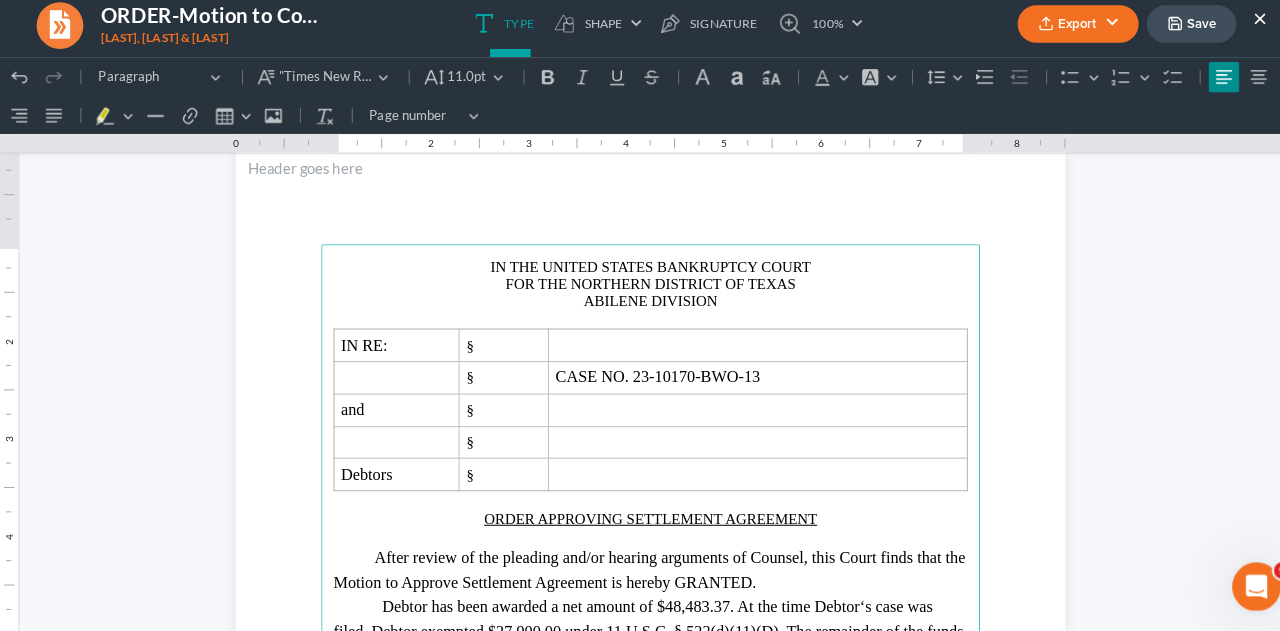 click on "IN THE UNITED STATES BANKRUPTCY COURT" at bounding box center [640, 263] 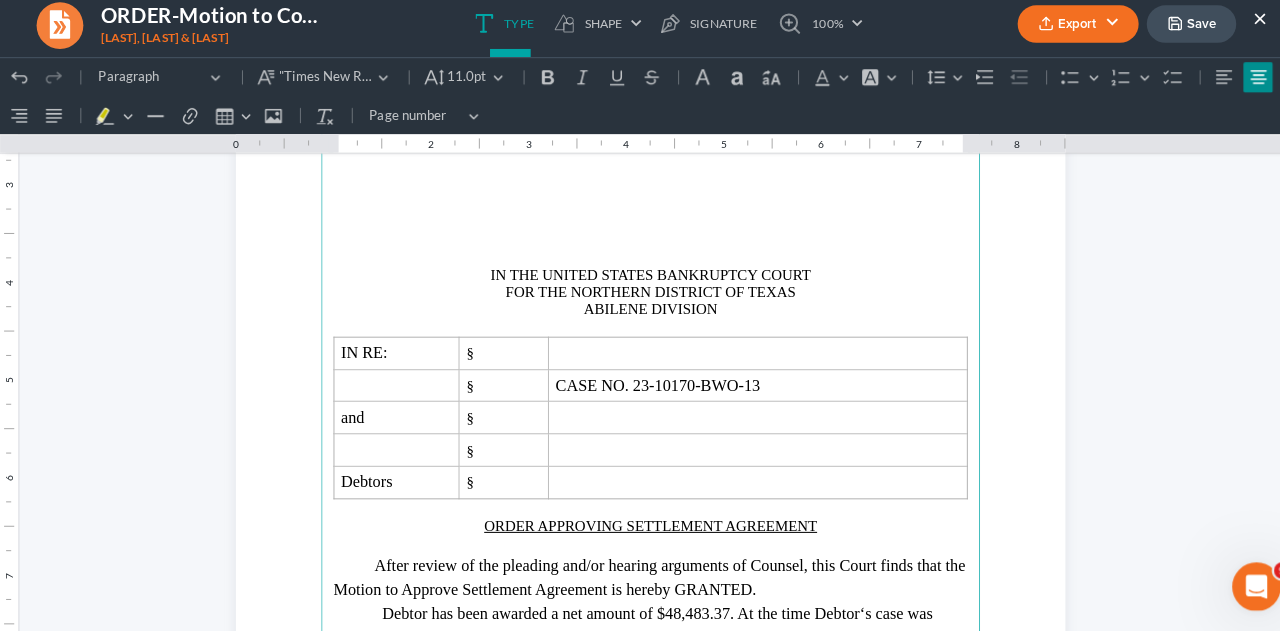 scroll, scrollTop: 308, scrollLeft: 0, axis: vertical 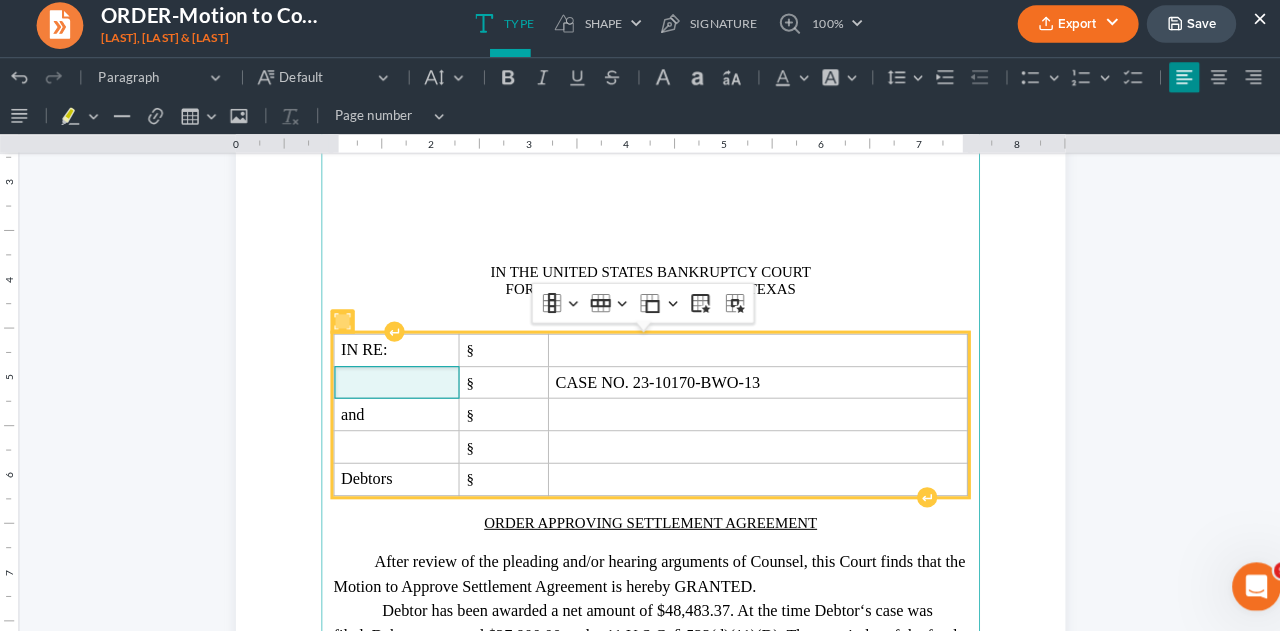 click at bounding box center (390, 377) 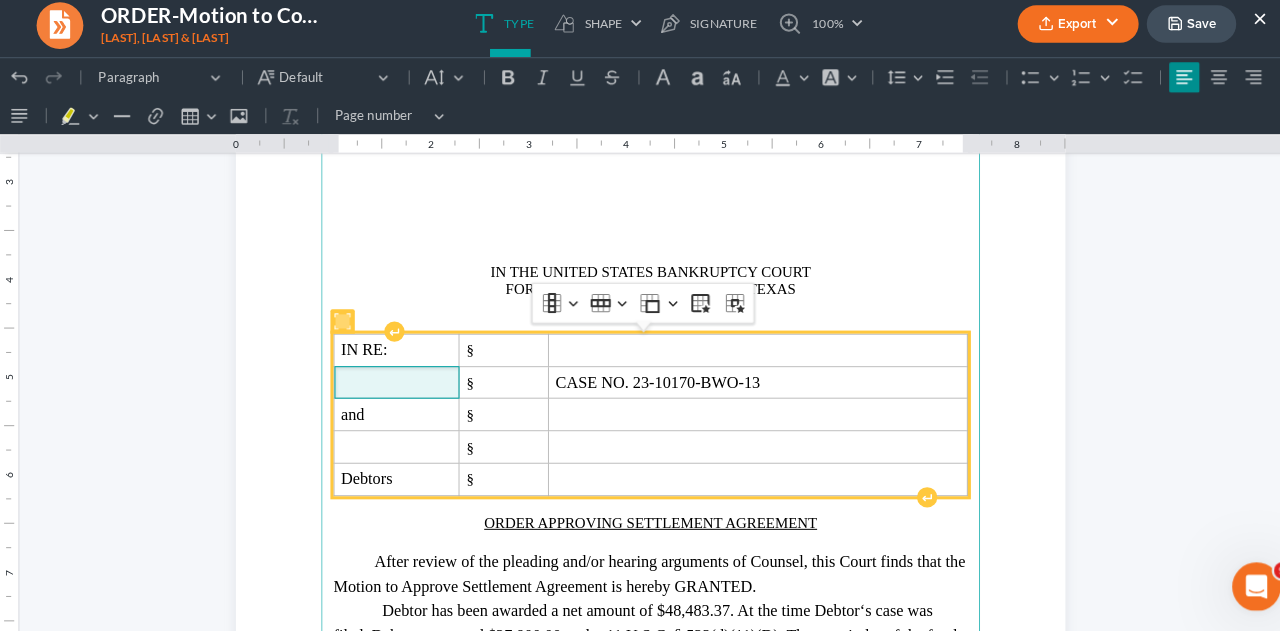 type 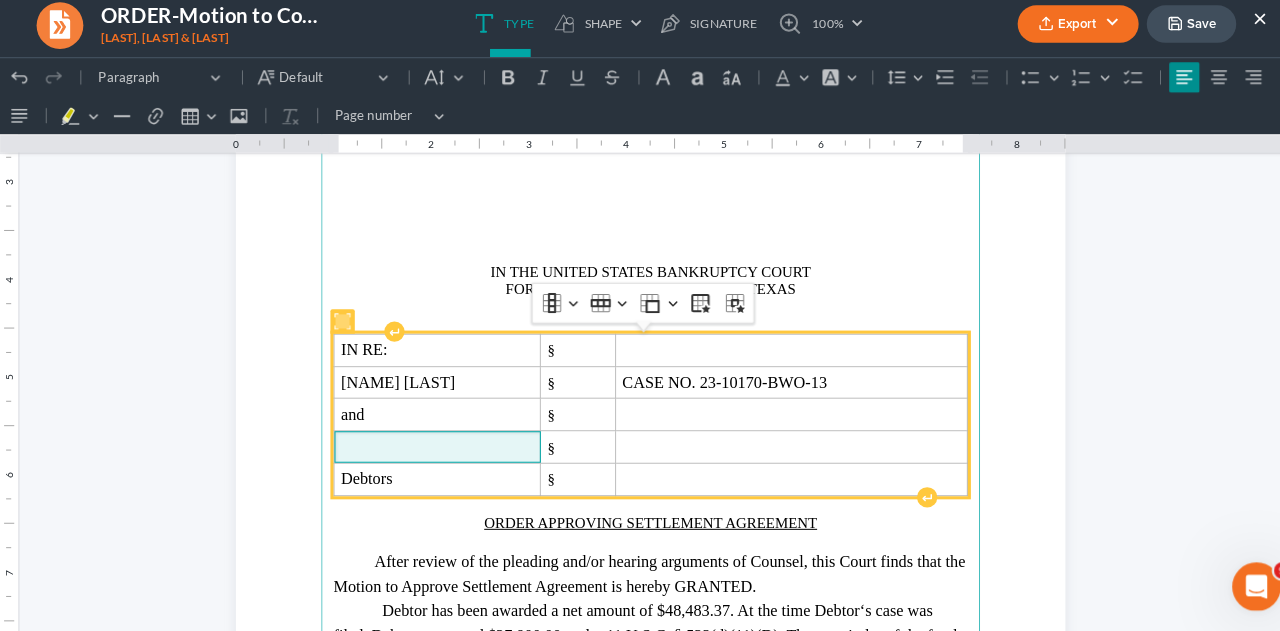 click at bounding box center (429, 441) 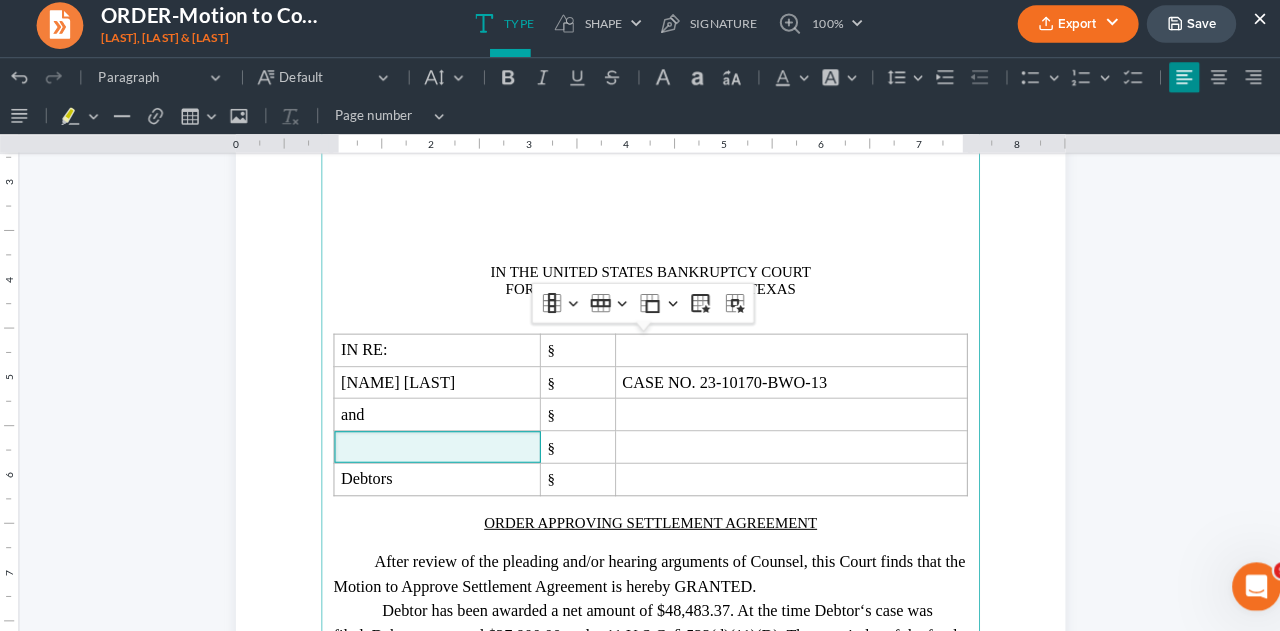 type 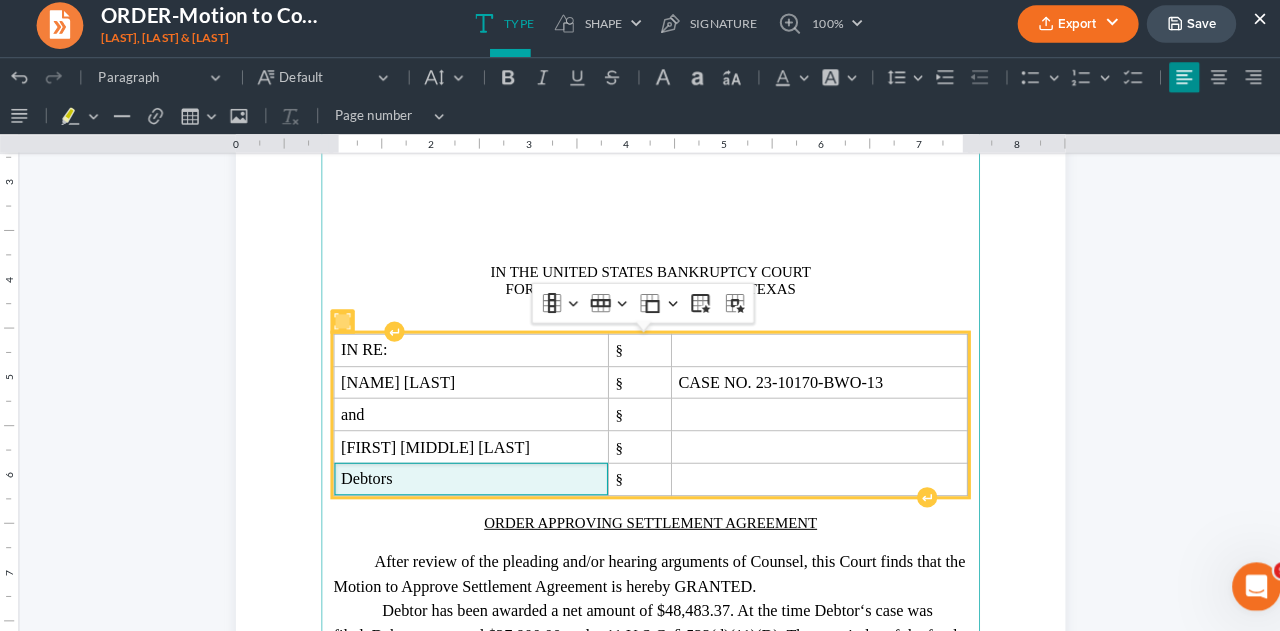click on "Debtors" at bounding box center [463, 472] 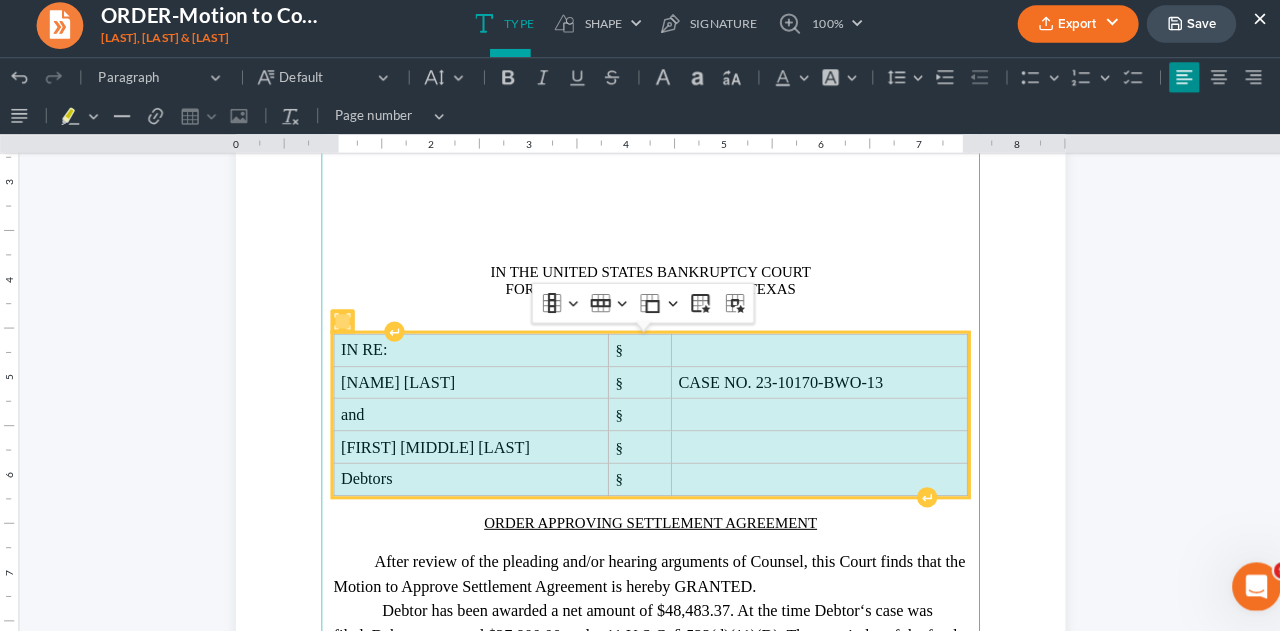 drag, startPoint x: 327, startPoint y: 339, endPoint x: 791, endPoint y: 485, distance: 486.4278 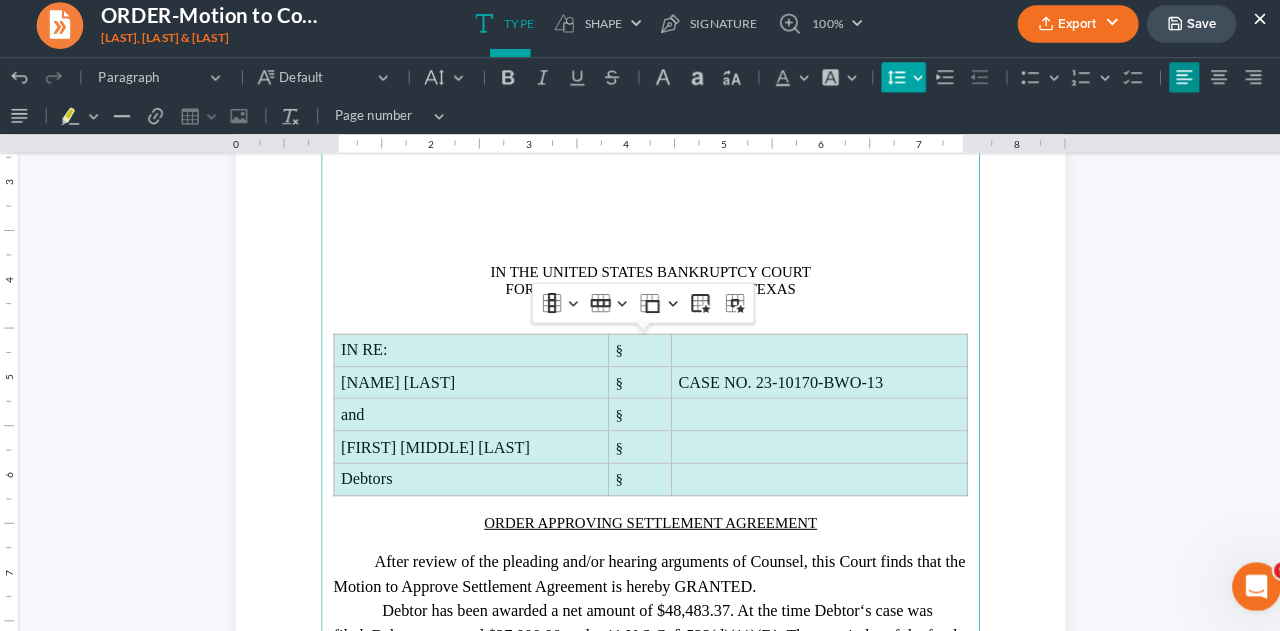 click 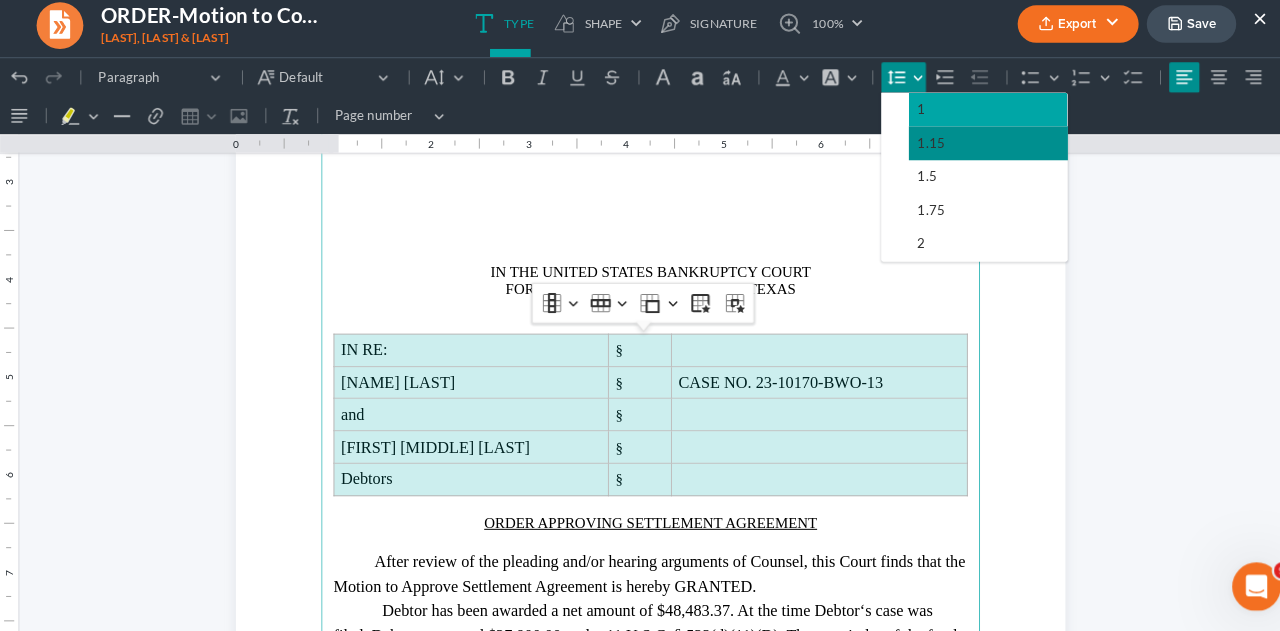 click on "1" at bounding box center (906, 108) 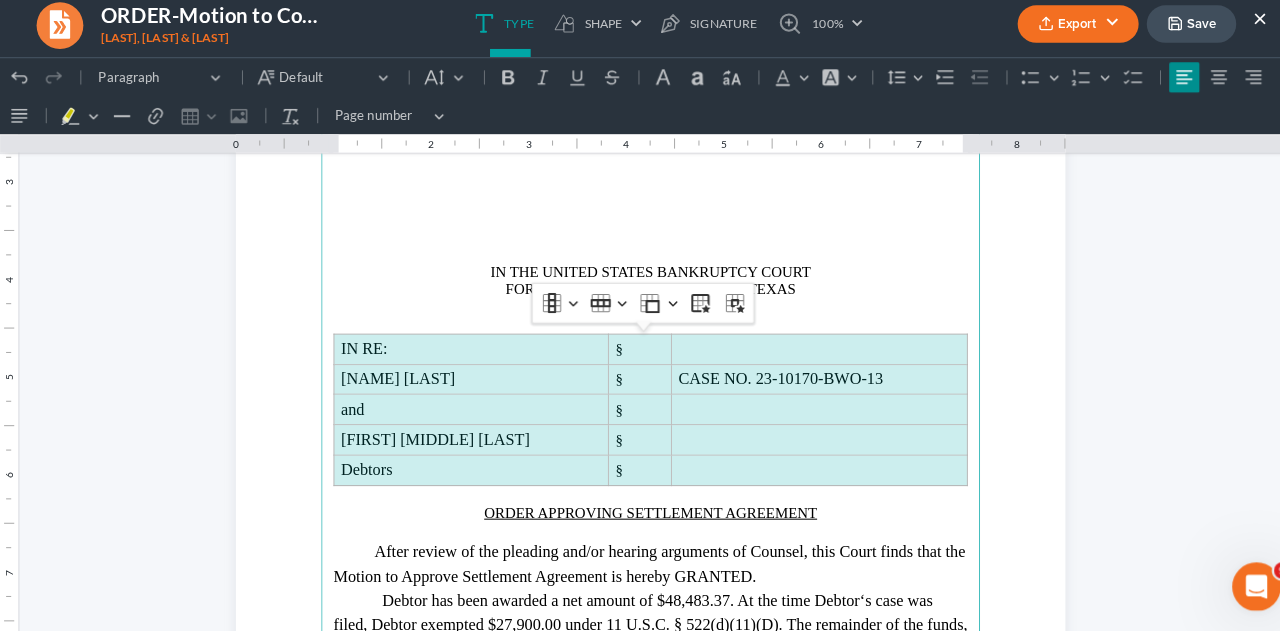 scroll, scrollTop: 300, scrollLeft: 0, axis: vertical 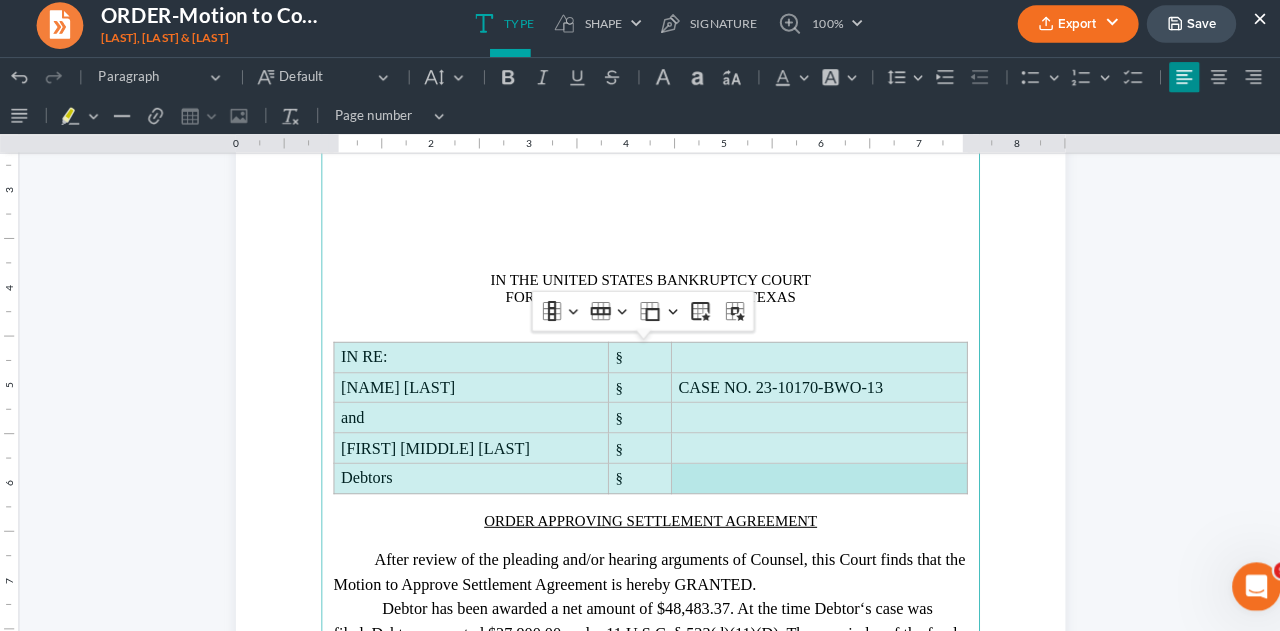 click on "ORDER APPROVING SETTLEMENT AGREEMENT" at bounding box center [640, 513] 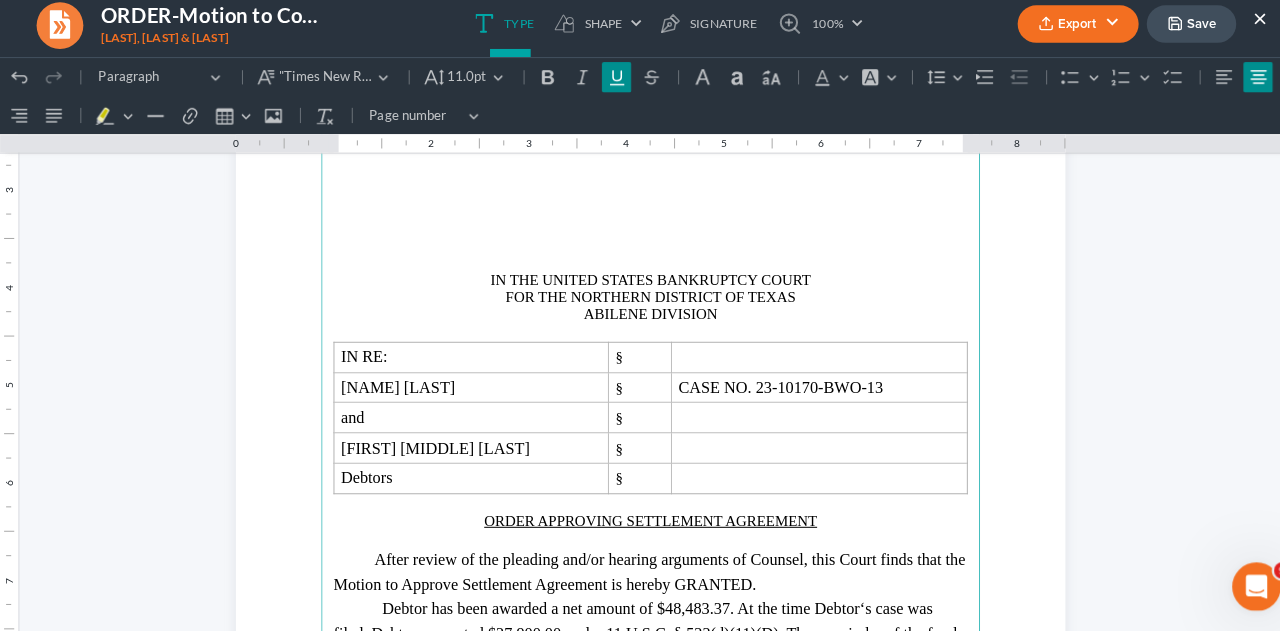 click on "1.00 10.00 0 1 1 2 2 3 3 4 4 5 5 6 6 7 7 8 8 9 9 10 10 11 11 Undo (Ctrl+Z) Undo Redo (Ctrl+Y) Redo Heading Paragraph Paragraph Heading 1 Heading 2 Heading 3 "Times New Roman",serif "Times New Roman",serif Default Arial Calibri Courier New Georgia Lucida Sans Unicode Tahoma Times New Roman Trebuchet MS Verdana 11.0pt 11.0pt 8pt 9pt 10pt 10.5pt 11pt 12pt 13pt 14pt 15pt 16pt 18pt 20pt 22pt 24pt 26pt 28pt Bold (Ctrl+B) Bold Italic (Ctrl+I) Italic Underline (Ctrl+U) Underline Strikethrough (Ctrl+Shift+X) Strikethrough Uppercase Uppercase
Lowercase Lowercase Capitalize Capitalize Font Color Font Color Remove color Remove color Font Background Color Font Background Color Remove color Remove color
Line Height Line Height 1 1.15 1.5 1.75 2 Increase indent Increase indent Decrease indent Decrease indent Bulleted List Bulleted List Disc Toggle the disc list style Circle Toggle the circle list style Square Toggle the square list style Numbered List Numbered List Decimal Toggle the decimal list style Link 1" 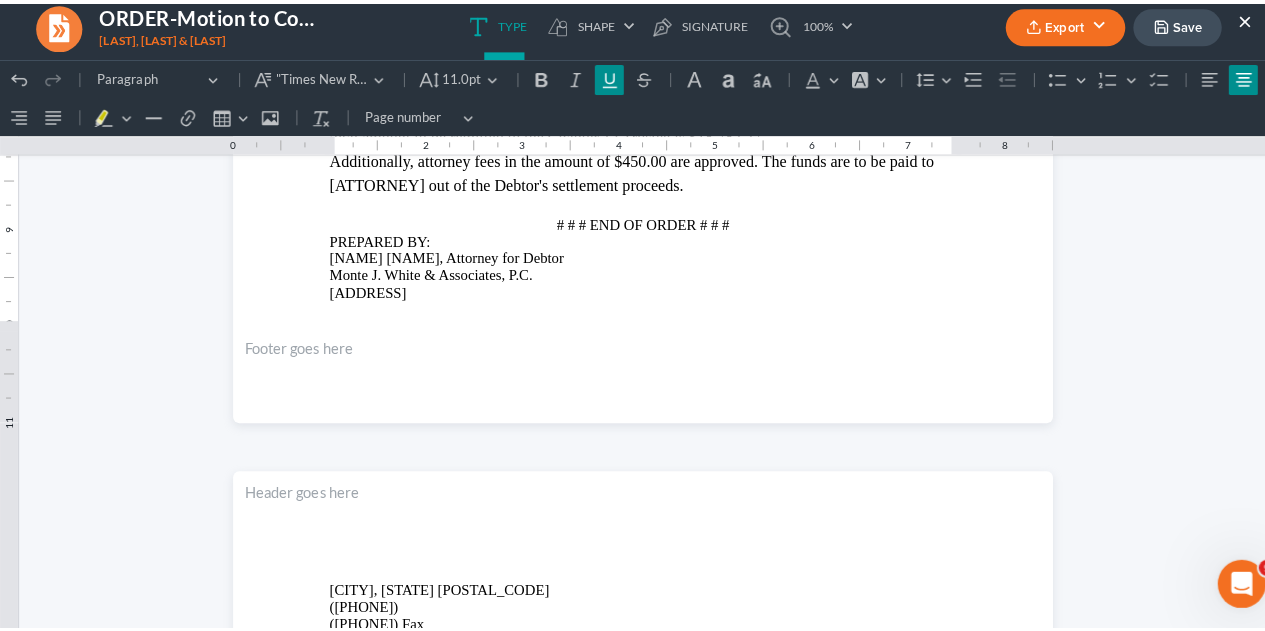scroll, scrollTop: 836, scrollLeft: 0, axis: vertical 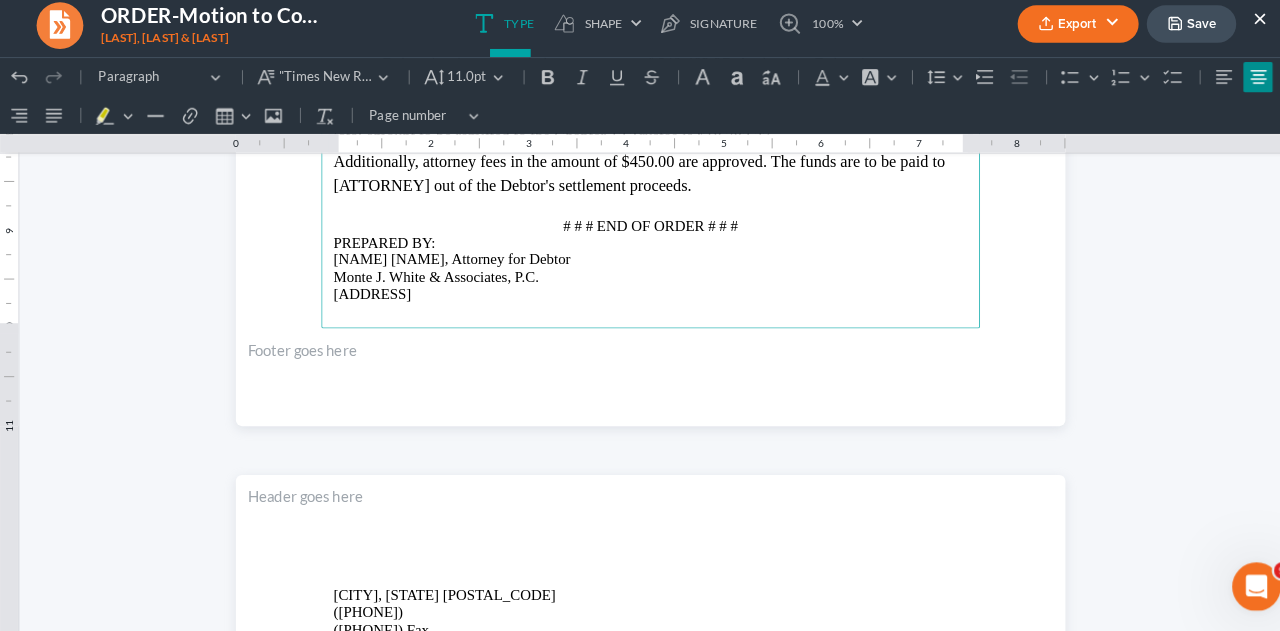 click on "# # # END OF ORDER # # #" at bounding box center [640, 223] 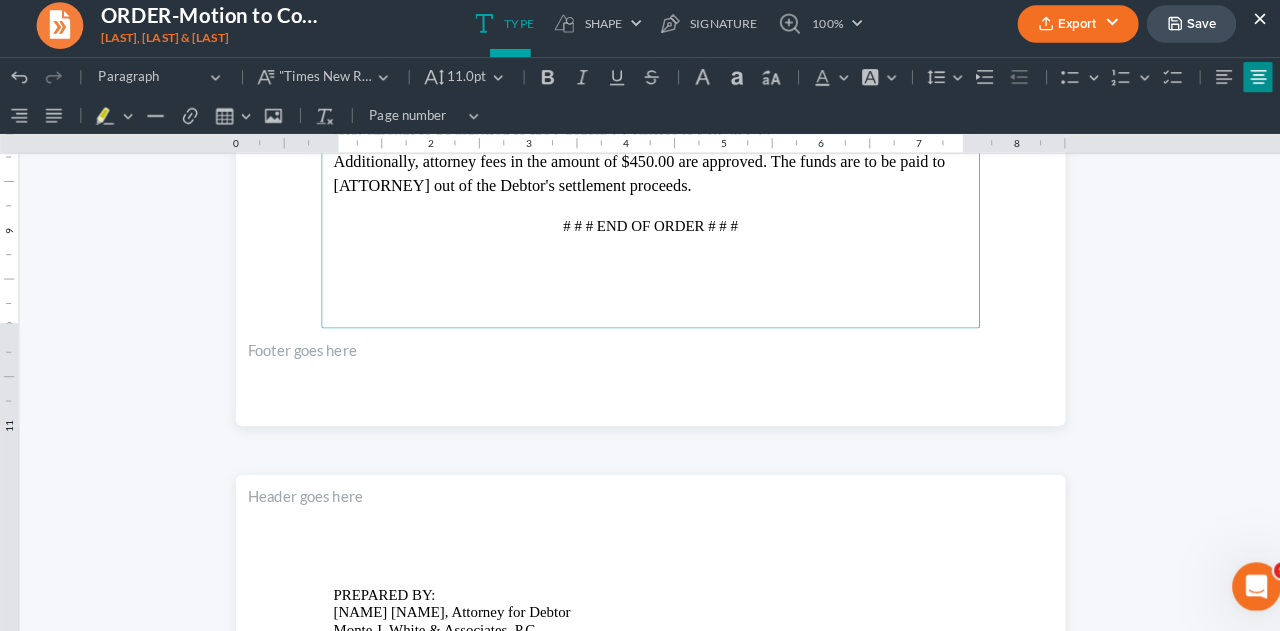 click on "Save" at bounding box center (1172, 33) 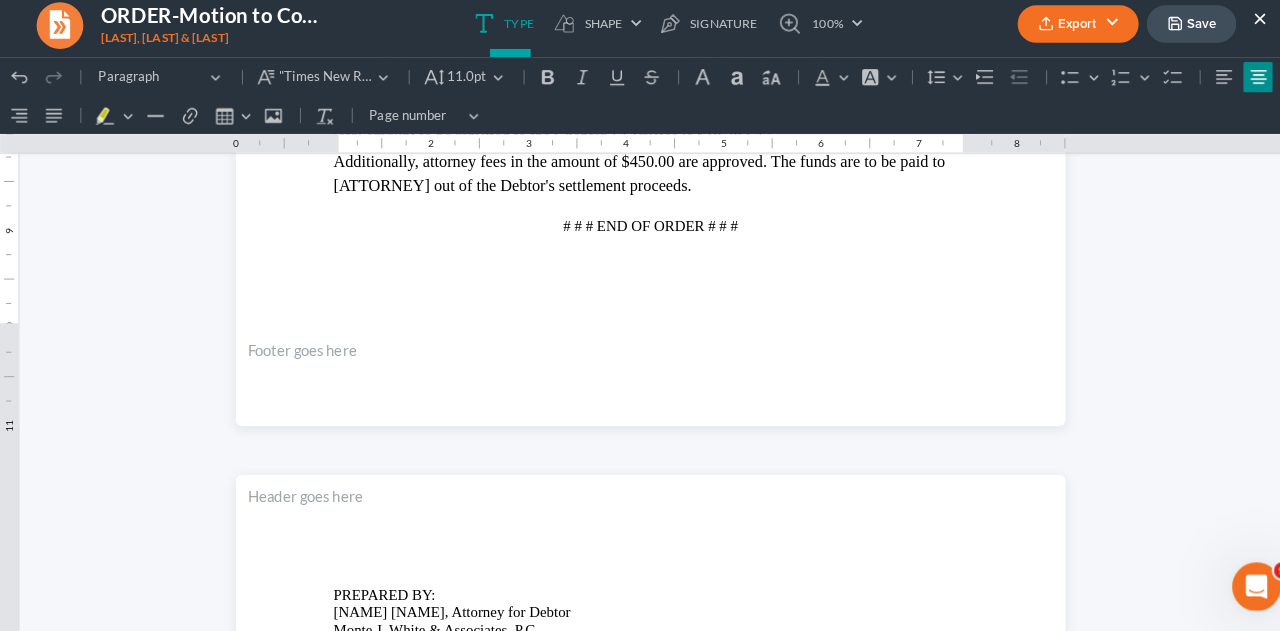 click on "Save" at bounding box center [1172, 33] 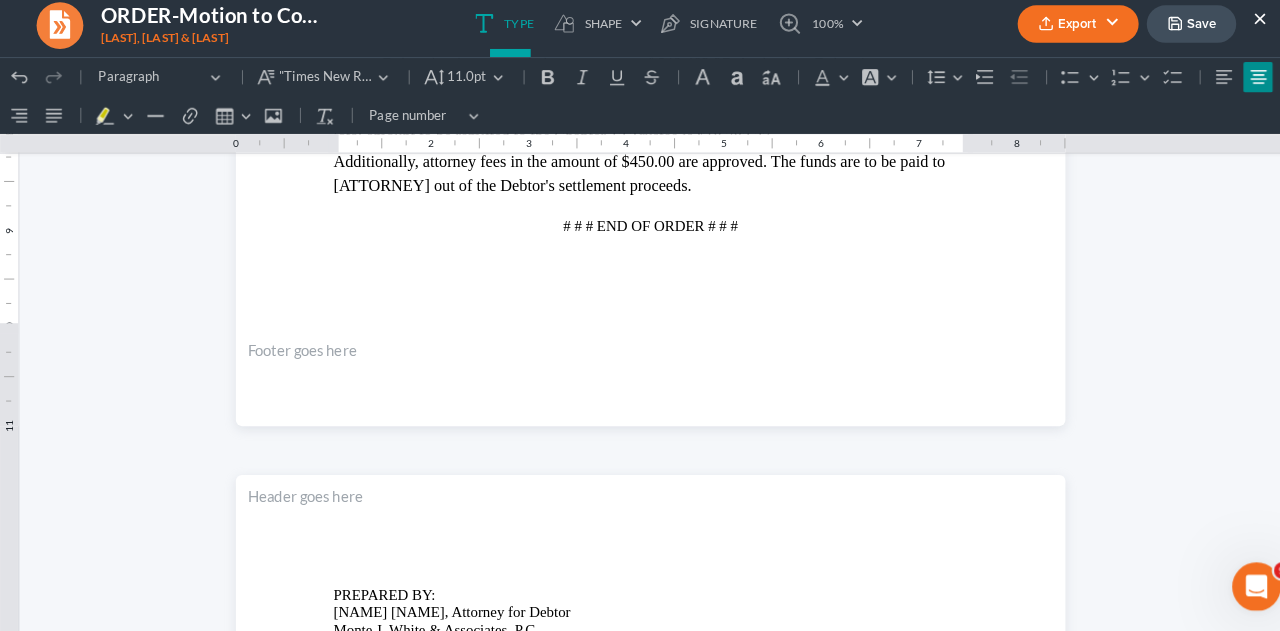 click on "×" at bounding box center (1239, 27) 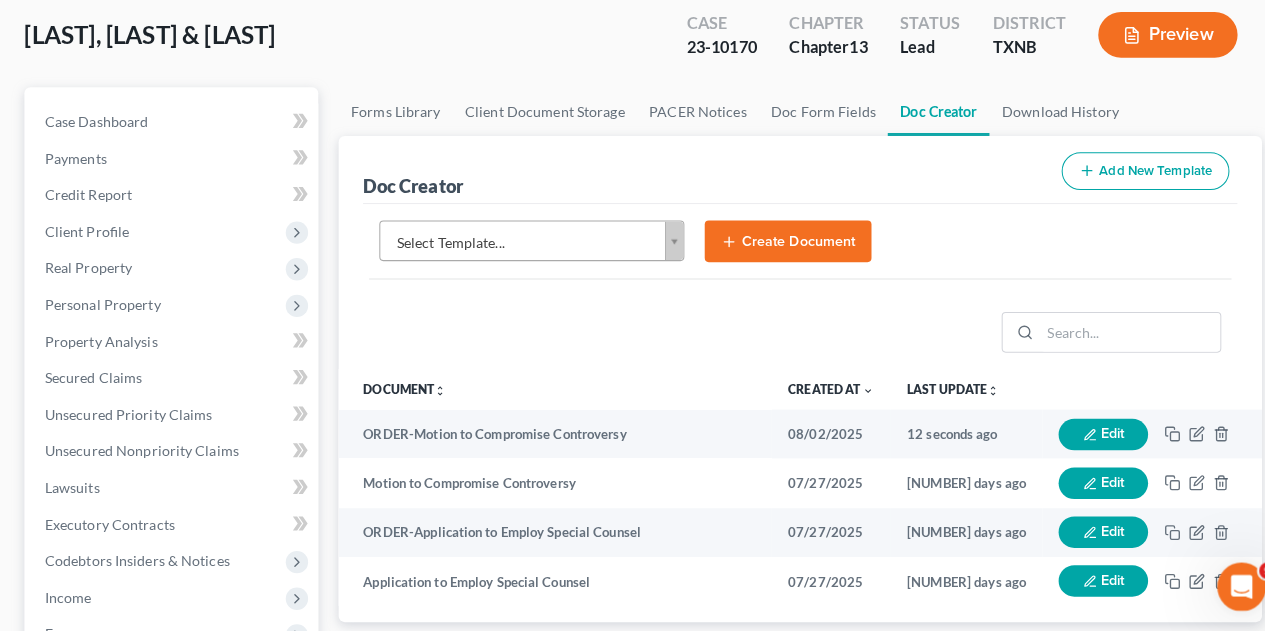 scroll, scrollTop: 0, scrollLeft: 0, axis: both 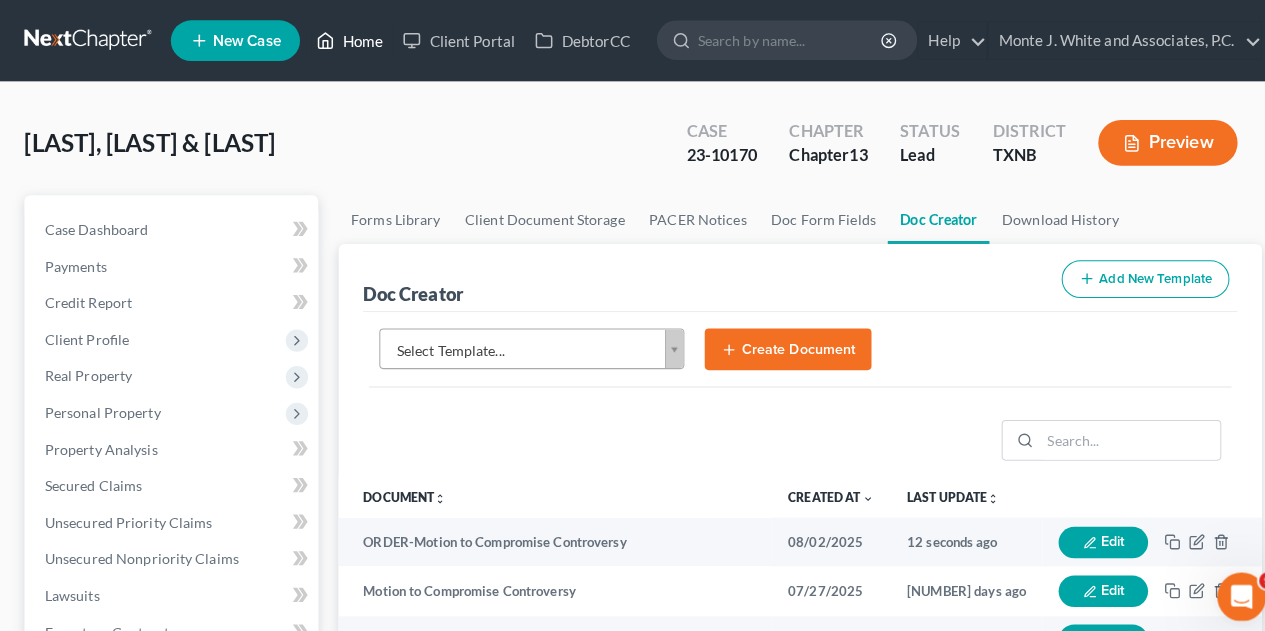 click on "Home" at bounding box center [343, 40] 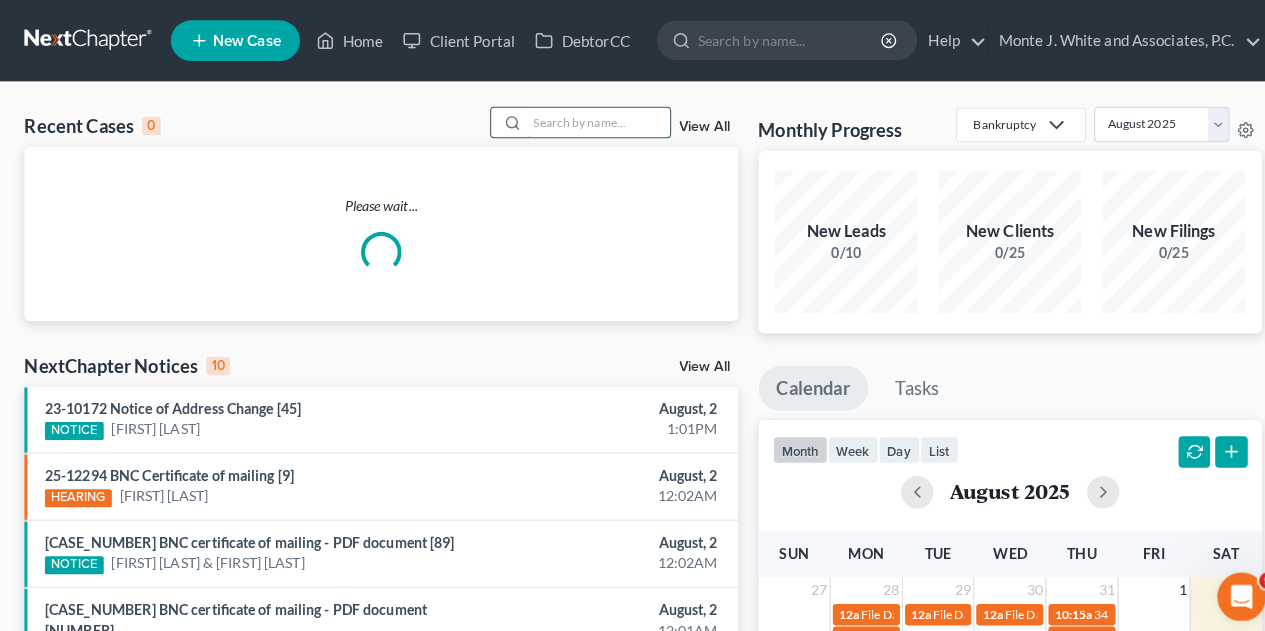 click at bounding box center (589, 120) 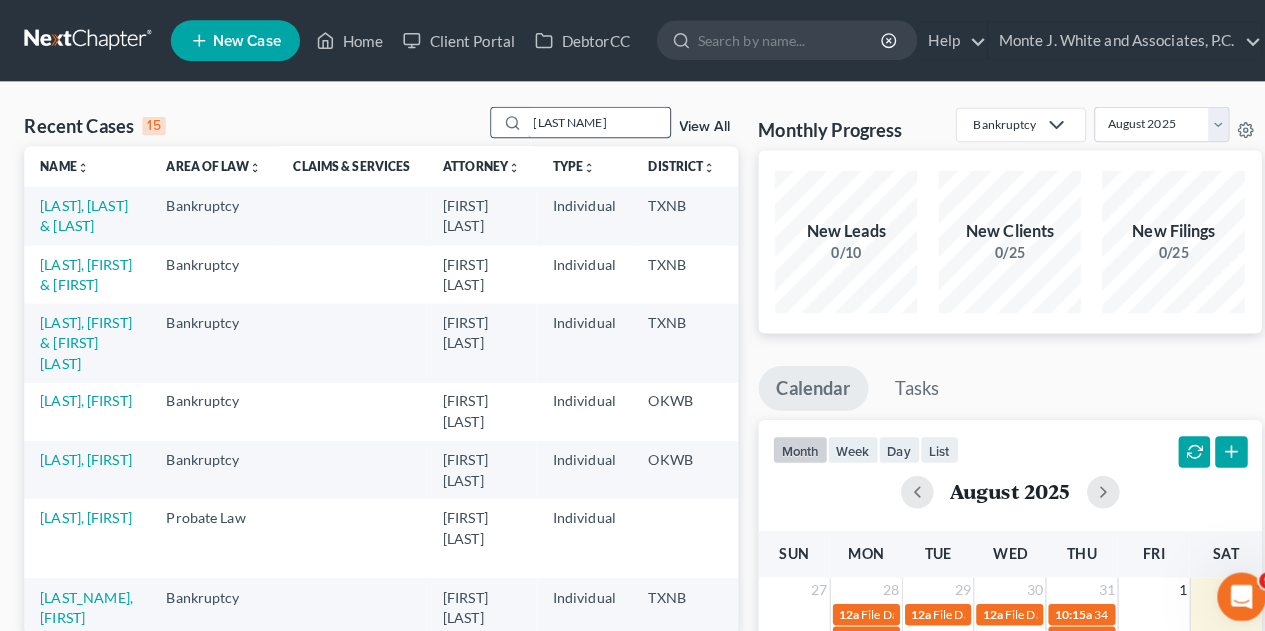 type on "[LAST NAME]" 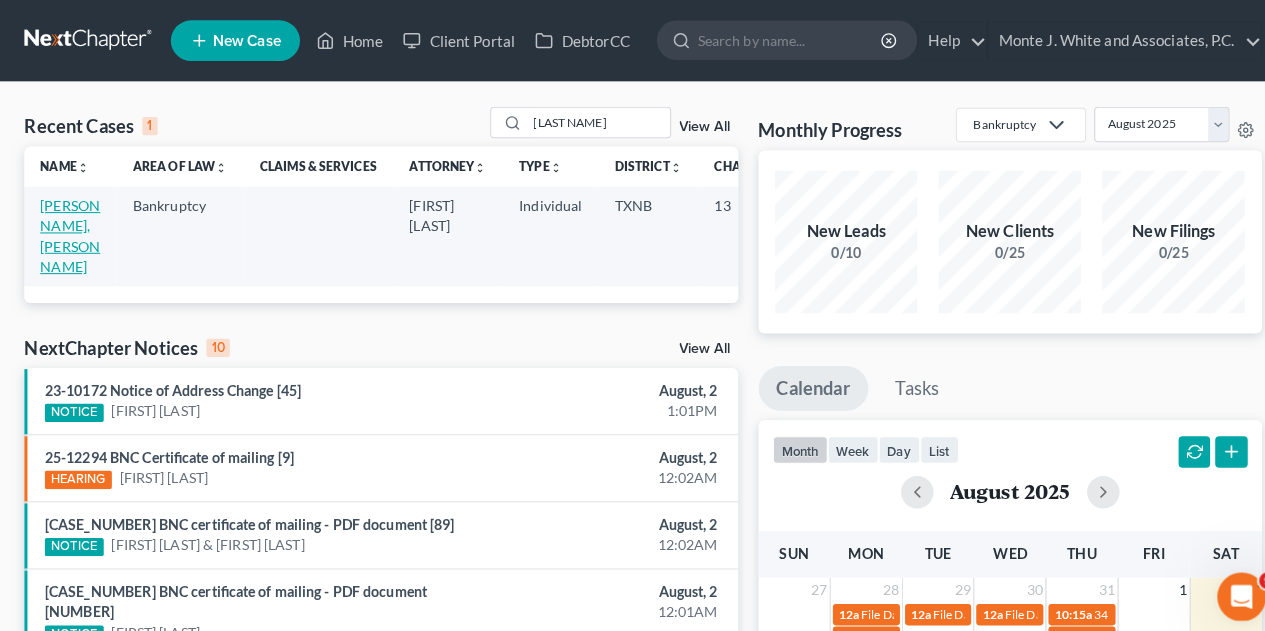 click on "[PERSON NAME], [PERSON NAME]" at bounding box center [69, 232] 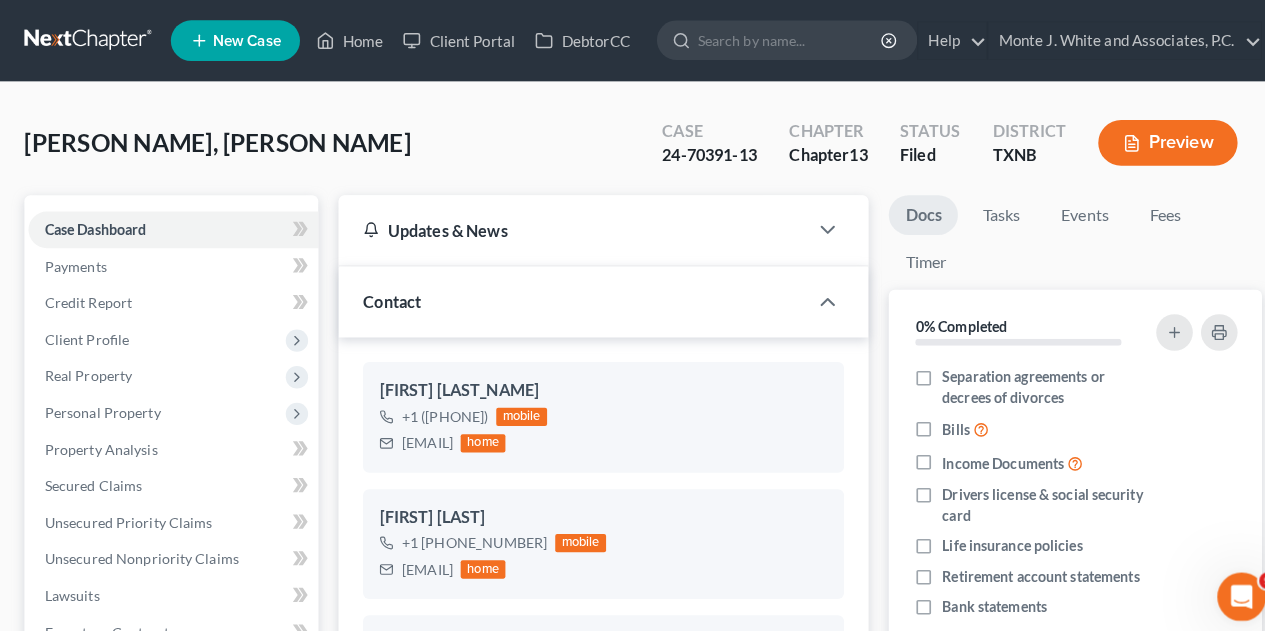 scroll, scrollTop: 379, scrollLeft: 0, axis: vertical 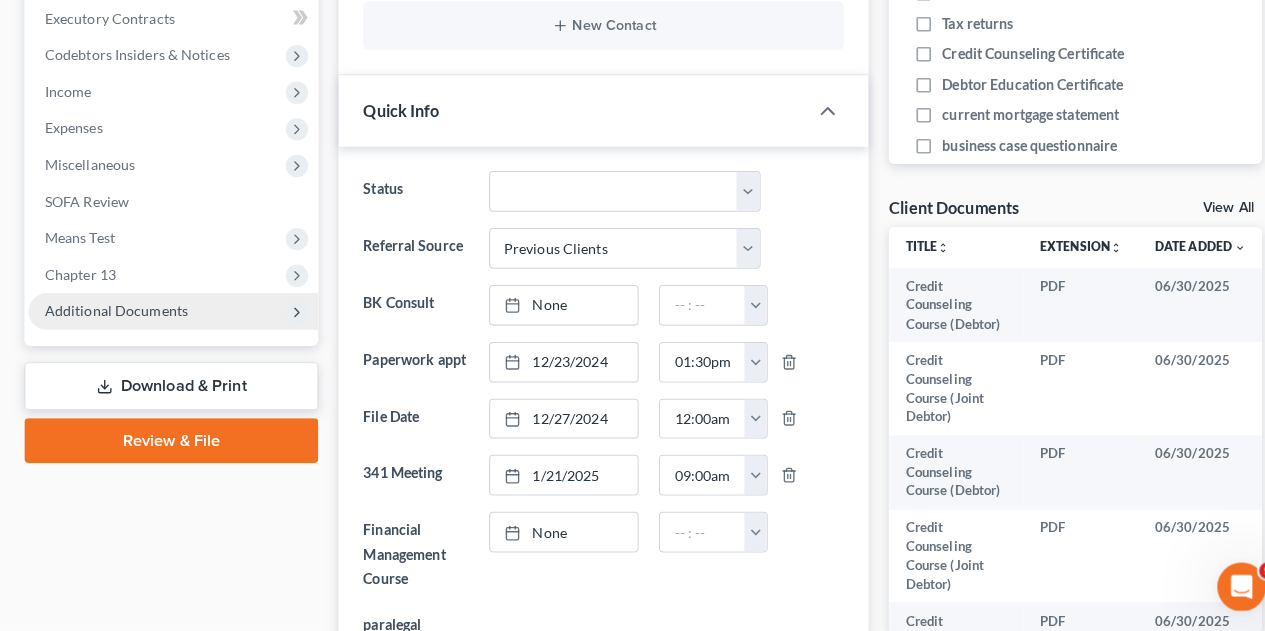 click on "Additional Documents" at bounding box center (114, 315) 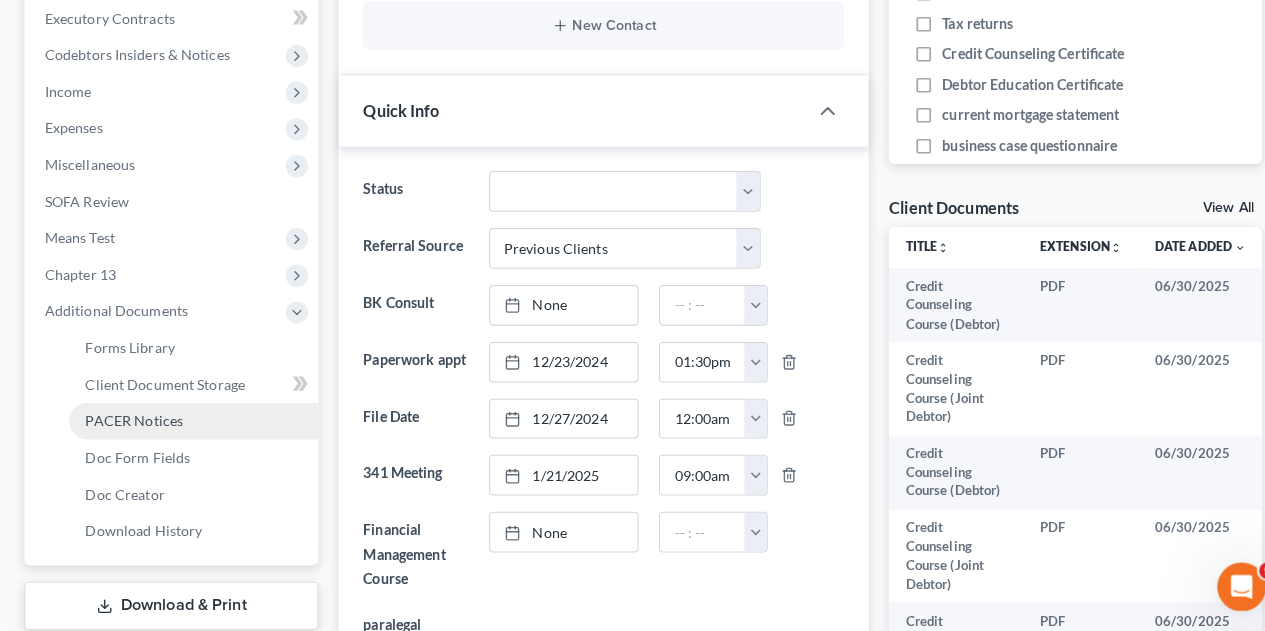 click on "PACER Notices" at bounding box center [132, 423] 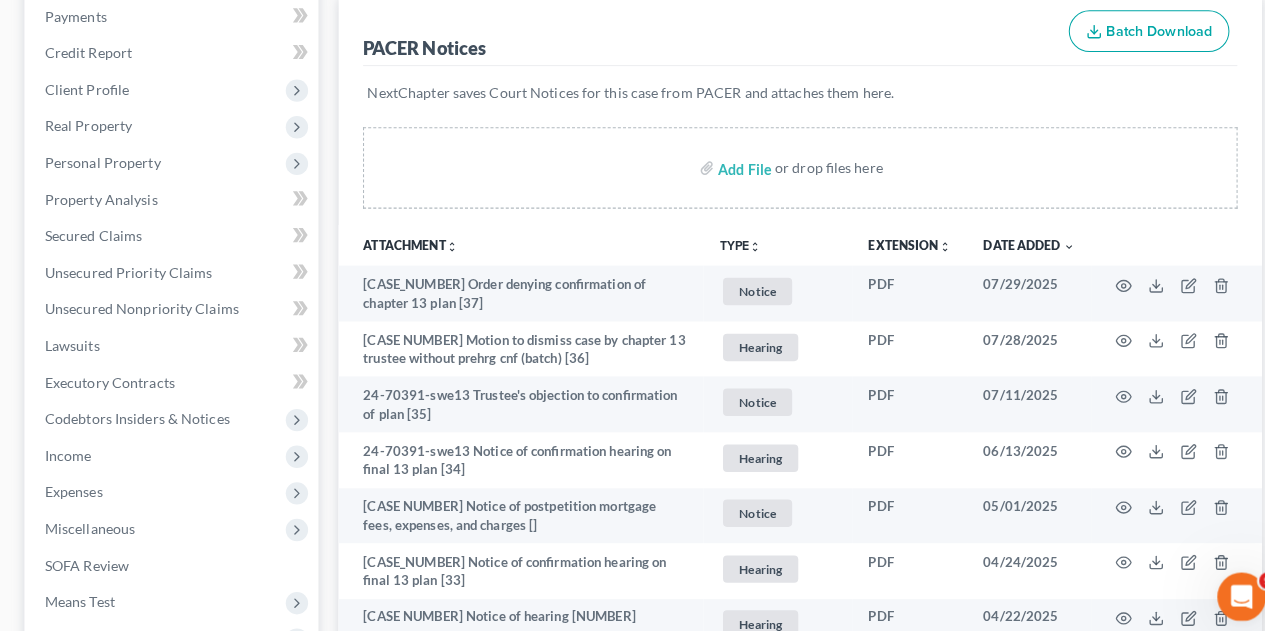 scroll, scrollTop: 242, scrollLeft: 0, axis: vertical 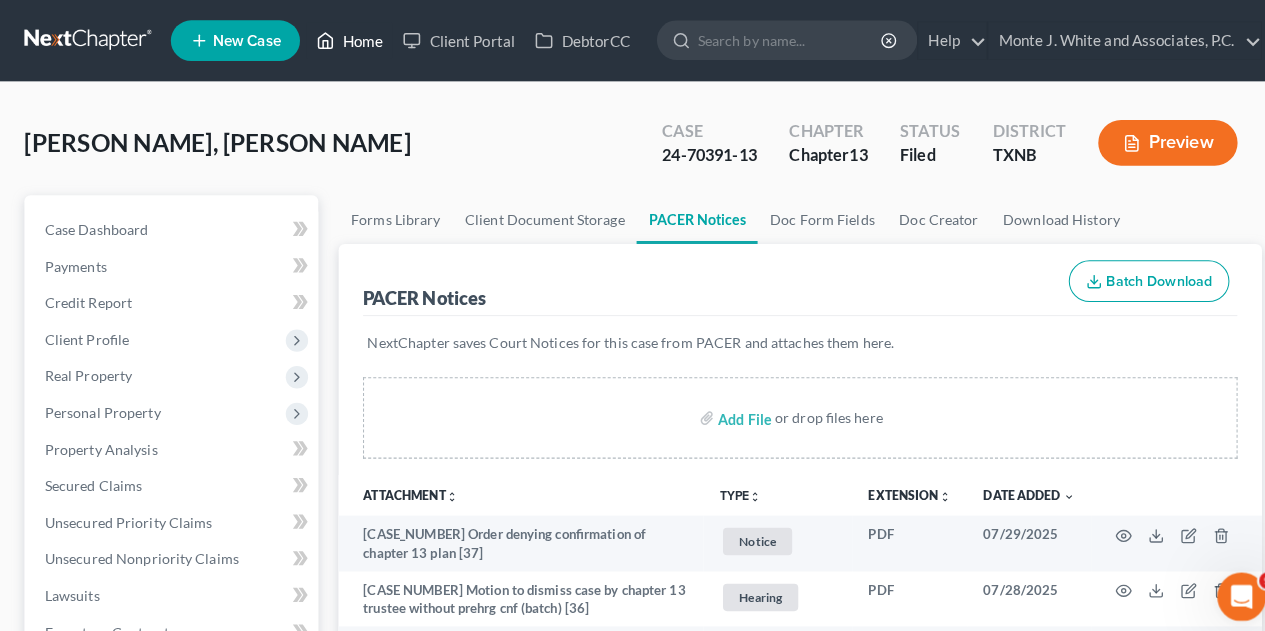 click on "Home" at bounding box center [343, 40] 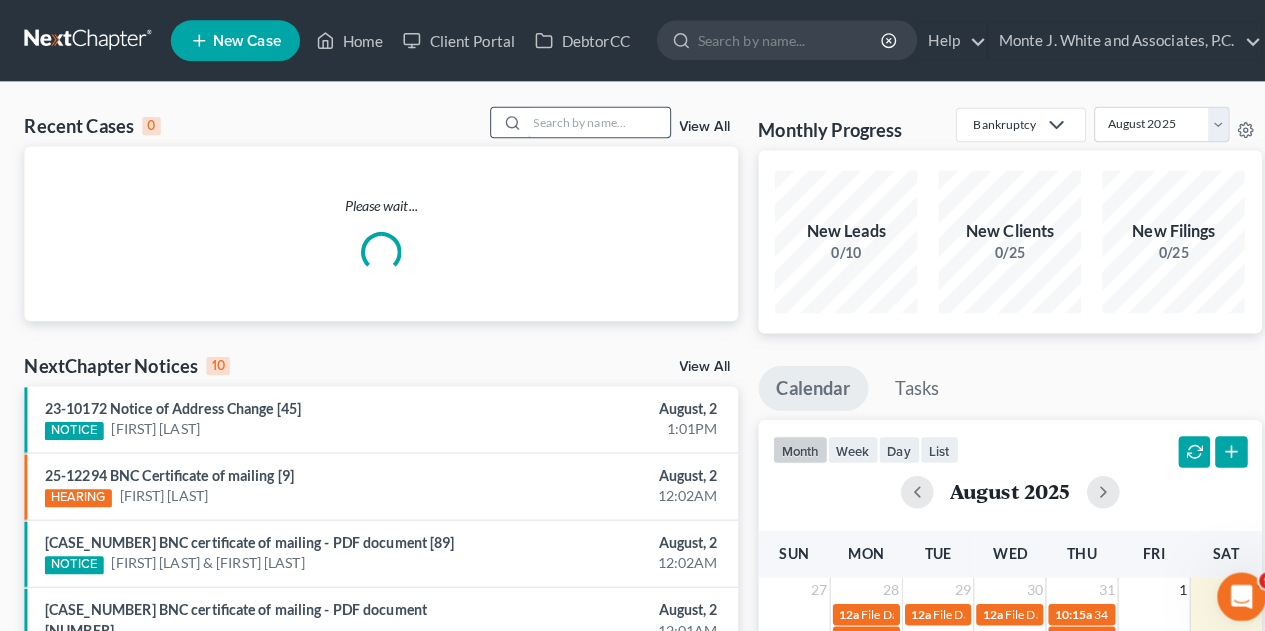 click at bounding box center (589, 120) 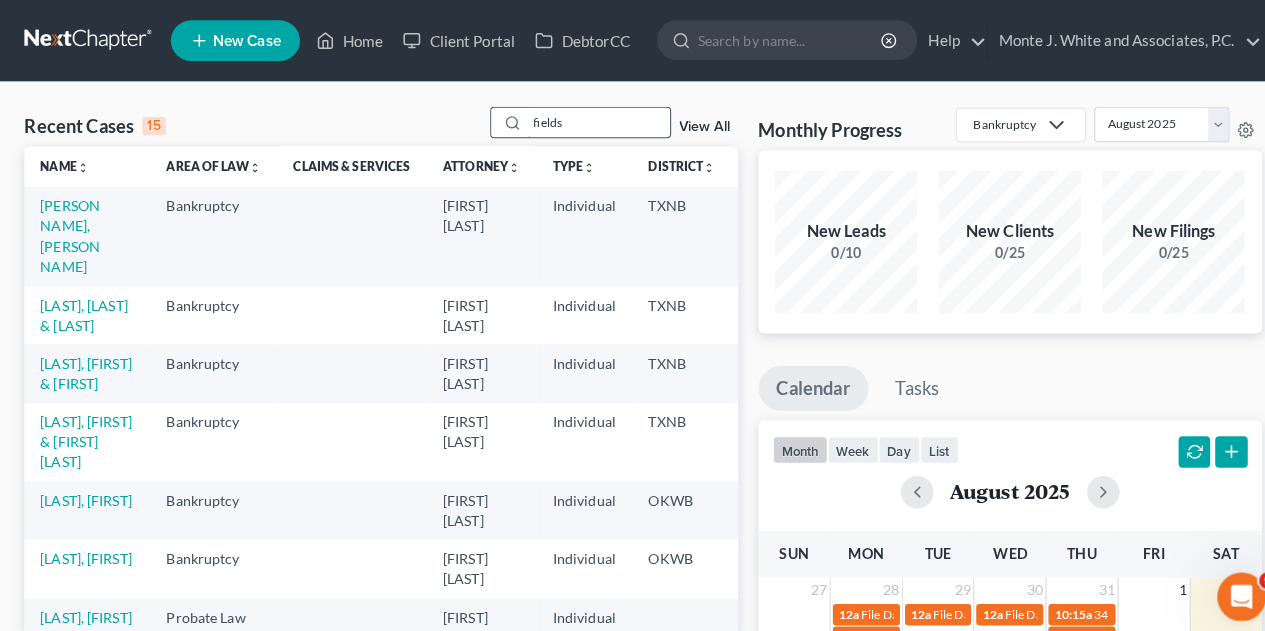 type on "fields" 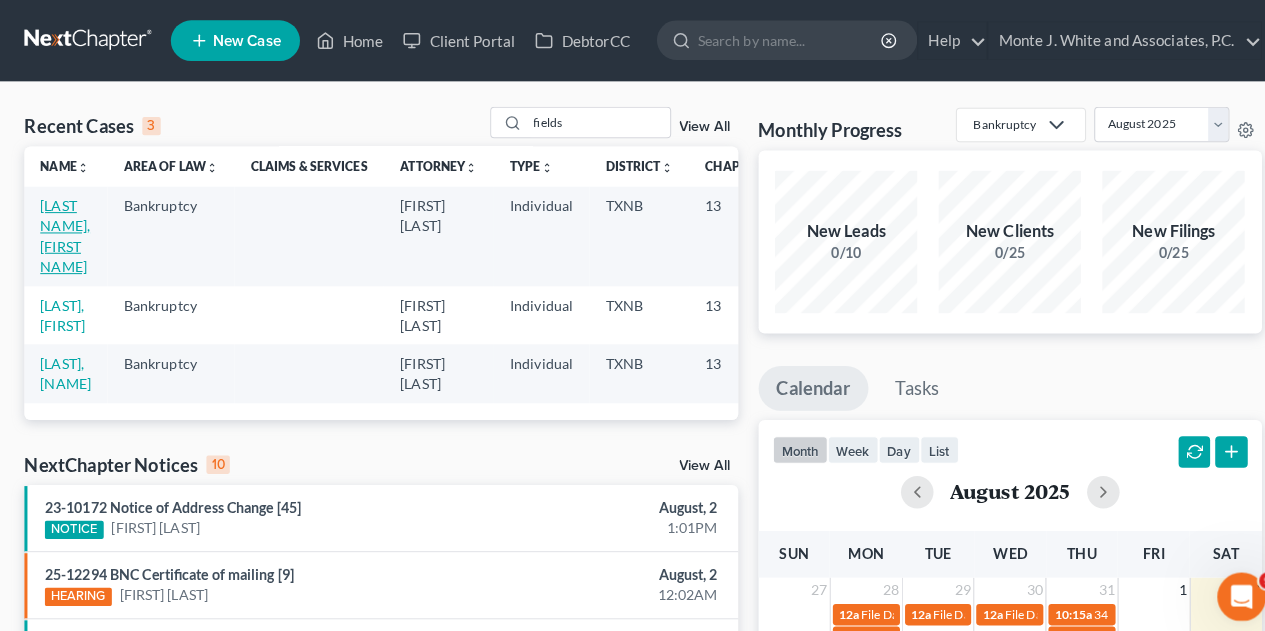 click on "[LAST NAME], [FIRST NAME]" at bounding box center [64, 232] 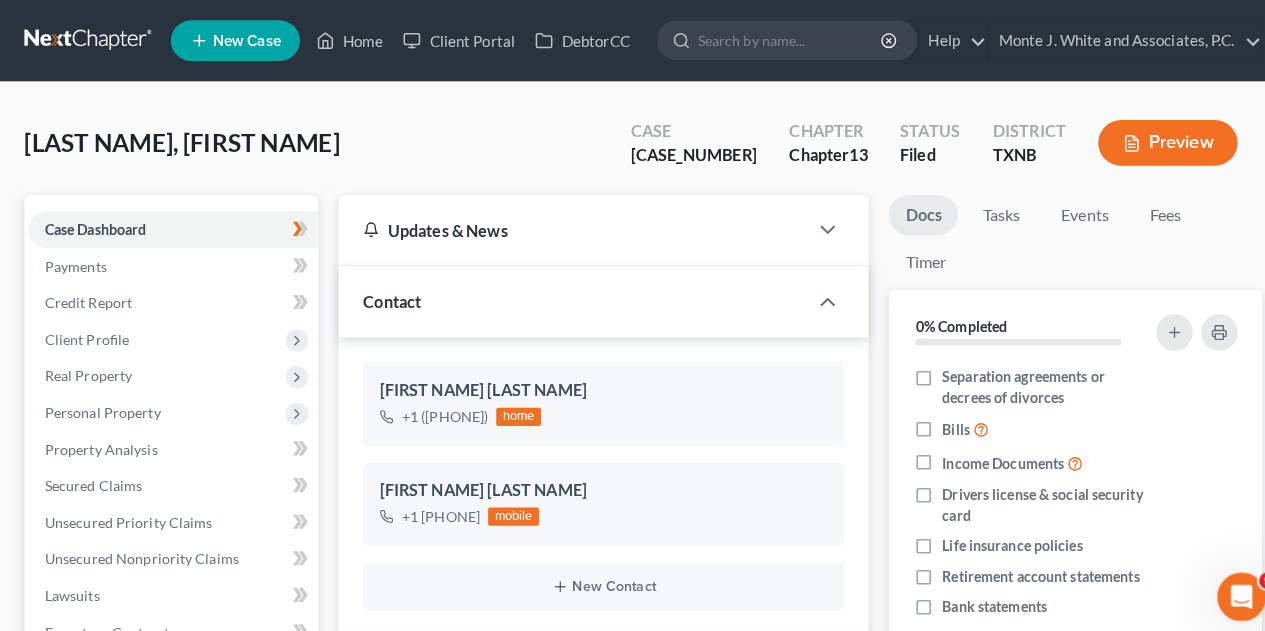 scroll, scrollTop: 582, scrollLeft: 0, axis: vertical 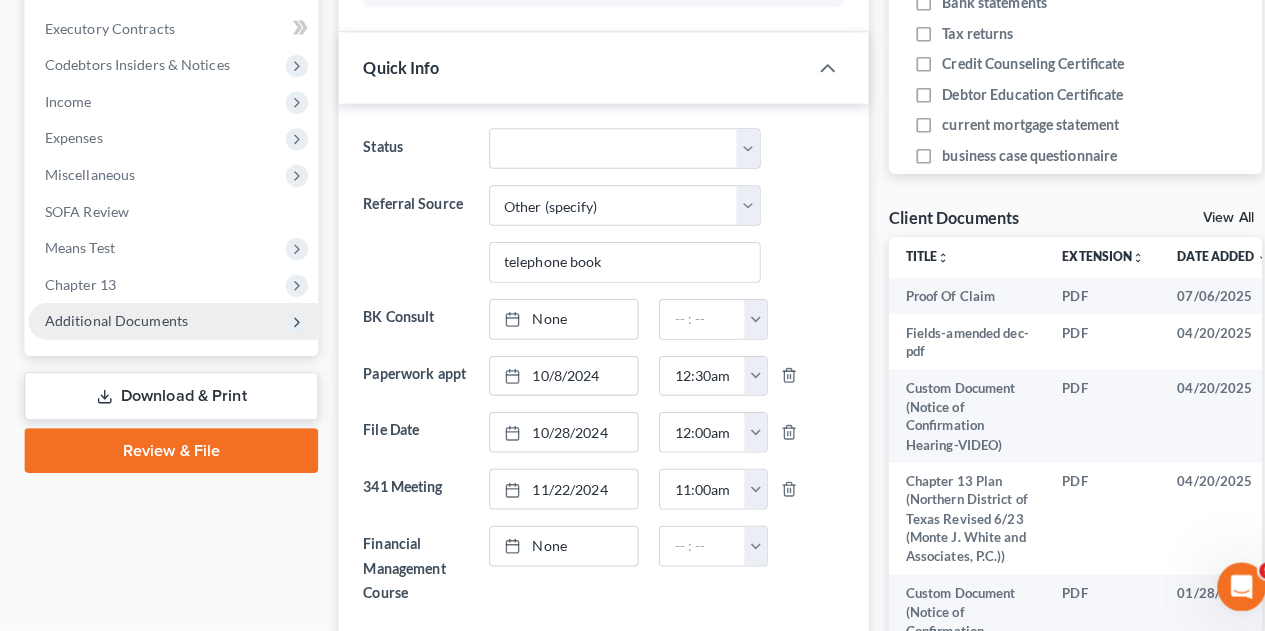 click on "Additional Documents" at bounding box center (114, 325) 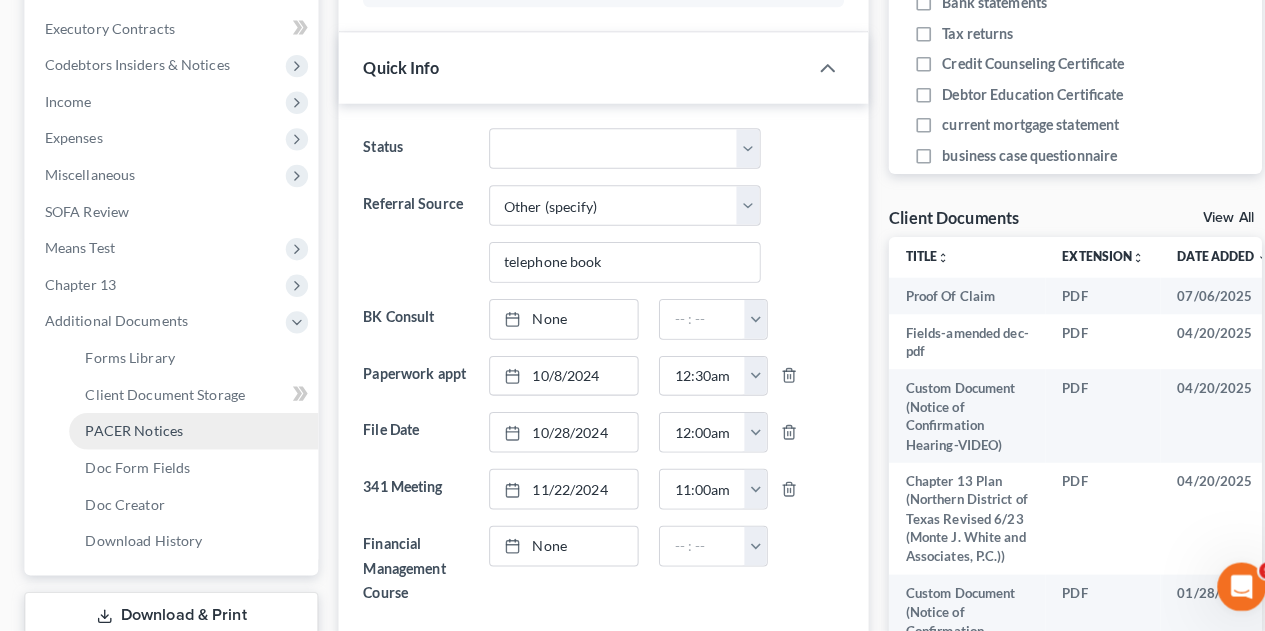 click on "PACER Notices" at bounding box center (132, 433) 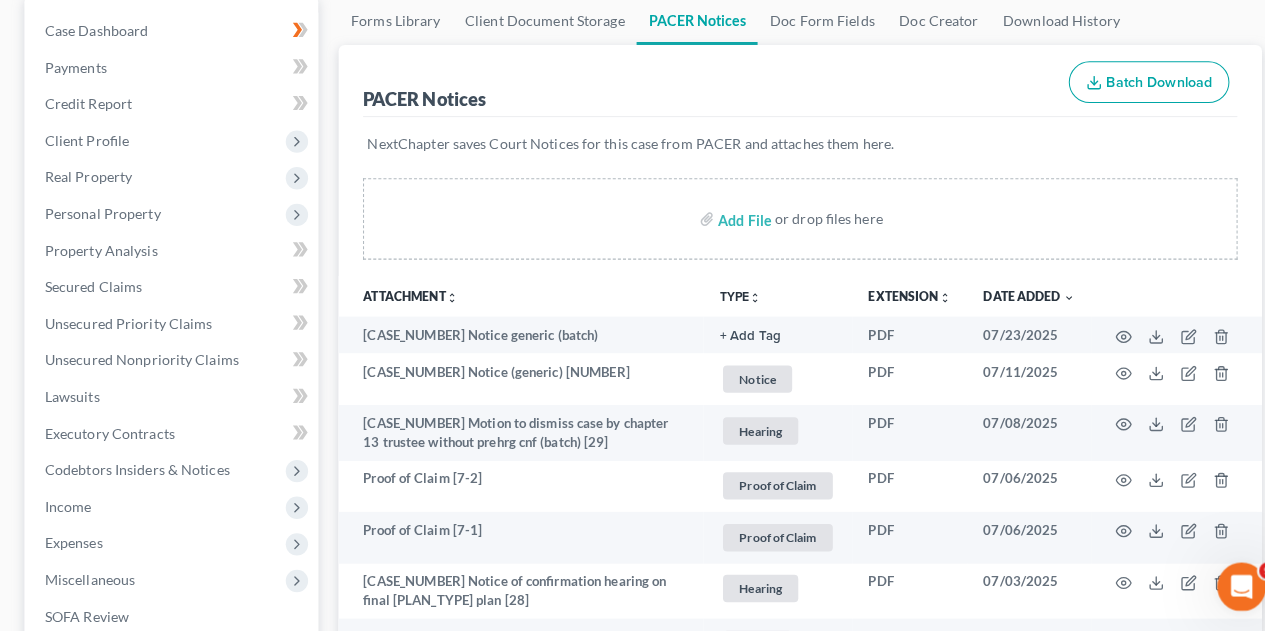 scroll, scrollTop: 187, scrollLeft: 0, axis: vertical 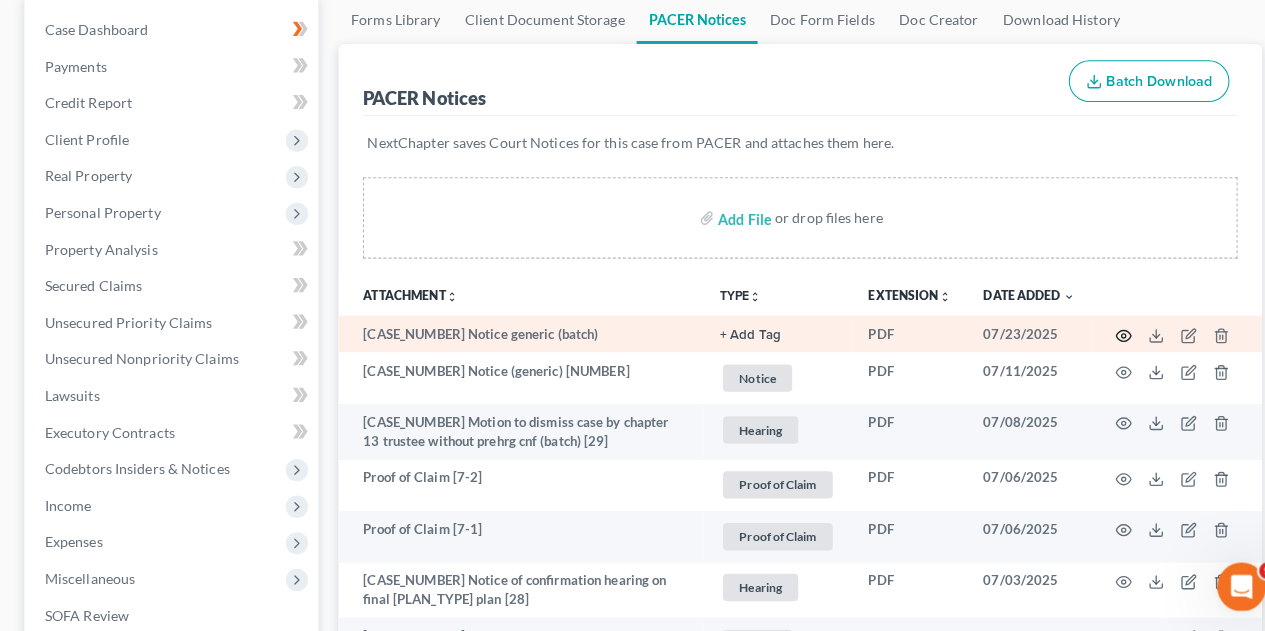 click 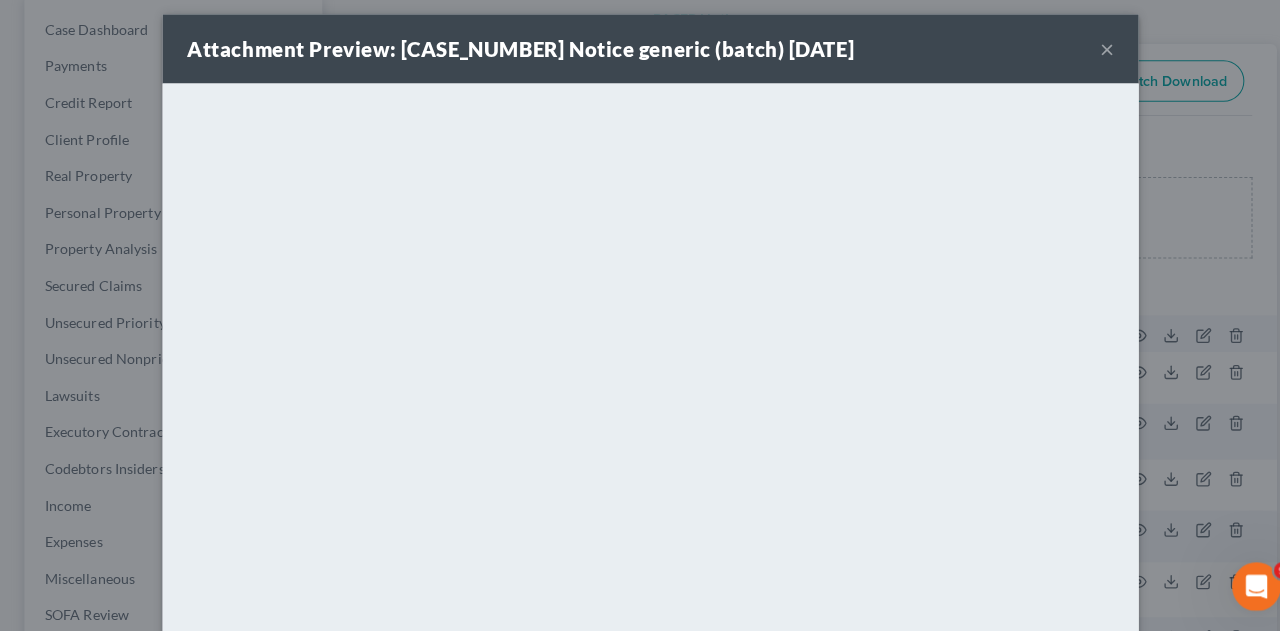 click on "×" at bounding box center (1089, 58) 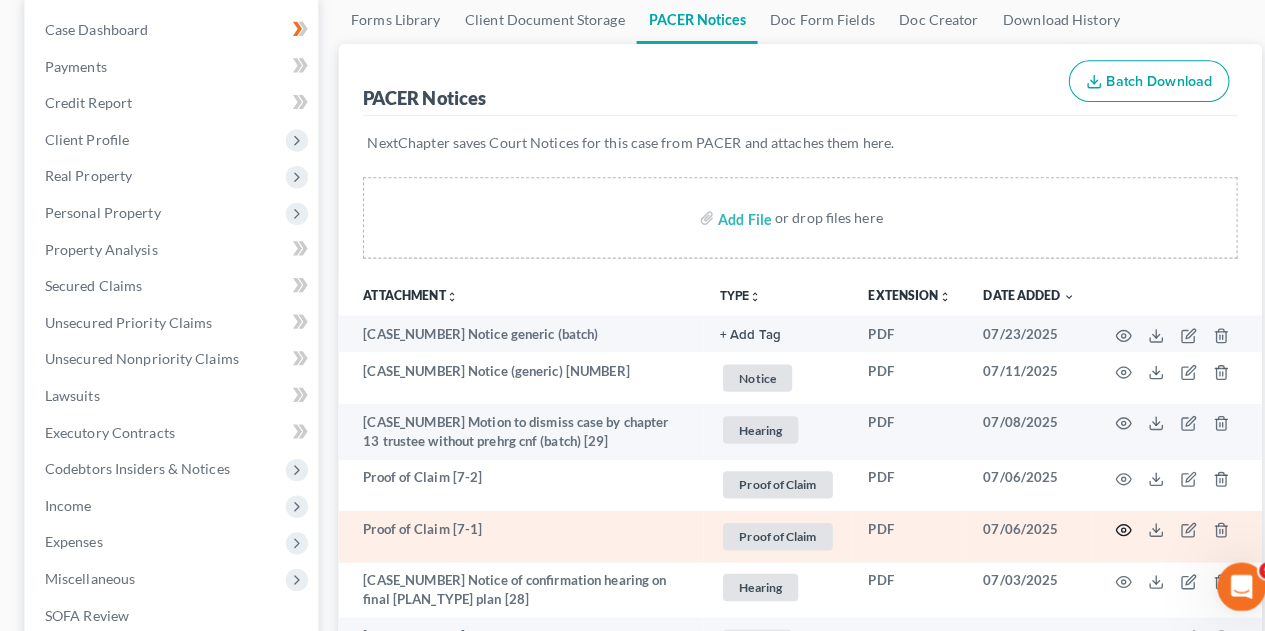 click 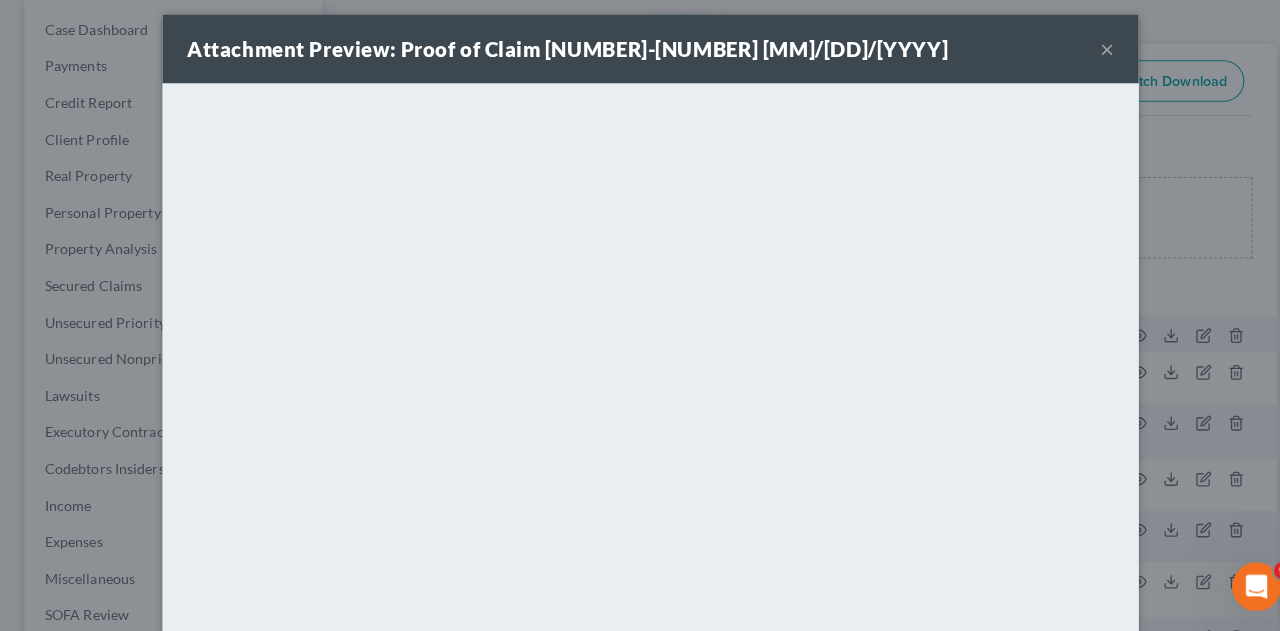 click on "×" at bounding box center [1089, 58] 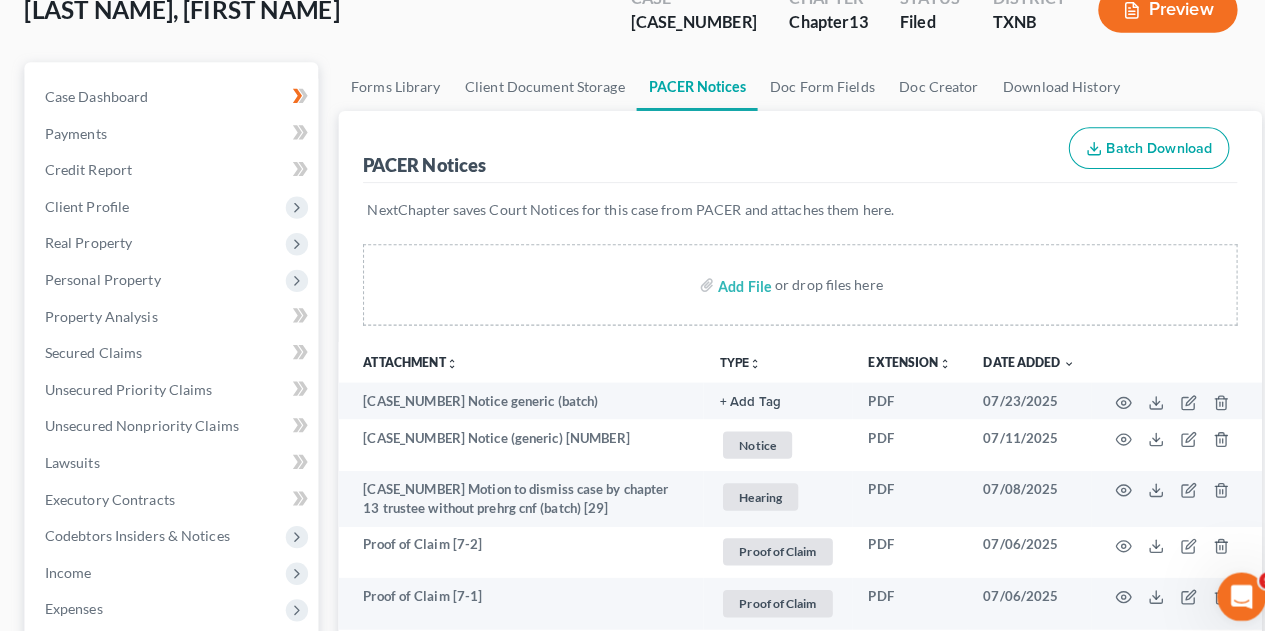 scroll, scrollTop: 0, scrollLeft: 0, axis: both 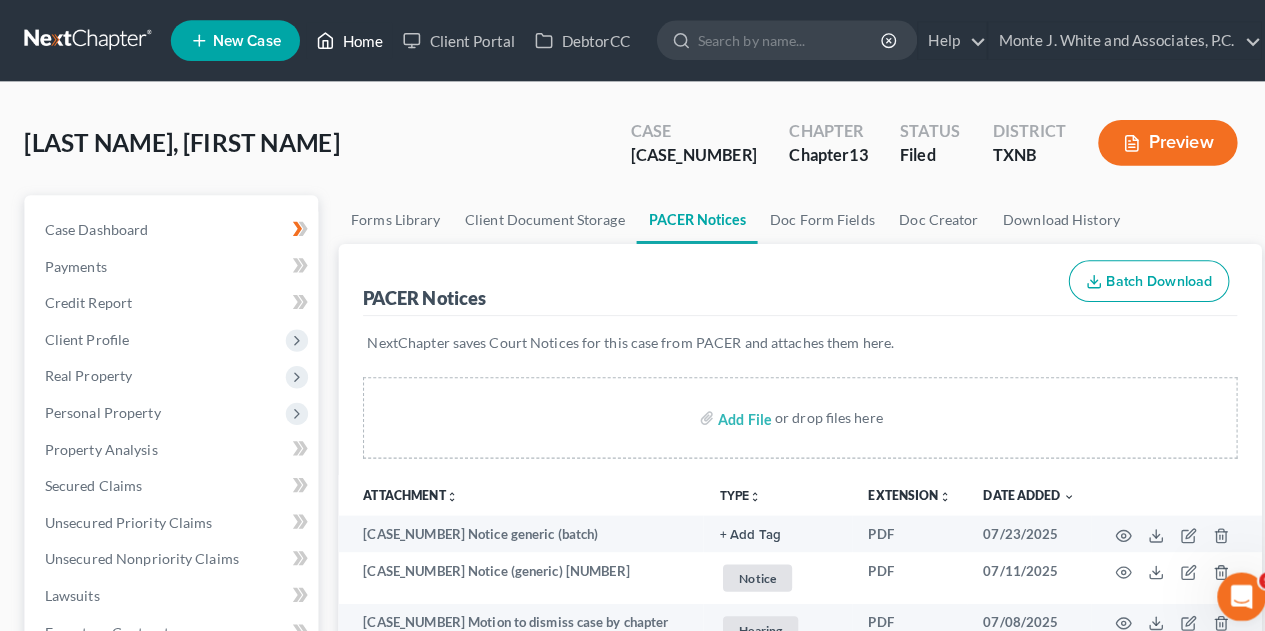 click on "Home" at bounding box center (343, 40) 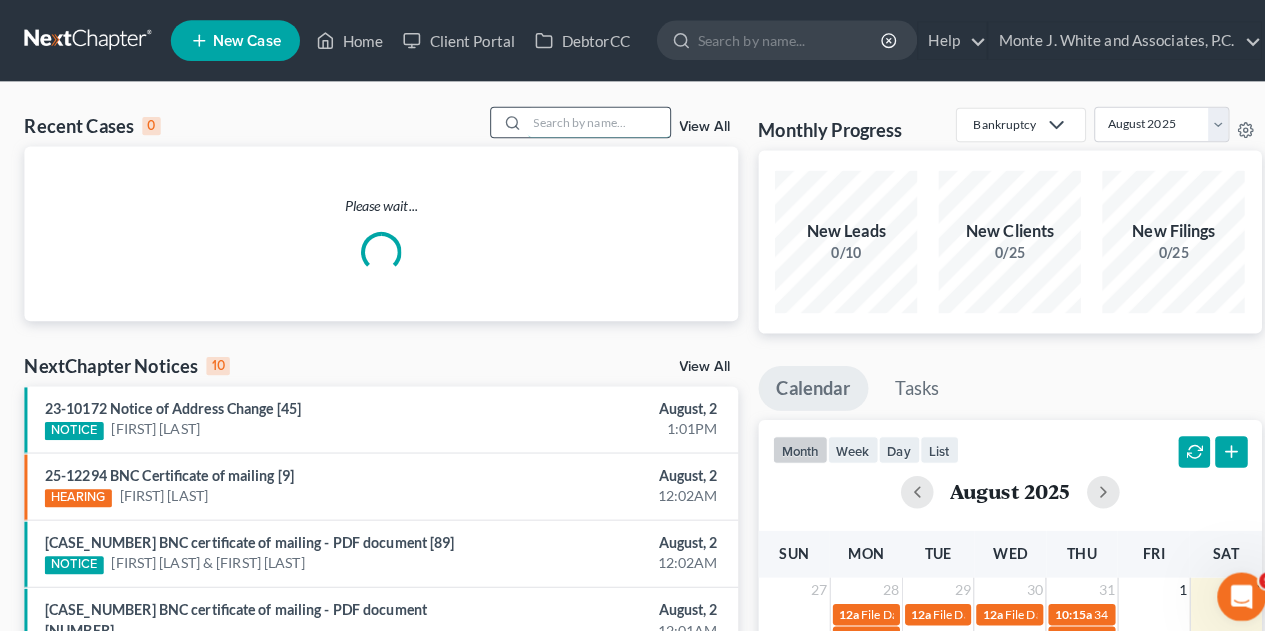 click at bounding box center (589, 120) 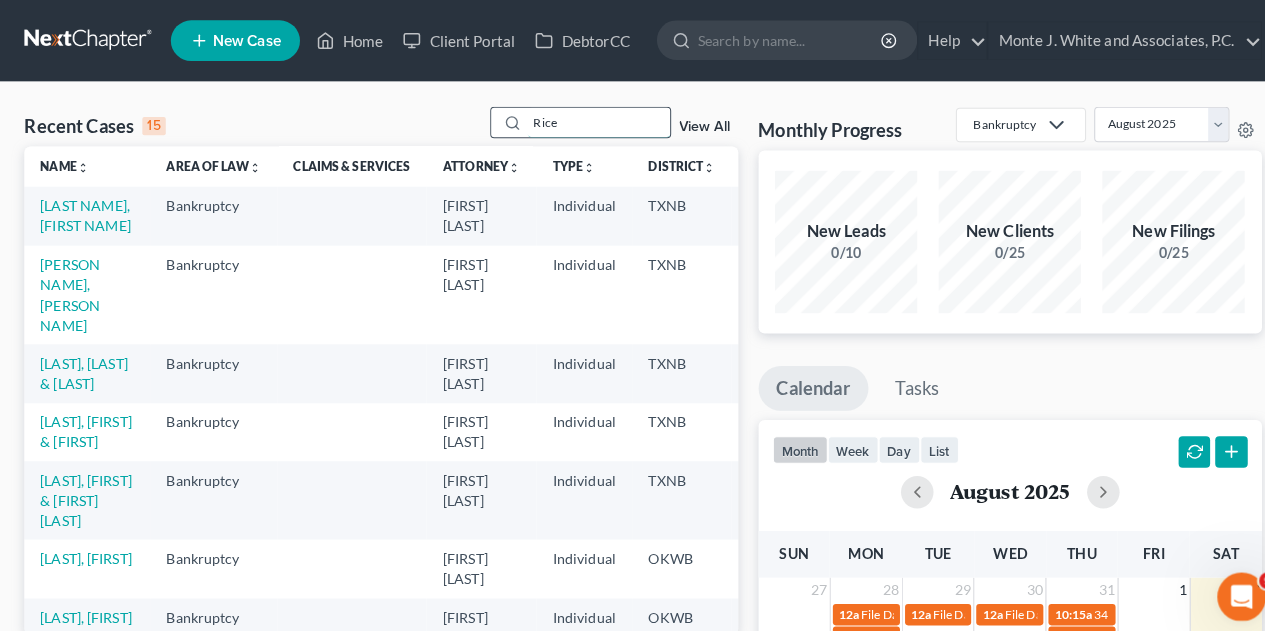type on "Rice" 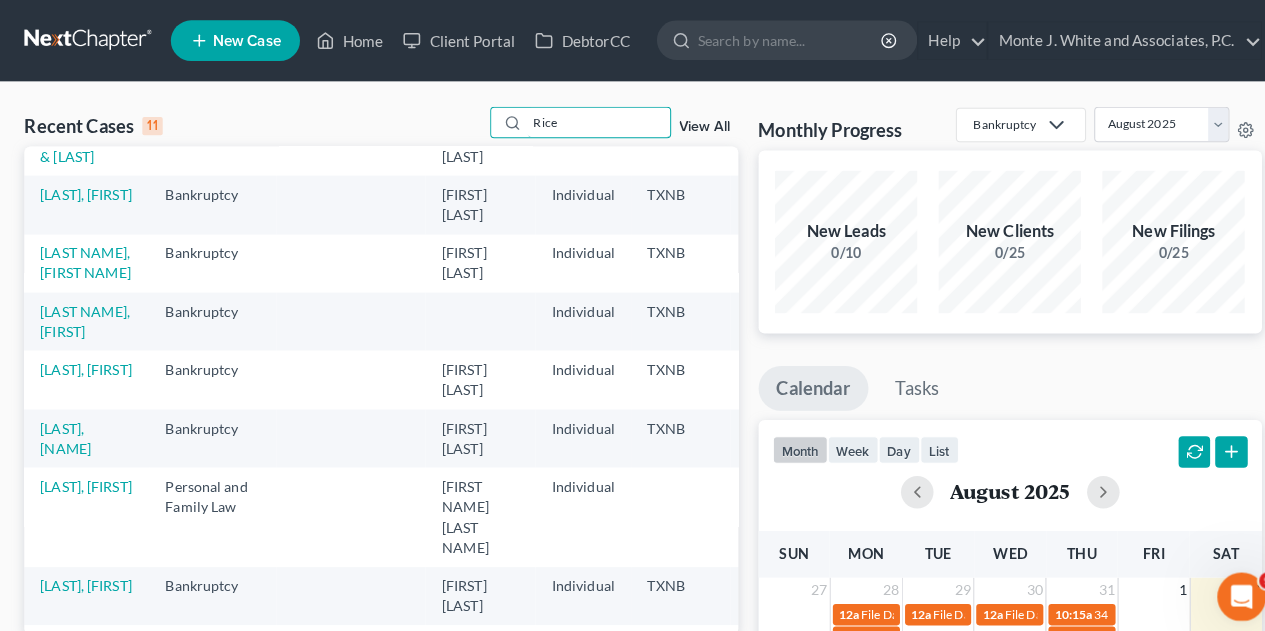 scroll, scrollTop: 126, scrollLeft: 0, axis: vertical 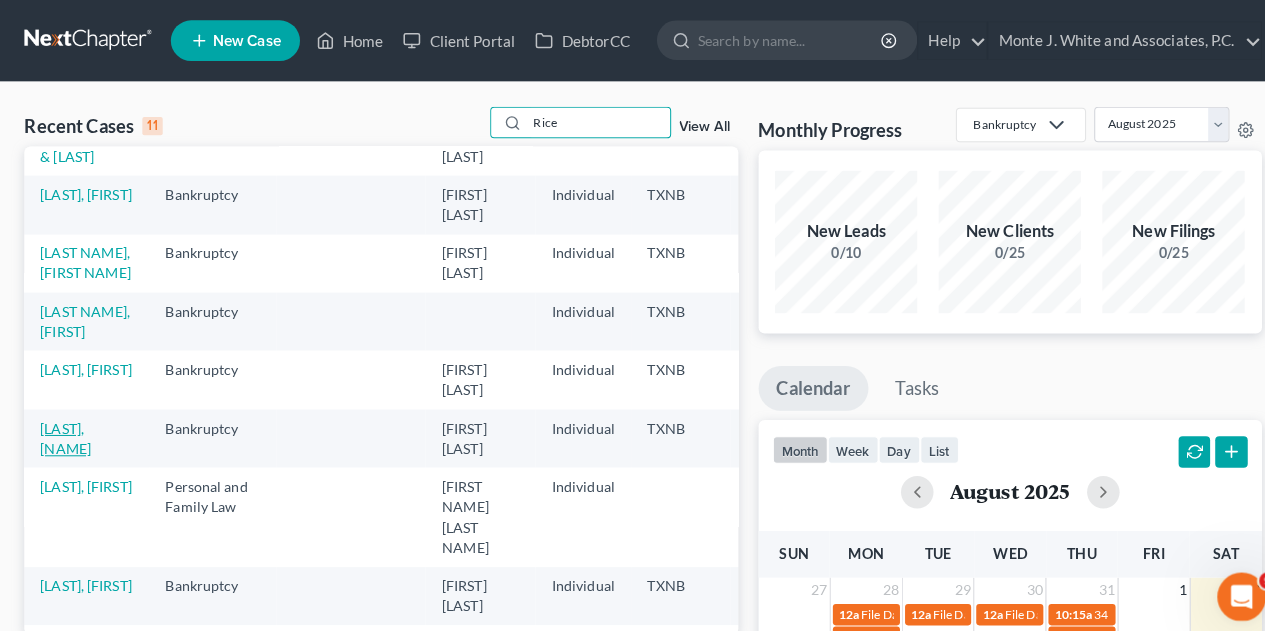 click on "[LAST], [NAME]" at bounding box center [65, 431] 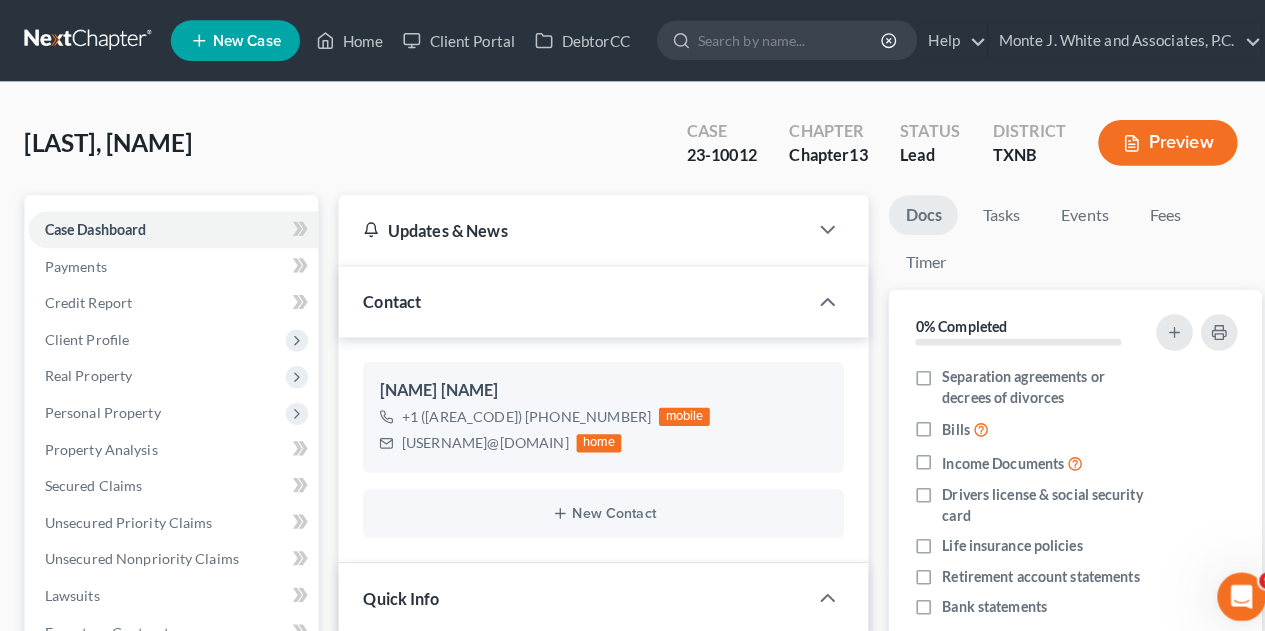 scroll, scrollTop: 550, scrollLeft: 0, axis: vertical 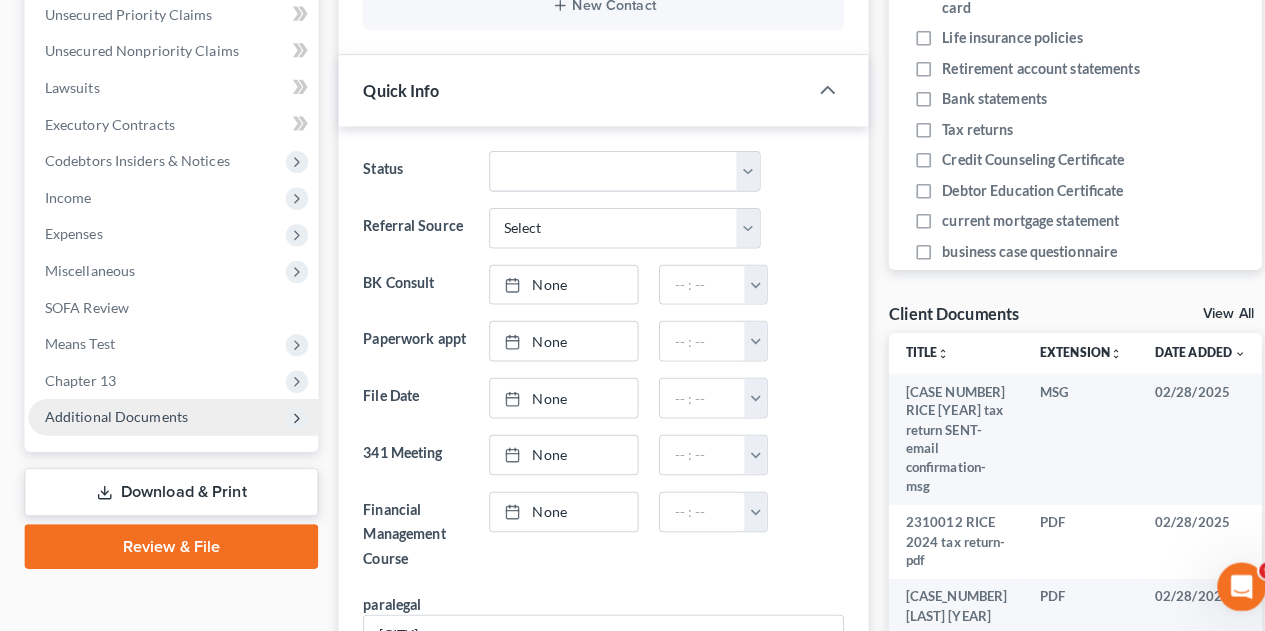 click on "Additional Documents" at bounding box center [114, 419] 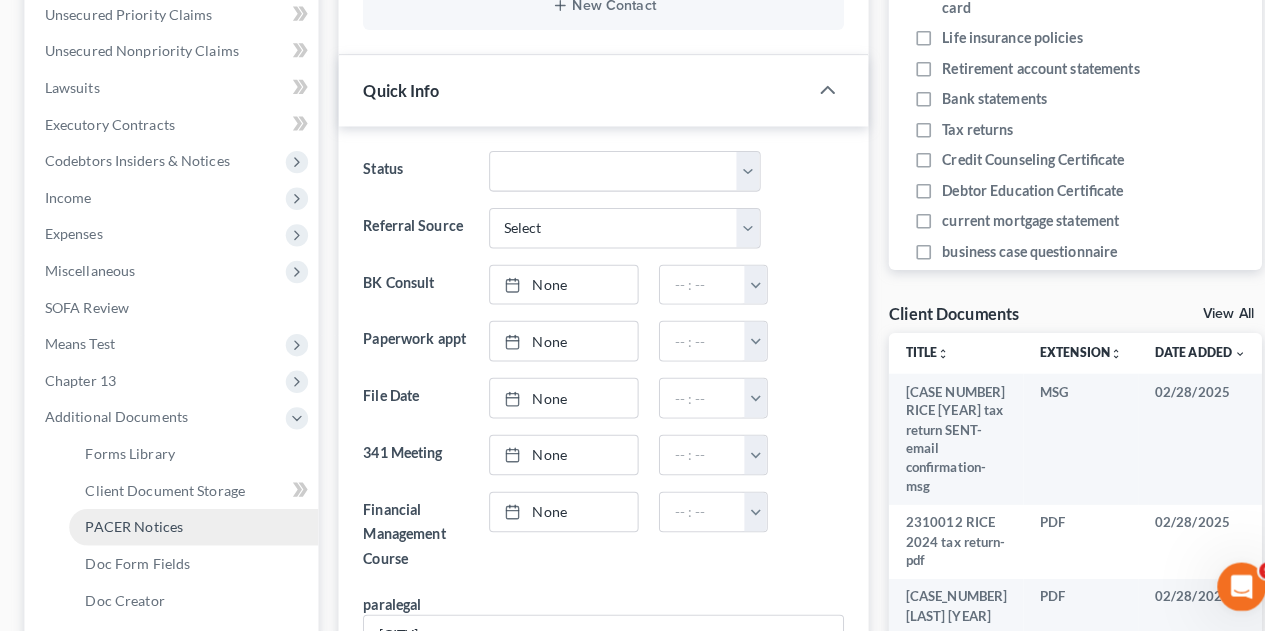 click on "PACER Notices" at bounding box center (132, 527) 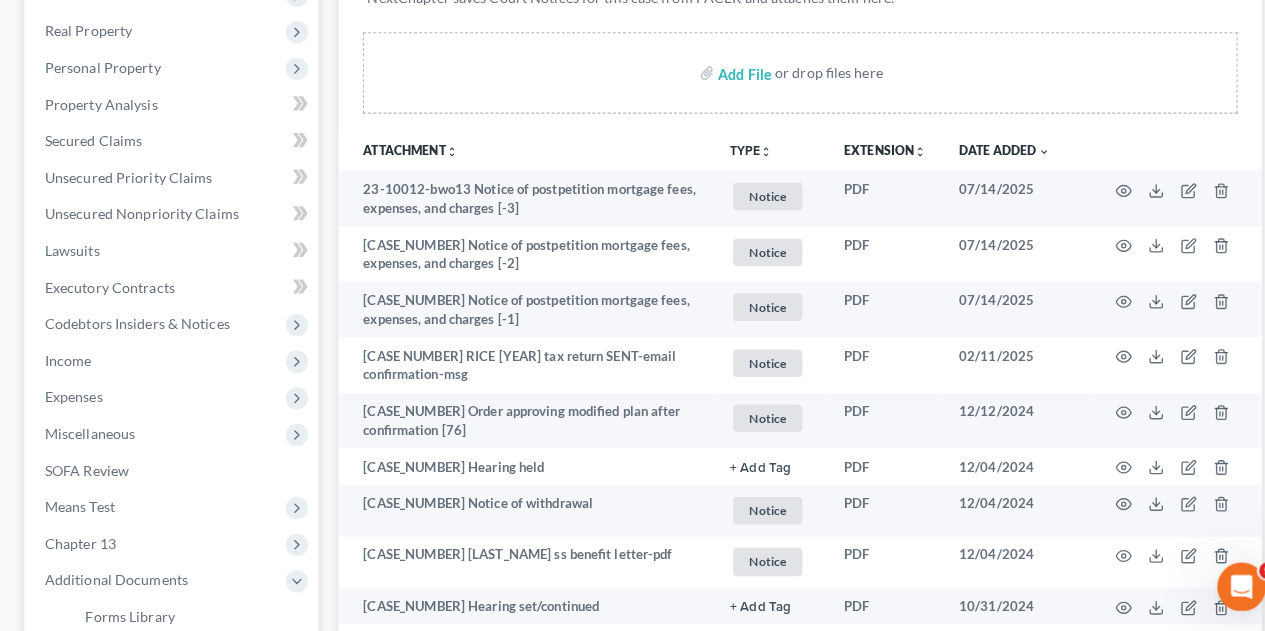 scroll, scrollTop: 330, scrollLeft: 0, axis: vertical 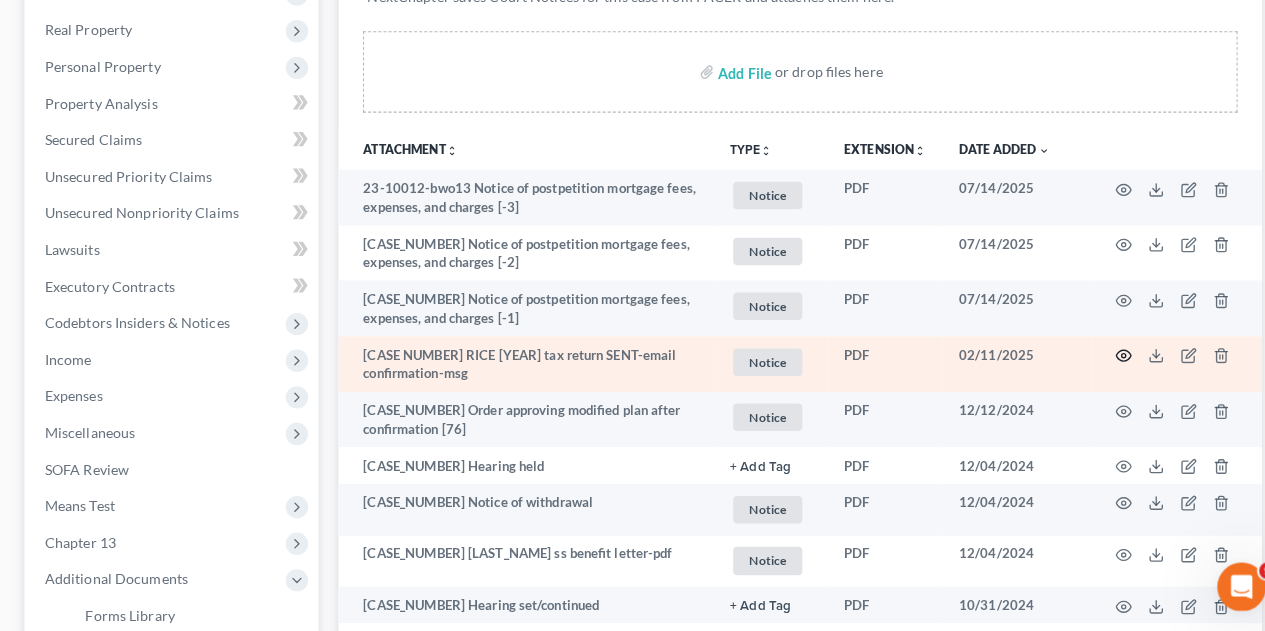 click 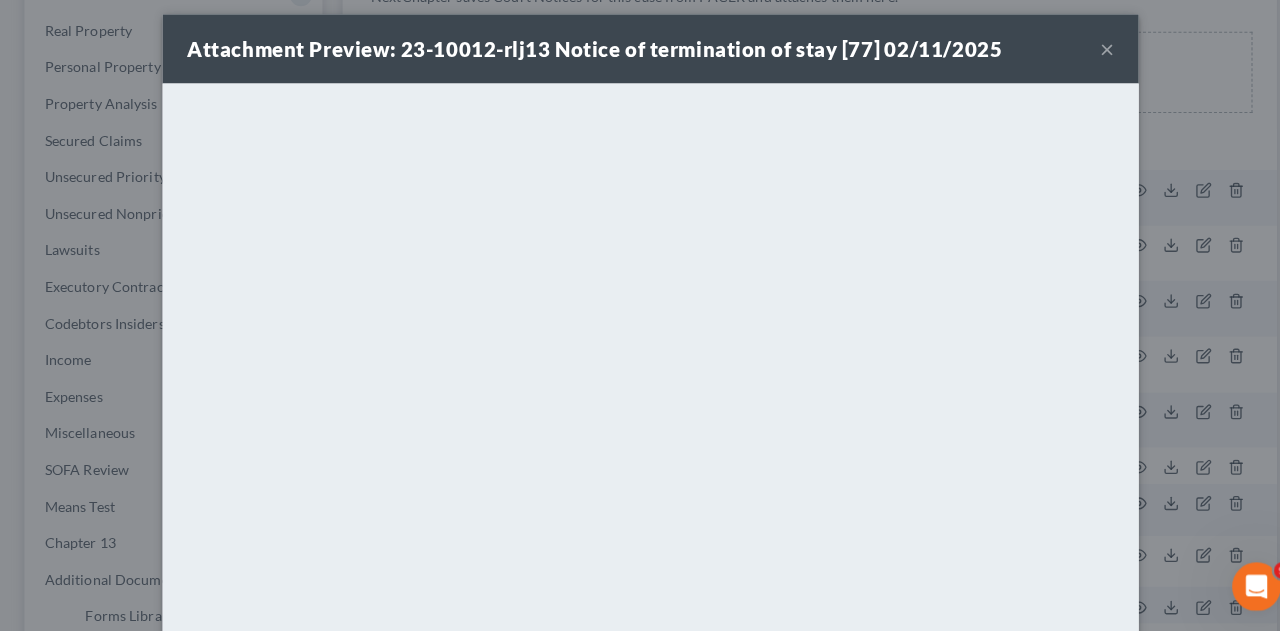 click on "×" at bounding box center (1089, 58) 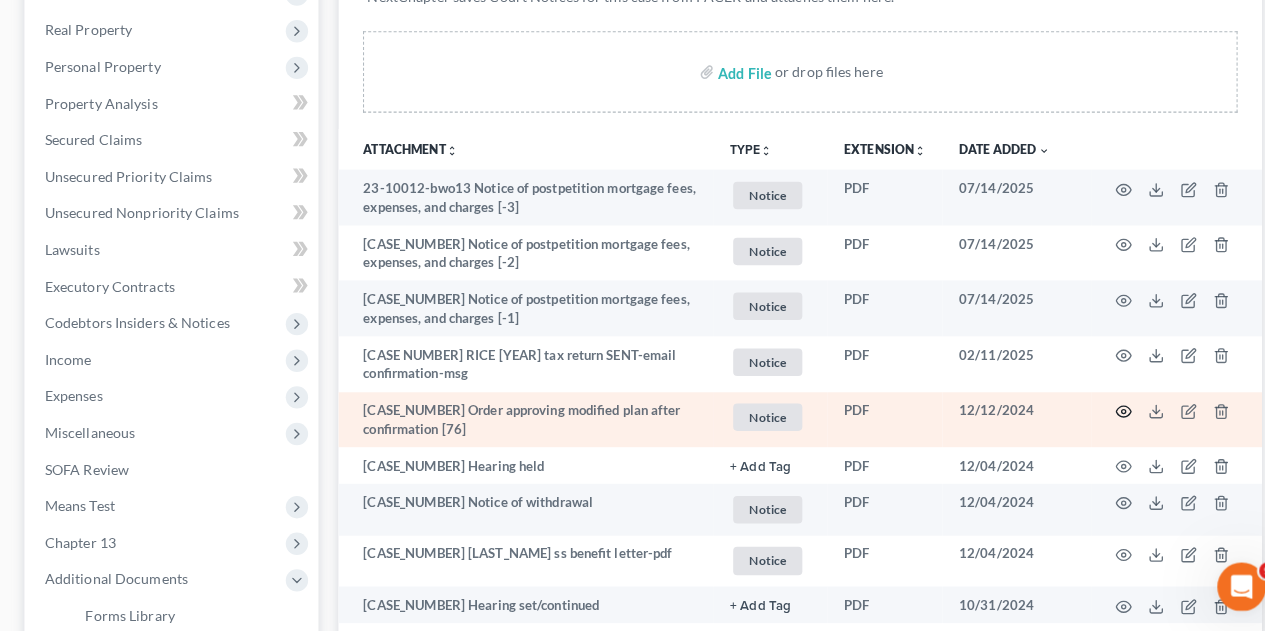 click 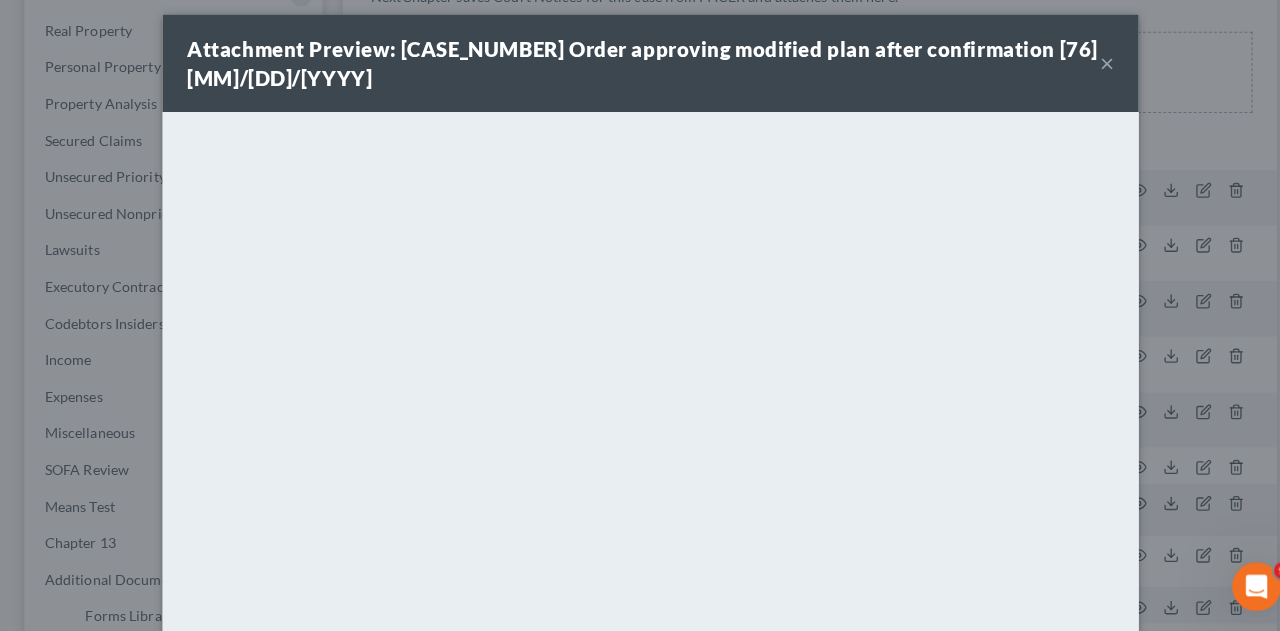 click on "×" at bounding box center [1089, 72] 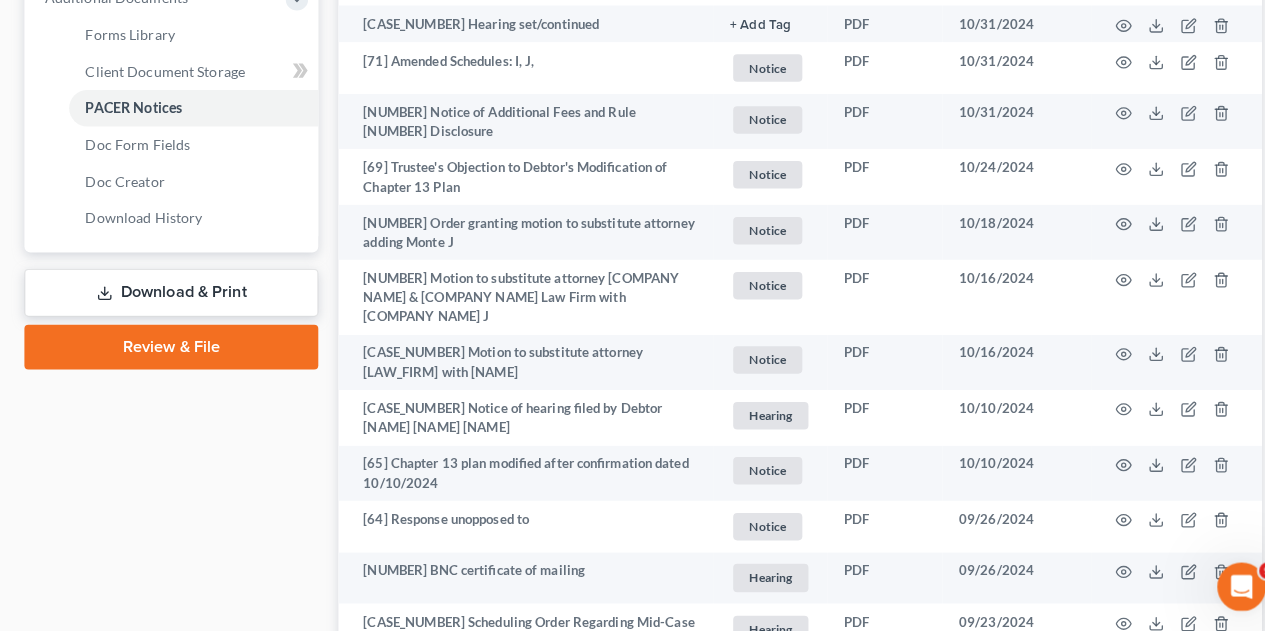 scroll, scrollTop: 902, scrollLeft: 0, axis: vertical 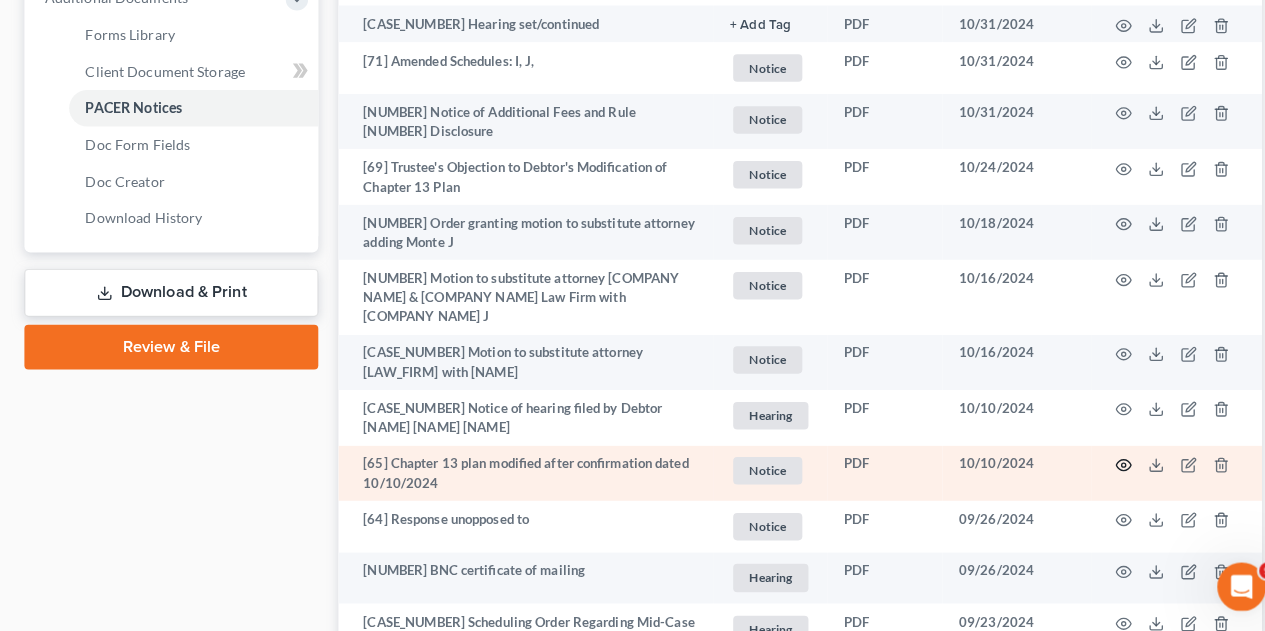 click 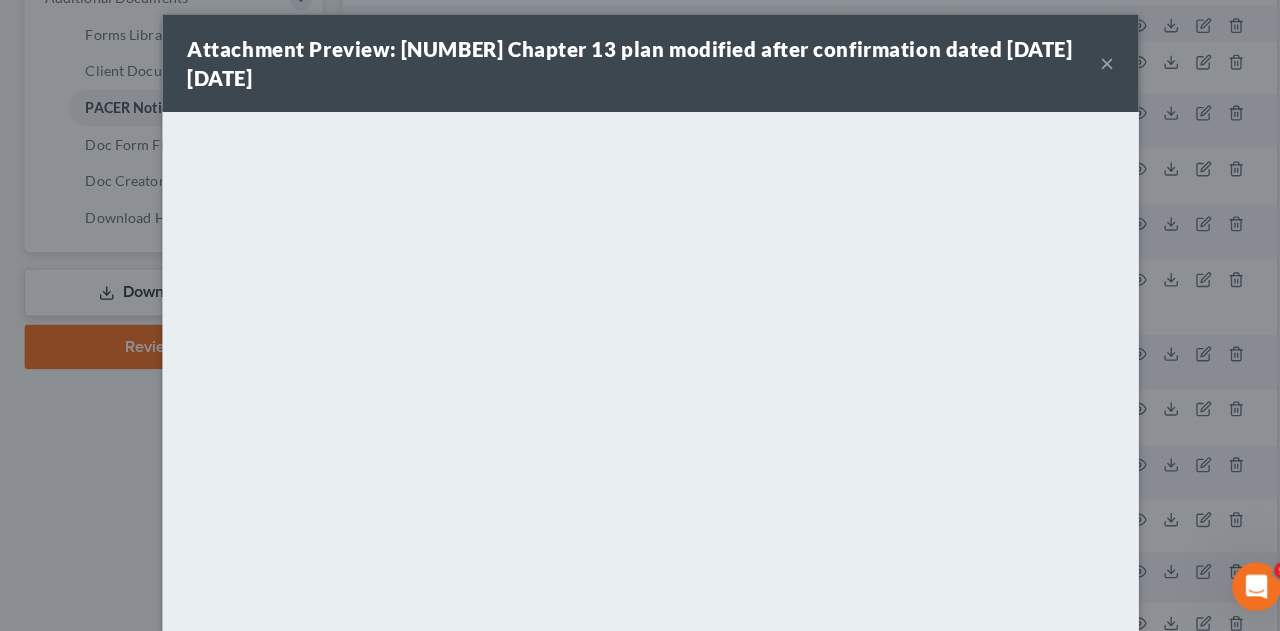 click on "×" at bounding box center (1089, 72) 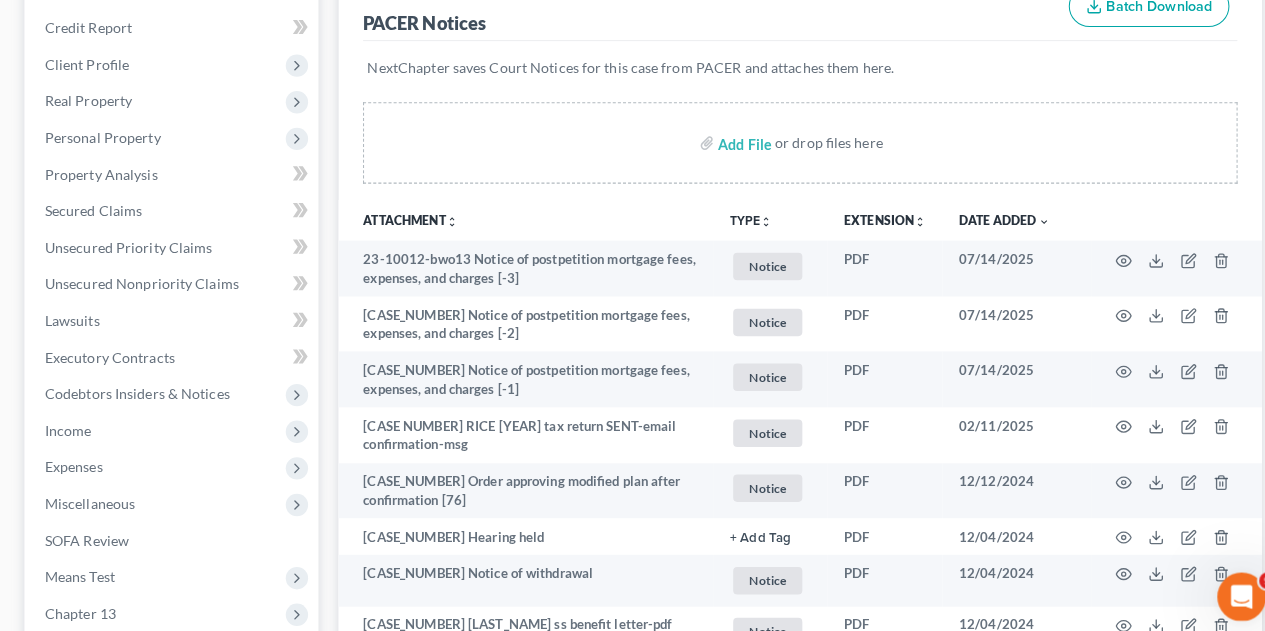 scroll, scrollTop: 270, scrollLeft: 0, axis: vertical 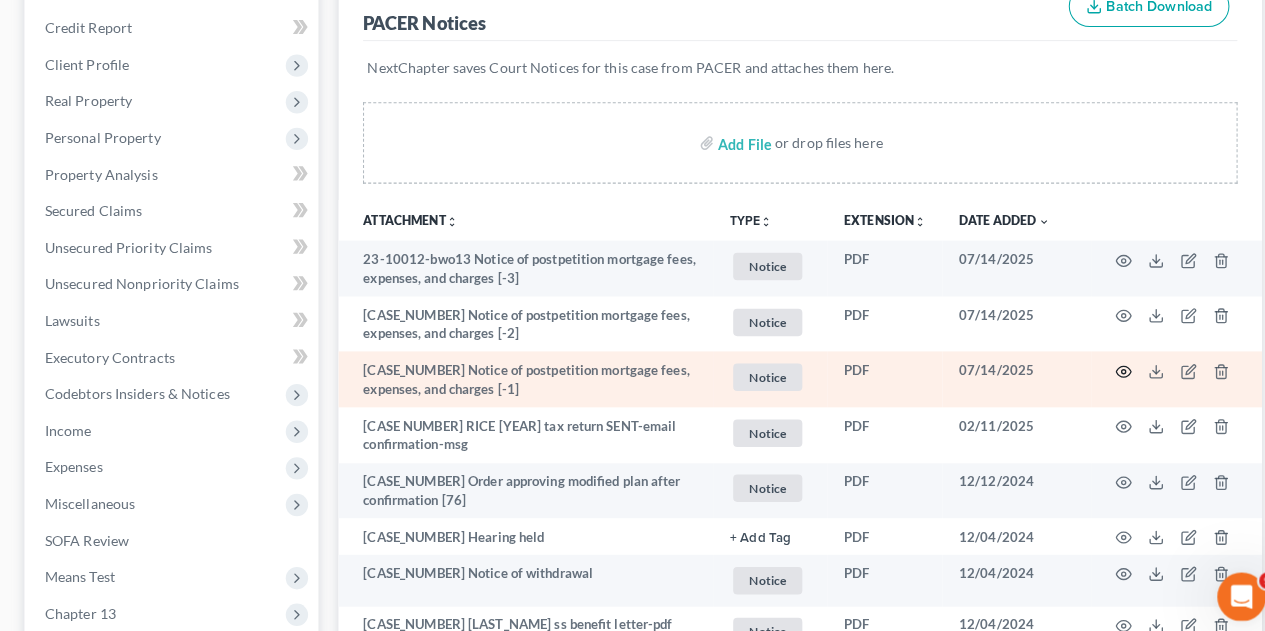 click 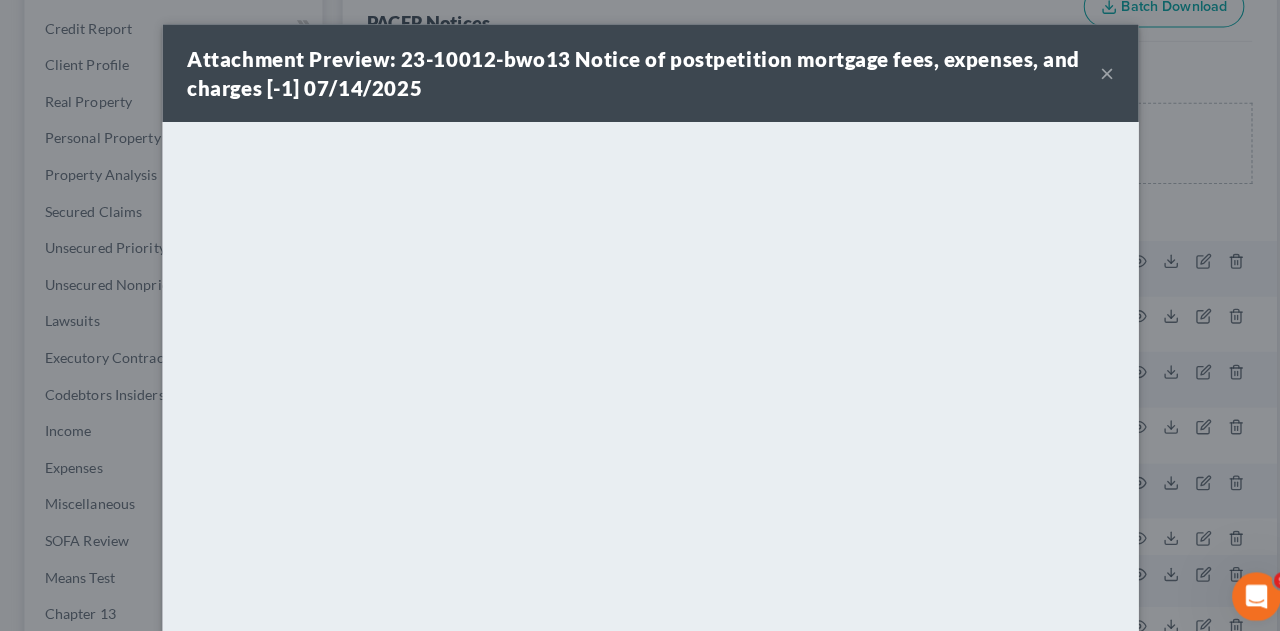 click on "×" at bounding box center [1089, 72] 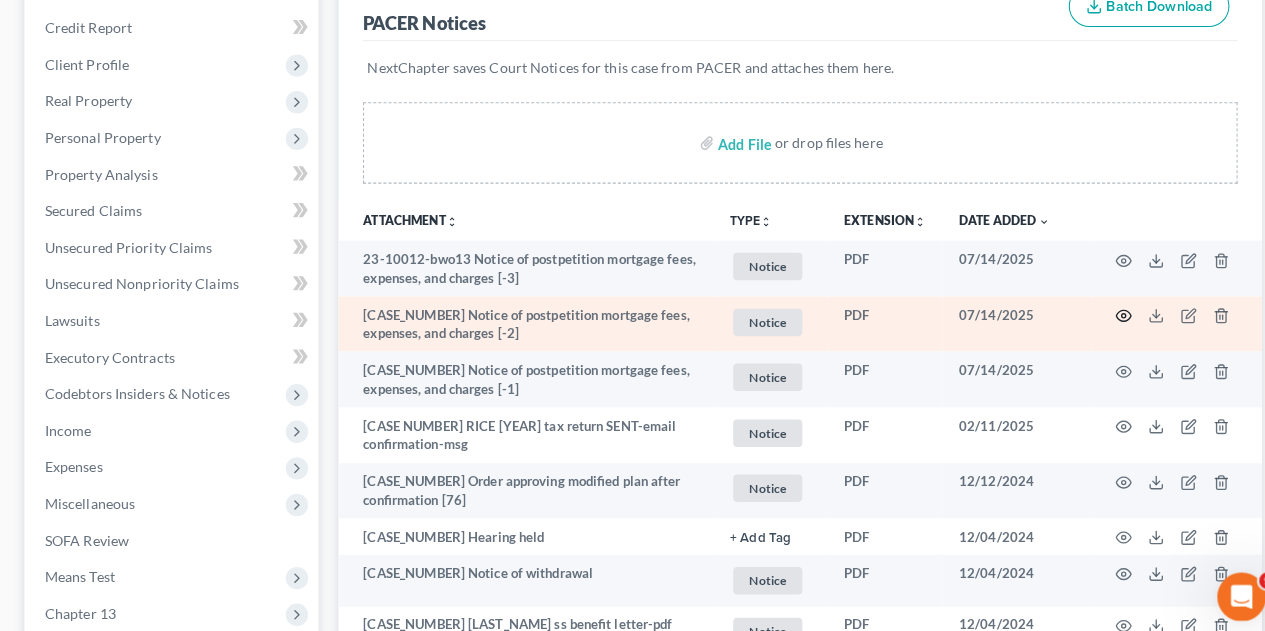 click 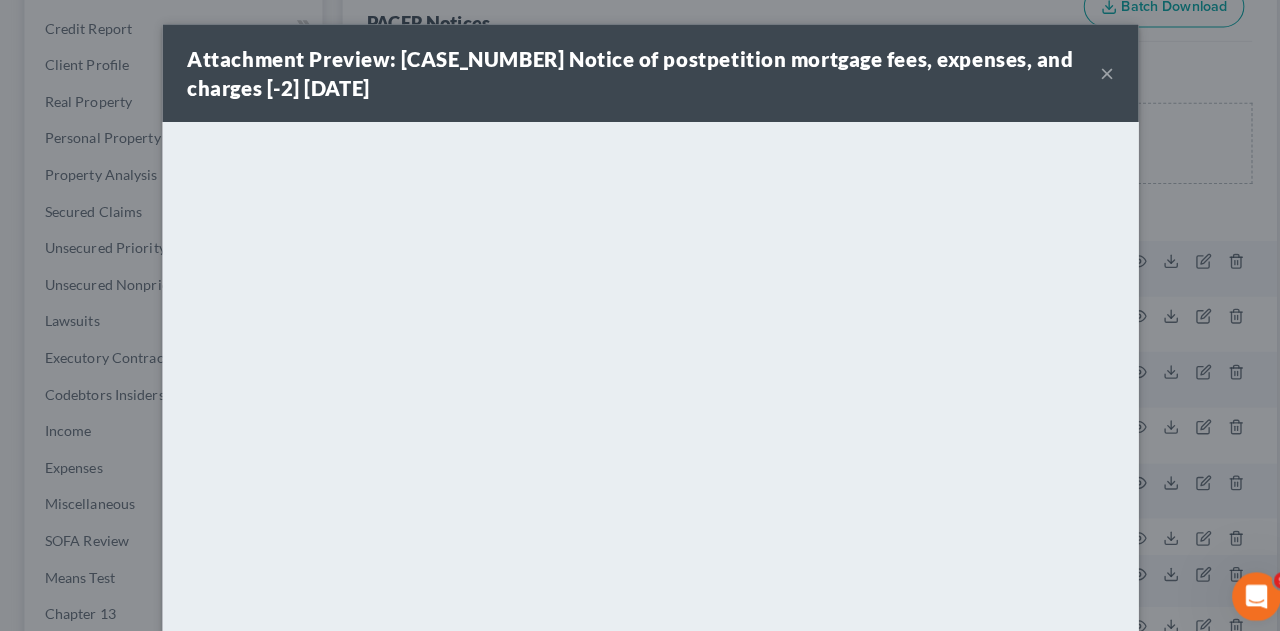 click on "×" at bounding box center (1089, 72) 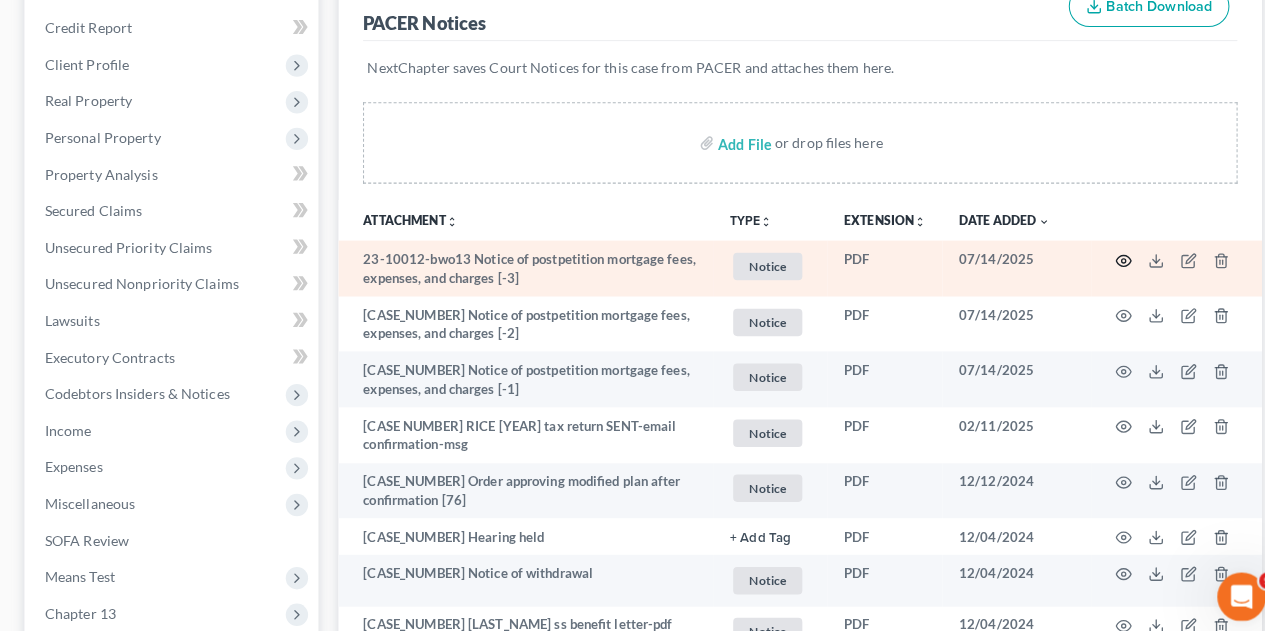 click 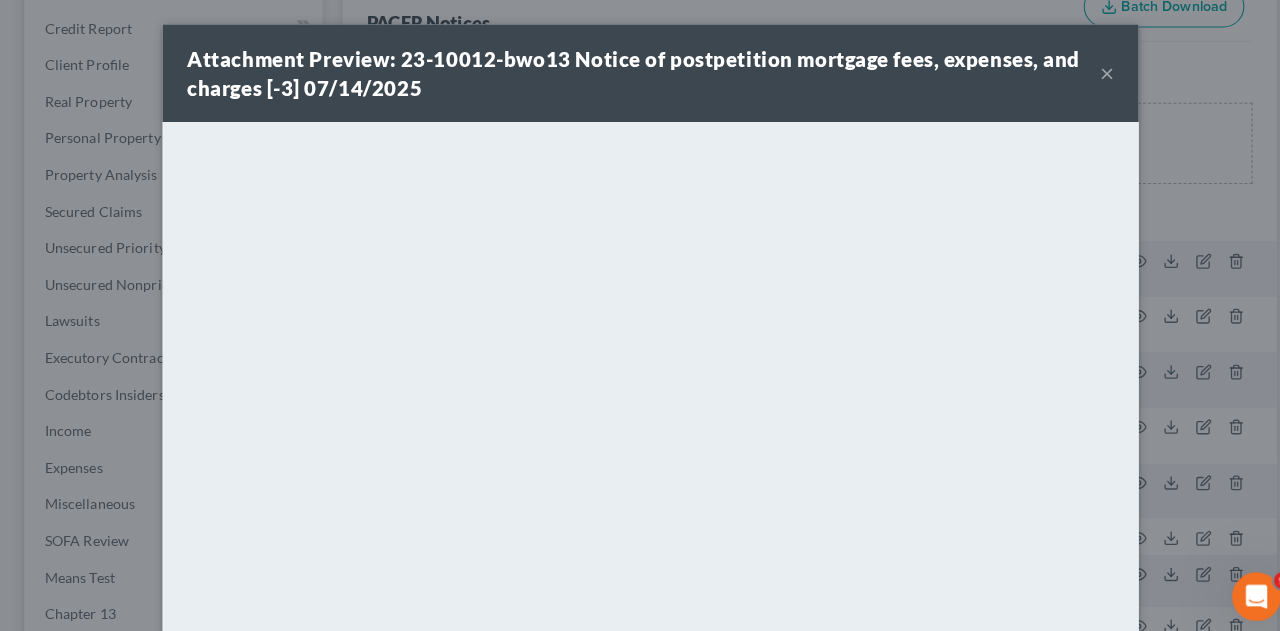 click on "×" at bounding box center [1089, 72] 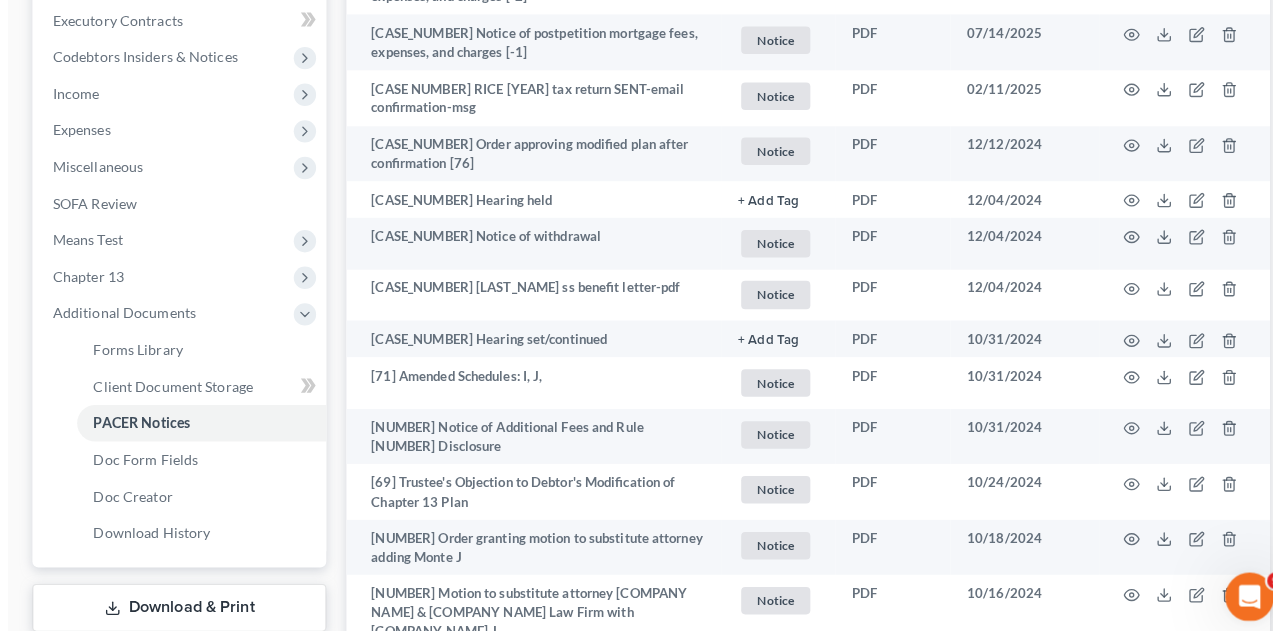 scroll, scrollTop: 601, scrollLeft: 0, axis: vertical 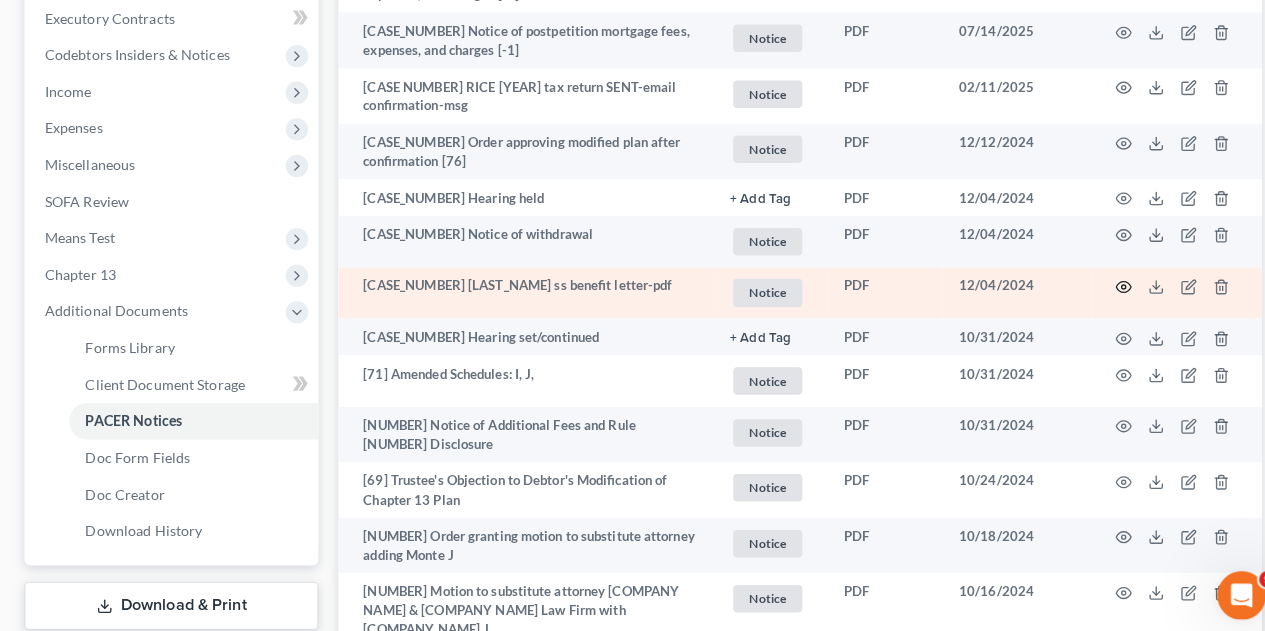 click 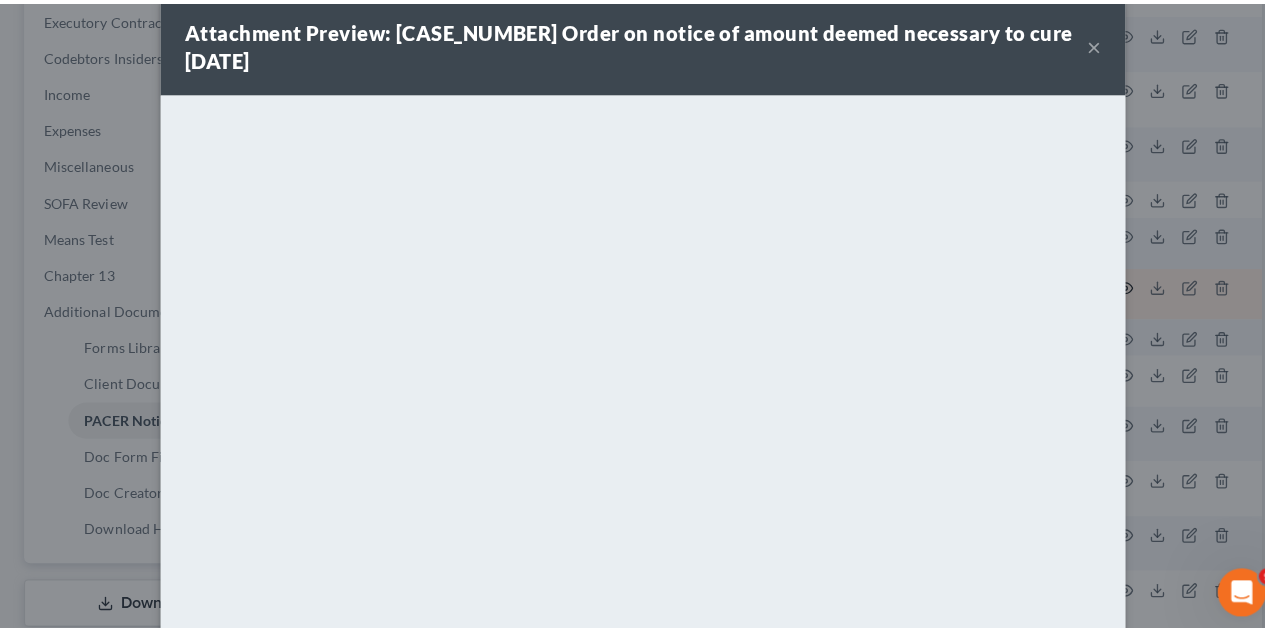 scroll, scrollTop: 0, scrollLeft: 0, axis: both 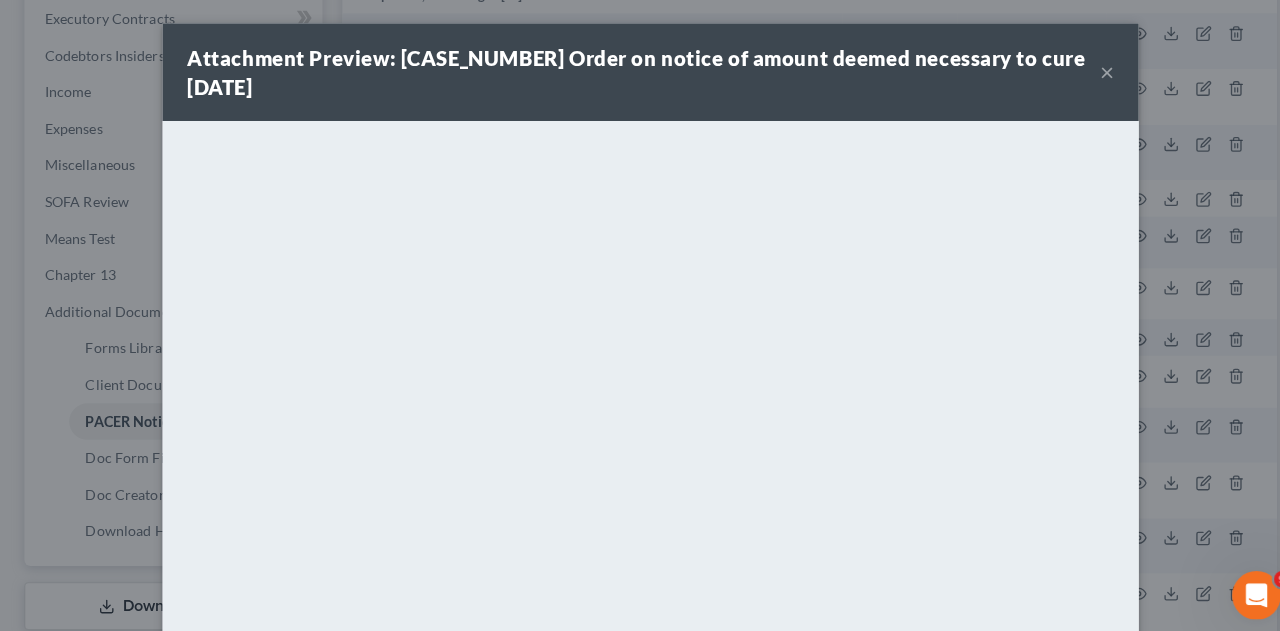 click on "×" at bounding box center [1089, 72] 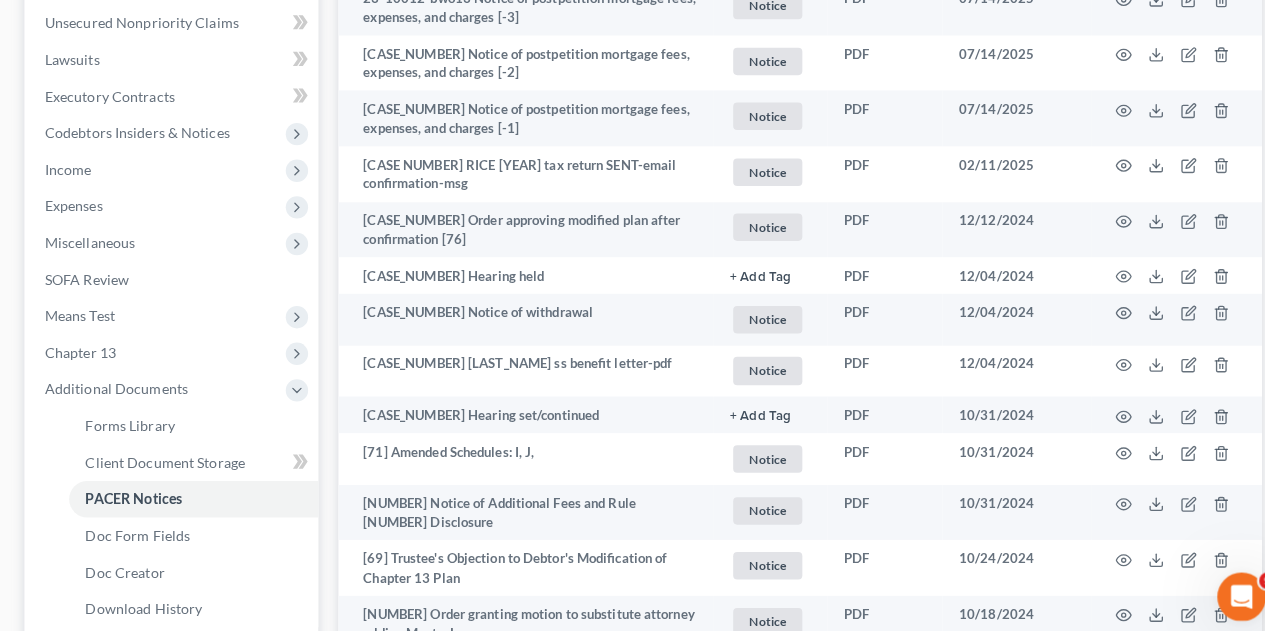scroll, scrollTop: 526, scrollLeft: 0, axis: vertical 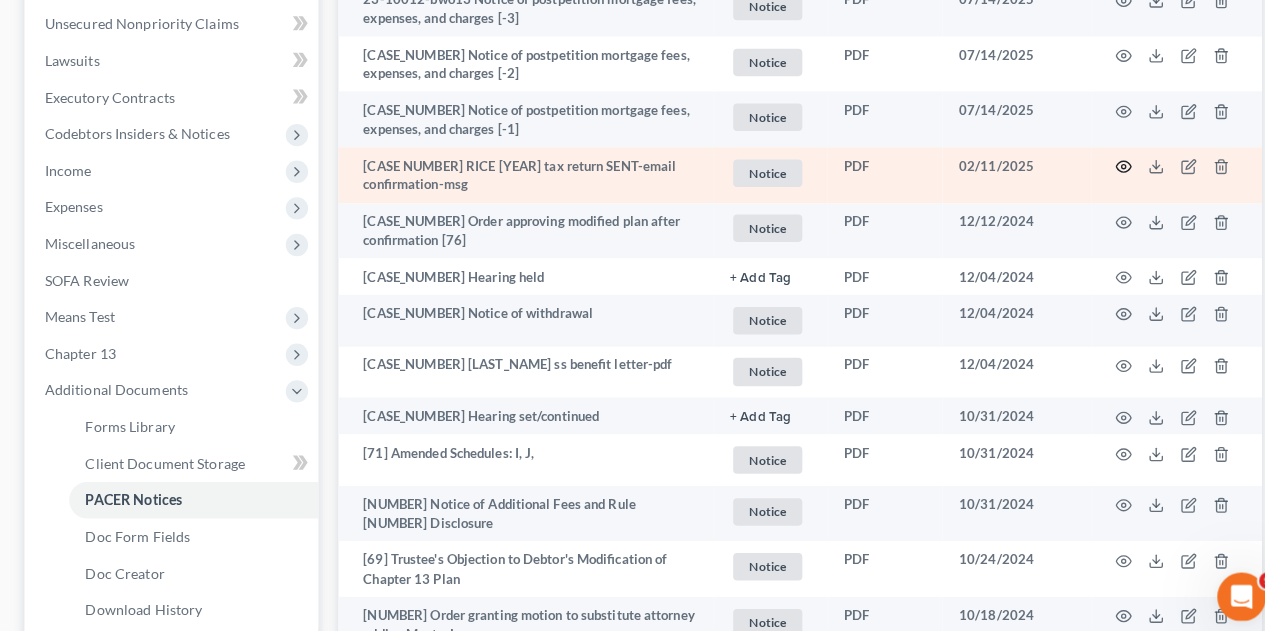 click 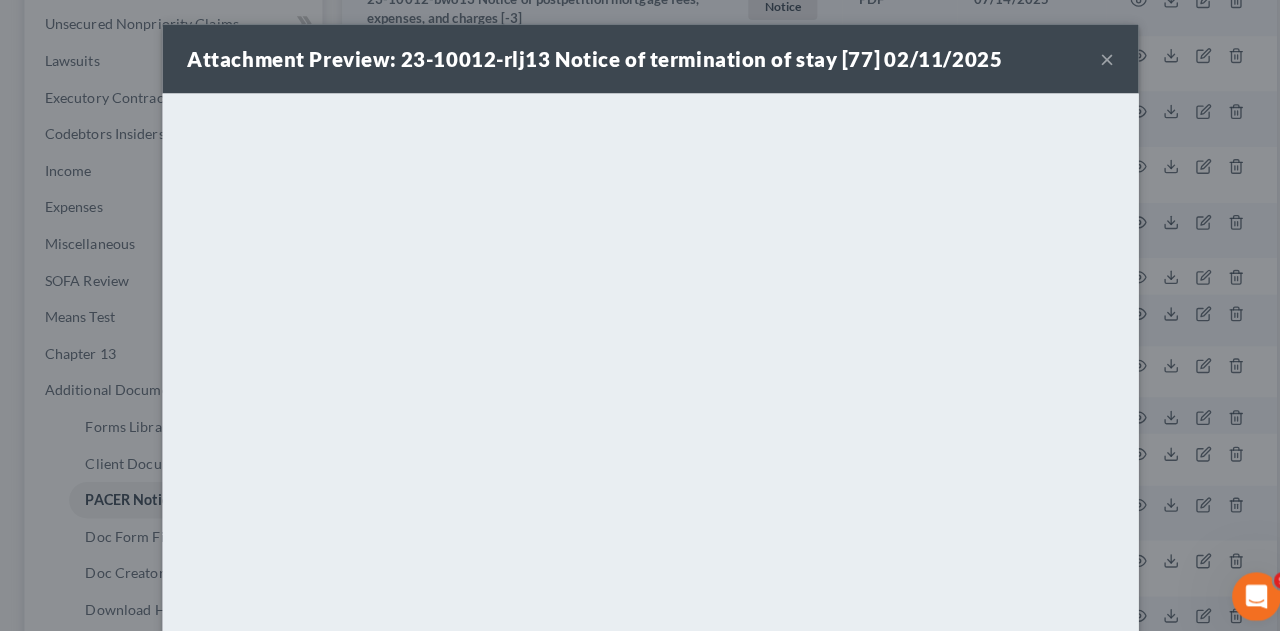 click on "×" at bounding box center [1089, 58] 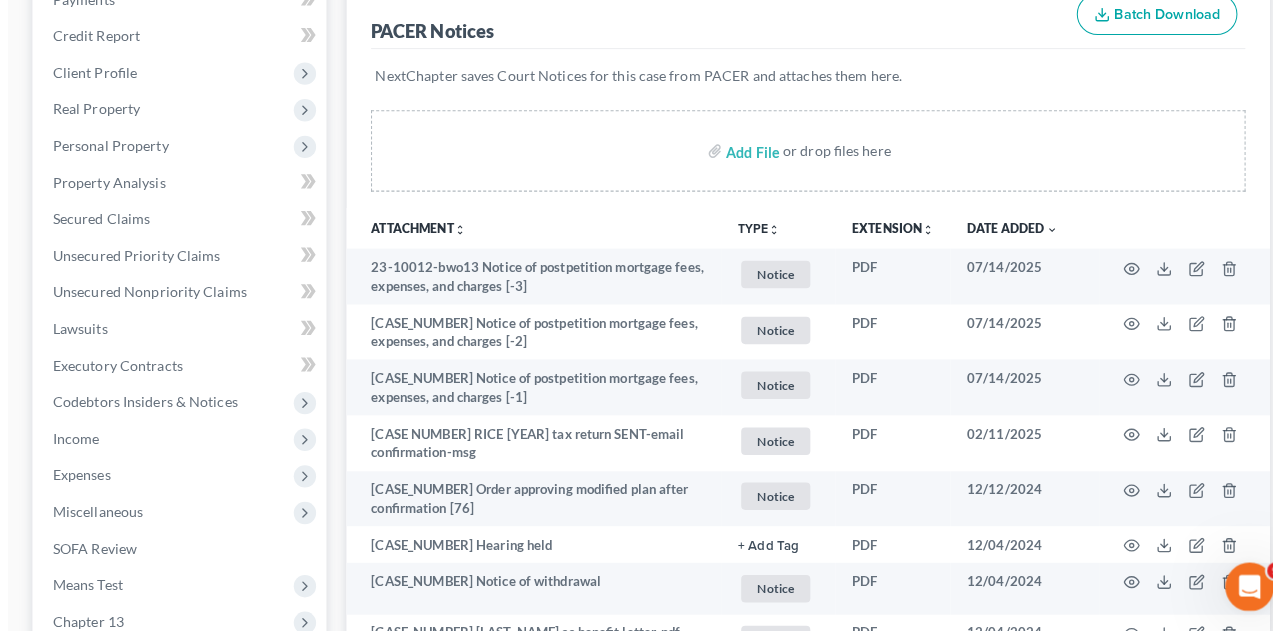 scroll, scrollTop: 254, scrollLeft: 0, axis: vertical 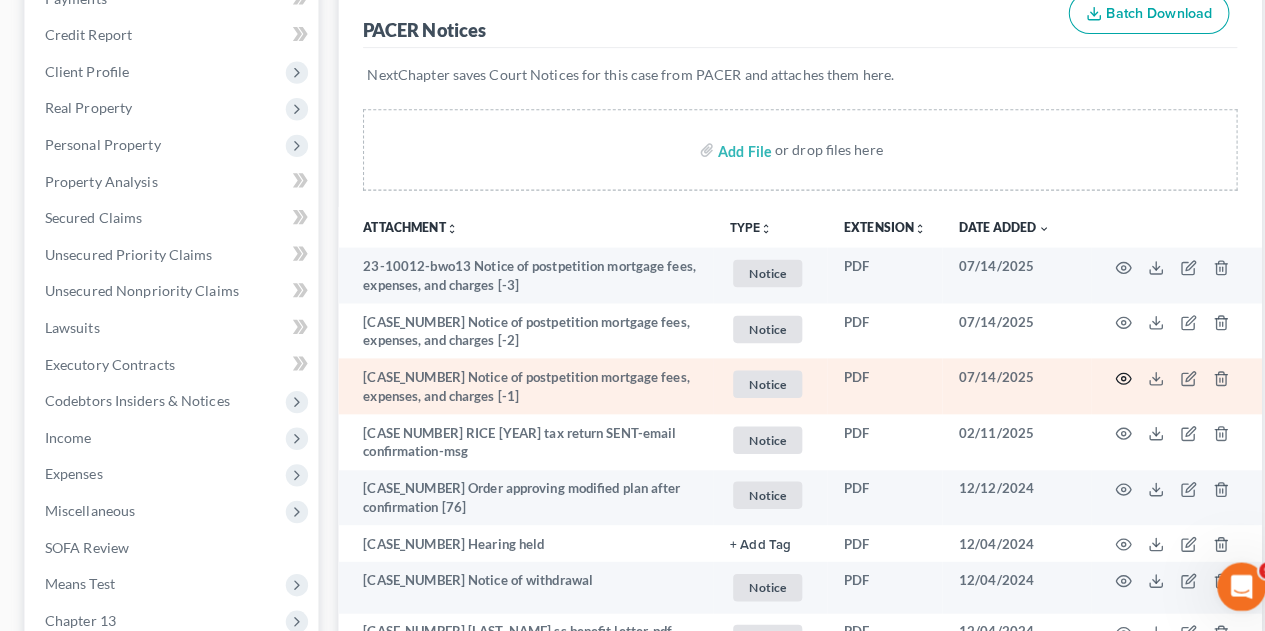 click 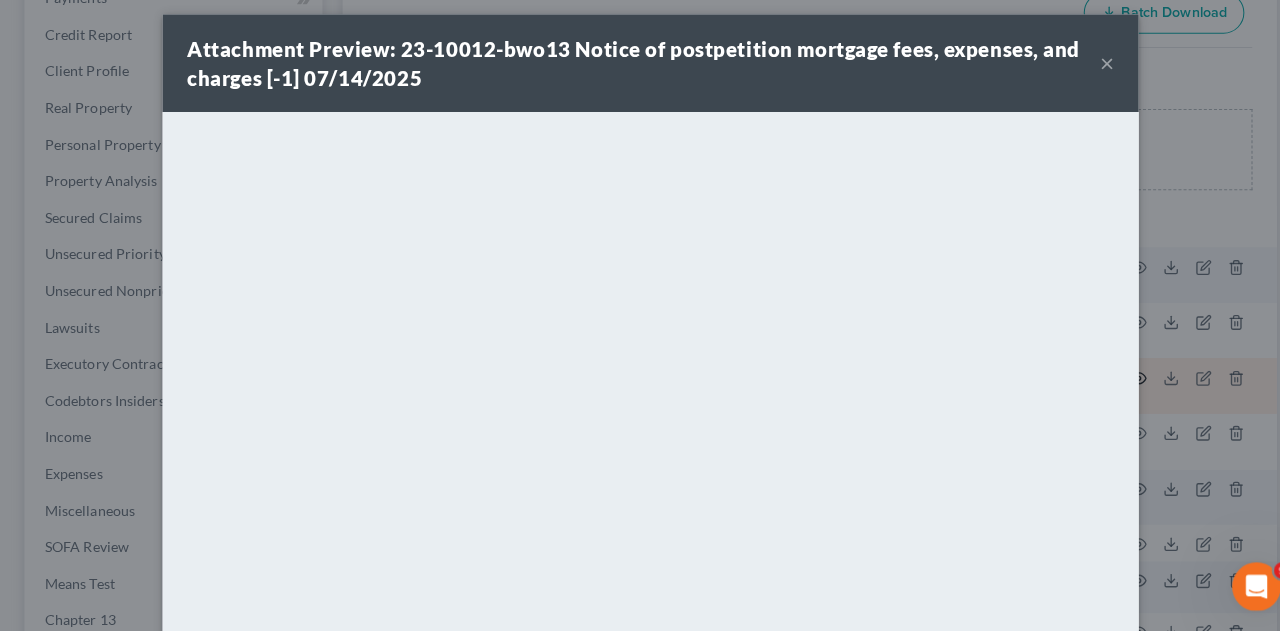 scroll, scrollTop: 2, scrollLeft: 0, axis: vertical 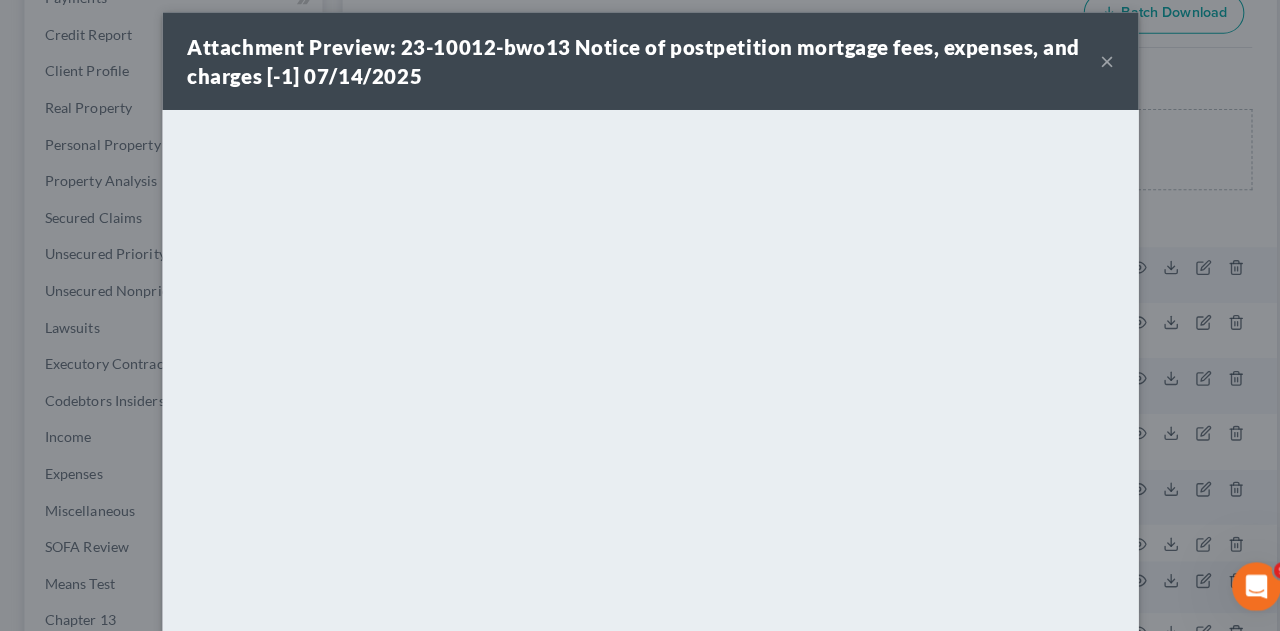 click on "×" at bounding box center [1089, 70] 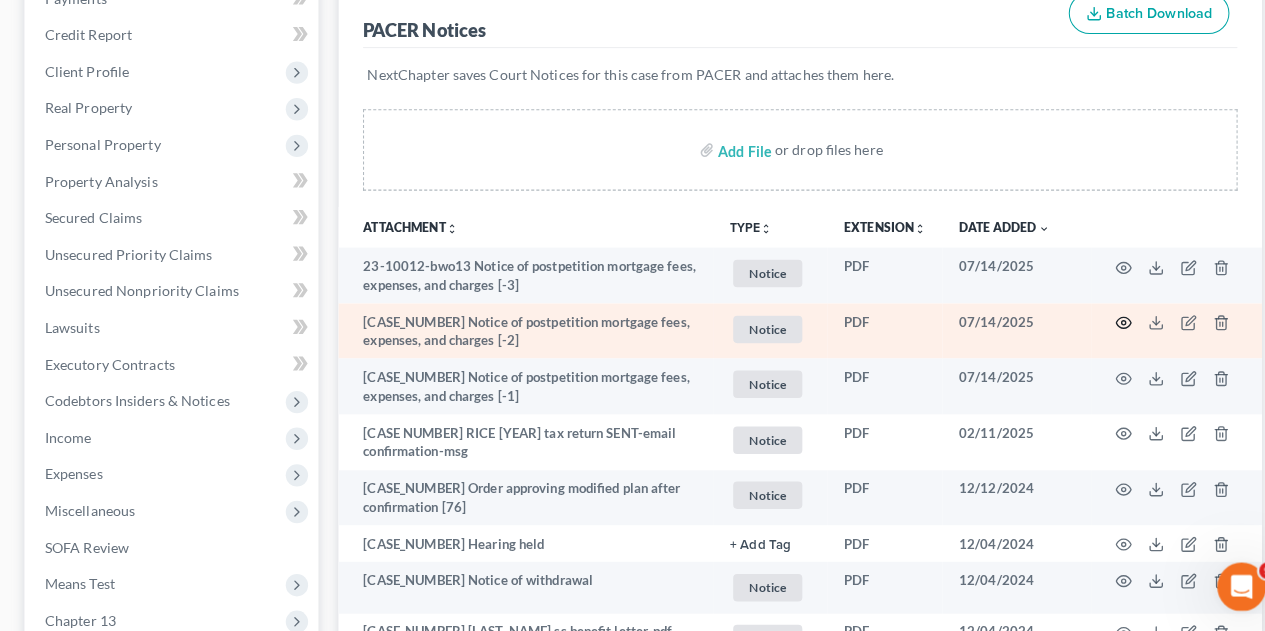 click 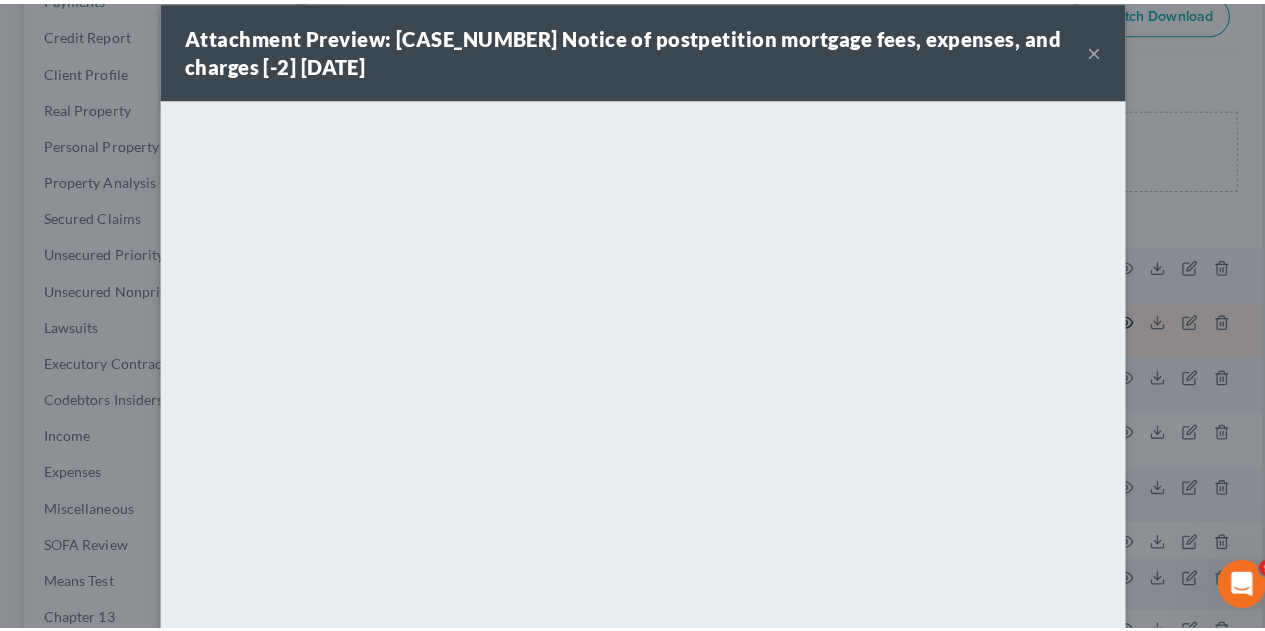 scroll, scrollTop: 14, scrollLeft: 0, axis: vertical 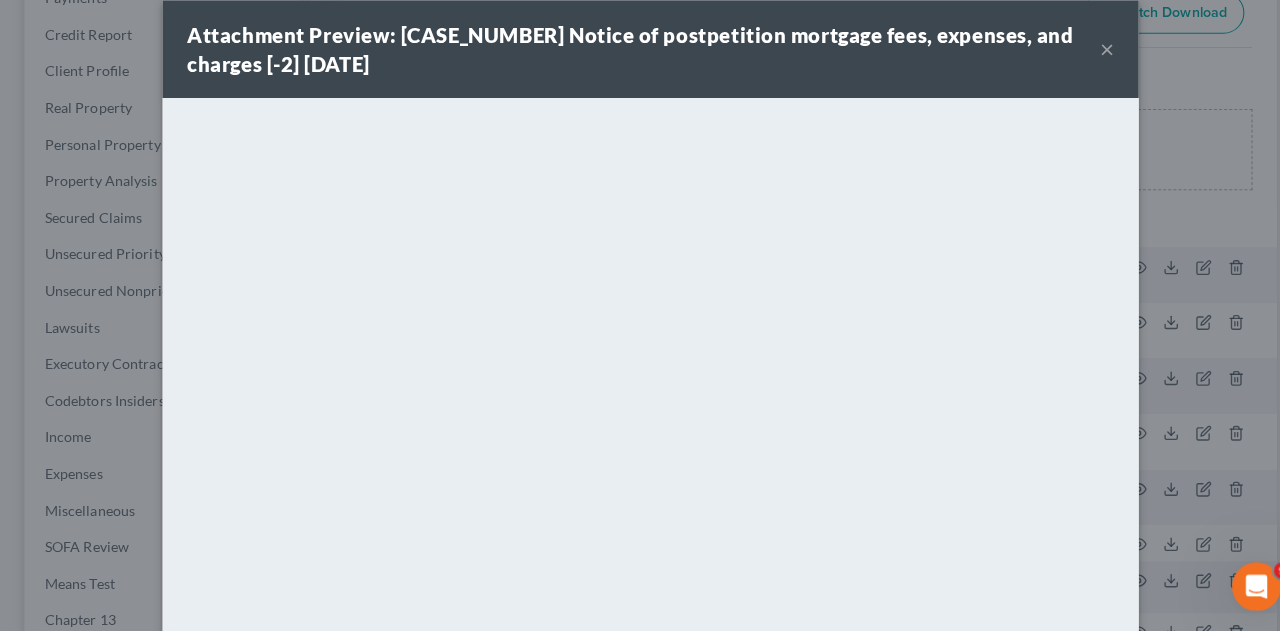 click on "×" at bounding box center (1089, 58) 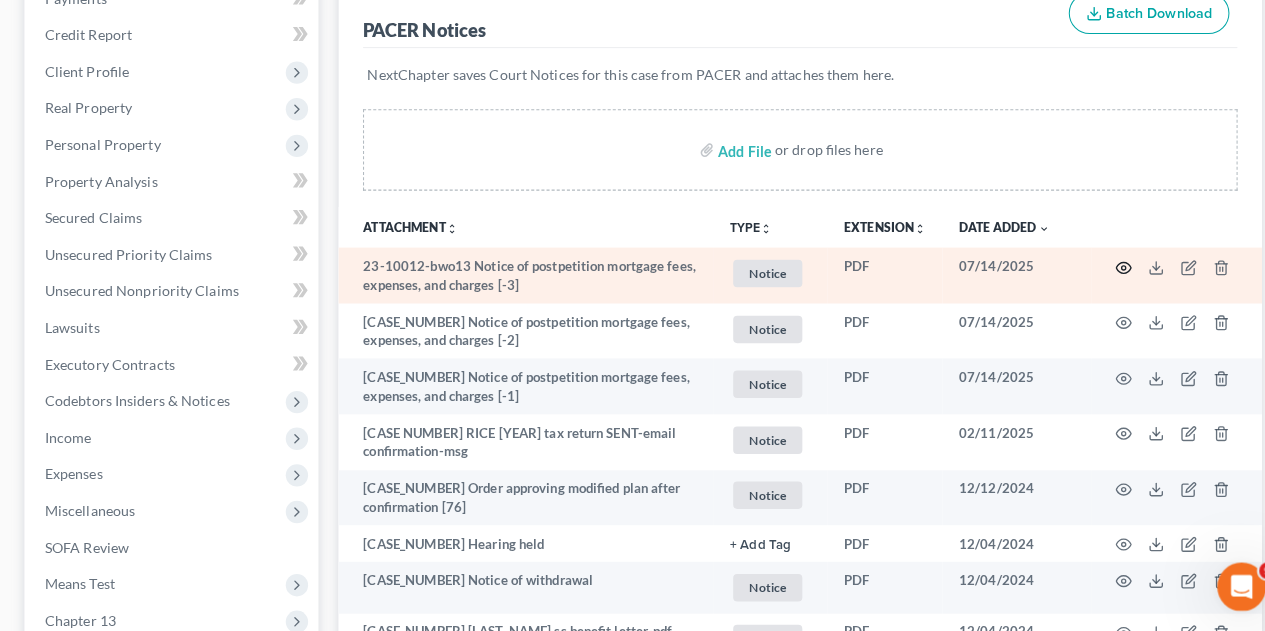 click 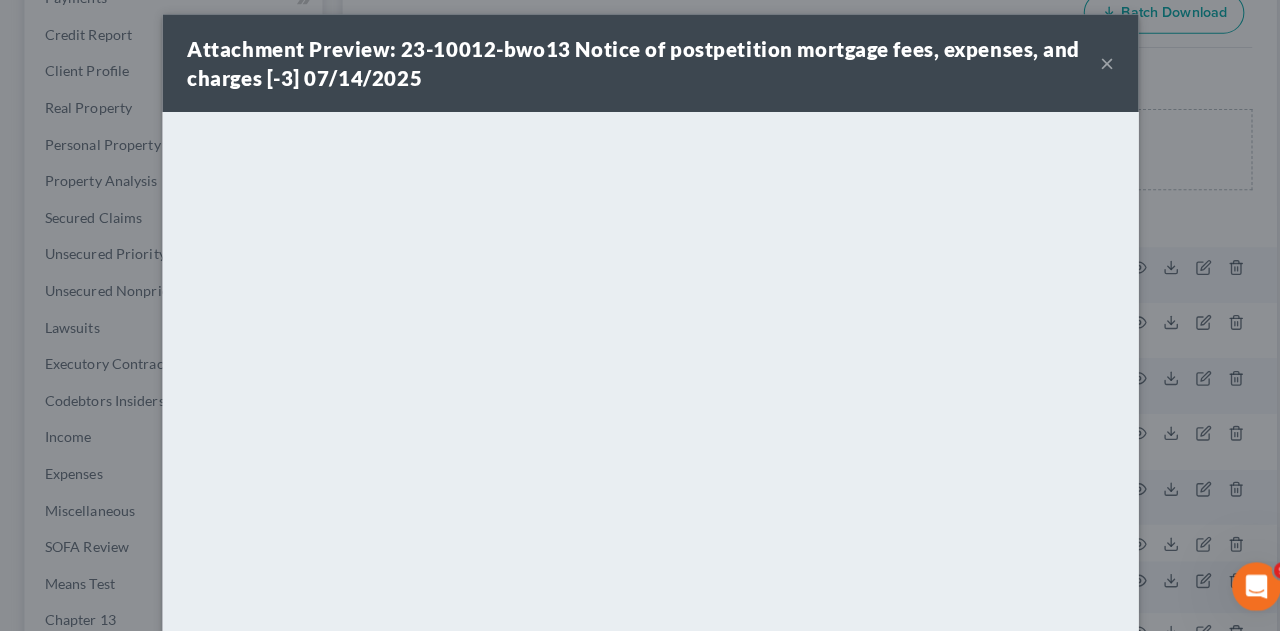 click on "×" at bounding box center (1089, 72) 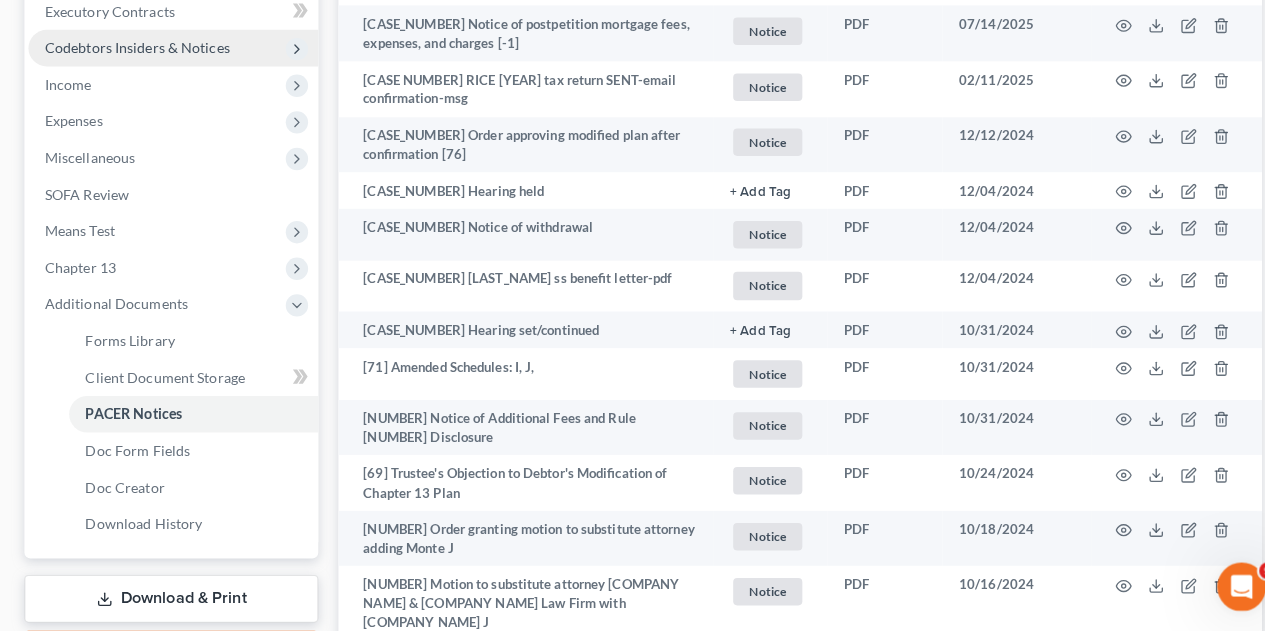 scroll, scrollTop: 710, scrollLeft: 0, axis: vertical 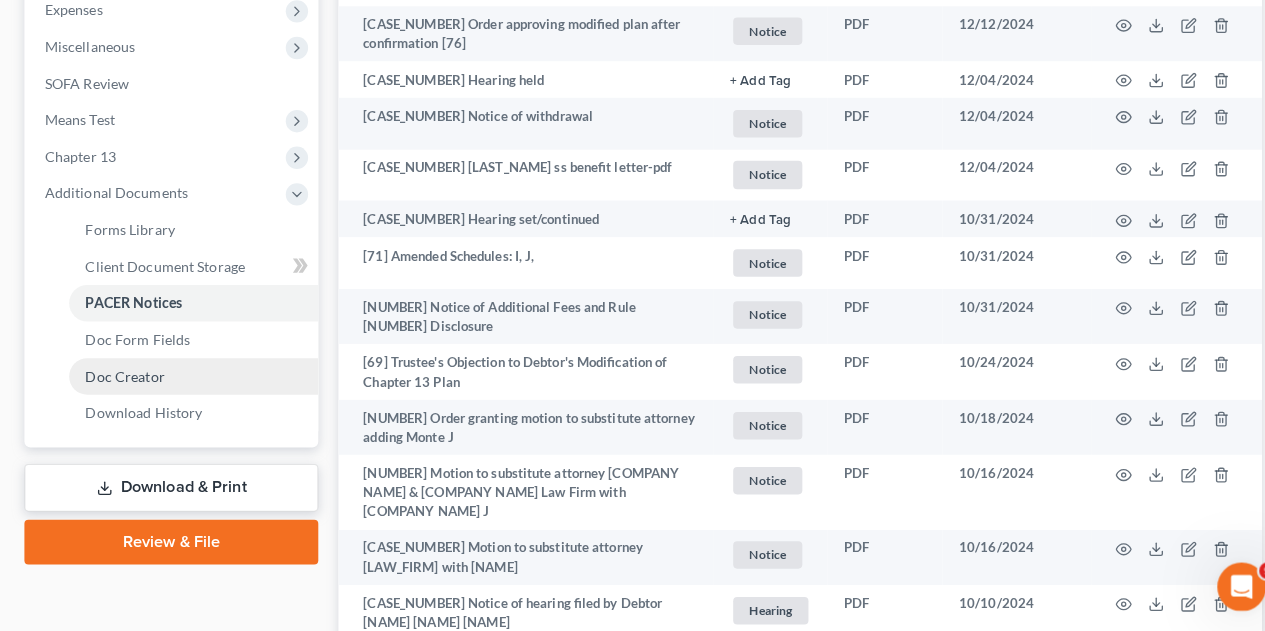 click on "Doc Creator" at bounding box center [123, 379] 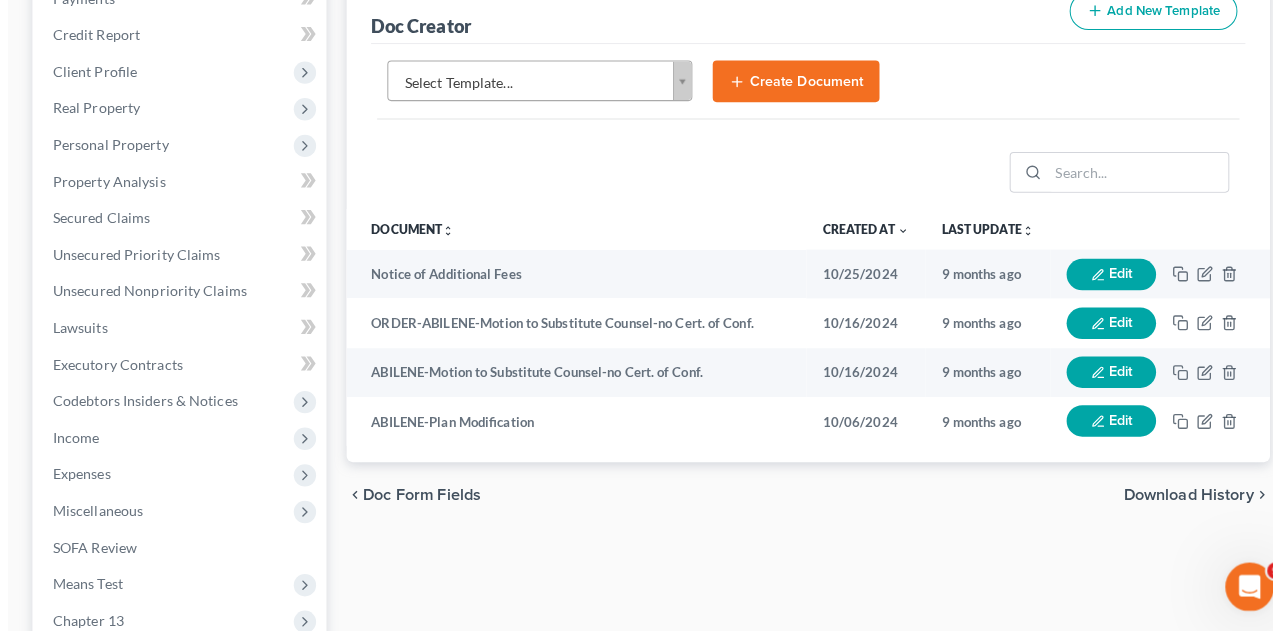 scroll, scrollTop: 255, scrollLeft: 0, axis: vertical 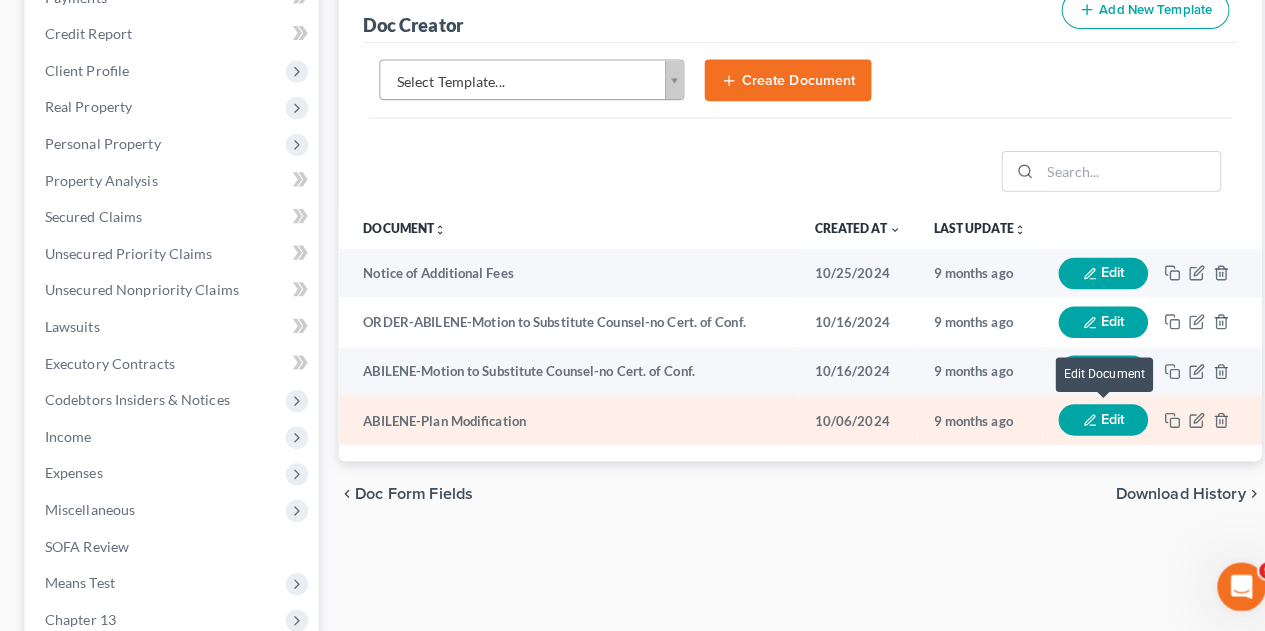 click 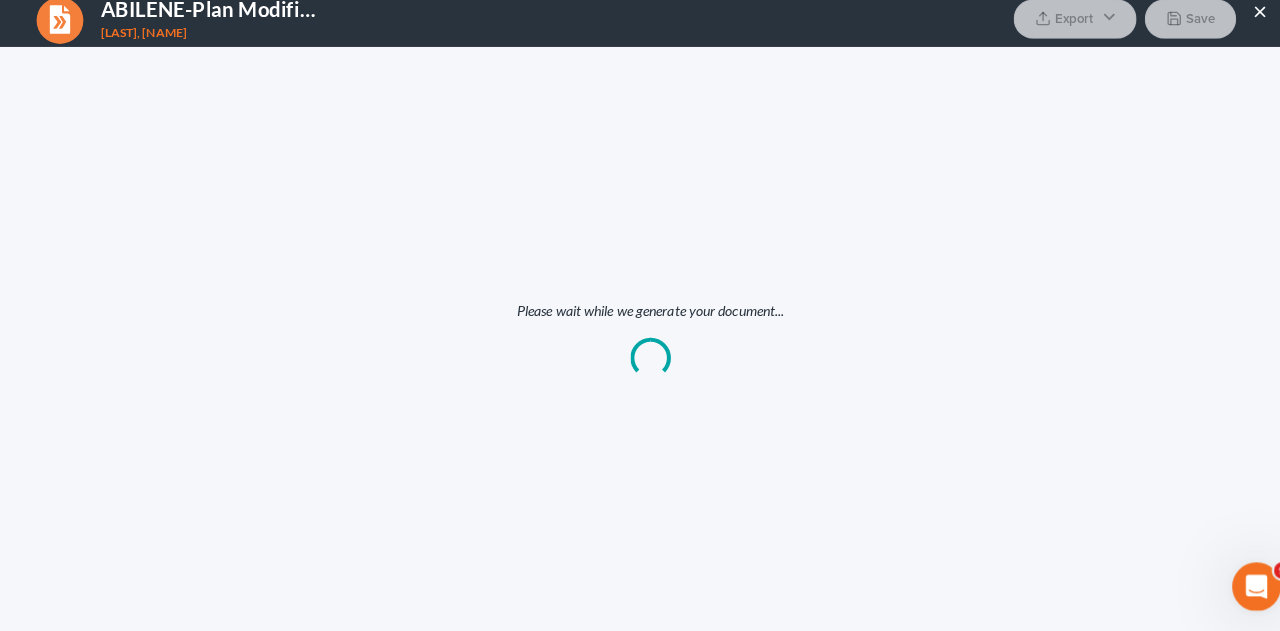 scroll, scrollTop: 0, scrollLeft: 0, axis: both 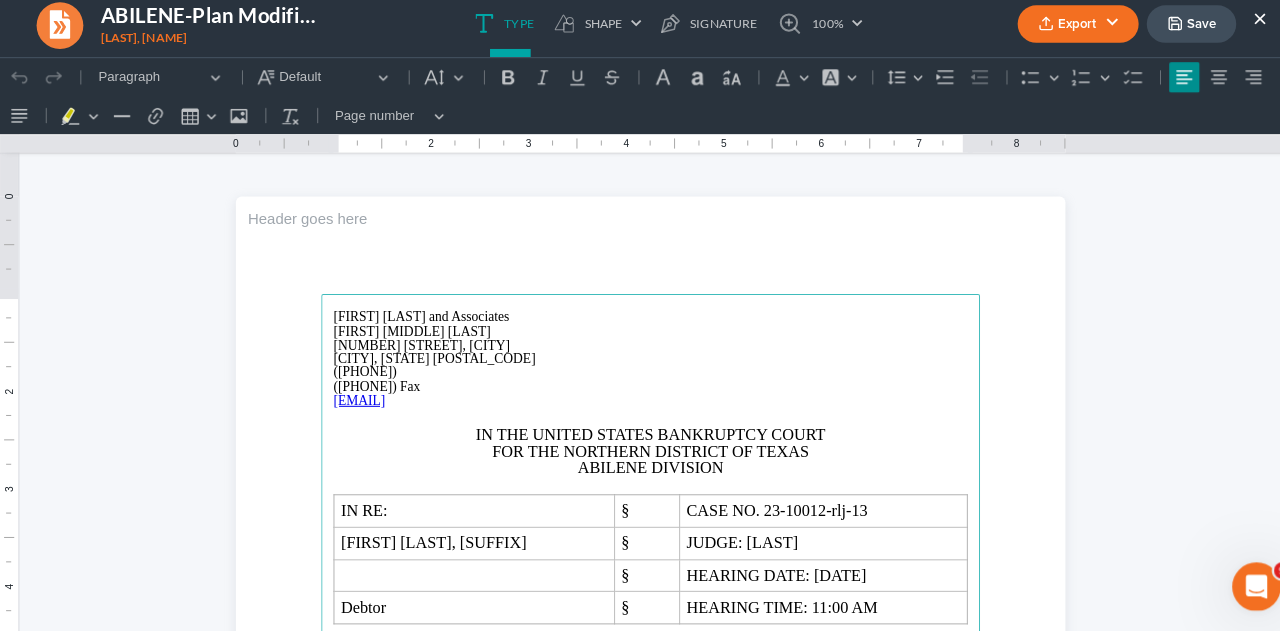 click on "×" at bounding box center [1239, 27] 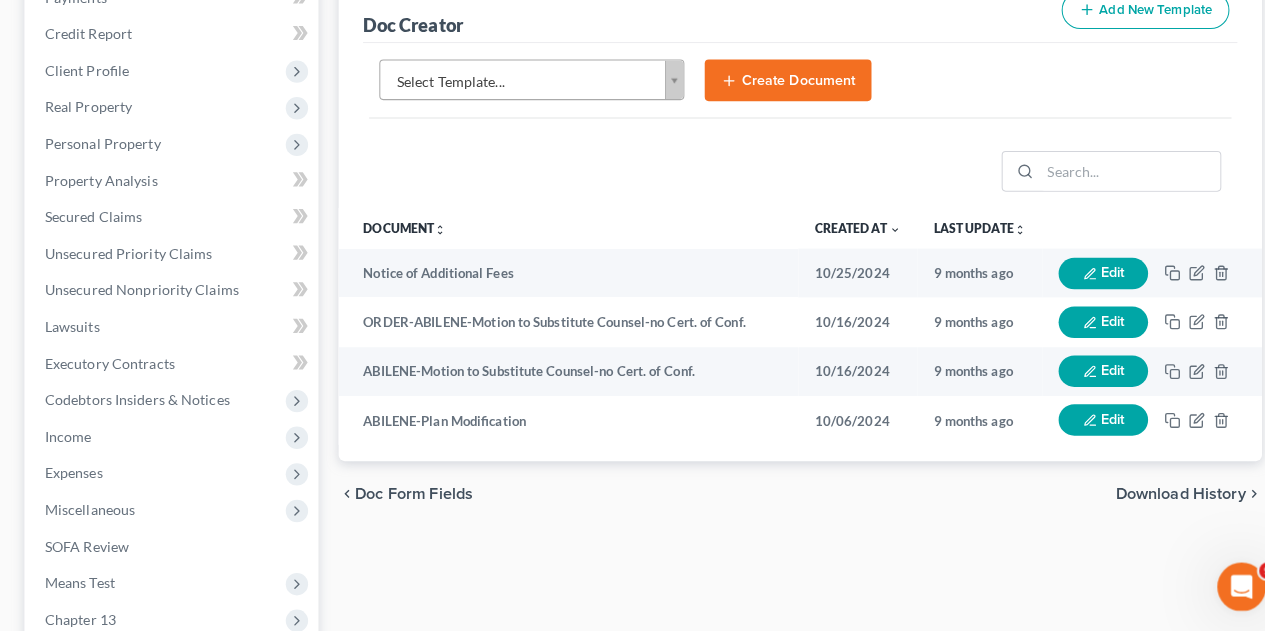 click on "Home New Case Client Portal DebtorCC Monte J. White and Associates, P.C. legal@montejwhite.com My Account Settings Plan + Billing Account Add-Ons Help Center Webinars Training Videos What's new Log out New Case Home Client Portal DebtorCC - No Result - See all results Or Press Enter... Help Help Center Webinars Training Videos What's new Monte J. White and Associates, P.C. Monte J. White and Associates, P.C. legal@montejwhite.com My Account Settings Plan + Billing Account Add-Ons Log out Rice, Dwight Upgraded Case 23-10012 Chapter Chapter 13 Status Lead District TXNB Preview Petition Navigation Case Dashboard Payments Invoices" at bounding box center [632, 420] 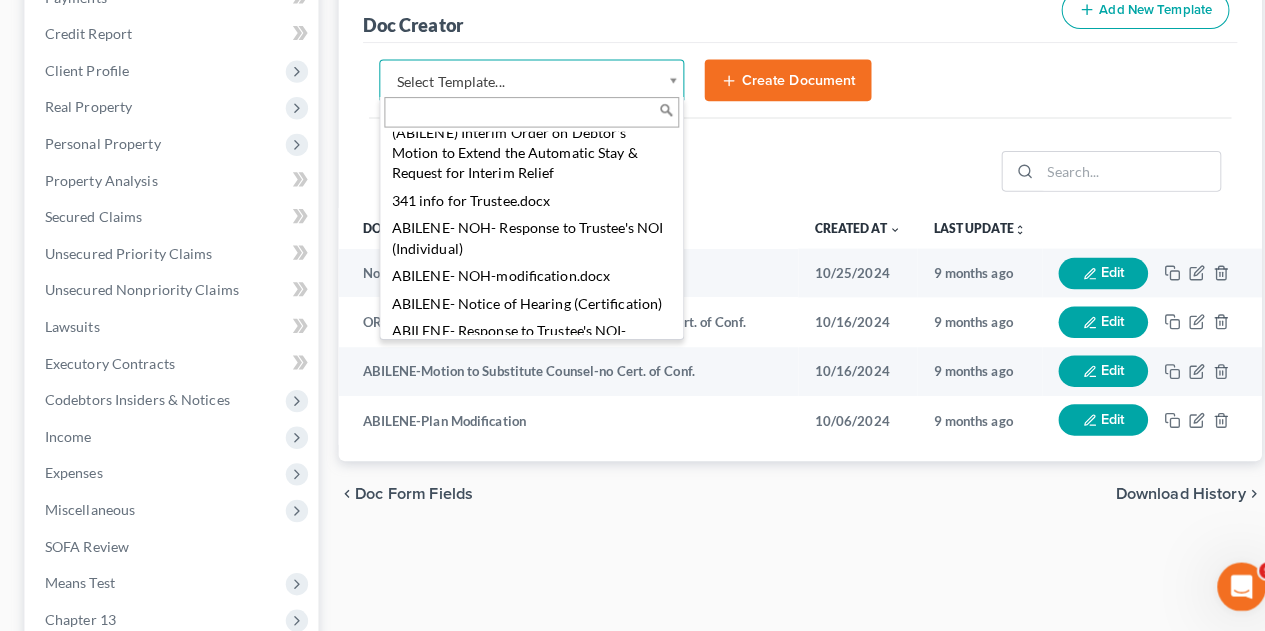 scroll, scrollTop: 78, scrollLeft: 0, axis: vertical 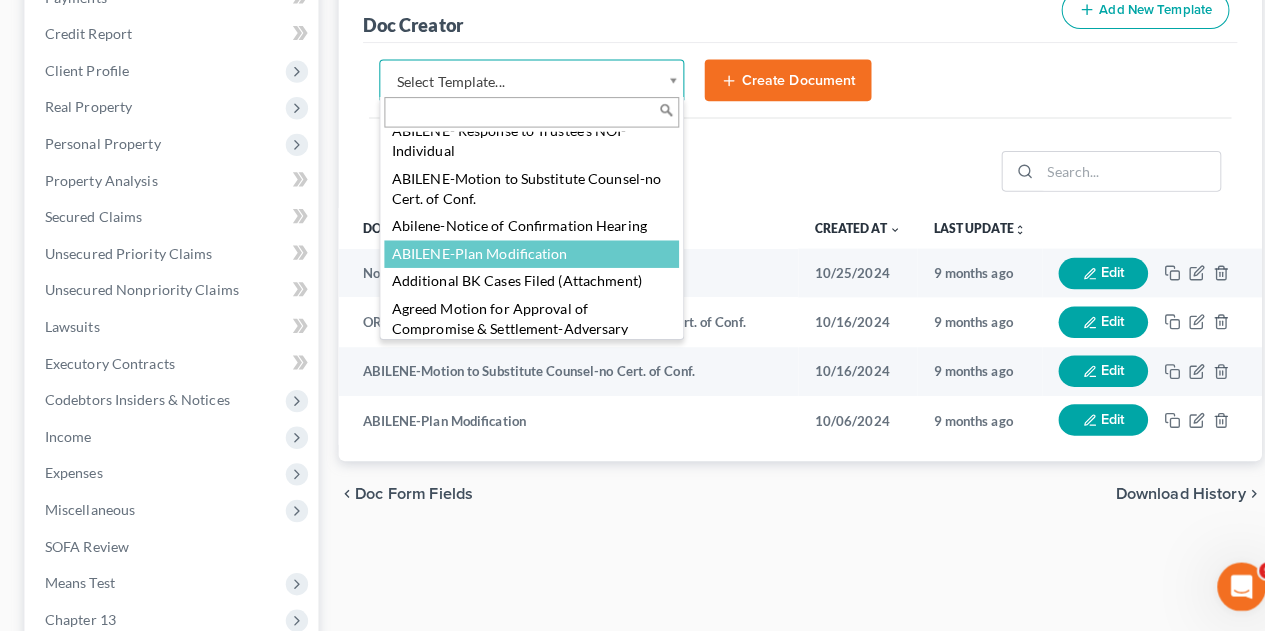 select on "[NUMBER]" 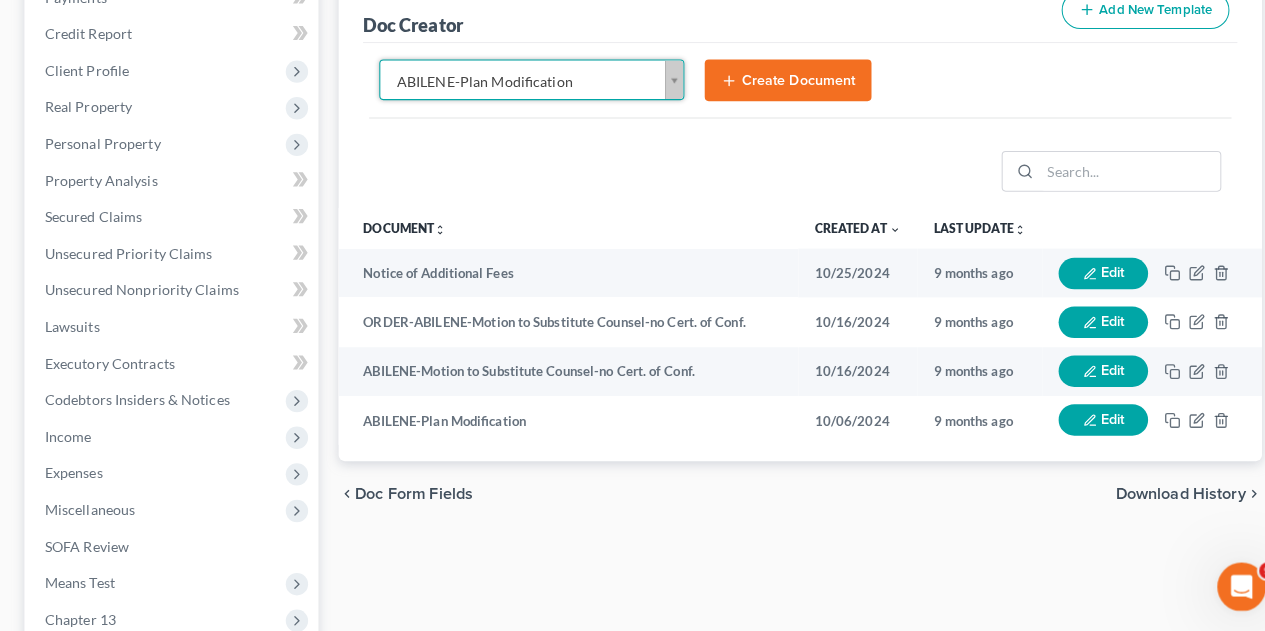 click on "Create Document" at bounding box center (775, 89) 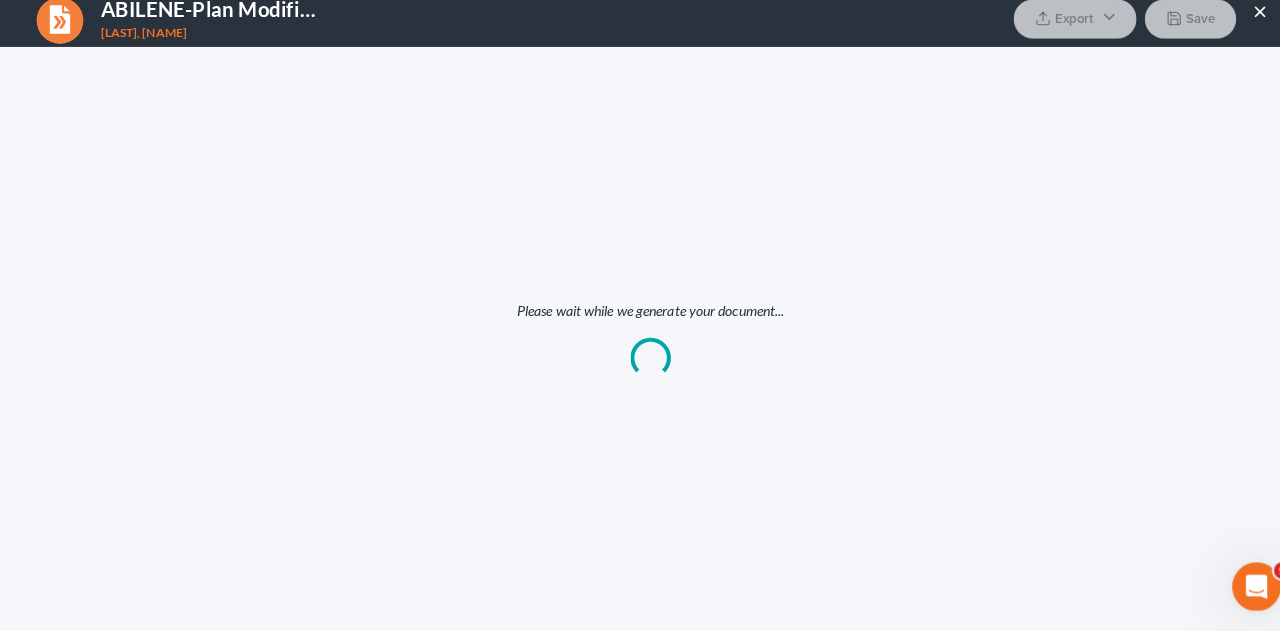 scroll, scrollTop: 0, scrollLeft: 0, axis: both 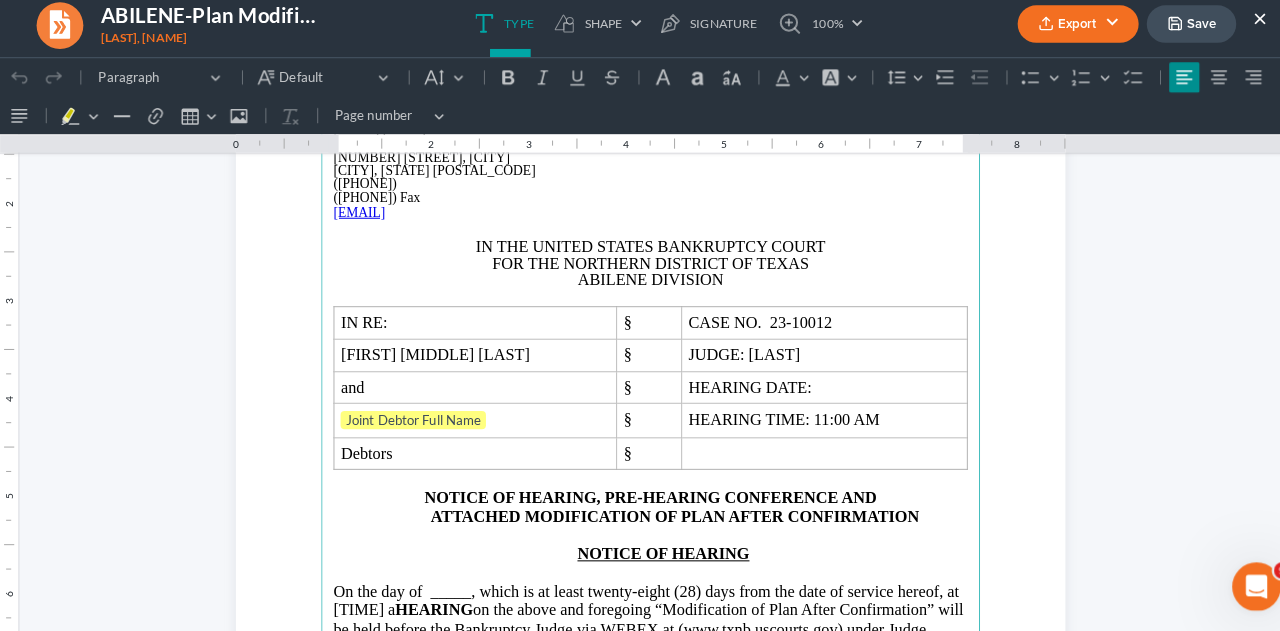 click at bounding box center (640, 293) 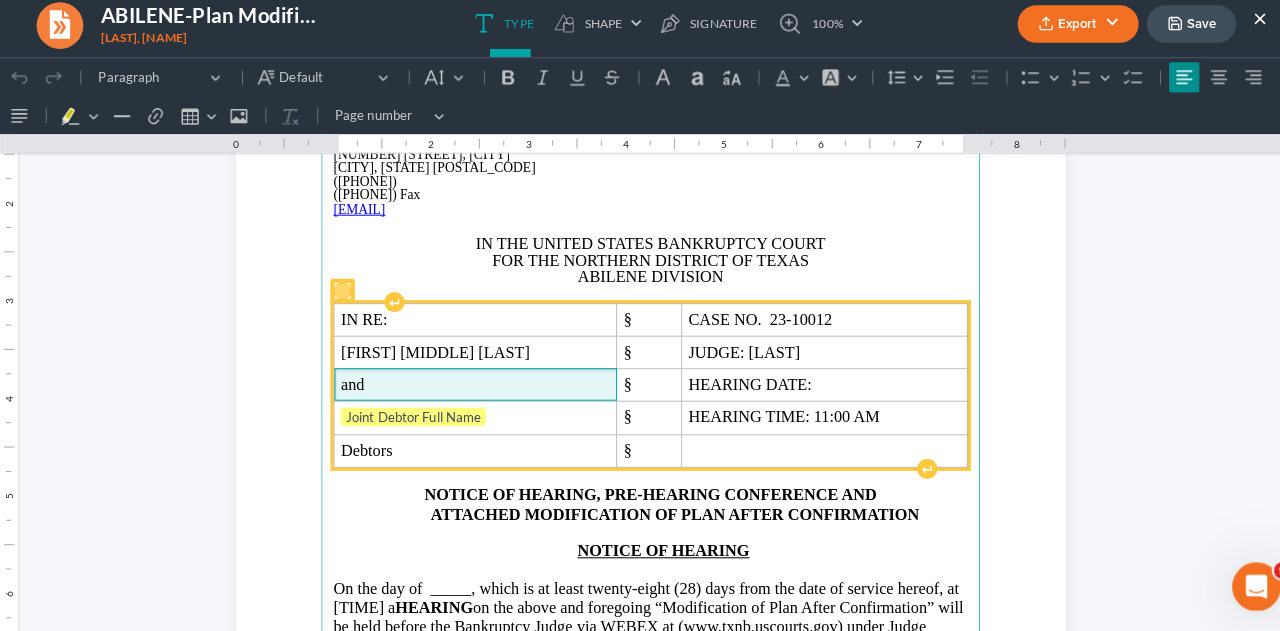 click on "and" at bounding box center (468, 379) 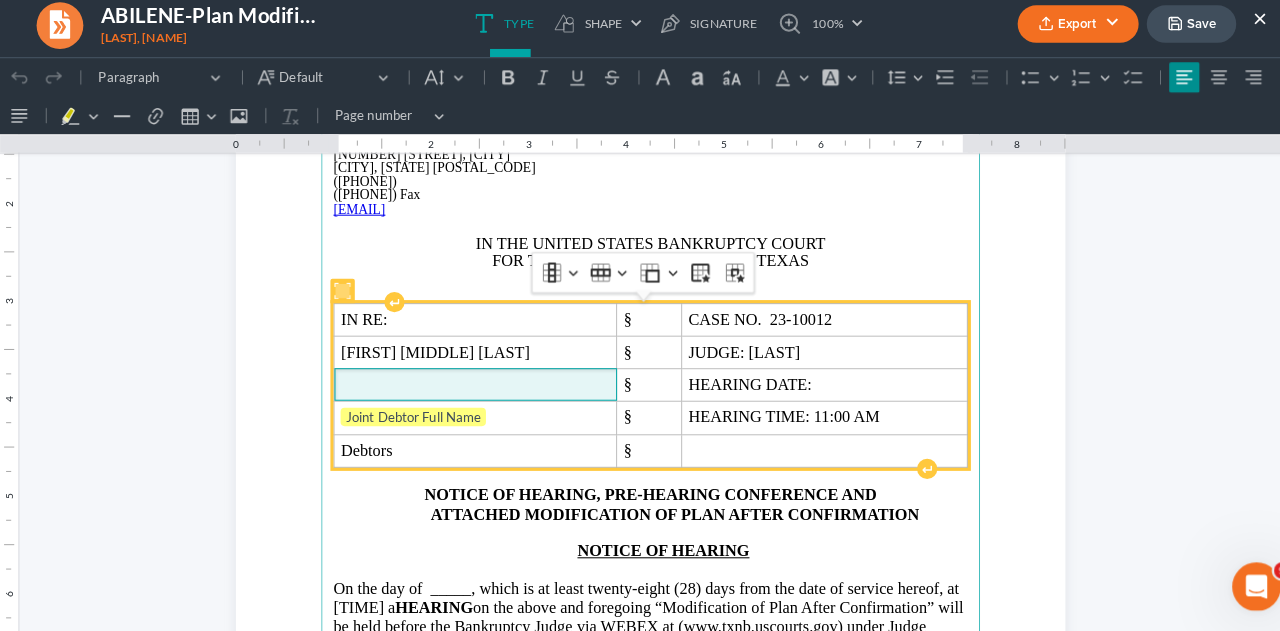 type 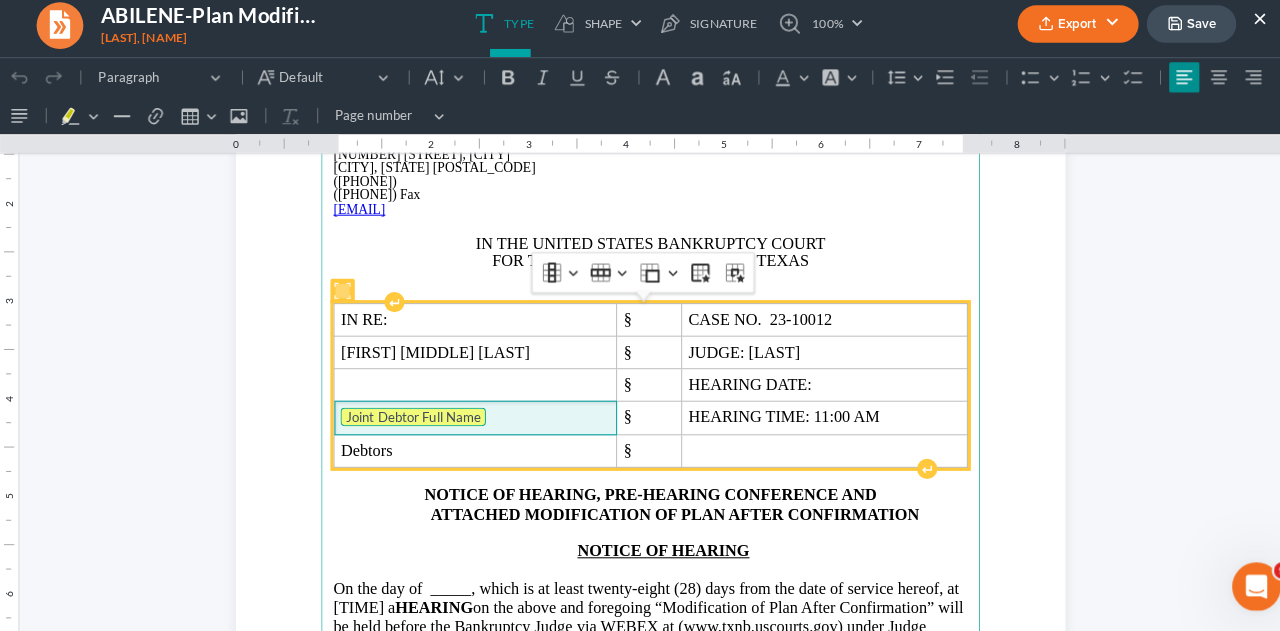 type 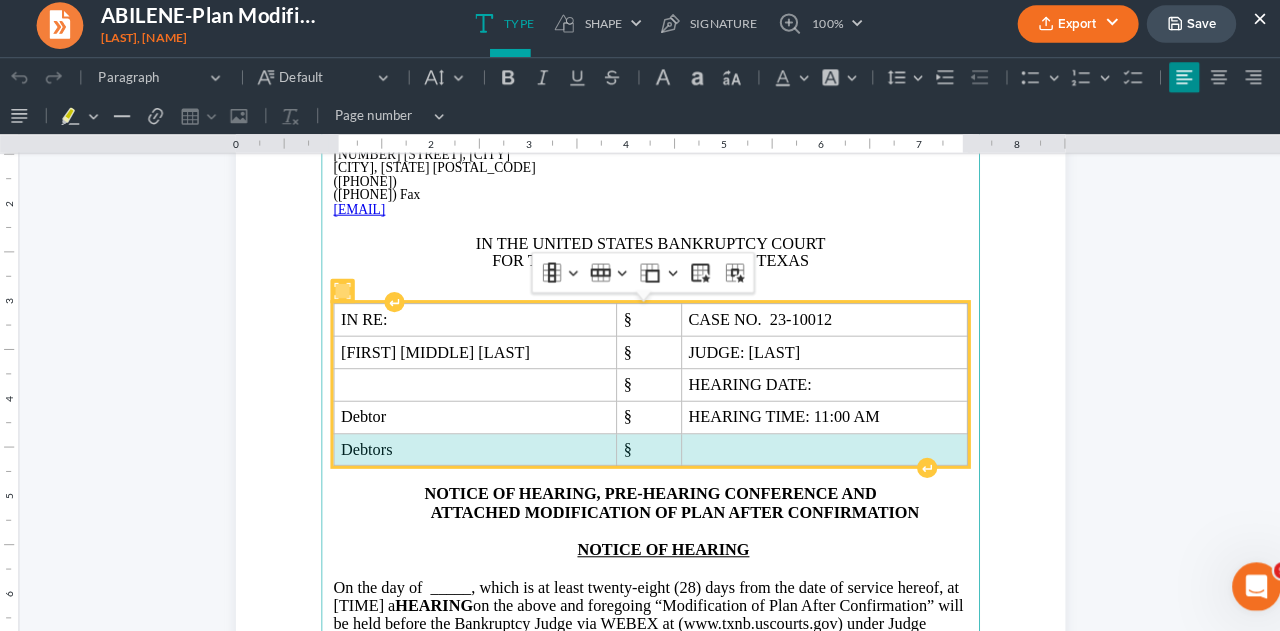 drag, startPoint x: 323, startPoint y: 443, endPoint x: 699, endPoint y: 445, distance: 376.0053 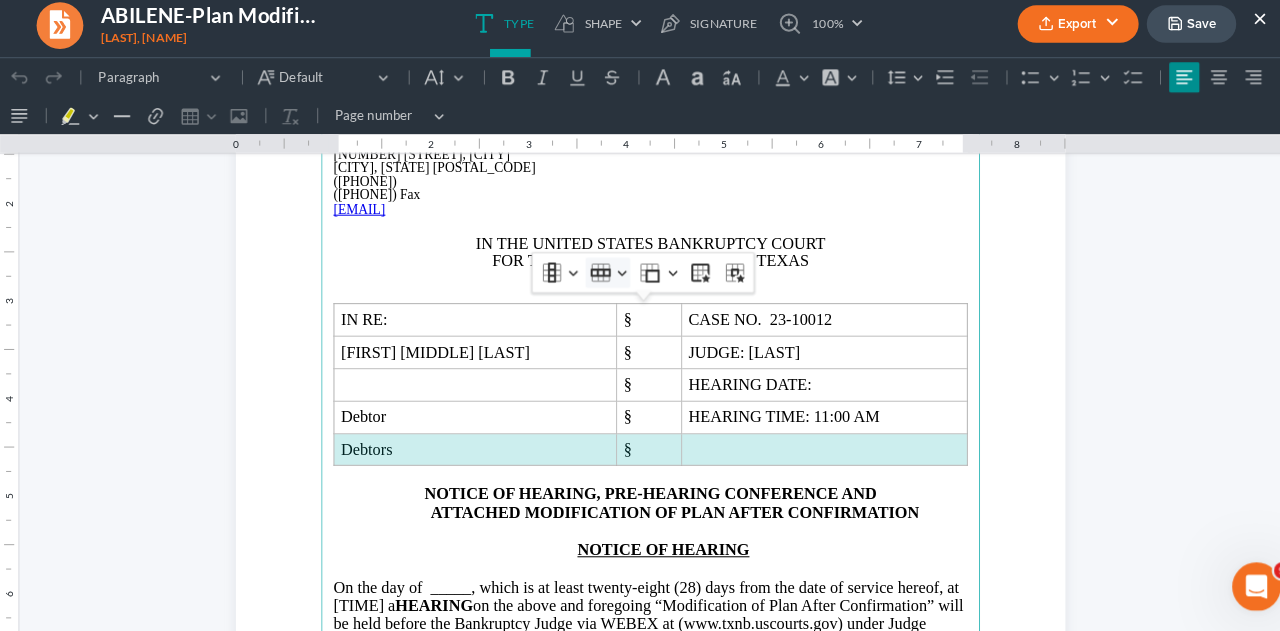 click 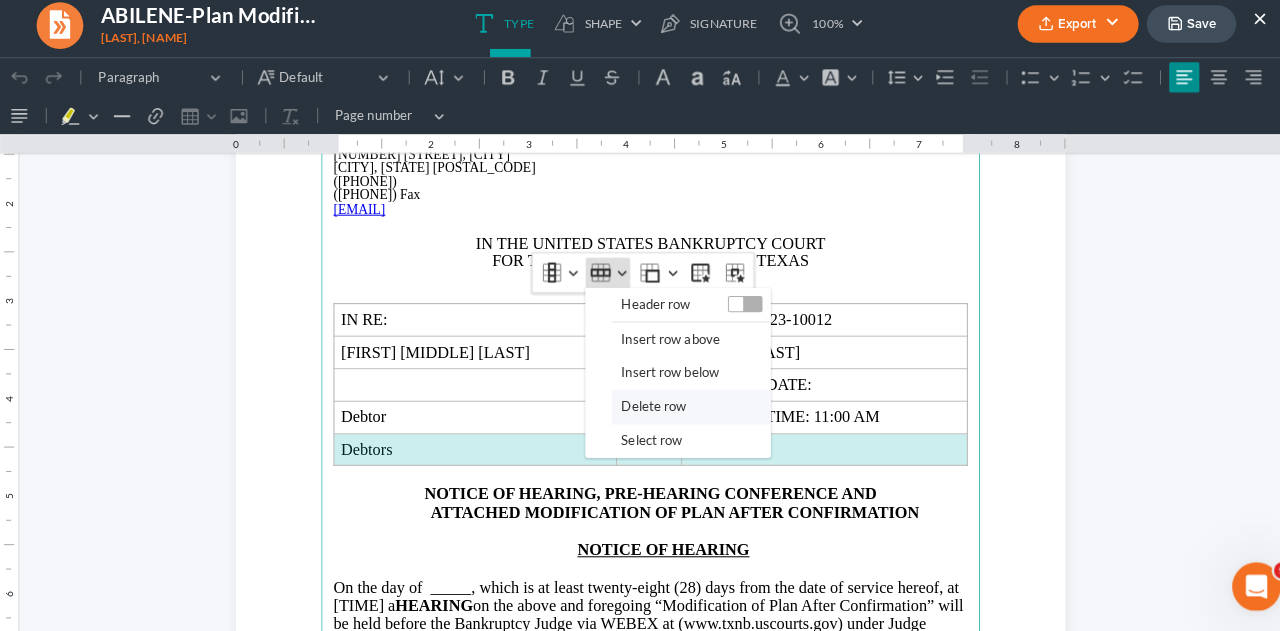 click on "Delete row" at bounding box center (643, 400) 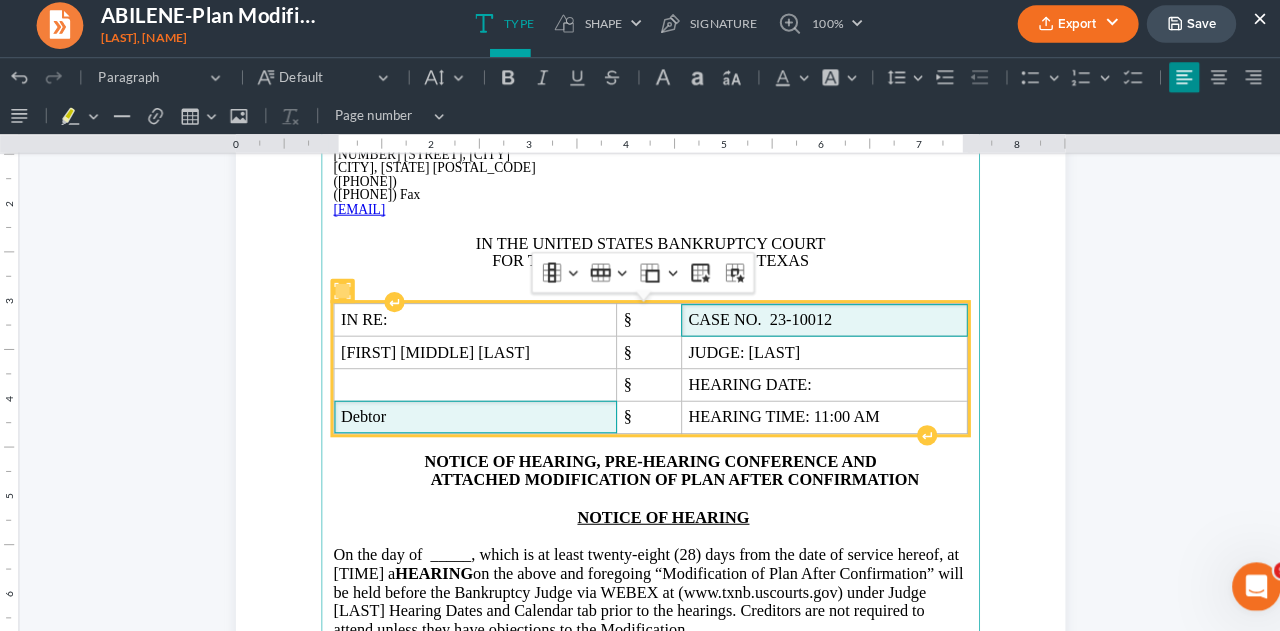 click on "CASE NO.  23-10012" at bounding box center [810, 316] 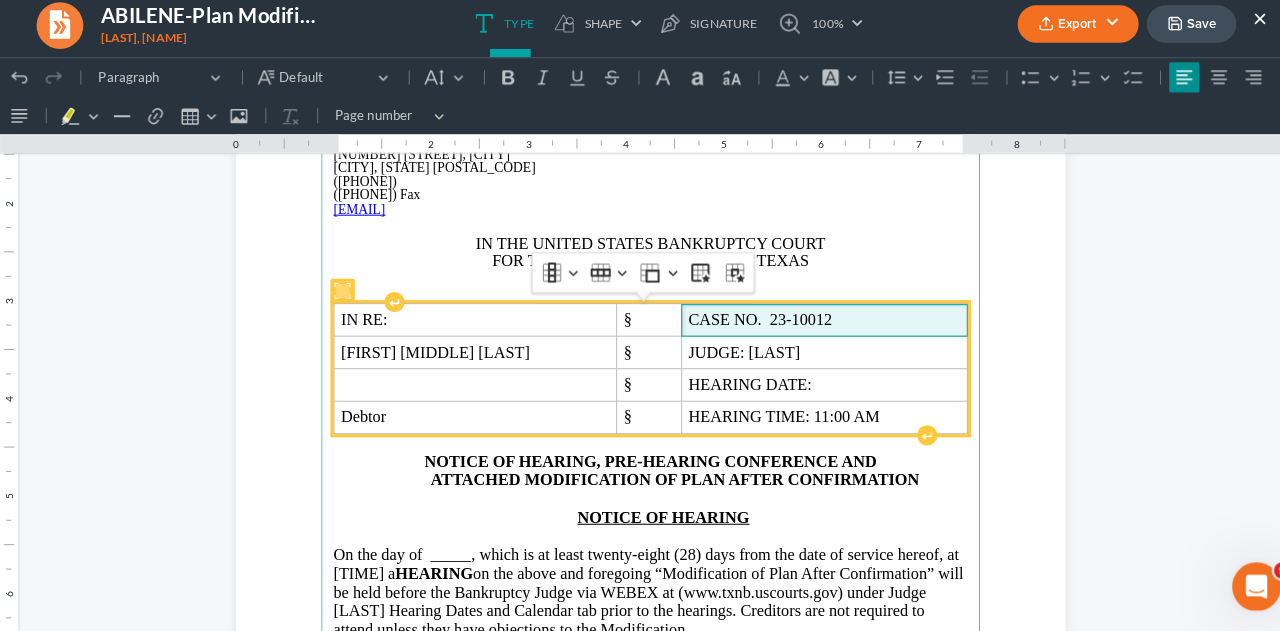 type 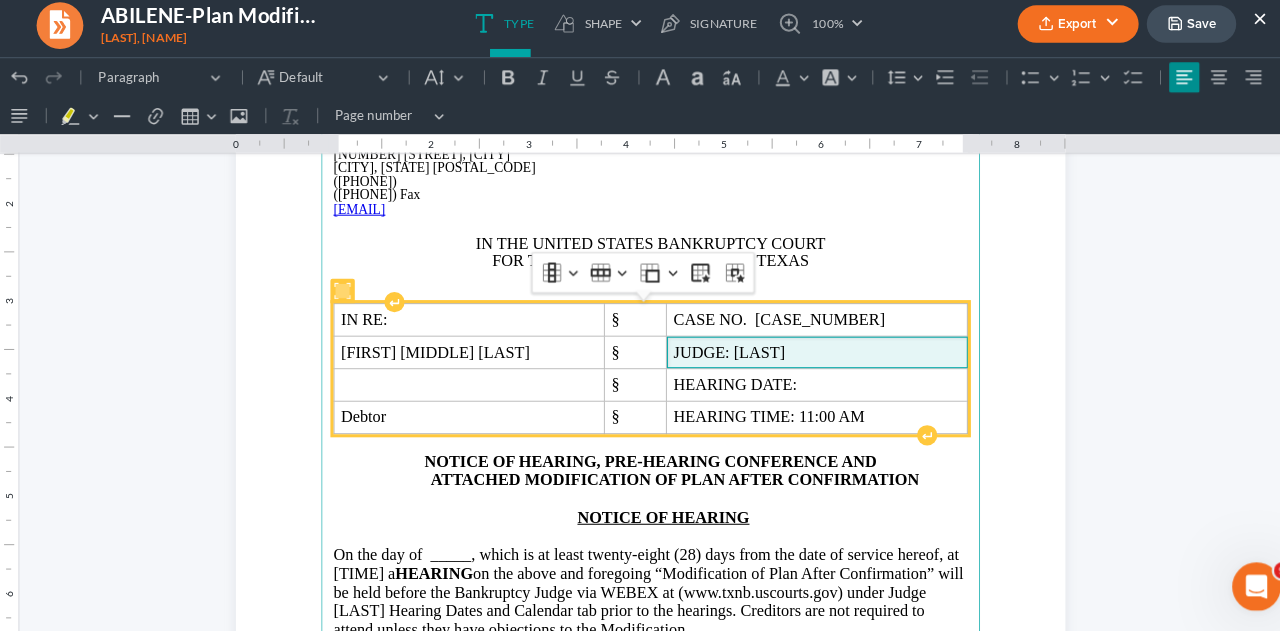 click on "JUDGE: [LAST]" at bounding box center [804, 348] 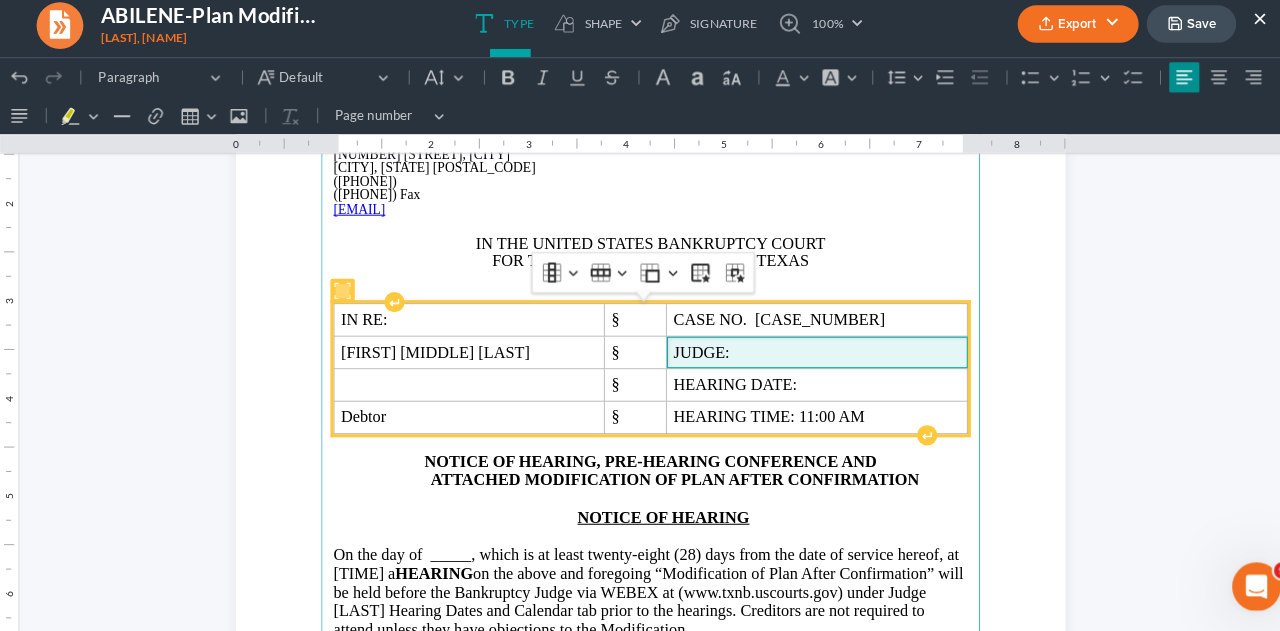 type 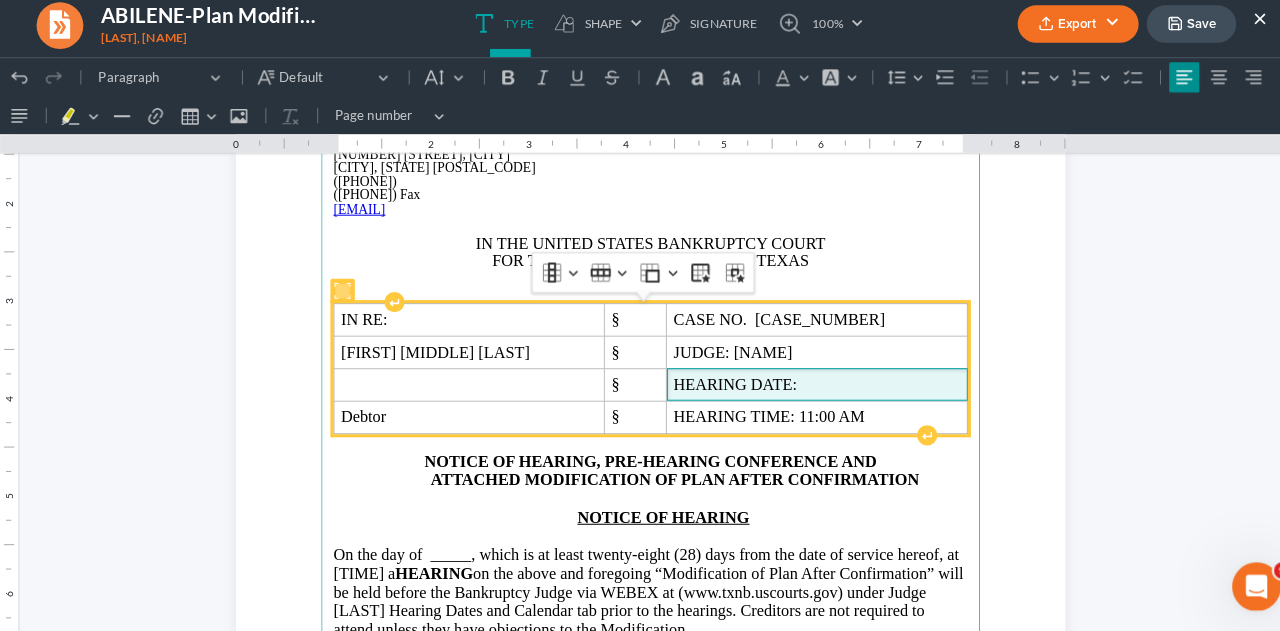 click on "HEARING DATE:" at bounding box center [804, 379] 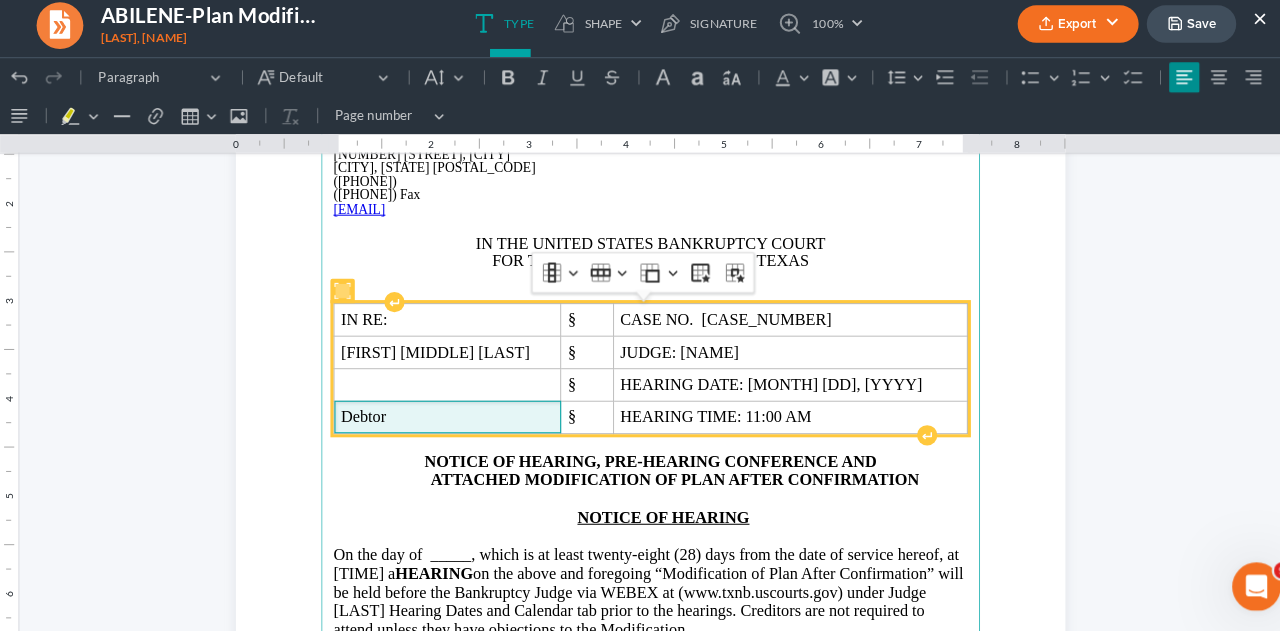 click on "Debtor" at bounding box center (440, 411) 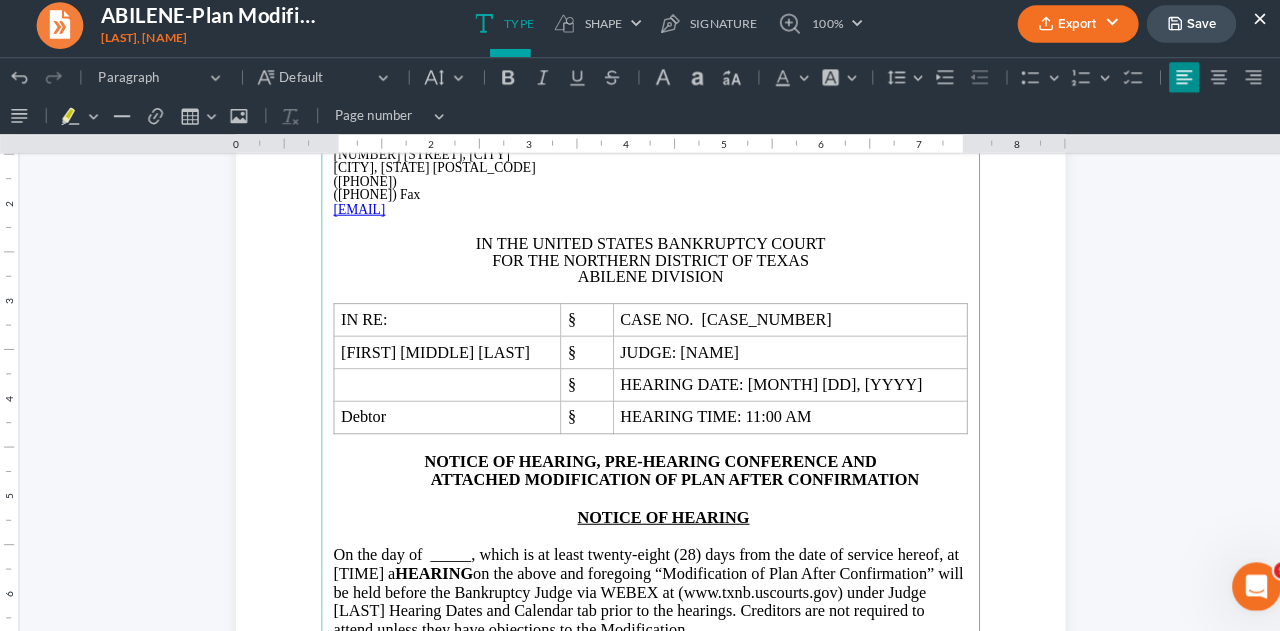 click on "On the day of  _____ , which is at least twenty-eight (28) days from the date of service hereof, at 10:00 A.M. a  HEARING  on the above and foregoing “Modification of Plan After Confirmation” will be held before the Bankruptcy Judge   via WEBEX at (www.txnb.uscourts.gov) under Judge Jones Hearing Dates and Calendar tab prior to the hearings. Creditors are not required to attend unless they have objections to the Modification." at bounding box center [640, 584] 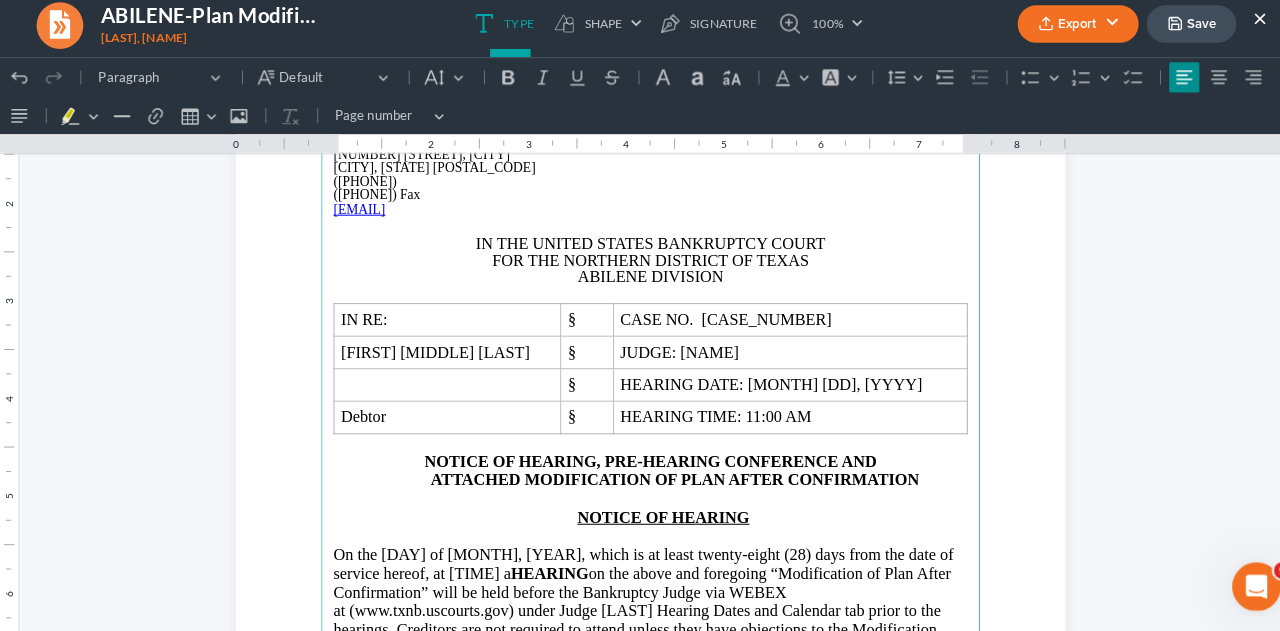 type 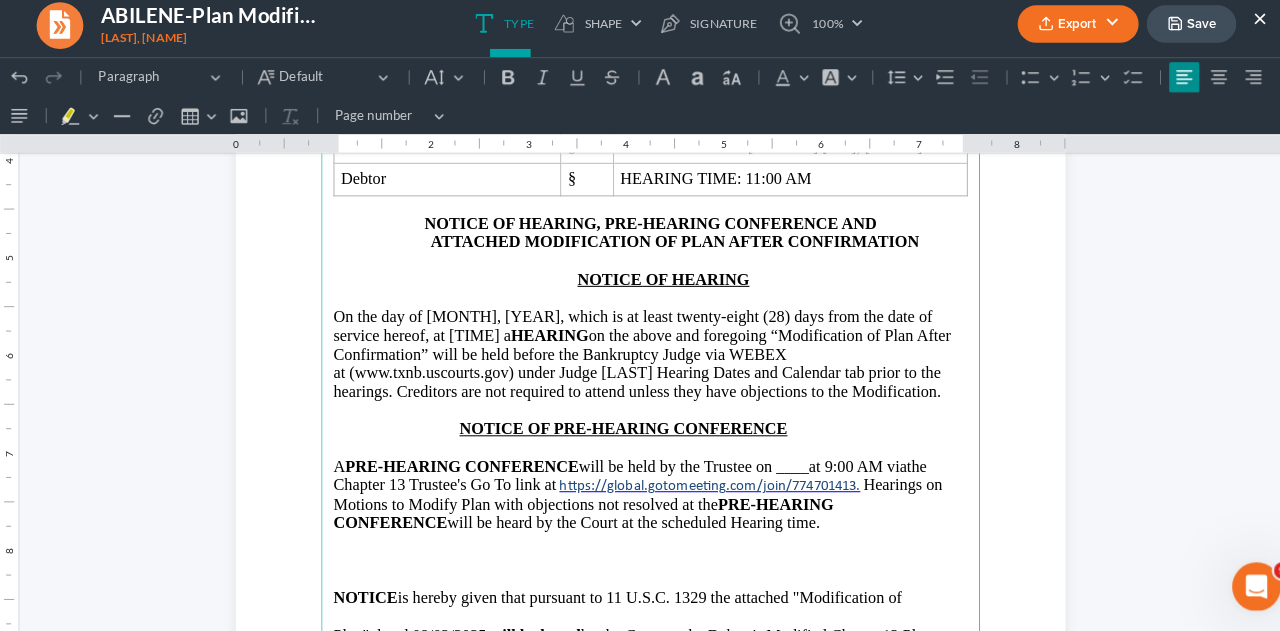 scroll, scrollTop: 434, scrollLeft: 0, axis: vertical 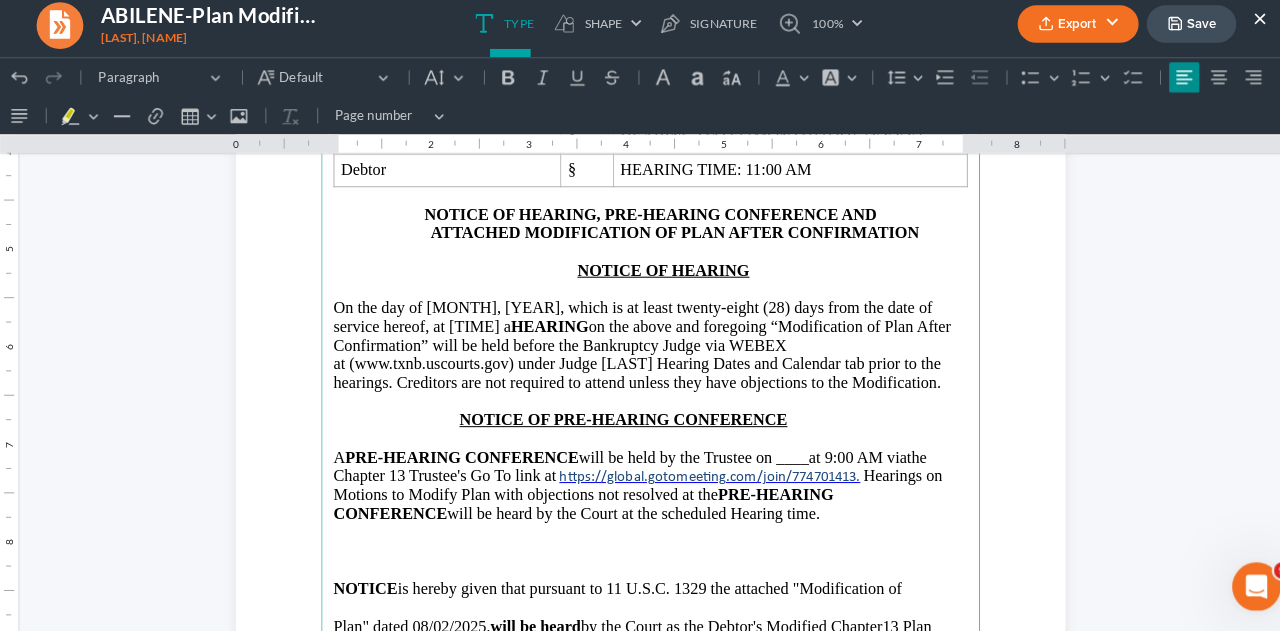 click on "A PRE-HEARING CONFERENCE will be held by the Trustee on ____ at [TIME] via the Chapter 13 Trustee's Go To link at https://global.gotomeeting.com/join/774701413. Hearings on Motions to Modify Plan with objections not resolved at the PRE-HEARING CONFERENCE will be heard by the Court at the scheduled Hearing time." at bounding box center [640, 479] 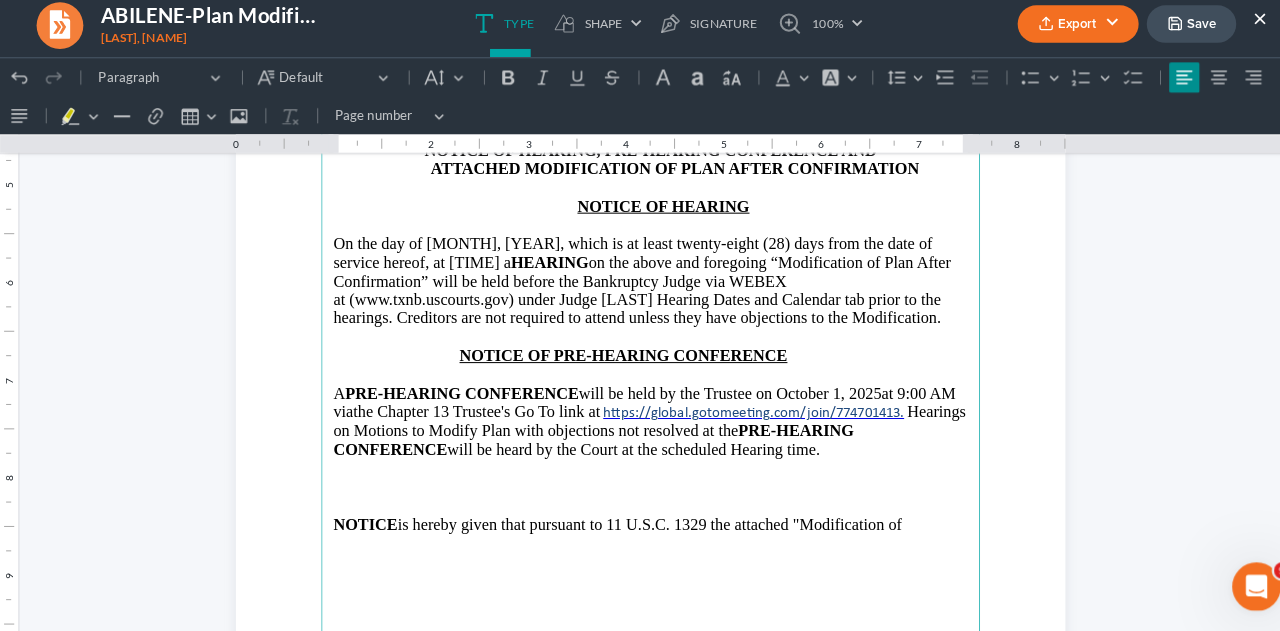 scroll, scrollTop: 516, scrollLeft: 0, axis: vertical 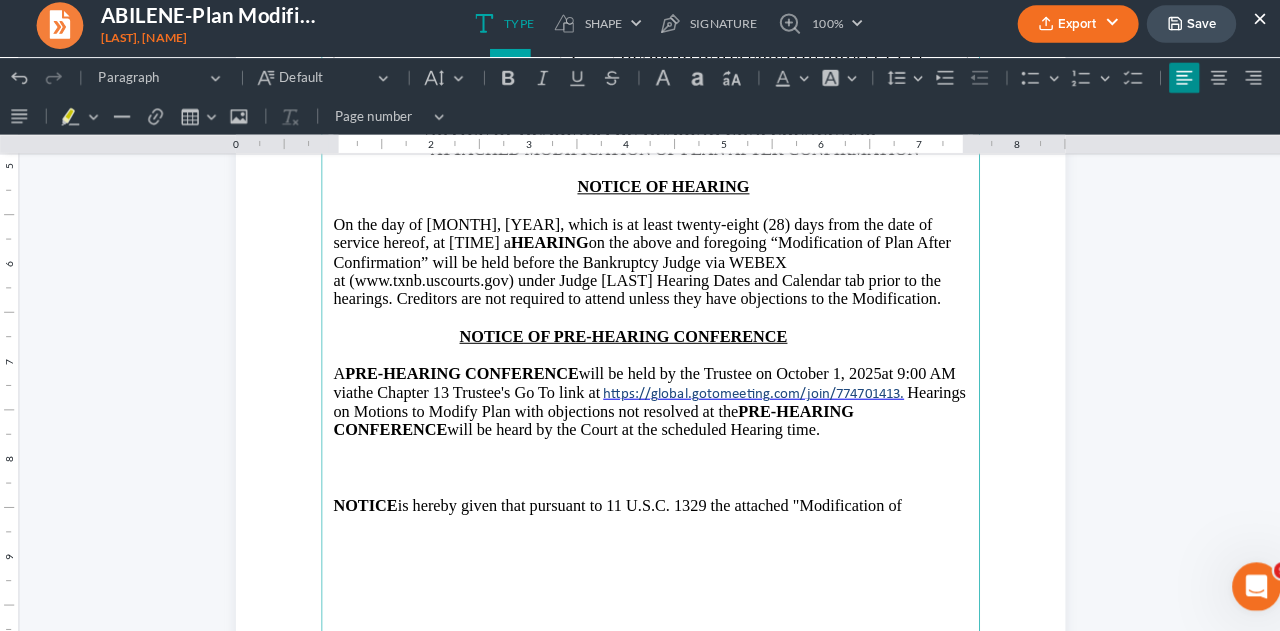 click at bounding box center (640, 479) 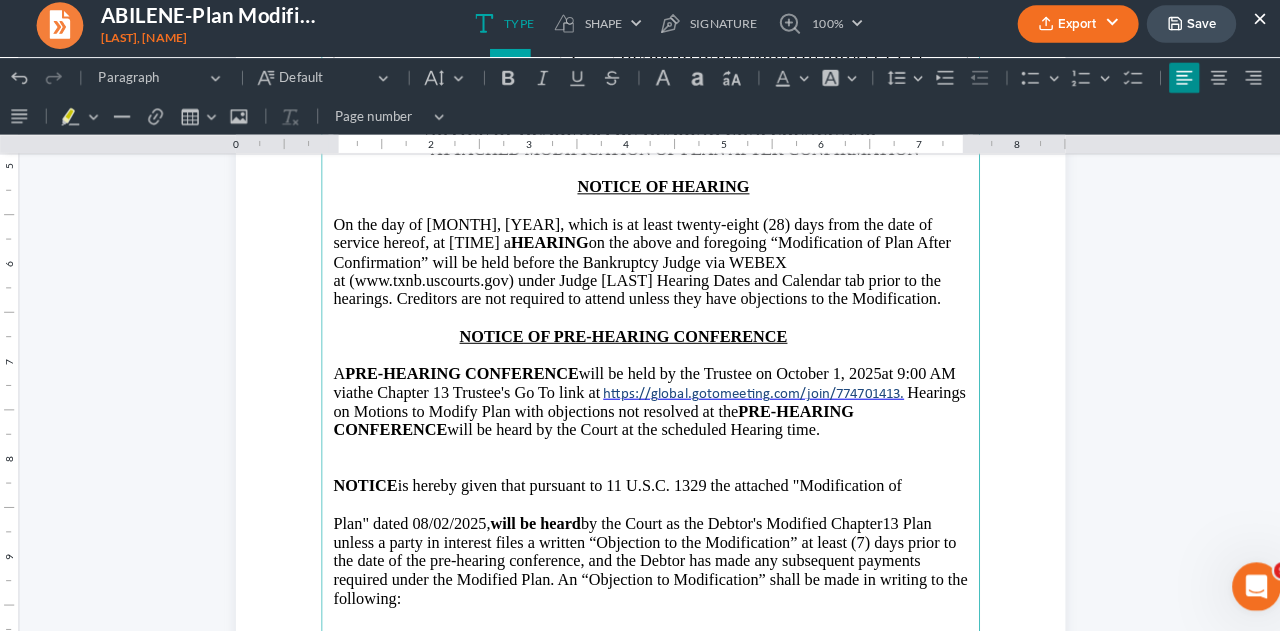 click at bounding box center [640, 498] 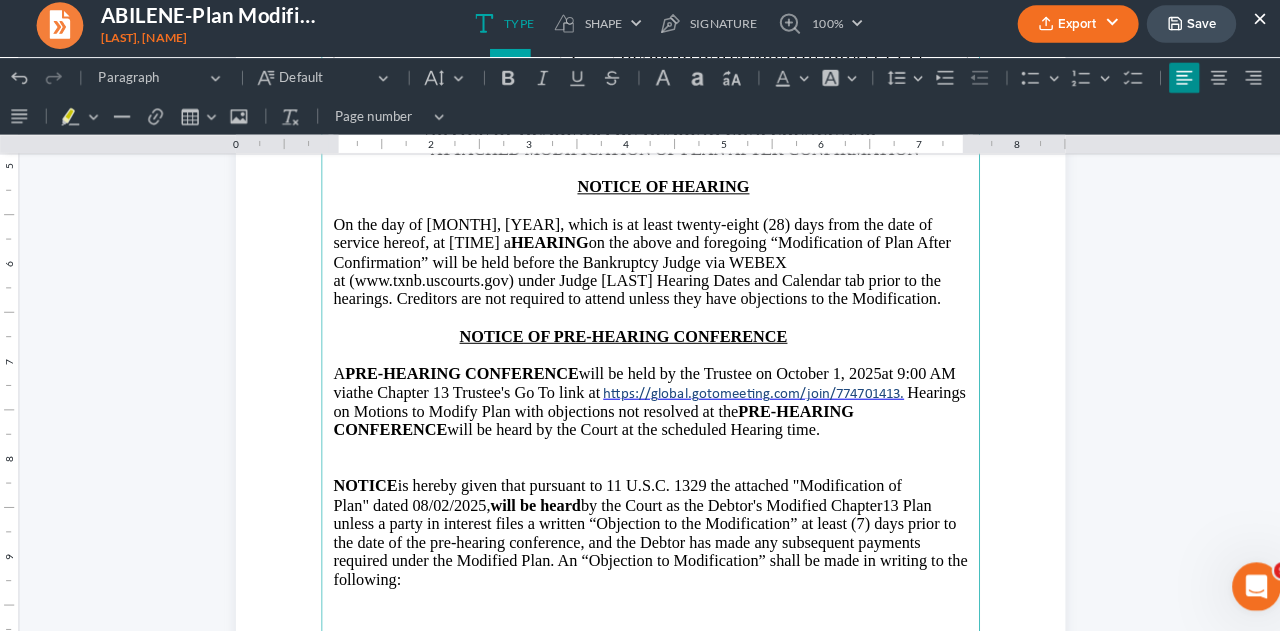 click at bounding box center (640, 461) 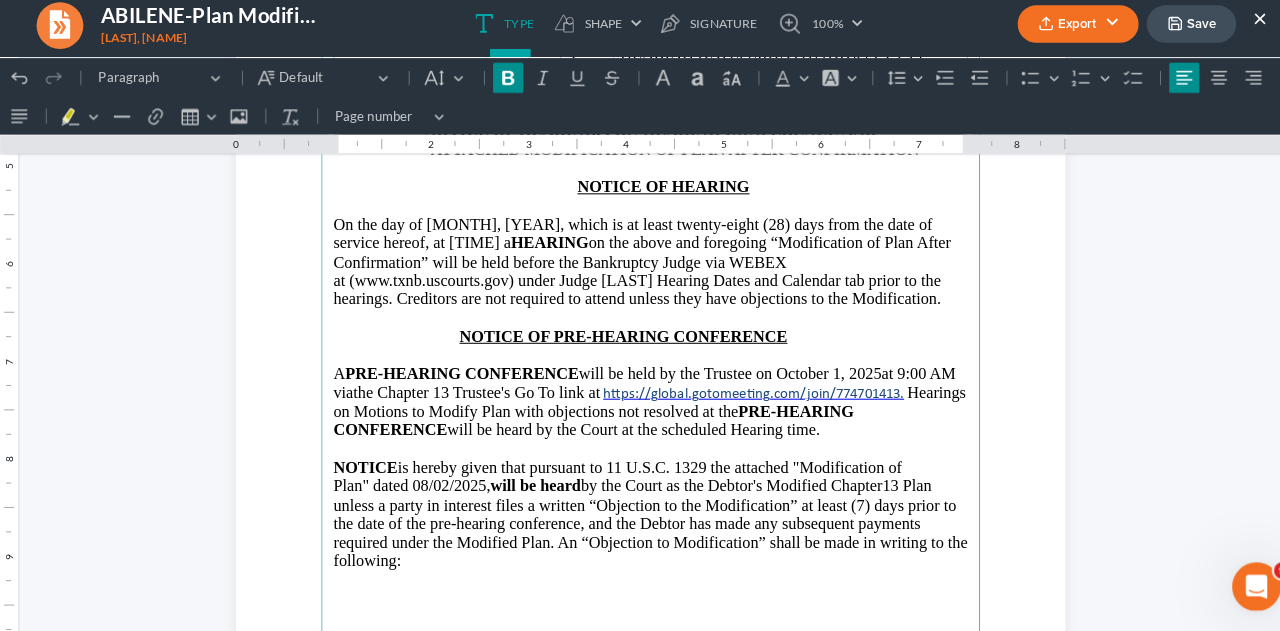 click on "NOTICE OF PRE-HEARING CONFERENCE" at bounding box center [613, 331] 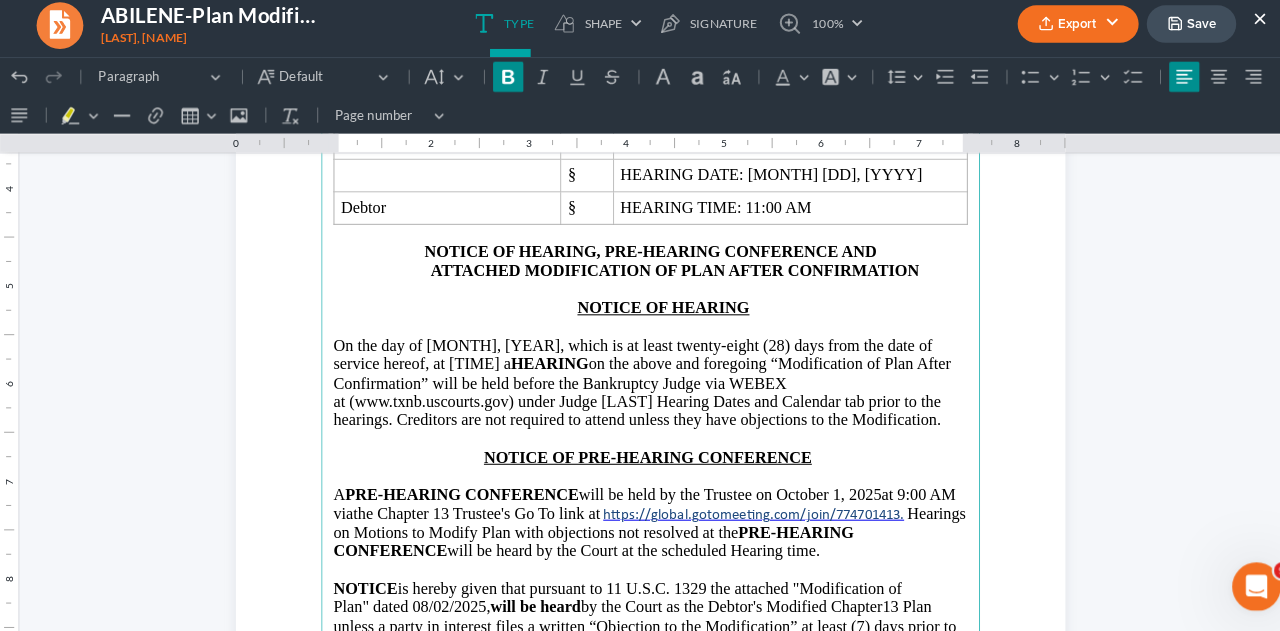 scroll, scrollTop: 364, scrollLeft: 0, axis: vertical 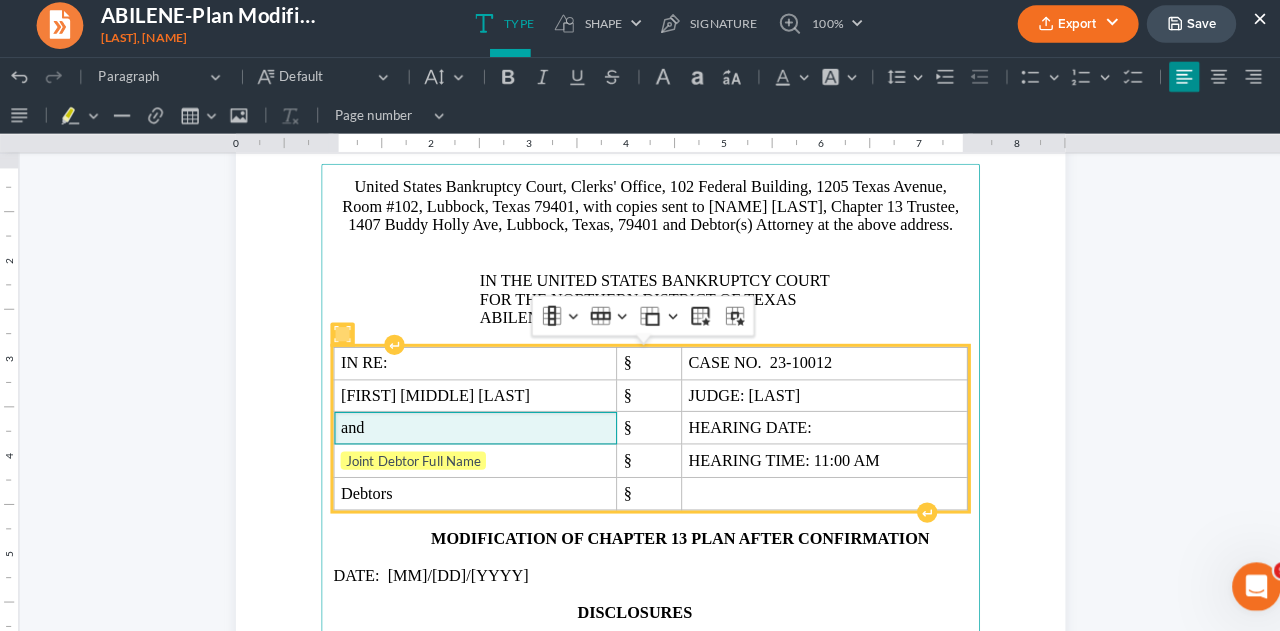 click on "and" at bounding box center (467, 422) 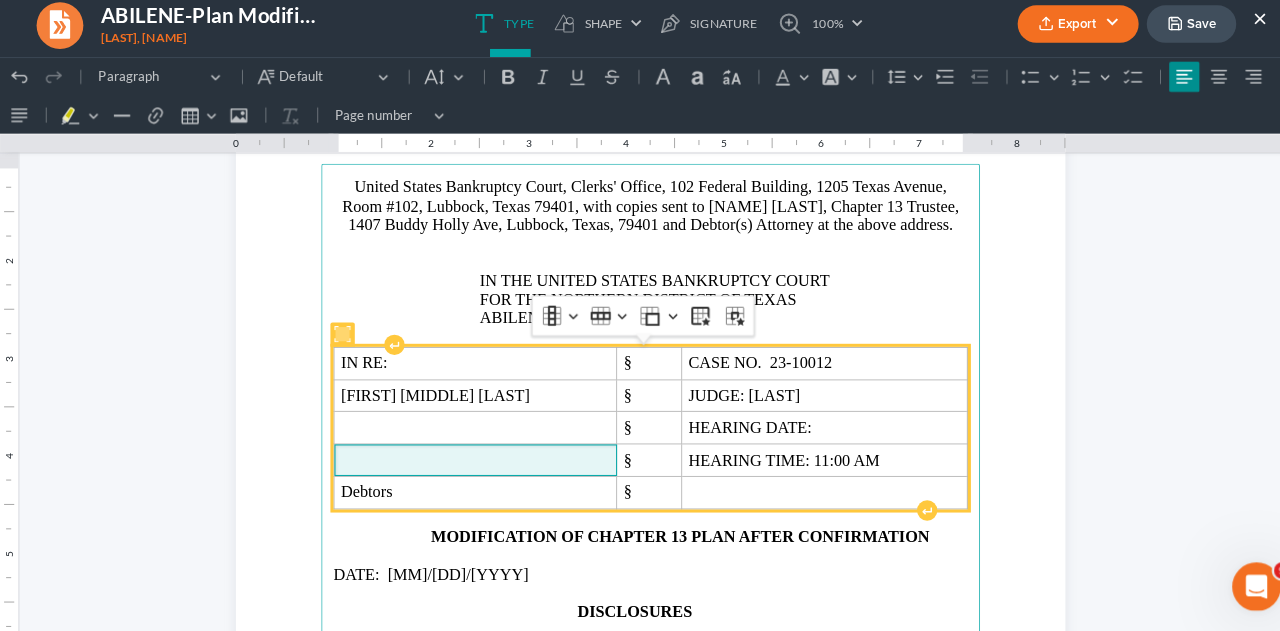 type 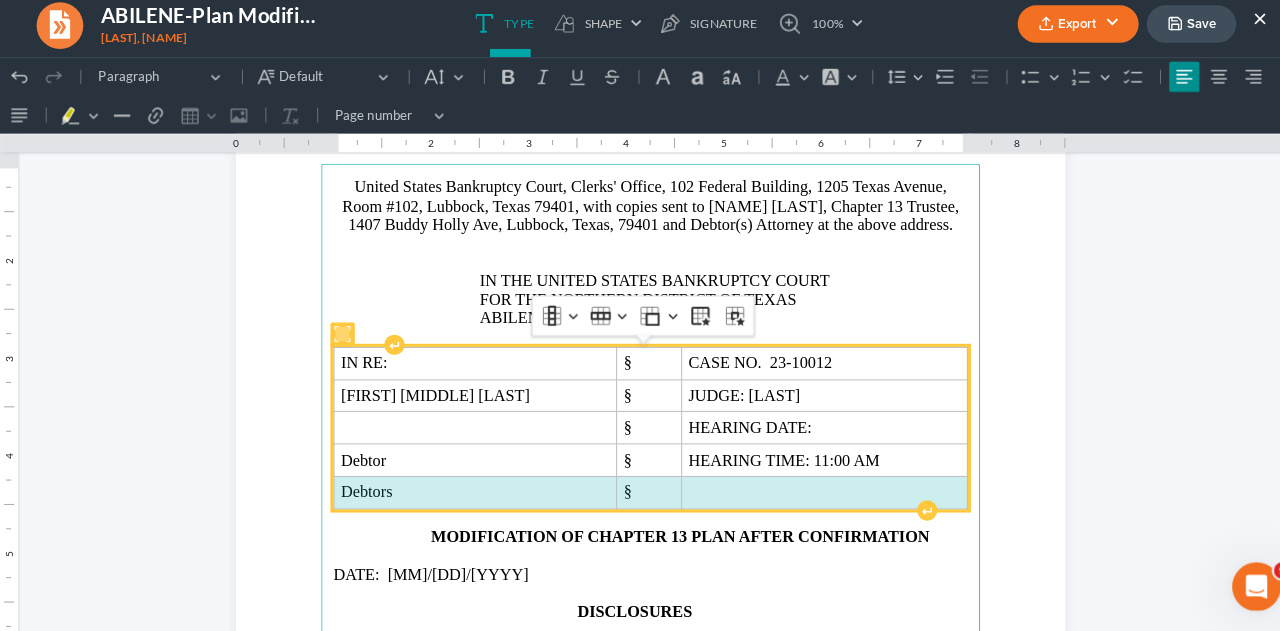 drag, startPoint x: 325, startPoint y: 483, endPoint x: 723, endPoint y: 491, distance: 398.08038 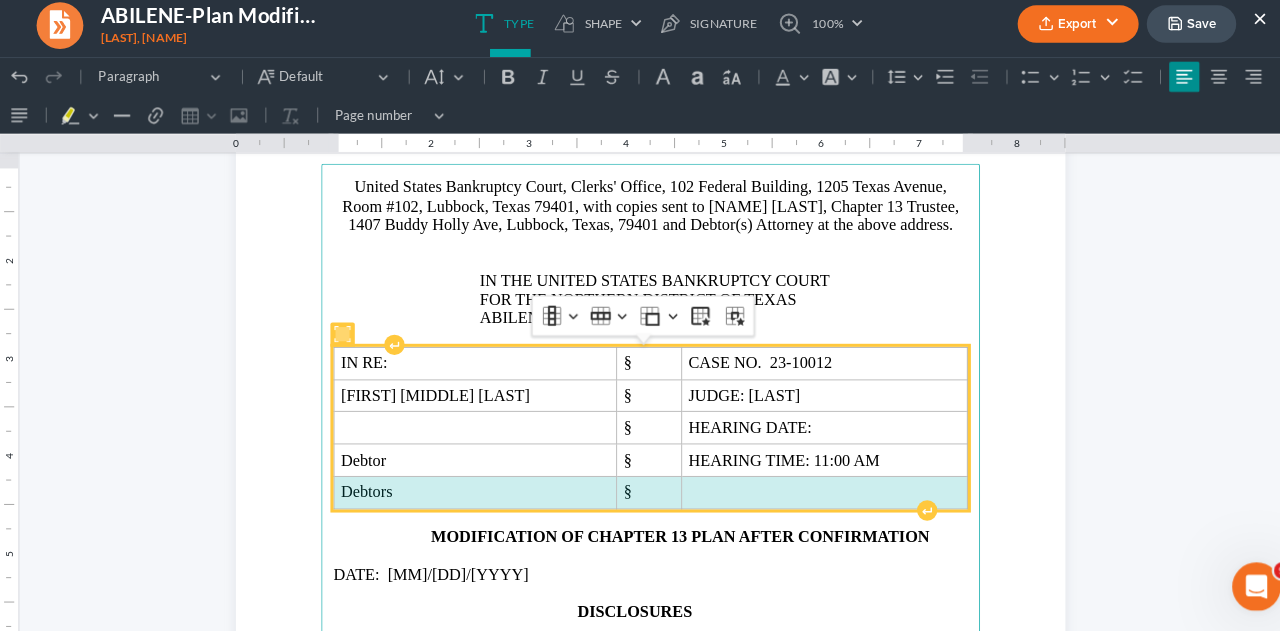 click at bounding box center (810, 485) 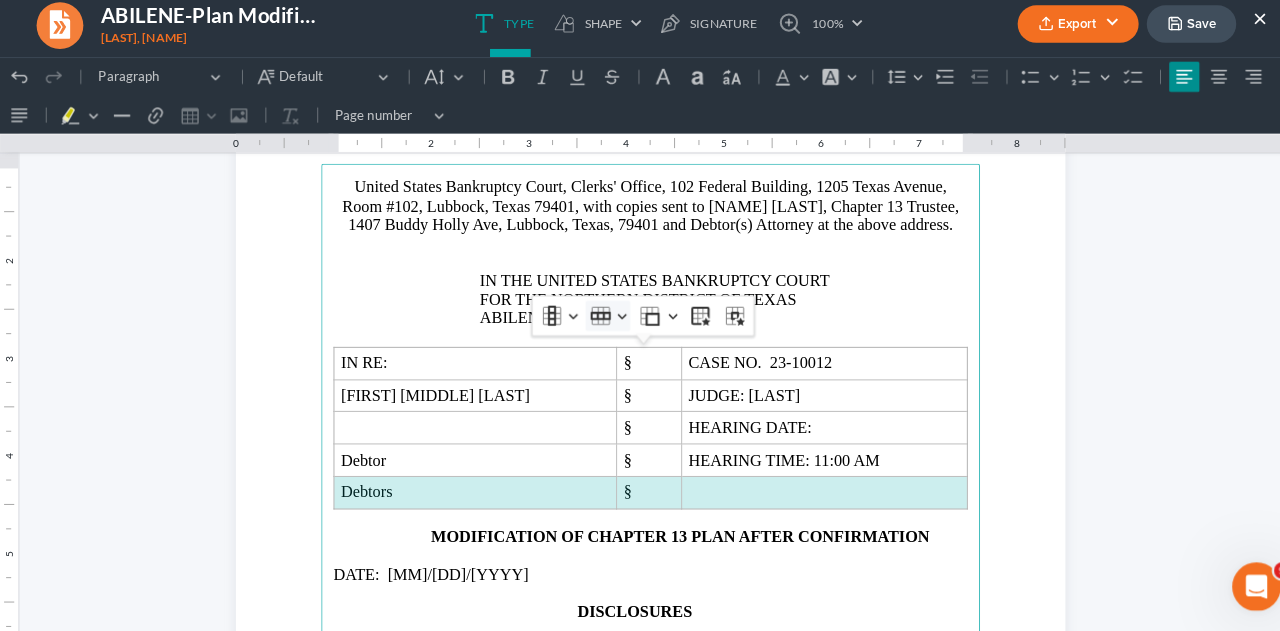 click 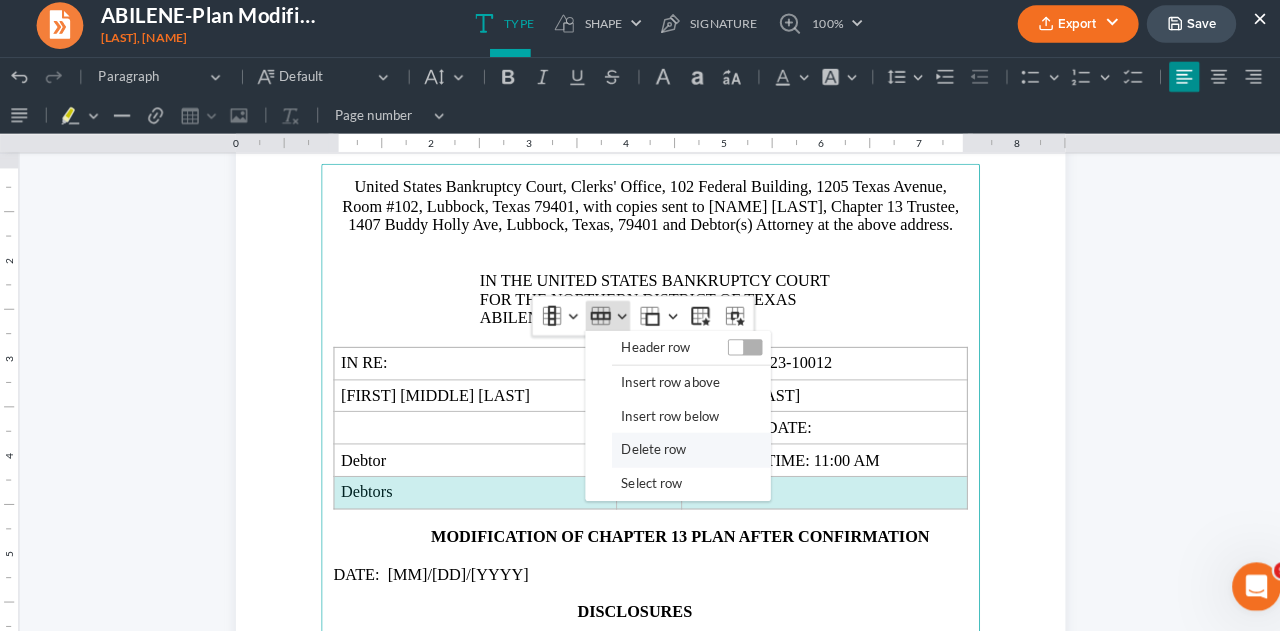 click on "Delete row" at bounding box center (643, 443) 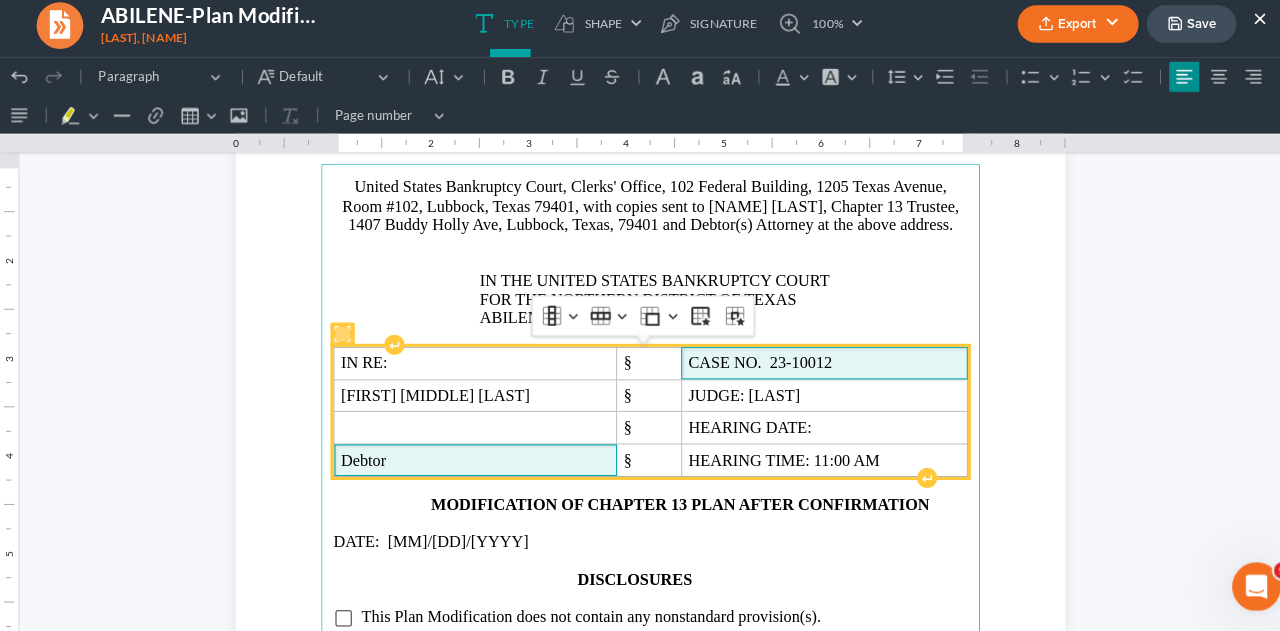 click on "CASE NO.  23-10012" at bounding box center (810, 358) 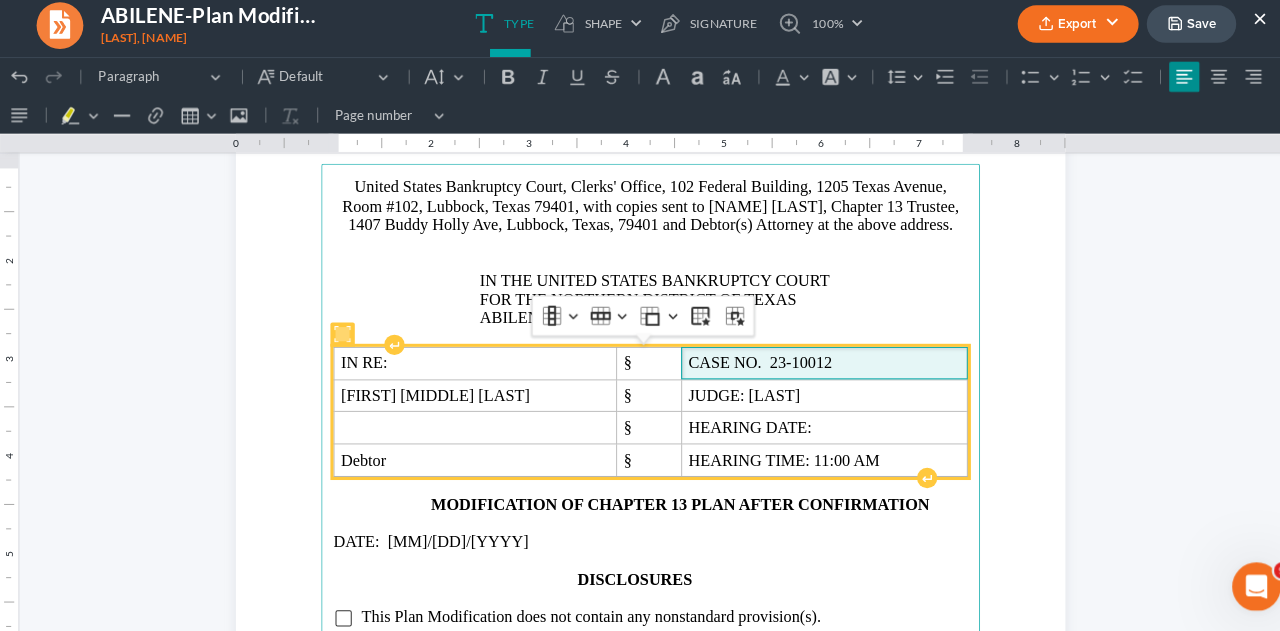 type 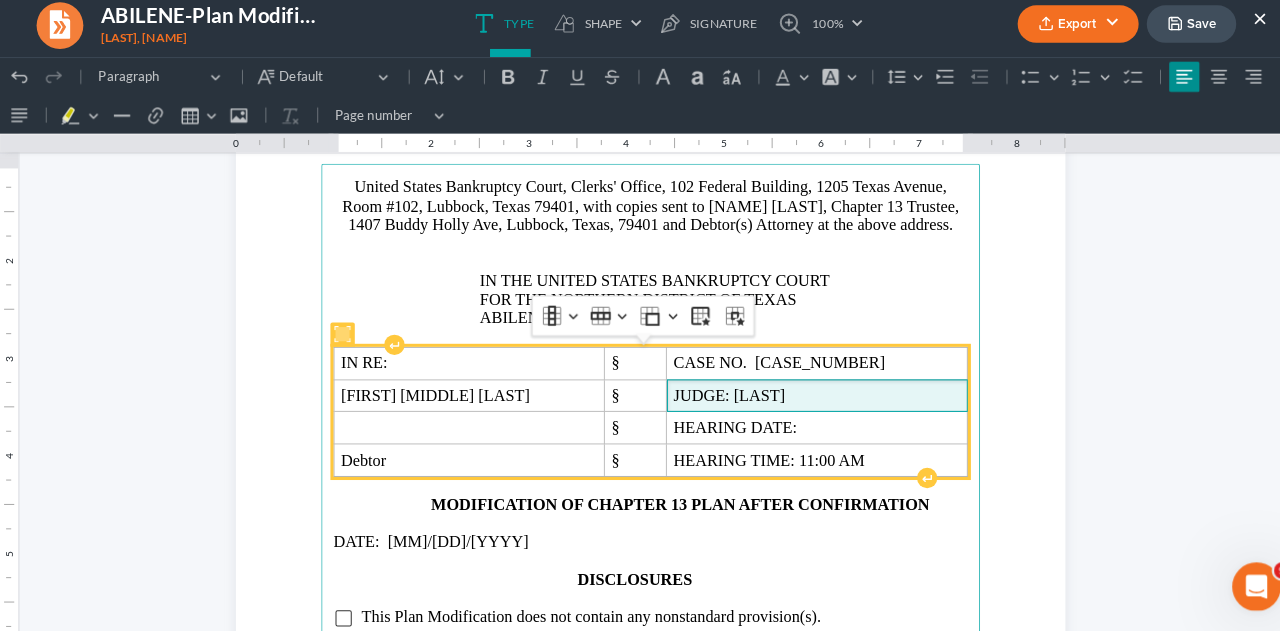 click on "JUDGE: [LAST]" at bounding box center [804, 390] 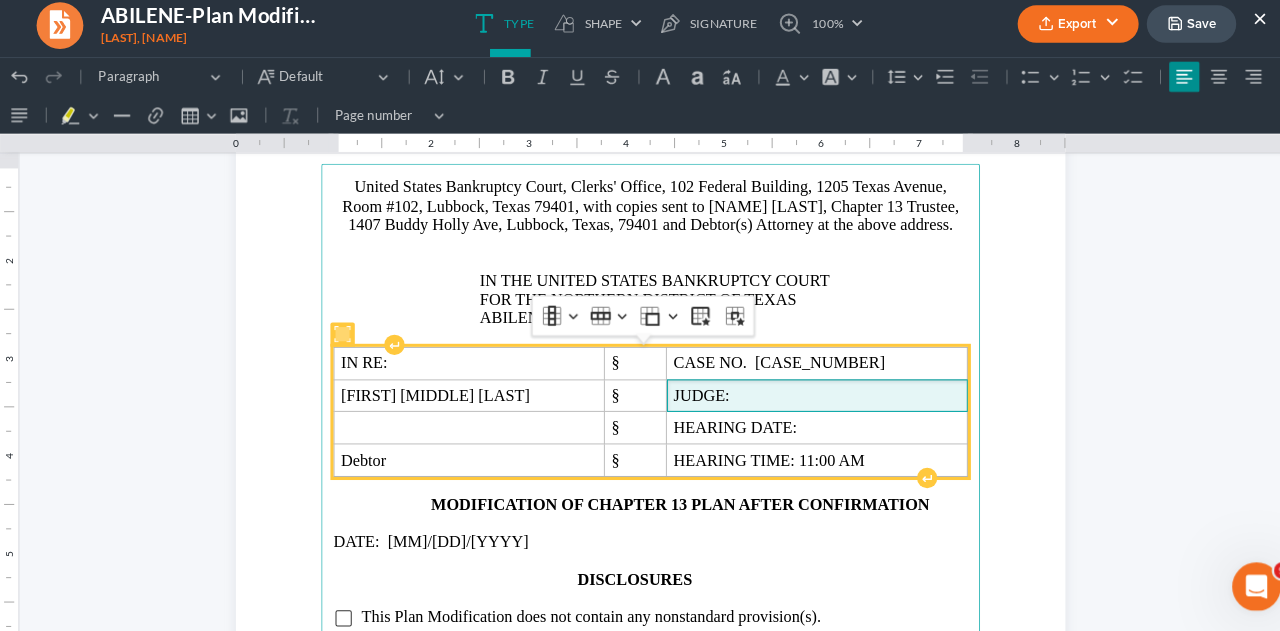 type 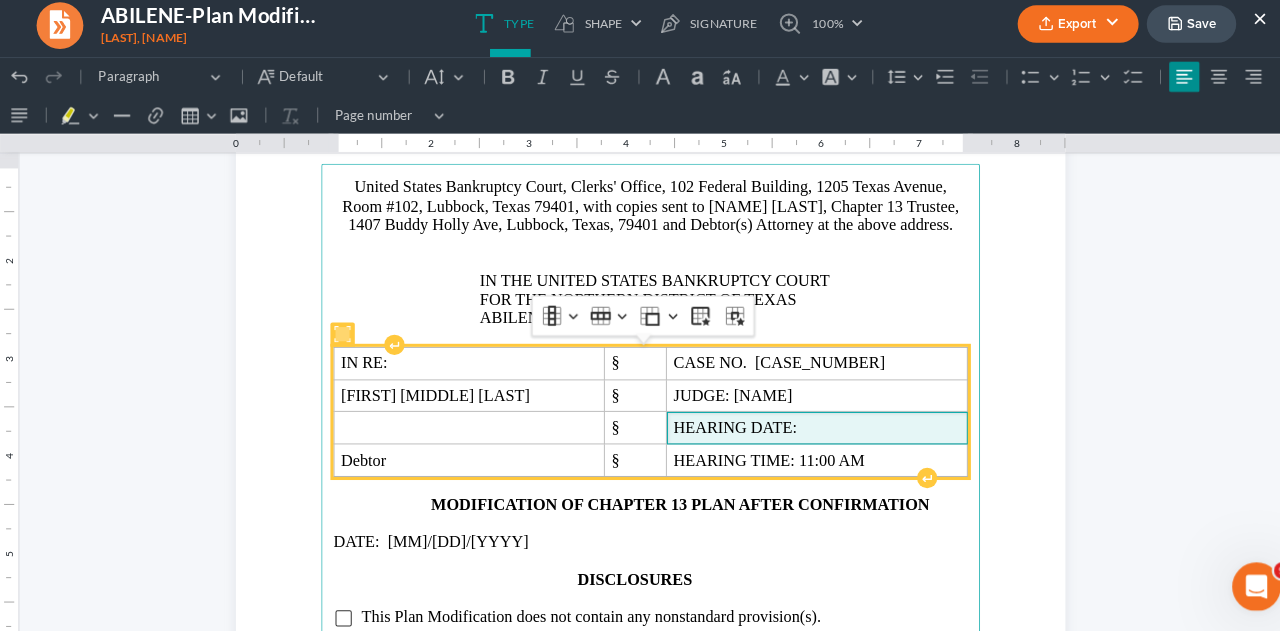 click on "HEARING DATE:" at bounding box center [804, 422] 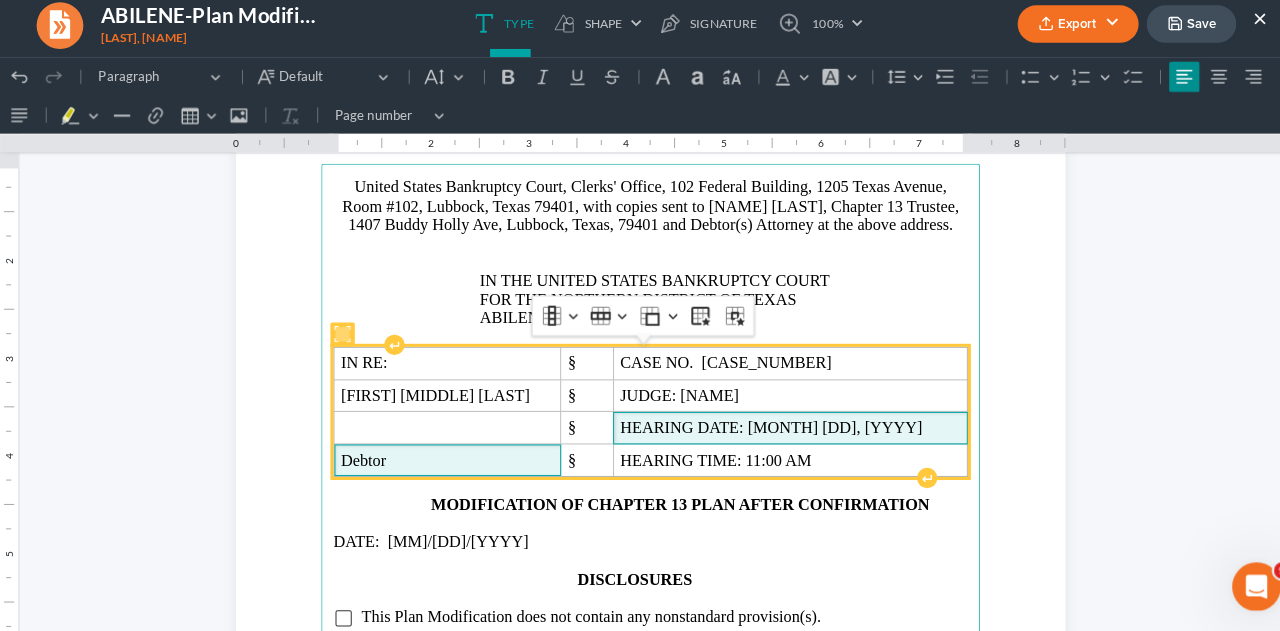 click on "Debtor" at bounding box center (440, 454) 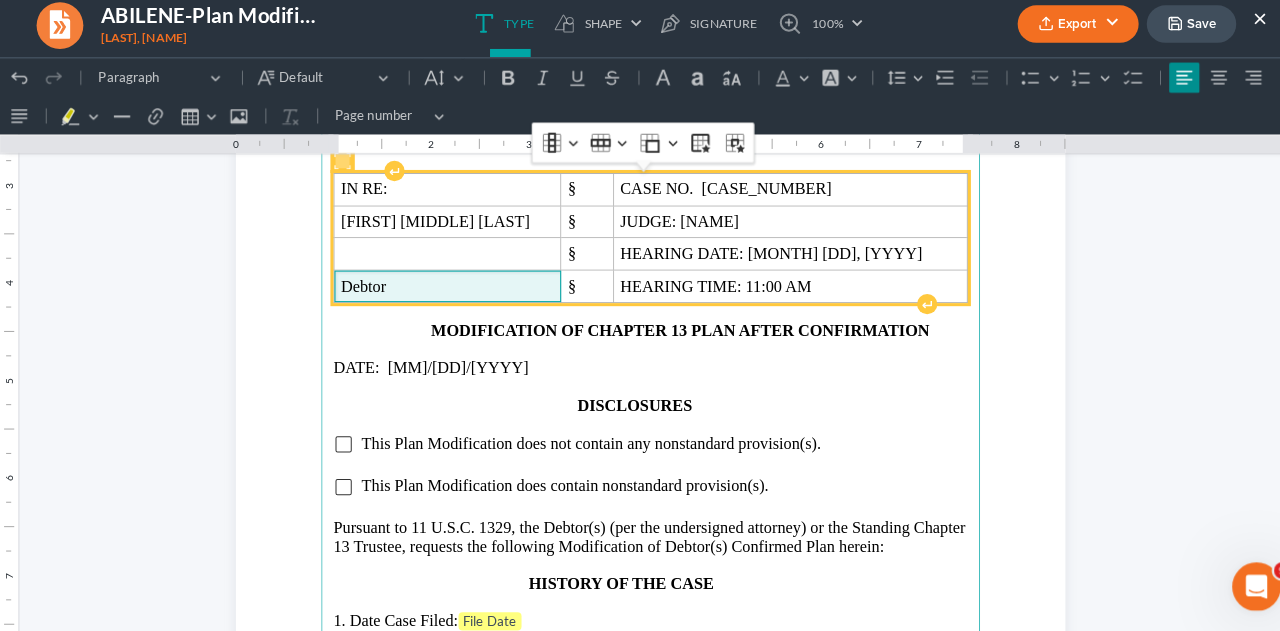 scroll, scrollTop: 1413, scrollLeft: 0, axis: vertical 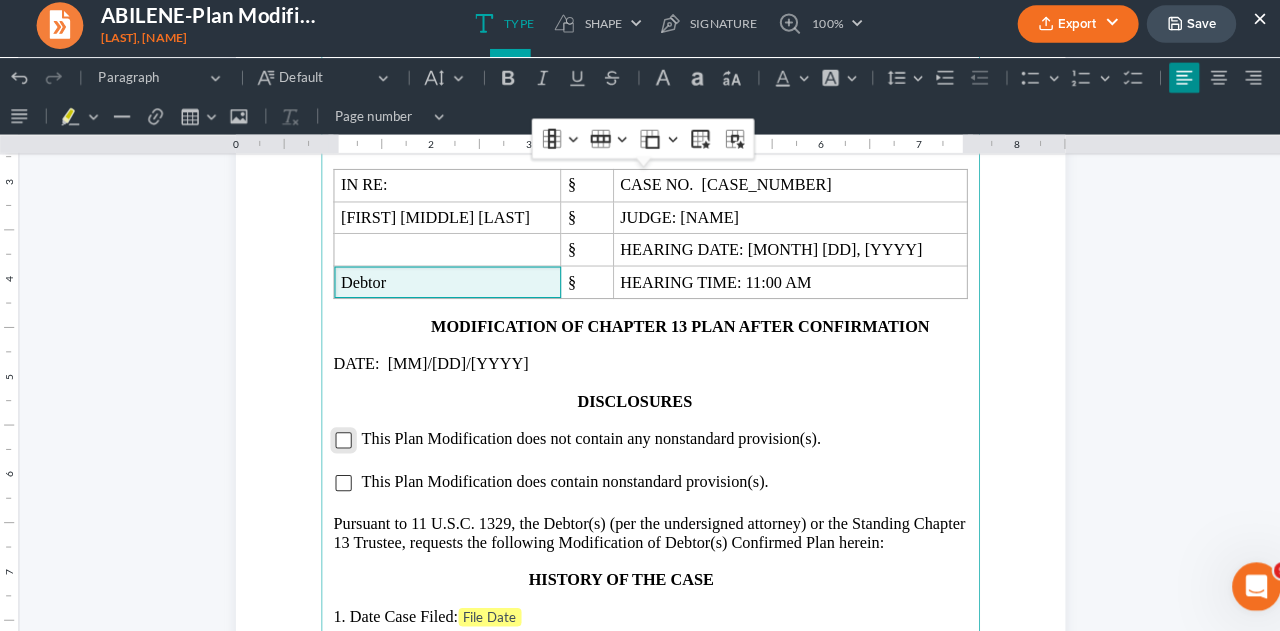 click at bounding box center [338, 434] 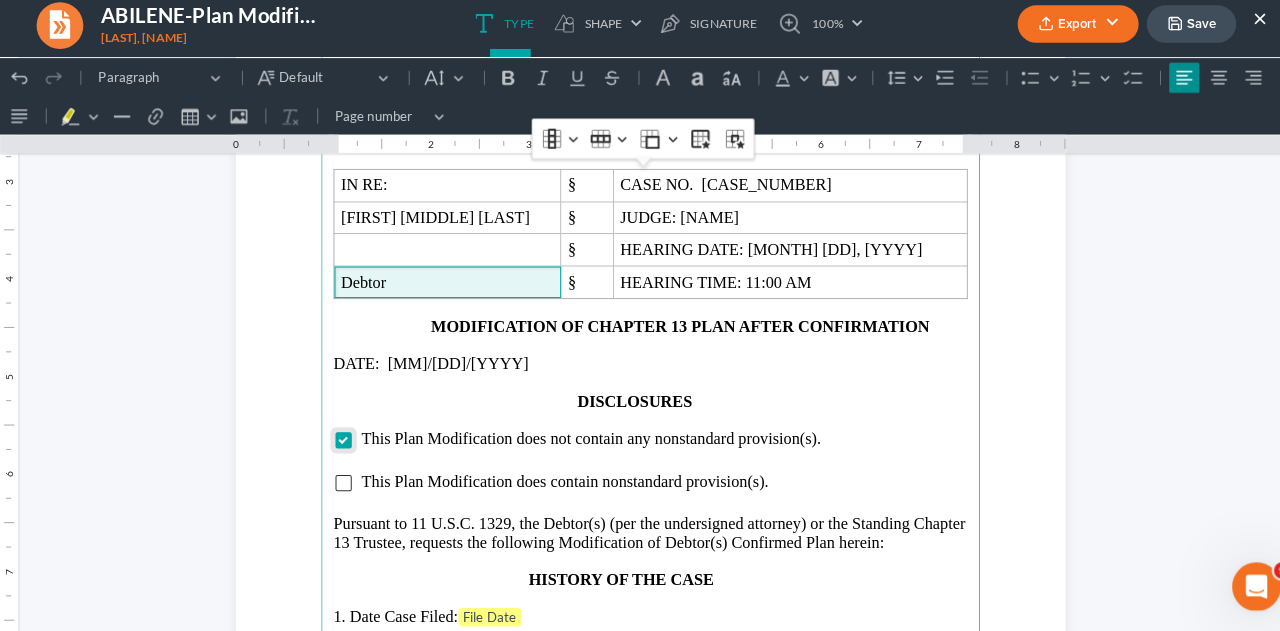 click at bounding box center (338, 434) 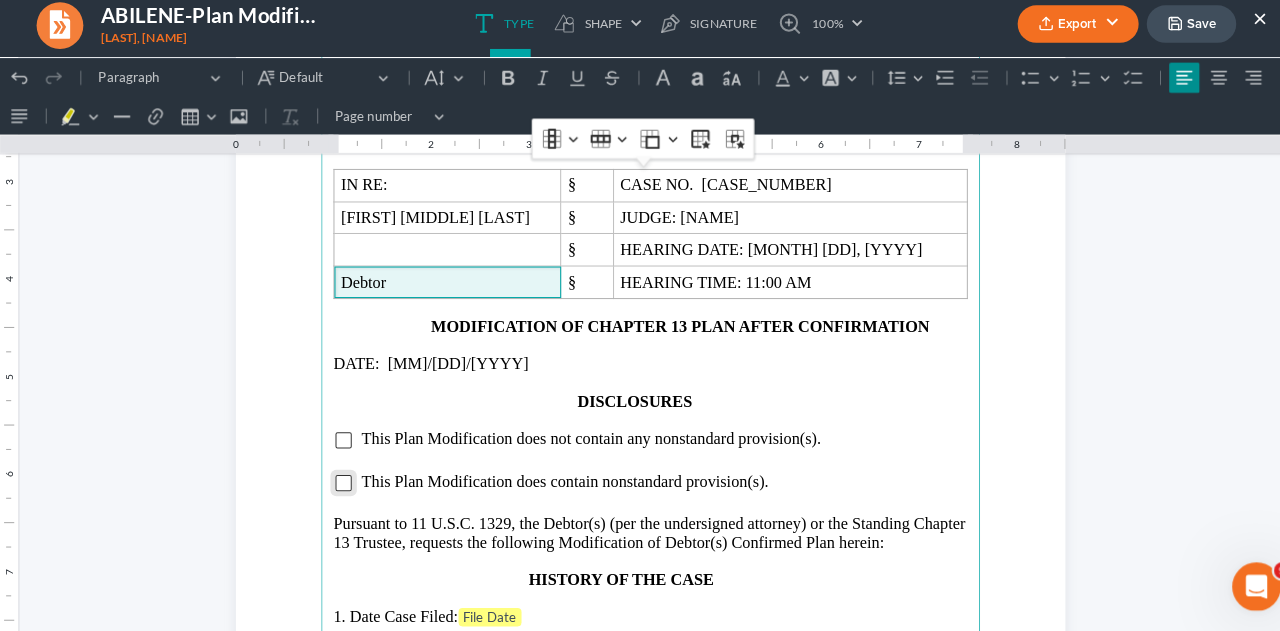 click at bounding box center (338, 476) 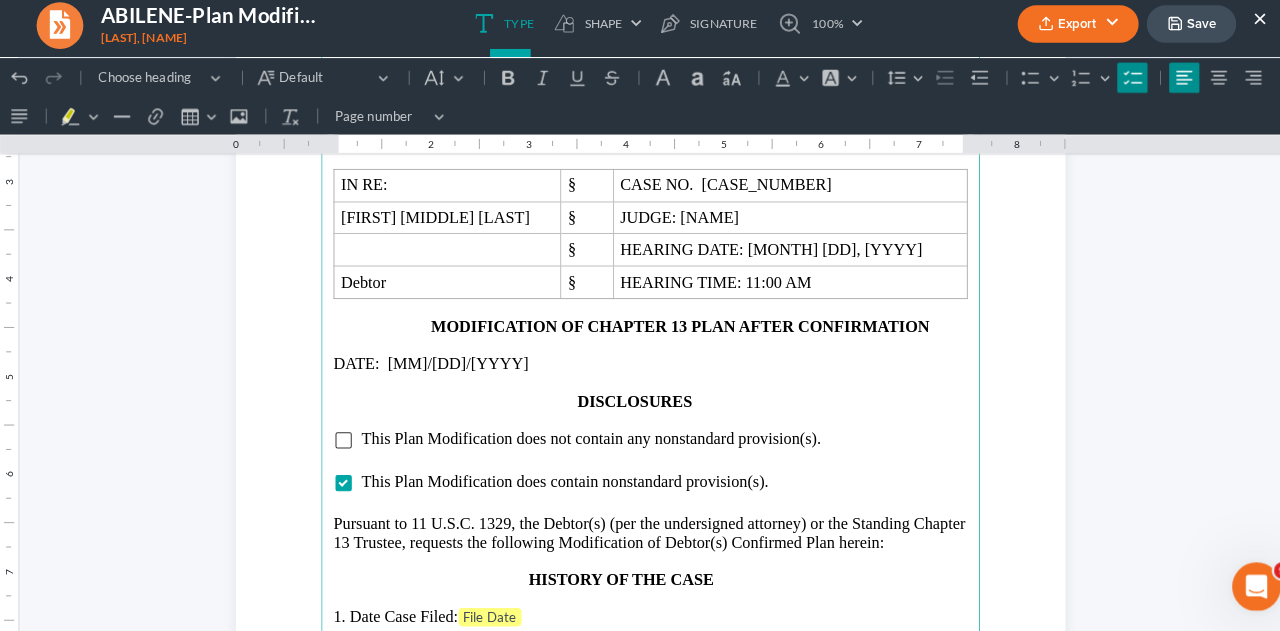 drag, startPoint x: 361, startPoint y: 434, endPoint x: 690, endPoint y: 428, distance: 329.05472 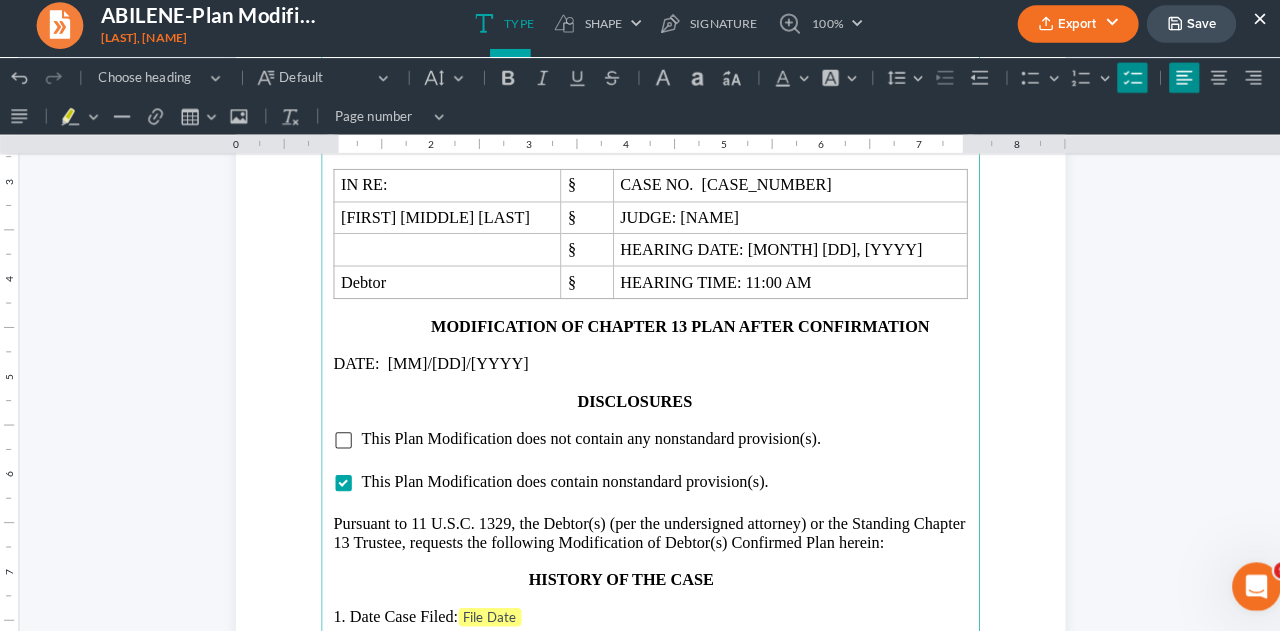 click on "This Plan Modification does not contain any nonstandard provision(s)." at bounding box center [582, 432] 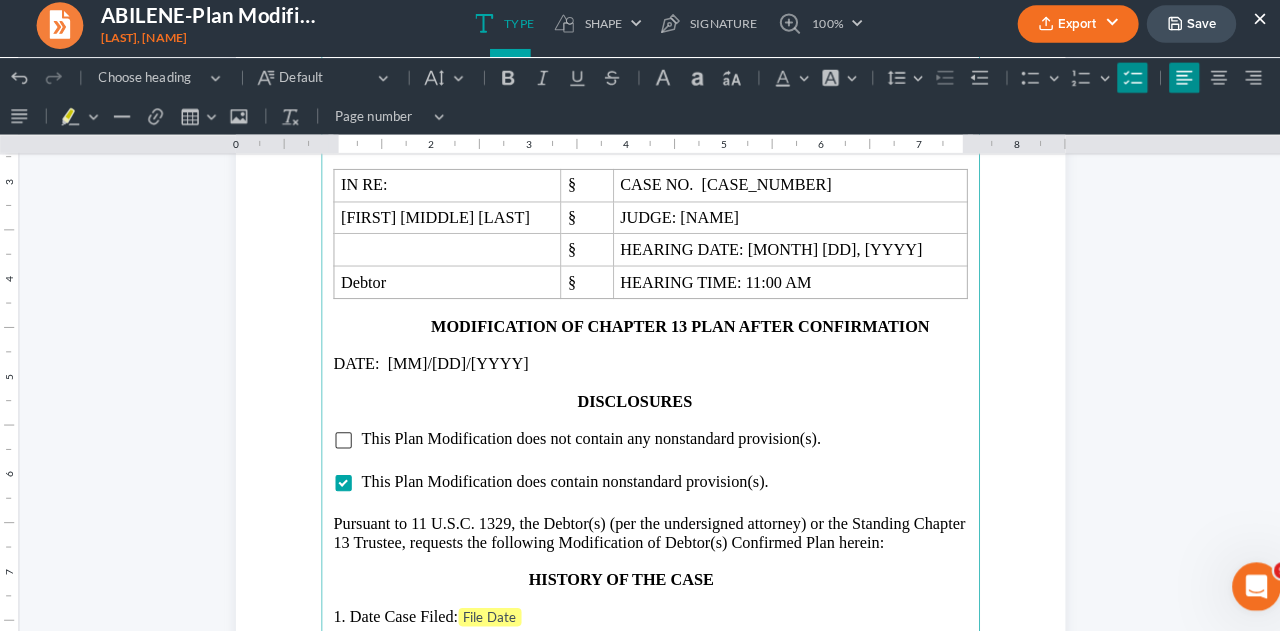 drag, startPoint x: 356, startPoint y: 424, endPoint x: 836, endPoint y: 438, distance: 480.20413 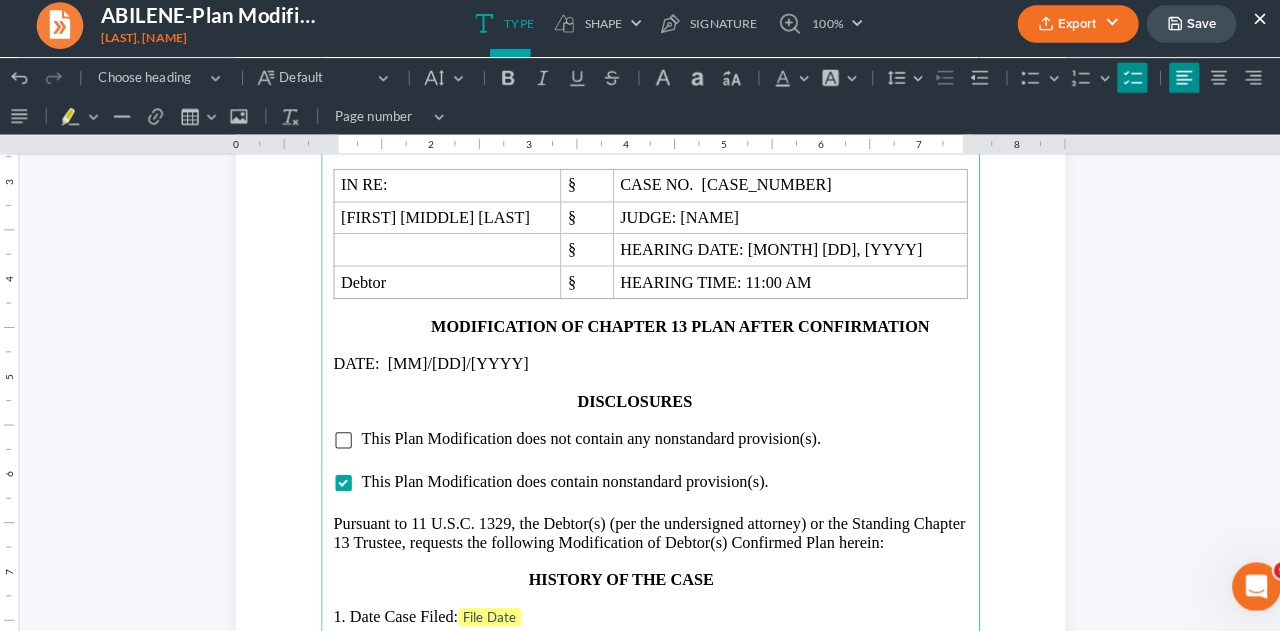 click on "This Plan Modification does not contain any nonstandard provision(s)." at bounding box center [653, 433] 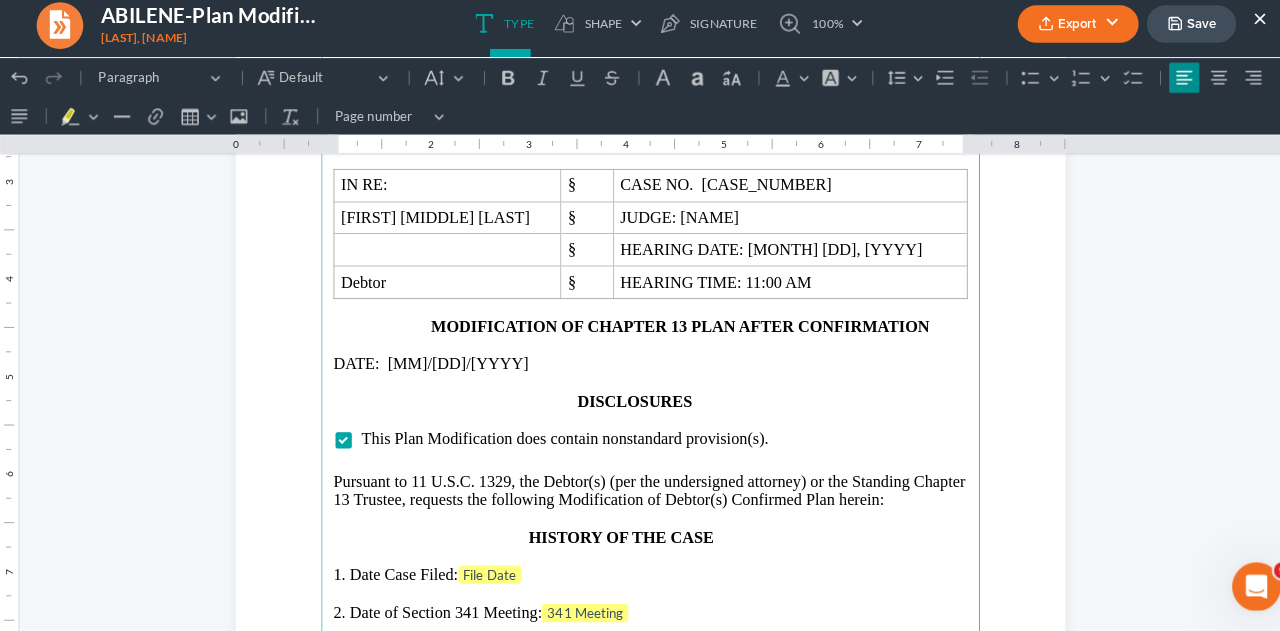 click on "1. Date Case Filed: File Date" at bounding box center [640, 567] 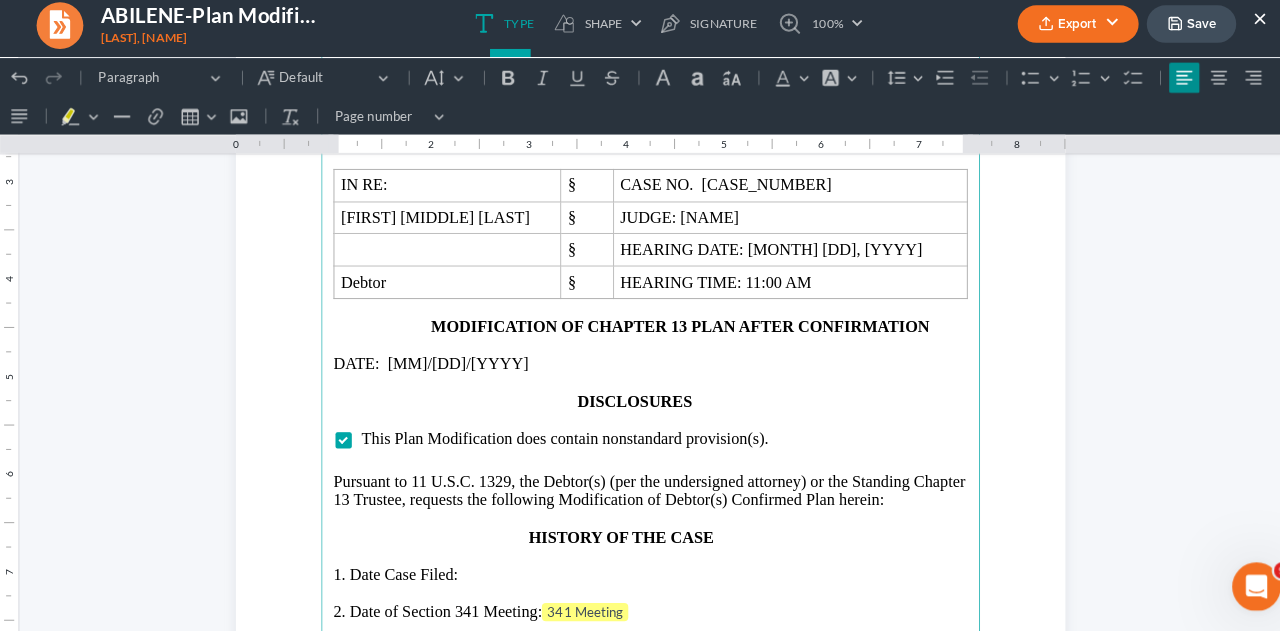 type 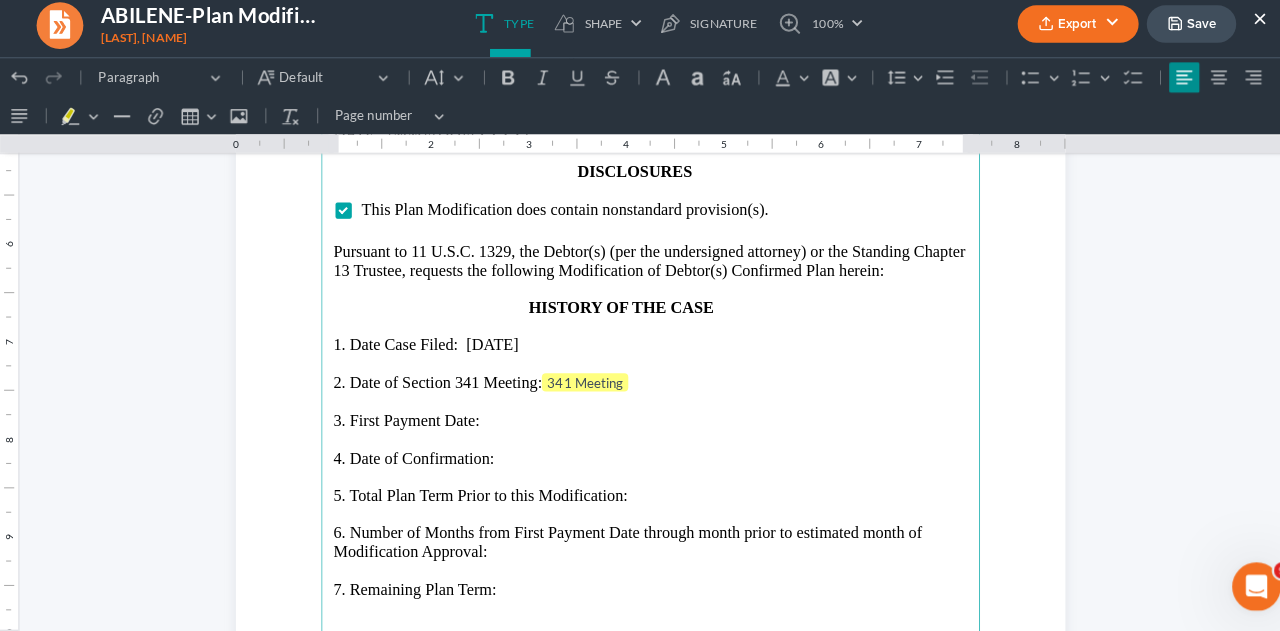 scroll, scrollTop: 1642, scrollLeft: 0, axis: vertical 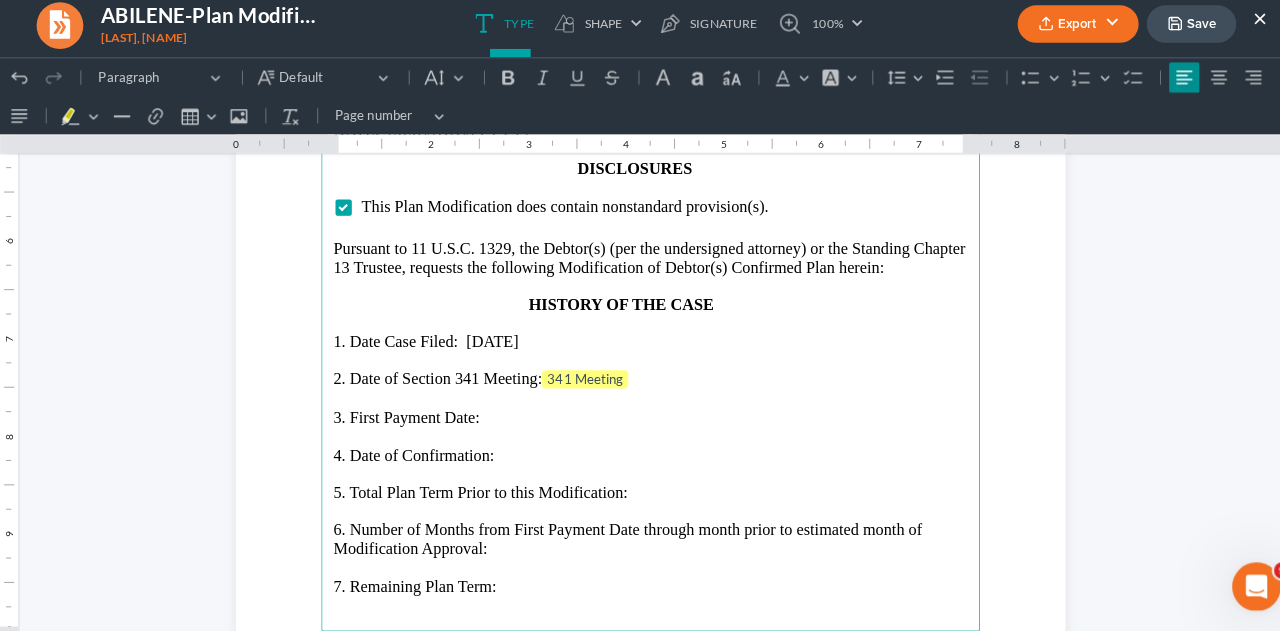 click on "2. Date of Section [NUMBER] Meeting:   [NUMBER] Meeting" at bounding box center (640, 375) 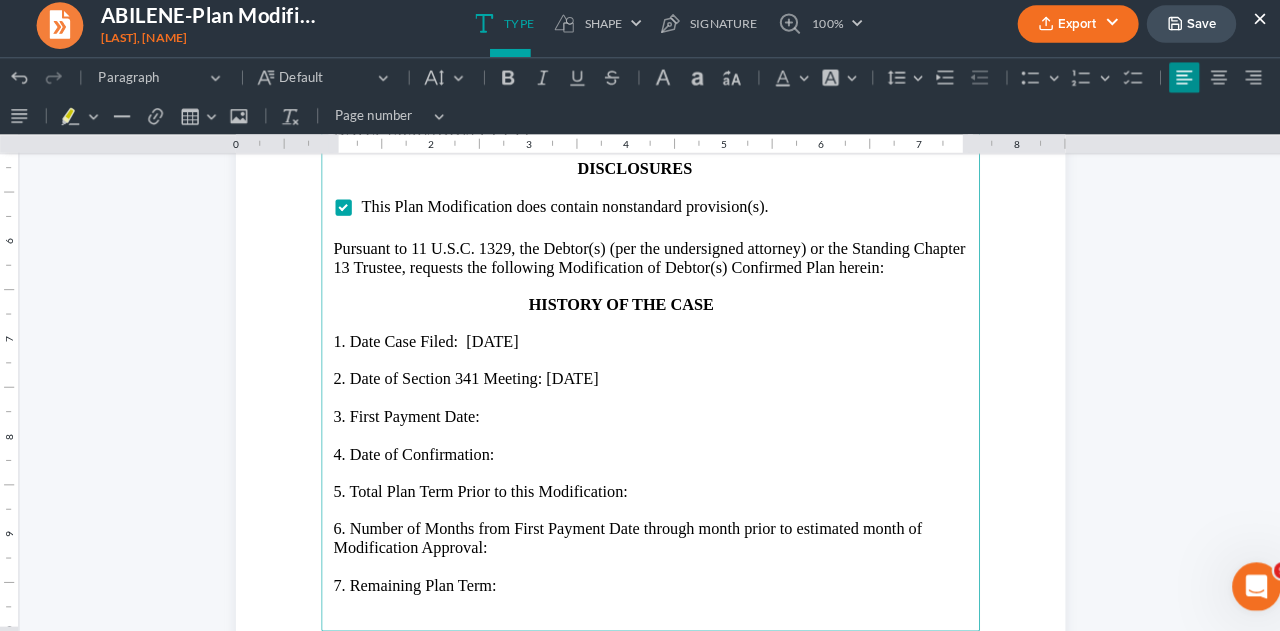 click on "3. First Payment Date:" at bounding box center (640, 411) 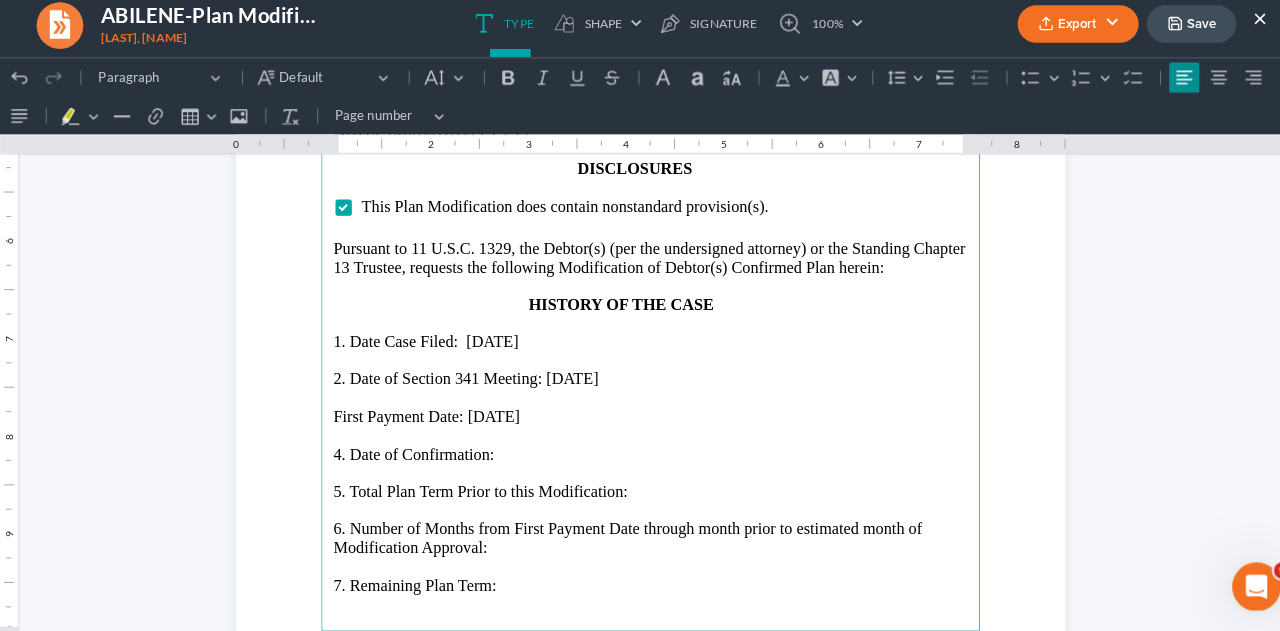 click on "4. Date of Confirmation:" at bounding box center (640, 448) 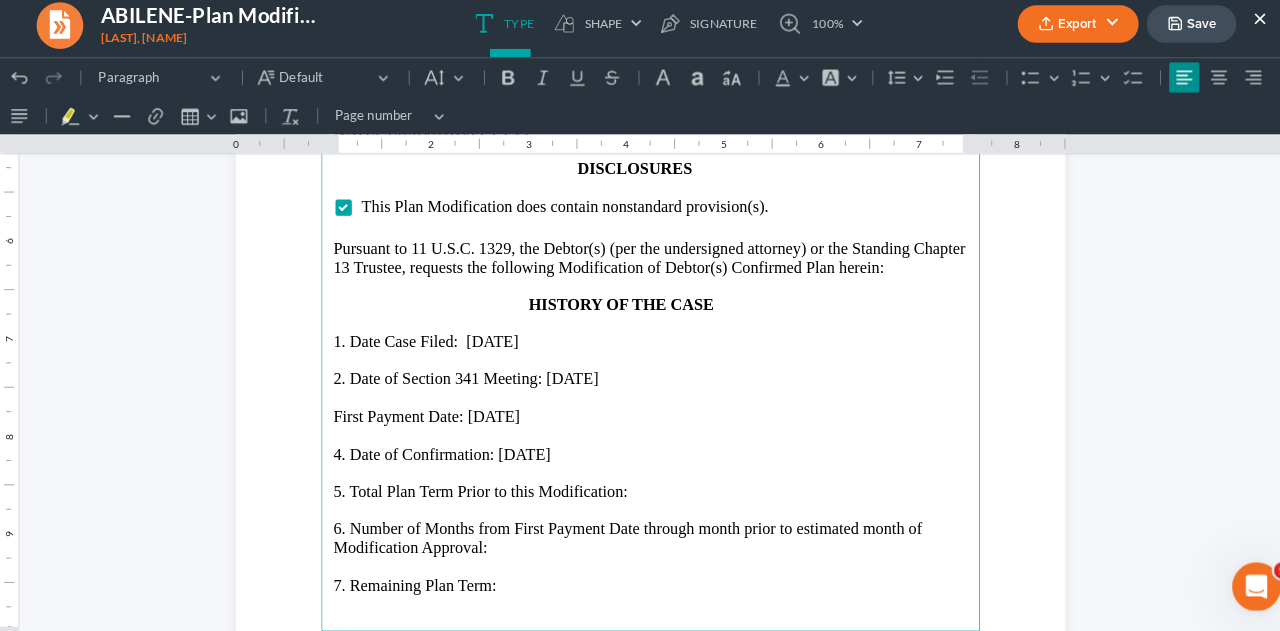 click on "5. Total Plan Term Prior to this Modification:" at bounding box center [640, 485] 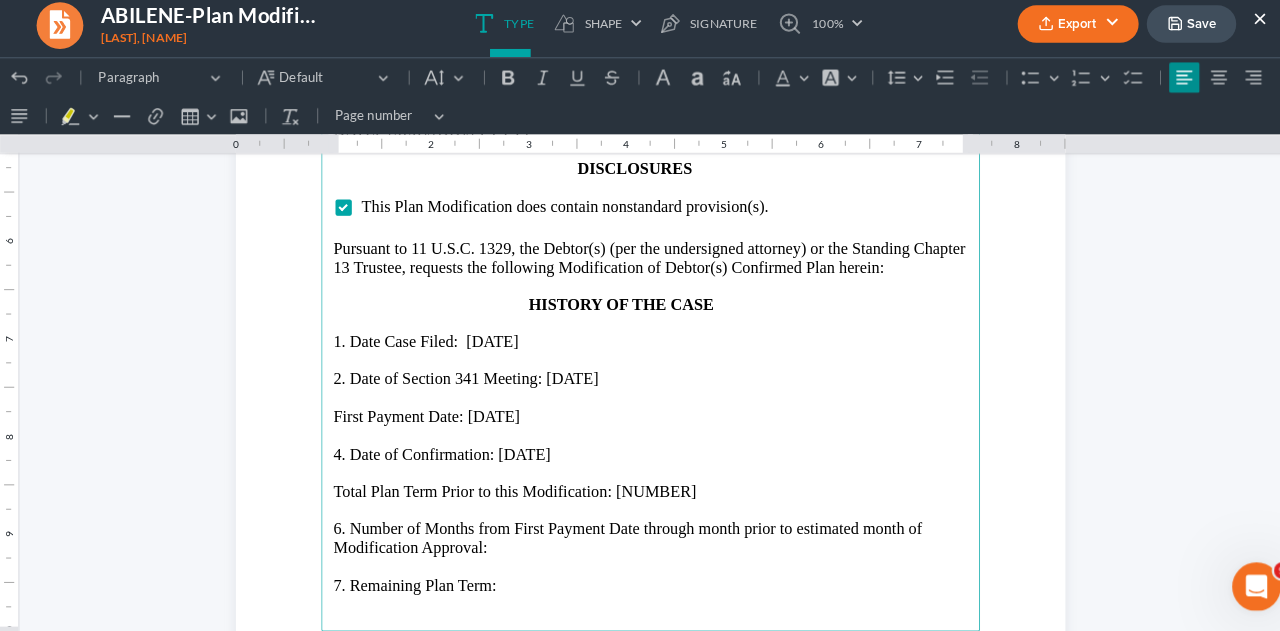 click on "6. Number of Months from First Payment Date through month prior to estimated month of Modification Approval:" at bounding box center (640, 530) 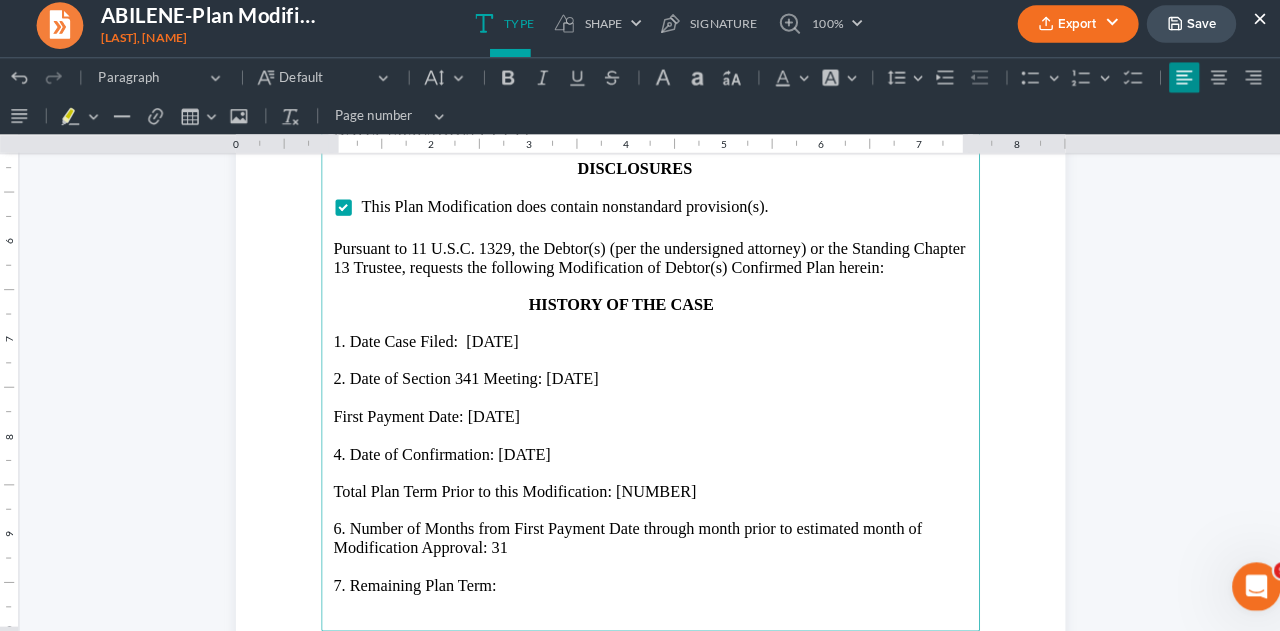 click on "7. Remaining Plan Term:" at bounding box center [640, 577] 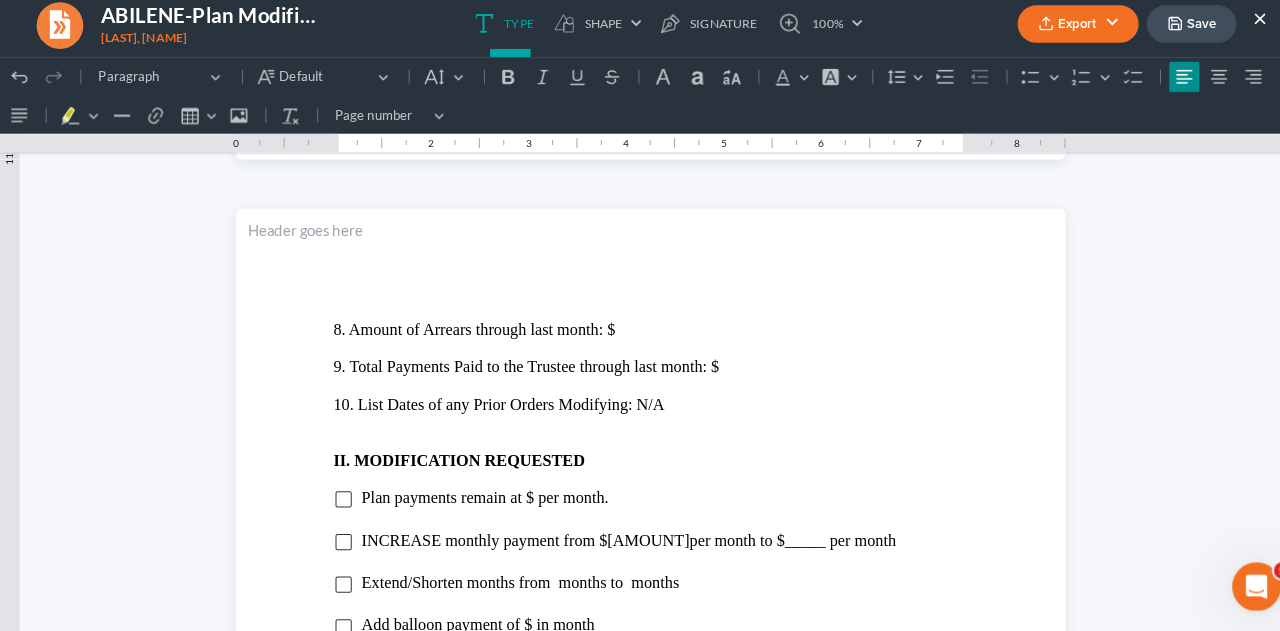 scroll, scrollTop: 2206, scrollLeft: 0, axis: vertical 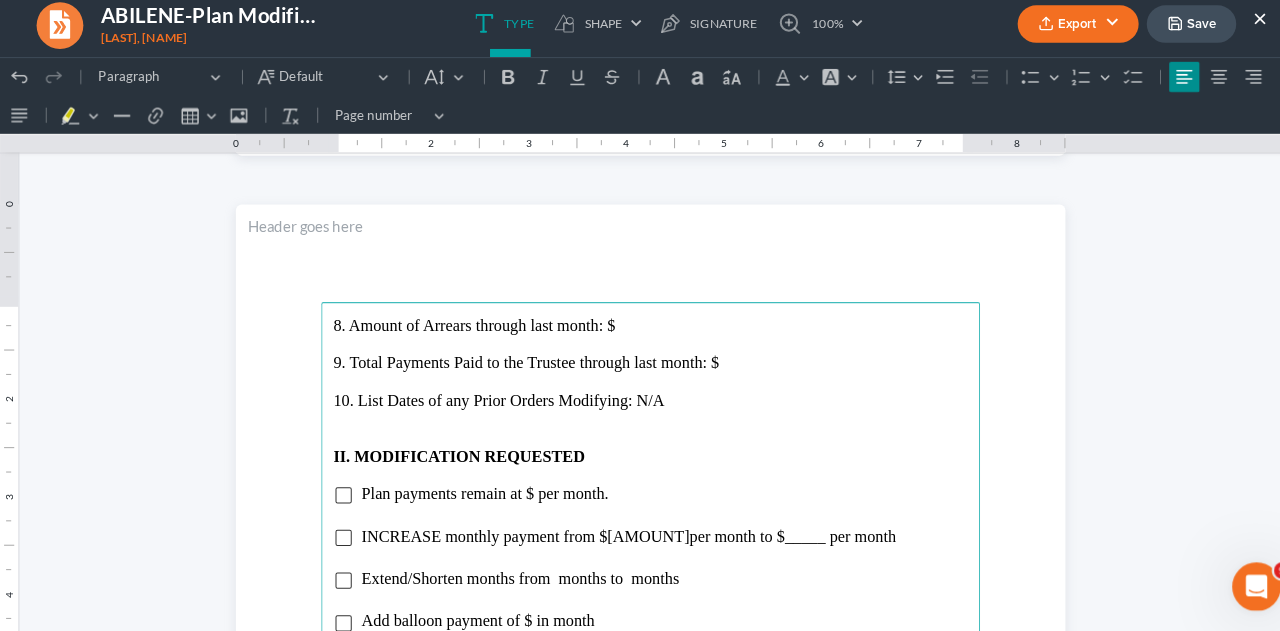 click on "8. Amount of Arrears through last month: $" at bounding box center [640, 321] 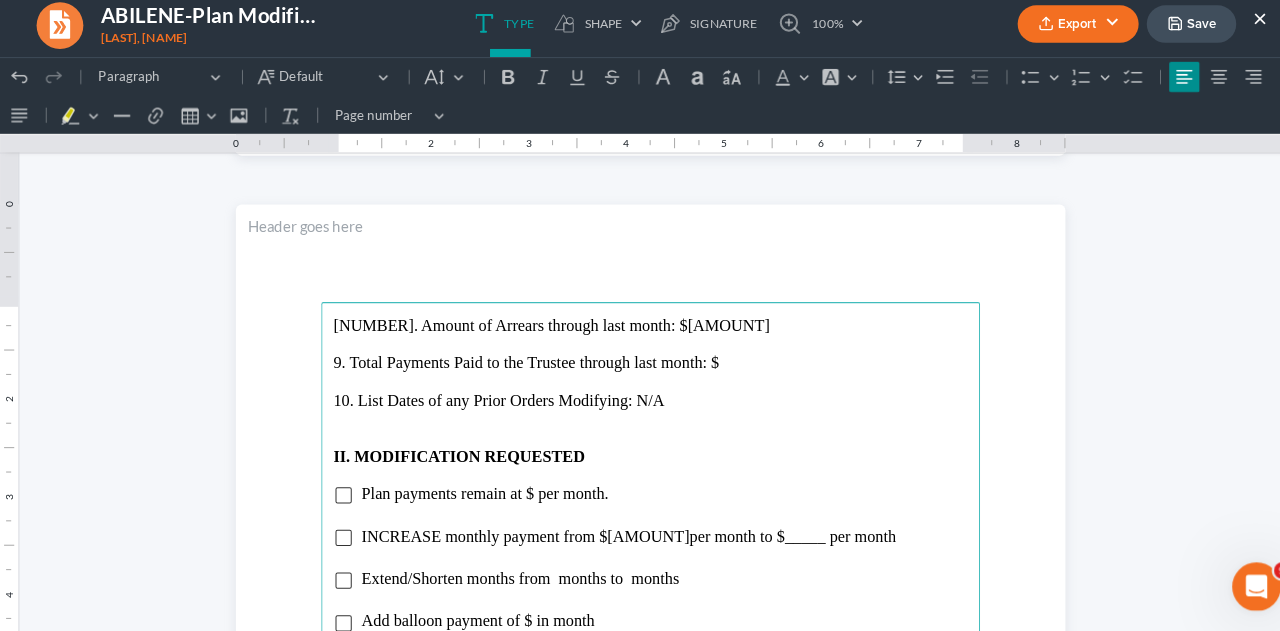click on "9. Total Payments Paid to the Trustee through last month: $" at bounding box center (640, 358) 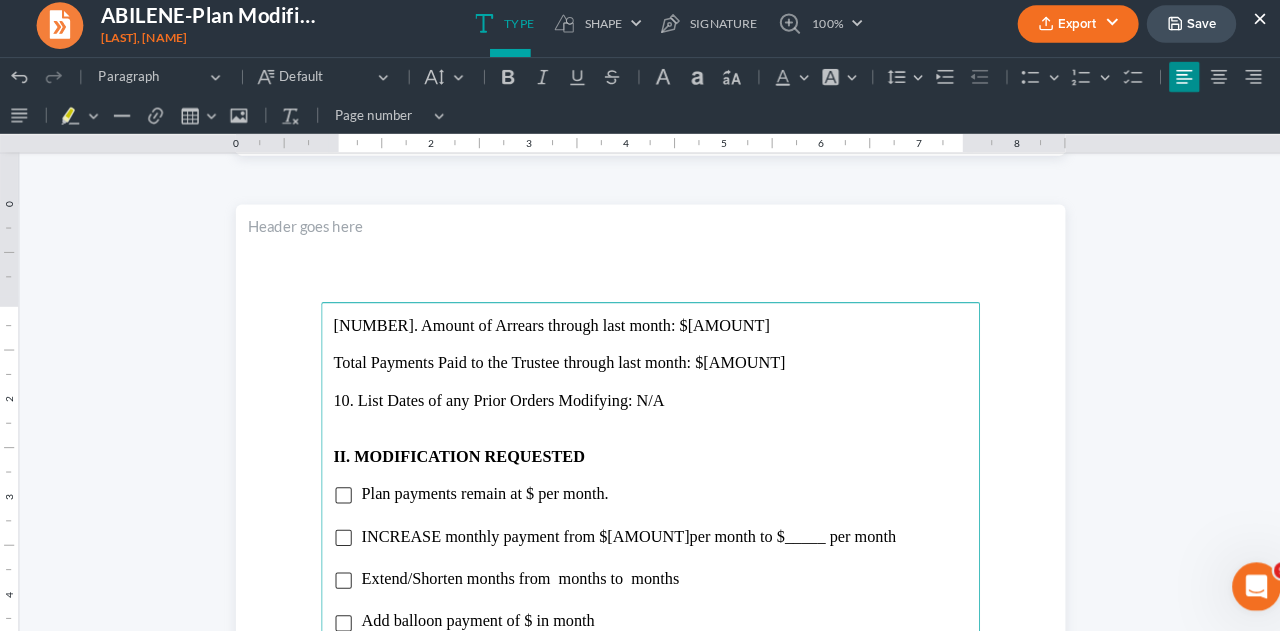 click on "10. List Dates of any Prior Orders Modifying: N/A" at bounding box center [640, 395] 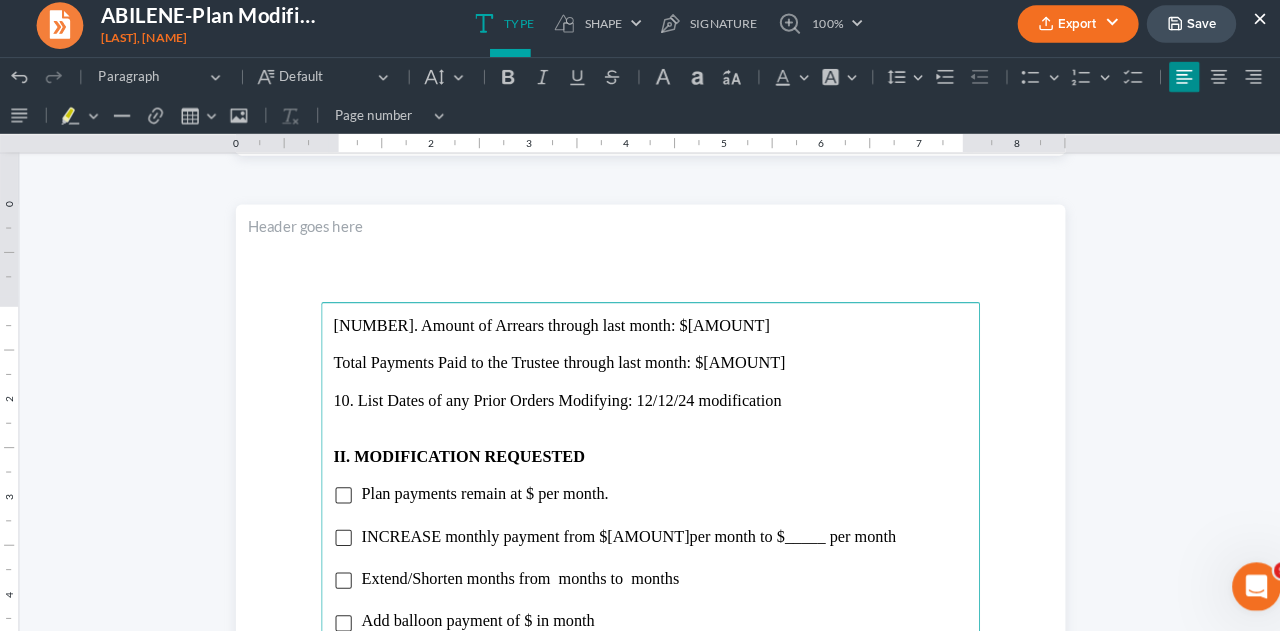 click at bounding box center (640, 413) 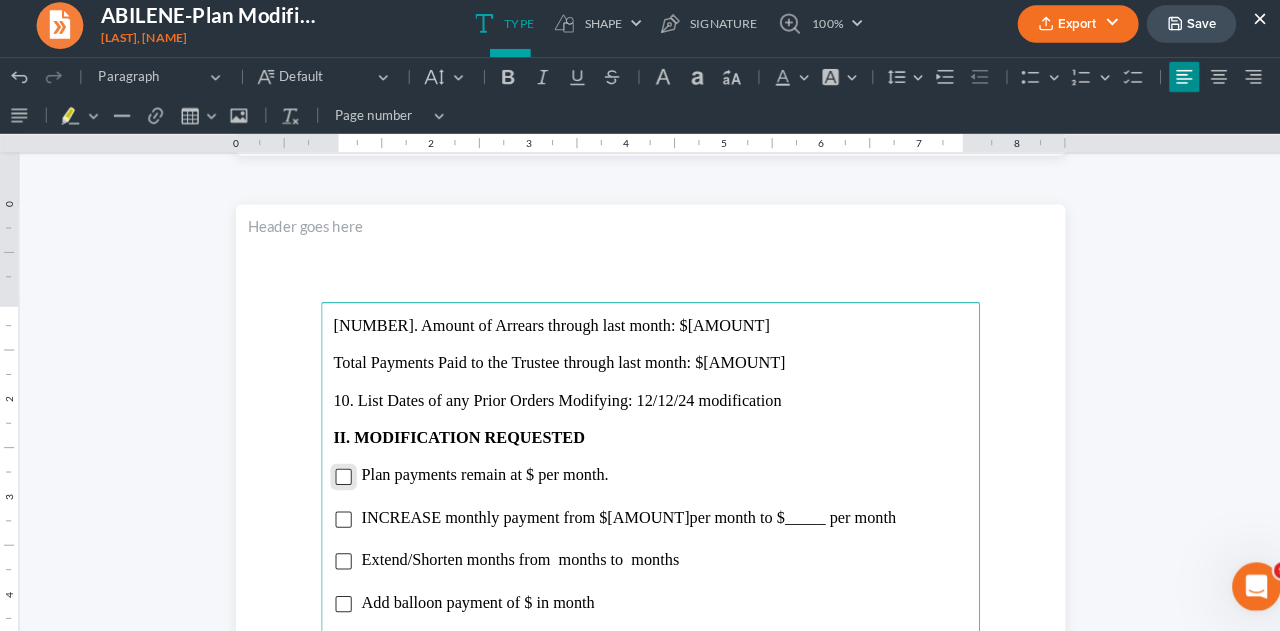 click at bounding box center (338, 470) 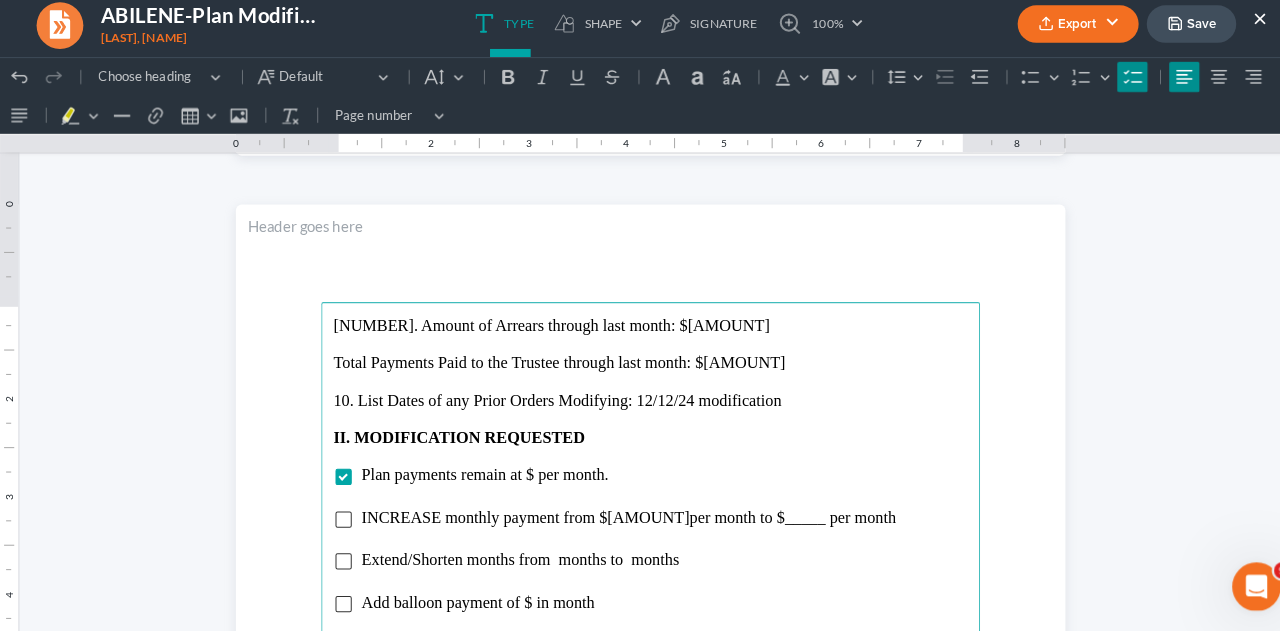 click on "Plan payments remain at $ per month." at bounding box center [477, 467] 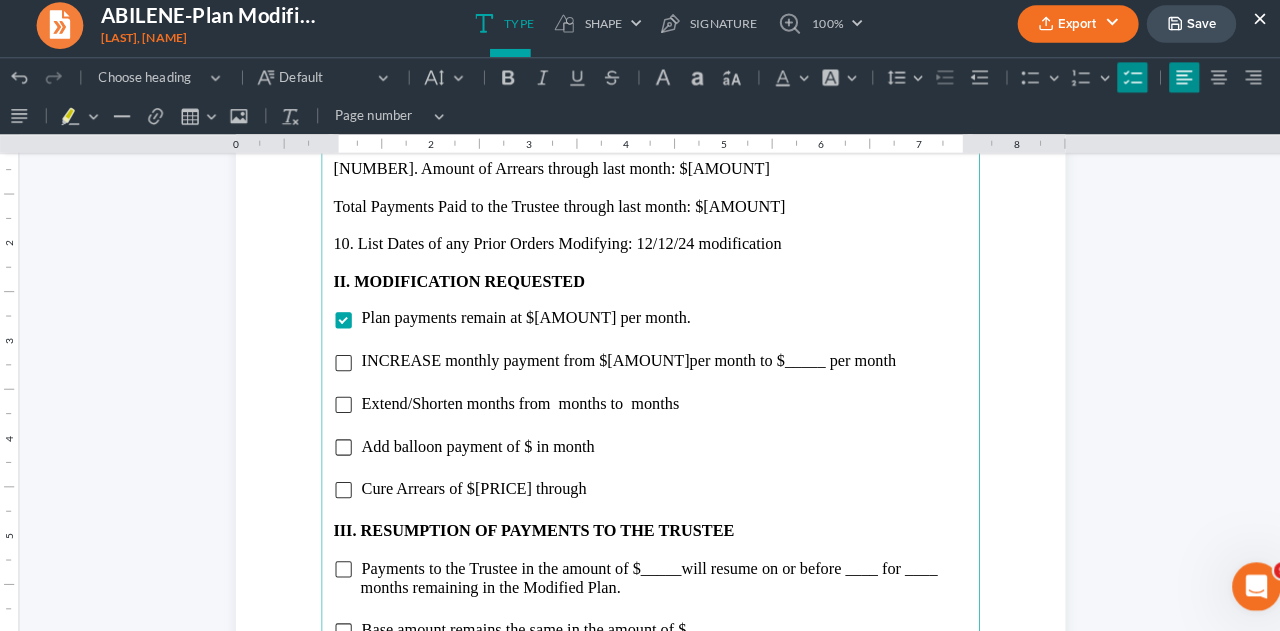 scroll, scrollTop: 2373, scrollLeft: 0, axis: vertical 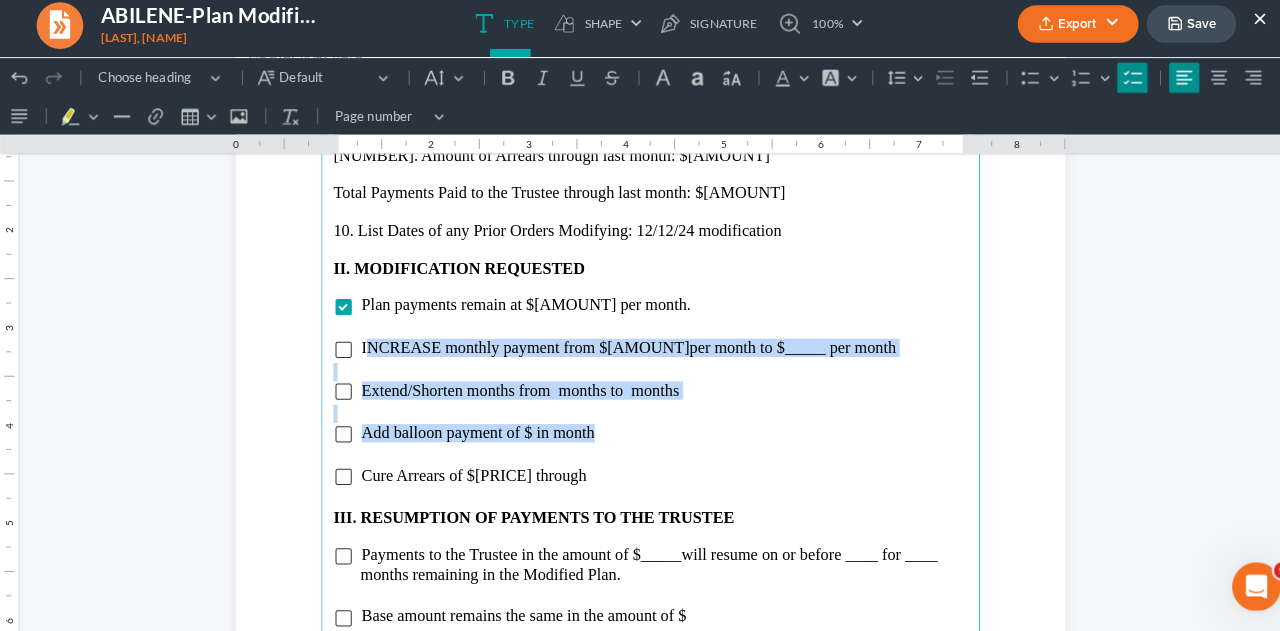 drag, startPoint x: 351, startPoint y: 341, endPoint x: 583, endPoint y: 428, distance: 247.77611 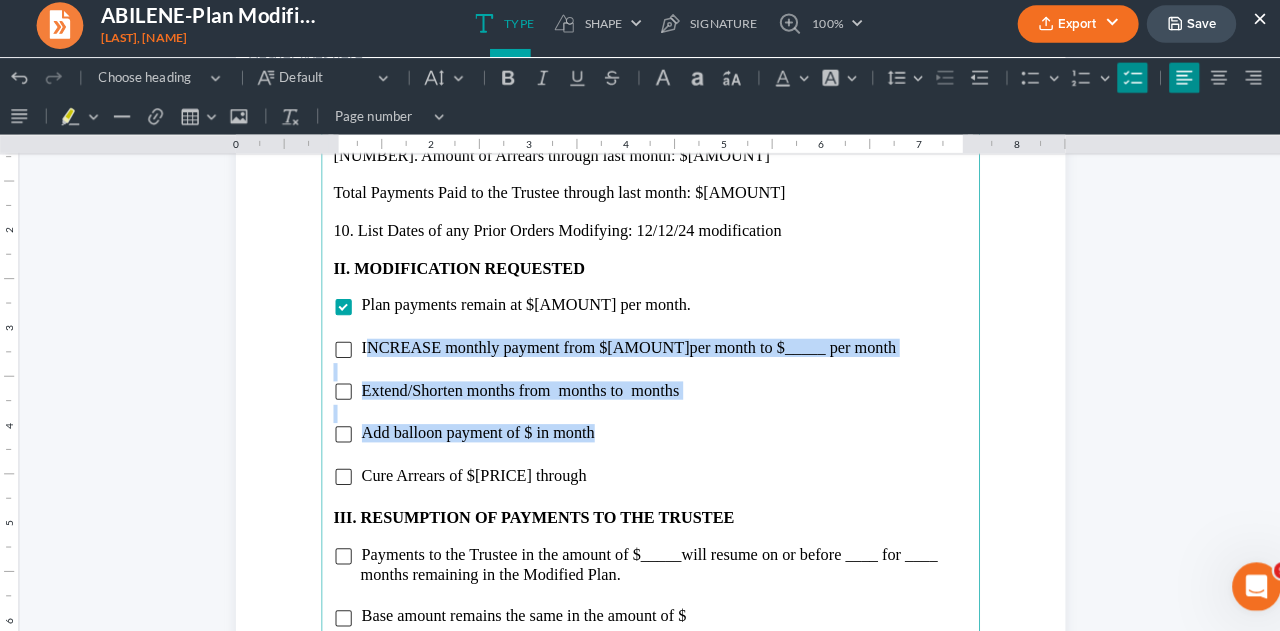 click on "8. Amount of Arrears through last month: $[AMOUNT] 9. Total Payments Paid to the Trustee through last month: $[AMOUNT] 10. List Dates of any Prior Orders Modifying: [DATE] modification II. MODIFICATION REQUESTED Plan payments remain at $[AMOUNT] per month. INCREASE monthly payment from $[AMOUNT] per month to $[AMOUNT] per month Extend/Shorten months from months to months Add balloon payment of $[AMOUNT] in month Cure Arrears of $[AMOUNT] through III. RESUMPTION OF PAYMENTS TO THE TRUSTEE Payments to the Trustee in the amount of $[AMOUNT] will resume on or before [DATE] for months remaining in the Modified Plan. Base amount remains the same in the amount of $[AMOUNT] Base amount will change from $[AMOUNT] to $[AMOUNT] If the base amount has changed complete the following: Total Paid in as of the last month: $[AMOUNT] (+) Any payments made between this month & the month payments resume above: $[AMOUNT] (+) Plus Total Payments to be made through the Remainder of the plan: $[AMOUNT] (=)New Base Amount $[AMOUNT] IV. TREATMENT OF UNSECURED CREDITORS" at bounding box center [640, 563] 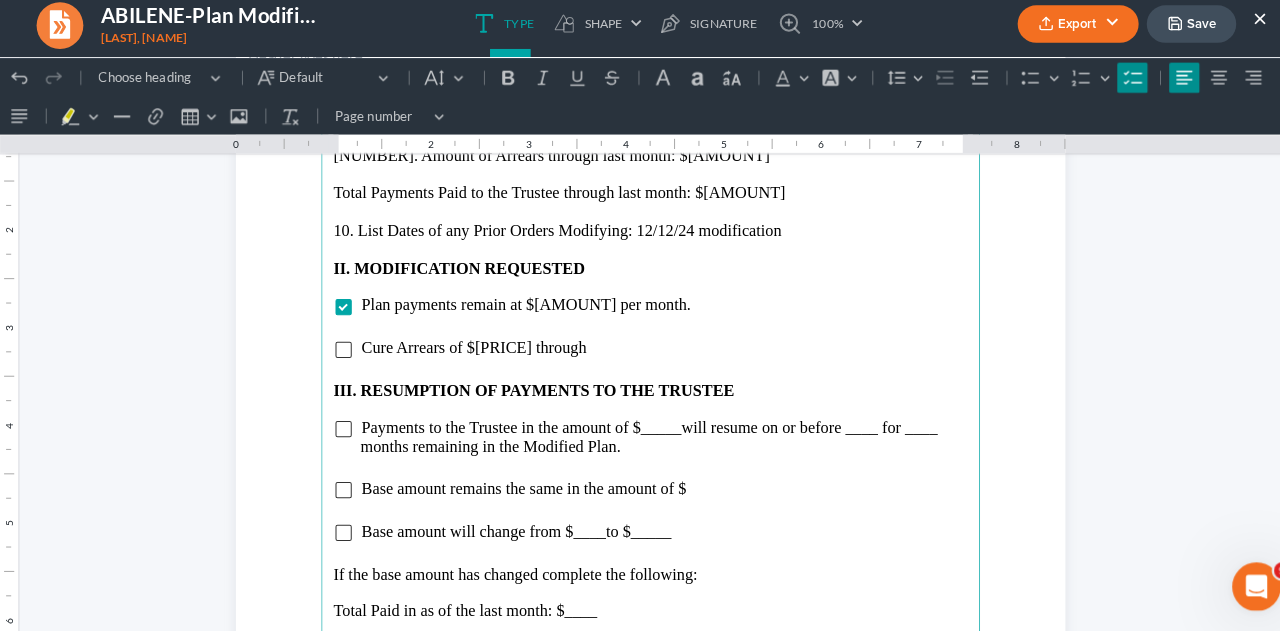 click on "Cure Arrears of $[PRICE] through" at bounding box center [466, 342] 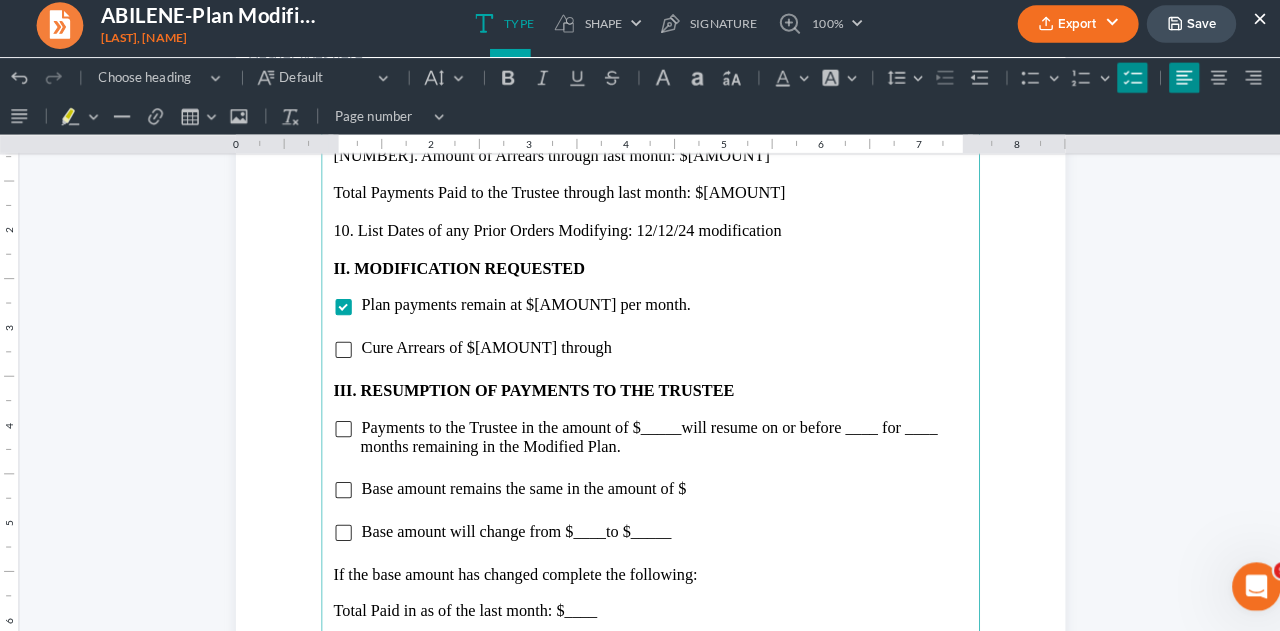 click on "Cure Arrears of $[AMOUNT] through" at bounding box center (653, 343) 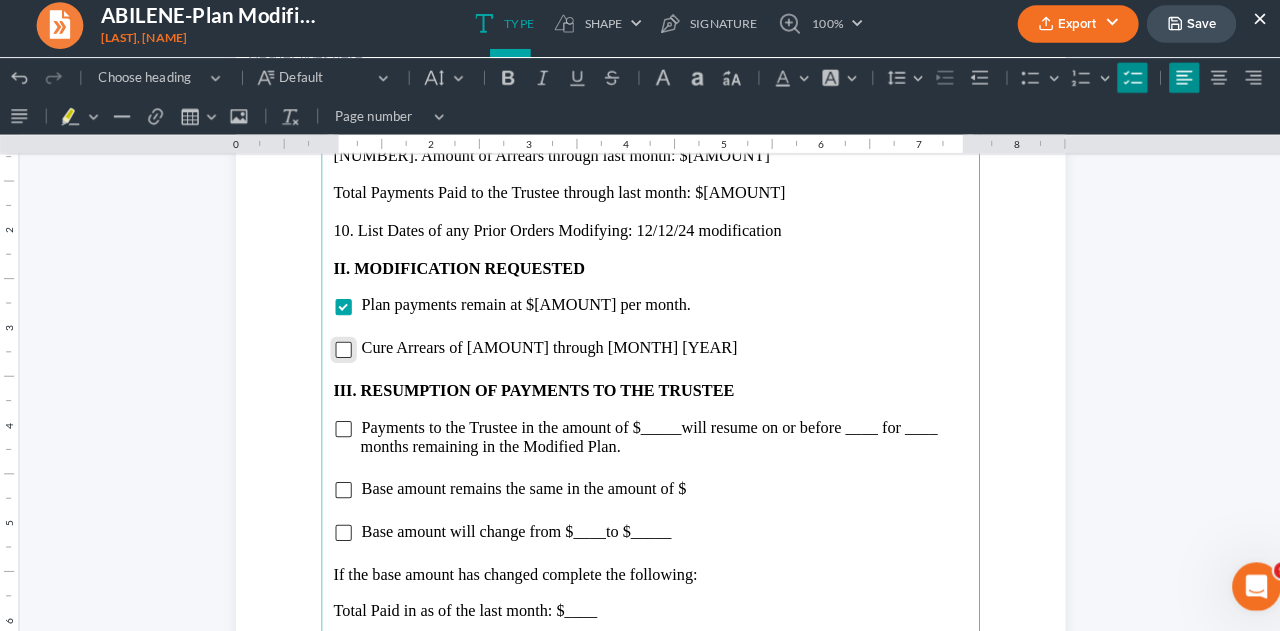 click at bounding box center (338, 345) 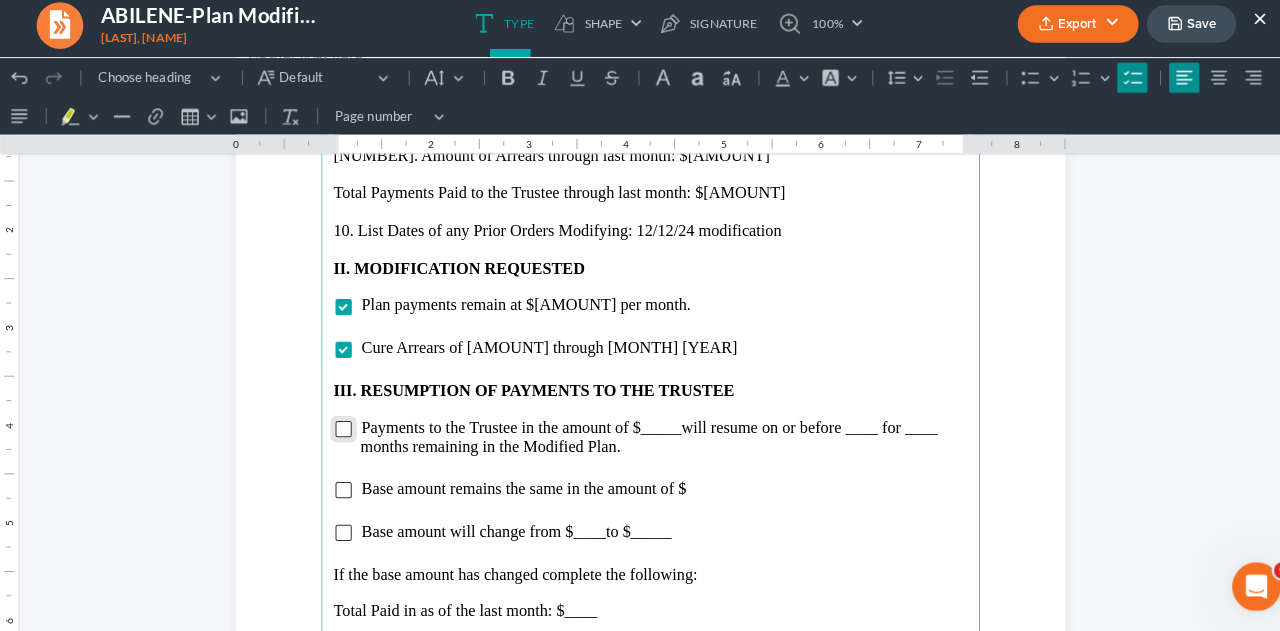 click at bounding box center (338, 423) 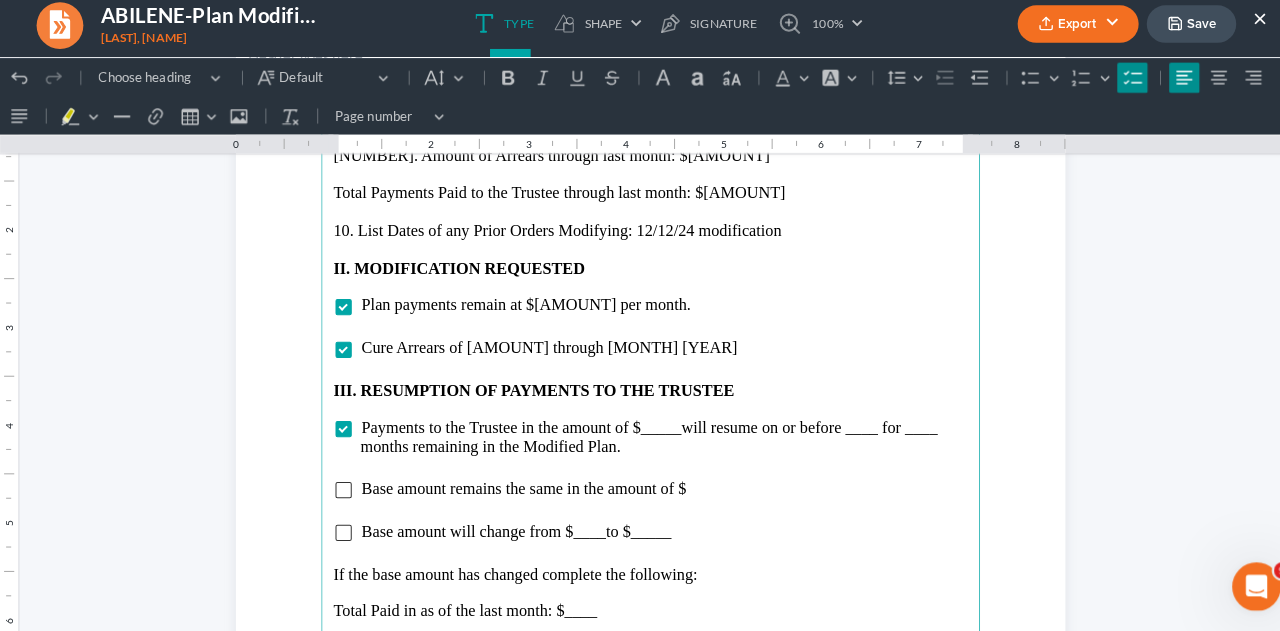 click on "will resume on or before ____ for ____ months remaining in the Modified Plan." at bounding box center (639, 430) 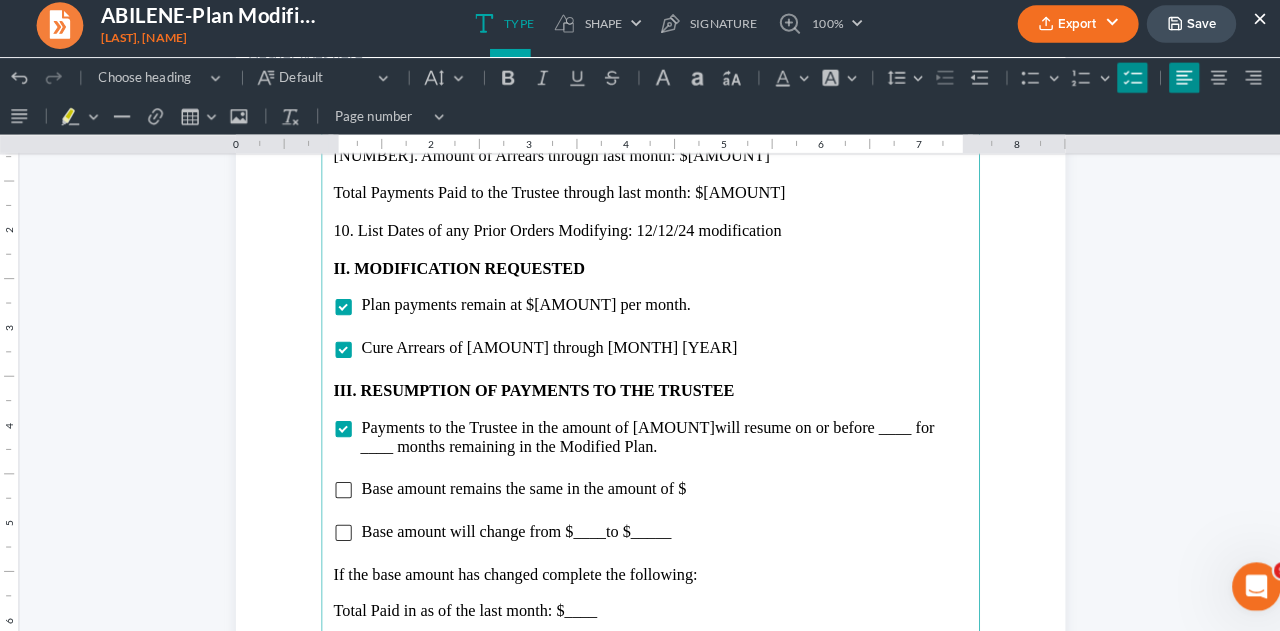 click on "will resume on or before ____ for ____ months remaining in the Modified Plan." at bounding box center [637, 430] 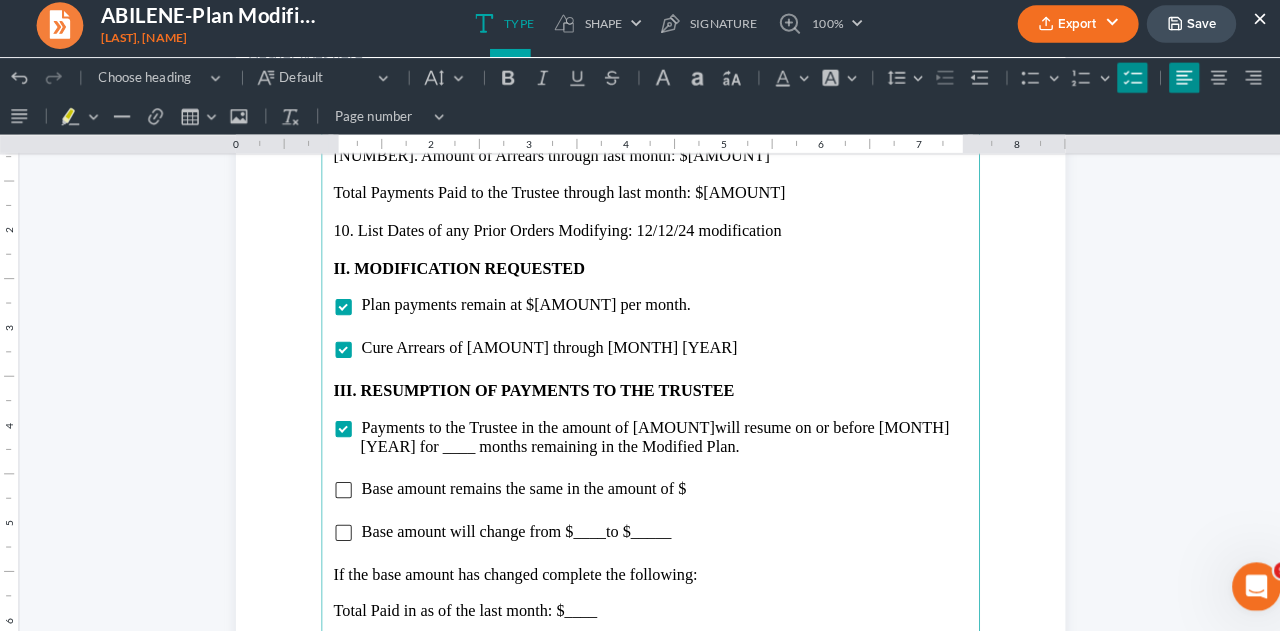 click on "will resume on or before [MONTH] [YEAR] for ____ months remaining in the Modified Plan." at bounding box center (644, 430) 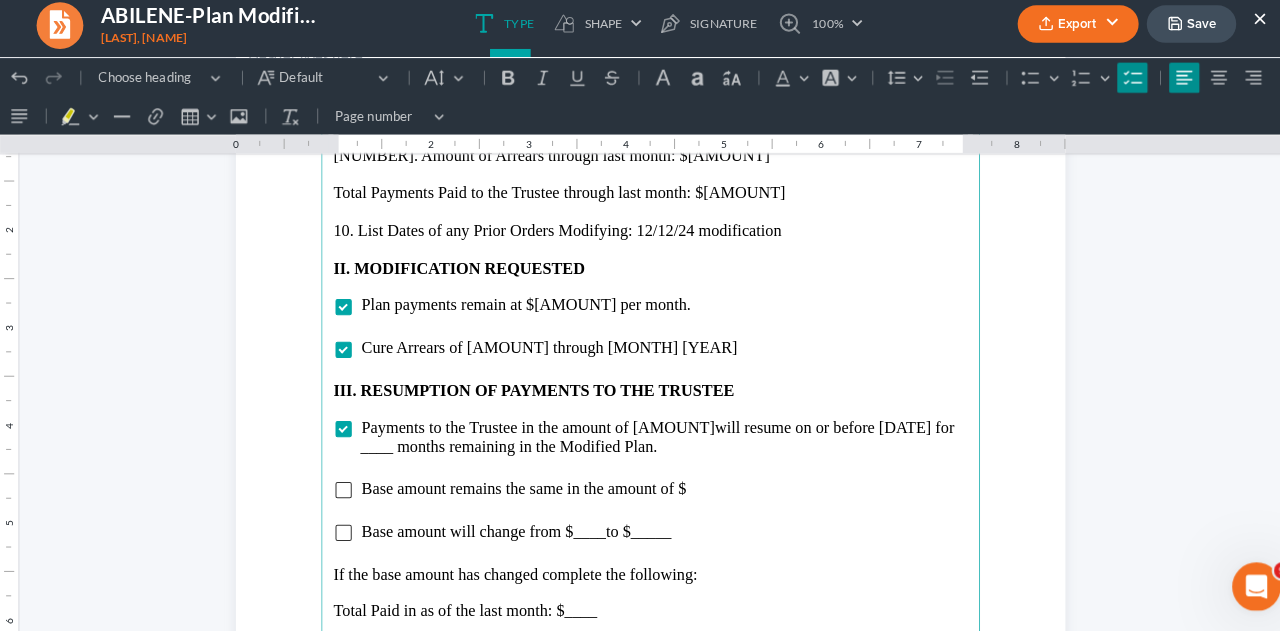 click on "will resume on or before [DATE] for ____ months remaining in the Modified Plan." at bounding box center [647, 430] 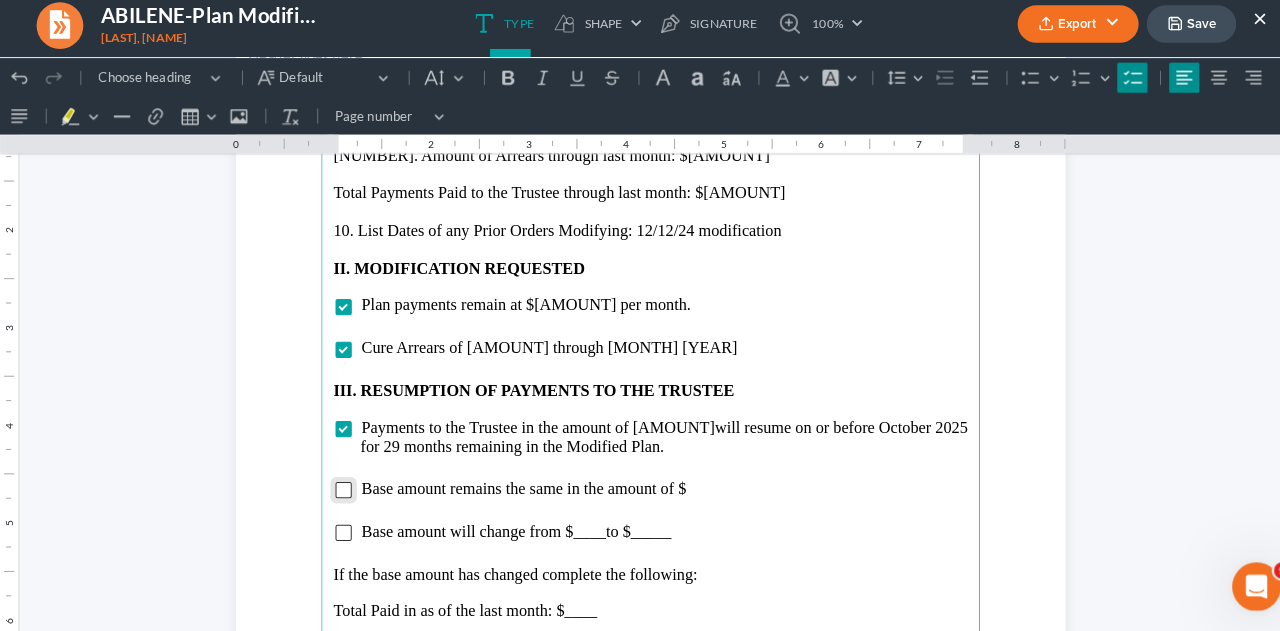 click at bounding box center (338, 483) 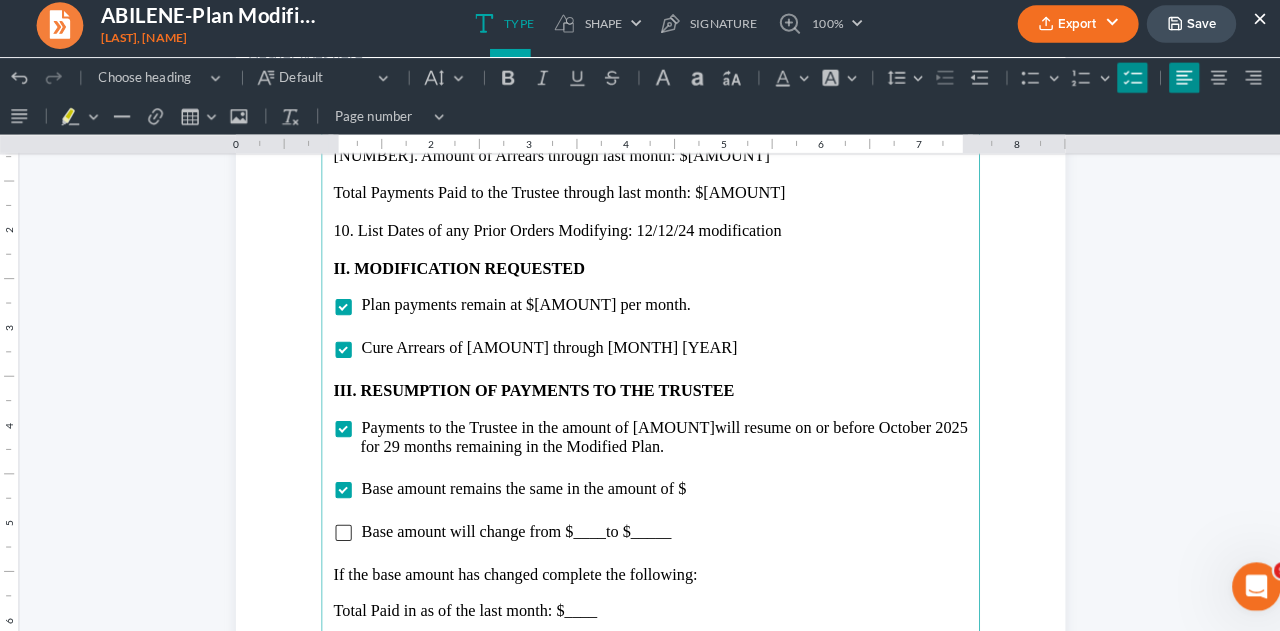 click on "Base amount remains the same in the amount of $" at bounding box center (653, 482) 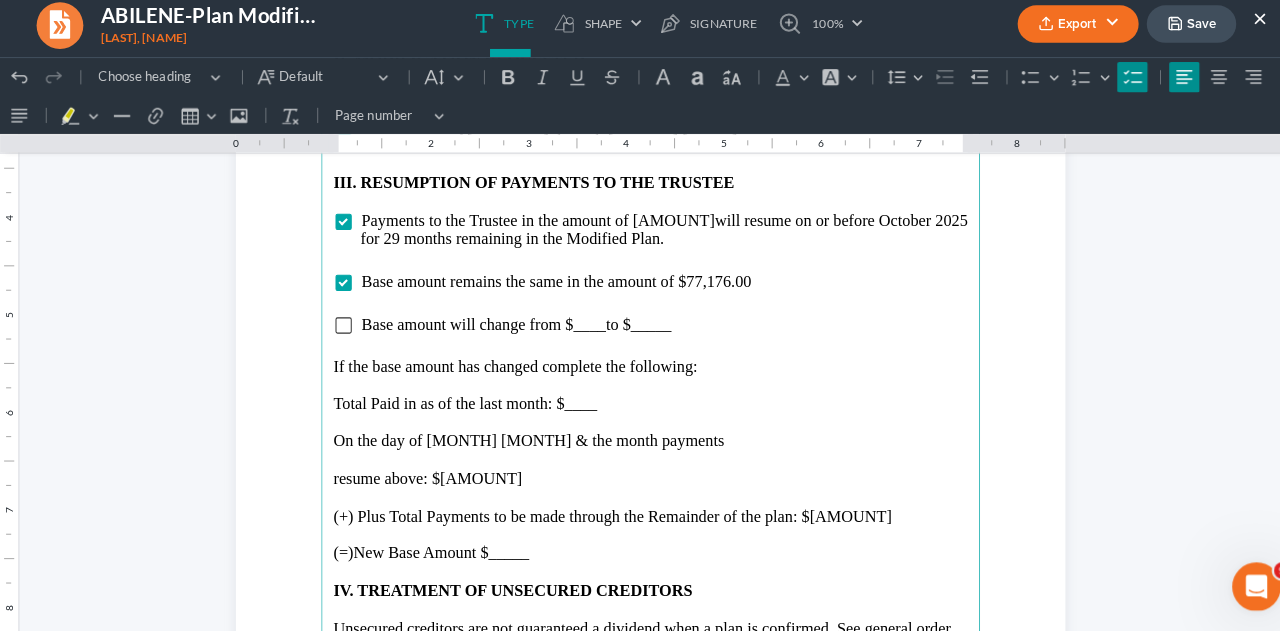 scroll, scrollTop: 2594, scrollLeft: 0, axis: vertical 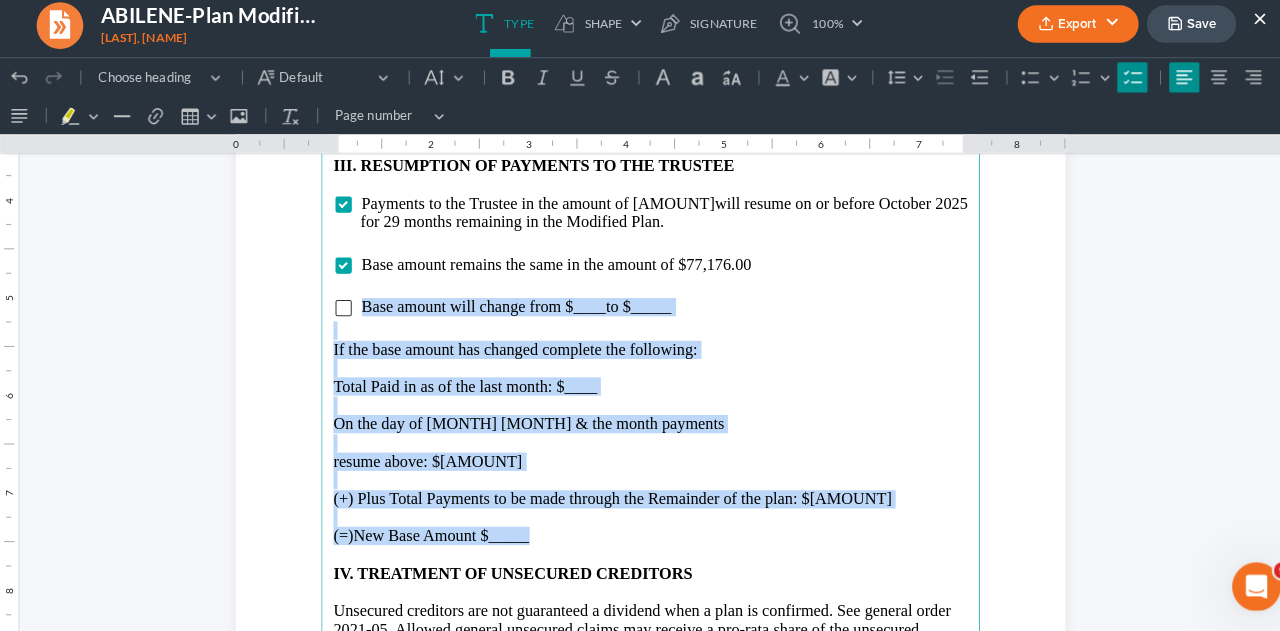 drag, startPoint x: 346, startPoint y: 295, endPoint x: 546, endPoint y: 533, distance: 310.8762 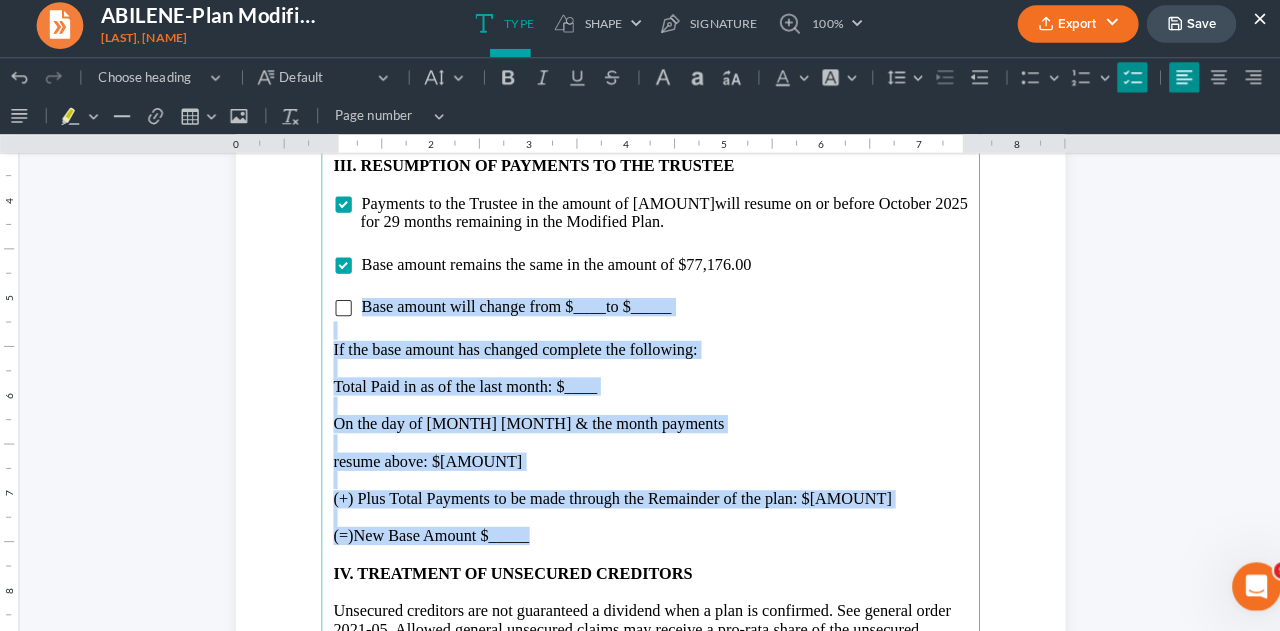 click on "(=)New Base Amount $_____" at bounding box center [640, 528] 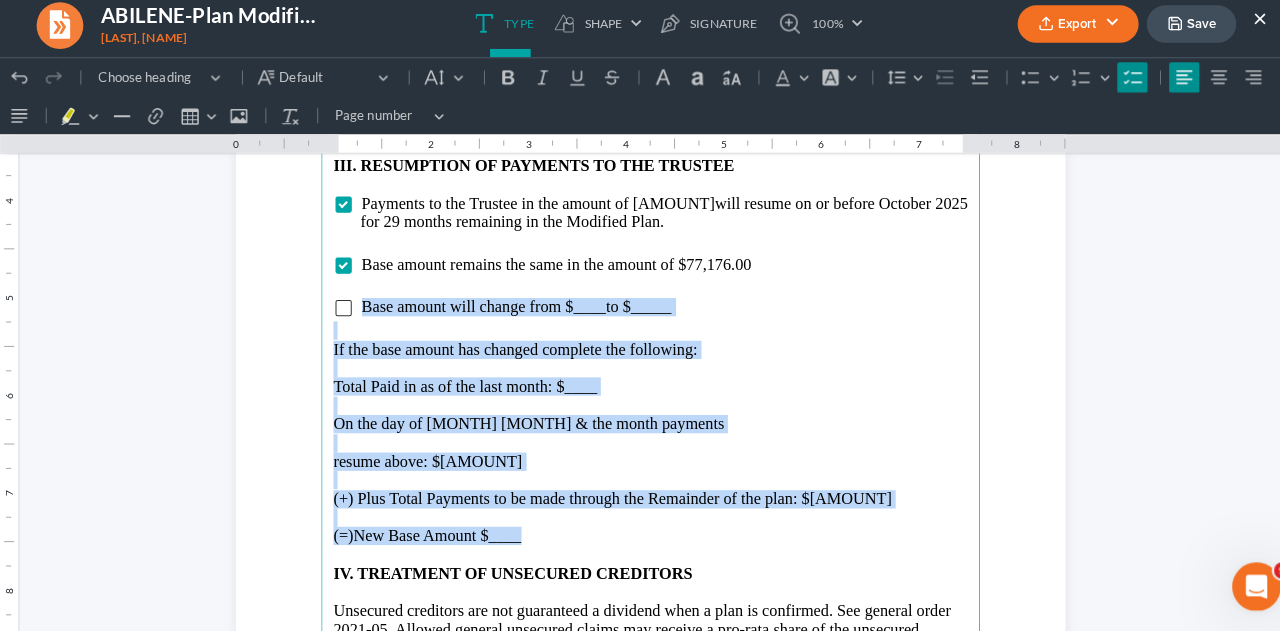 drag, startPoint x: 349, startPoint y: 302, endPoint x: 559, endPoint y: 521, distance: 303.41556 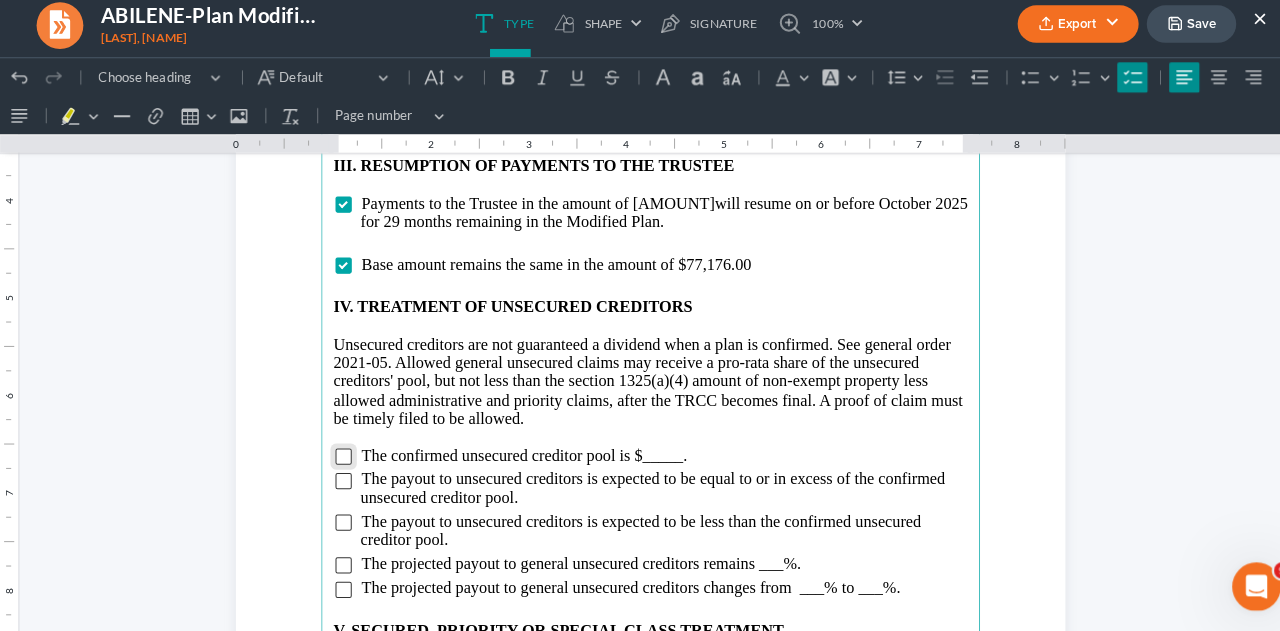 click at bounding box center [338, 450] 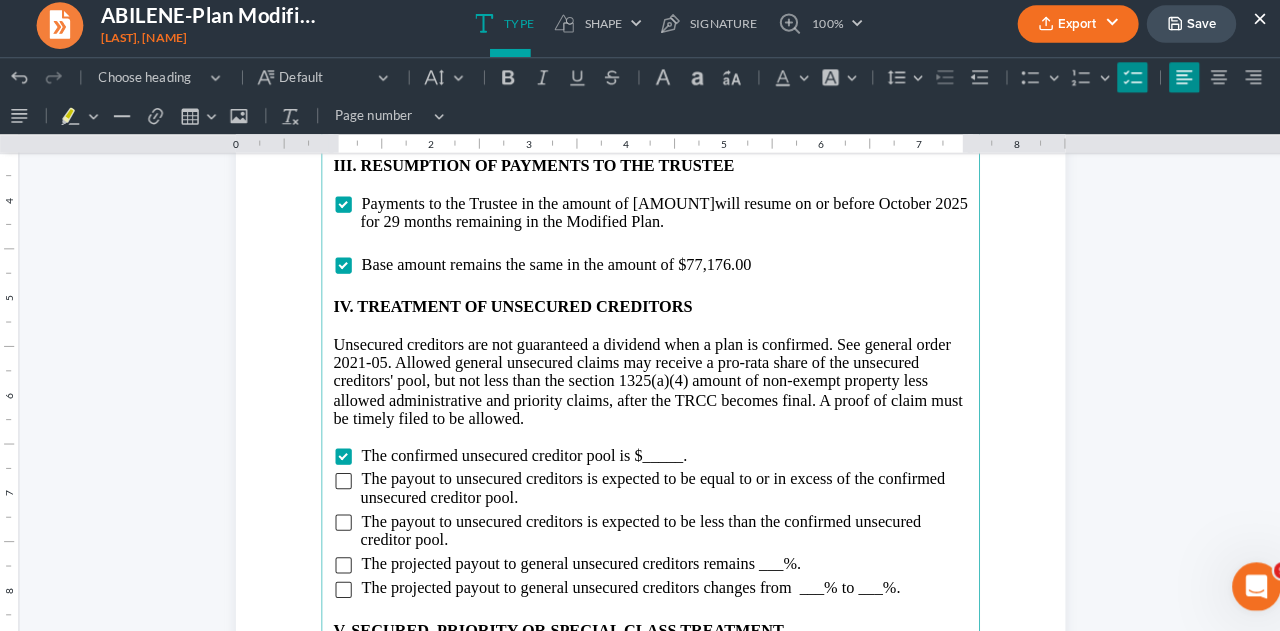 click on "The confirmed unsecured creditor pool is $_____." at bounding box center [516, 448] 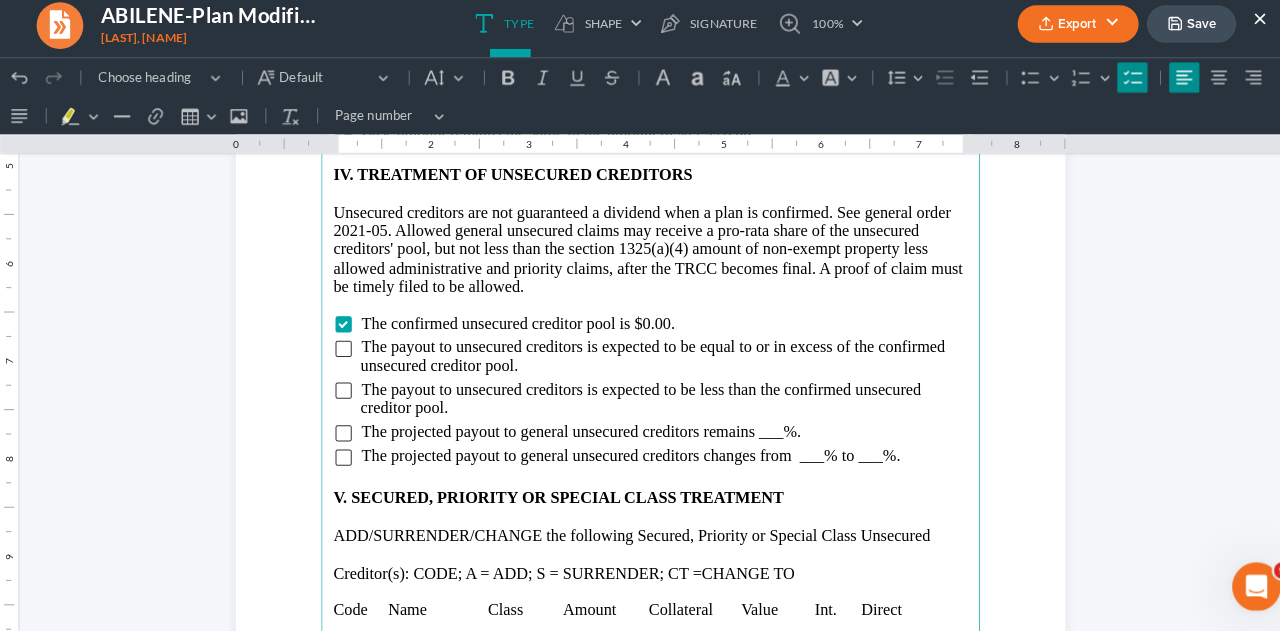 scroll, scrollTop: 2726, scrollLeft: 0, axis: vertical 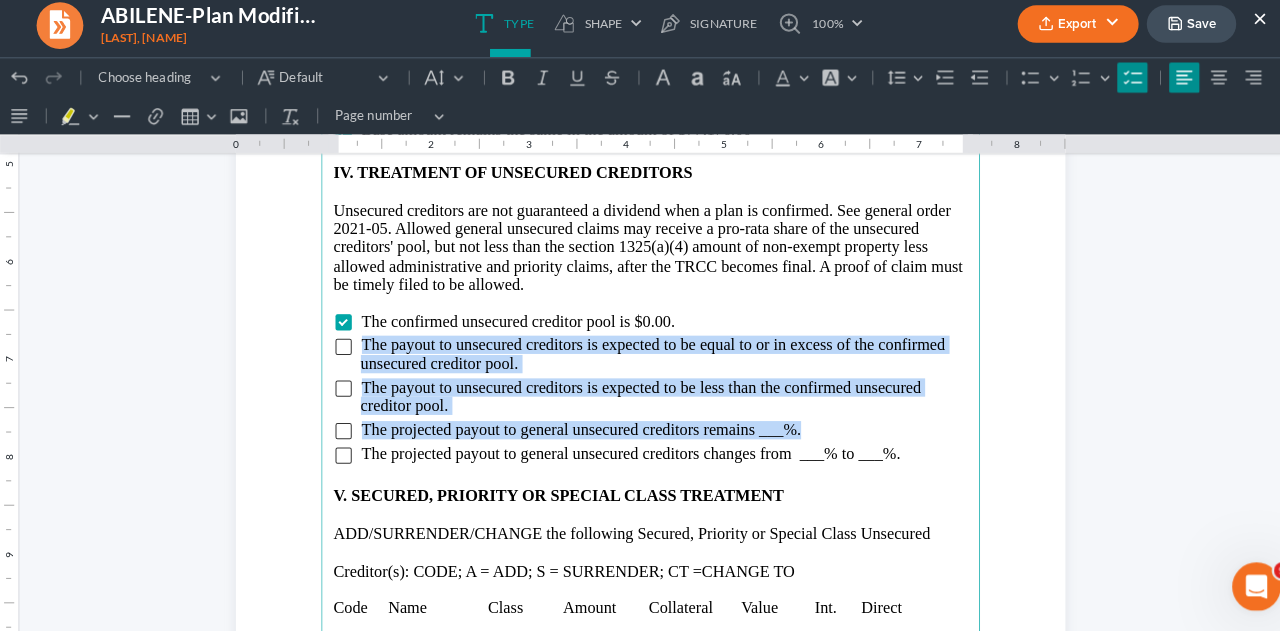 drag, startPoint x: 346, startPoint y: 344, endPoint x: 789, endPoint y: 417, distance: 448.9744 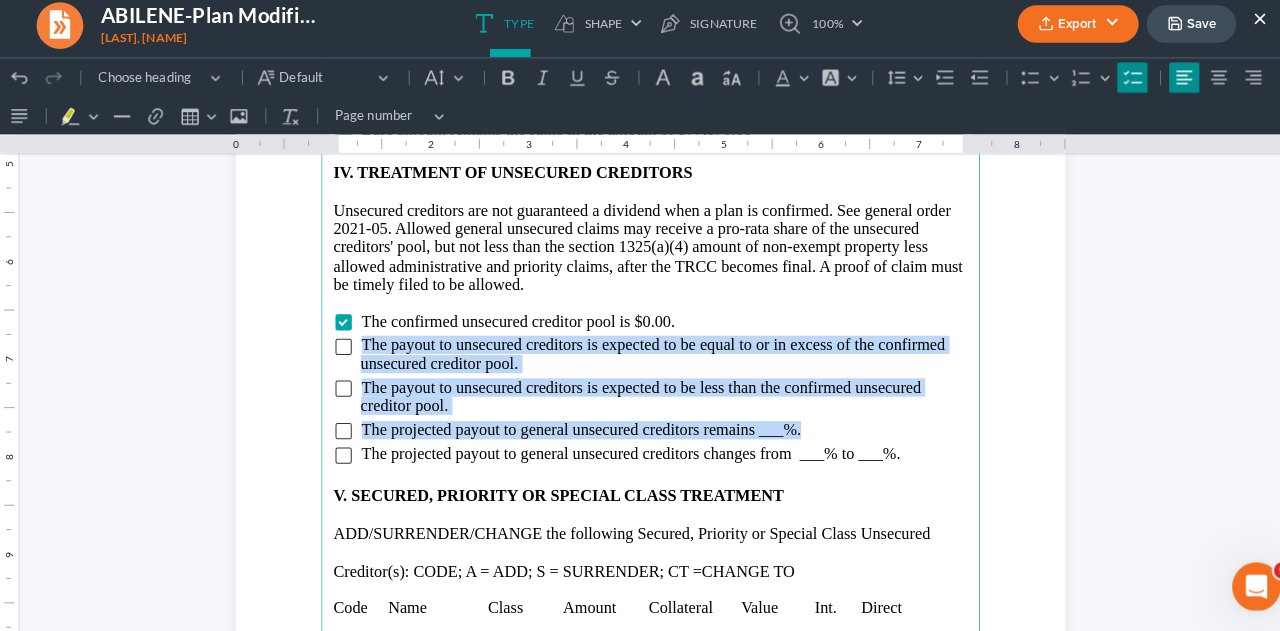 click on "The confirmed unsecured creditor pool is $0.00. The payout to unsecured creditors is expected to be equal to or in excess of the confirmed unsecured creditor pool. The payout to unsecured creditors is expected to be less than the confirmed unsecured creditor pool. The projected payout to general unsecured creditors remains ___%. The projected payout to general unsecured creditors changes from ___% to ___%." at bounding box center (640, 383) 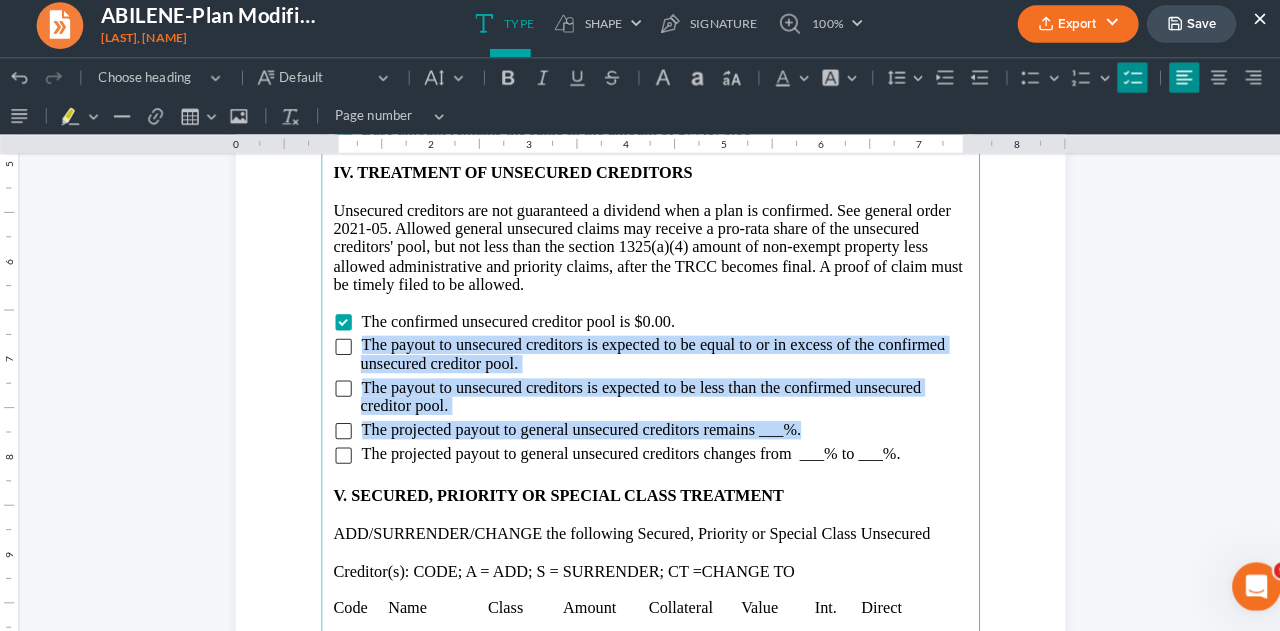 click on "The projected payout to general unsecured creditors remains ___%." at bounding box center [653, 424] 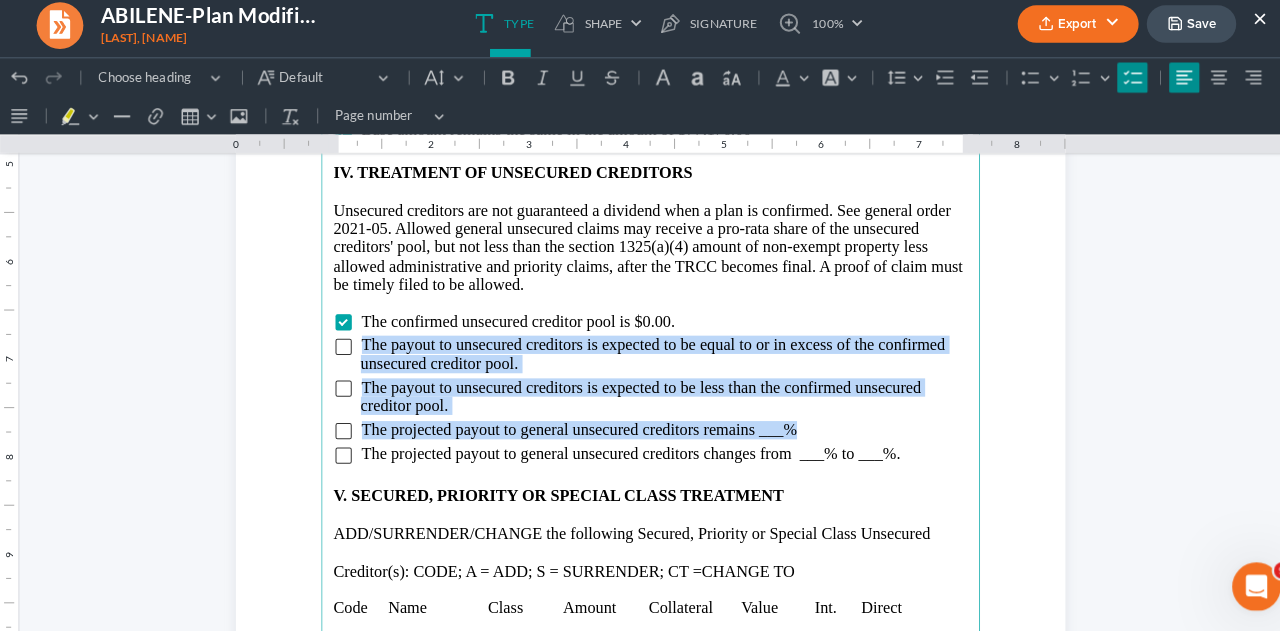 drag, startPoint x: 350, startPoint y: 332, endPoint x: 801, endPoint y: 422, distance: 459.89236 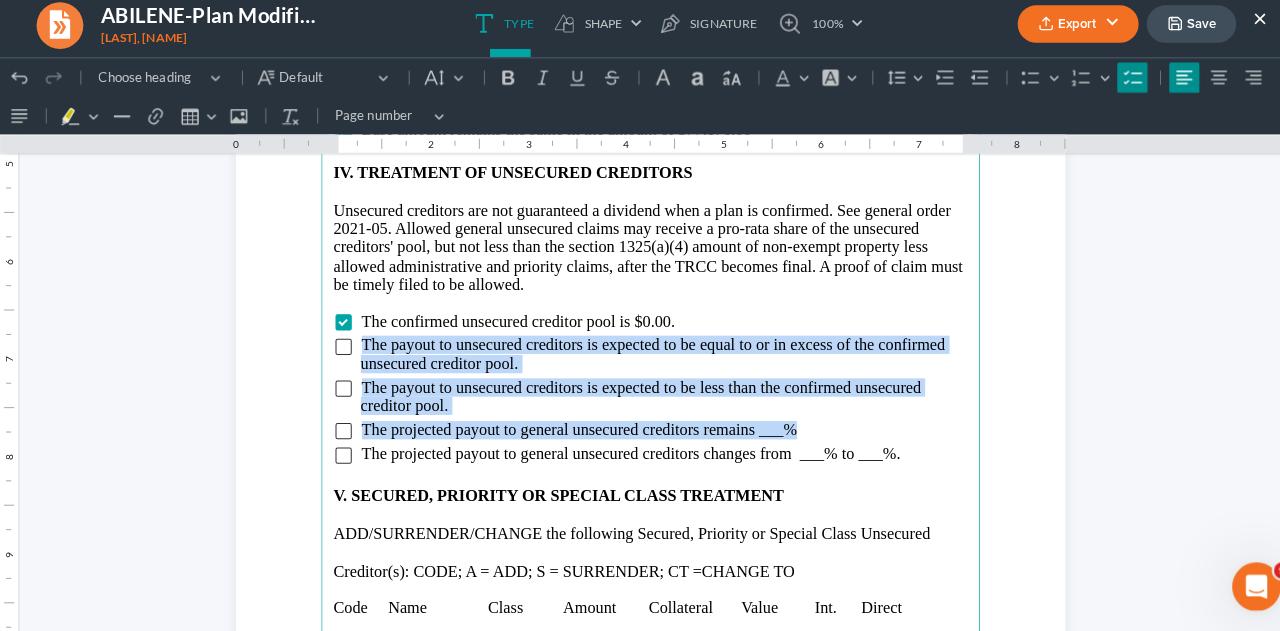 click on "The confirmed unsecured creditor pool is $0.00. The payout to unsecured creditors is expected to be equal to or in excess of the confirmed unsecured creditor pool. The payout to unsecured creditors is expected to be less than the confirmed unsecured creditor pool. The projected payout to general unsecured creditors remains ___% The projected payout to general unsecured creditors changes from  ___% to ___%." at bounding box center (640, 383) 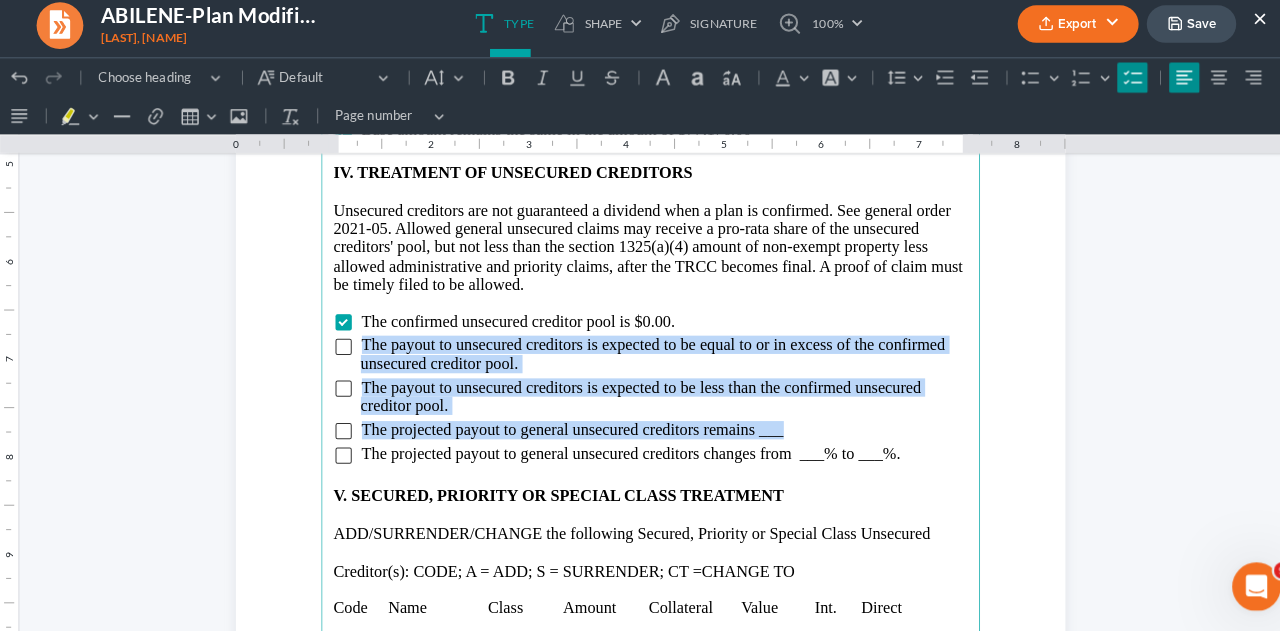 drag, startPoint x: 350, startPoint y: 339, endPoint x: 775, endPoint y: 423, distance: 433.22165 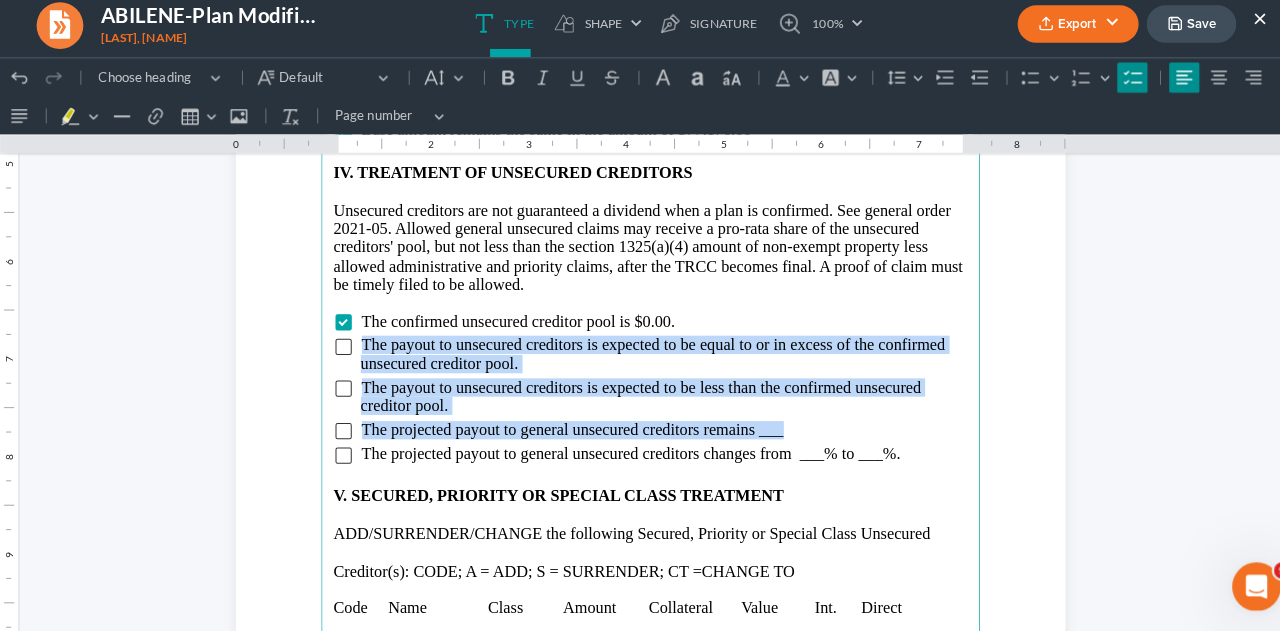 click on "The confirmed unsecured creditor pool is $0.00. The payout to unsecured creditors is expected to be equal to or in excess of the confirmed unsecured creditor pool. The payout to unsecured creditors is expected to be less than the confirmed unsecured creditor pool. The projected payout to general unsecured creditors remains ___ The projected payout to general unsecured creditors changes from  ___% to ___%." at bounding box center [640, 383] 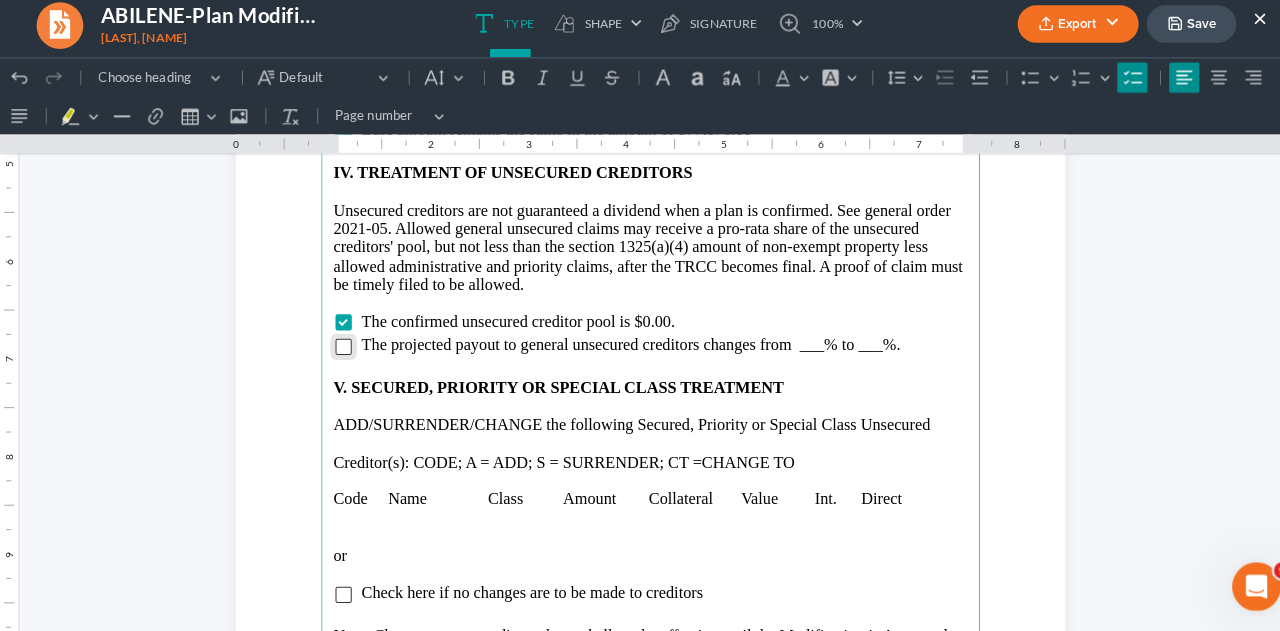 click at bounding box center (338, 342) 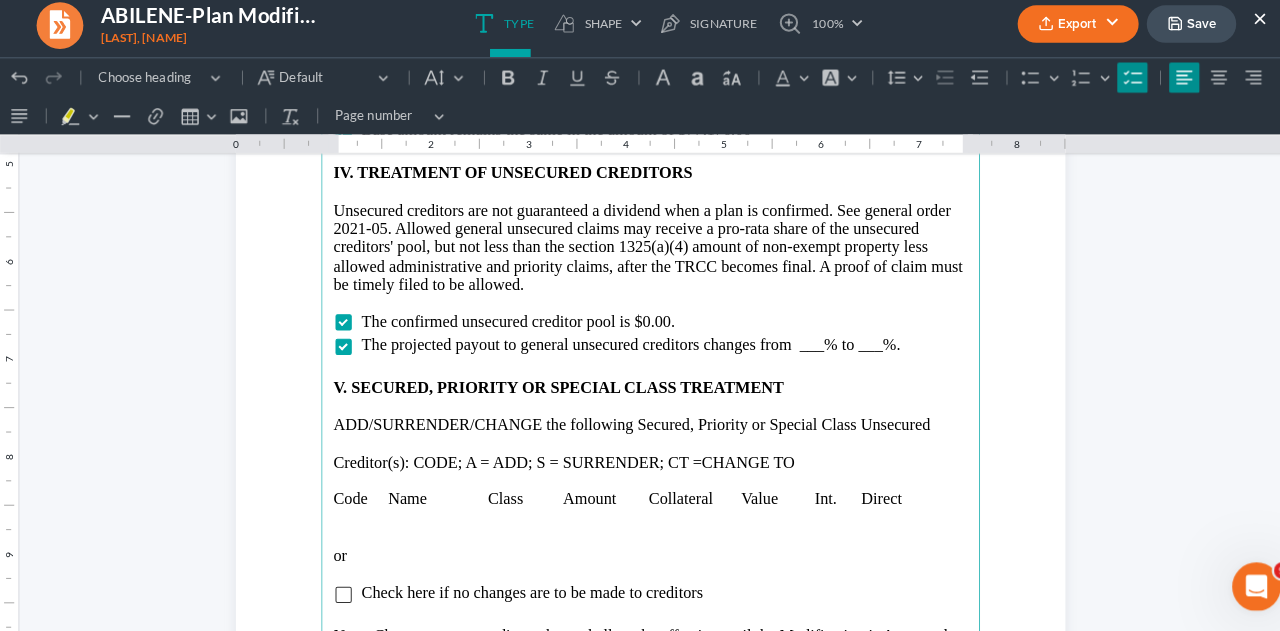 click on "The projected payout to general unsecured creditors changes from  ___% to ___%." at bounding box center (621, 339) 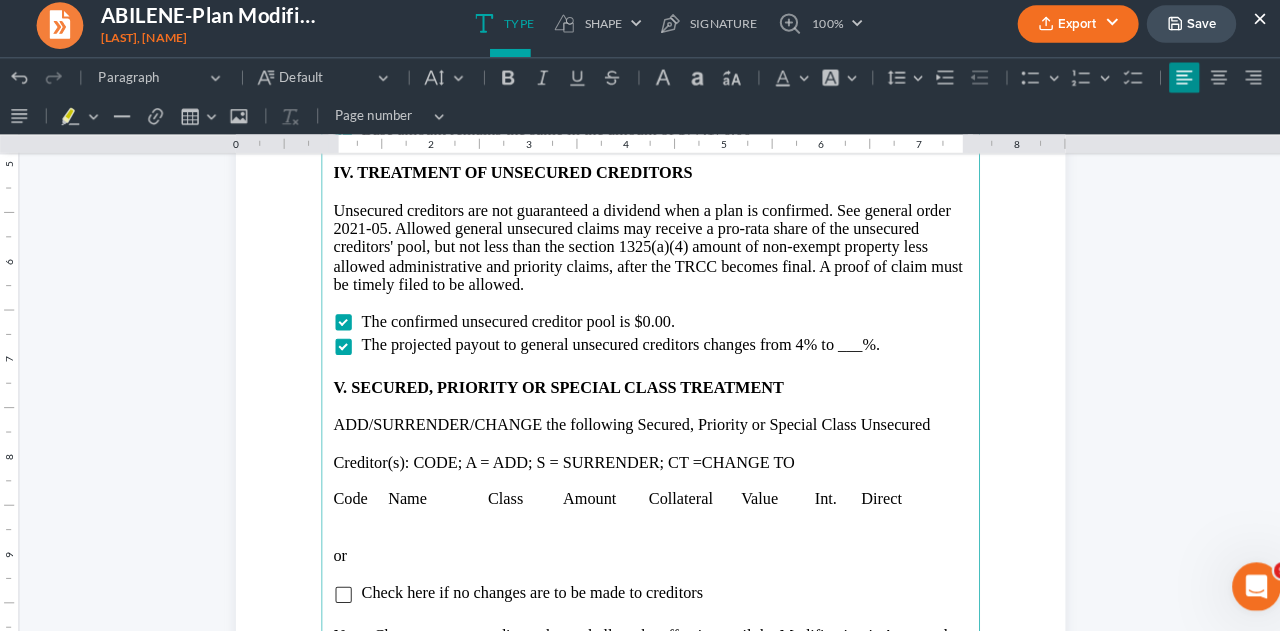 click at bounding box center [640, 437] 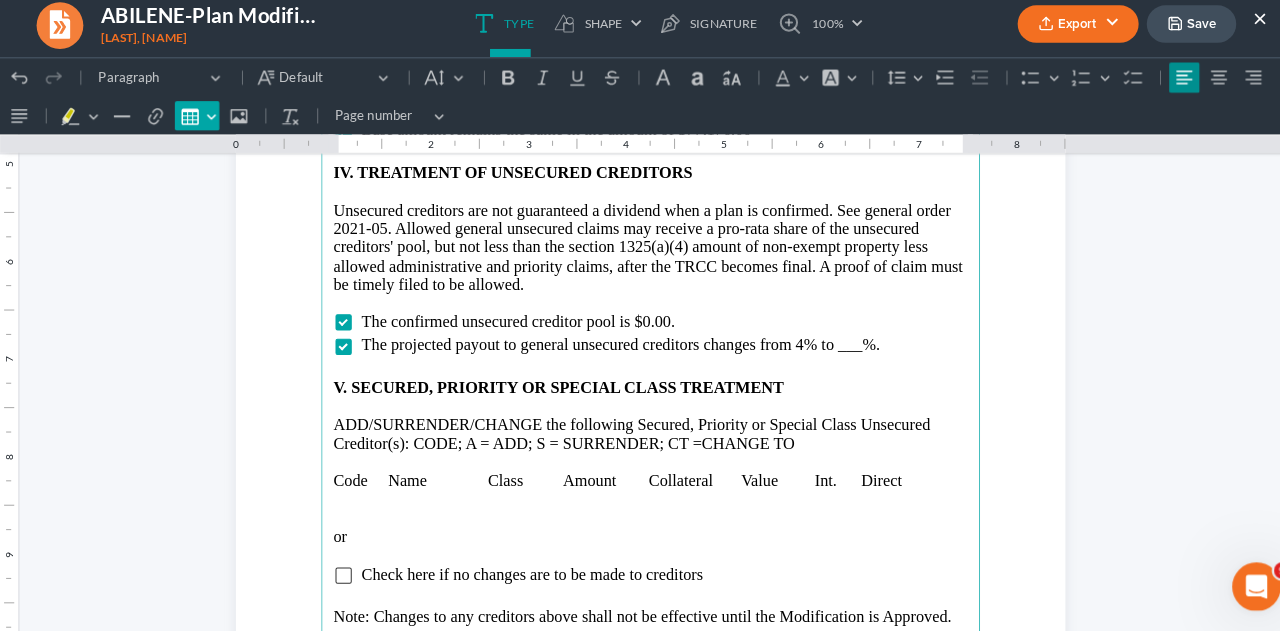 click 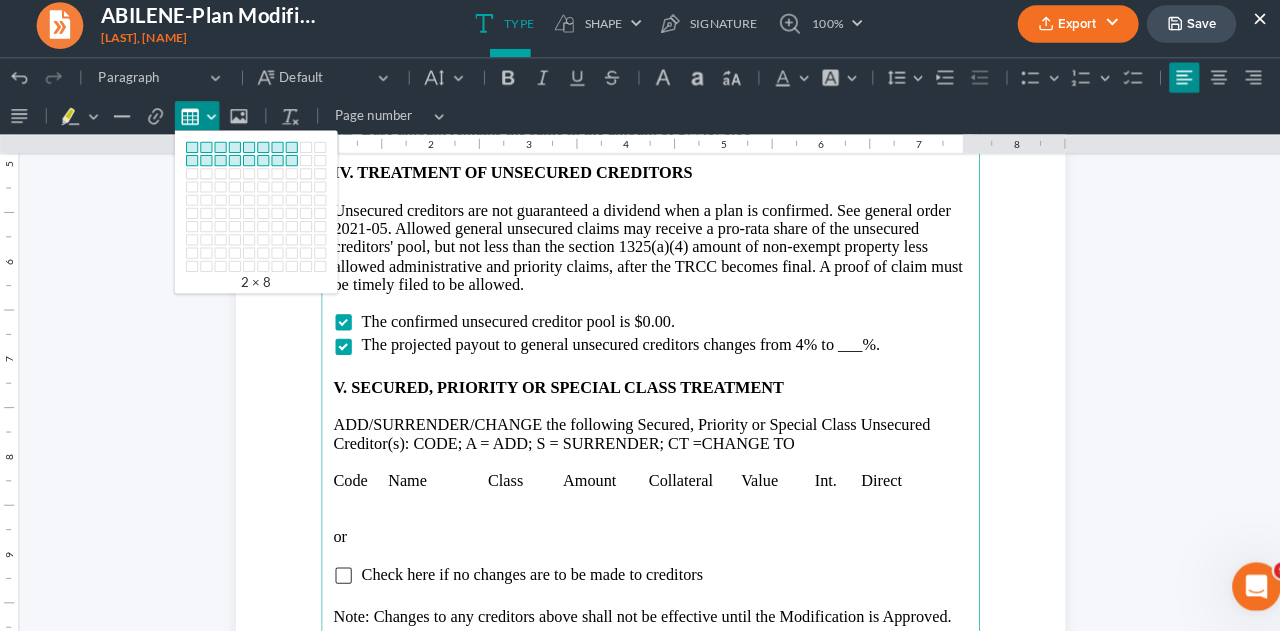 click at bounding box center [287, 158] 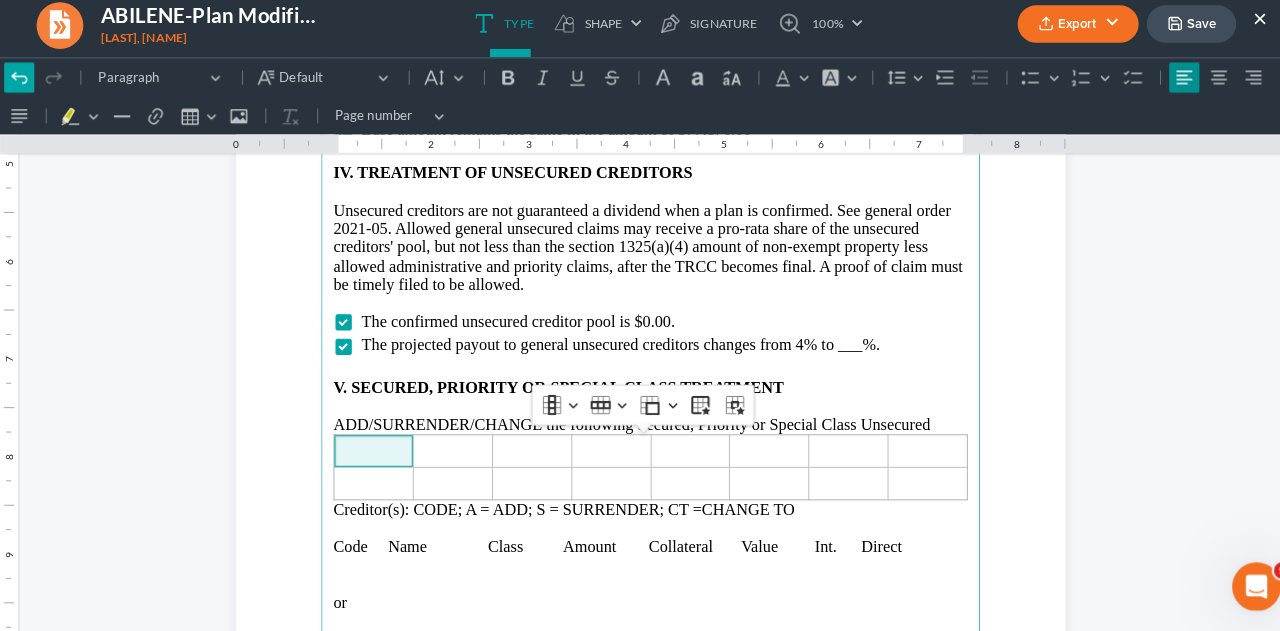 click 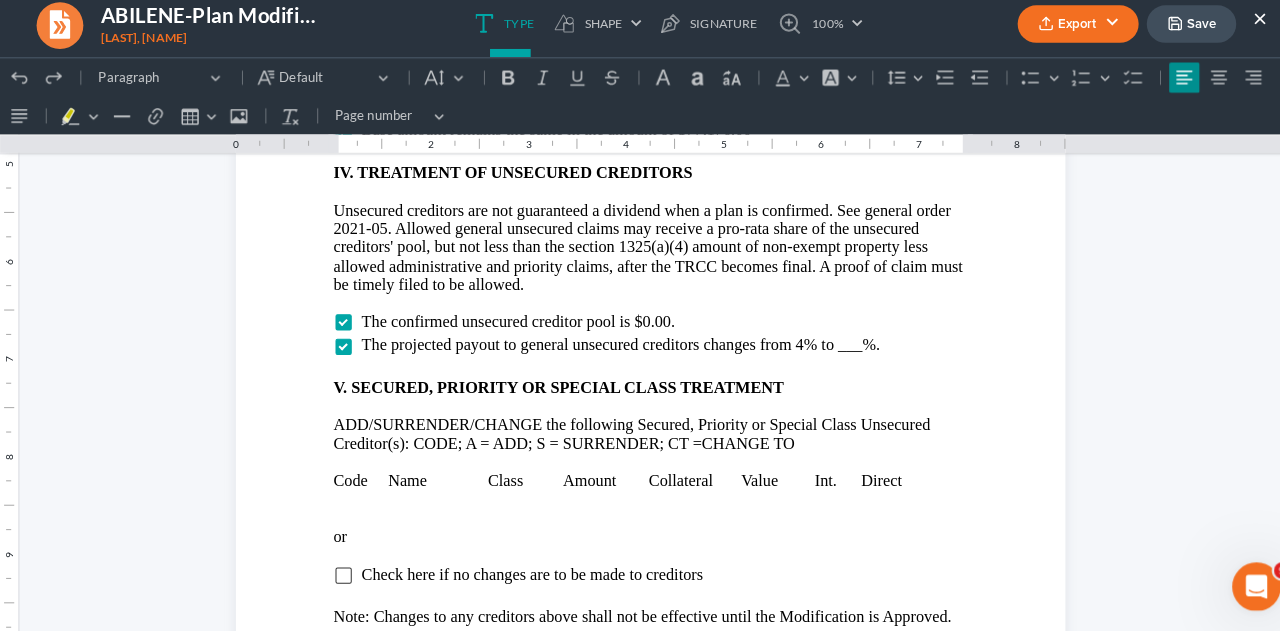 click at bounding box center (640, 492) 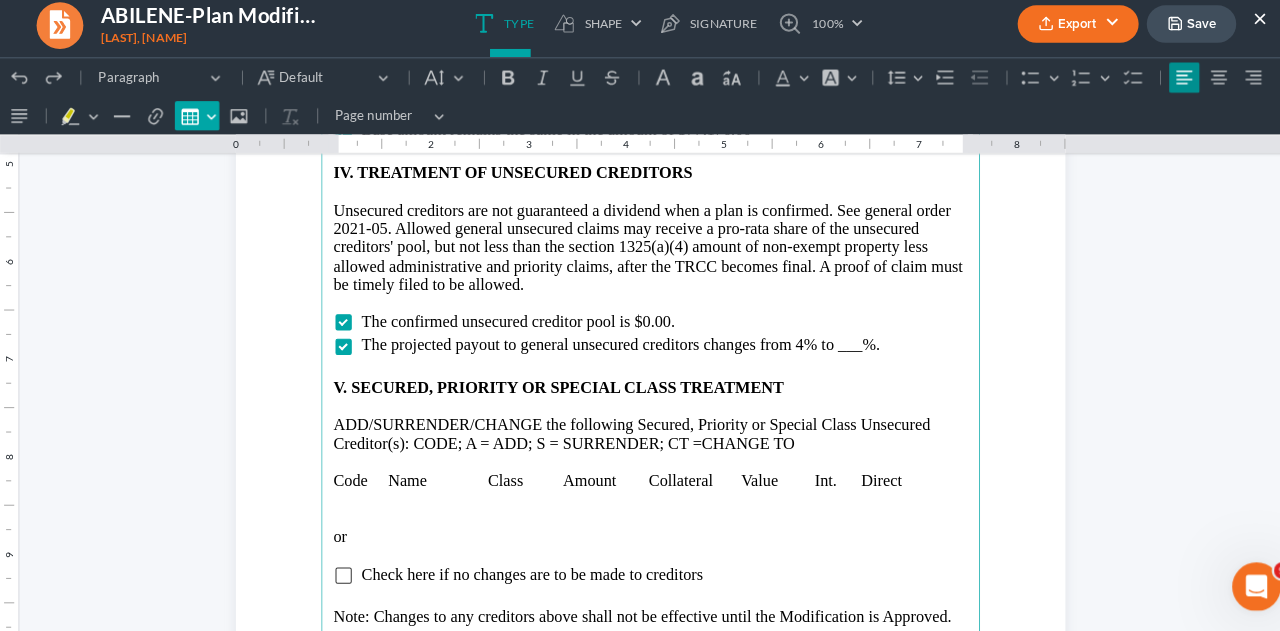 click 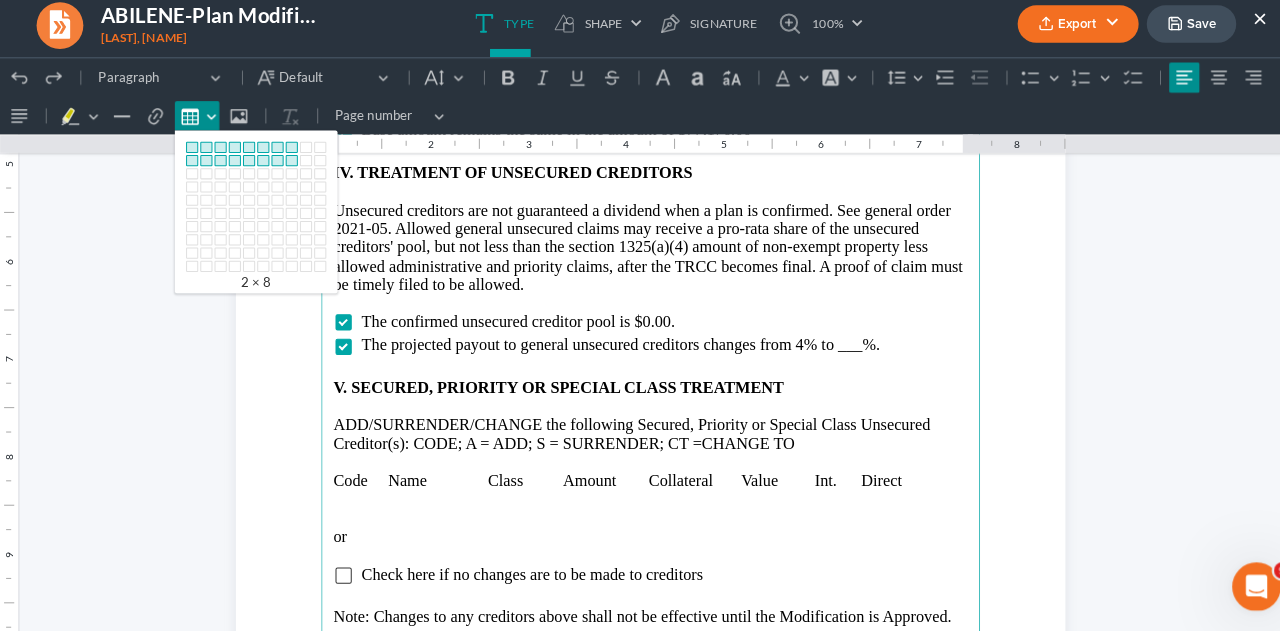 click at bounding box center (287, 158) 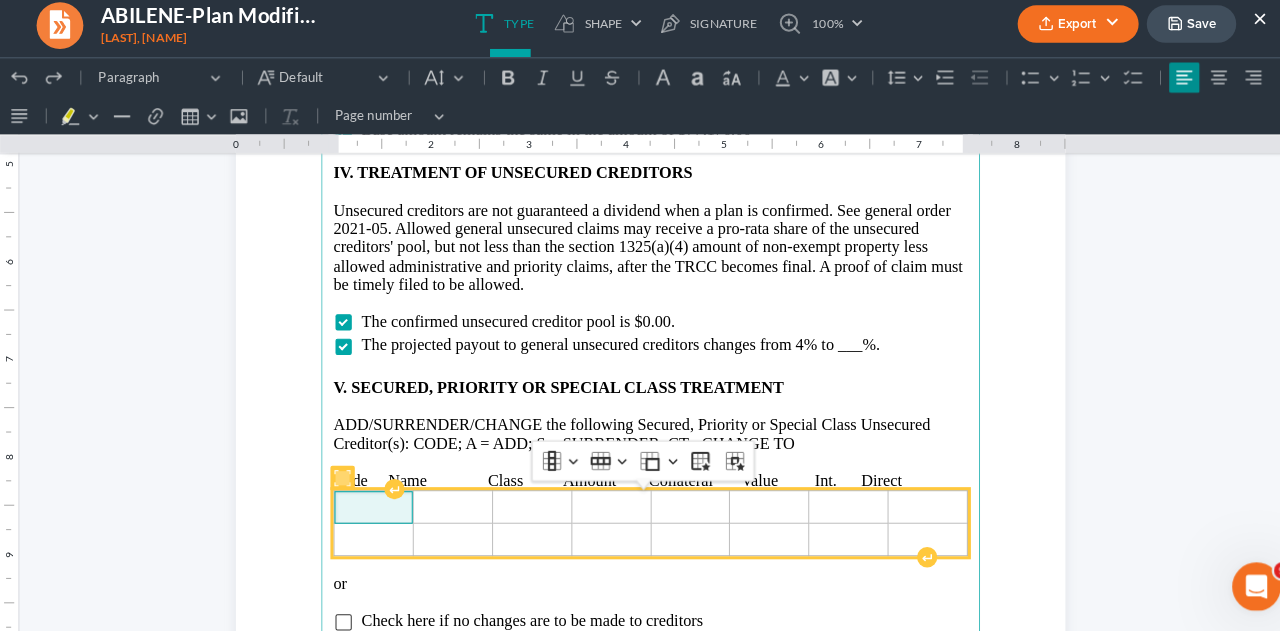 type 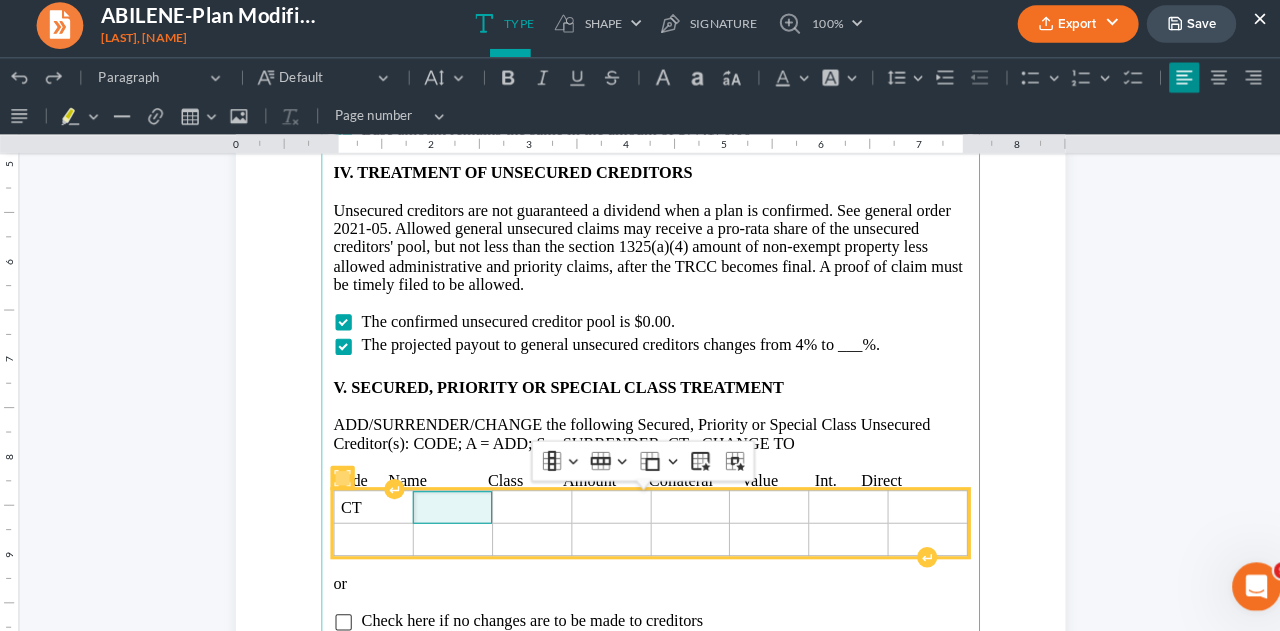 type 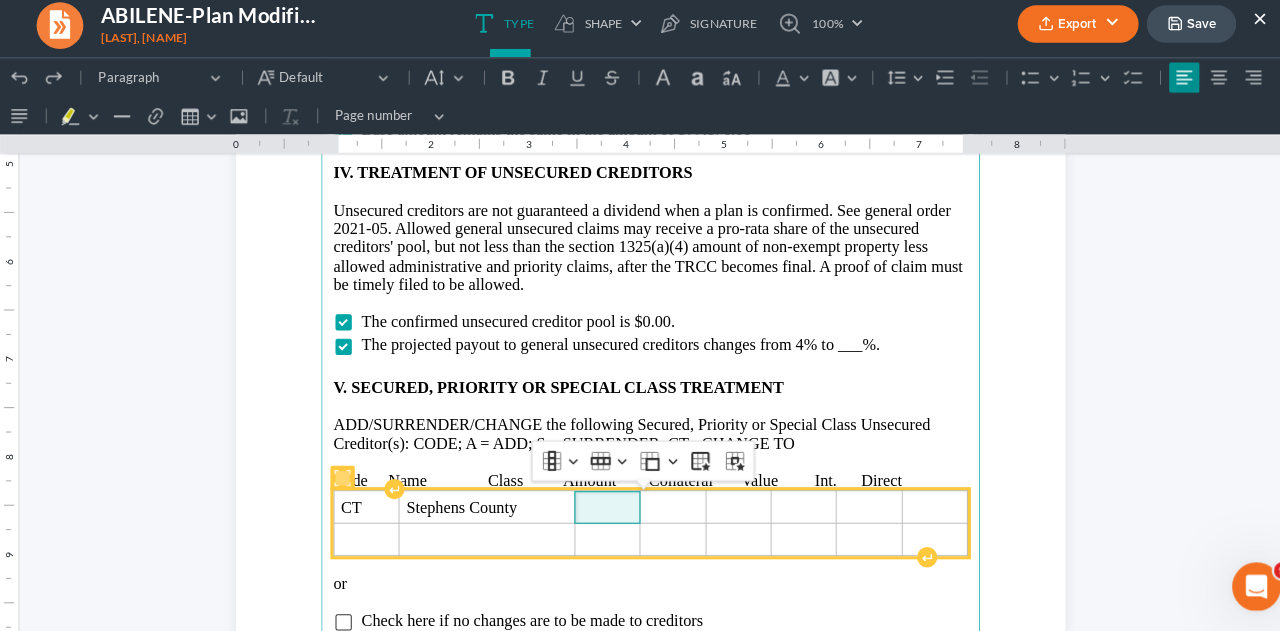 type 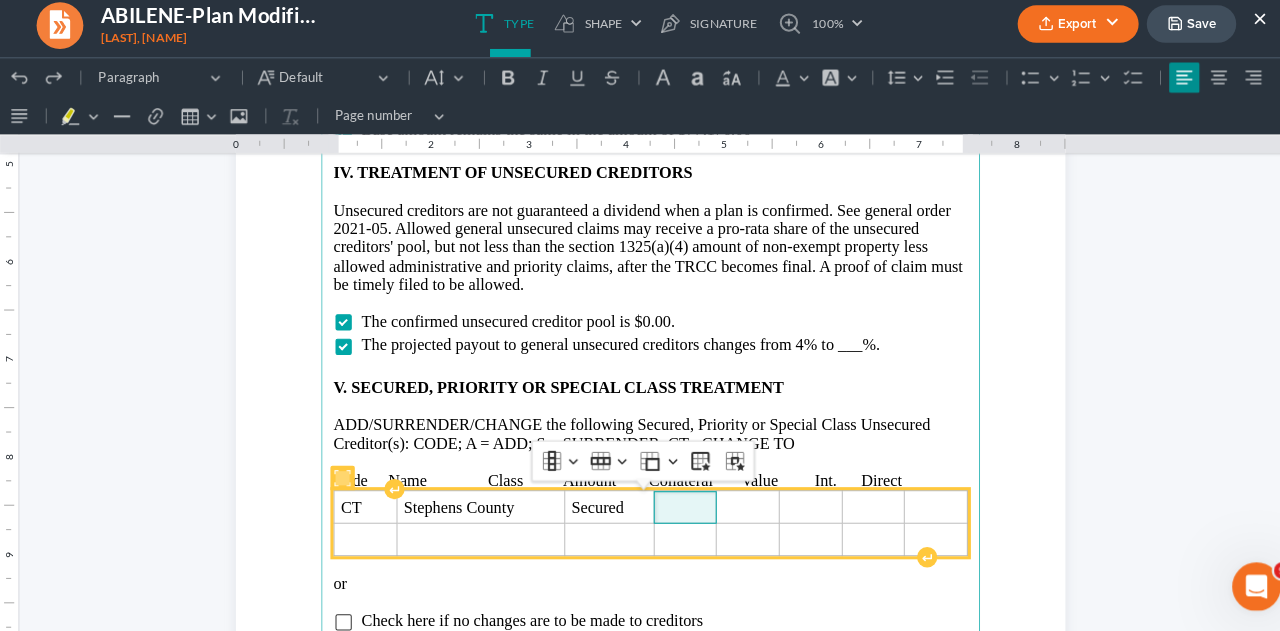 type 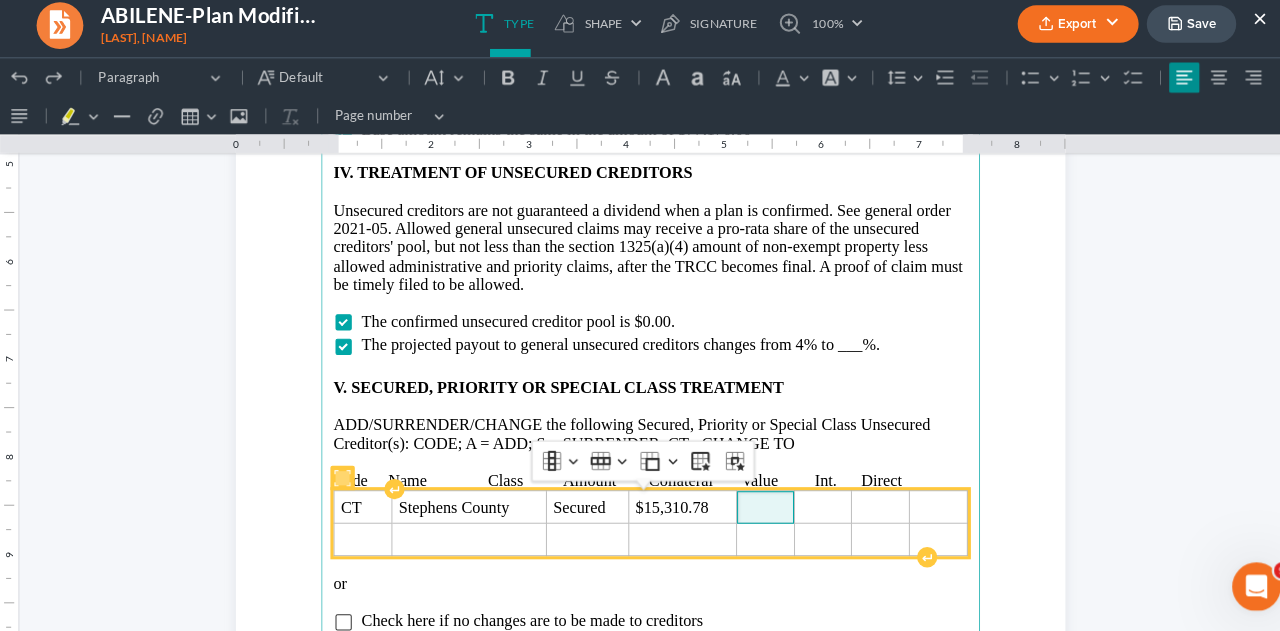 type 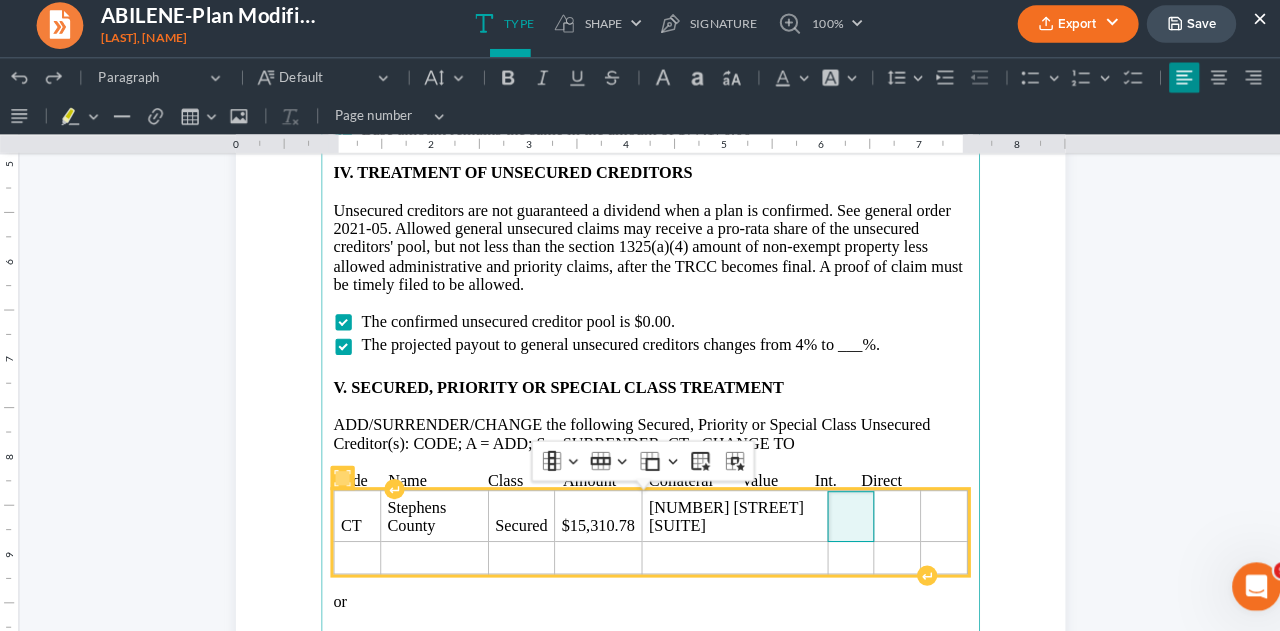 type 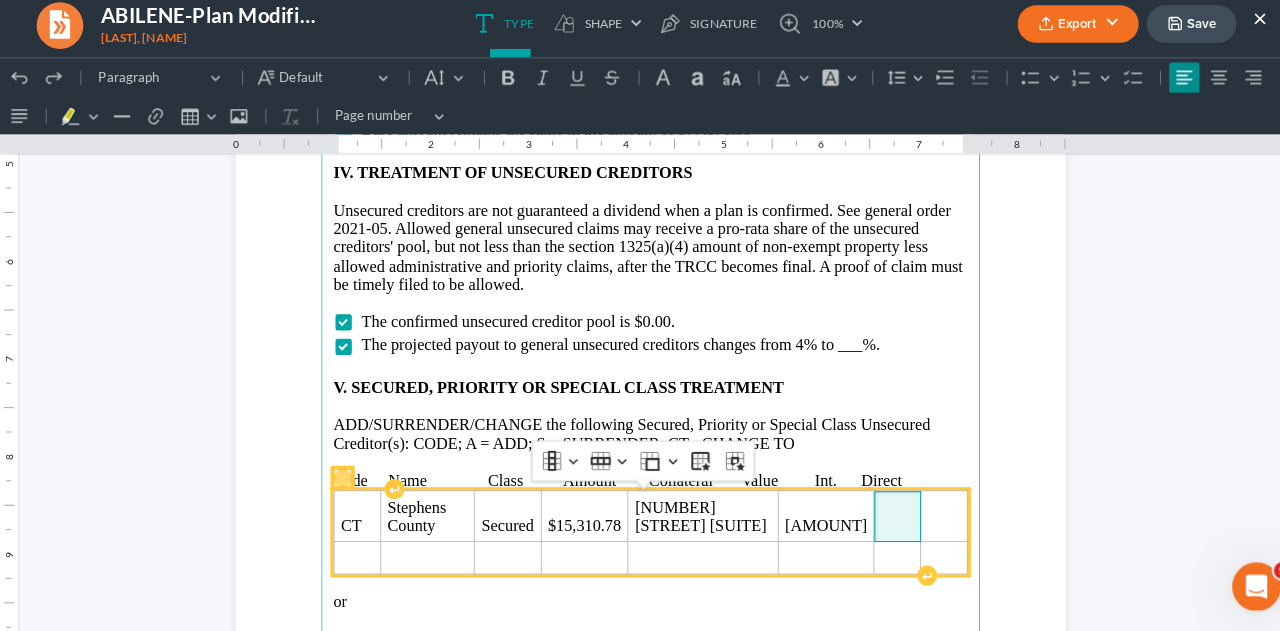 type 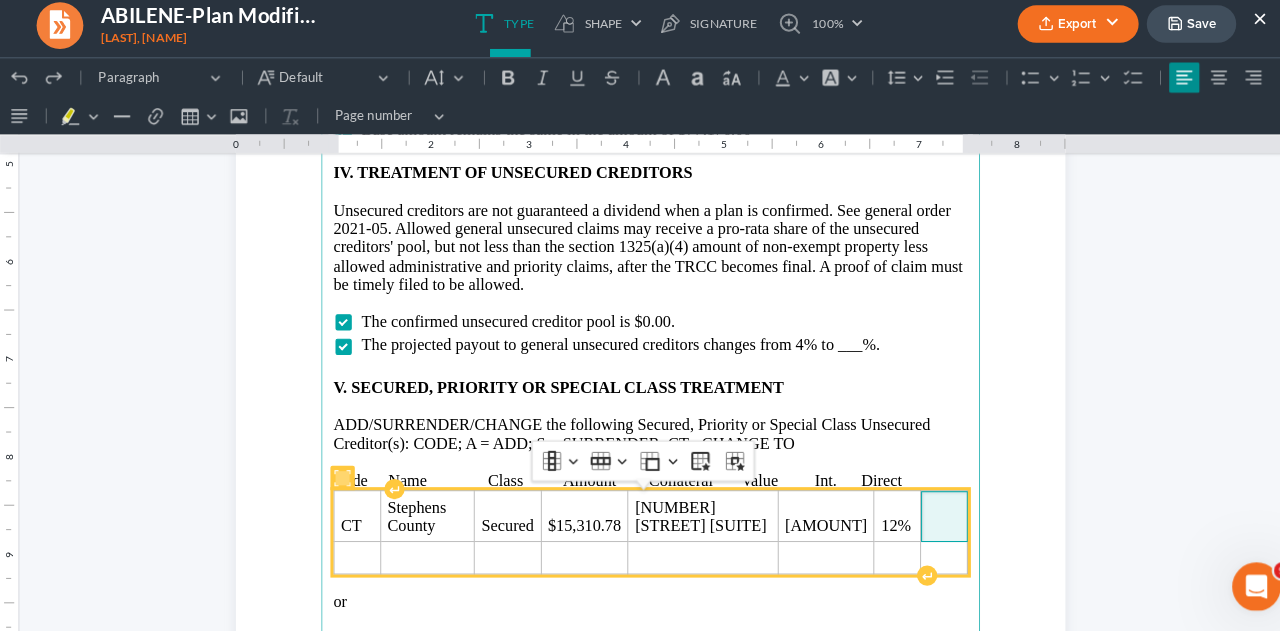 type 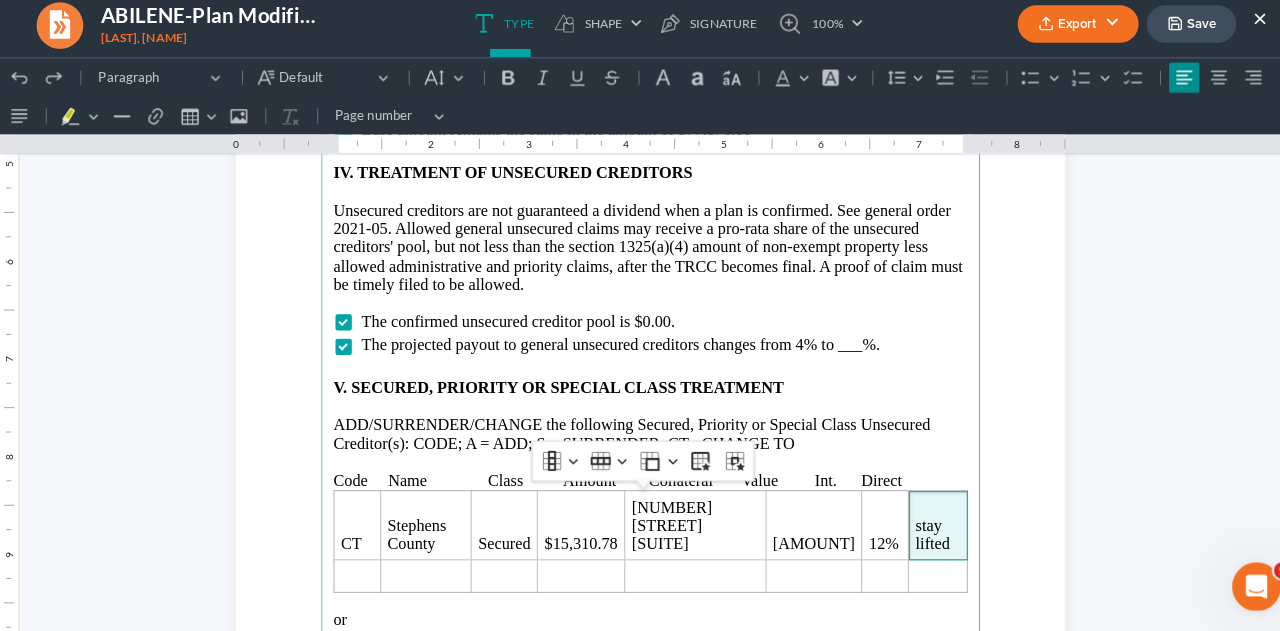 click on "Code     Name               Class          Amount        Collateral       Value         Int.      Direct" at bounding box center (640, 474) 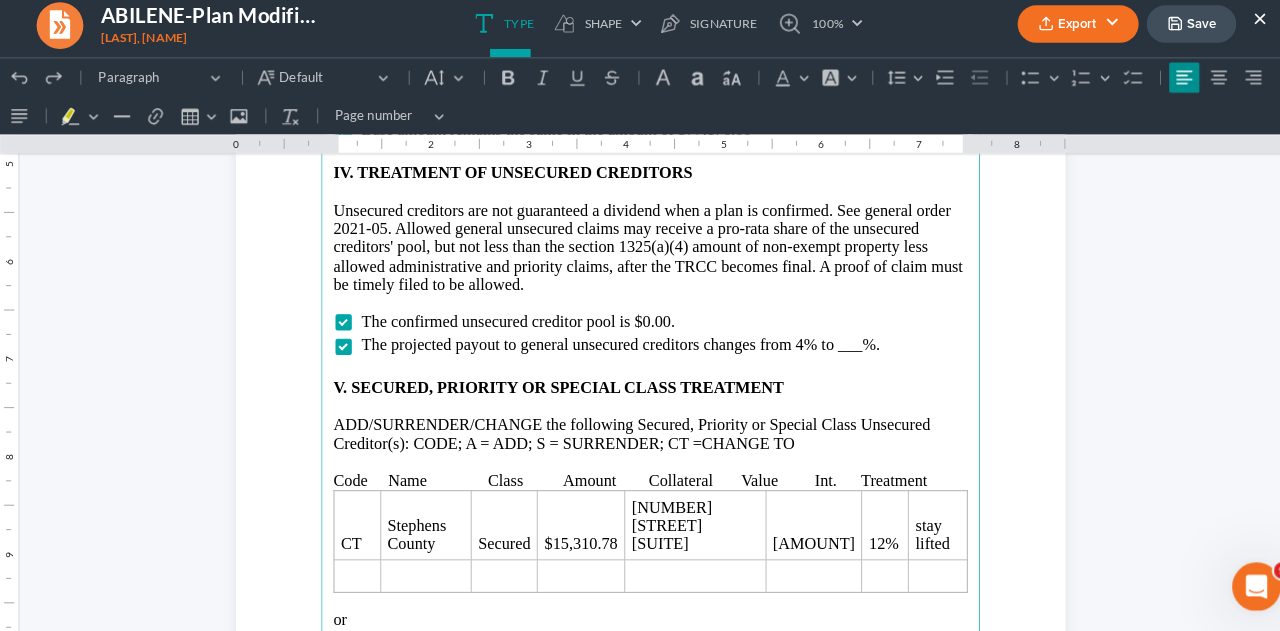 click on "Code     Name               Class          Amount        Collateral       Value         Int.      Treatment" at bounding box center (640, 474) 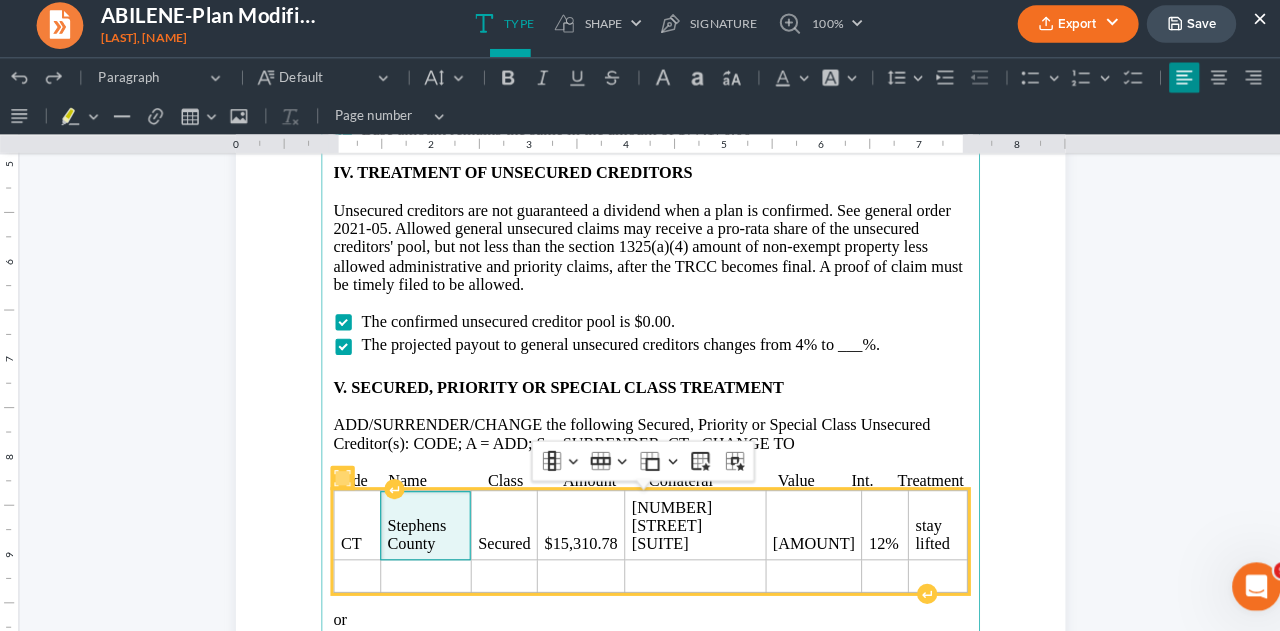 click on "Stephens County" at bounding box center [418, 527] 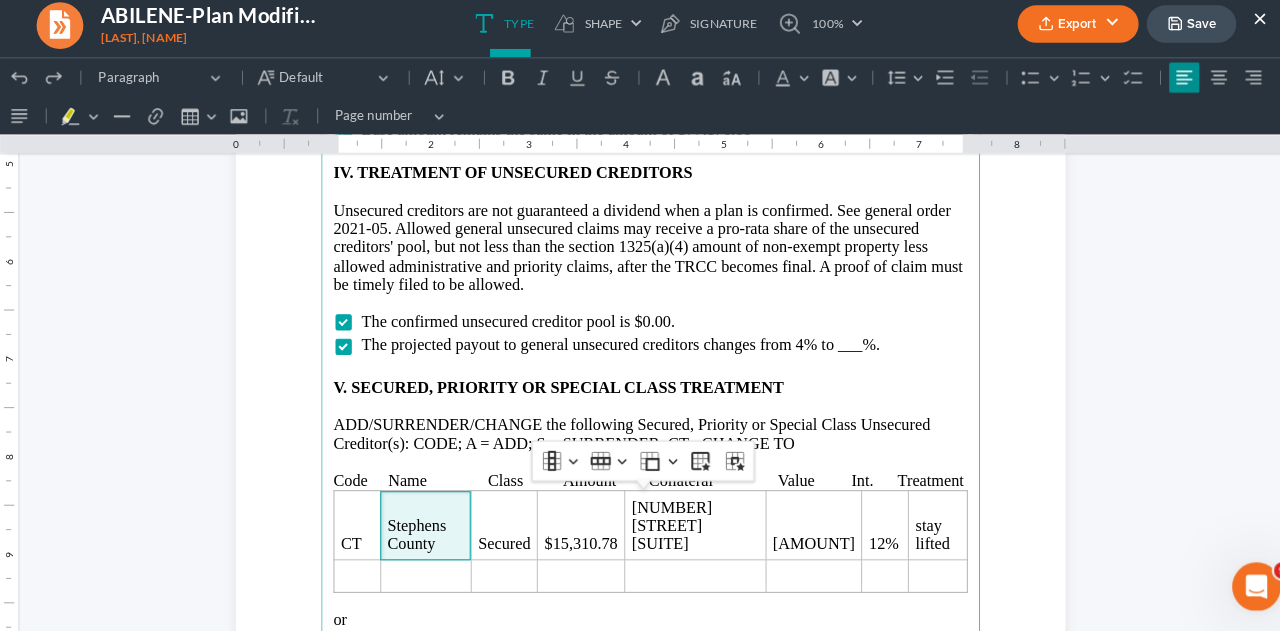 click on "Code     Name               Class          Amount        Collateral                Value         Int.      Treatment" at bounding box center [640, 474] 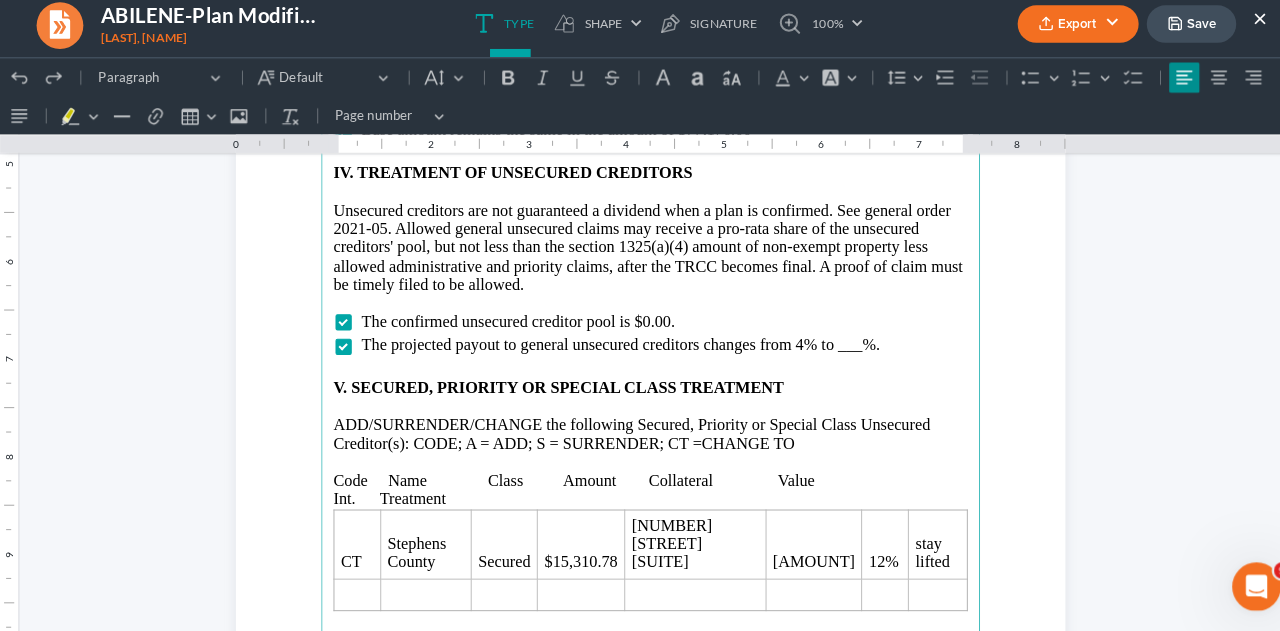 click on "Code     Name               Class          Amount        Collateral                Value             Int.      Treatment" at bounding box center [640, 483] 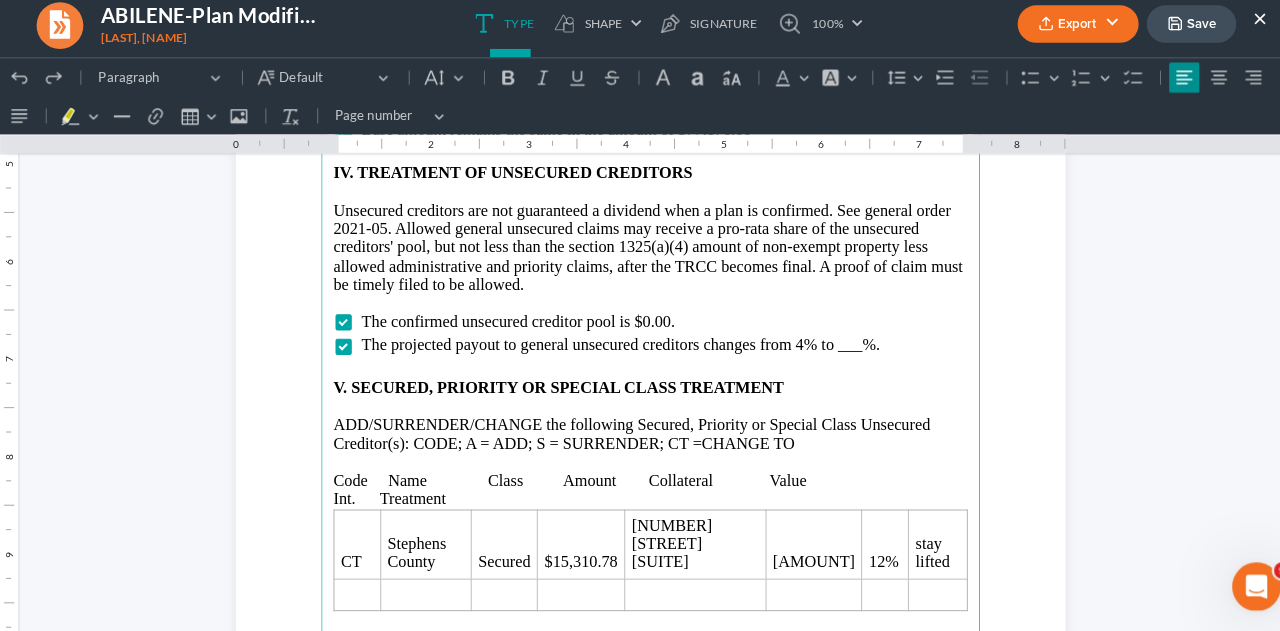 click on "Code     Name               Class          Amount        Collateral              Value             Int.      Treatment" at bounding box center [640, 483] 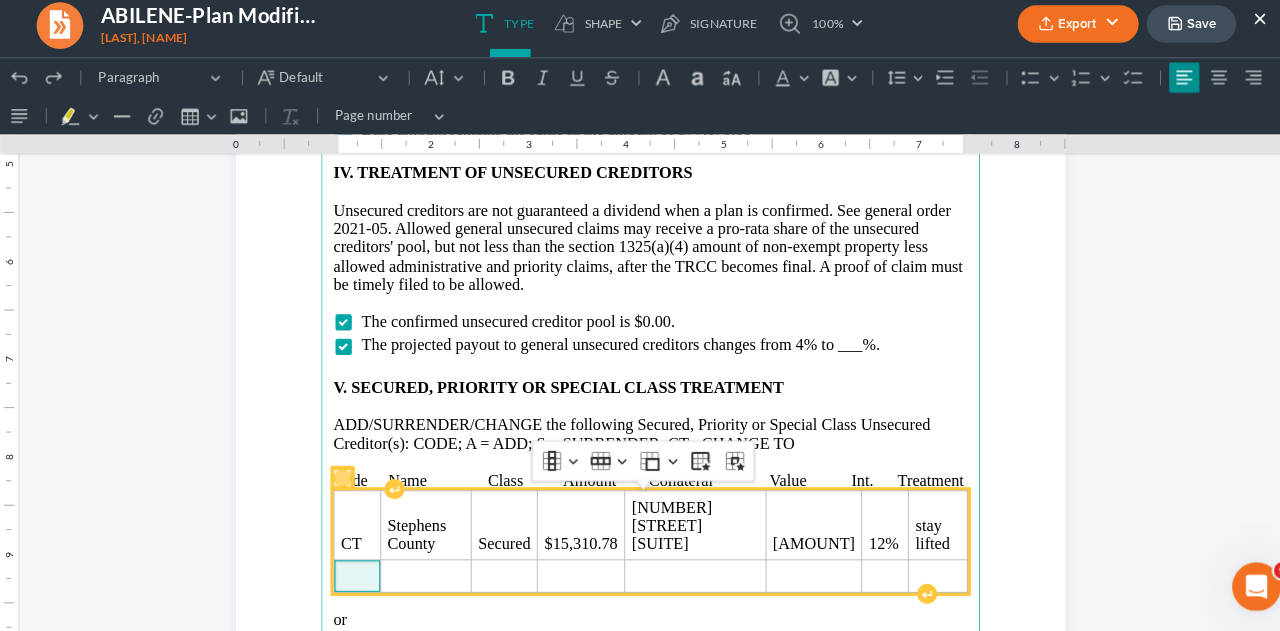 click at bounding box center (351, 568) 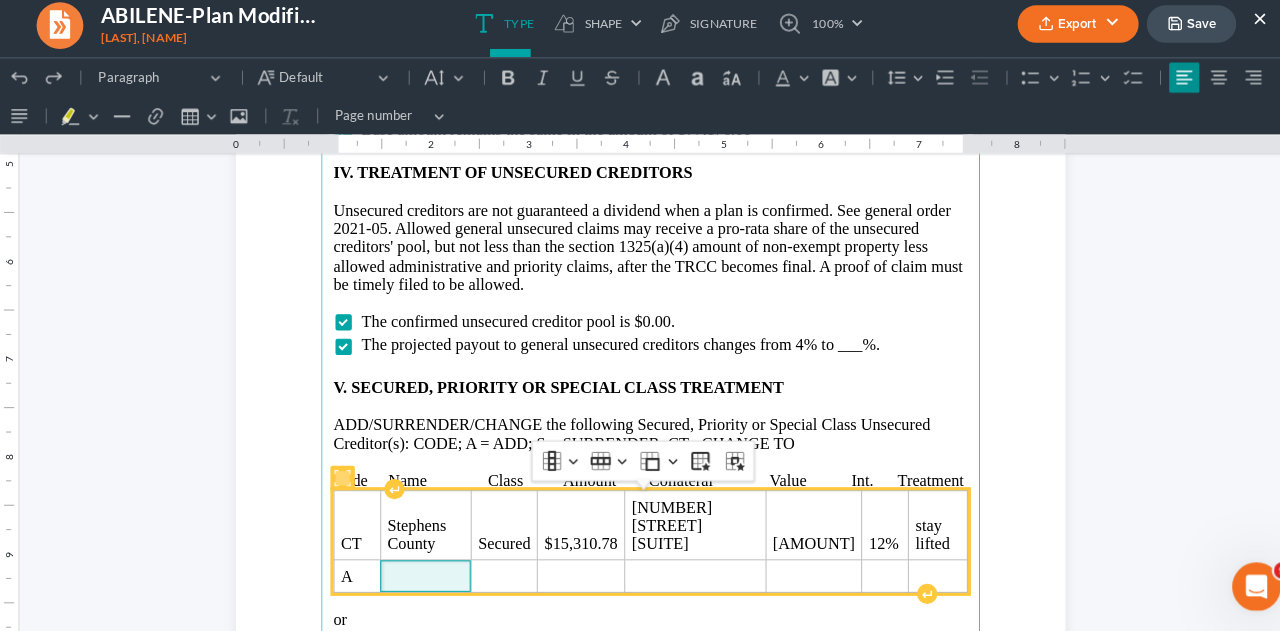 type 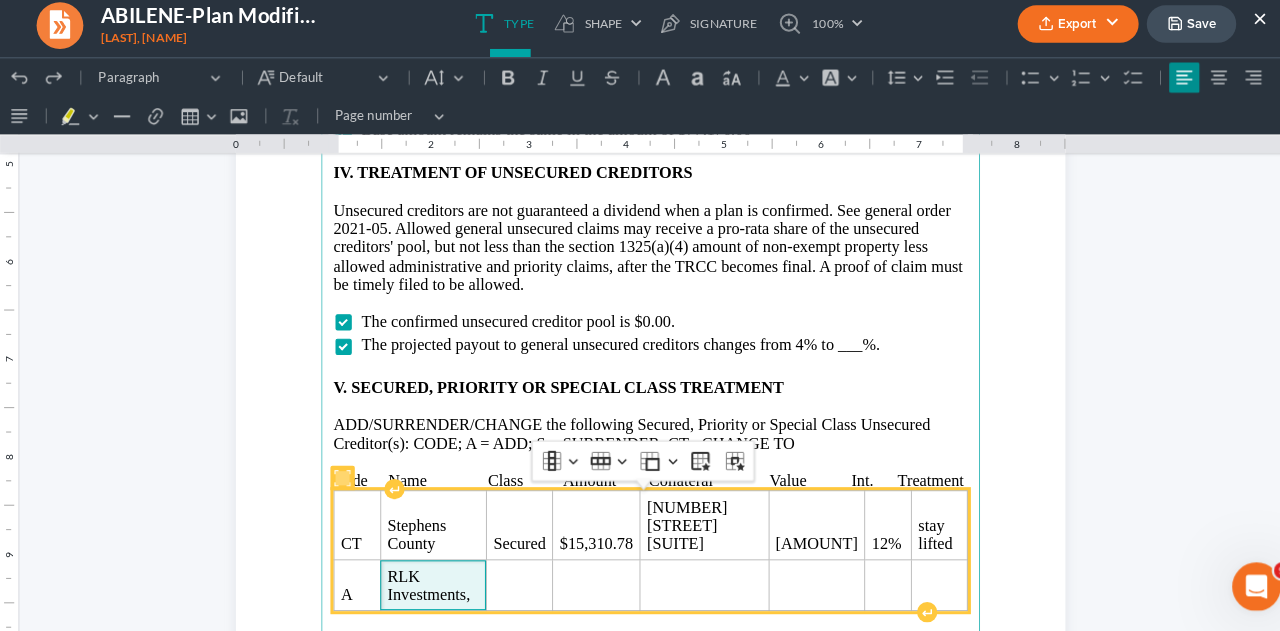 scroll, scrollTop: 2744, scrollLeft: 0, axis: vertical 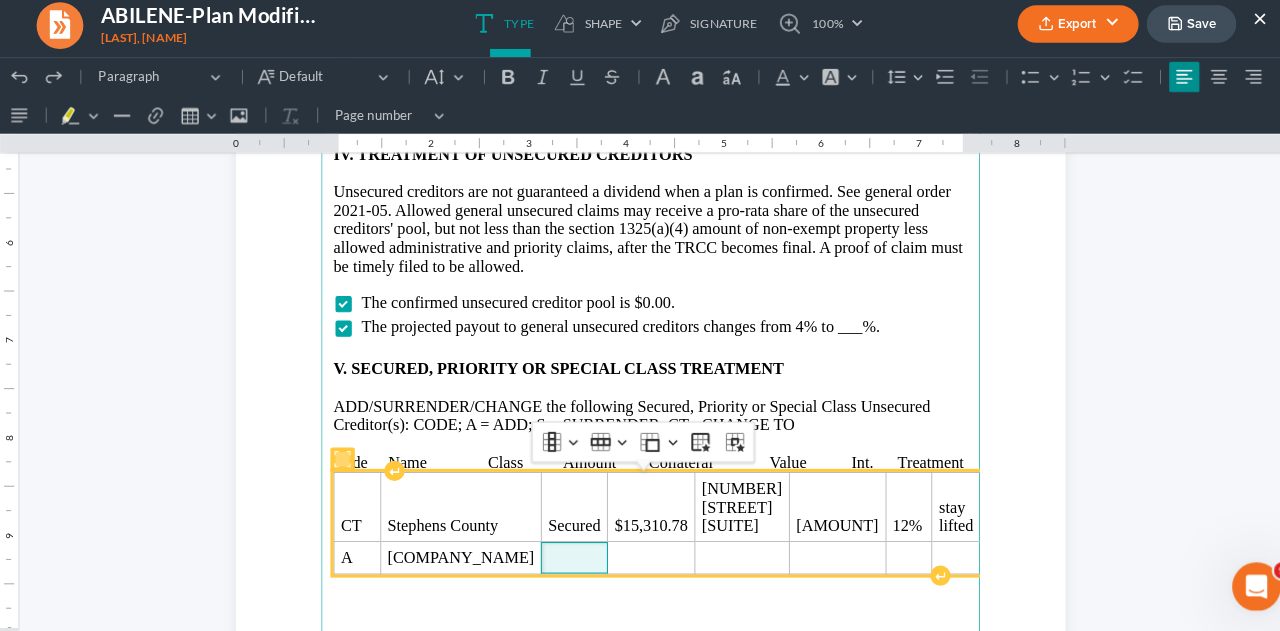 type 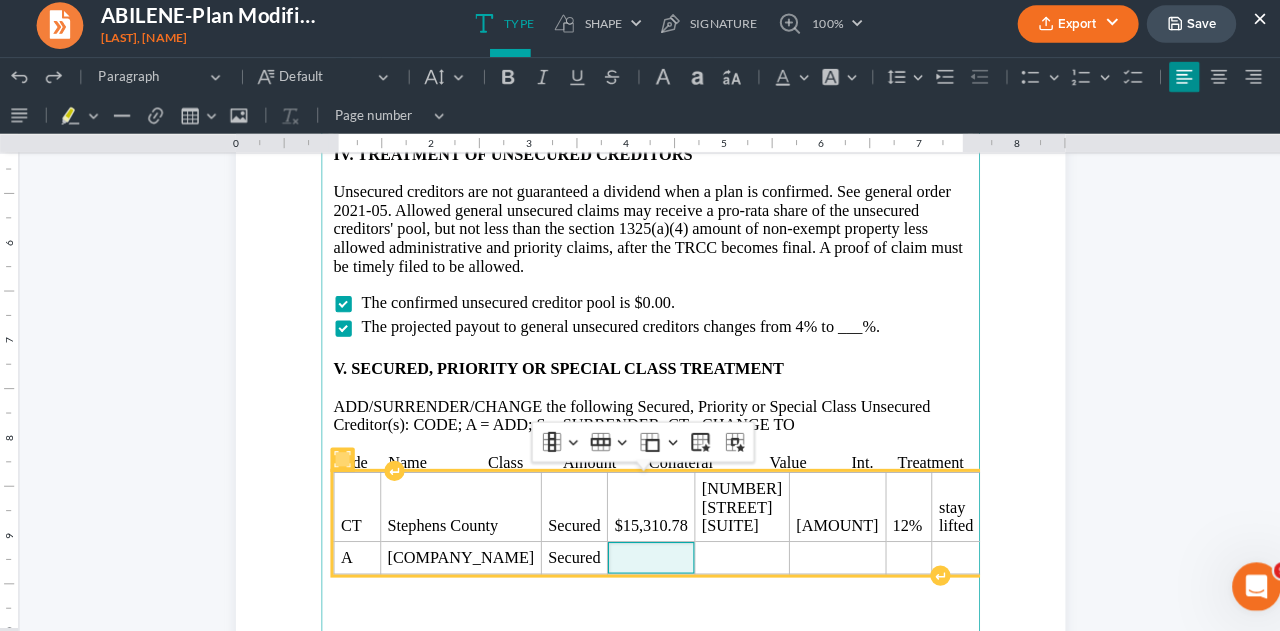 type 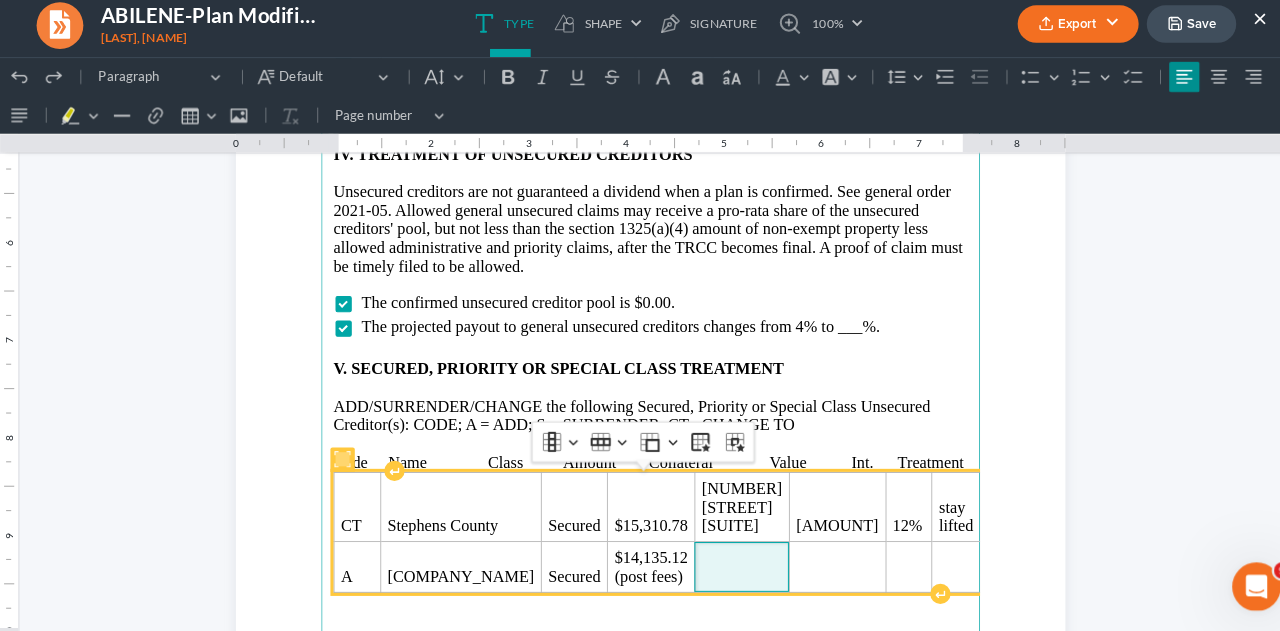 type 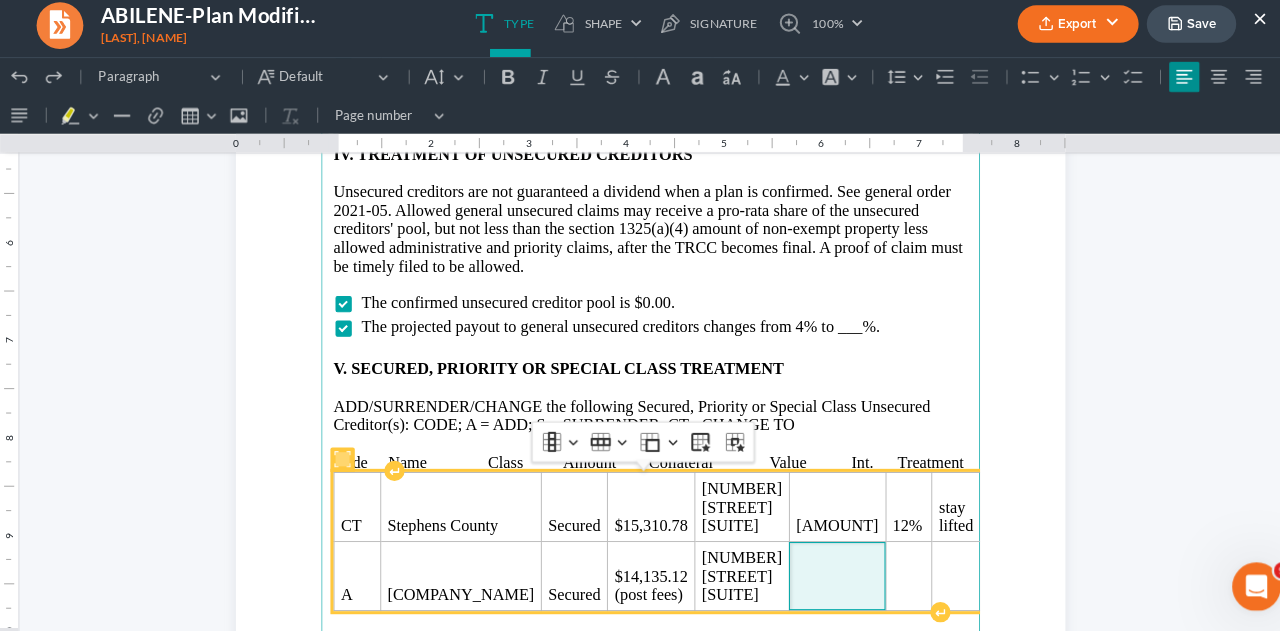 type 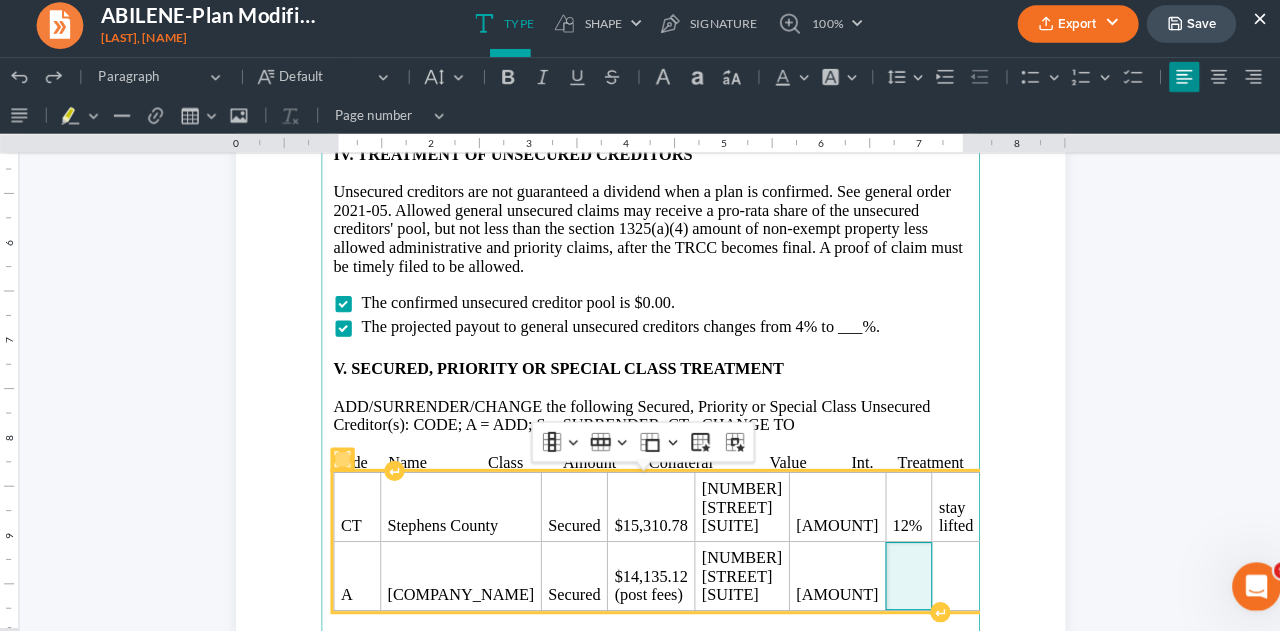 type 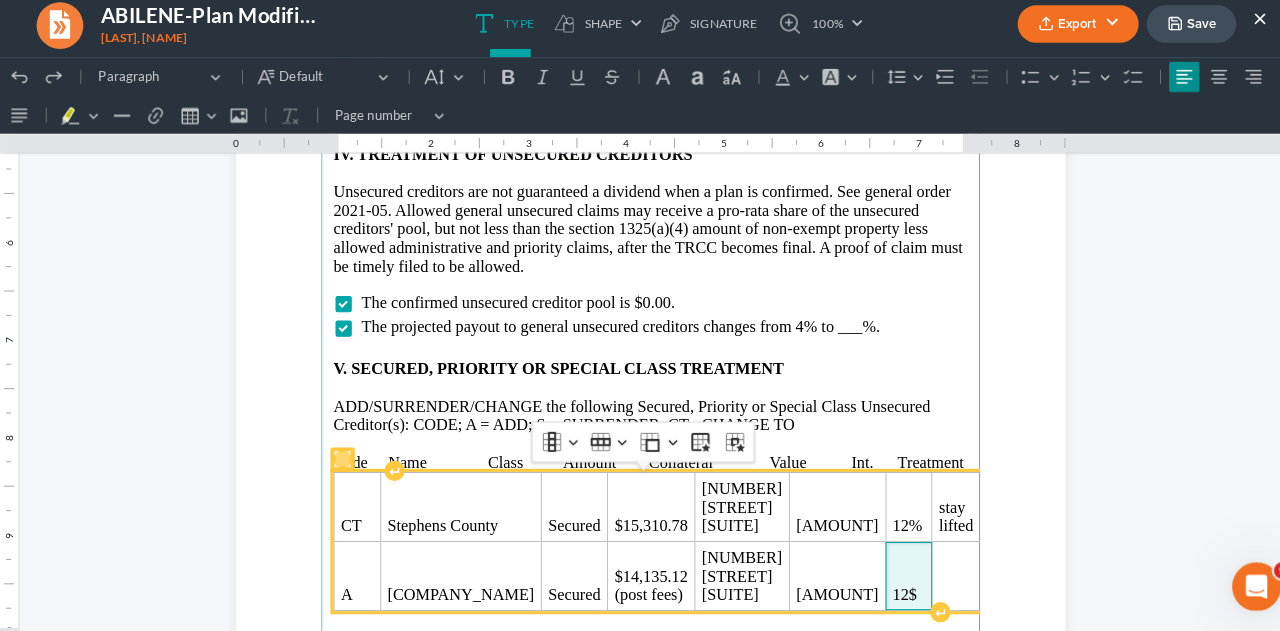 click on "12$" at bounding box center [894, 586] 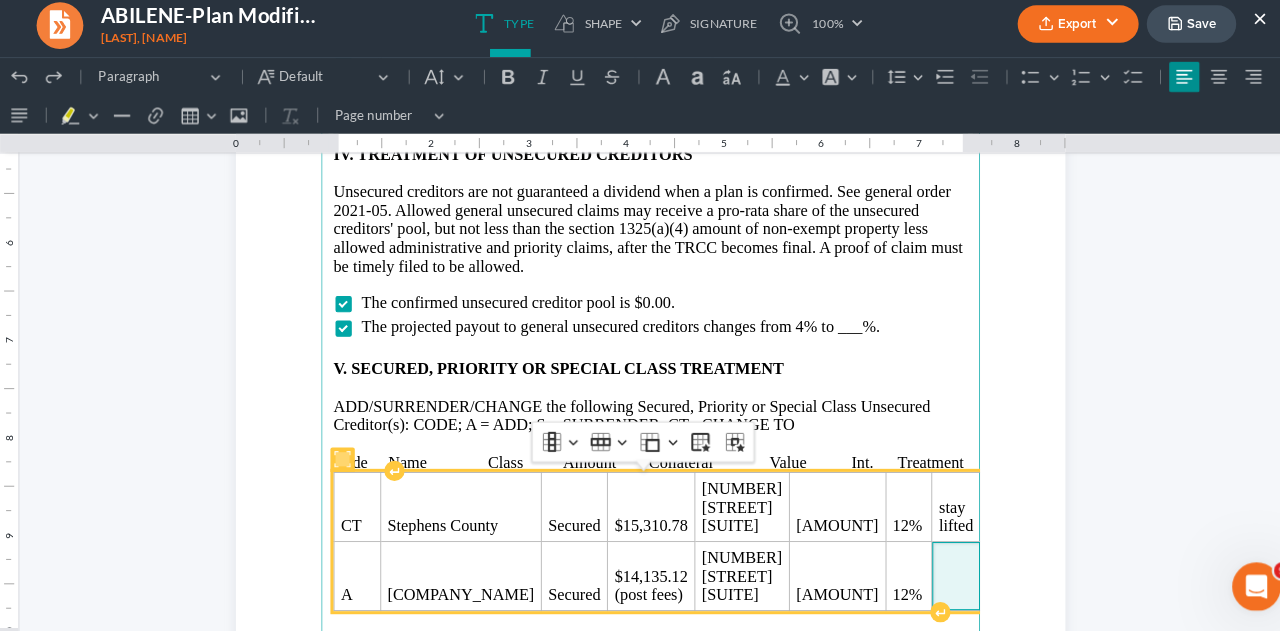 type 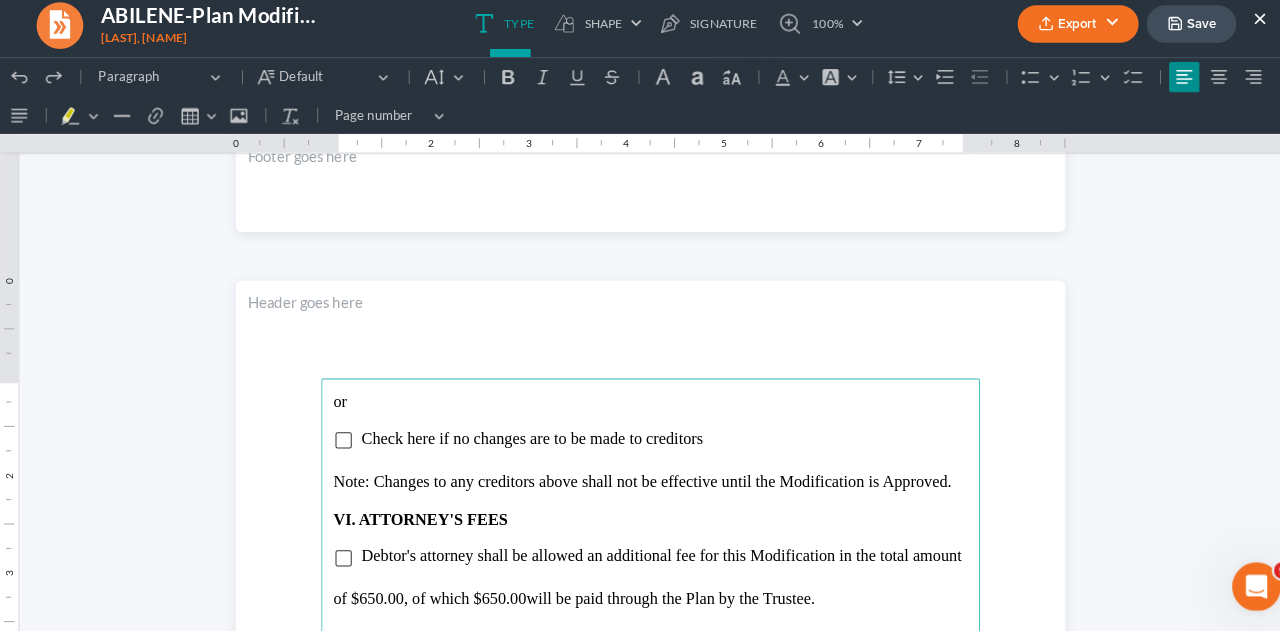 scroll, scrollTop: 3236, scrollLeft: 0, axis: vertical 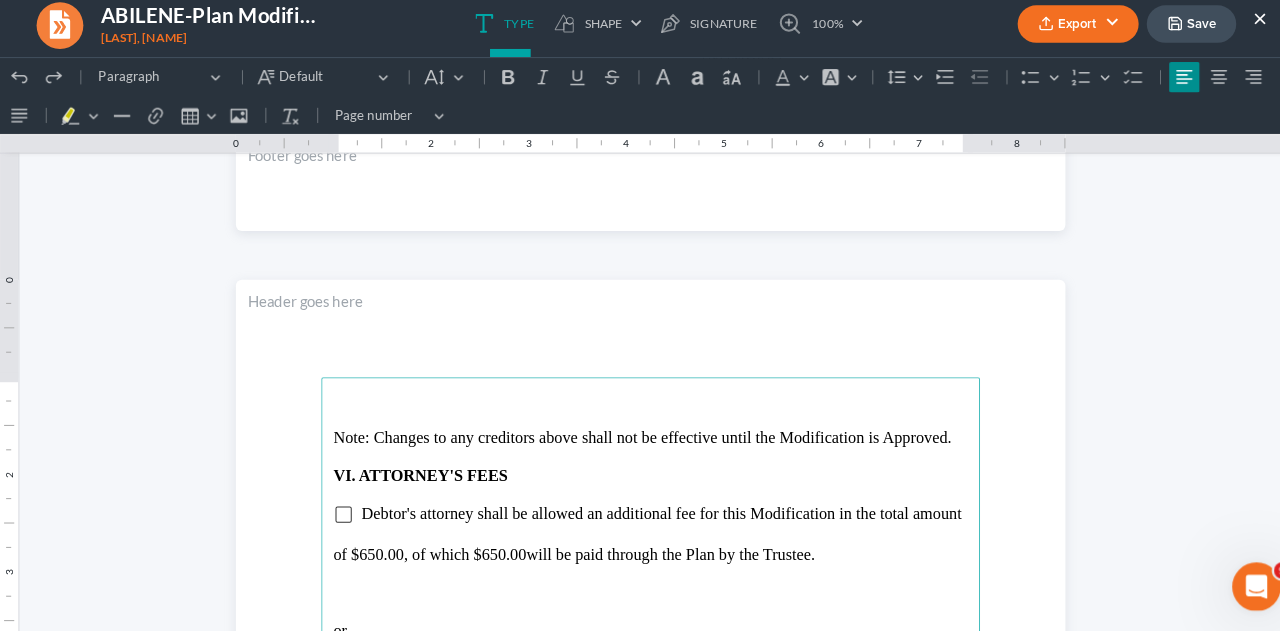 drag, startPoint x: 321, startPoint y: 392, endPoint x: 693, endPoint y: 432, distance: 374.14435 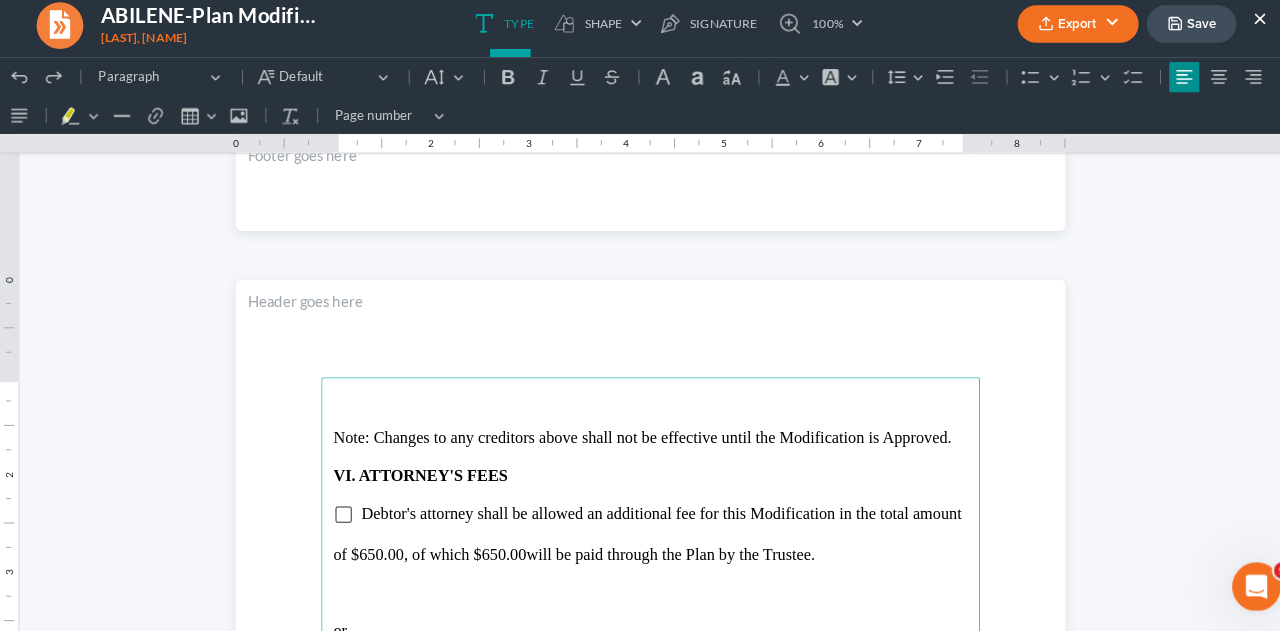 click on "Note: Changes to any creditors above shall not be effective until the Modification is Approved. VI. ATTORNEY'S FEES Debtor's attorney shall be allowed an additional fee for this Modification in the total amount of $[AMOUNT], of which $[AMOUNT]  will be paid through the Plan by the Trustee. or Check here if no additional attorney fee has been added for this Modification of Plan after Confirmation. VII. REASON FOR MODIFICATION Provide a reason for any delinquency. This Modification is requested for the following reason(s): ____ VIII. BUDGET INFORMATION   The debtor(s) shall file Amended Schedules I & J with the Court.   The debtor(s) shall file Amended Schedule I with the Court only.   The debtor(s) shall file Amended Schedule J with the Court only.  Schedules I and/or J currently on file with the Court shall be used. IX. NONSTANDARD PROVISIONS The following nonstandard provisions, if any, constitute terms of this Plan. Any nonstandard provision placed elsewhere in the Plan is void." at bounding box center [640, 804] 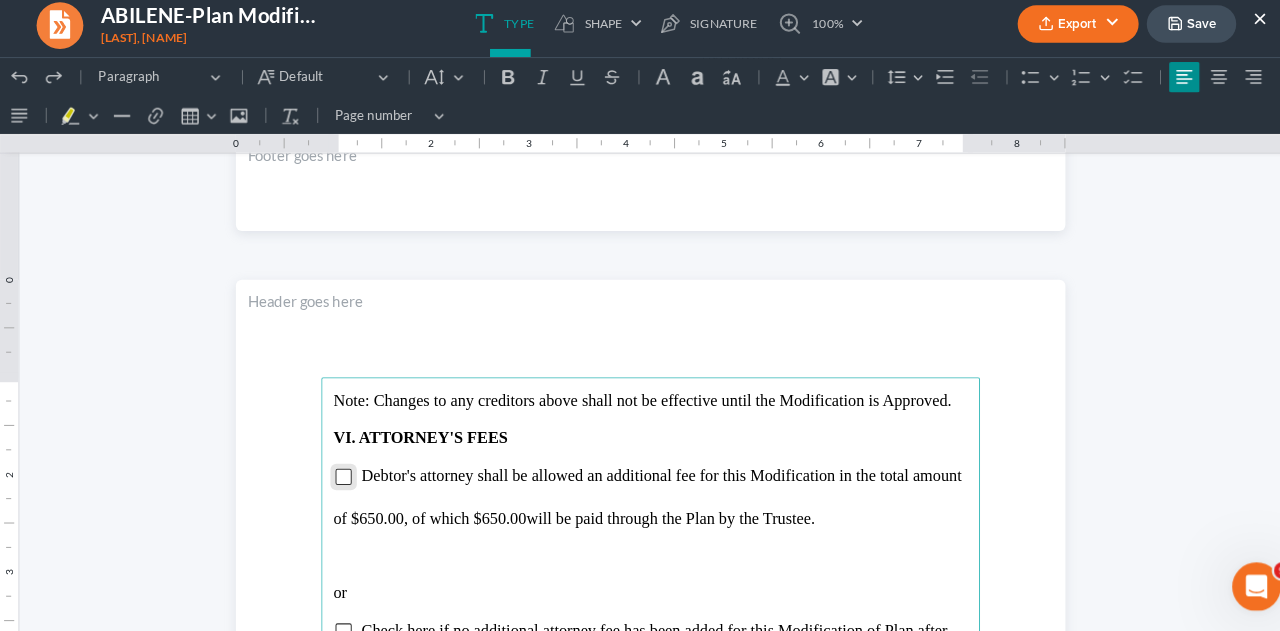 click at bounding box center [338, 470] 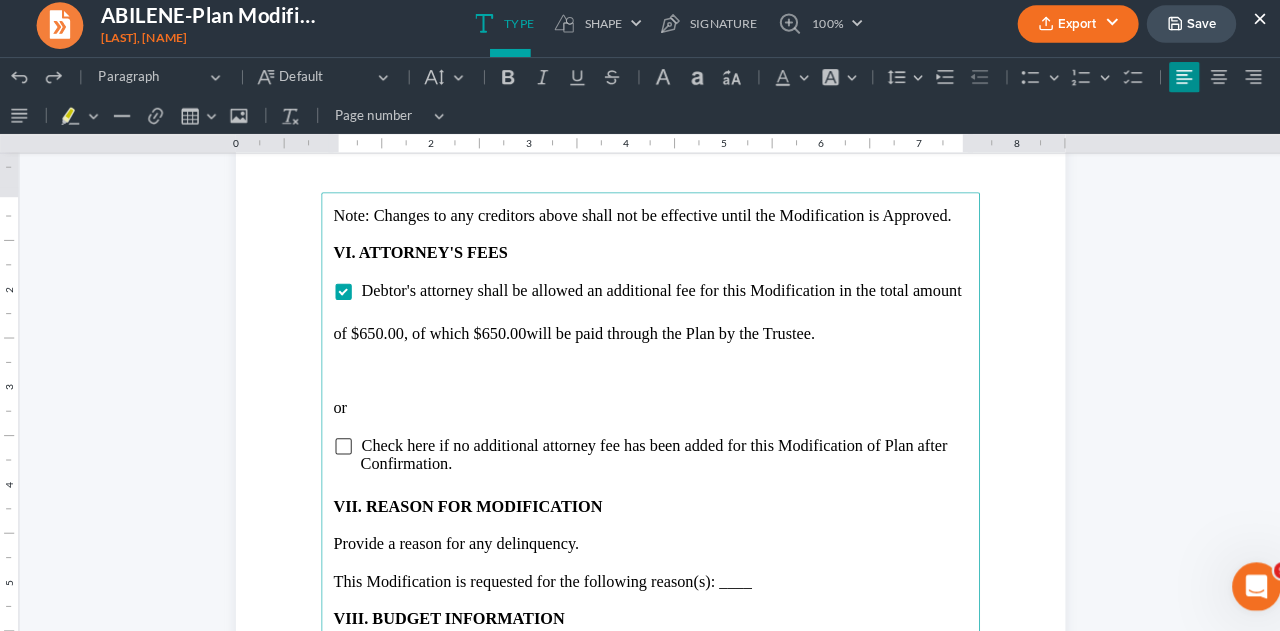 scroll, scrollTop: 3424, scrollLeft: 0, axis: vertical 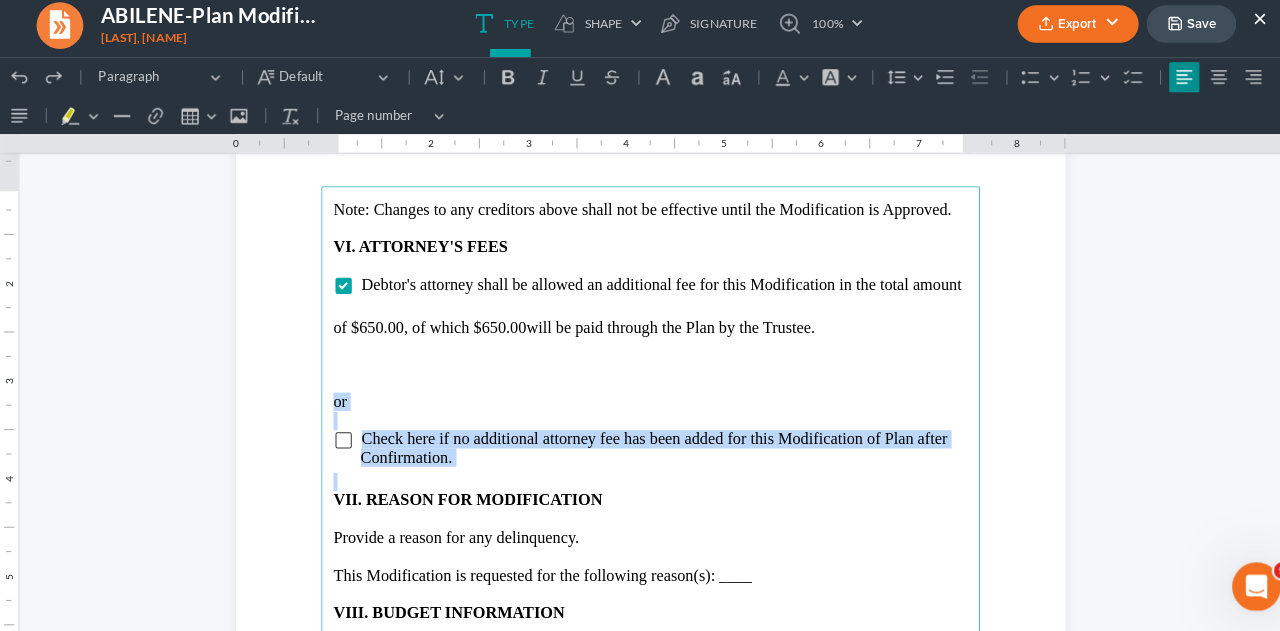 drag, startPoint x: 321, startPoint y: 395, endPoint x: 485, endPoint y: 474, distance: 182.0357 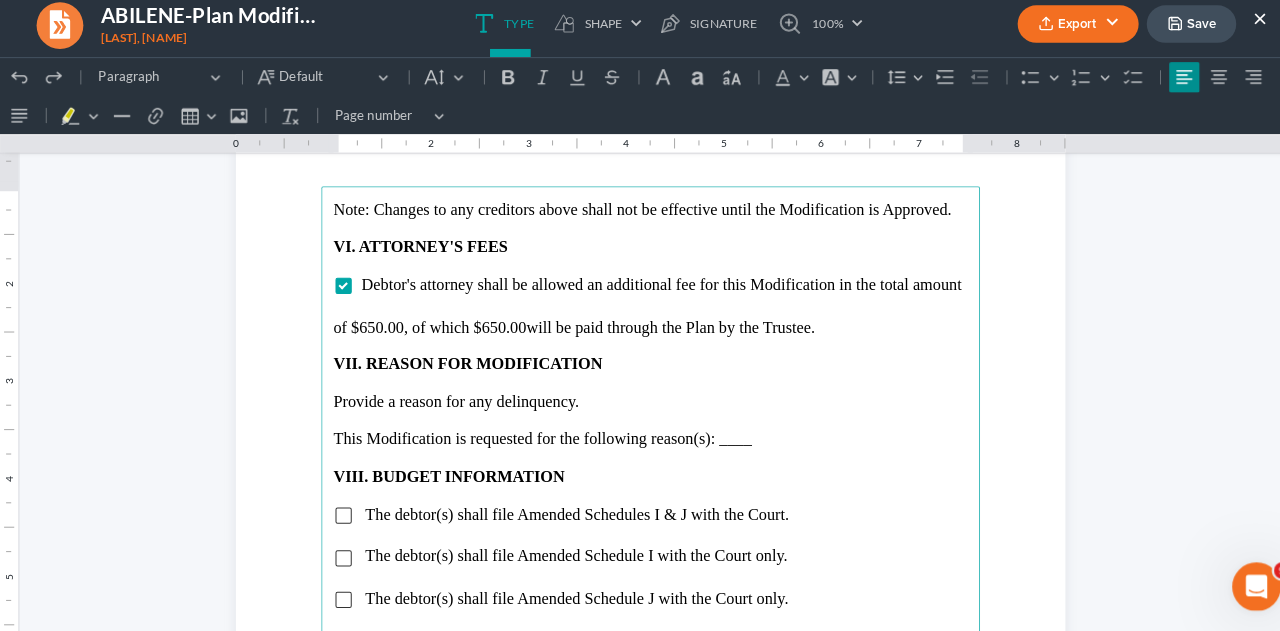 click at bounding box center (640, 451) 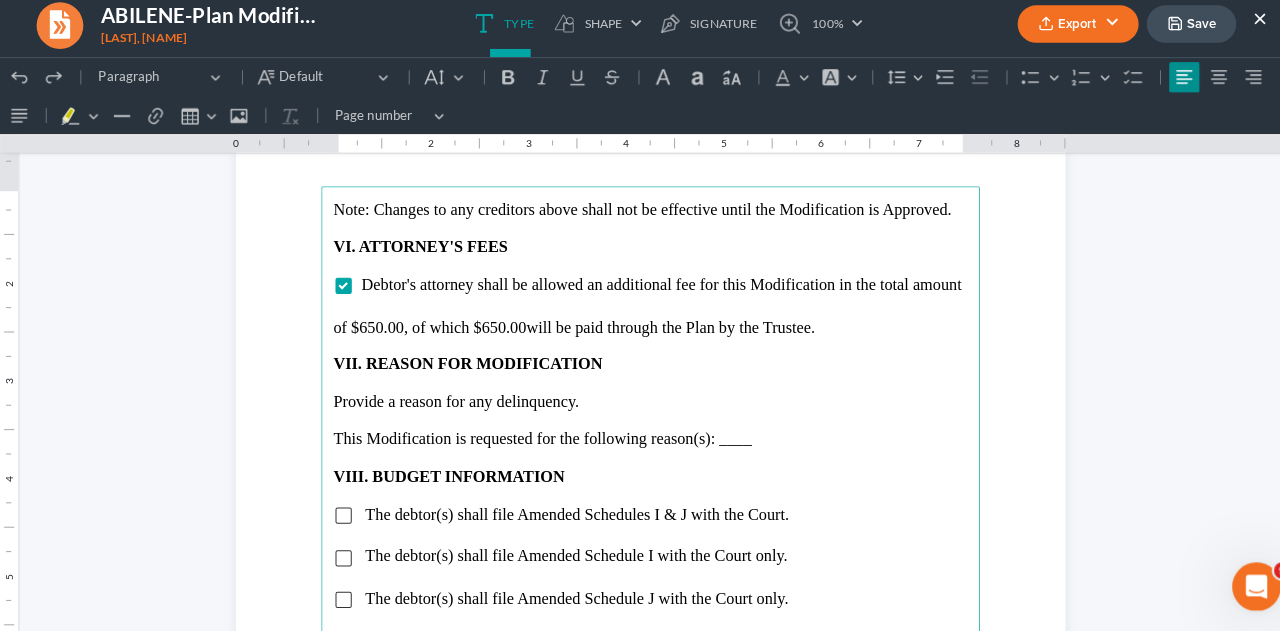 click on "This Modification is requested for the following reason(s): ____" at bounding box center [640, 433] 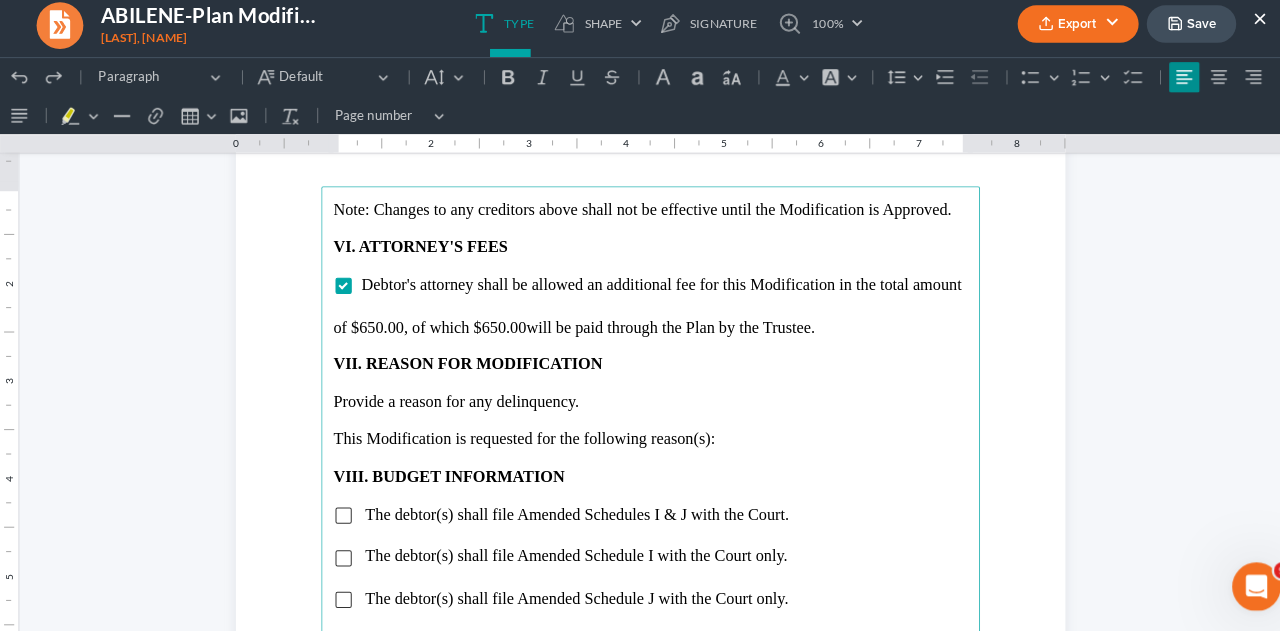 type 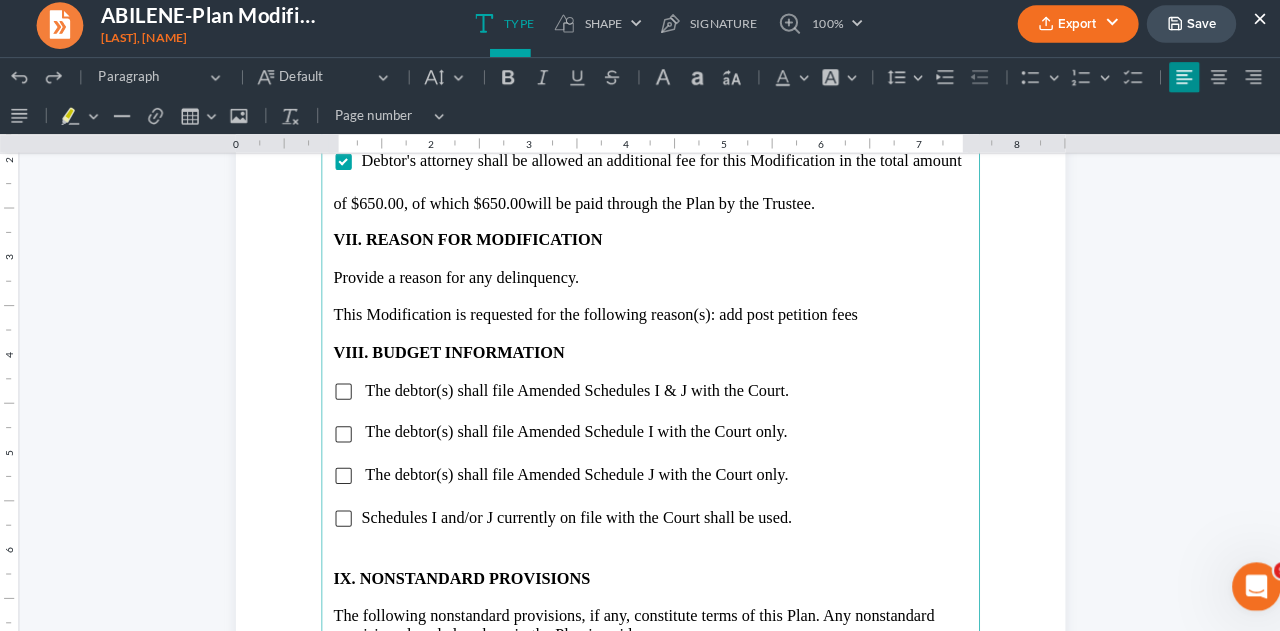 scroll, scrollTop: 3570, scrollLeft: 0, axis: vertical 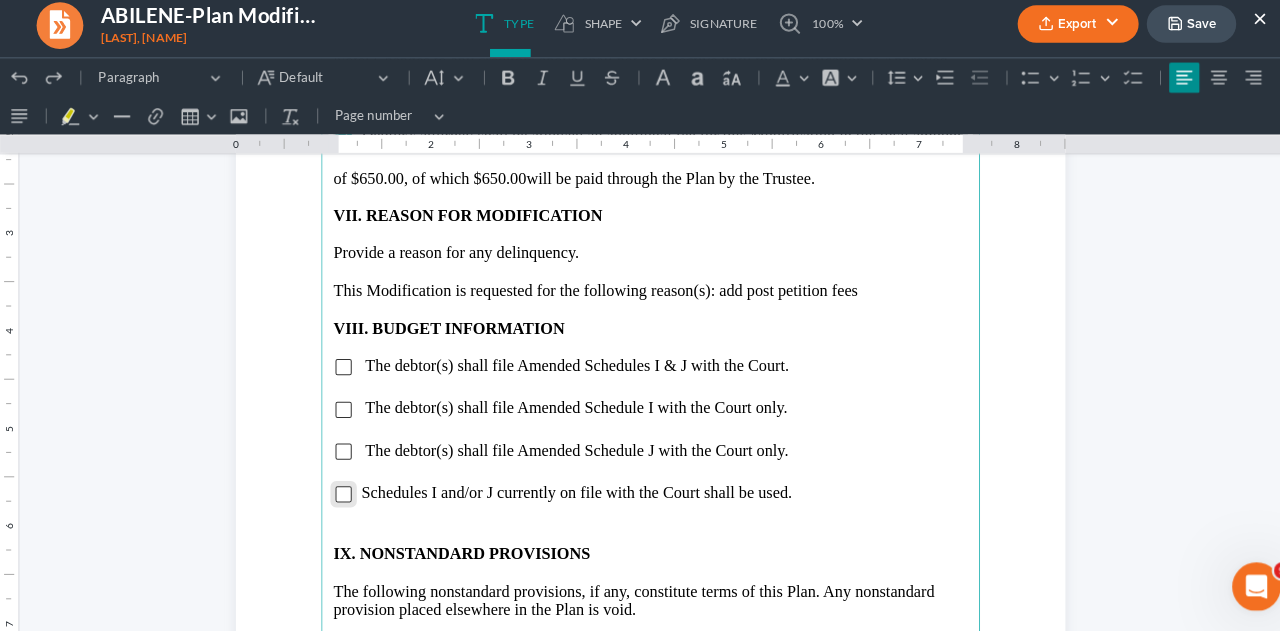 click at bounding box center [338, 487] 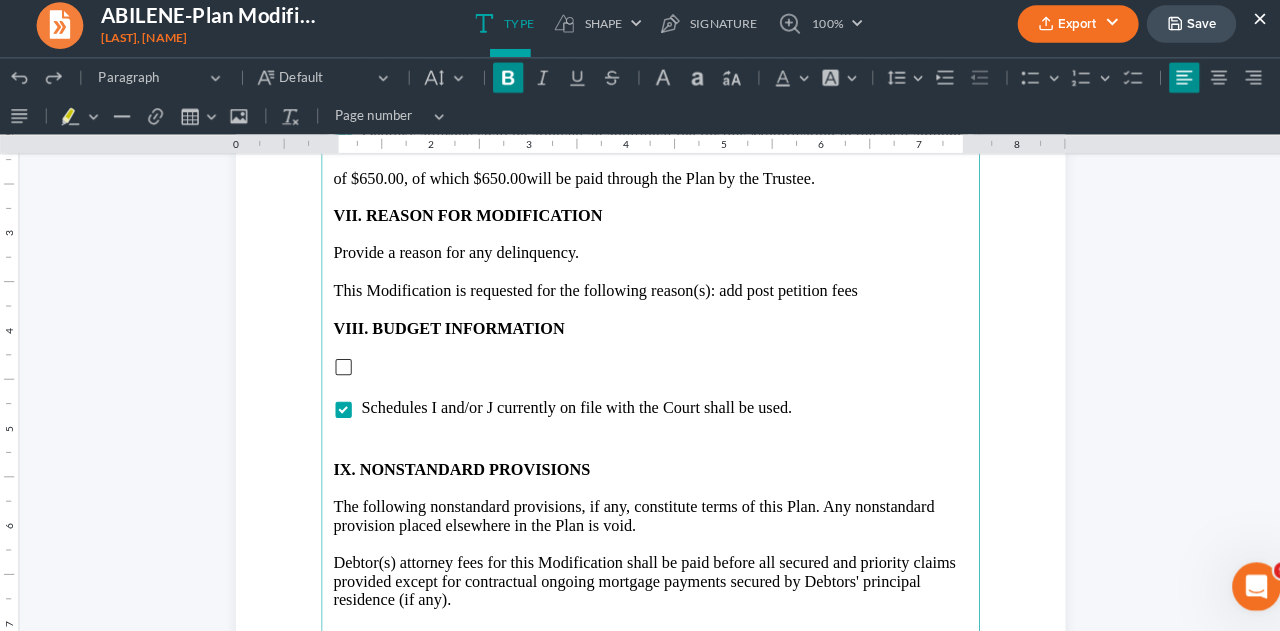 drag, startPoint x: 354, startPoint y: 358, endPoint x: 778, endPoint y: 452, distance: 434.29483 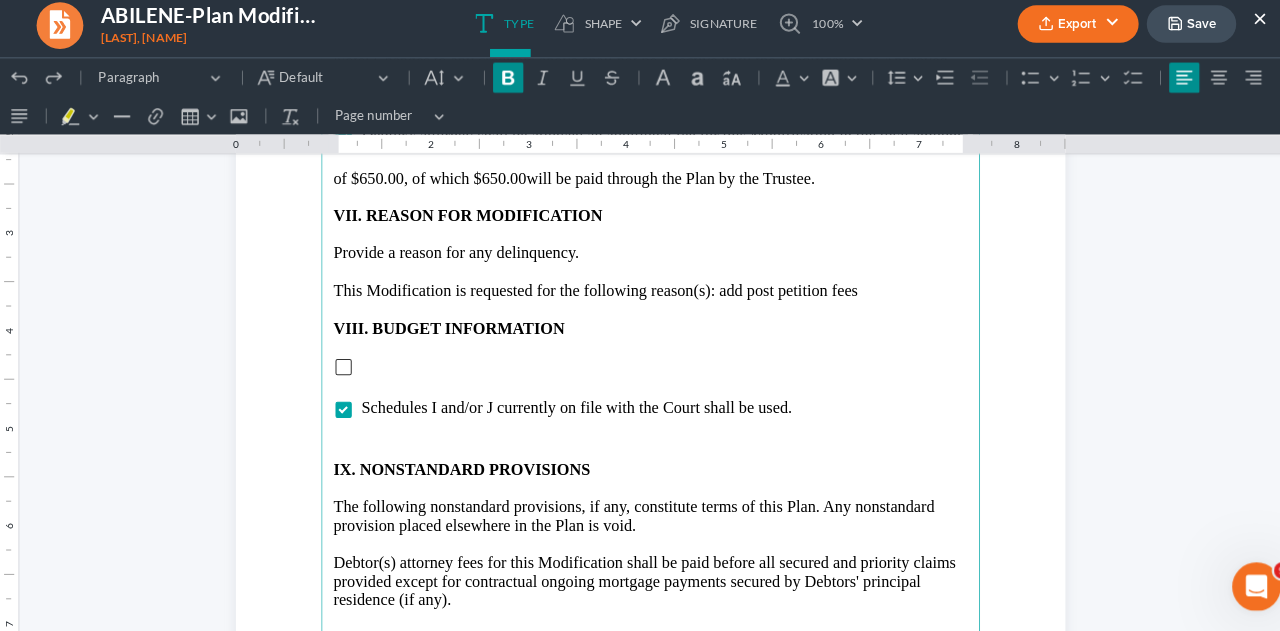 click at bounding box center (640, 384) 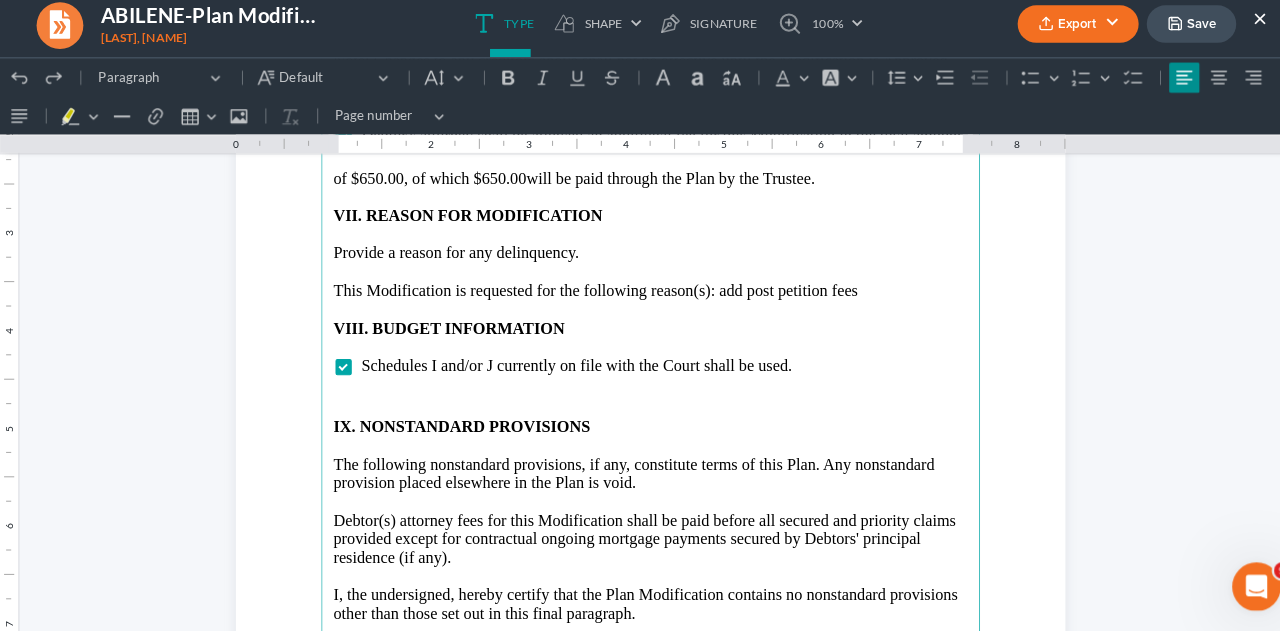 click at bounding box center [640, 384] 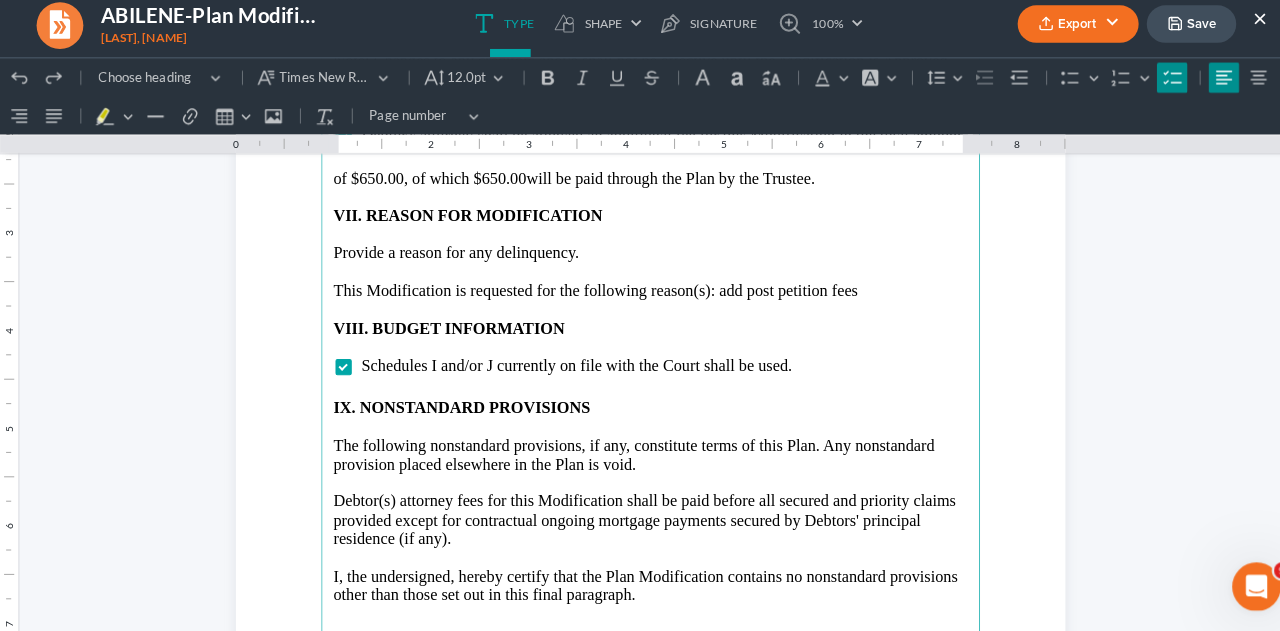 click on "1.00 10.00 0 1 1 2 2 3 3 4 4 5 5 6 6 7 7 8 8 9 9 10 10 11 11 Undo (Ctrl+Z) Undo Redo (Ctrl+Y) Redo Heading Choose heading Paragraph Heading 1 Heading 2 Heading 3 Times New Roman, Times, serif Times New Roman, Times, serif Default Arial Calibri Courier New Georgia Lucida Sans Unicode Tahoma Times New Roman Trebuchet MS Verdana 12.0pt 12.0pt 8pt 9pt 10pt 10.5pt 11pt 12pt 13pt 14pt 15pt 16pt 18pt 20pt 22pt 24pt 26pt 28pt Bold (Ctrl+B) Bold Italic (Ctrl+I) Italic Underline (Ctrl+U) Underline Strikethrough (Ctrl+Shift+X) Strikethrough Uppercase Uppercase
Lowercase Lowercase Capitalize Capitalize Font Color Font Color Remove color Remove color Font Background Color Font Background Color Remove color Remove color
Line Height Line Height 1 1.15 1.5 1.75 2 Increase indent Increase indent Decrease indent Decrease indent Bulleted List Bulleted List Disc Toggle the disc list style Circle Toggle the circle list style Square Toggle the square list style Numbered List Numbered List Decimal Lower–roman Link" 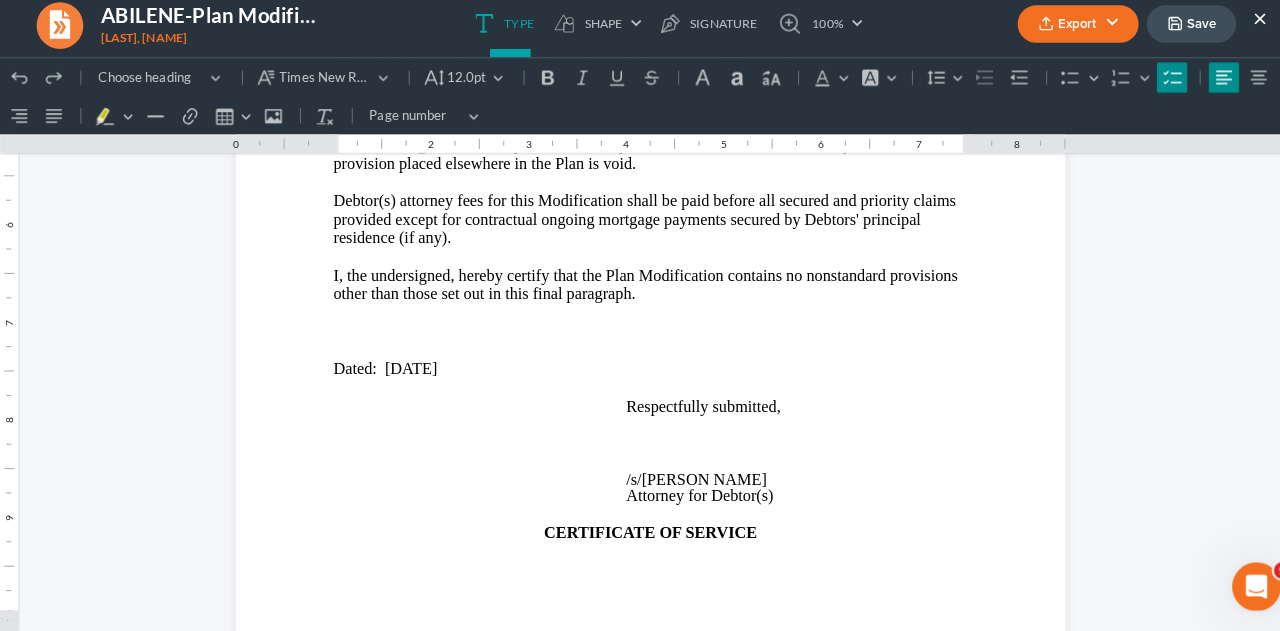 scroll, scrollTop: 3866, scrollLeft: 0, axis: vertical 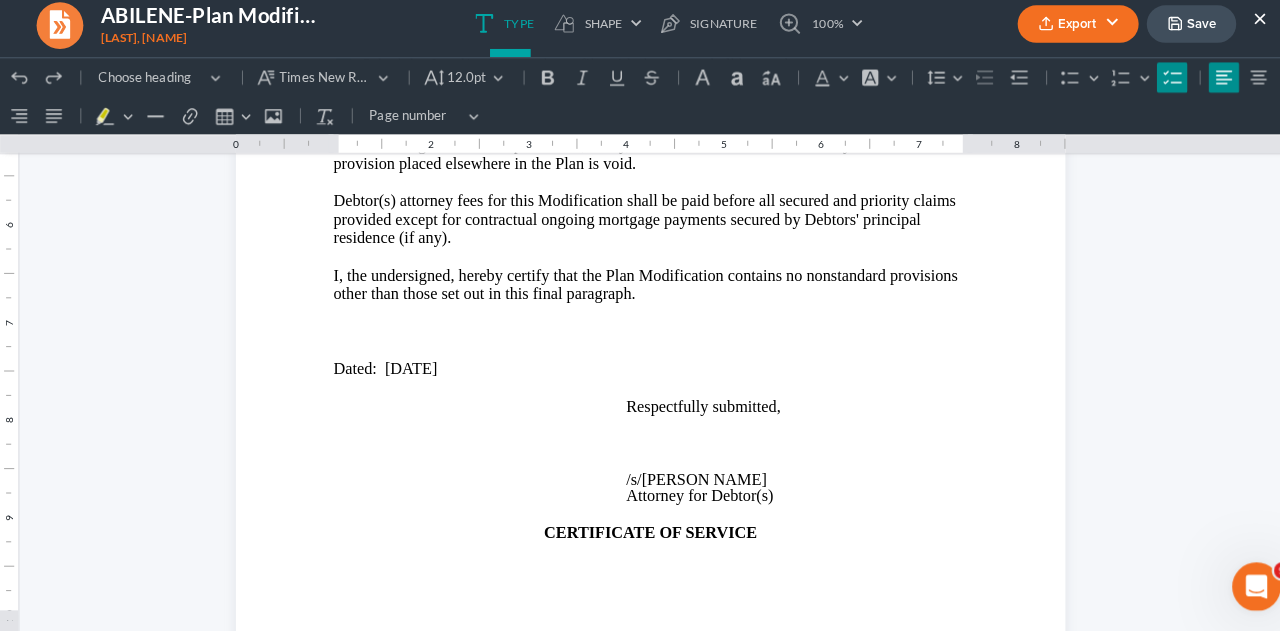 click at bounding box center [640, 327] 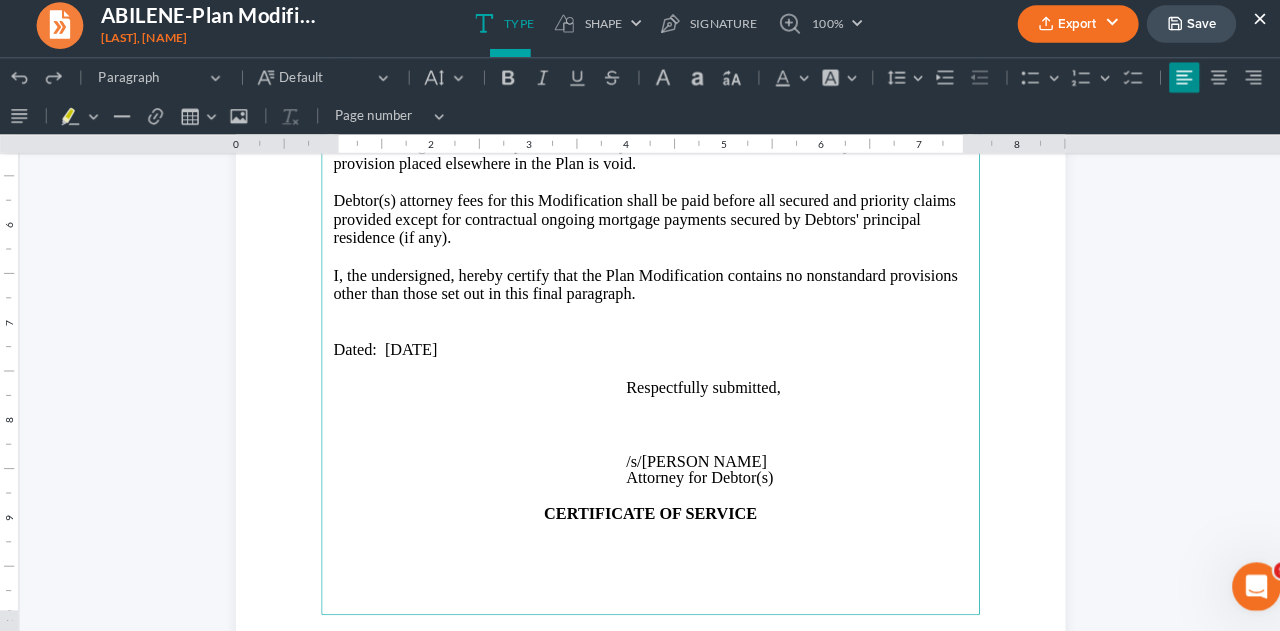click at bounding box center (784, 419) 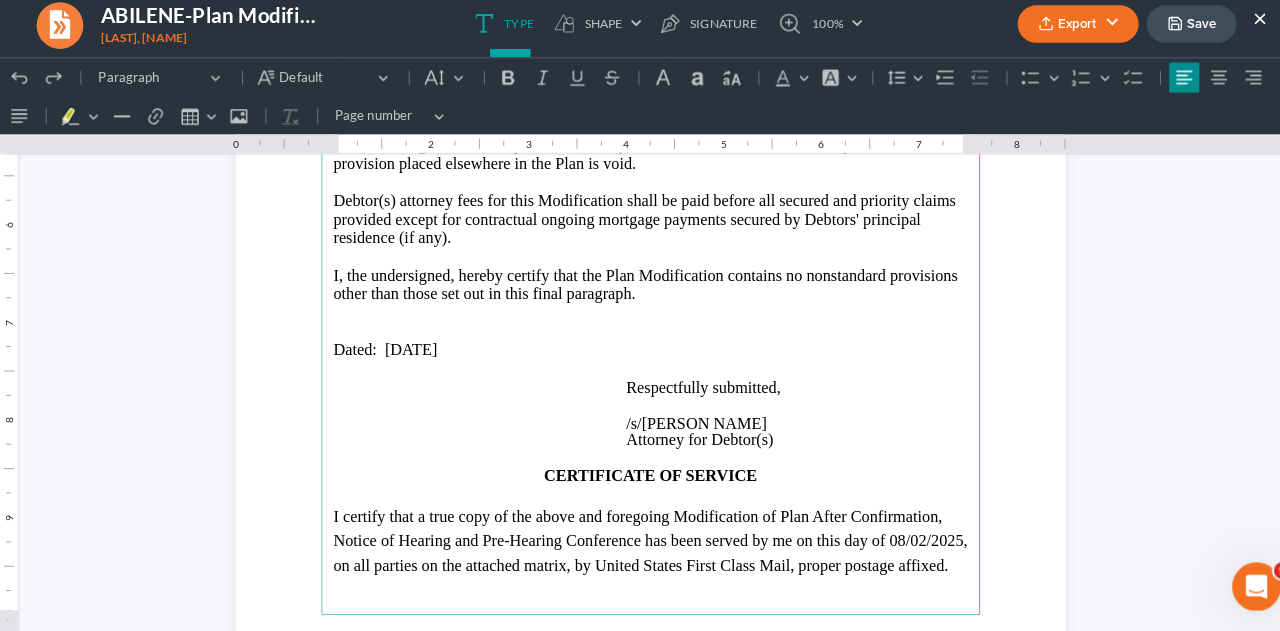 click at bounding box center (640, 327) 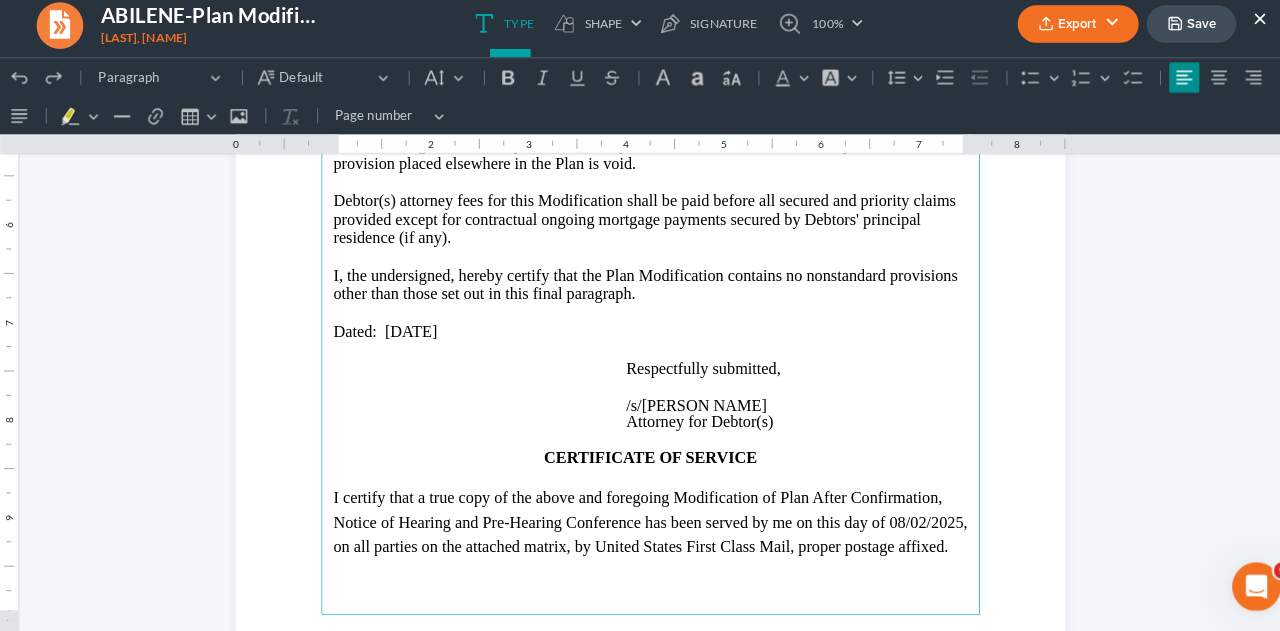click on "Dated:  [DATE]" at bounding box center [640, 327] 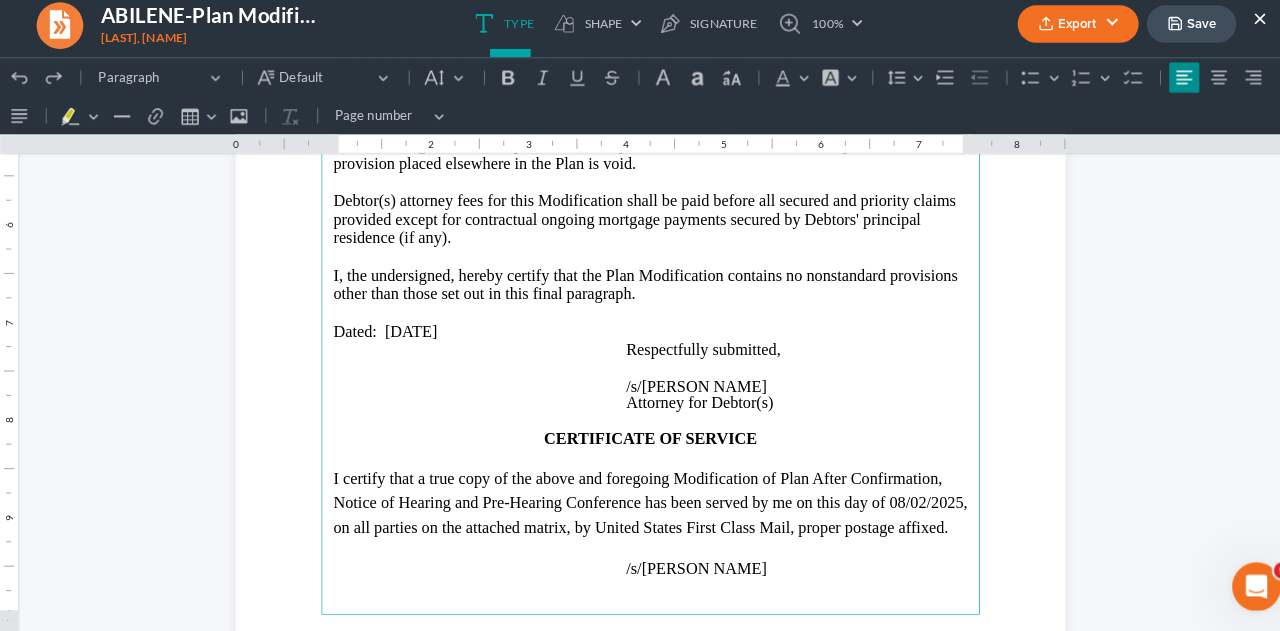 click at bounding box center (640, 541) 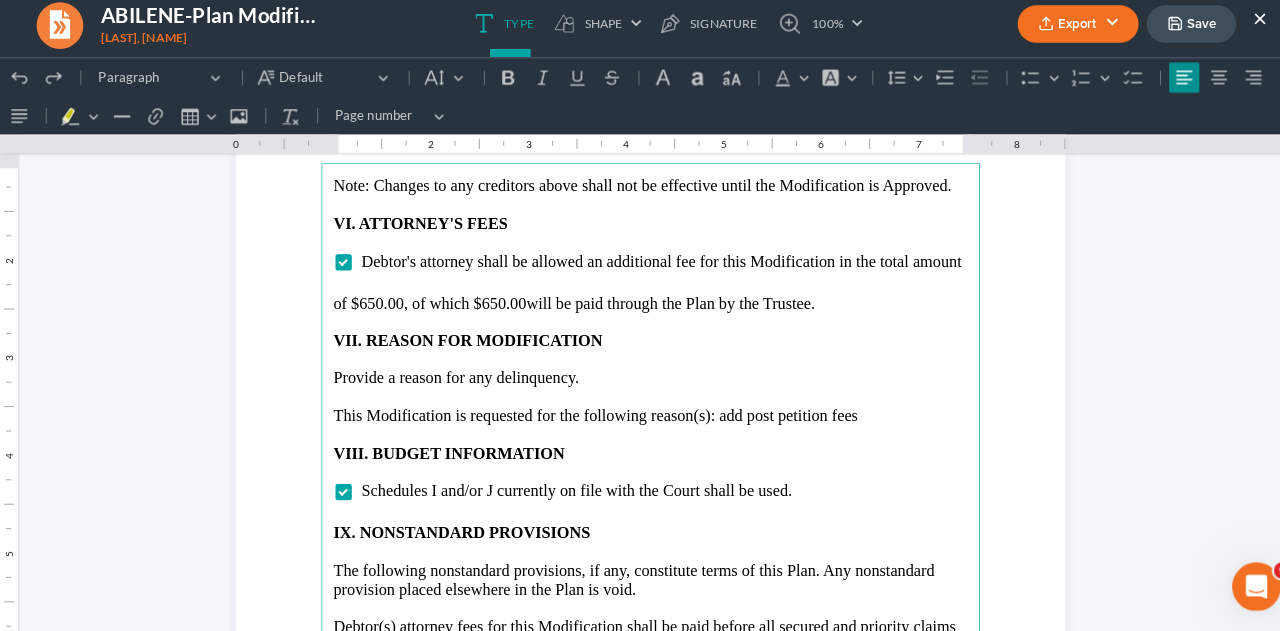 scroll, scrollTop: 3405, scrollLeft: 0, axis: vertical 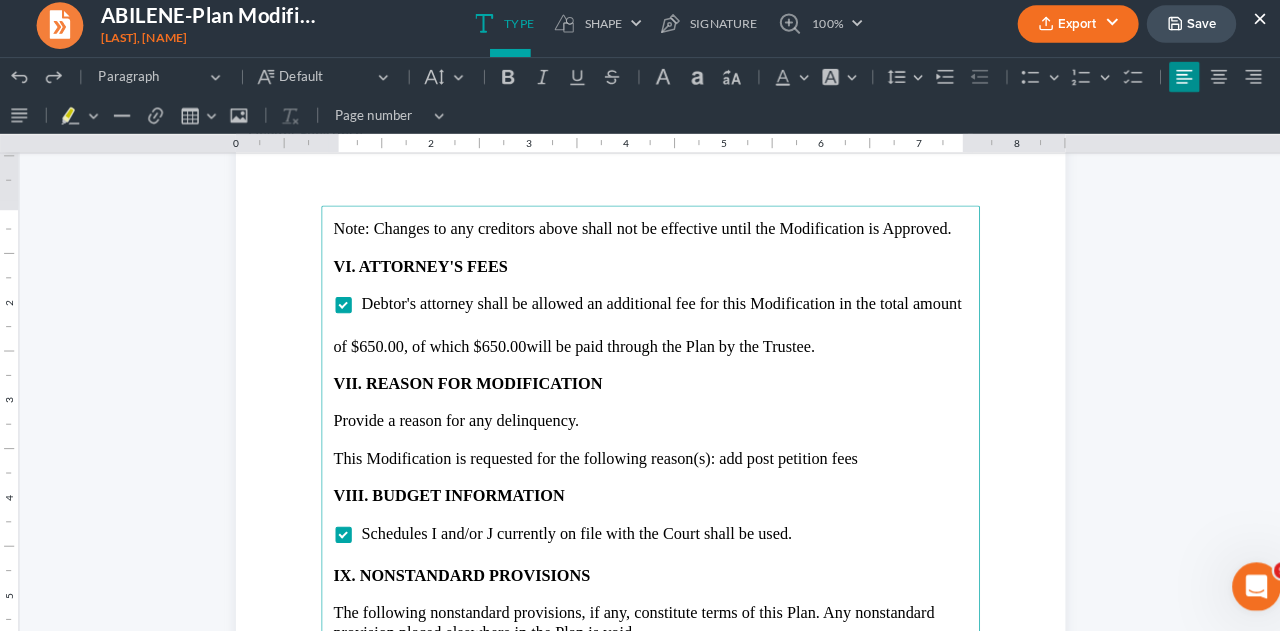 click at bounding box center [640, 323] 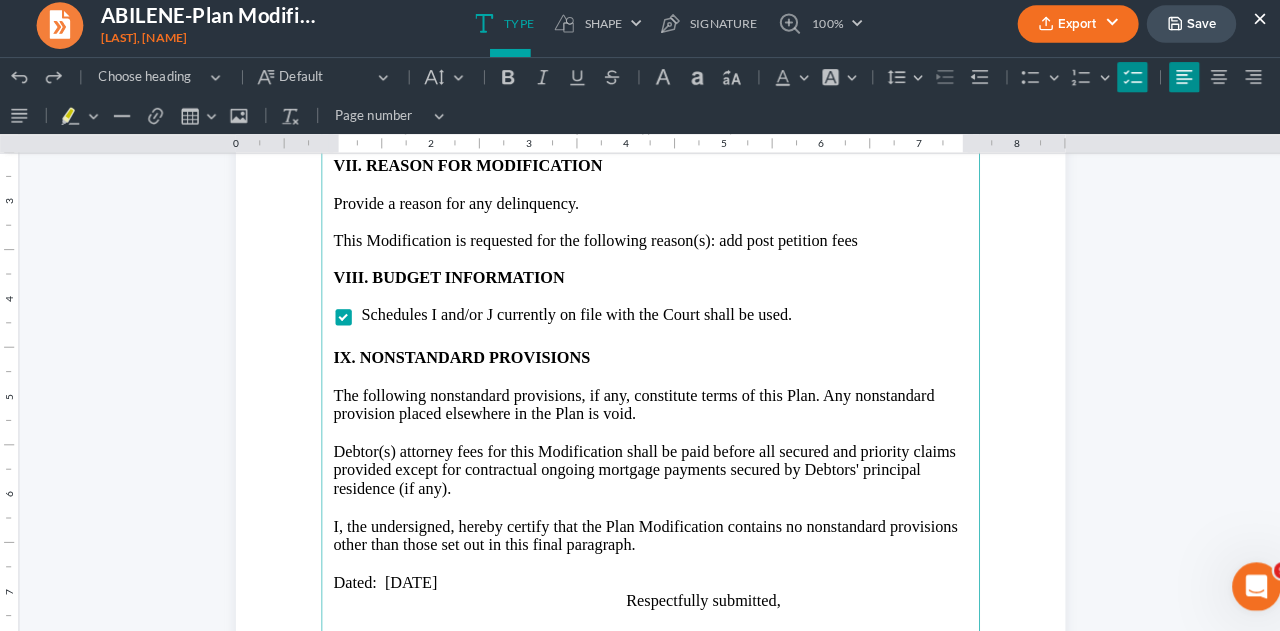 scroll, scrollTop: 3602, scrollLeft: 0, axis: vertical 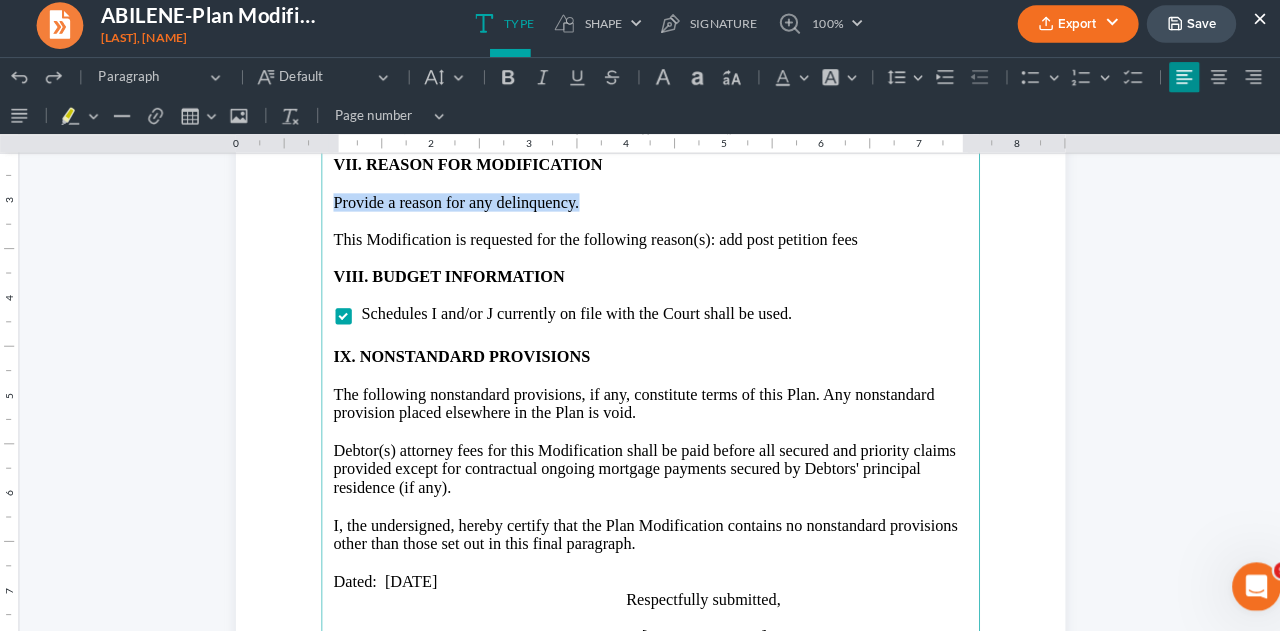 drag, startPoint x: 317, startPoint y: 199, endPoint x: 592, endPoint y: 197, distance: 275.00726 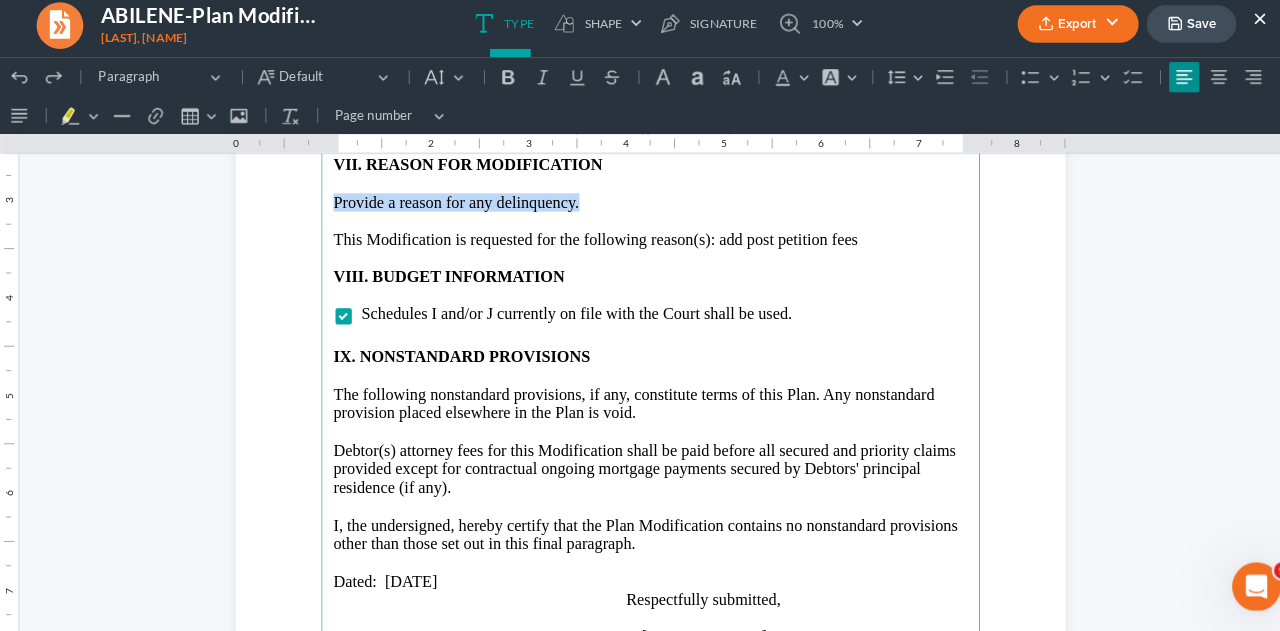 click on "Note: Changes to any creditors above shall not be effective until the Modification is Approved. VI. ATTORNEY'S FEES Debtor's attorney shall be allowed an additional fee for this Modification in the total amount of $650.00, of which $650.00  will be paid through the Plan by the Trustee. VII. REASON FOR MODIFICATION Provide a reason for any delinquency. This Modification is requested for the following reason(s): add post petition fees VIII. BUDGET INFORMATION  Schedules I and/or J currently on file with the Court shall be used. IX. NONSTANDARD PROVISIONS The following nonstandard provisions, if any, constitute terms of this Plan. Any nonstandard provision placed elsewhere in the Plan is void. Debtor(s) attorney fees for this Modification shall be paid before all secured and priority claims provided except for contractual ongoing mortgage payments secured by Debtors' principal residence (if any).     Dated:  [DATE] Respectfully submitted, /s/[FIRST] [LAST] Attorney for Debtor(s) CERTIFICATE OF SERVICE" at bounding box center (640, 438) 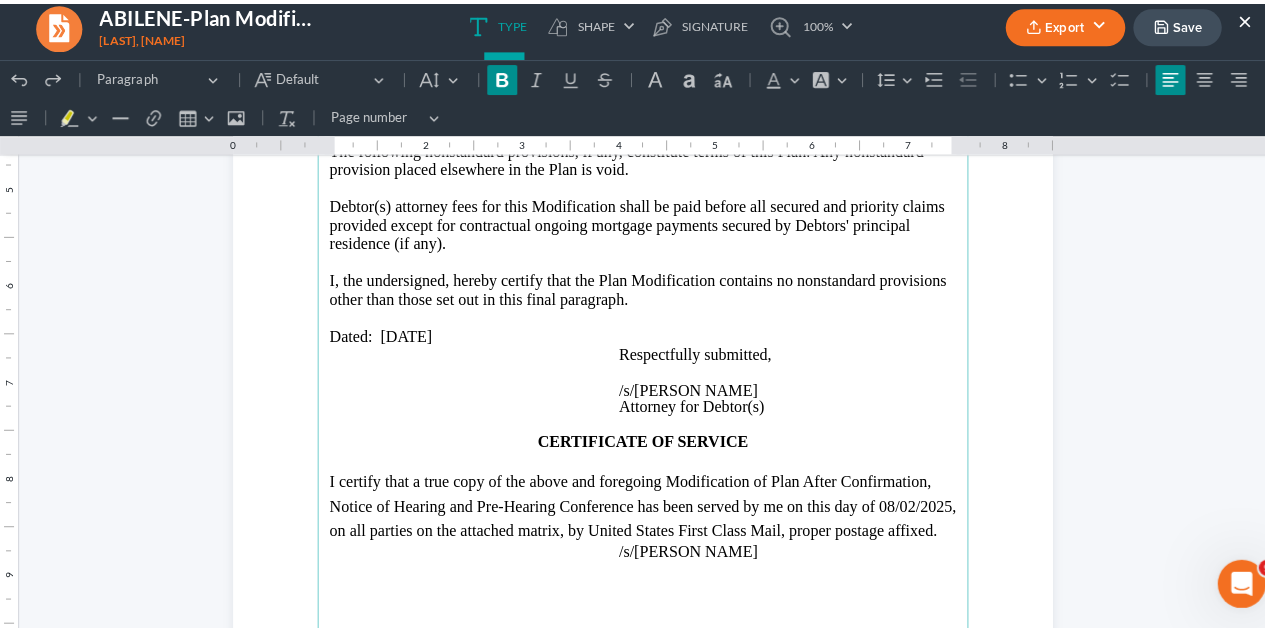 scroll, scrollTop: 3812, scrollLeft: 0, axis: vertical 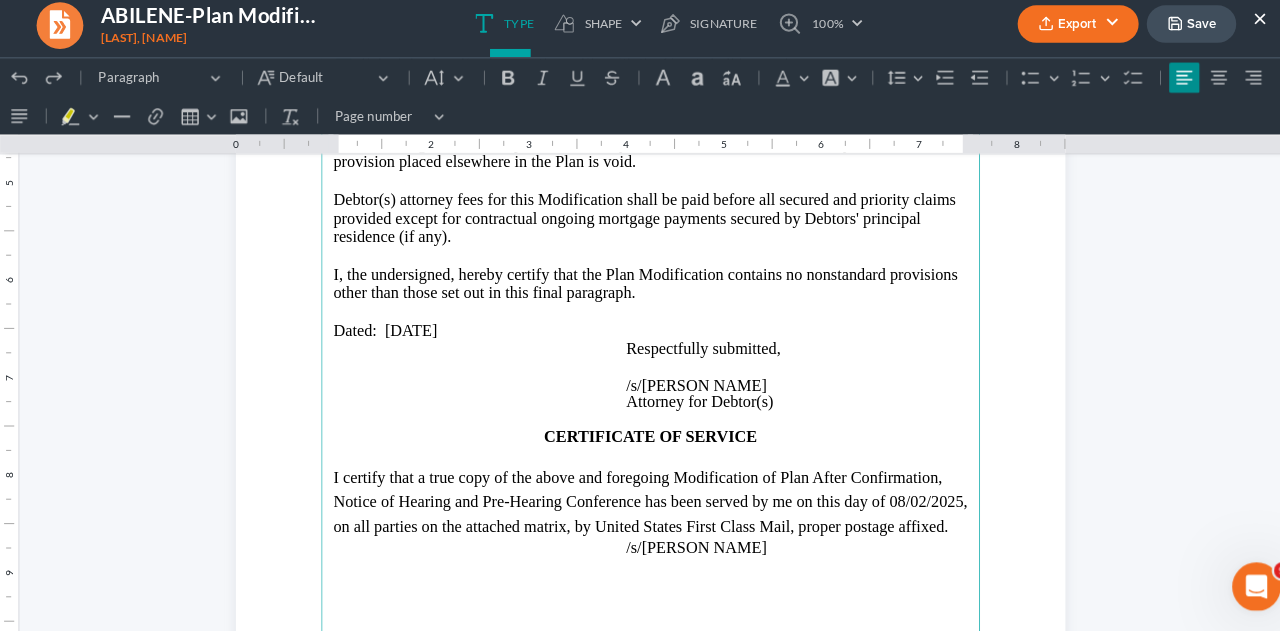 click on "Note: Changes to any creditors above shall not be effective until the Modification is Approved. VI. ATTORNEY'S FEES Debtor's attorney shall be allowed an additional fee for this Modification in the total amount of $[AMOUNT], of which $[AMOUNT] will be paid through the Plan by the Trustee. VII. REASON FOR MODIFICATION This Modification is requested for the following reason(s): add post petition fees VIII. BUDGET INFORMATION Schedules I and/or J currently on file with the Court shall be used. IX. NONSTANDARD PROVISIONS The following nonstandard provisions, if any, constitute terms of this Plan. Any nonstandard provision placed elsewhere in the Plan is void. Debtor(s) attorney fees for this Modification shall be paid before all secured and priority claims provided except for contractual ongoing mortgage payments secured by Debtors' principal residence (if any). I, the undersigned, hereby certify that the Plan Modification contains no nonstandard provisions other than those set out in this final paragraph." at bounding box center (640, 228) 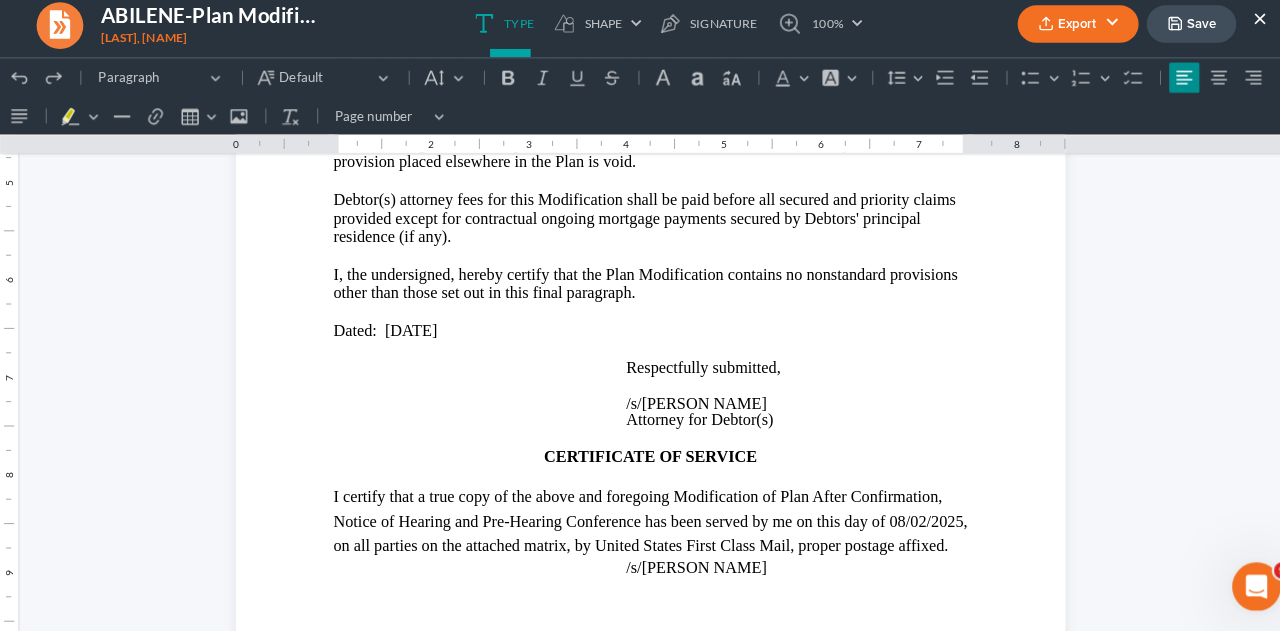 click on "Save" at bounding box center (1172, 33) 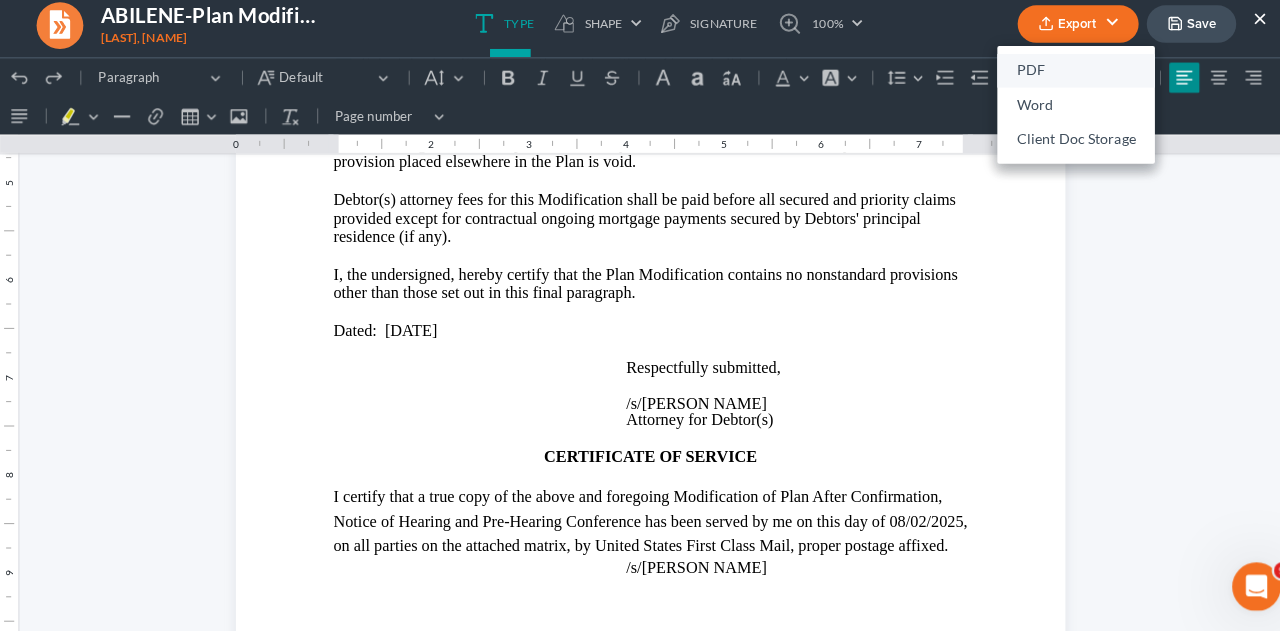 click on "PDF" at bounding box center [1058, 80] 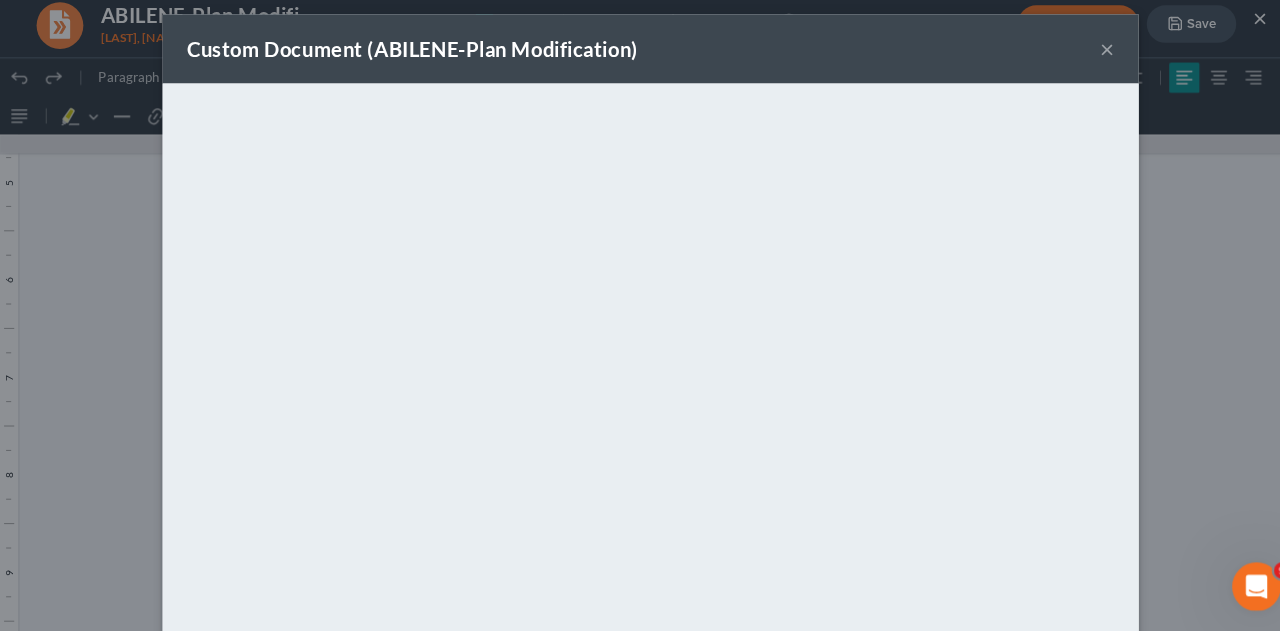 click on "×" at bounding box center (1089, 58) 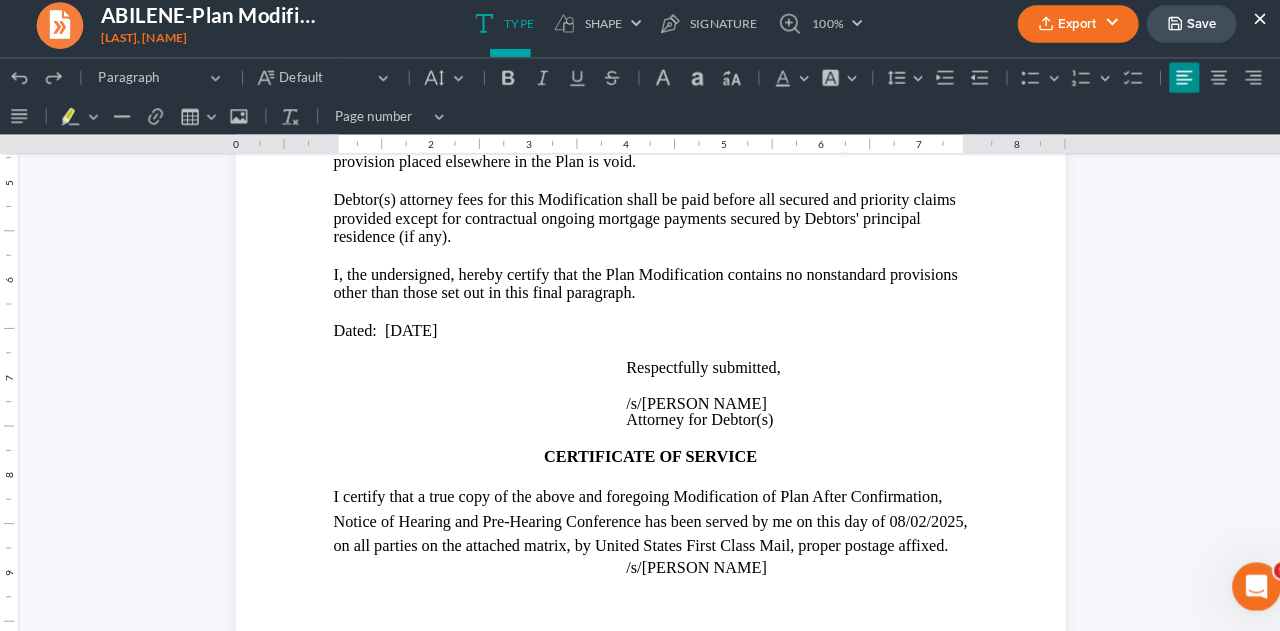 click on "Save" at bounding box center (1172, 33) 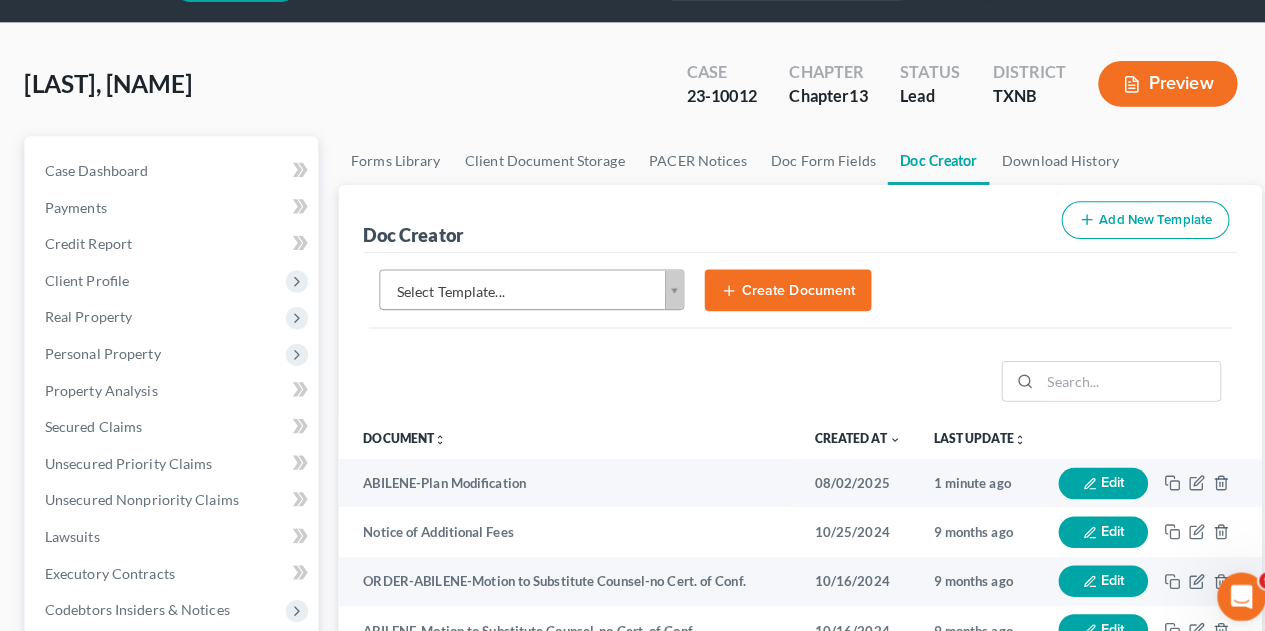 scroll, scrollTop: 0, scrollLeft: 0, axis: both 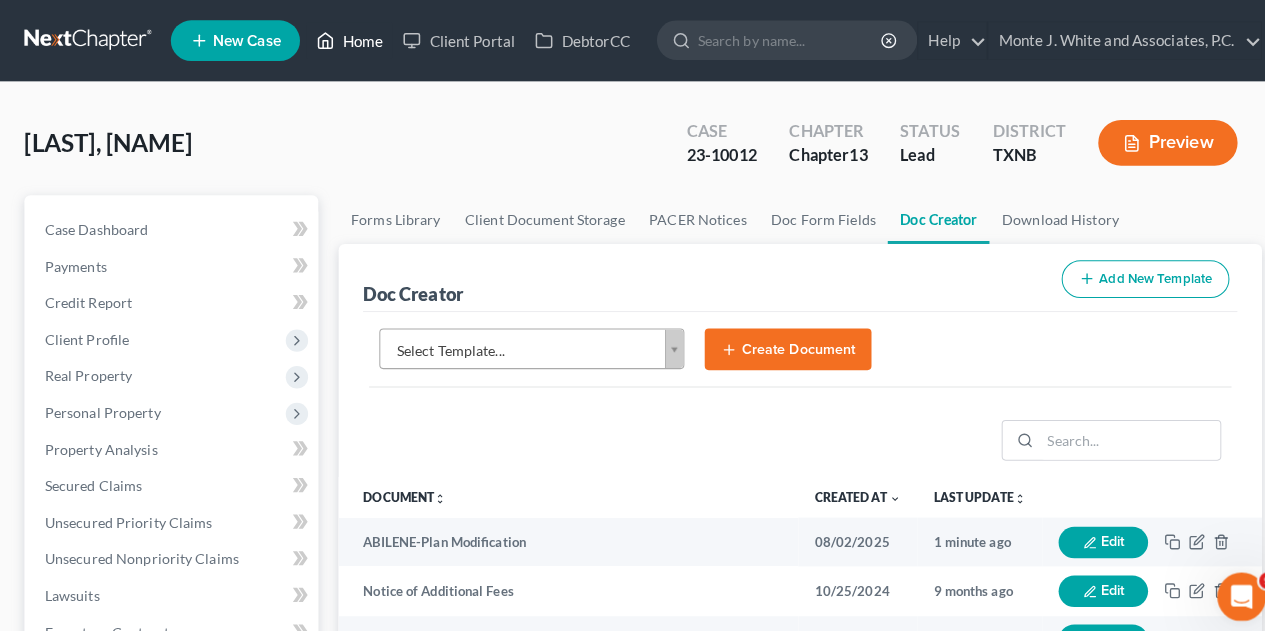 click on "Home" at bounding box center [343, 40] 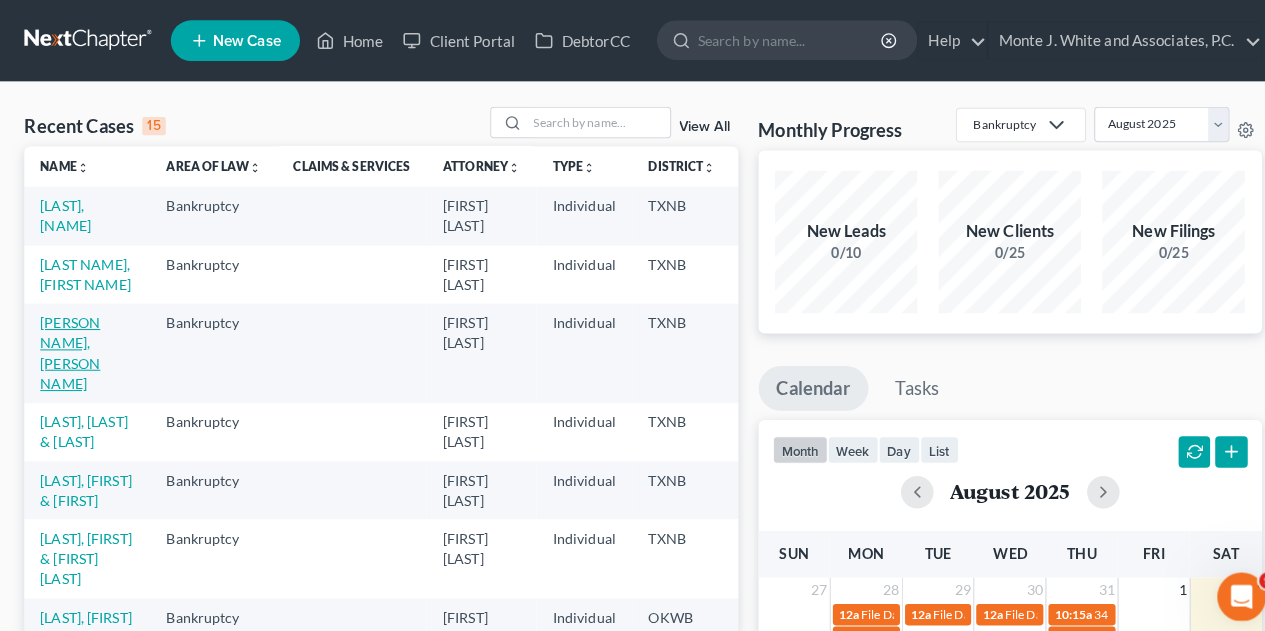 click on "[PERSON NAME], [PERSON NAME]" at bounding box center [69, 347] 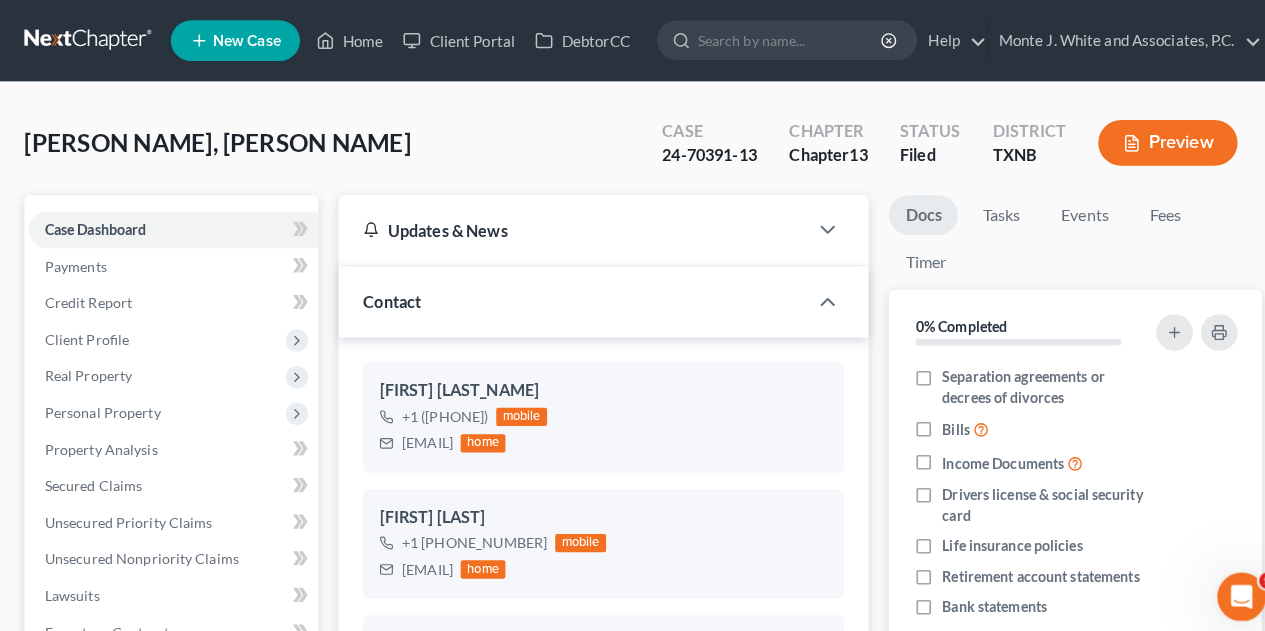 scroll, scrollTop: 379, scrollLeft: 0, axis: vertical 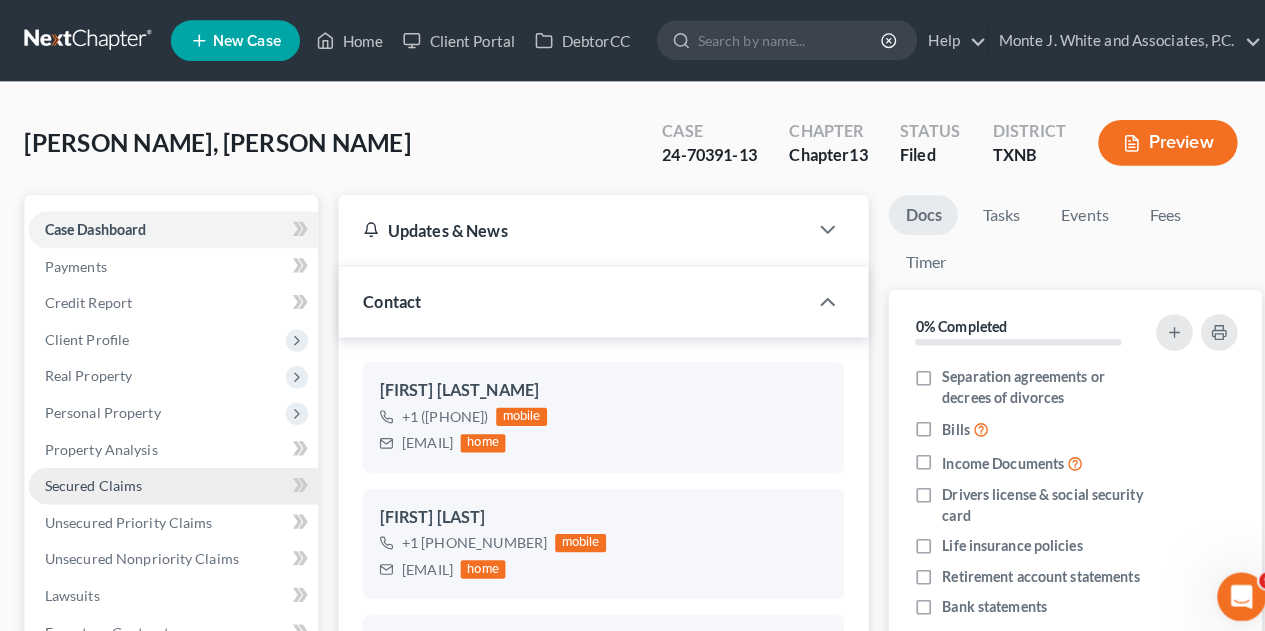 click on "Secured Claims" at bounding box center (92, 477) 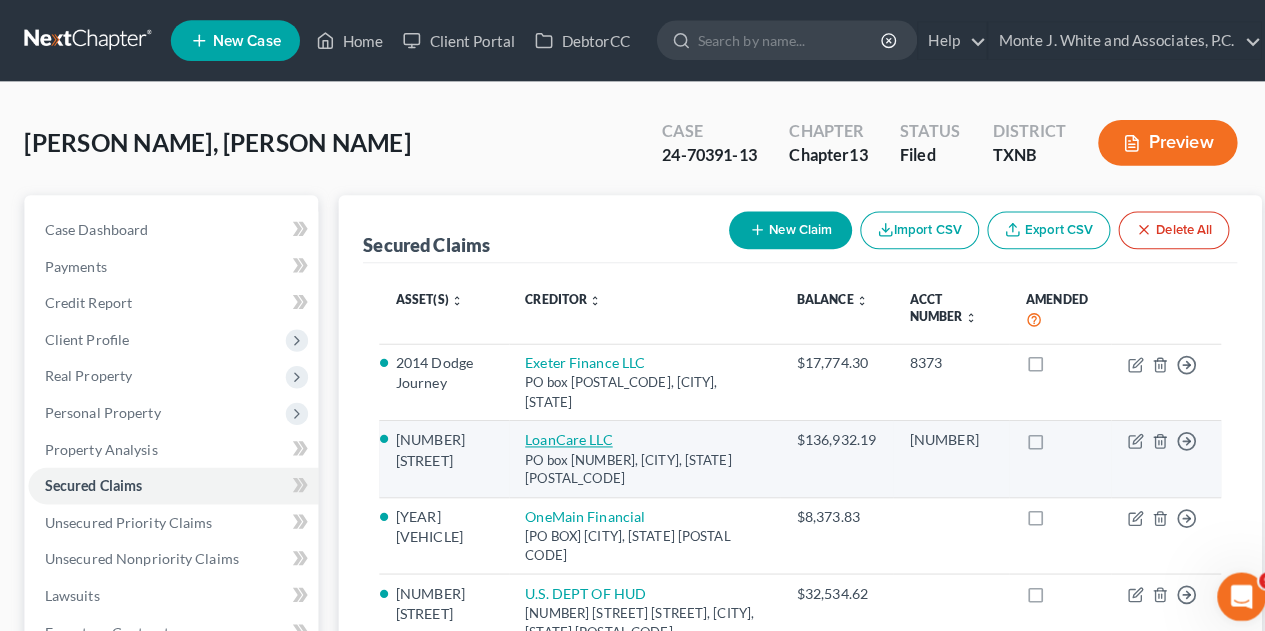 click on "LoanCare LLC" at bounding box center (560, 432) 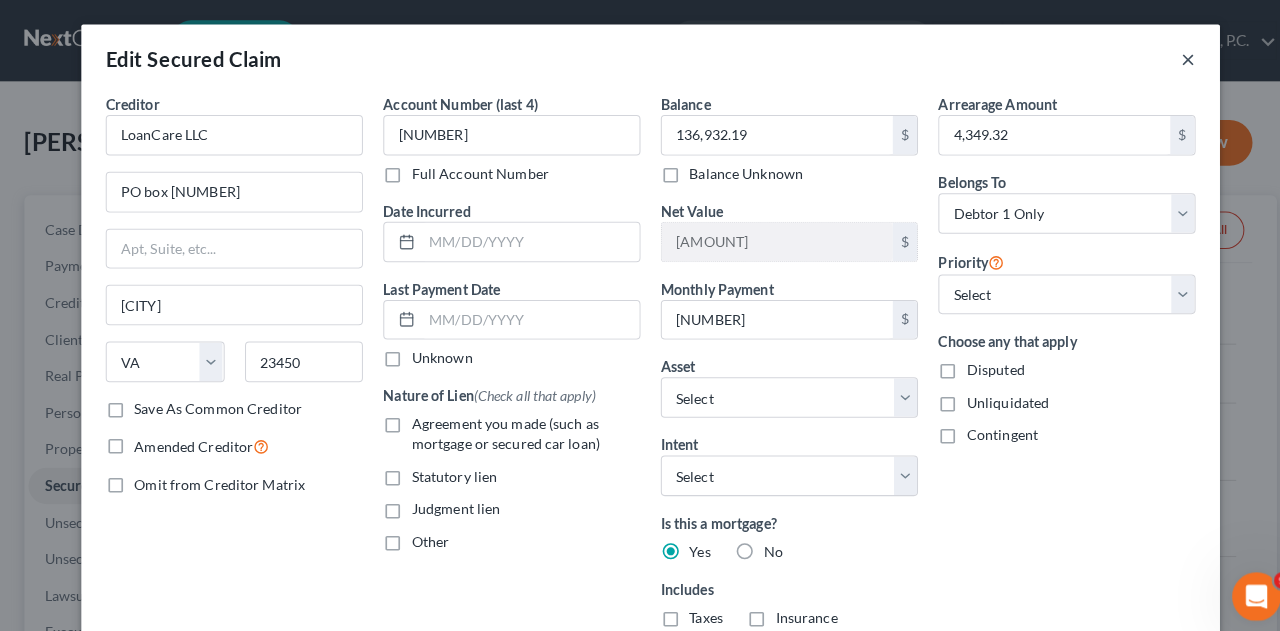 click on "×" at bounding box center (1169, 58) 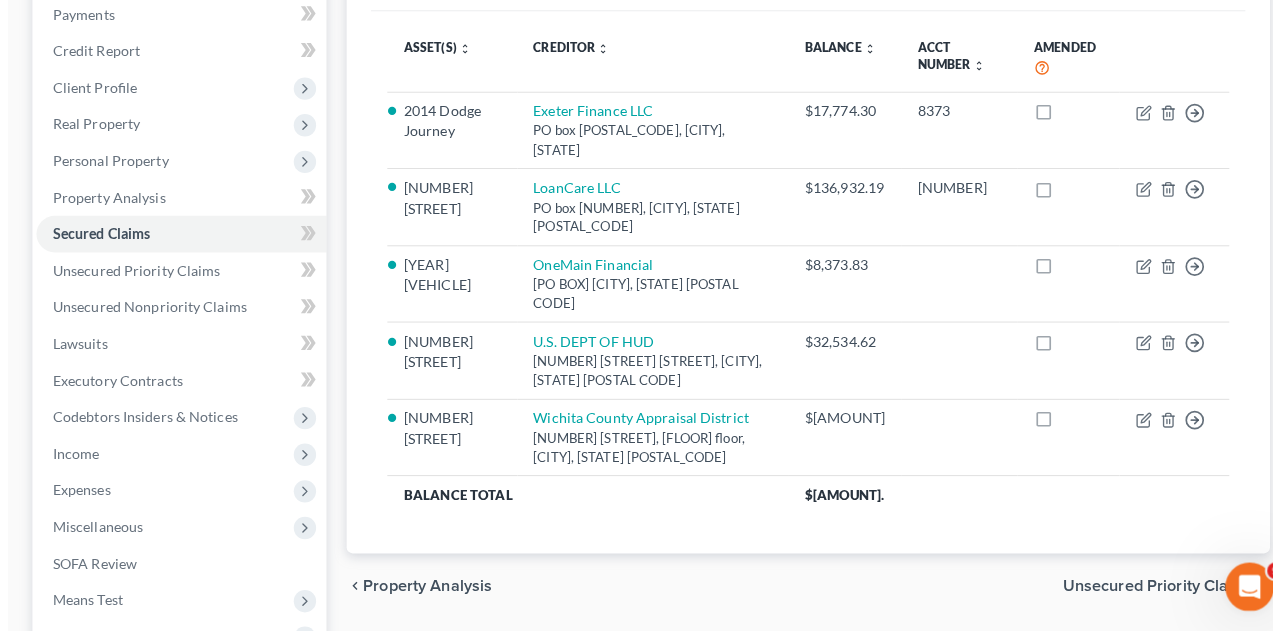 scroll, scrollTop: 239, scrollLeft: 0, axis: vertical 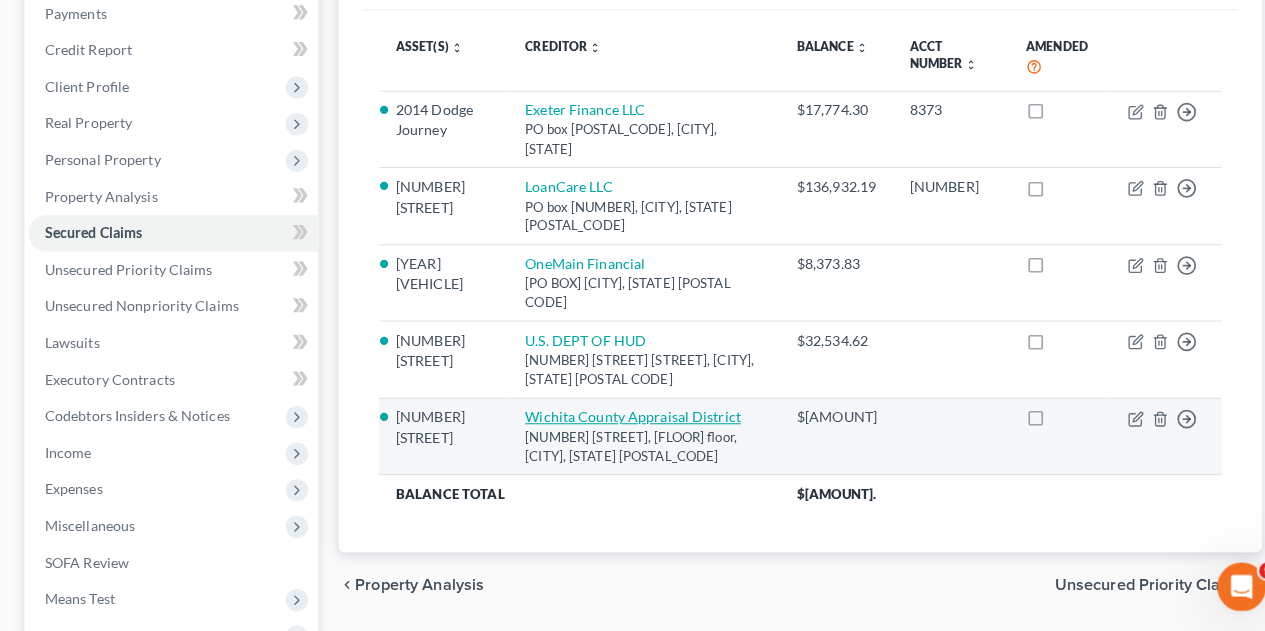 click on "Wichita County Appraisal District" at bounding box center [623, 419] 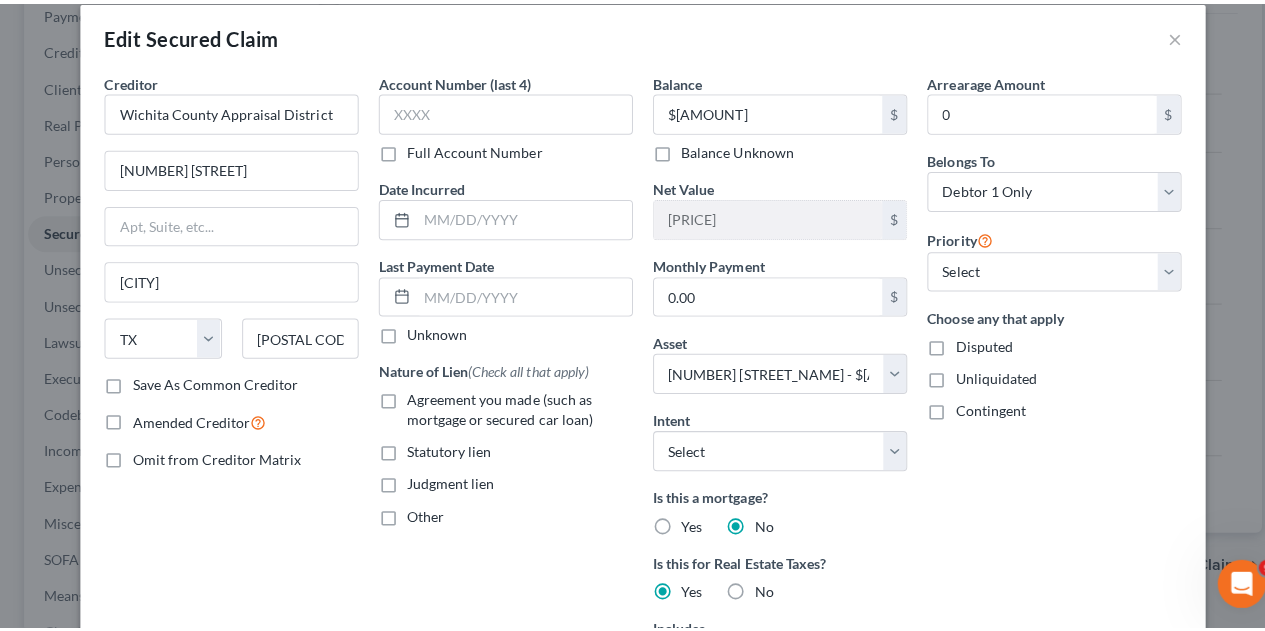 scroll, scrollTop: 0, scrollLeft: 0, axis: both 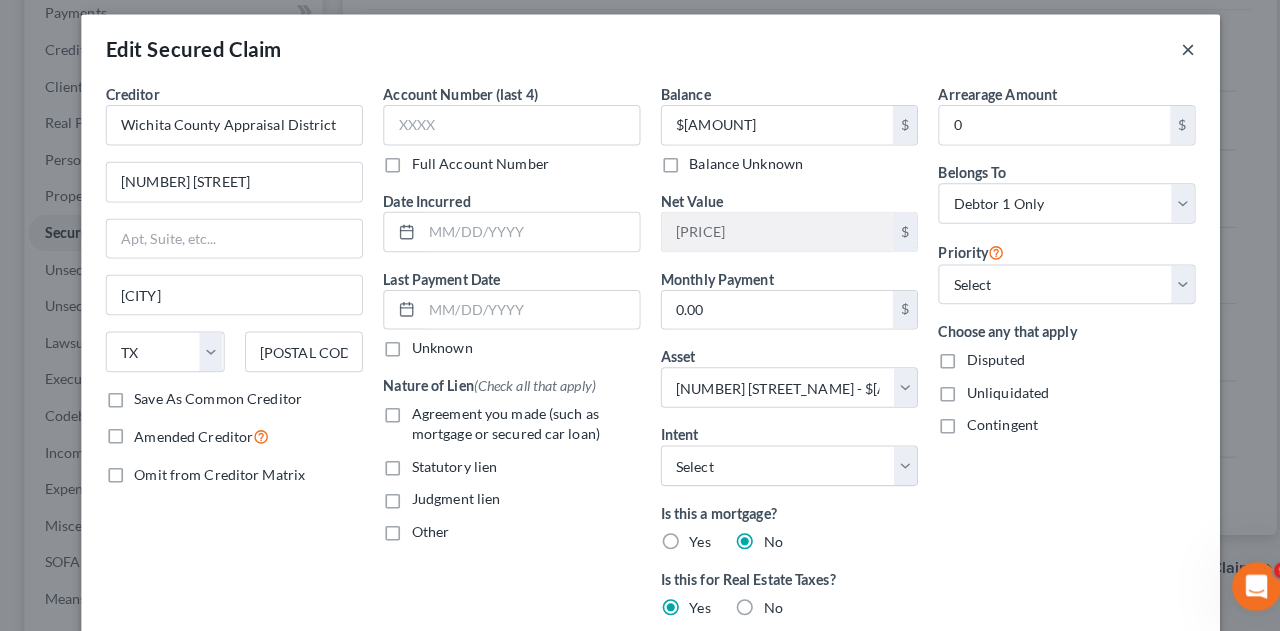 click on "×" at bounding box center [1169, 58] 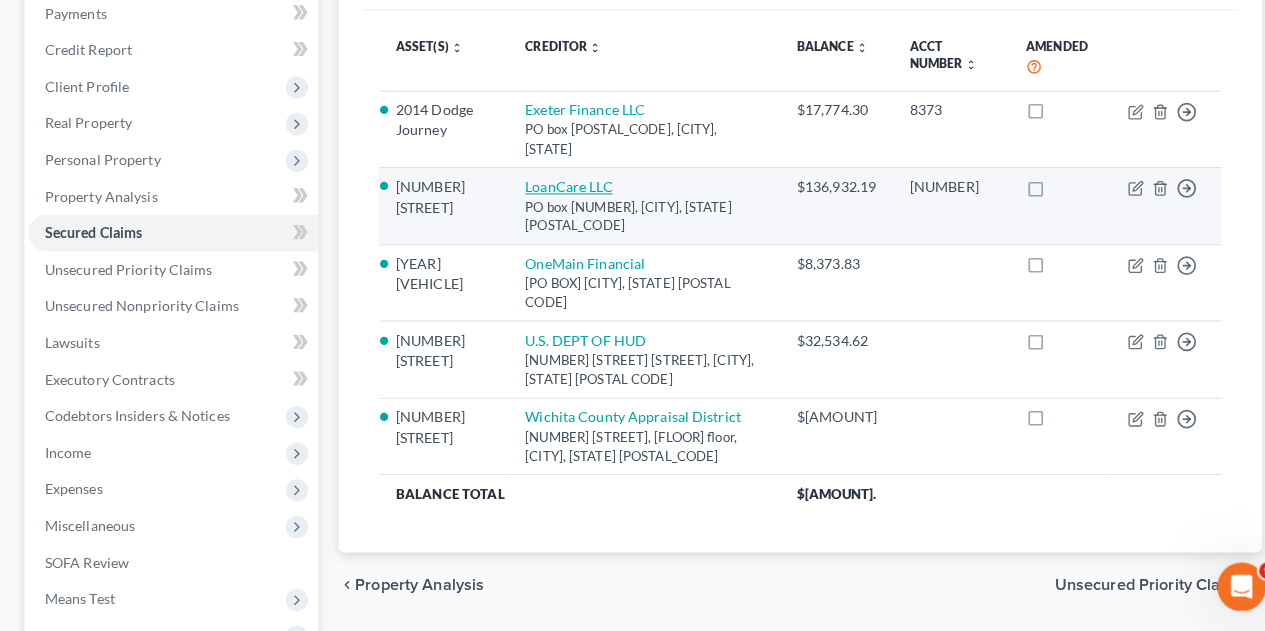 click on "LoanCare LLC" at bounding box center (560, 193) 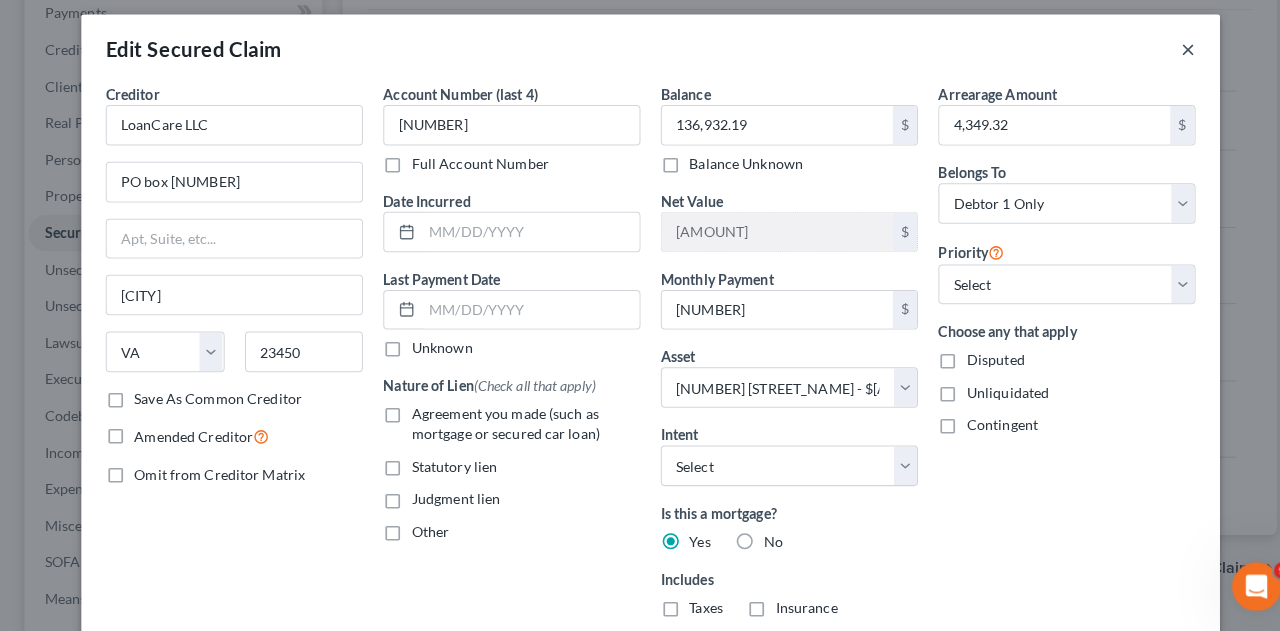 click on "×" at bounding box center (1169, 58) 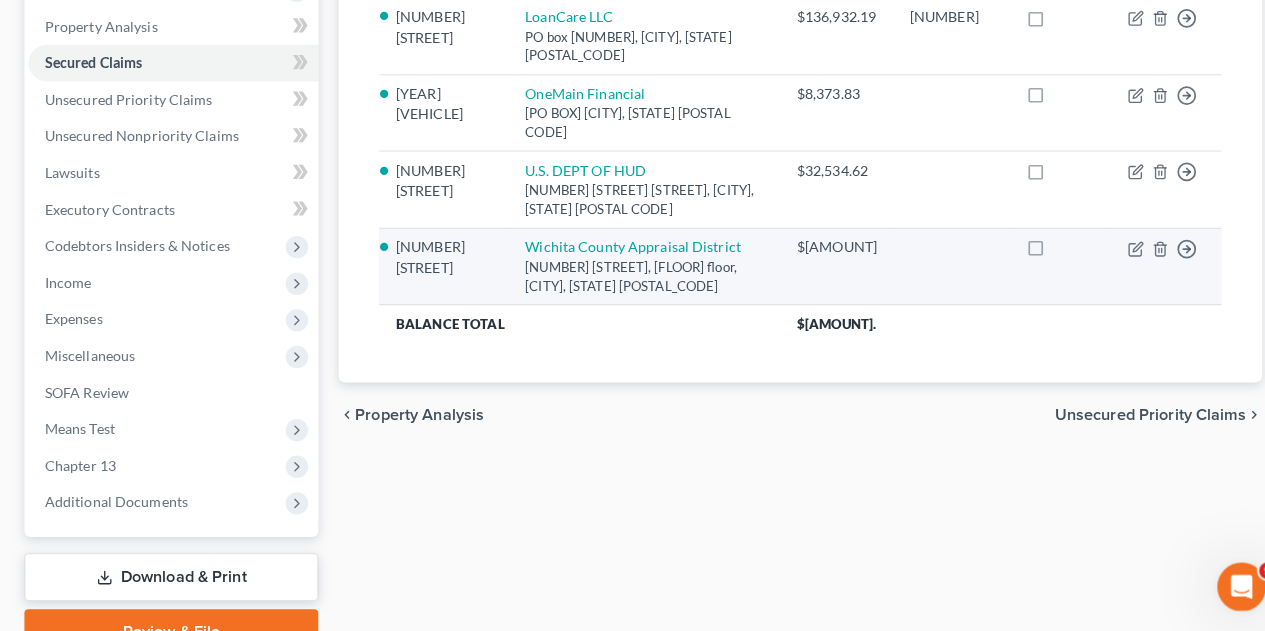 scroll, scrollTop: 501, scrollLeft: 0, axis: vertical 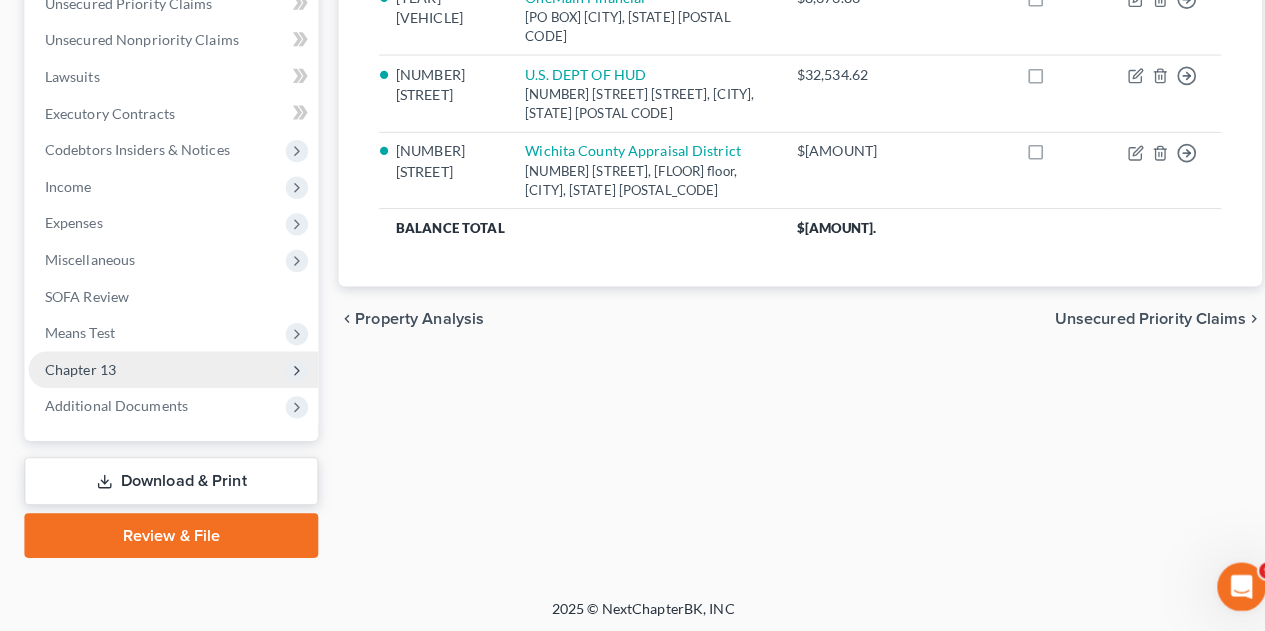 click on "Chapter 13" at bounding box center [79, 372] 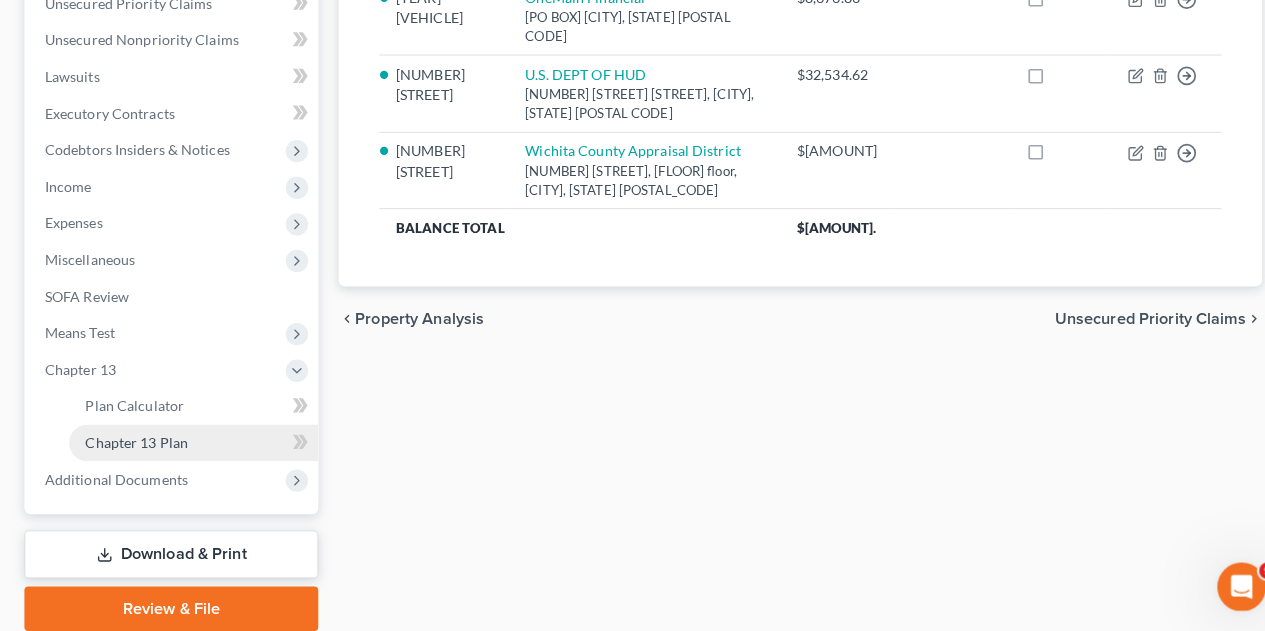 click on "Chapter 13 Plan" at bounding box center (134, 444) 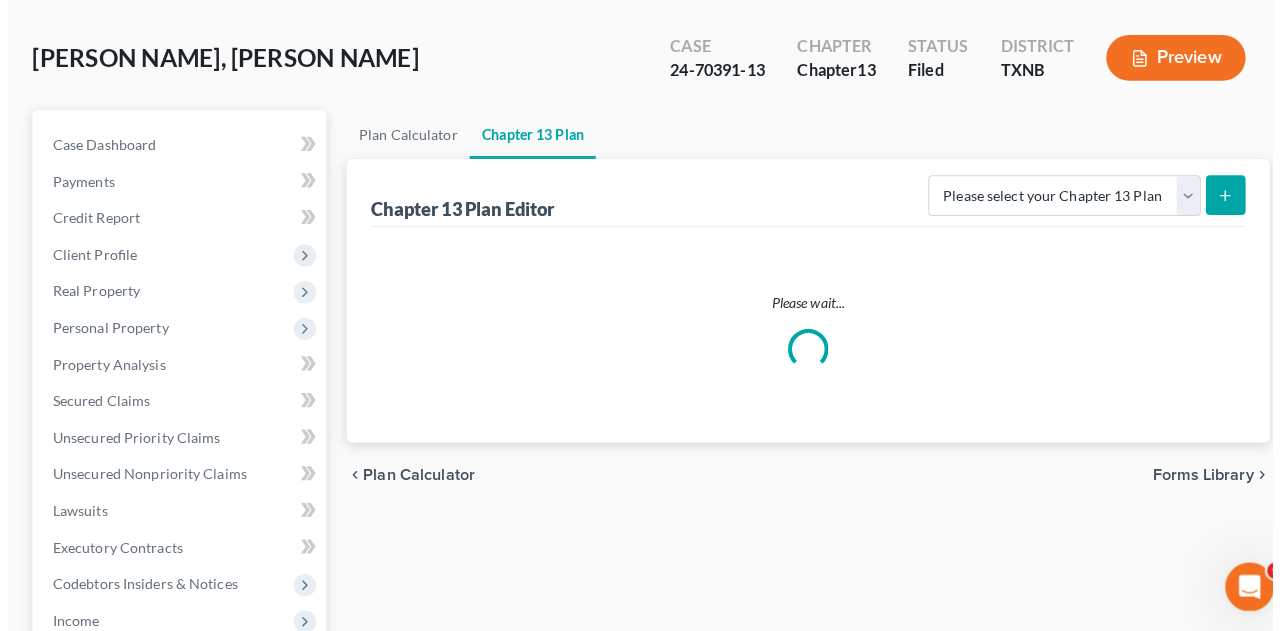 scroll, scrollTop: 0, scrollLeft: 0, axis: both 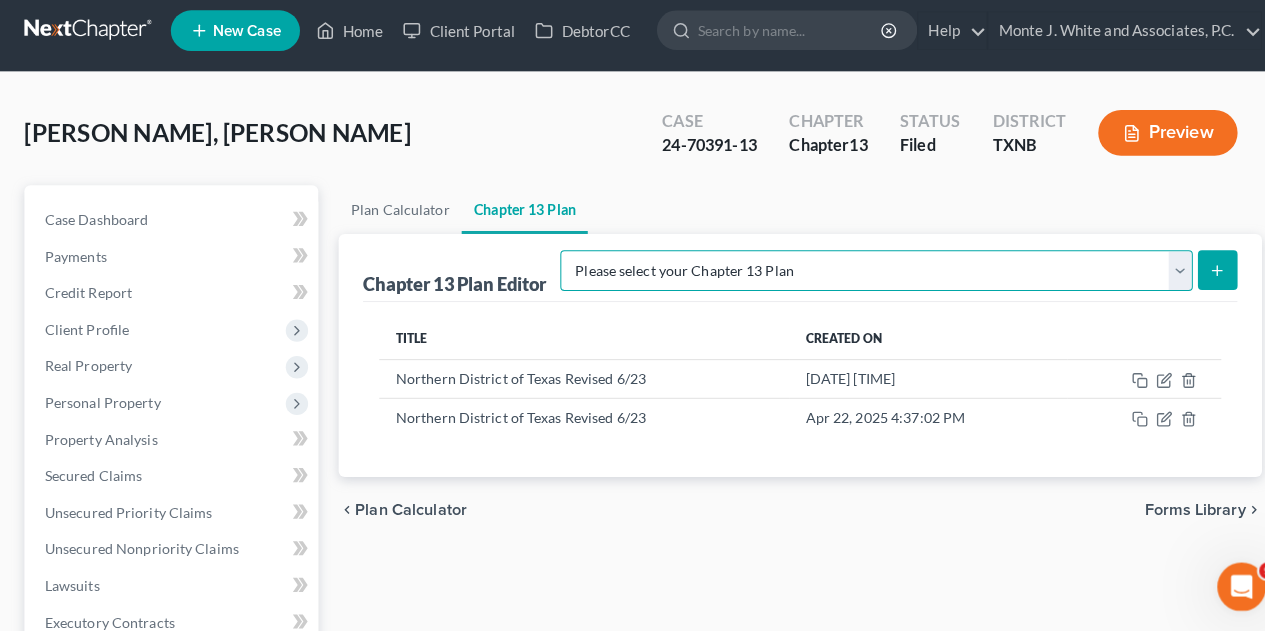 click on "Please select your Chapter 13 Plan AUTHORIZATION FOR ADEQUATE PROTECTION DISBURSEMENTS  (Monte J. White and Associates, P.C.) National Form Plan - Official Form 113 Northern District of Texas Northern District of Texas Revised 5/21 Northern District of Texas Revised 5/21 (Monte J. White and Associates, P.C.) Northern District of Texas Revised 6/23 Northern District of Texas Revised 6/23 (Monte J. White and Associates, P.C.)" at bounding box center [862, 276] 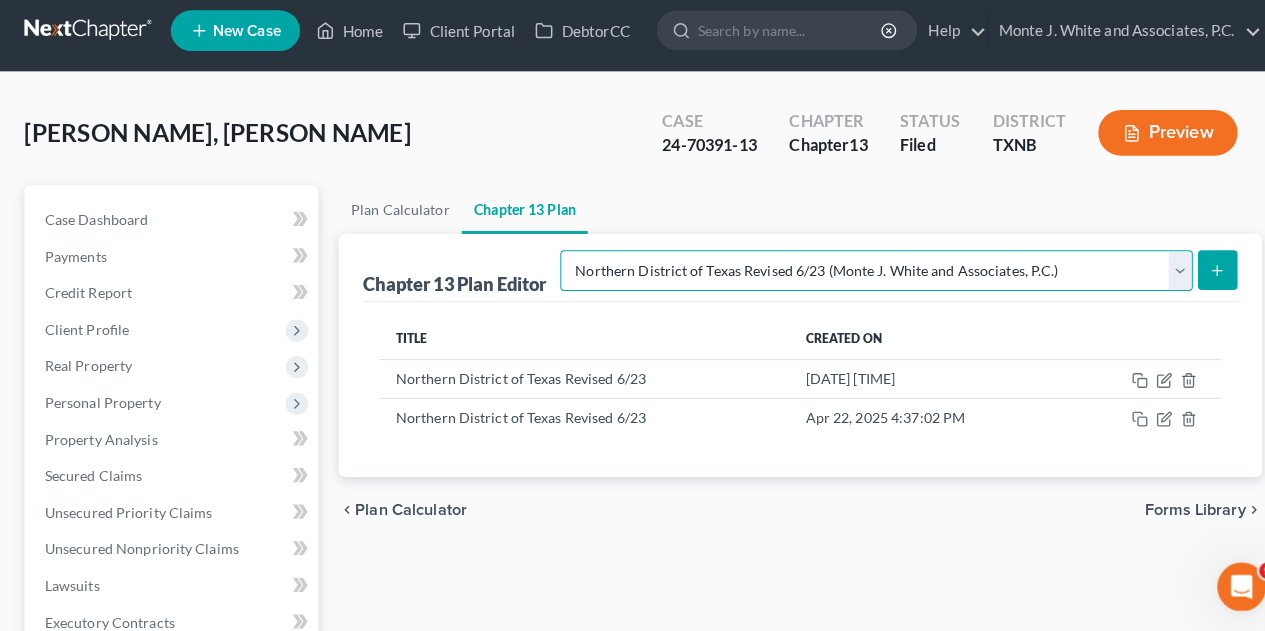 click on "Please select your Chapter 13 Plan AUTHORIZATION FOR ADEQUATE PROTECTION DISBURSEMENTS  (Monte J. White and Associates, P.C.) National Form Plan - Official Form 113 Northern District of Texas Northern District of Texas Revised 5/21 Northern District of Texas Revised 5/21 (Monte J. White and Associates, P.C.) Northern District of Texas Revised 6/23 Northern District of Texas Revised 6/23 (Monte J. White and Associates, P.C.)" at bounding box center [862, 276] 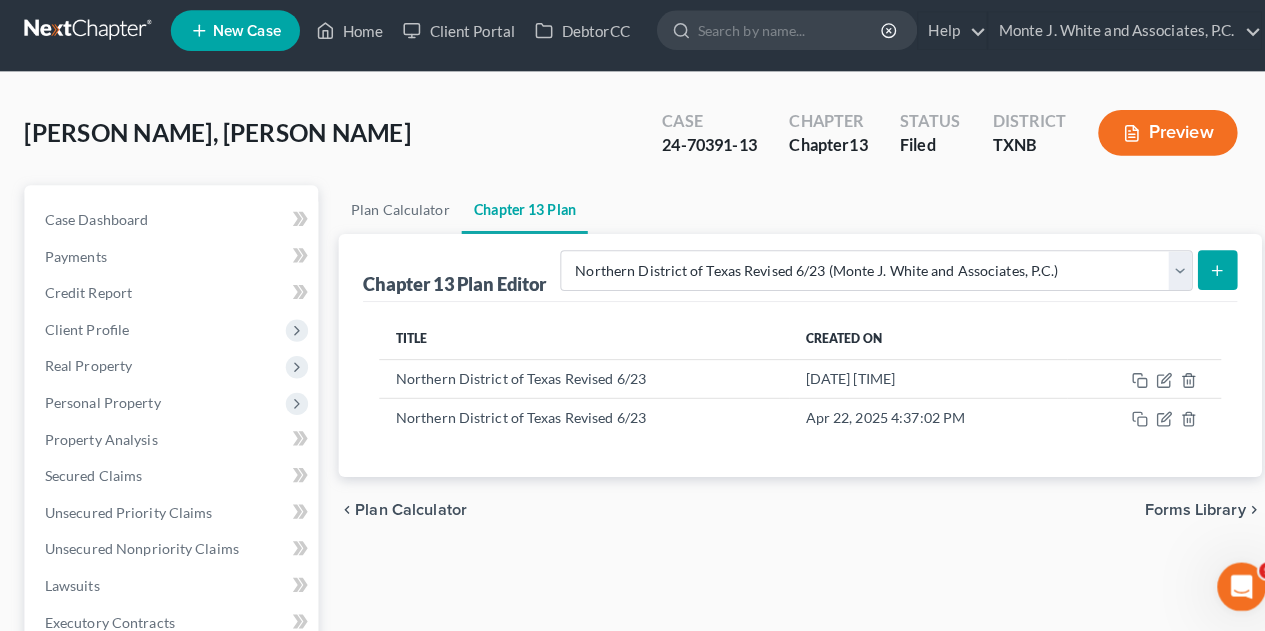 click 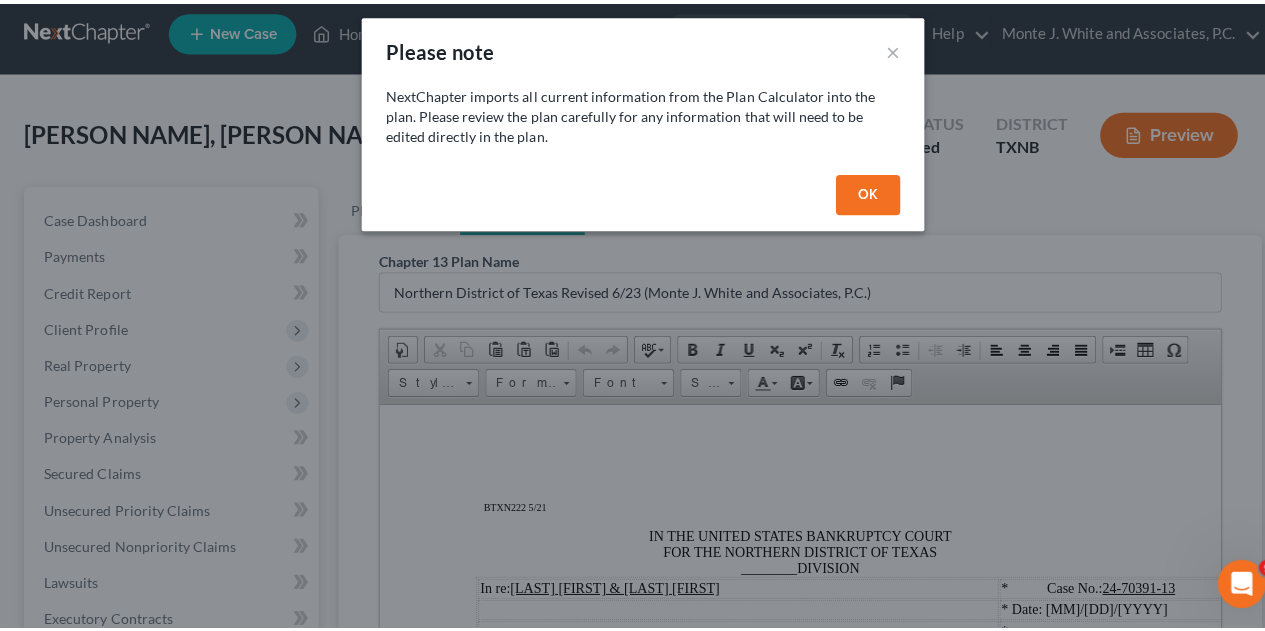 scroll, scrollTop: 0, scrollLeft: 0, axis: both 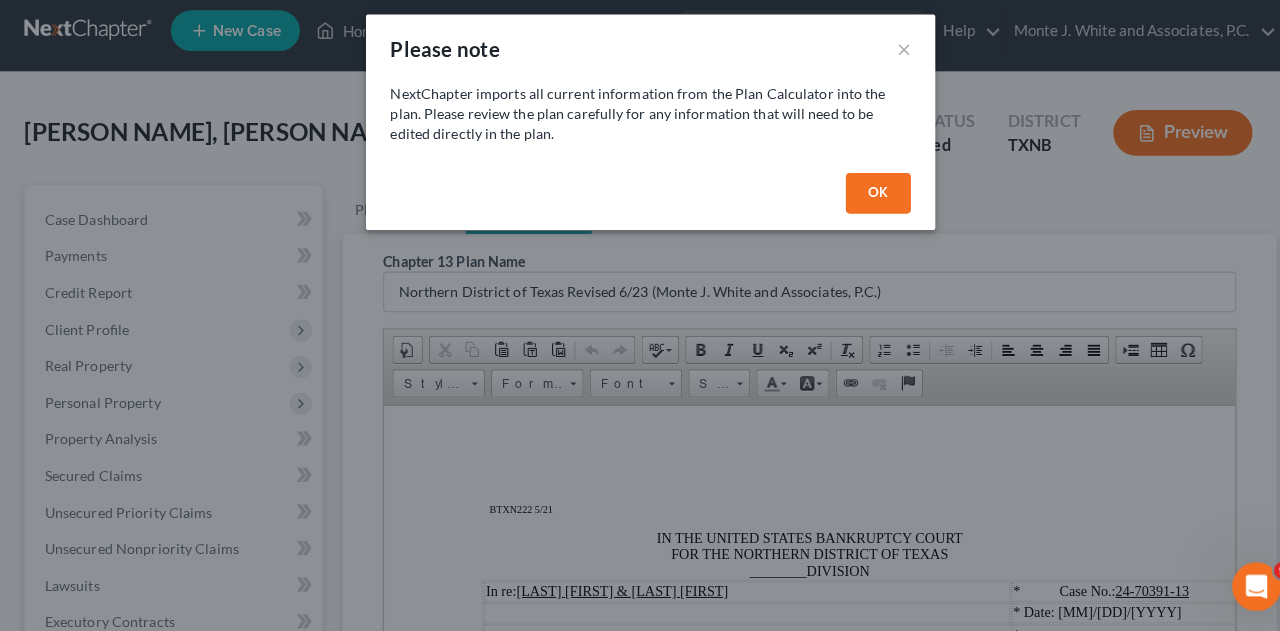 click on "OK" at bounding box center [864, 200] 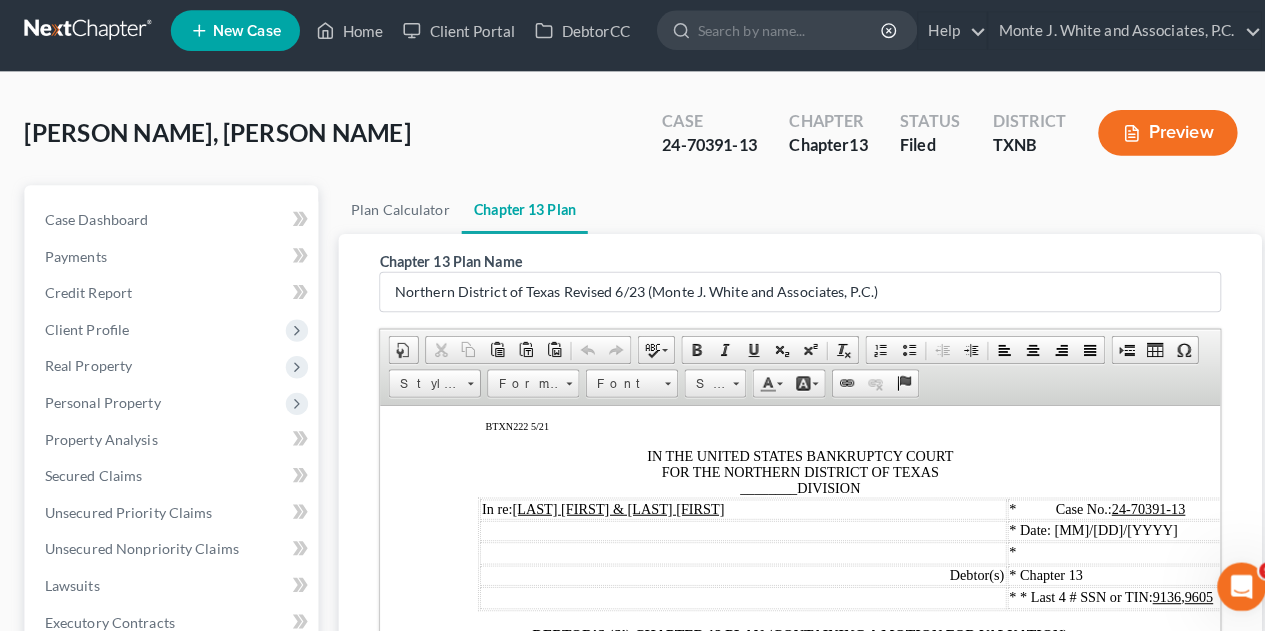 scroll, scrollTop: 82, scrollLeft: 0, axis: vertical 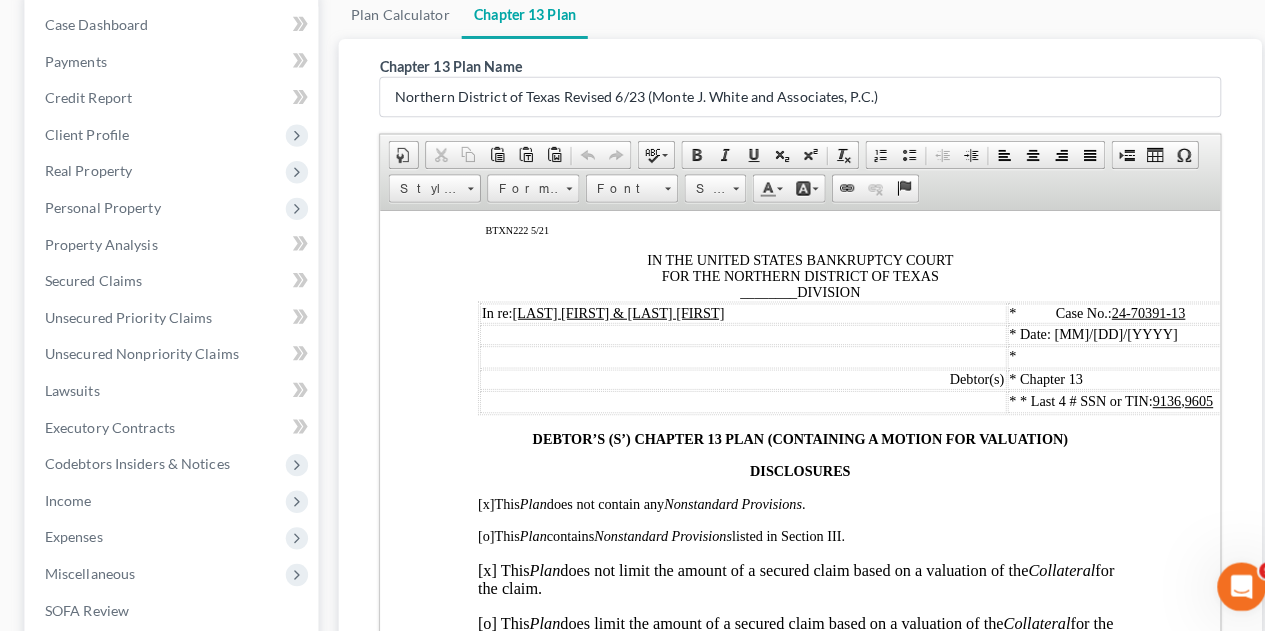 click on "IN THE UNITED STATES BANKRUPTCY COURT FOR THE NORTHERN DISTRICT OF TEXAS ________  DIVISION" at bounding box center (793, 274) 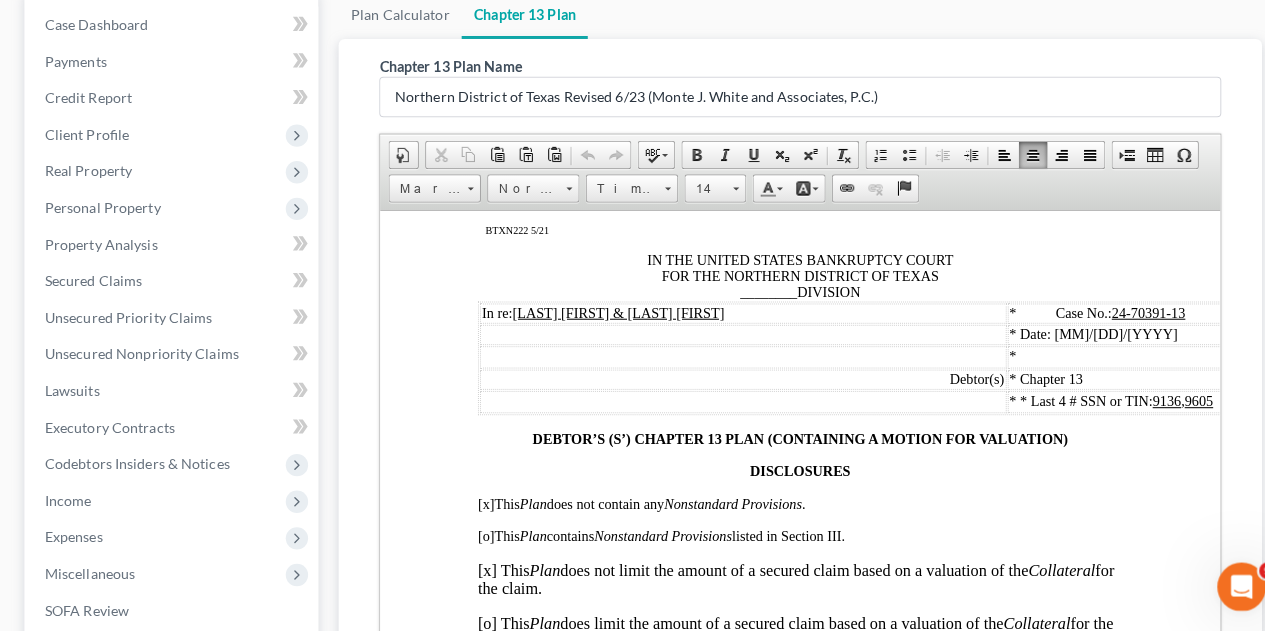 type 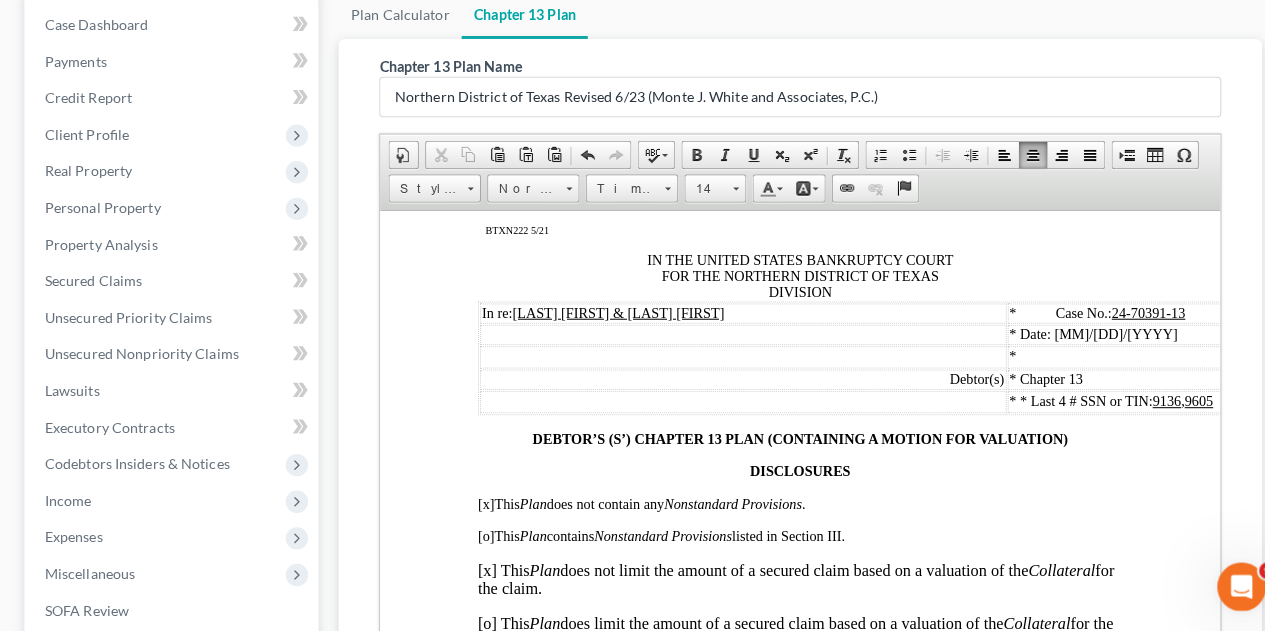 click on "IN THE UNITED STATES BANKRUPTCY COURT FOR THE NORTHERN DISTRICT OF TEXAS  DIVISION" at bounding box center (793, 274) 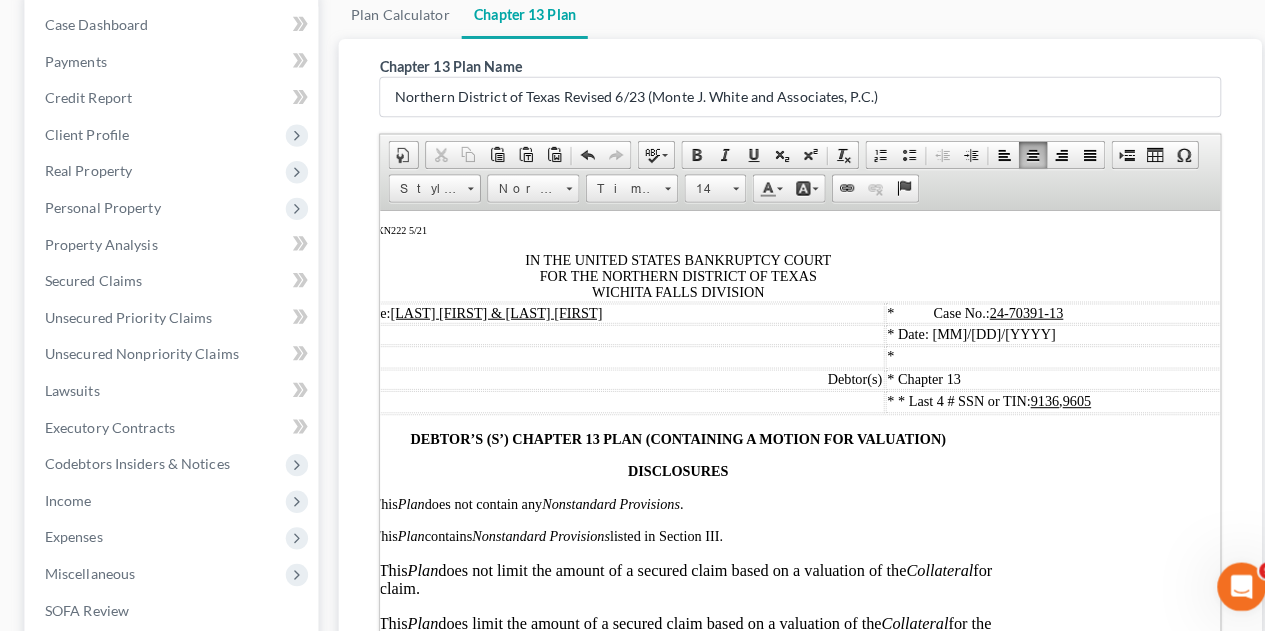 scroll, scrollTop: 82, scrollLeft: 121, axis: both 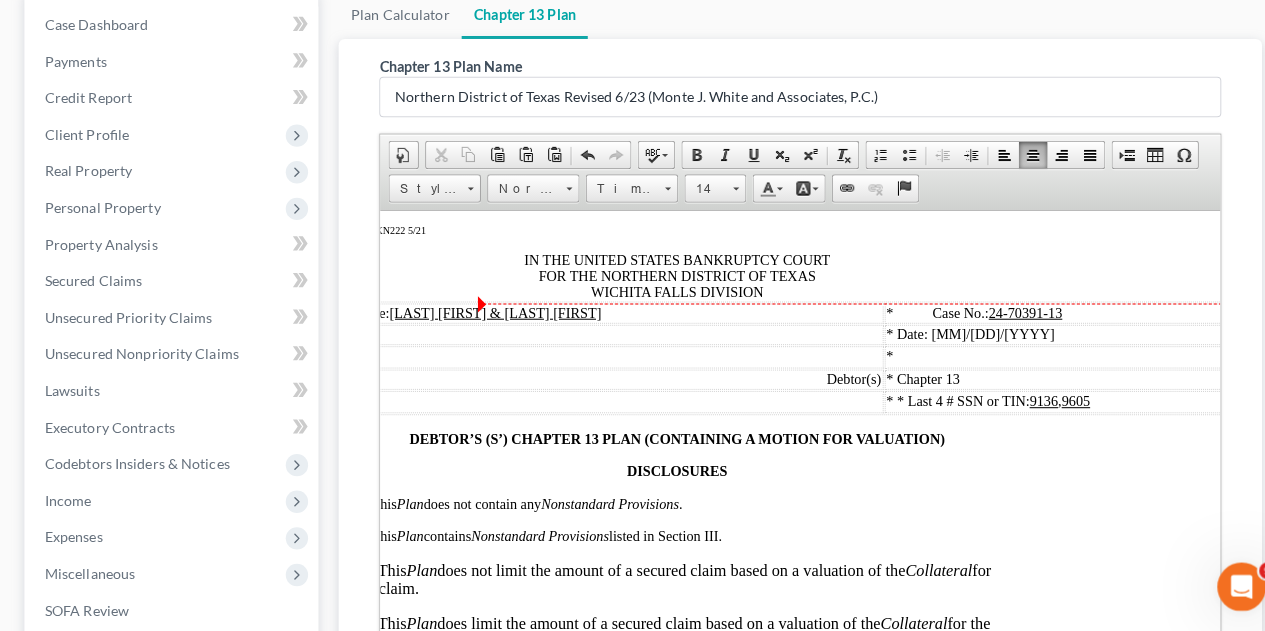 click on "24-70391-13" at bounding box center (1014, 310) 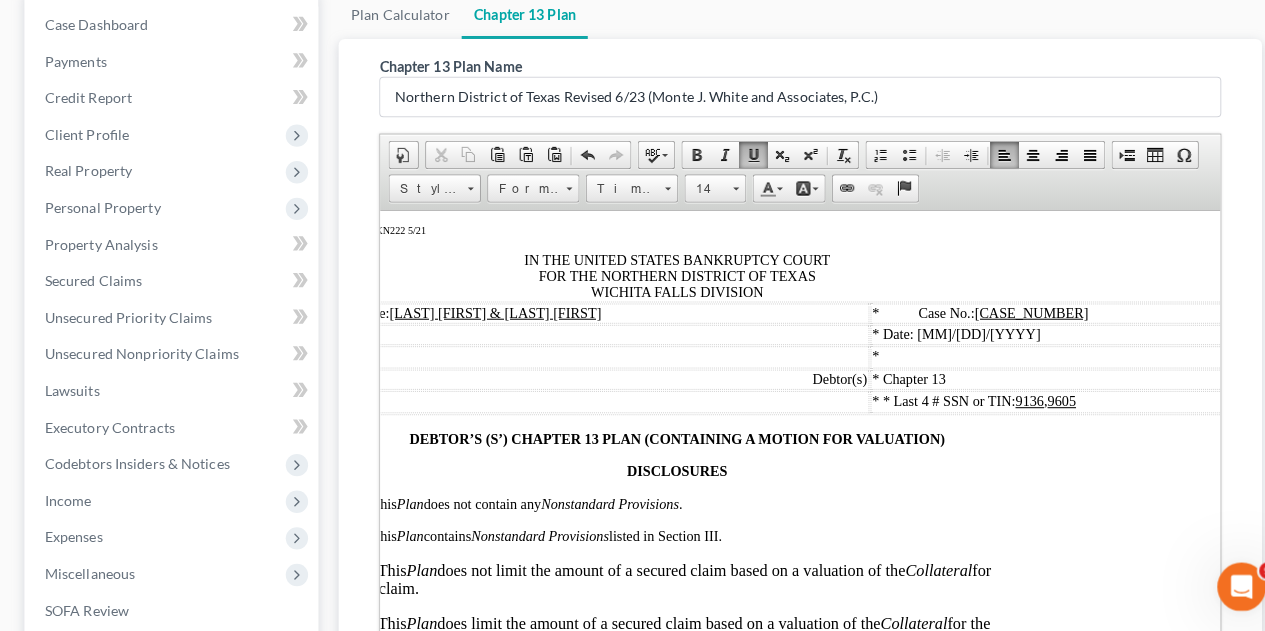 click on "Date: [MM]/[DD]/[YYYY]" at bounding box center (951, 331) 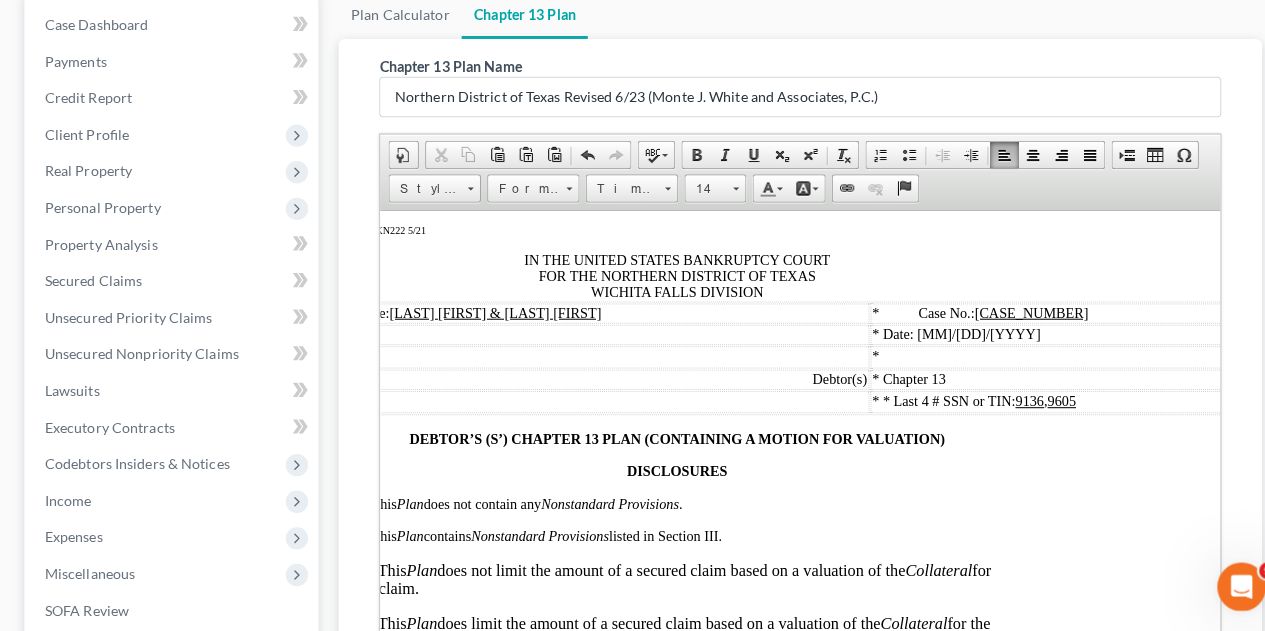 click on "Date: [MM]/[DD]/[YYYY]" at bounding box center [951, 331] 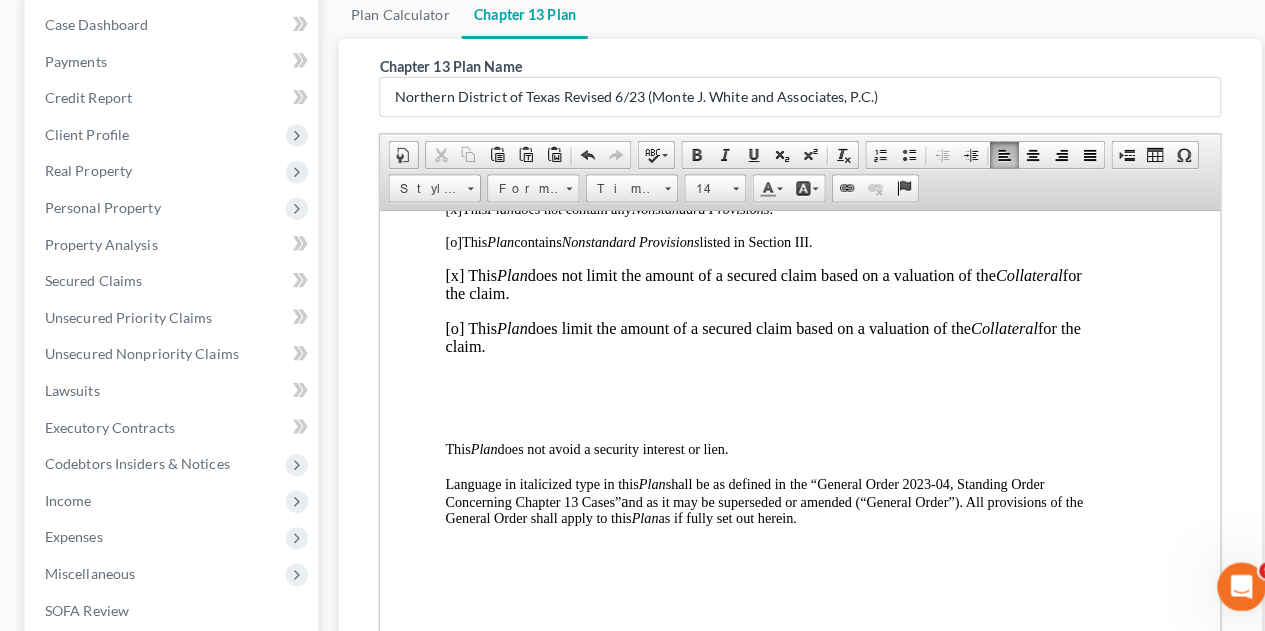 scroll, scrollTop: 382, scrollLeft: 32, axis: both 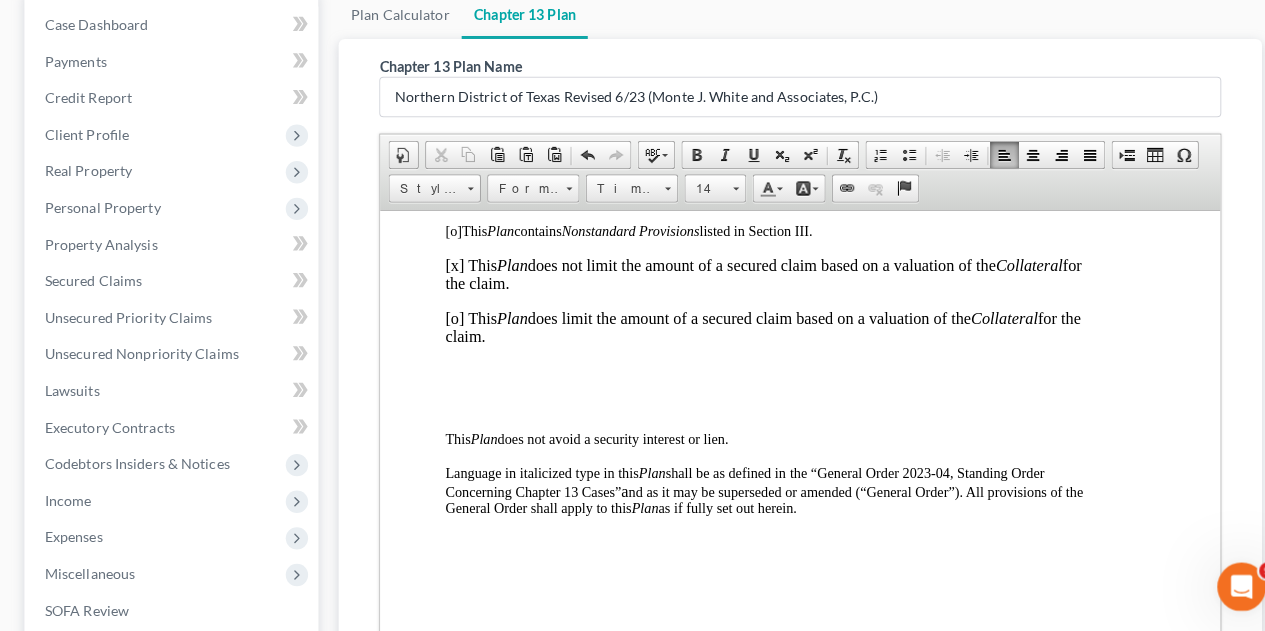 click at bounding box center (761, 402) 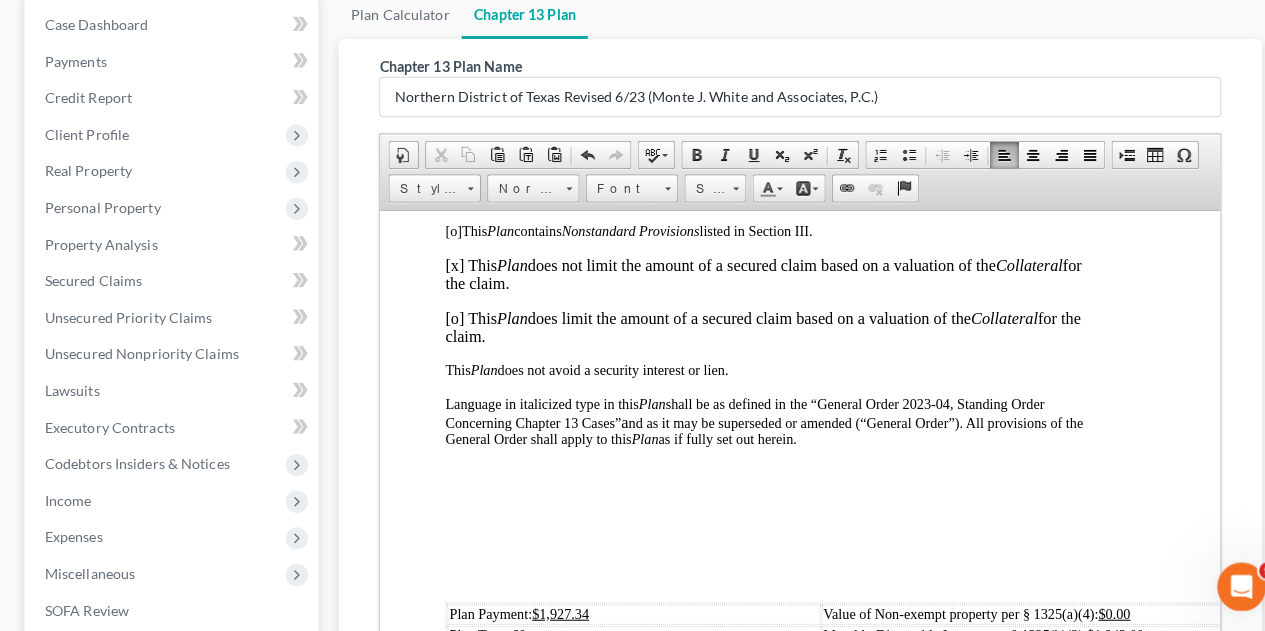 click at bounding box center (761, 570) 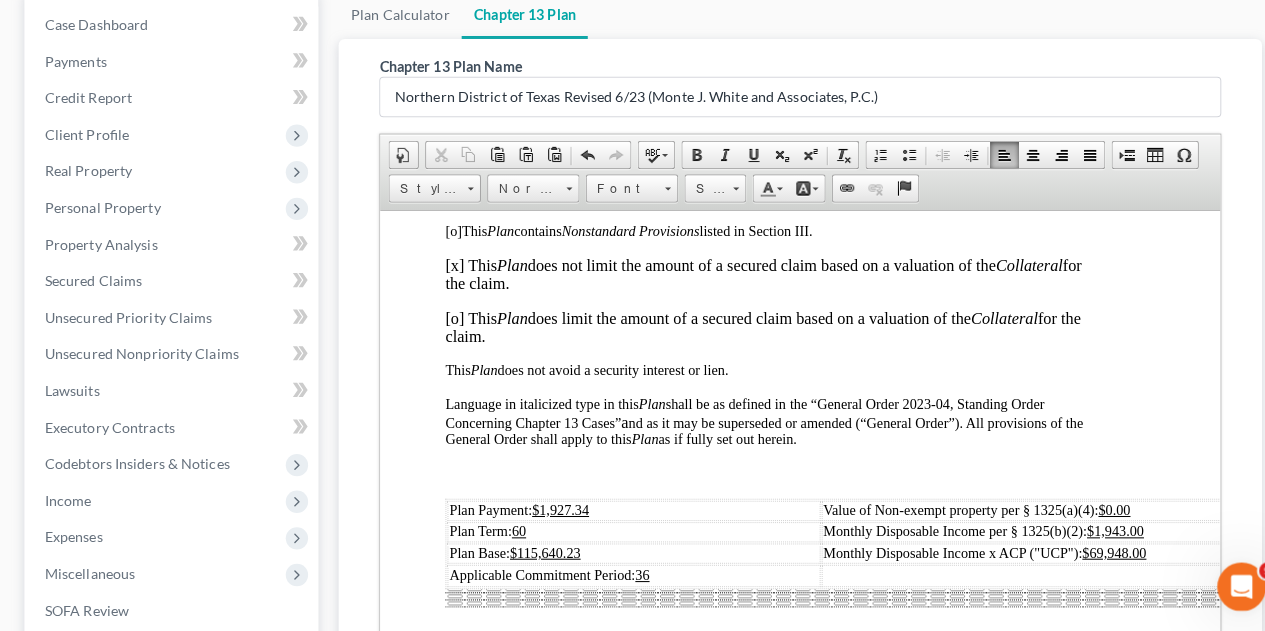 click on "Plan Payment:  $[AMOUNT]" at bounding box center (629, 505) 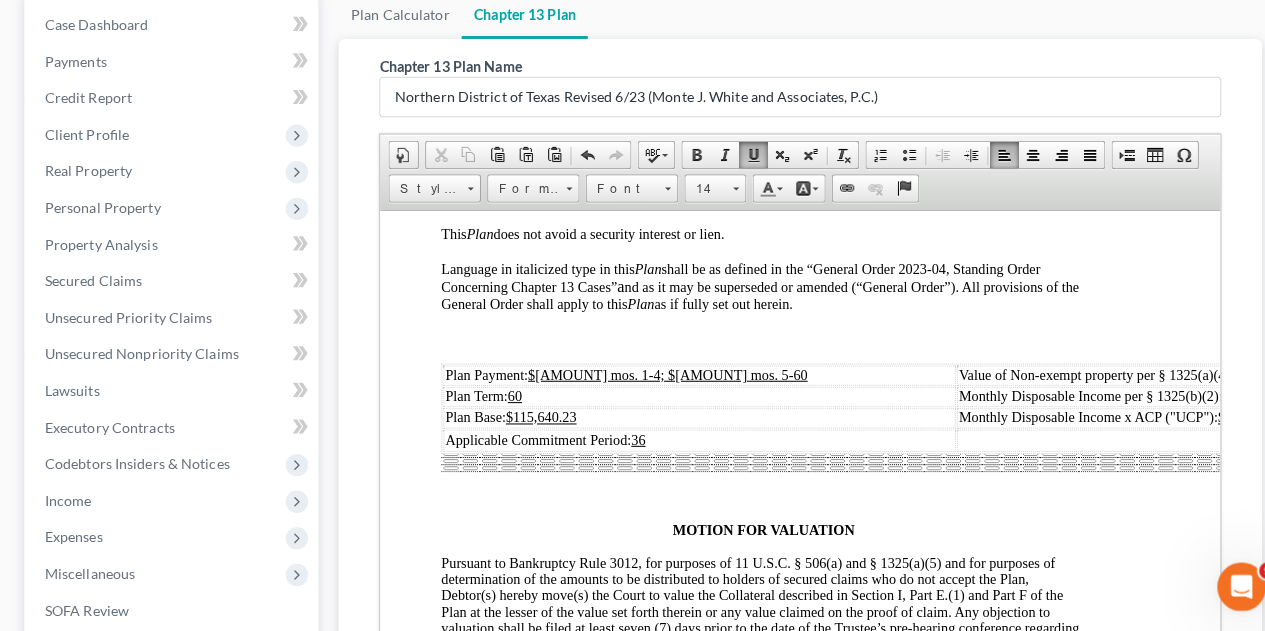 scroll, scrollTop: 191, scrollLeft: 0, axis: vertical 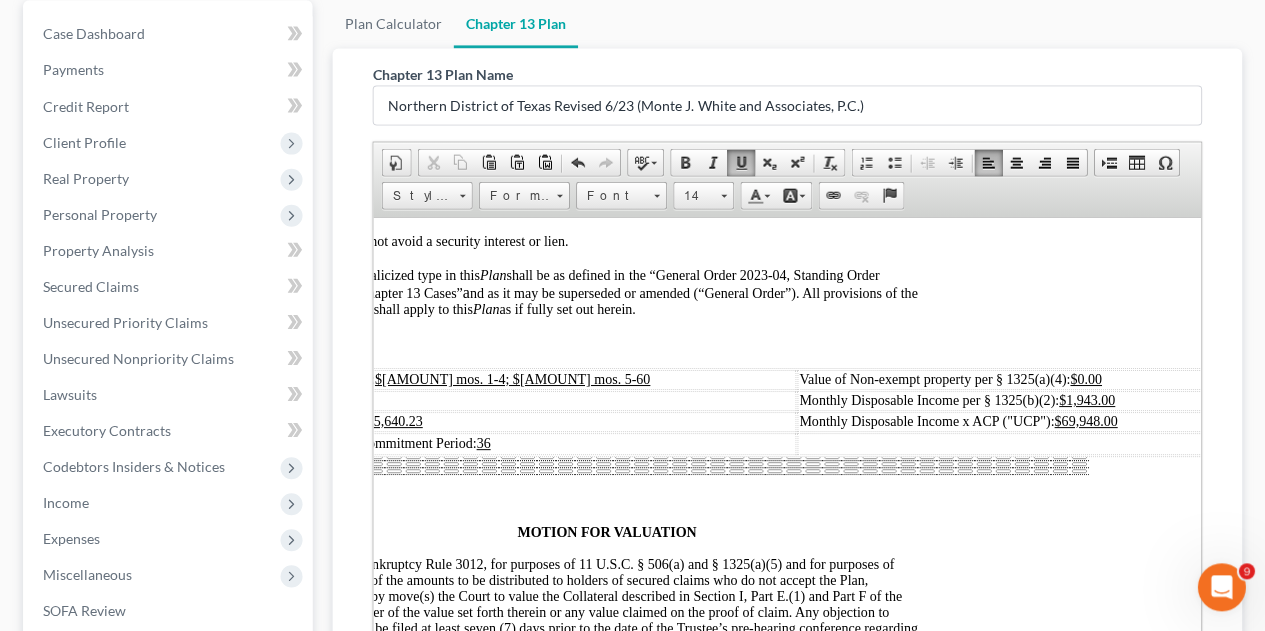click on "$1,943.00" at bounding box center (1085, 399) 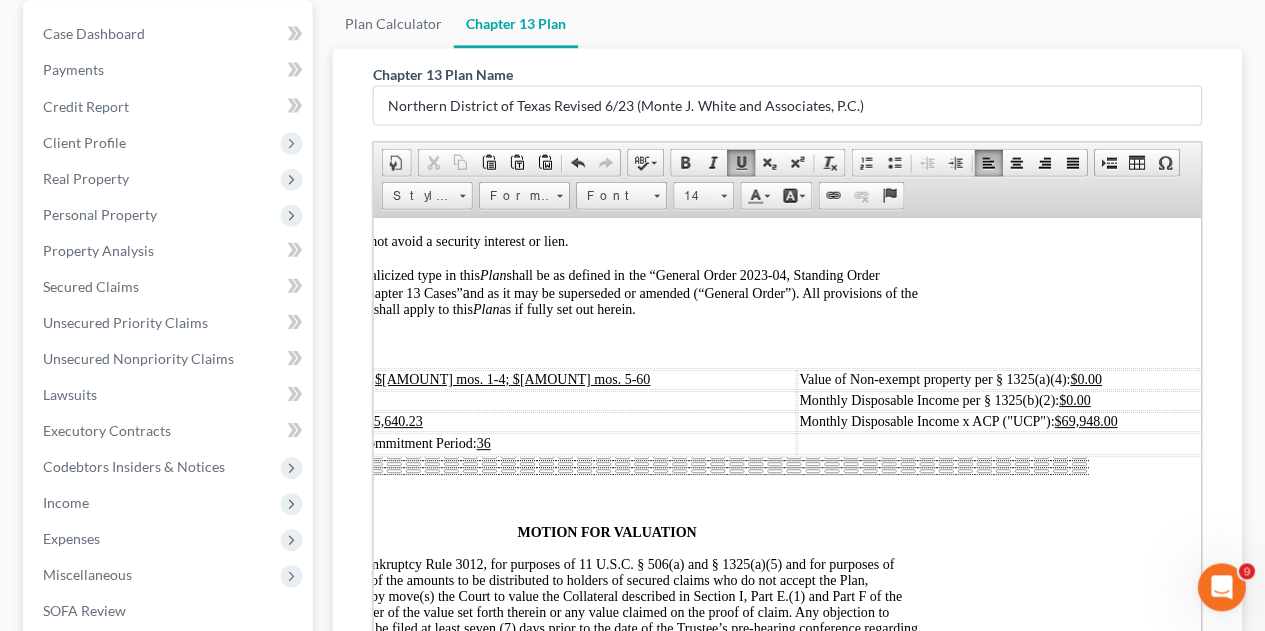 click on "$69,948.00" at bounding box center (1084, 420) 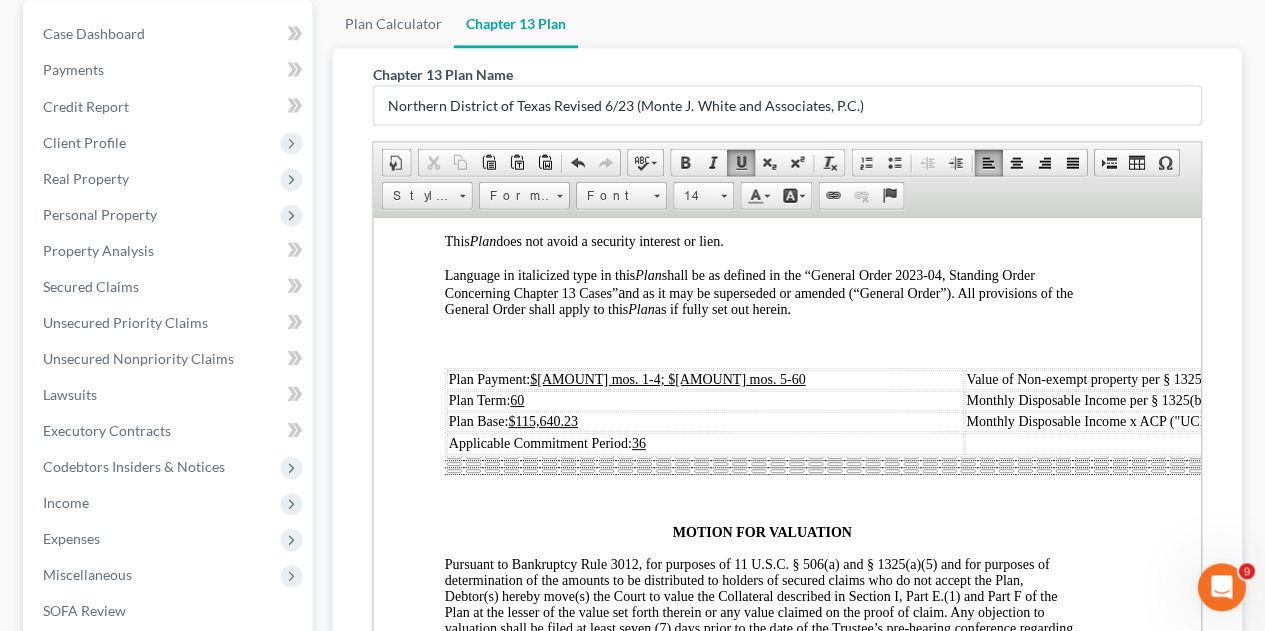 scroll, scrollTop: 515, scrollLeft: 23, axis: both 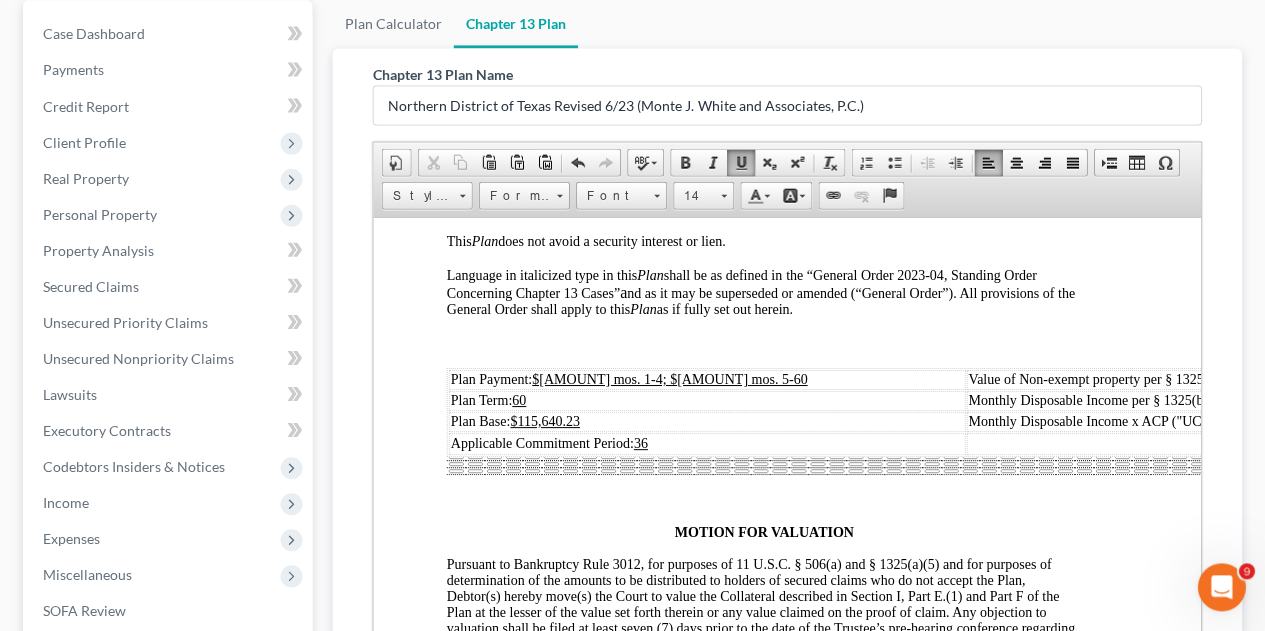 click on "Plan Base:  $115,640.23" at bounding box center (706, 421) 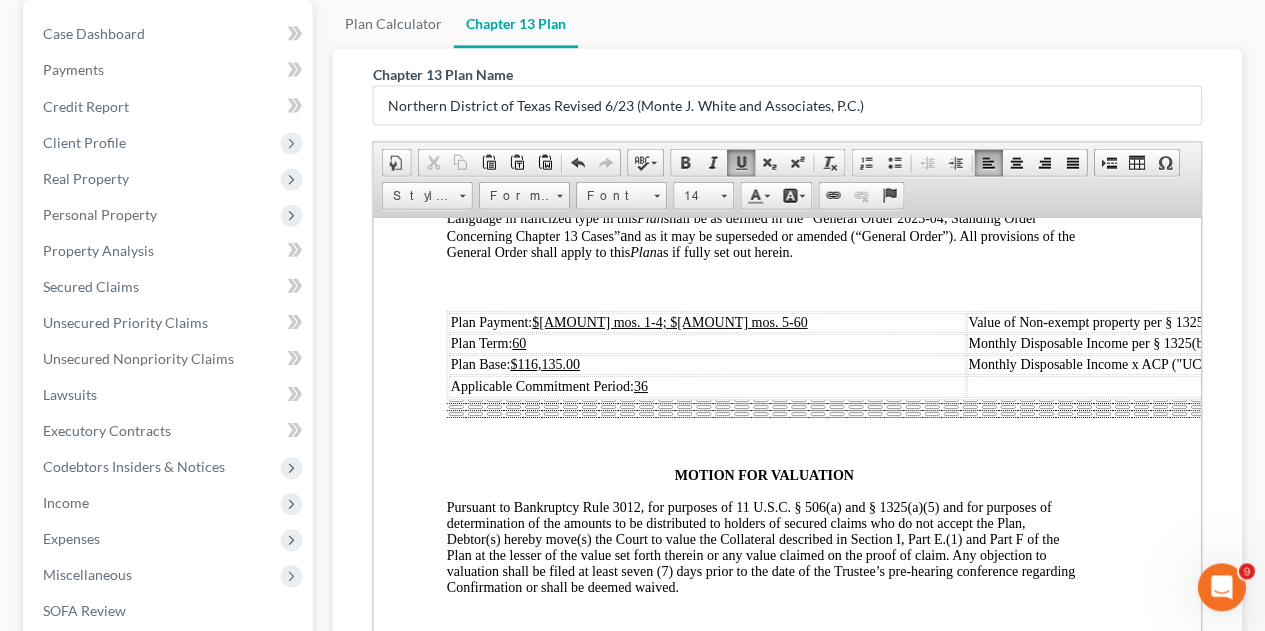 scroll, scrollTop: 571, scrollLeft: 23, axis: both 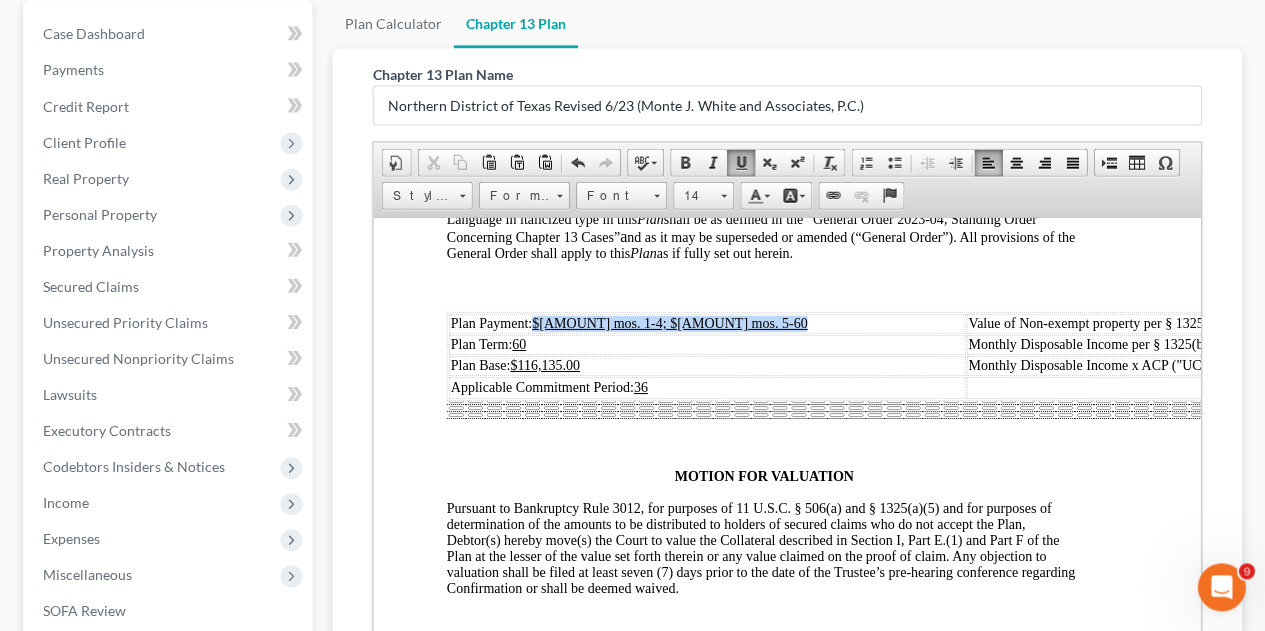 drag, startPoint x: 533, startPoint y: 326, endPoint x: 769, endPoint y: 324, distance: 236.00847 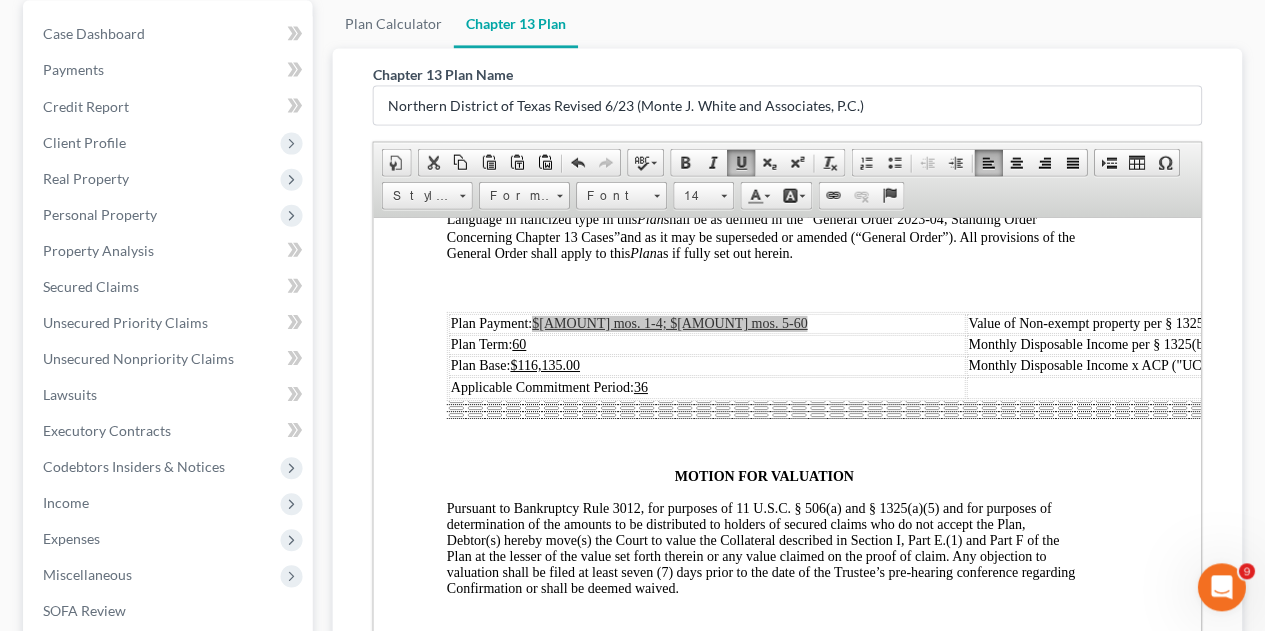 scroll, scrollTop: 0, scrollLeft: 0, axis: both 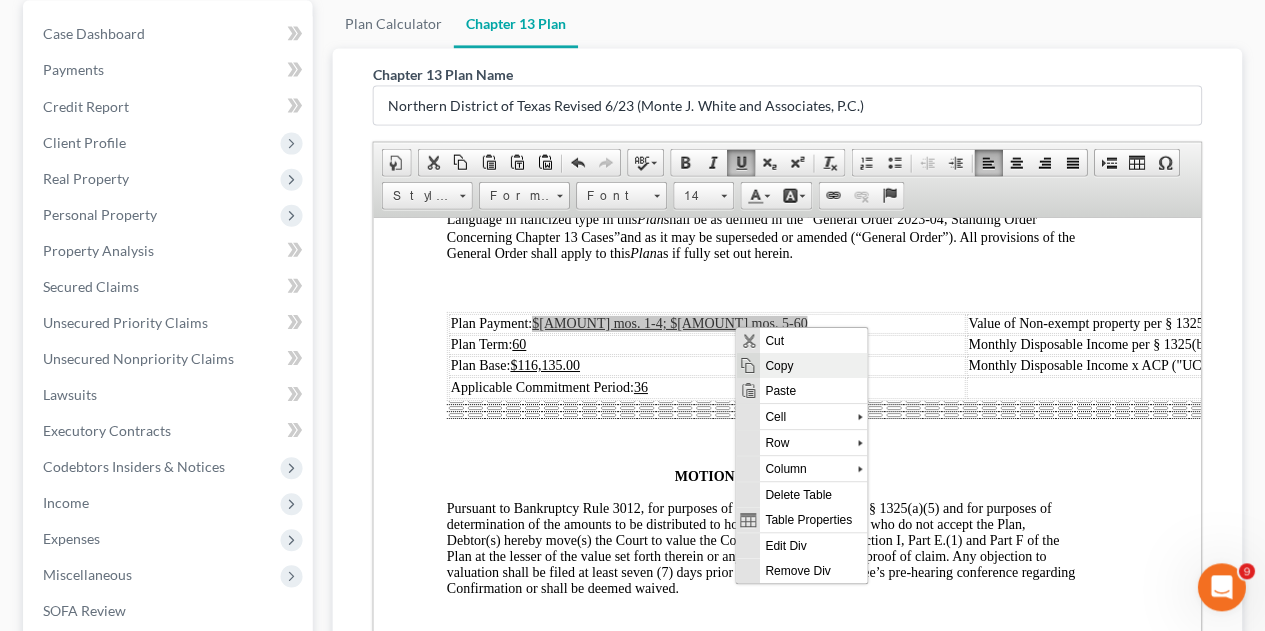 click on "Copy" at bounding box center [812, 365] 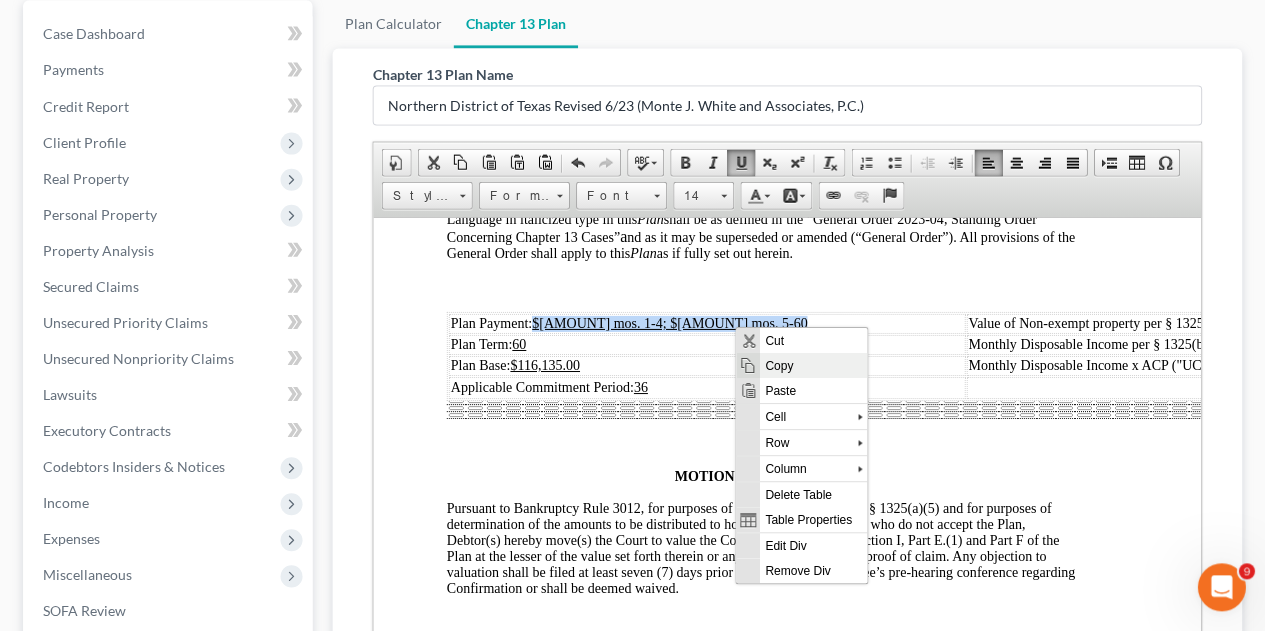 copy on "$[AMOUNT] mos. 1-4; $[AMOUNT] mos. 5-60" 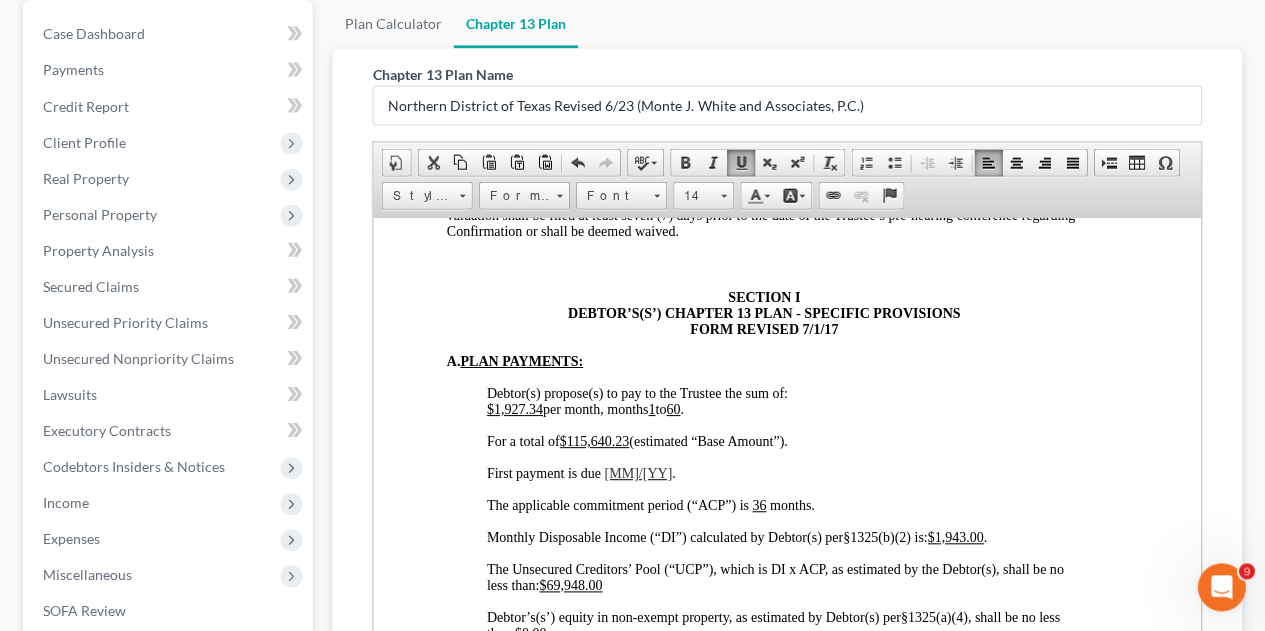 scroll, scrollTop: 928, scrollLeft: 23, axis: both 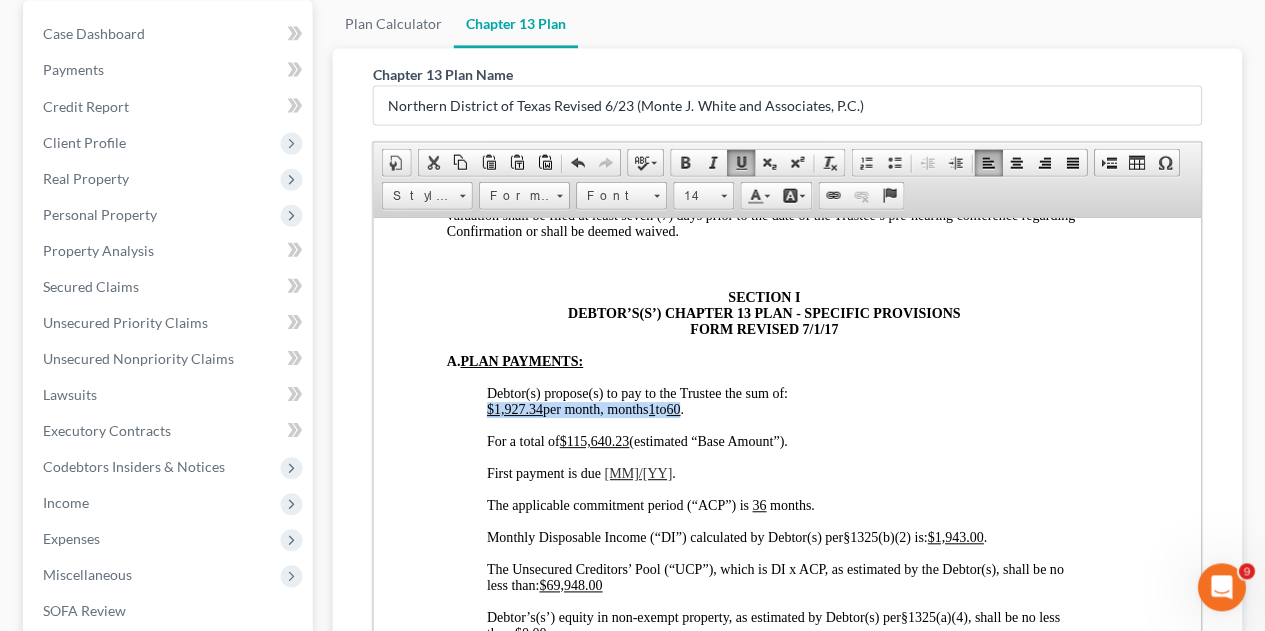 drag, startPoint x: 487, startPoint y: 416, endPoint x: 694, endPoint y: 415, distance: 207.00241 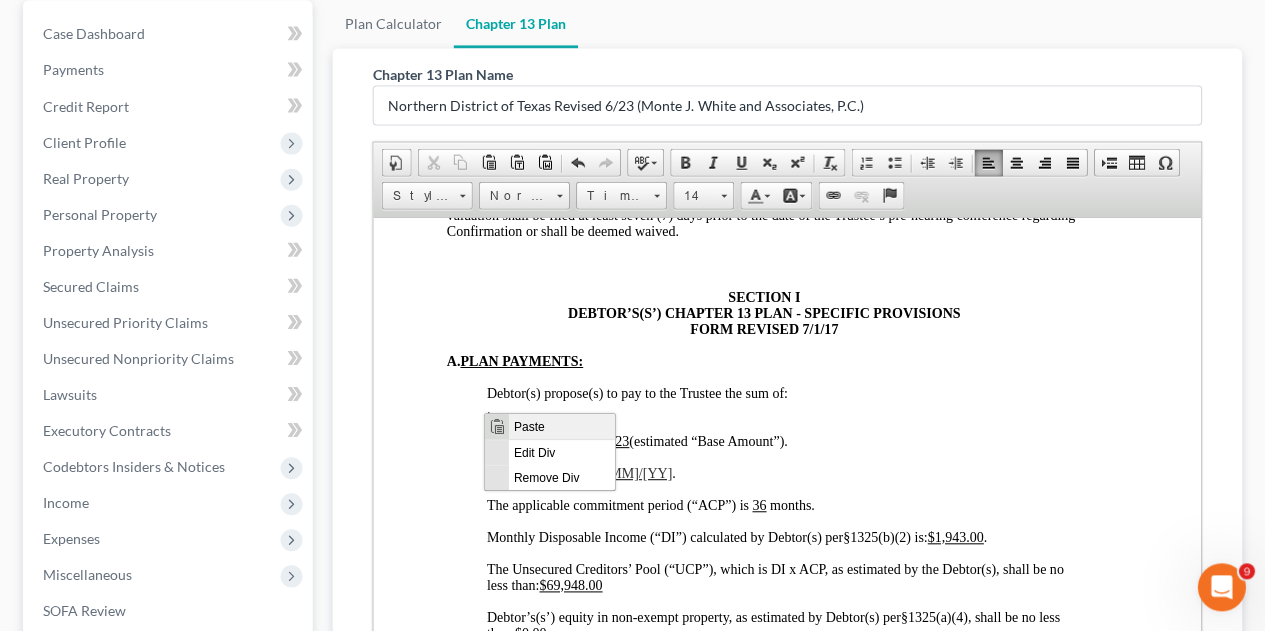 click on "Paste" at bounding box center [561, 426] 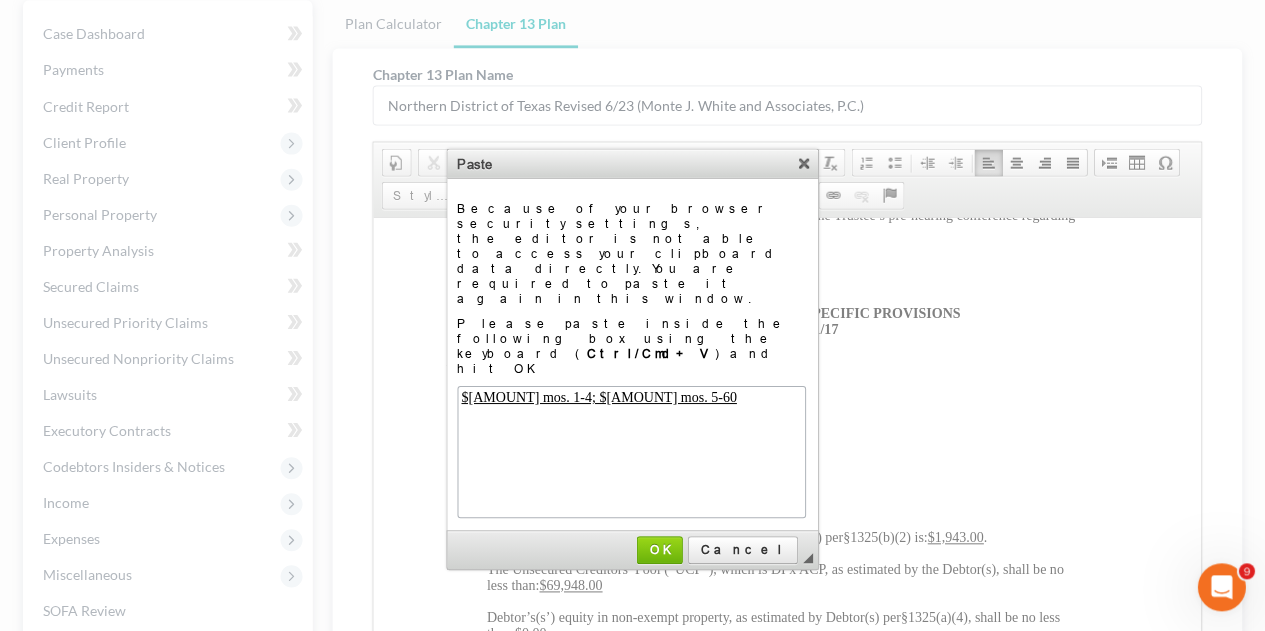 scroll, scrollTop: 0, scrollLeft: 0, axis: both 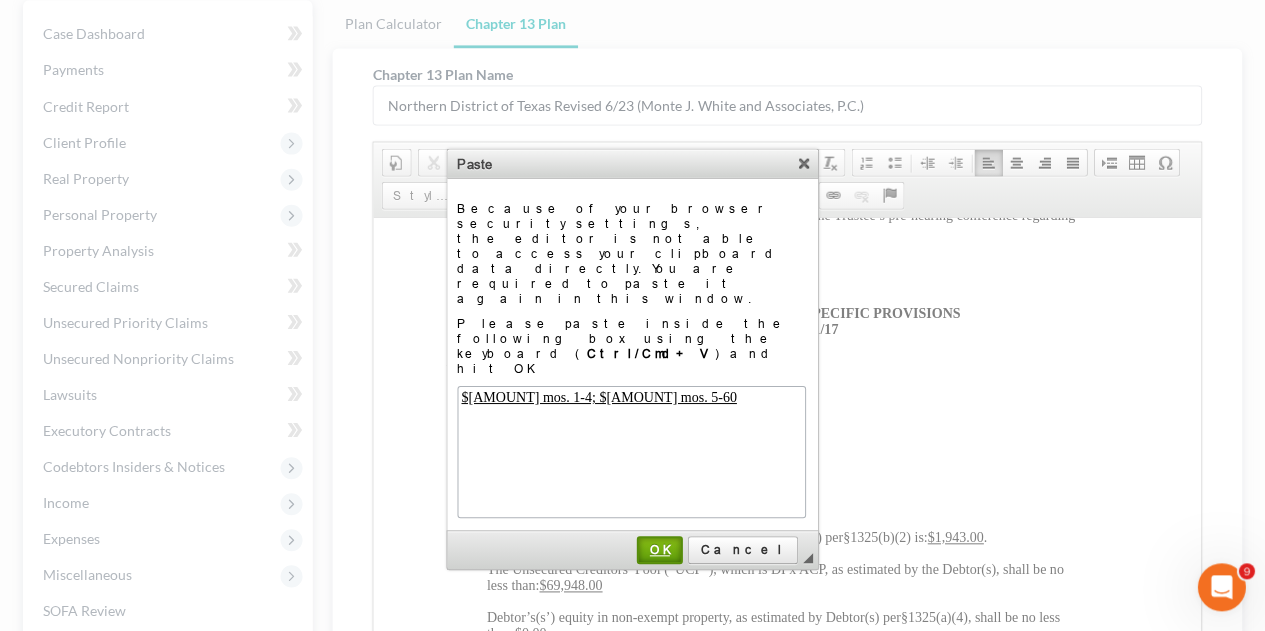 click on "OK" at bounding box center [660, 549] 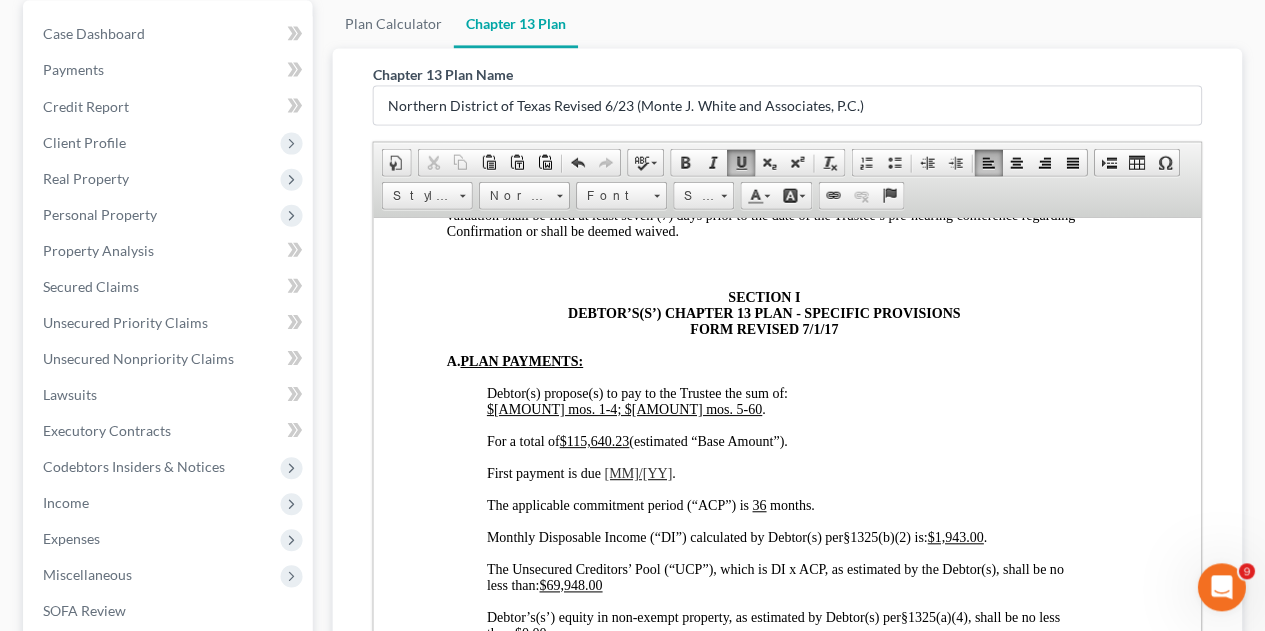 click on "For a total of  $115,640.23  (estimated “Base Amount”)." at bounding box center (636, 440) 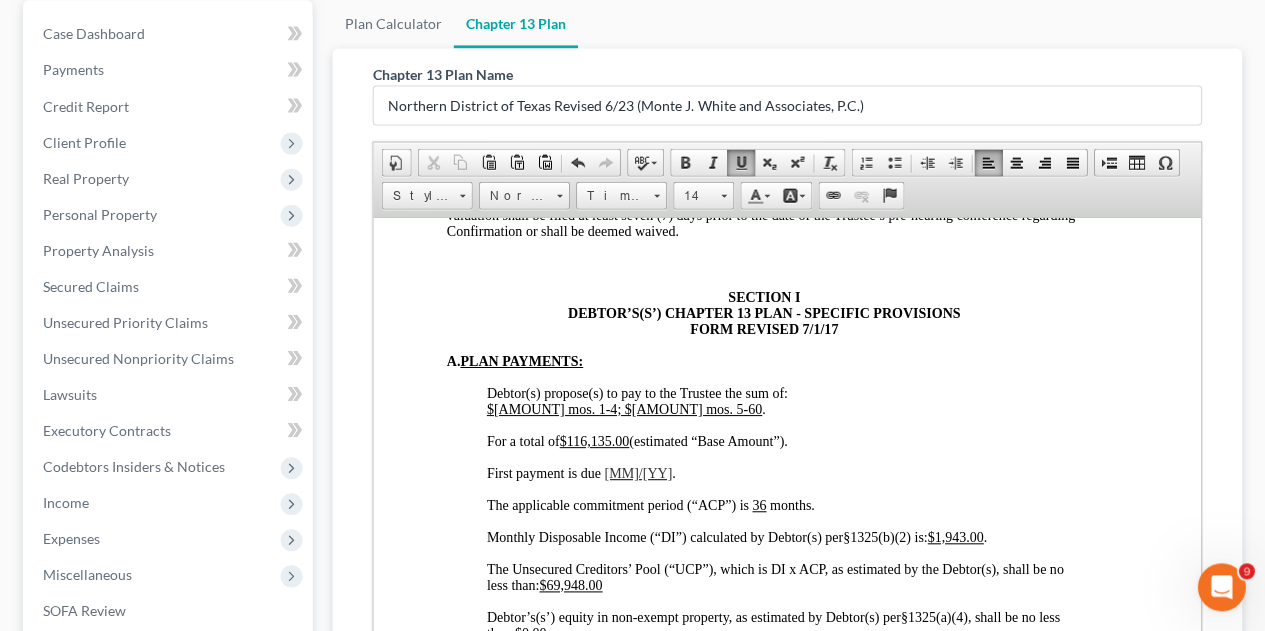 click on "[MM]/[YY]" at bounding box center (637, 472) 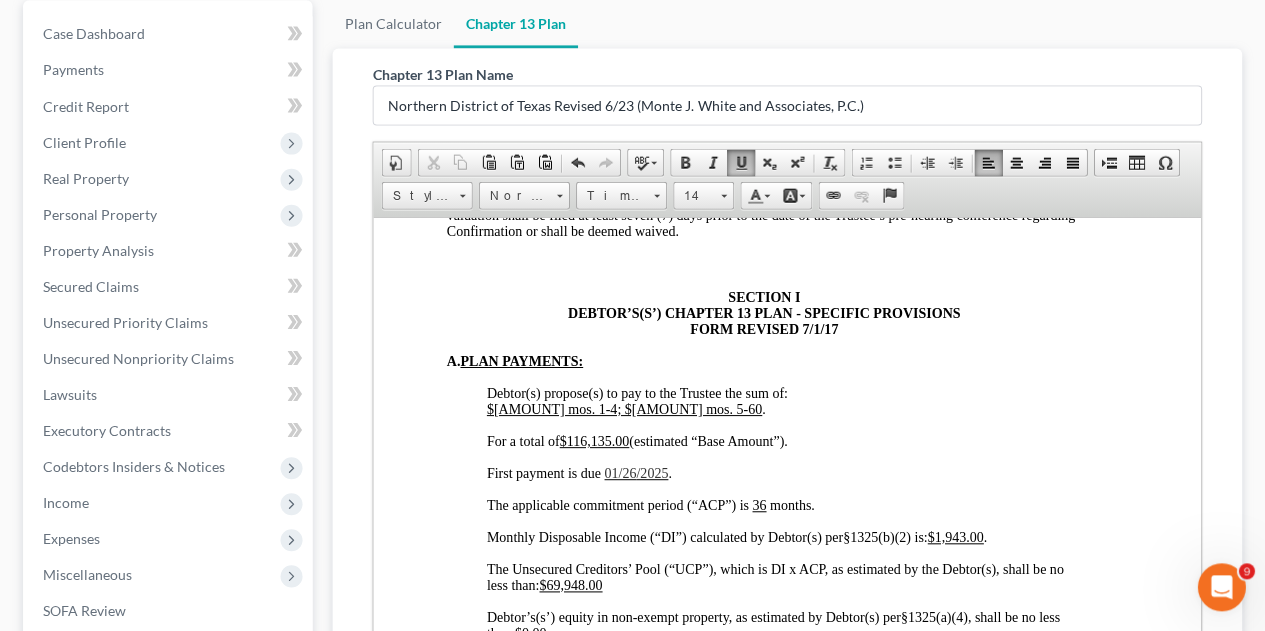 click on "$1,943.00" at bounding box center (954, 536) 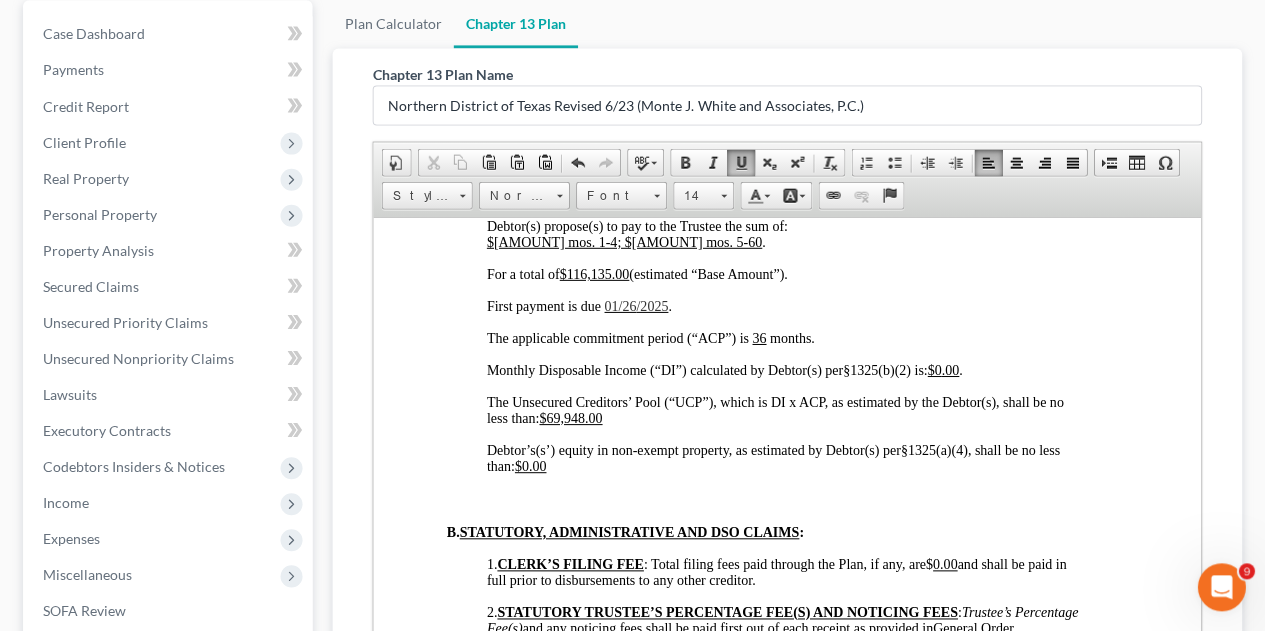 scroll, scrollTop: 1097, scrollLeft: 23, axis: both 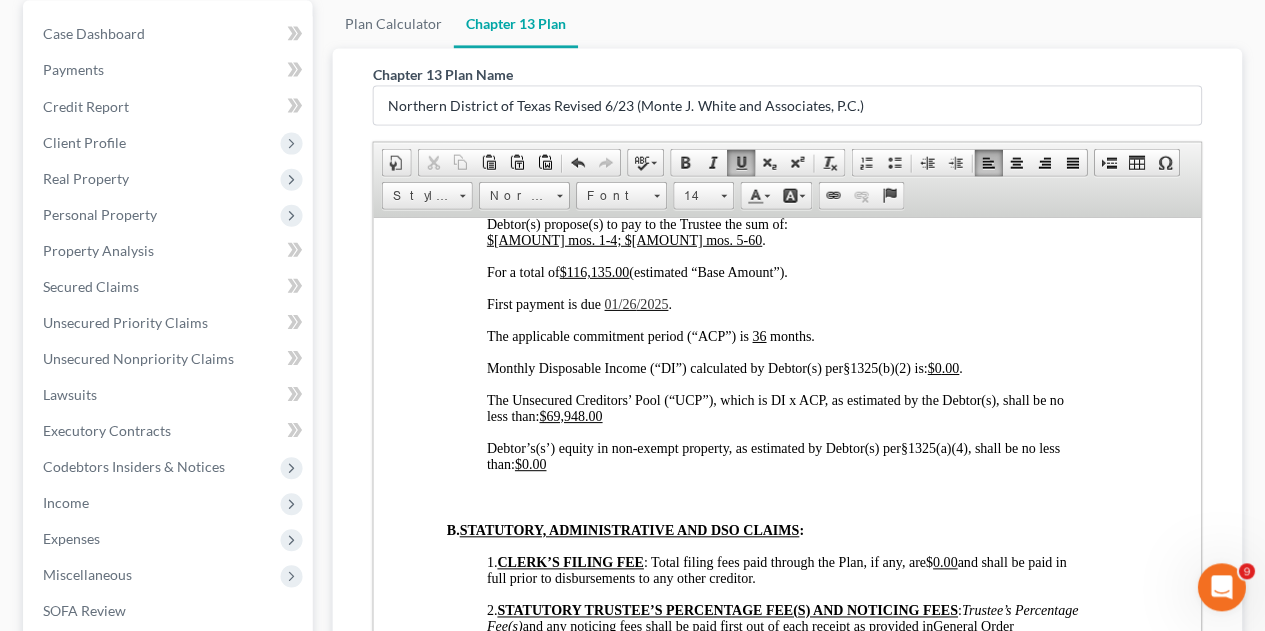 click on "$69,948.00" at bounding box center (570, 415) 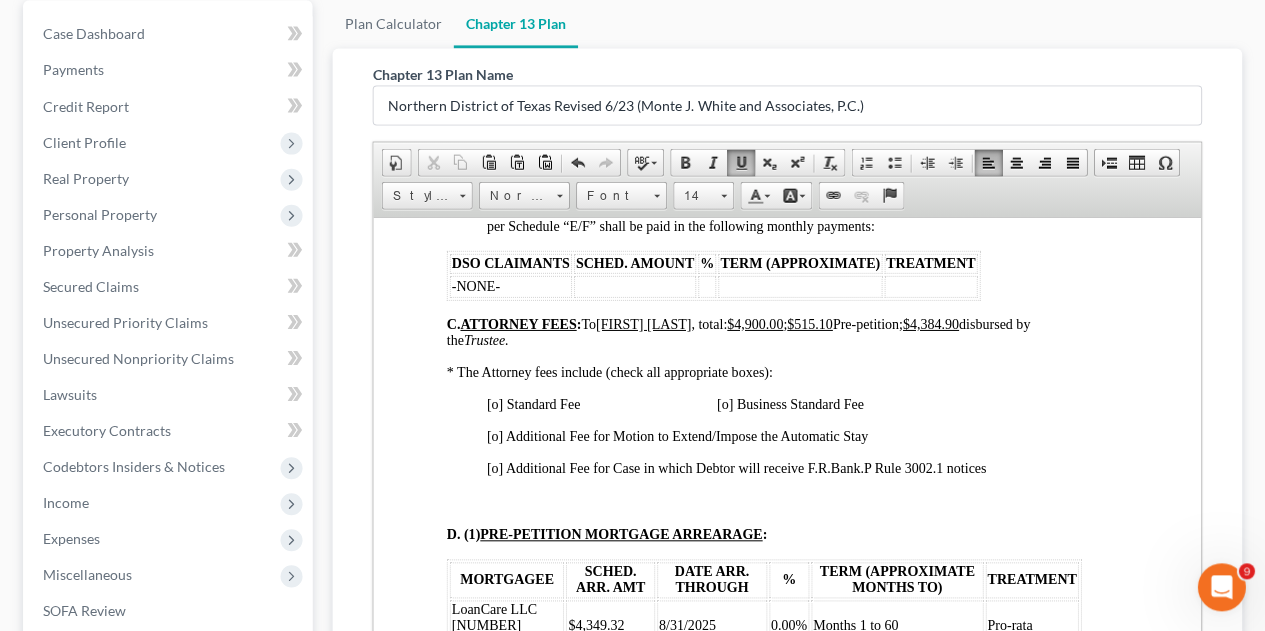 scroll, scrollTop: 1600, scrollLeft: 23, axis: both 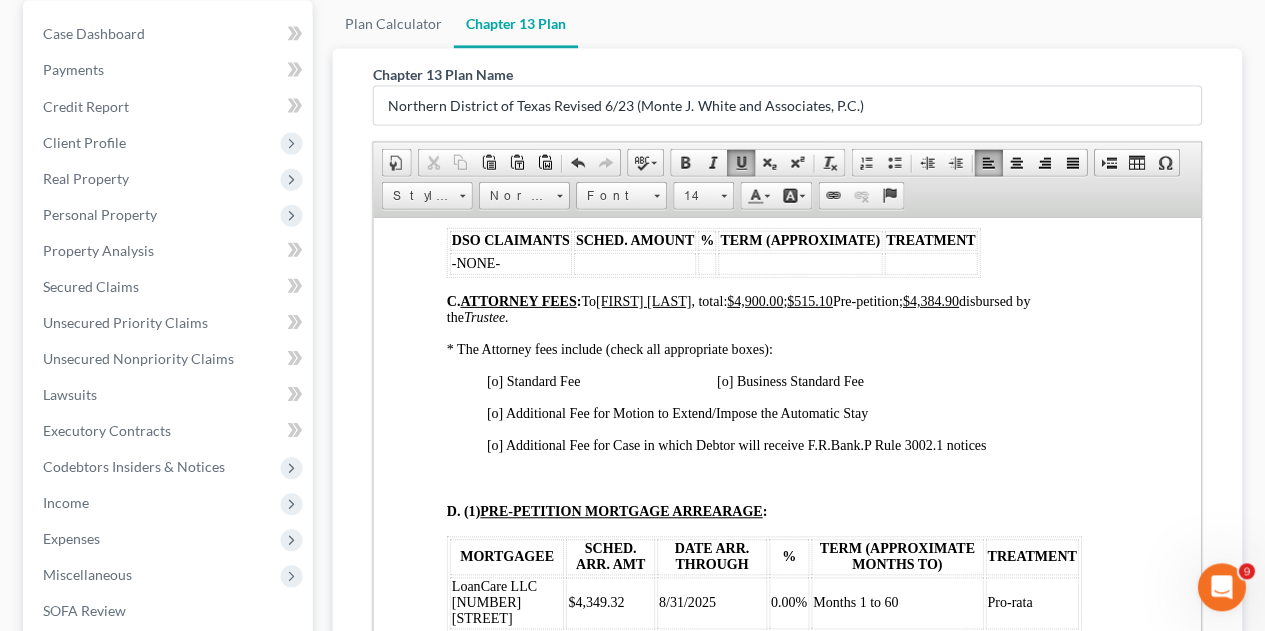 click on "[o] Standard Fee                                       [o] Business Standard Fee" at bounding box center (674, 380) 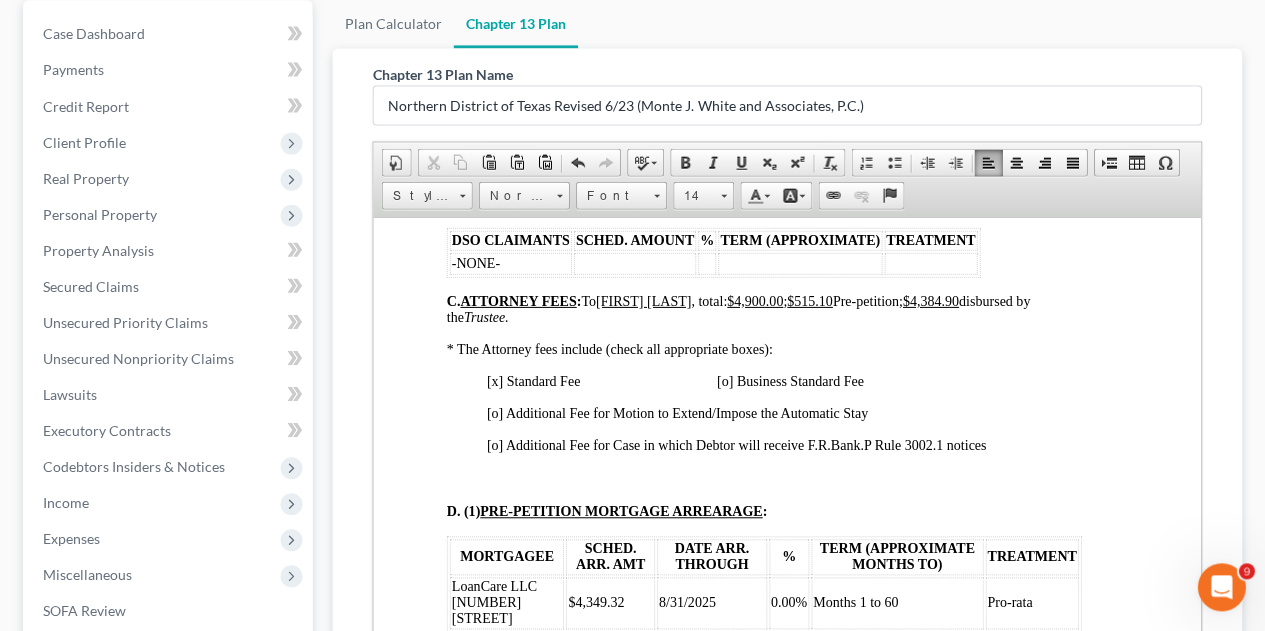 click on "[o] Additional Fee for Motion to Extend/Impose the Automatic Stay" at bounding box center (676, 412) 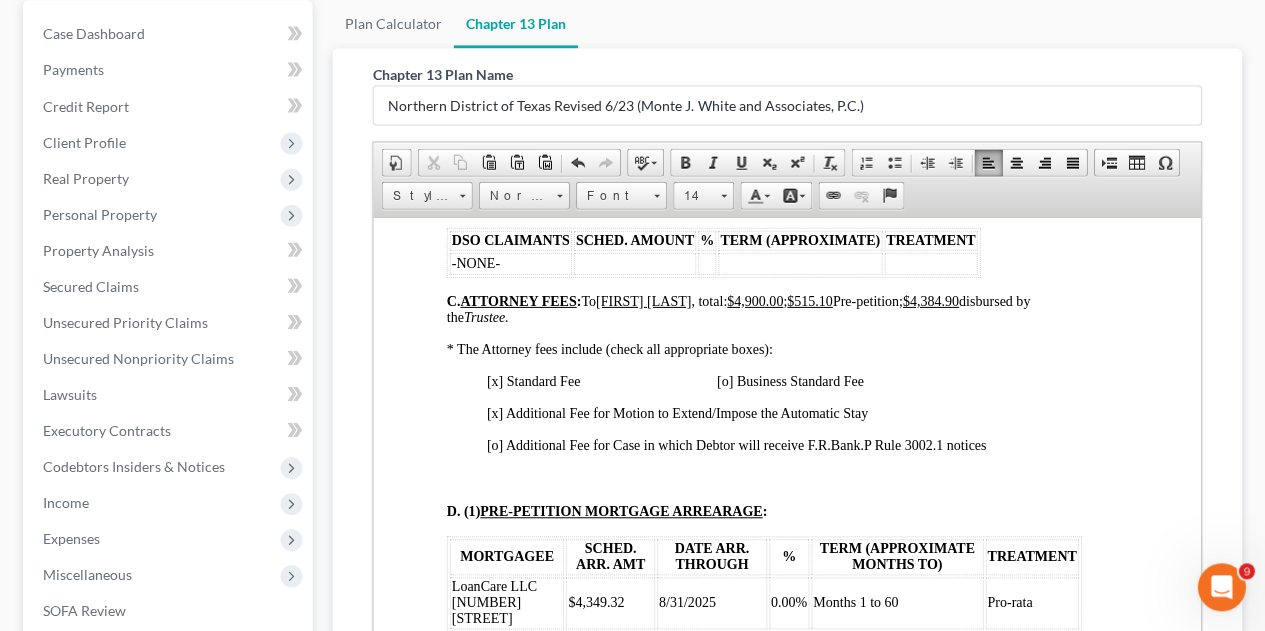 click on "[o] Additional Fee for Case in which Debtor will receive F.R.Bank.P Rule 3002.1 notices" at bounding box center [735, 444] 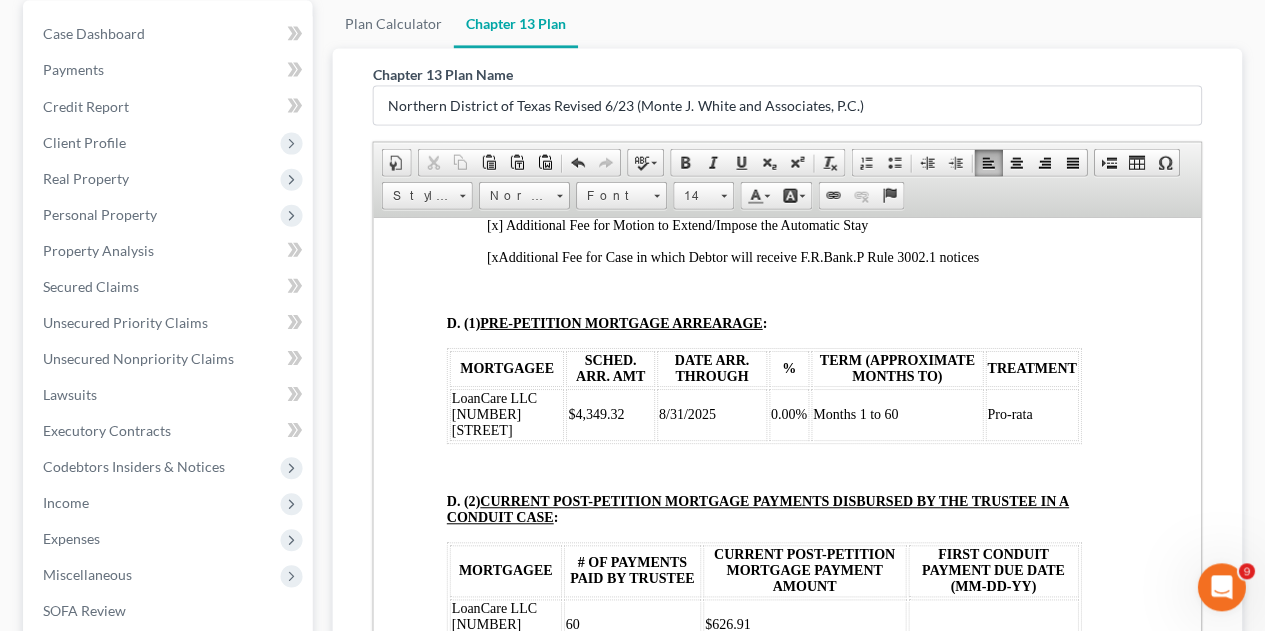 scroll, scrollTop: 1792, scrollLeft: 23, axis: both 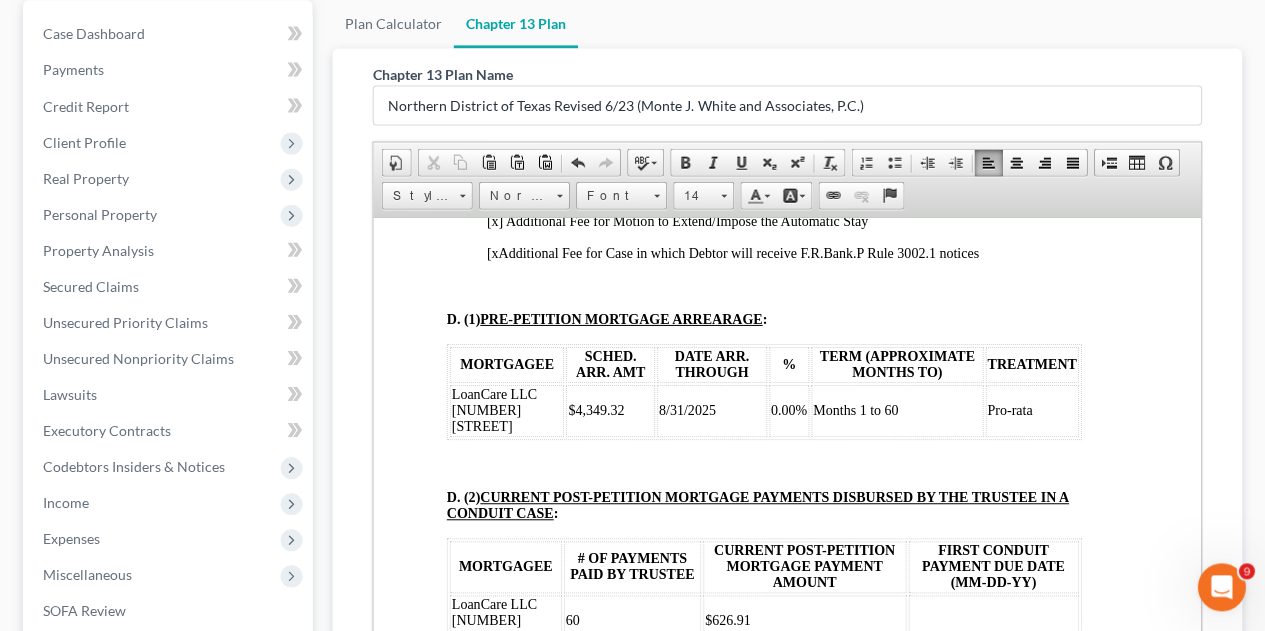 click on "Pro-rata" at bounding box center (1030, 410) 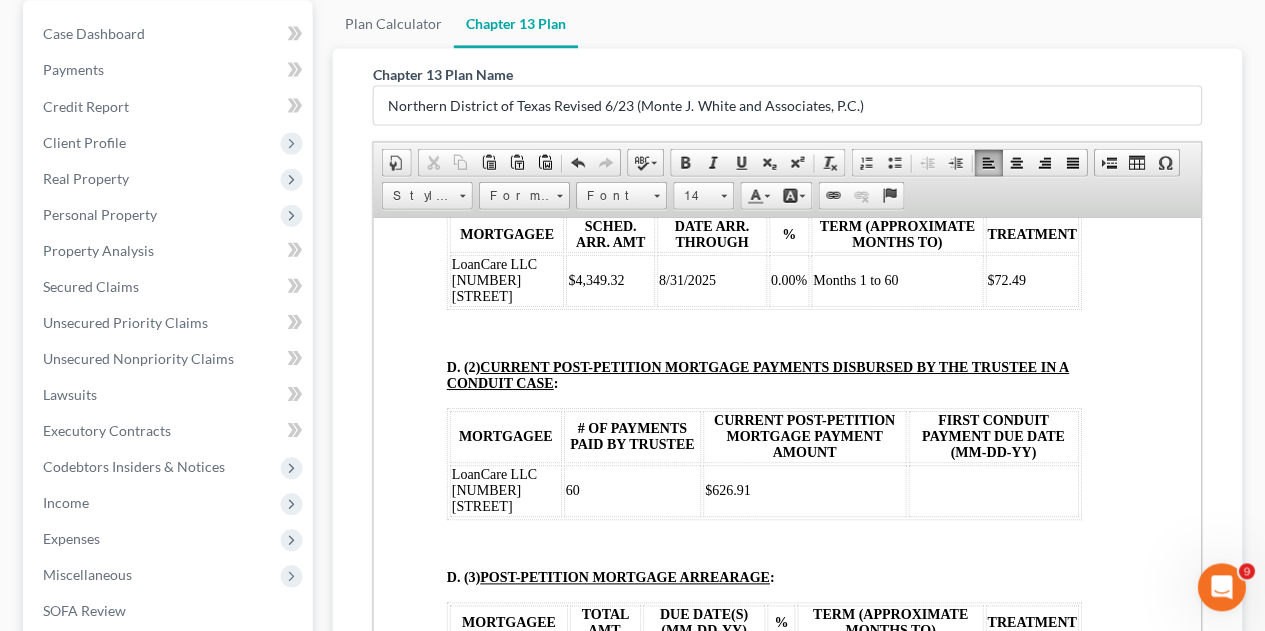 scroll, scrollTop: 1922, scrollLeft: 23, axis: both 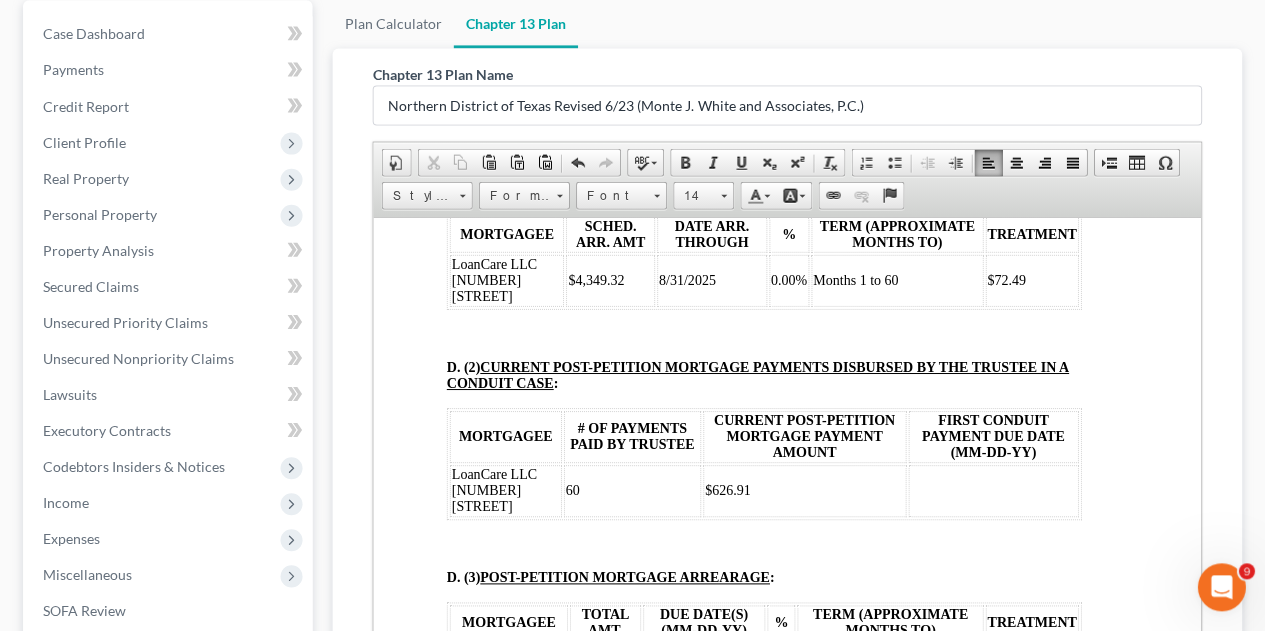 click at bounding box center (992, 490) 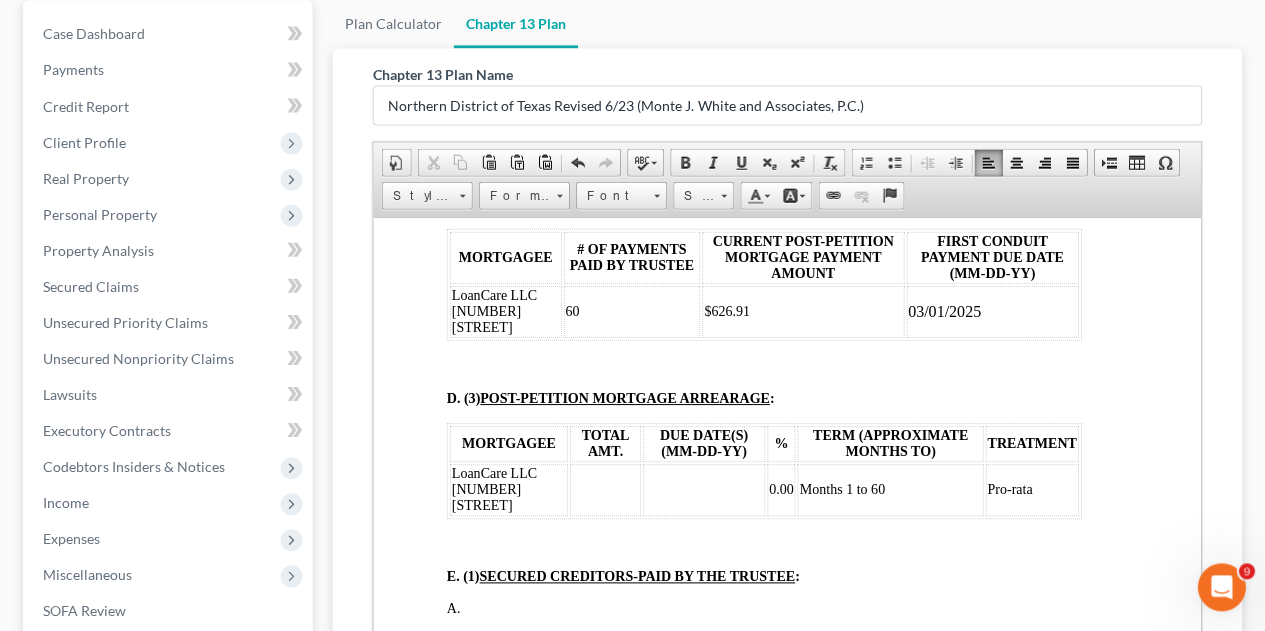 scroll, scrollTop: 2102, scrollLeft: 23, axis: both 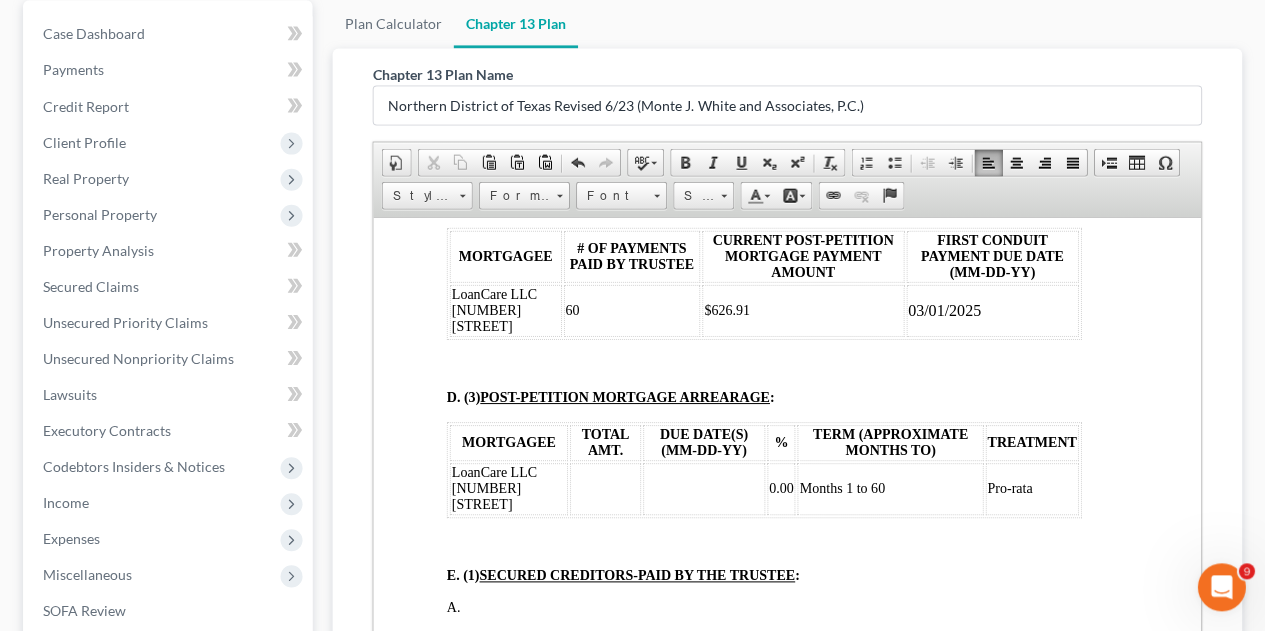 click at bounding box center (604, 488) 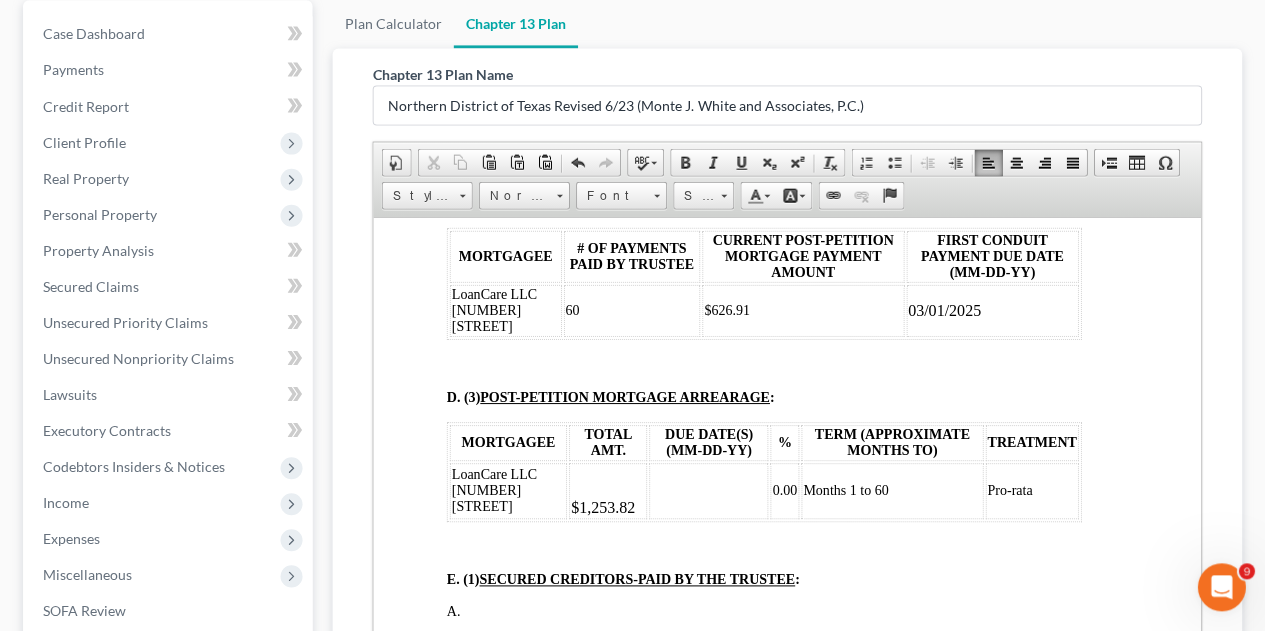 click at bounding box center (707, 490) 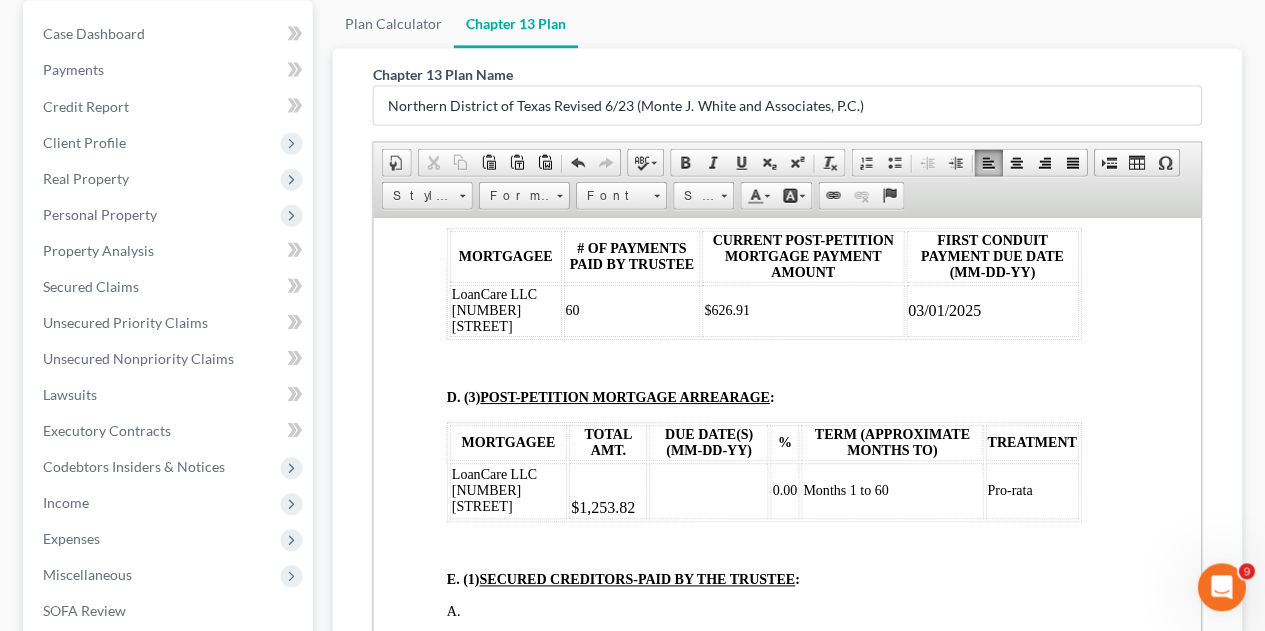click at bounding box center (707, 490) 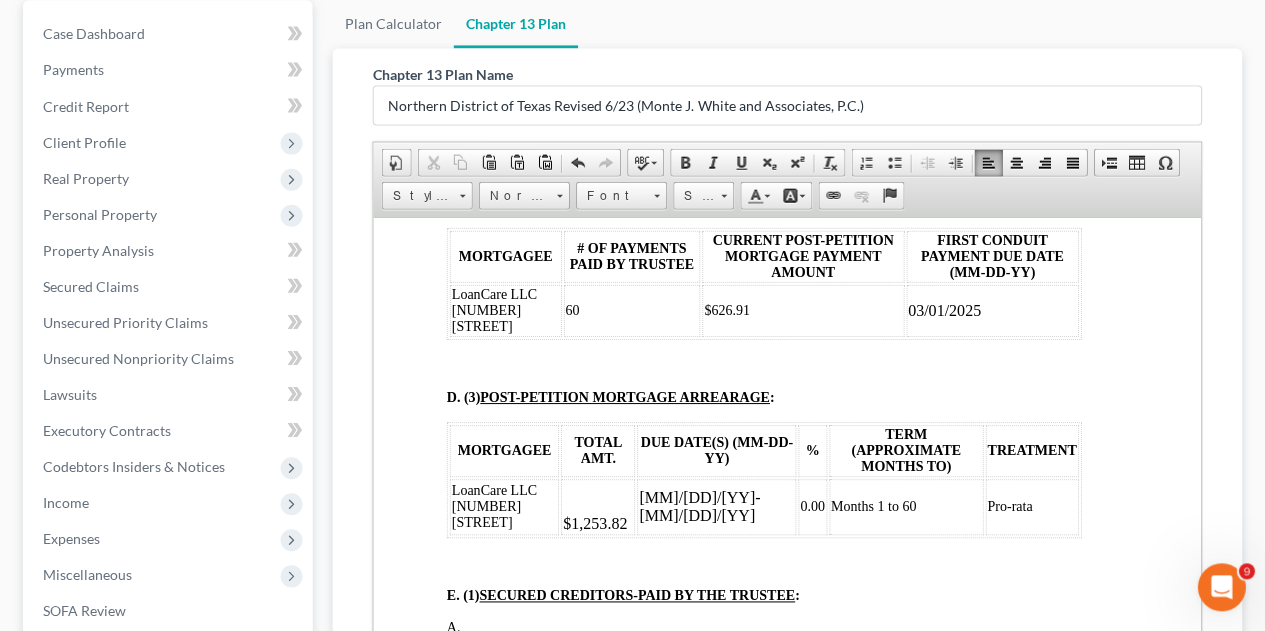 click on "BTXN222 5/21 IN THE UNITED STATES BANKRUPTCY COURT FOR THE NORTHERN DISTRICT OF TEXAS WICHITA FALLS DIV ISION In re: [NAME] [LAST] & [NAME] [LAST] * Case No.: [CASE_NUM] Date: [DATE] * Debtor(s) * Chapter 13 * Last 4 # SSN or TIN: [SSN_PART], [SSN_PART] DEBTOR’S (S’) CHAPTER 13 PLAN (CONTAINING A MOTION FOR VALUATION) DISCLOSURES [x] This Plan does not contain any Nonstandard Provisions . [o] This Plan contains Nonstandard Provisions listed in Section III. [x] This Plan does not limit the amount of a secured claim based on a valuation of the Collateral for the claim. [o] This Plan does limit the amount of a secured claim based on a valuation of the Collateral for the claim. This Plan does not avoid a security interest or lien. Language in italicized type in this Plan" at bounding box center [763, 4820] 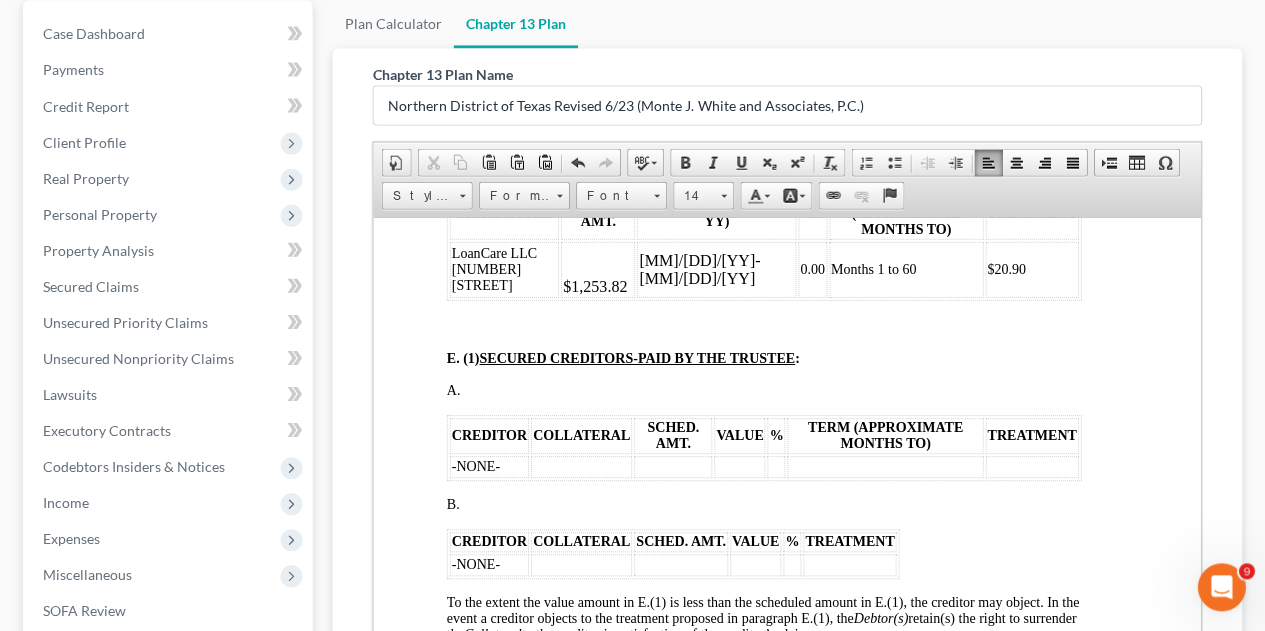 scroll, scrollTop: 2340, scrollLeft: 23, axis: both 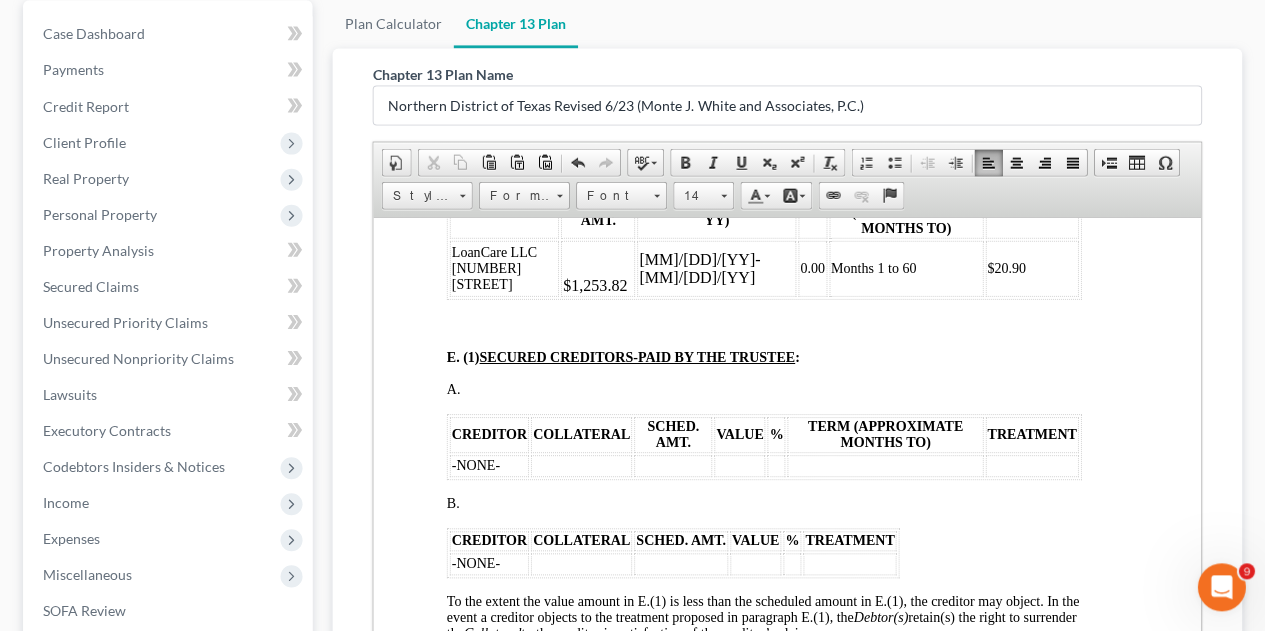 click on "-NONE-" at bounding box center (488, 465) 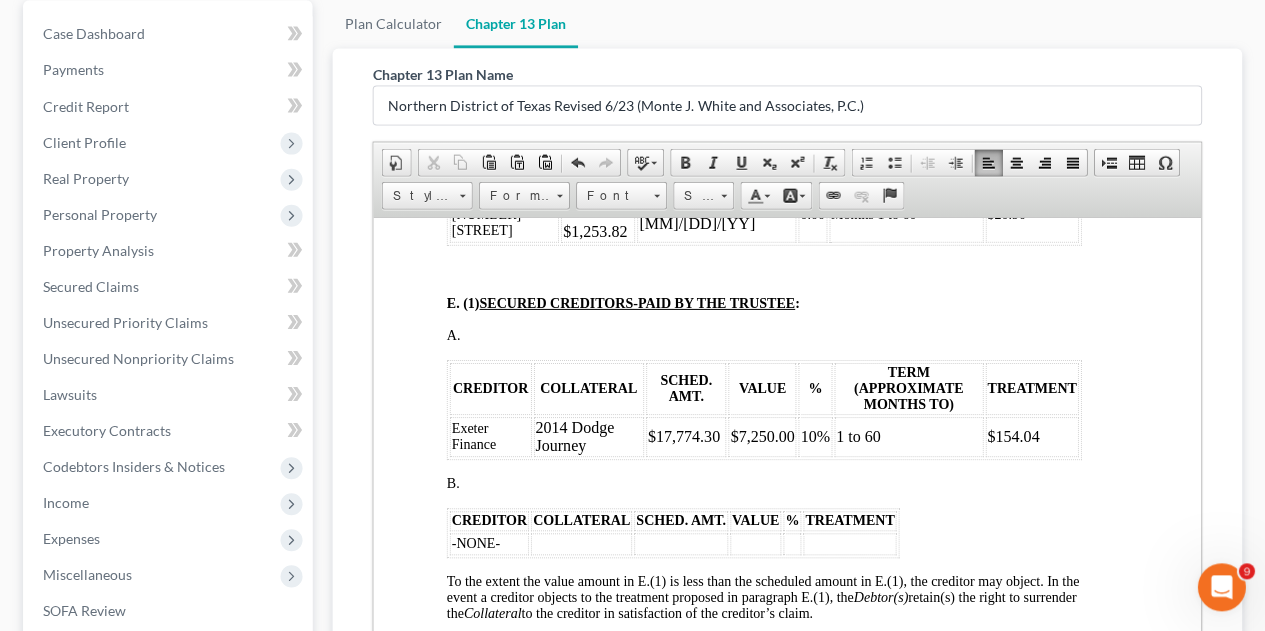 scroll, scrollTop: 2396, scrollLeft: 23, axis: both 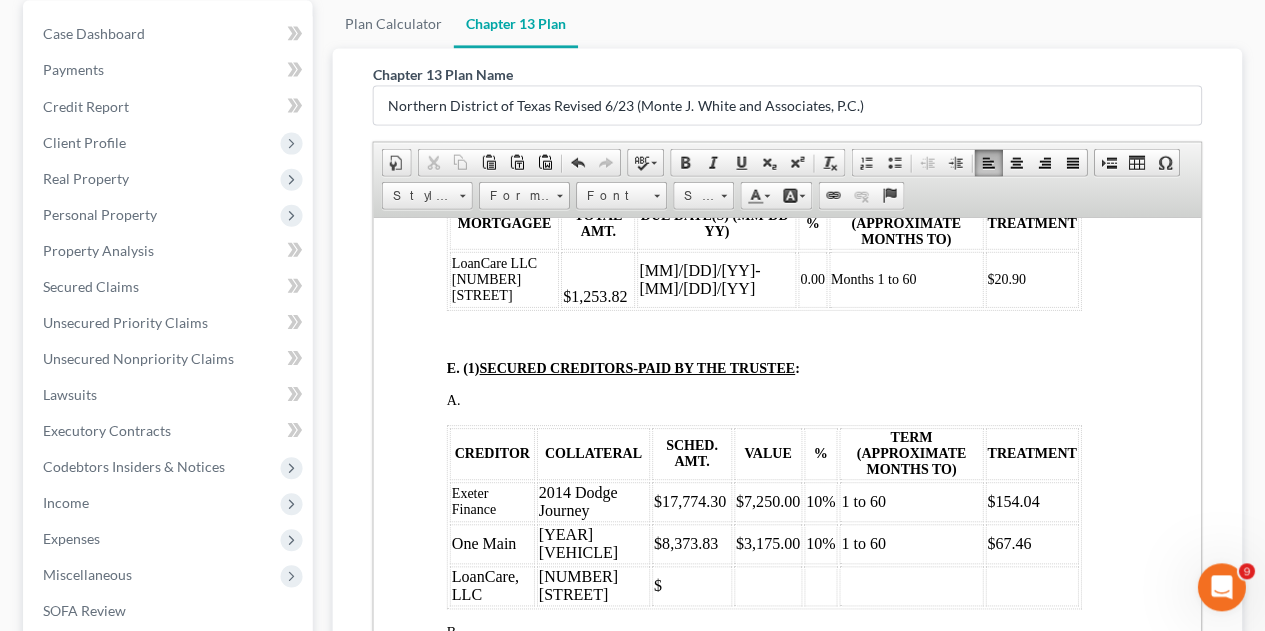 click on "$20.90" at bounding box center [1030, 279] 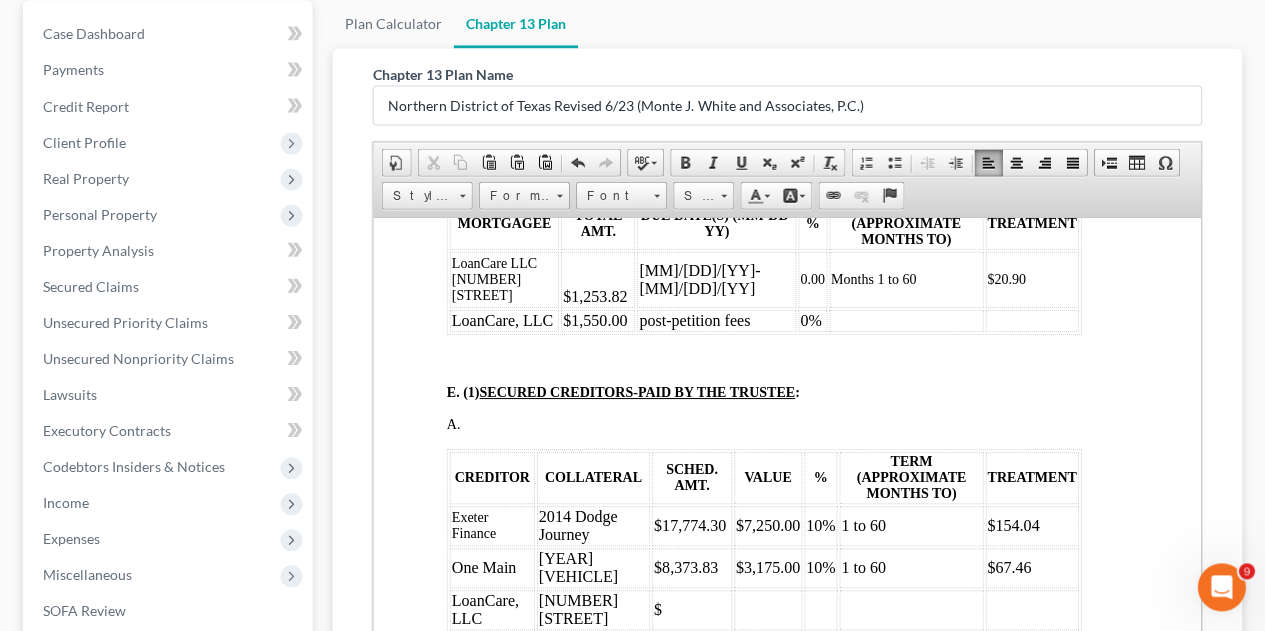 click on "0.00" at bounding box center [811, 279] 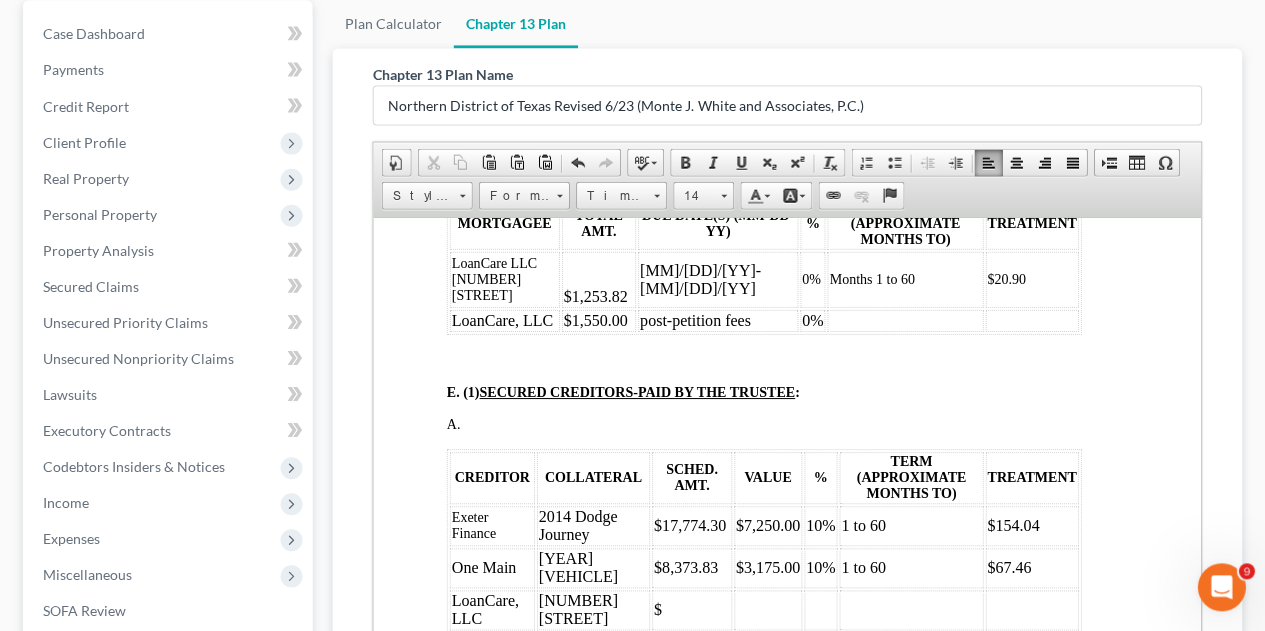 click at bounding box center (904, 320) 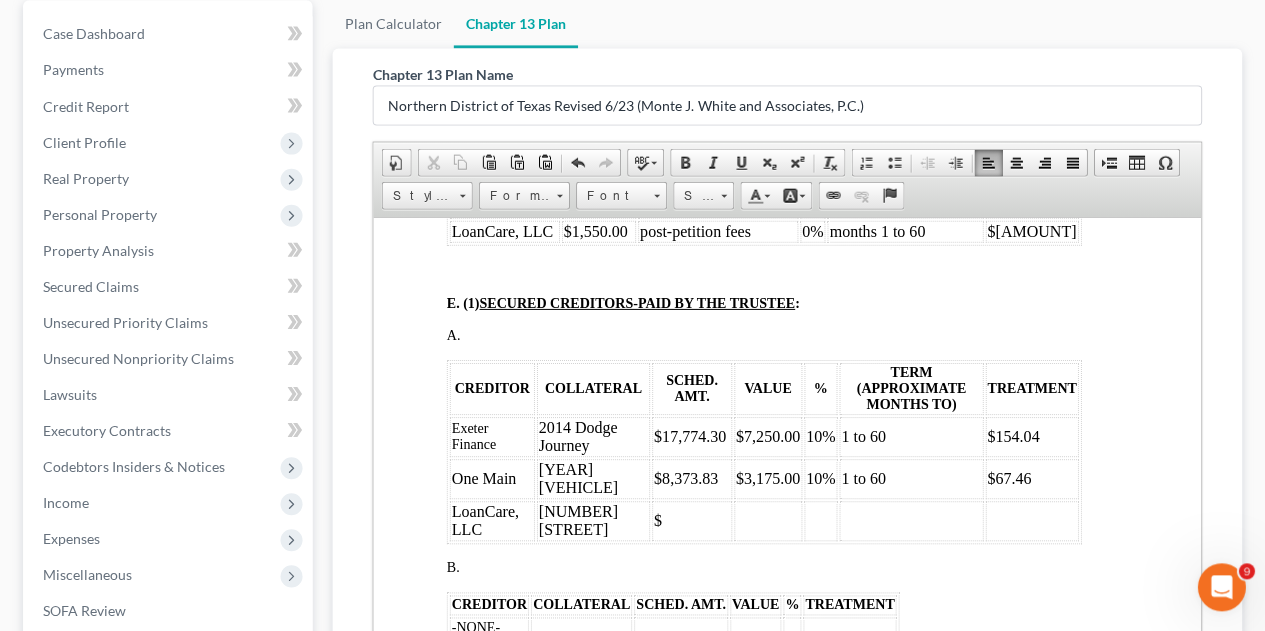 scroll, scrollTop: 2436, scrollLeft: 23, axis: both 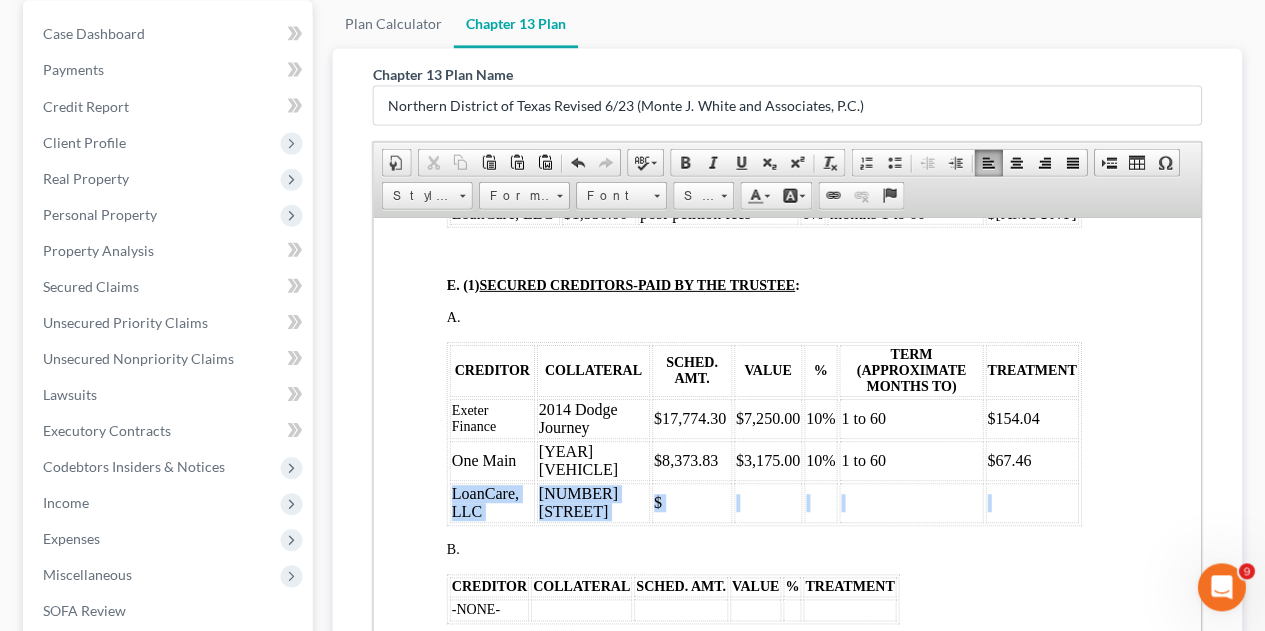 drag, startPoint x: 448, startPoint y: 503, endPoint x: 1015, endPoint y: 515, distance: 567.12695 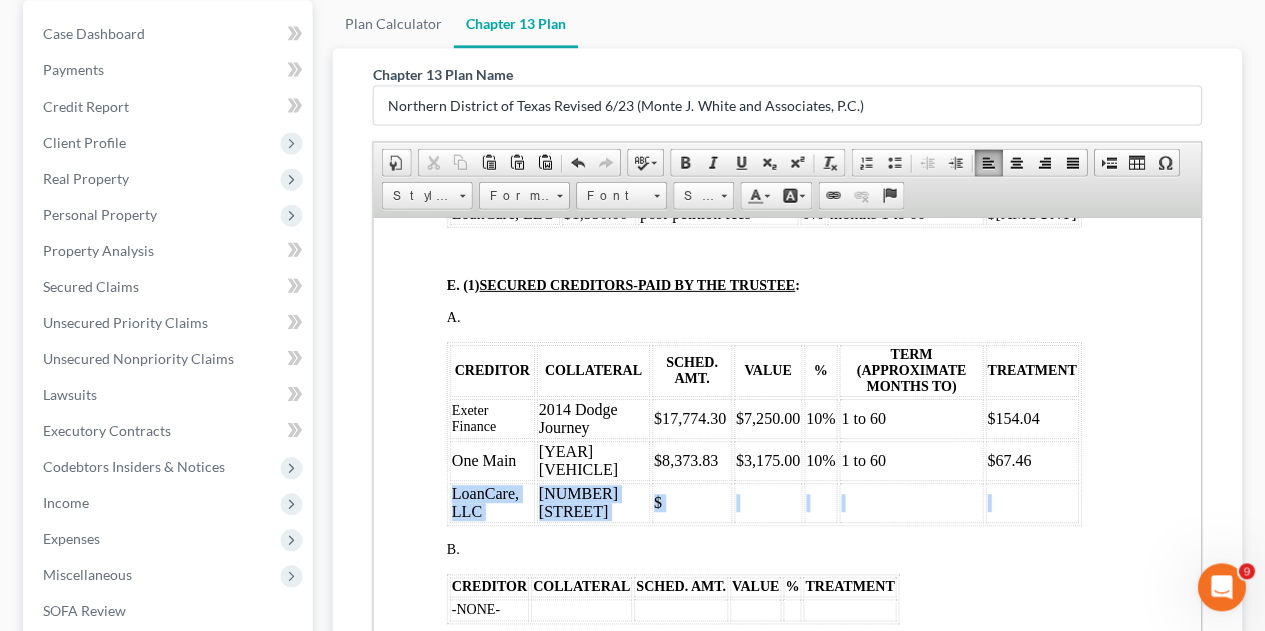 click on "[COMPANY NAME] [NUMBER] [STREET] $" at bounding box center (763, 502) 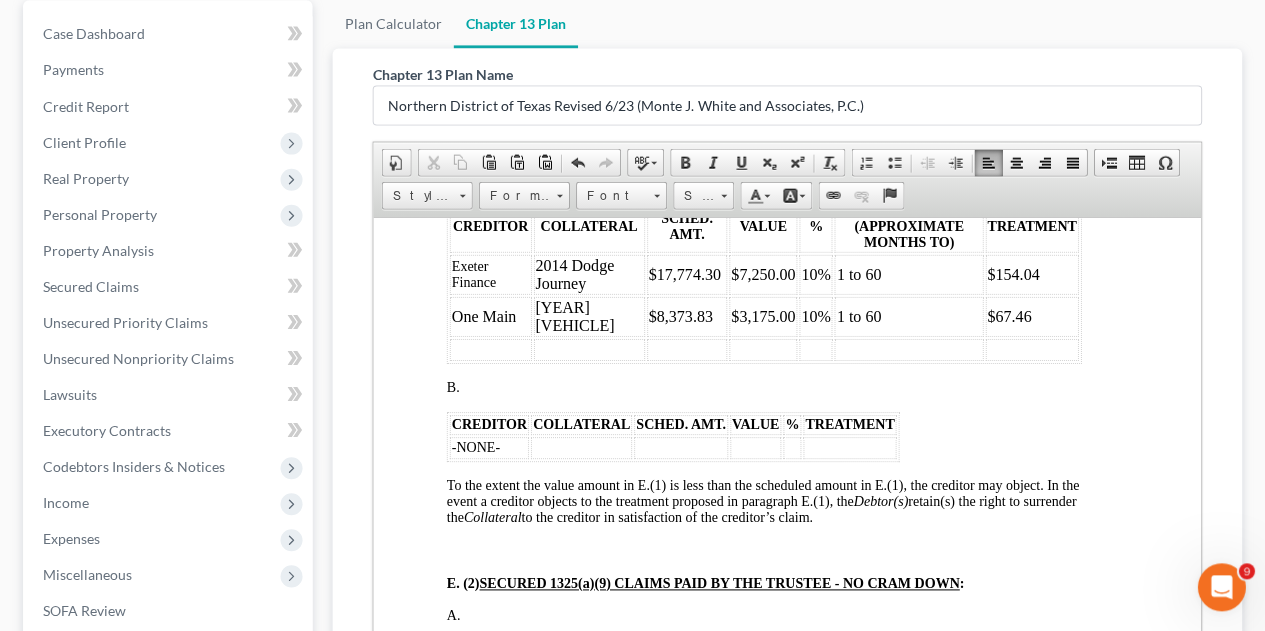 scroll, scrollTop: 2589, scrollLeft: 23, axis: both 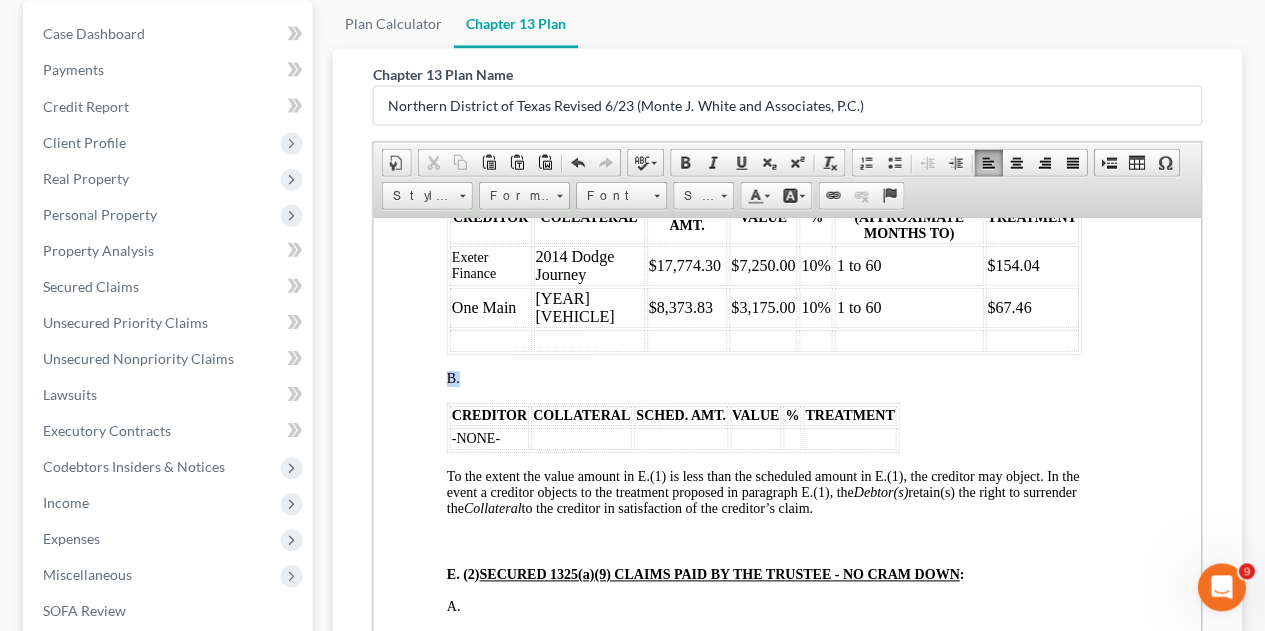 drag, startPoint x: 447, startPoint y: 387, endPoint x: 911, endPoint y: 424, distance: 465.47287 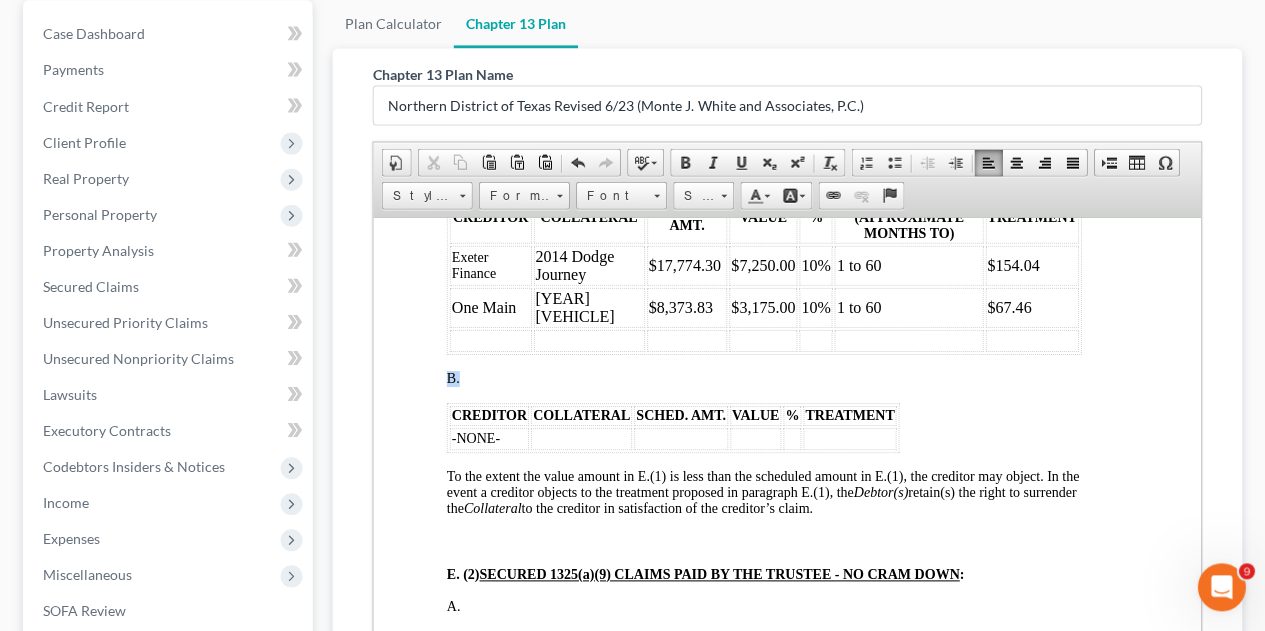 click on "B.  CREDITOR COLLATERAL SCHED. AMT. VALUE % TREATMENT -NONE- To the extent the value amount in E.(1) is less than the scheduled amount in E.(1), the creditor may object. In the event a creditor objects to the treatment proposed in paragraph E.(1), the  Debtor(s)  retain(s) the right to surrender the  Collateral  to the creditor in satisfaction of the creditor’s claim.  E. (2)  SECURED 1325(a)(9) CLAIMS PAID BY THE TRUSTEE - NO CRAM DOWN : A. CREDITOR COLLATERAL SCHED. AMT. % TERM (APPROXIMATE MONTHS TO) TREATMENT -NONE- B.  CREDITOR COLLATERAL SCHED. AMT. VALUE % TREATMENT -NONE- The valuation of Collateral set out in E.(1) and the interest rate to be paid on the above scheduled claims in E.(1) and E.(2) will be finally determined at confirmation. The allowed claim amount will be determined based on a timely filed proof of claim and the Trustee’s Recommendation Concerning Claims (“TRCC”) or by an order on an objection to claim. F.  SECURED CREDITORS - COLLATERAL TO BE SURRENDERED : CREDITOR :" at bounding box center [763, 914] 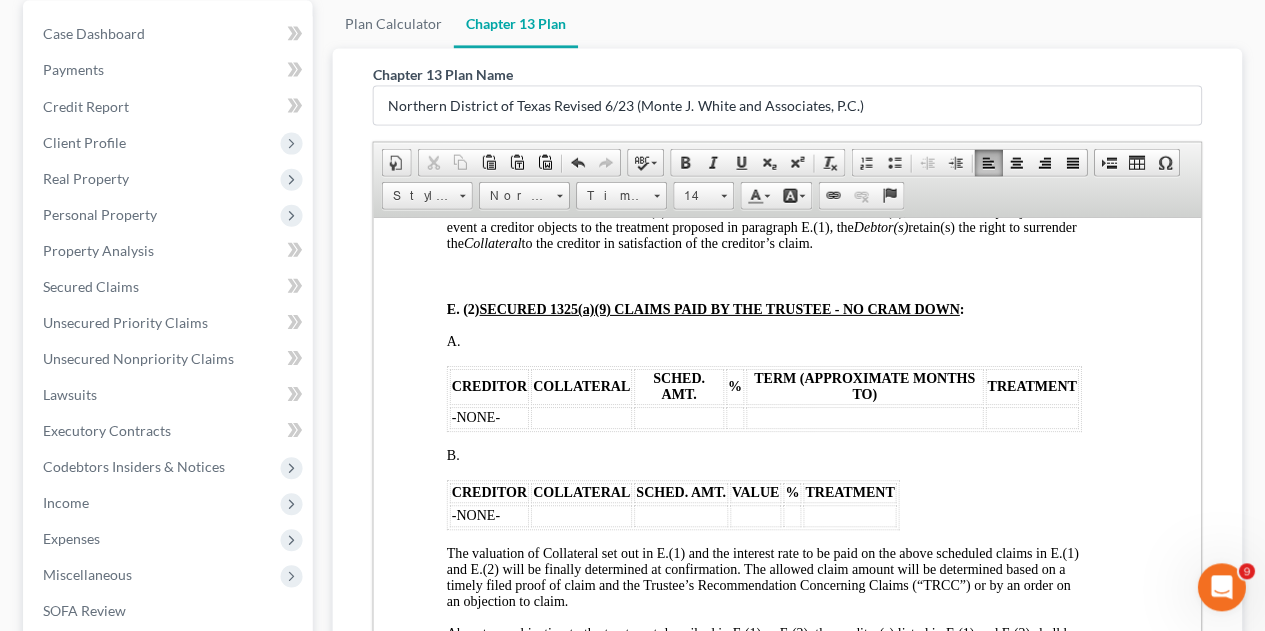 scroll, scrollTop: 2770, scrollLeft: 23, axis: both 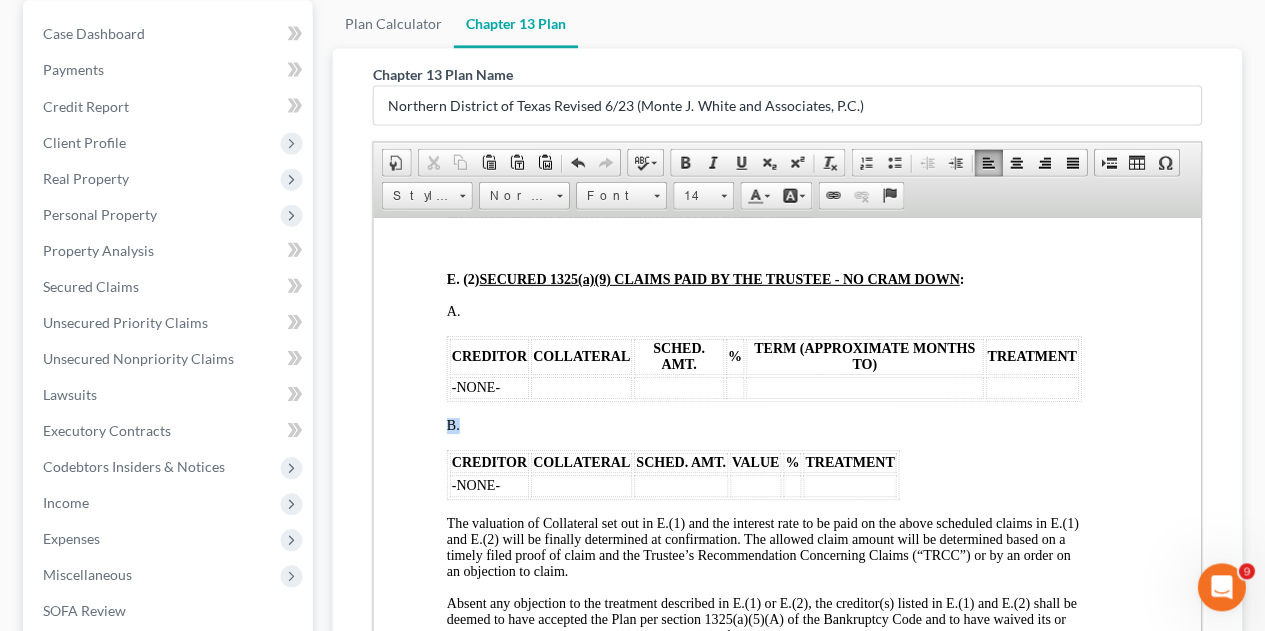 drag, startPoint x: 439, startPoint y: 436, endPoint x: 896, endPoint y: 461, distance: 457.6833 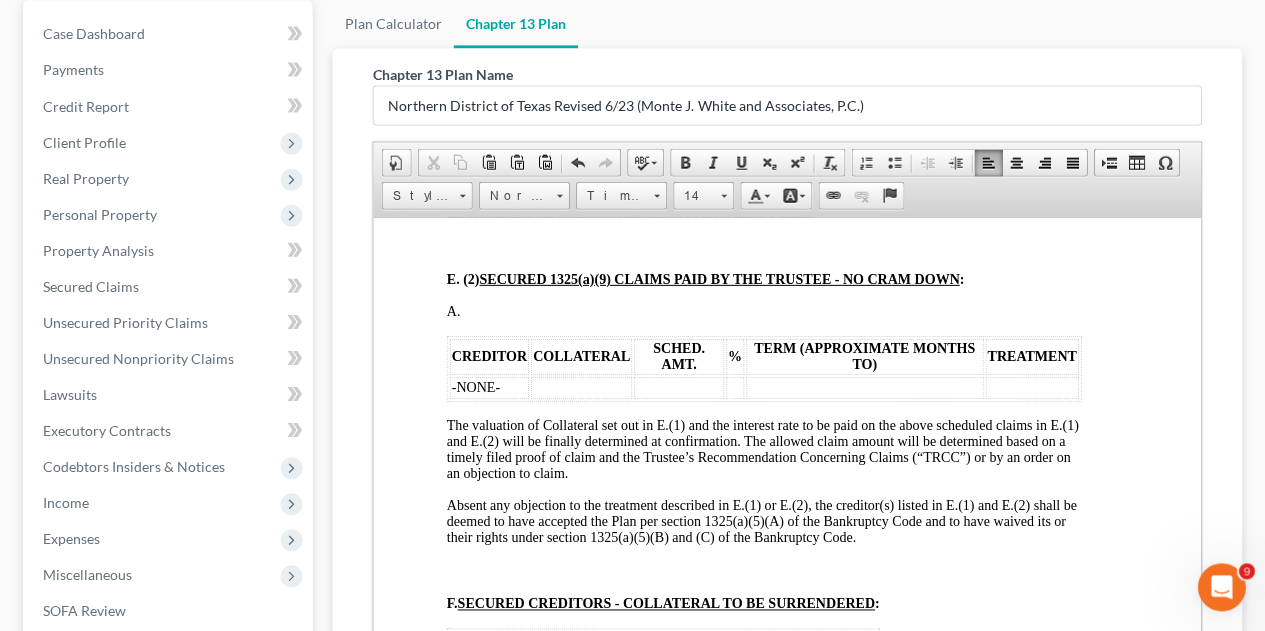 click at bounding box center [763, 246] 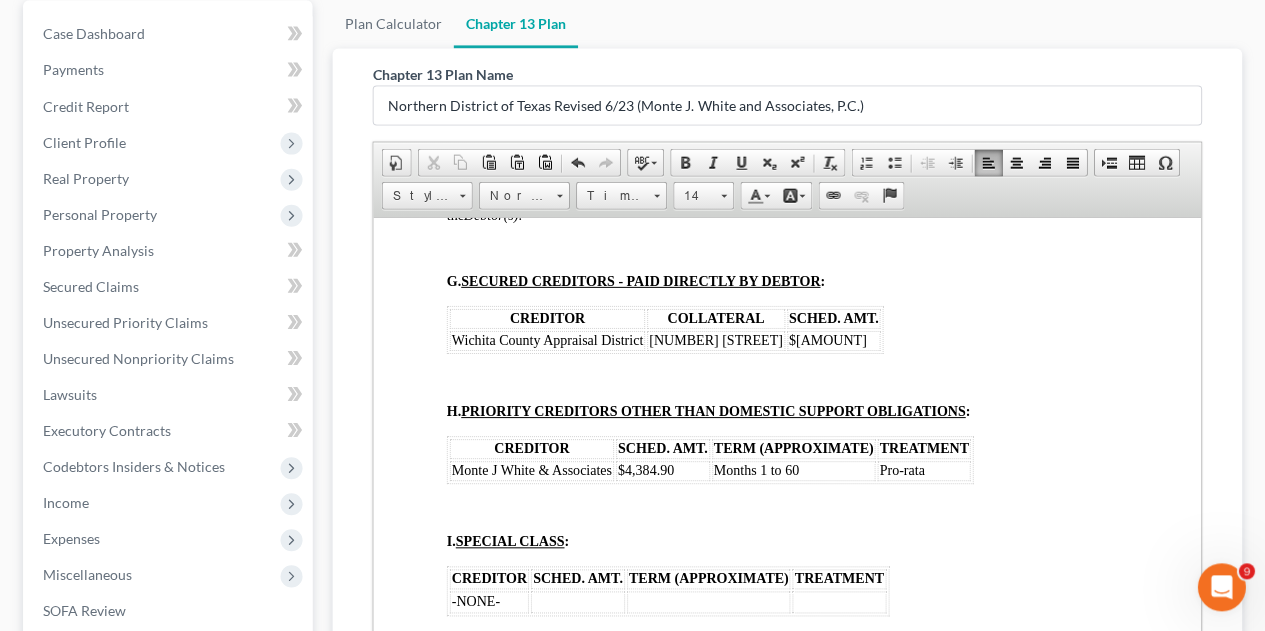 scroll, scrollTop: 3452, scrollLeft: 23, axis: both 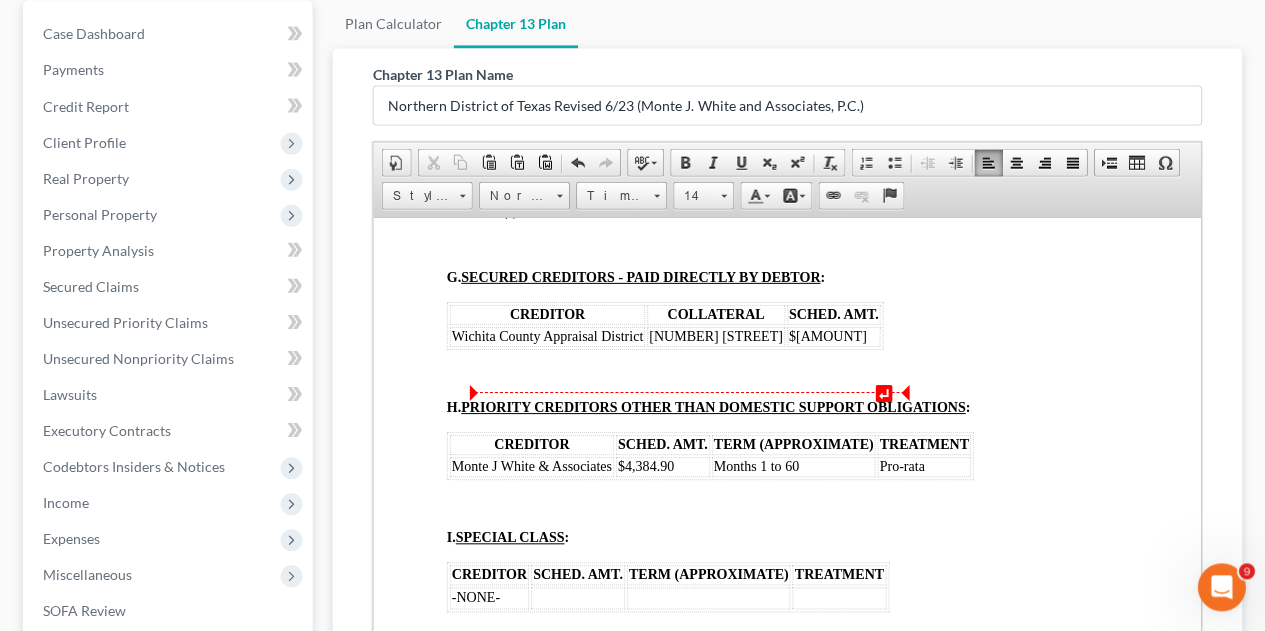 click on "$[AMOUNT]" at bounding box center [833, 336] 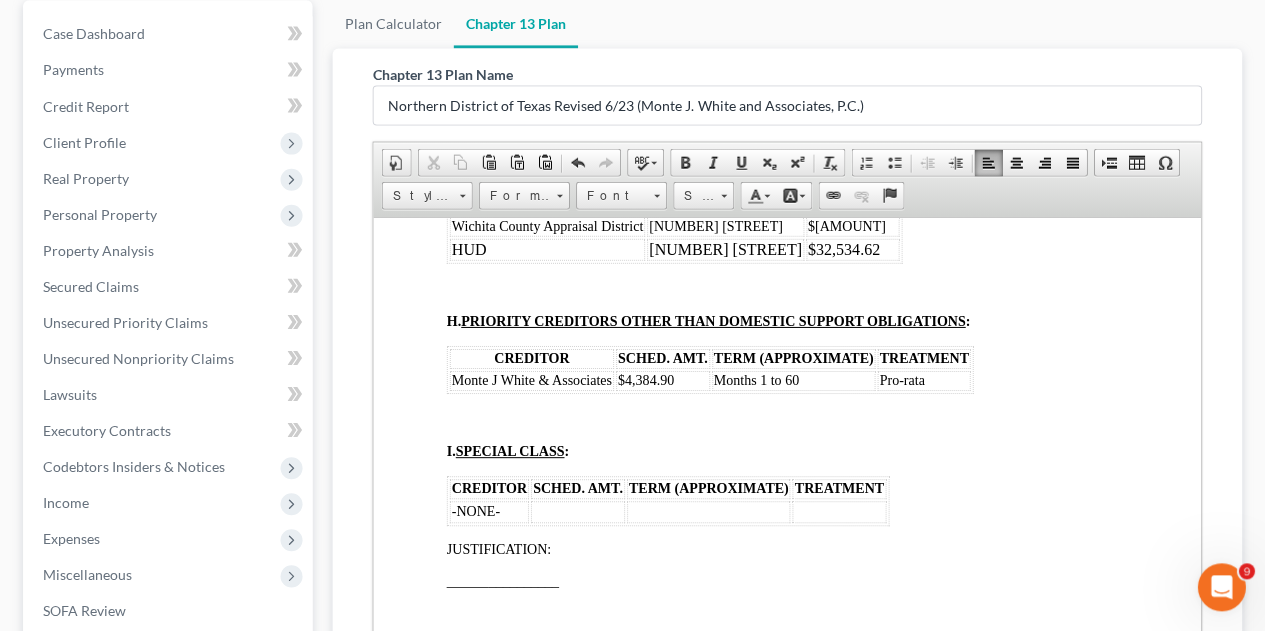 scroll, scrollTop: 3570, scrollLeft: 23, axis: both 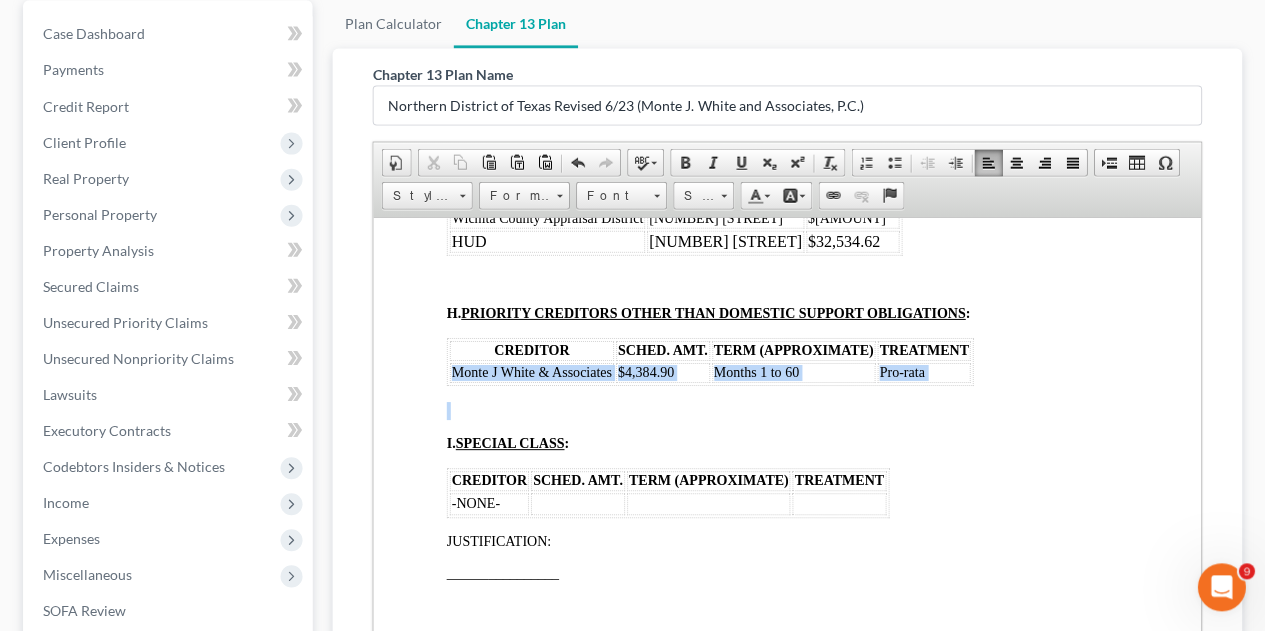drag, startPoint x: 449, startPoint y: 410, endPoint x: 934, endPoint y: 428, distance: 485.3339 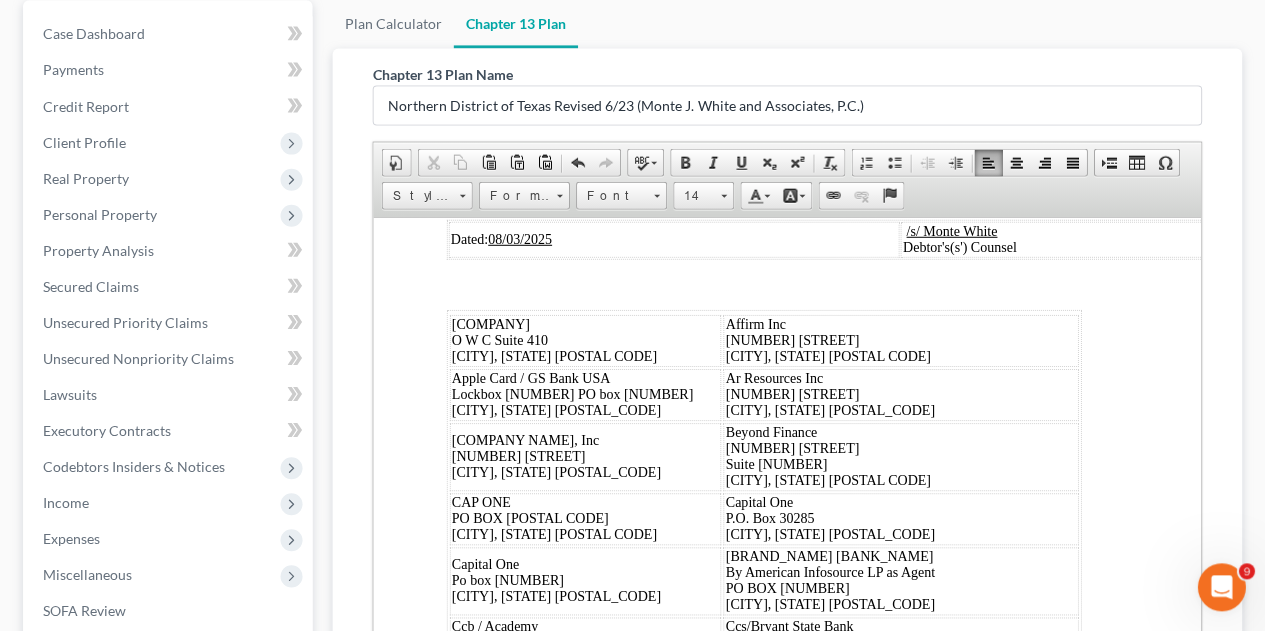 scroll, scrollTop: 11505, scrollLeft: 23, axis: both 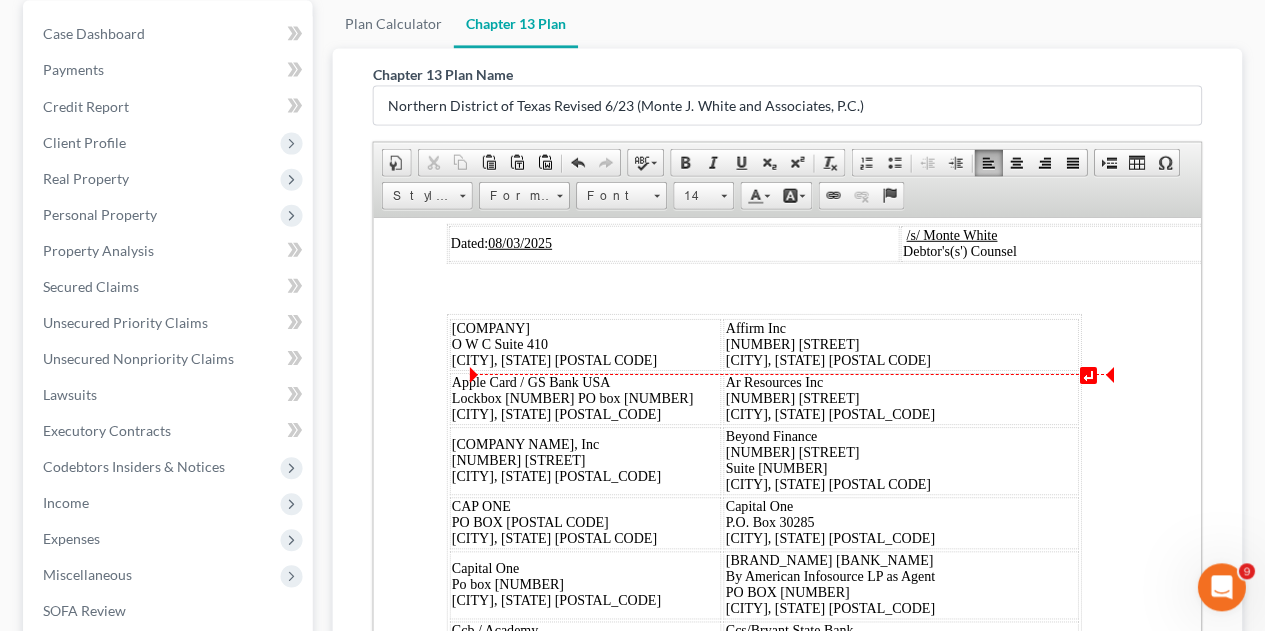 click on "__" at bounding box center (518, 162) 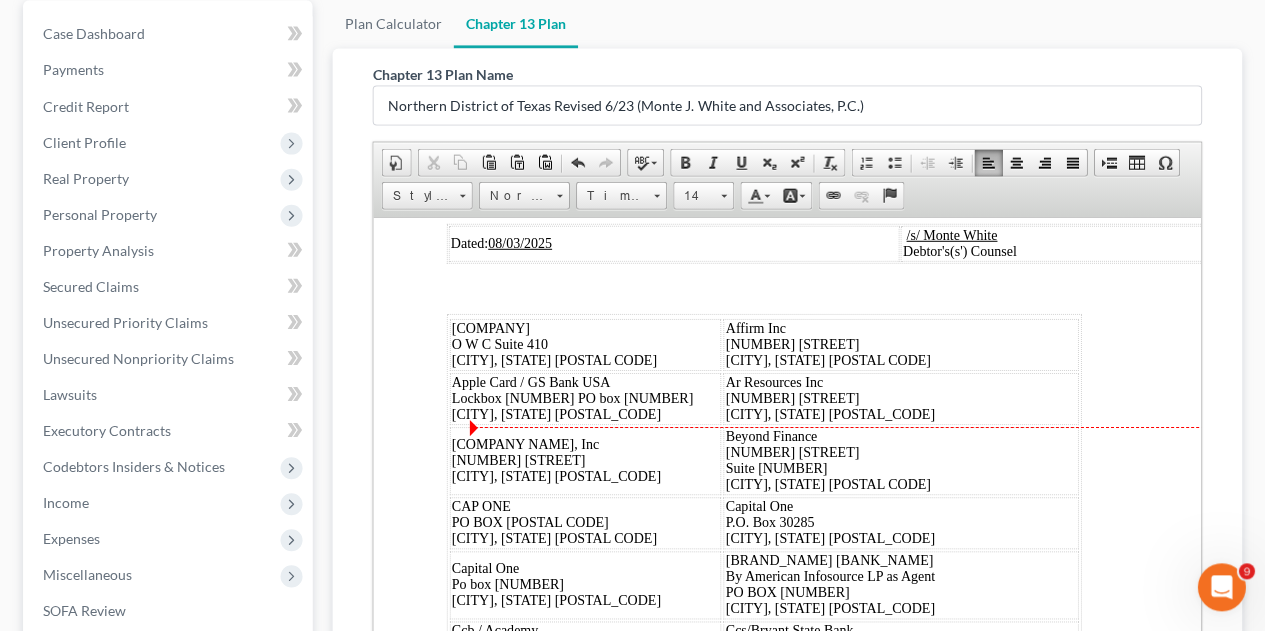 click on "08/03/2025" at bounding box center [519, 242] 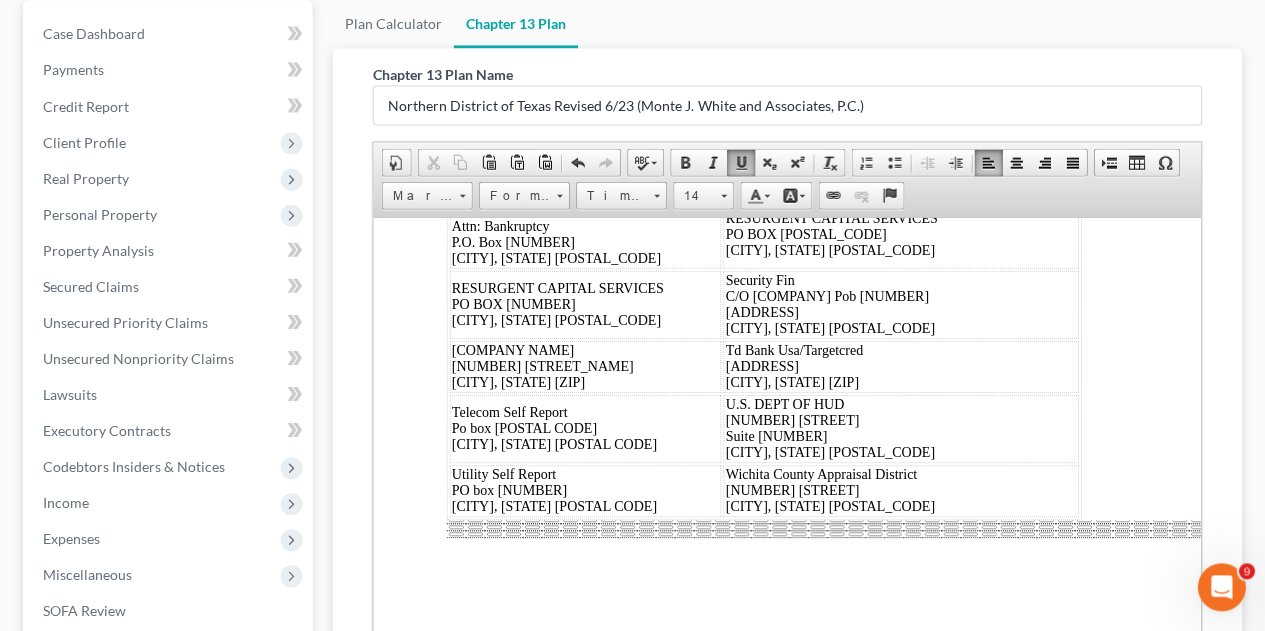 scroll, scrollTop: 13055, scrollLeft: 23, axis: both 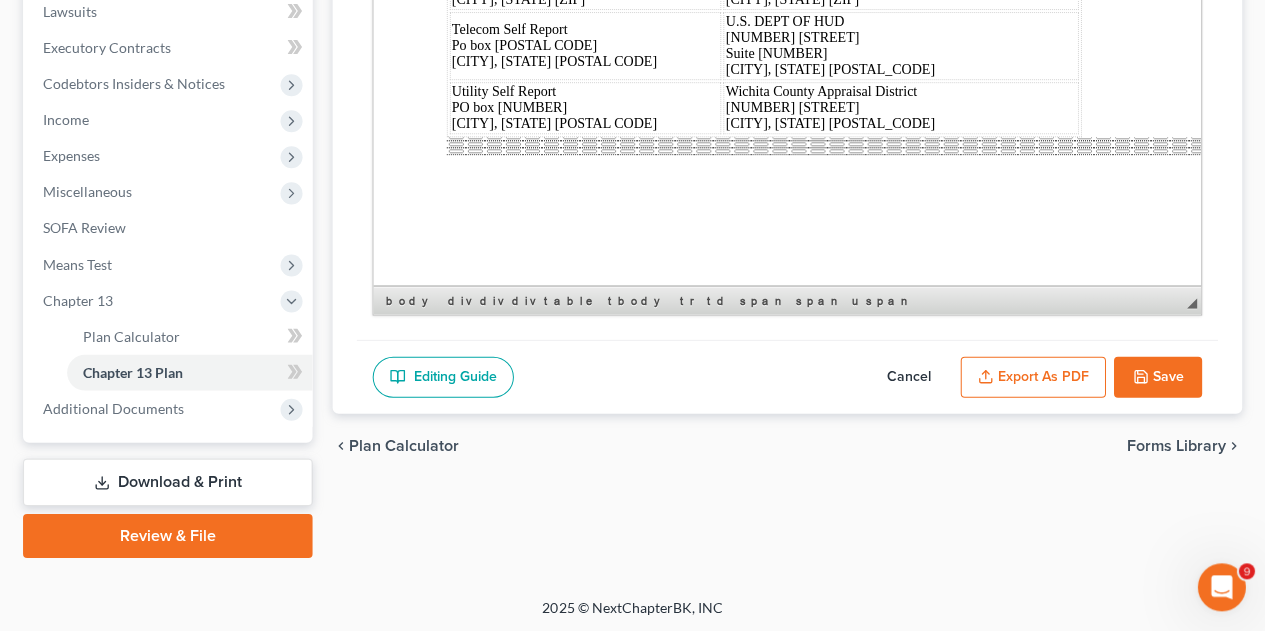 click on "Cancel" at bounding box center (908, 378) 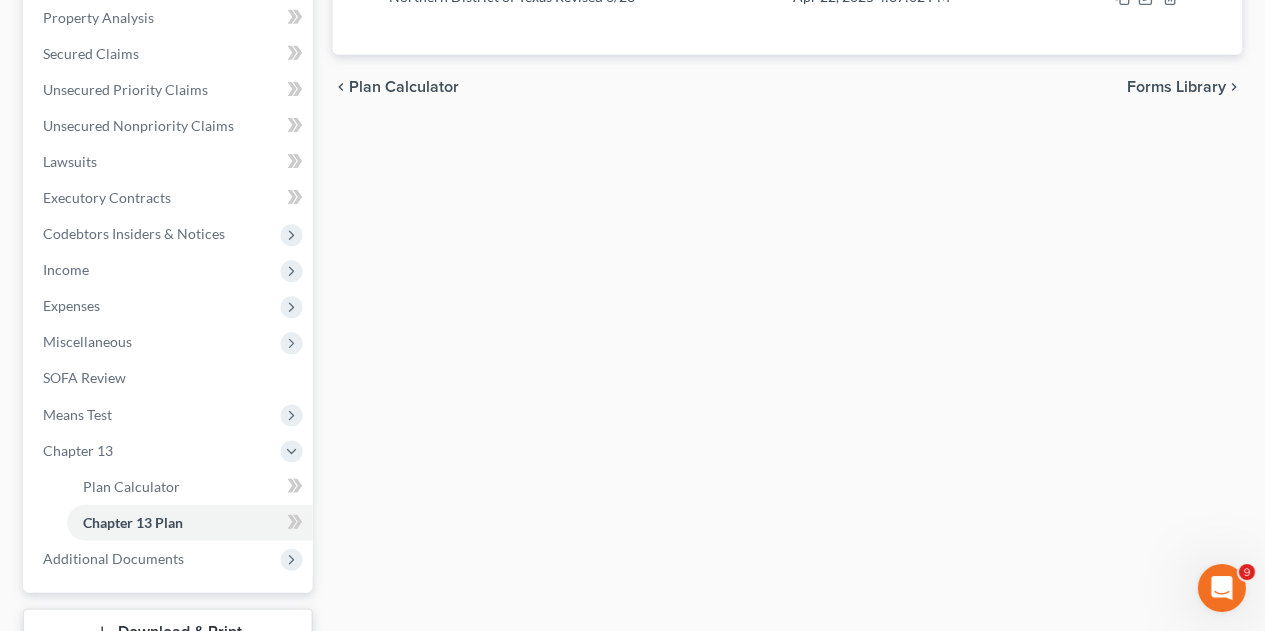 scroll, scrollTop: 422, scrollLeft: 0, axis: vertical 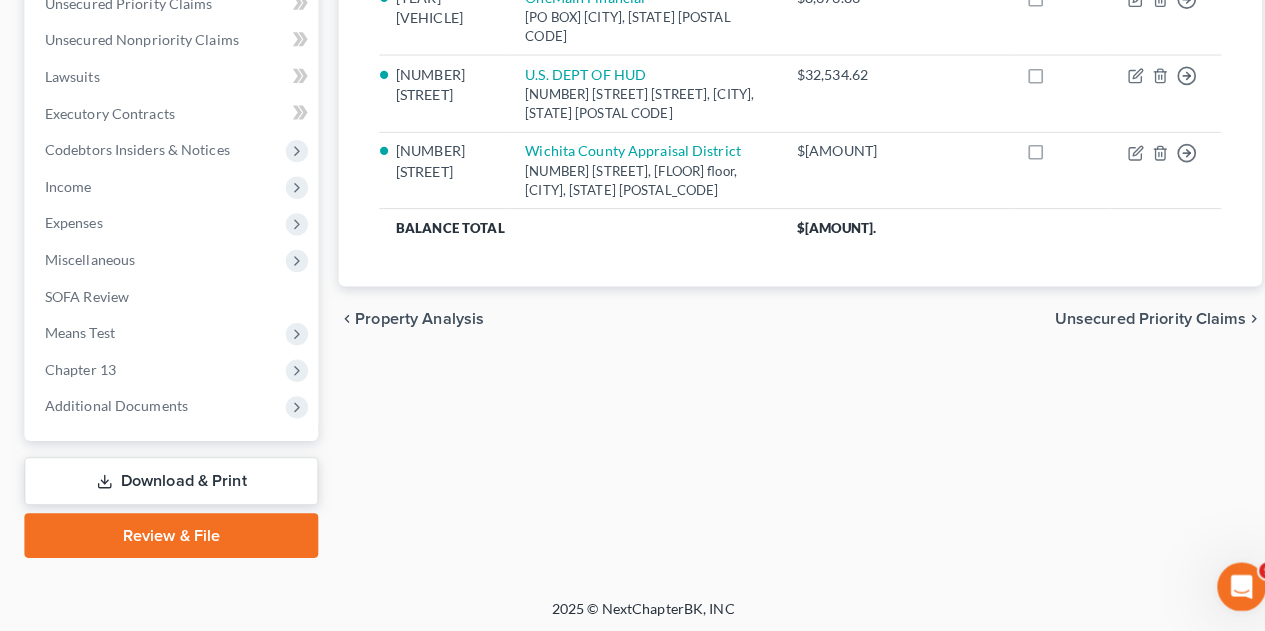 select on "1" 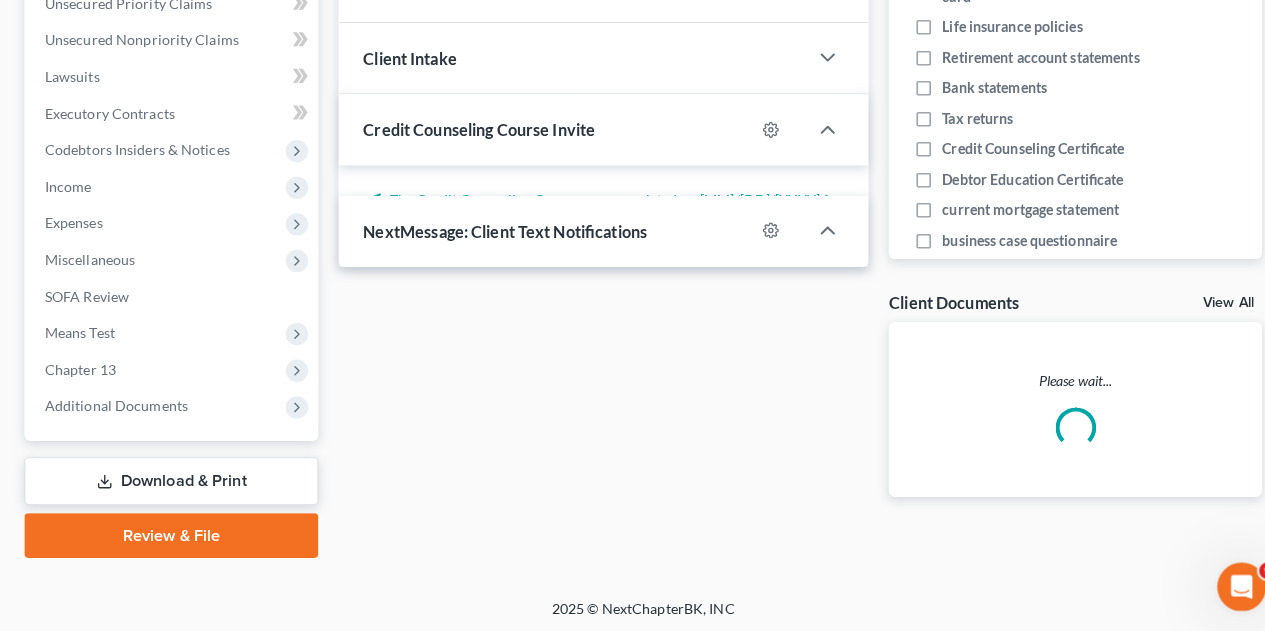 scroll, scrollTop: 0, scrollLeft: 0, axis: both 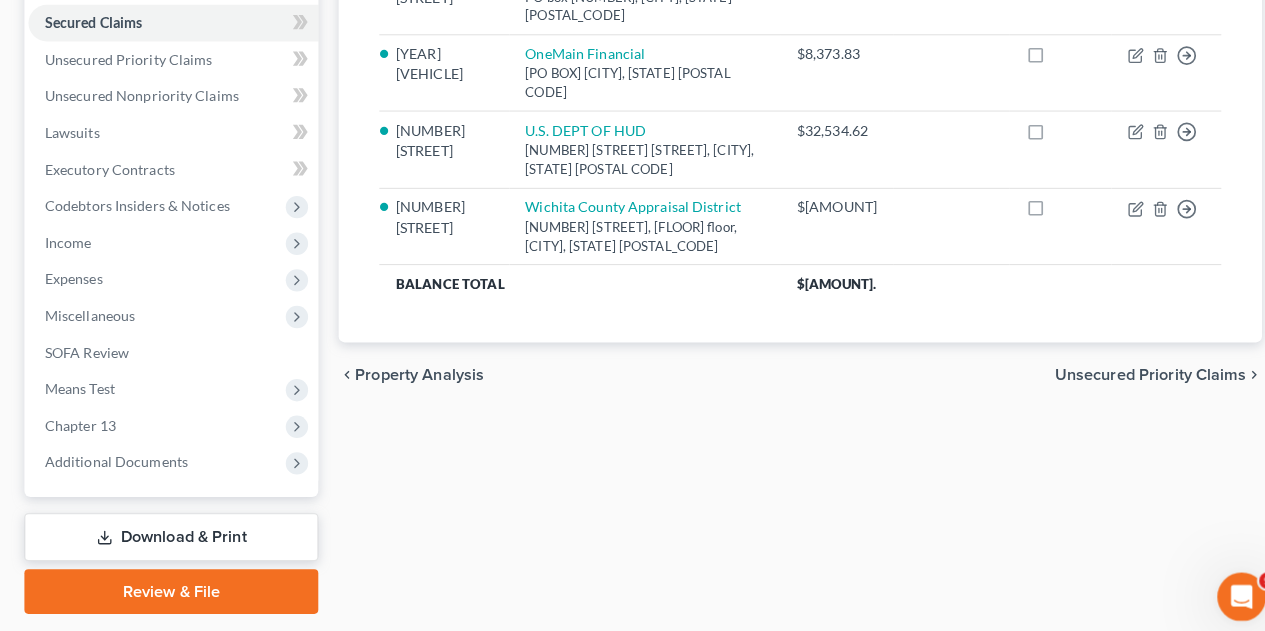 click on "Secured Claims New Claim
Import CSV
Export CSV Delete All
Asset(s)  expand_more   expand_less   unfold_more Creditor  expand_more   expand_less   unfold_more Balance  expand_more   expand_less   unfold_more Acct Number  expand_more   expand_less   unfold_more Amended  2014 Dodge Journey Exeter Finance LLC PO box [NUMBER], [CITY], [STATE] [POSTAL_CODE] $[PRICE] 8373 Move to E Move to F Move to G Move to Notice Only 4204 Seymour Road LoanCare LLC PO box [NUMBER], [CITY], [STATE] [POSTAL_CODE] $[PRICE] 8464 Move to E Move to F Move to G Move to Notice Only 1980 Chevrolet C10 Silverado OneMain Financial PO box [NUMBER], [CITY], [STATE] [POSTAL_CODE] $[PRICE] Move to E Move to F Move to G Move to Notice Only 4204 Seymour Road U.S. DEPT OF HUD 2000 N Classen Blvd Suite [NUMBER], [CITY], [STATE] [POSTAL_CODE] $[PRICE] Move to E Move to F Move to G Move to Notice Only 4204 Seymour Road Wichita County Appraisal District 600 Scott Ave, 3rd floor, [CITY], [STATE] [POSTAL_CODE] $[PRICE] Move to E Move to F Move to G Move to Notice Only Balance Total" at bounding box center (787, 170) 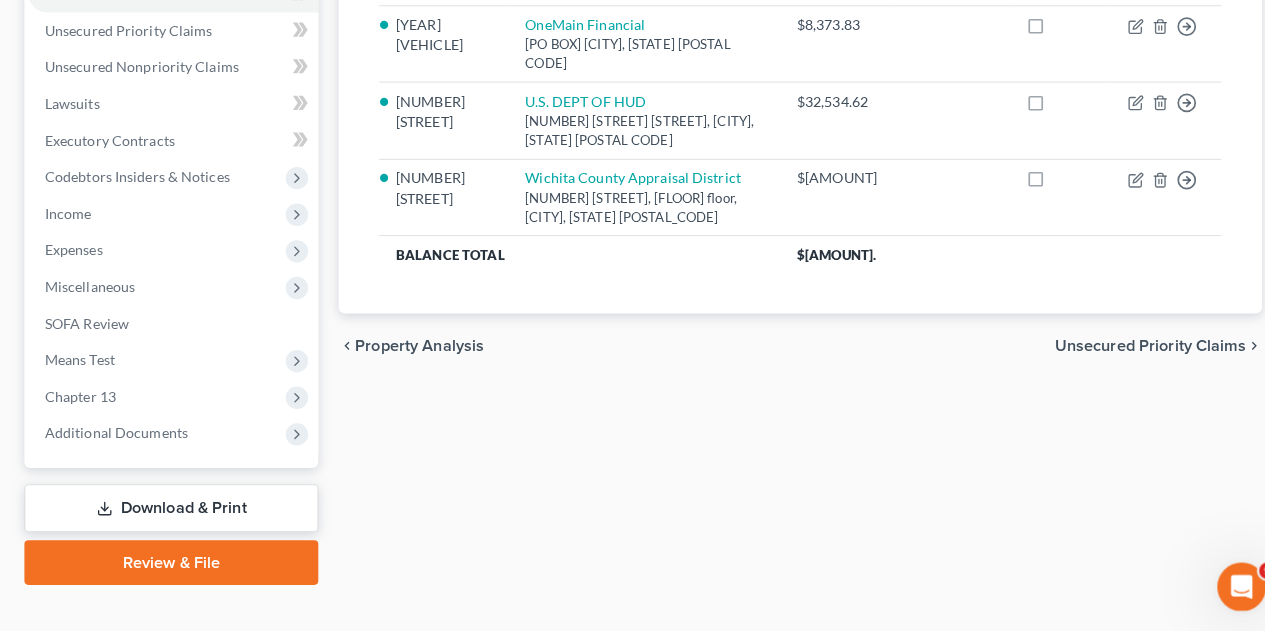 scroll, scrollTop: 501, scrollLeft: 0, axis: vertical 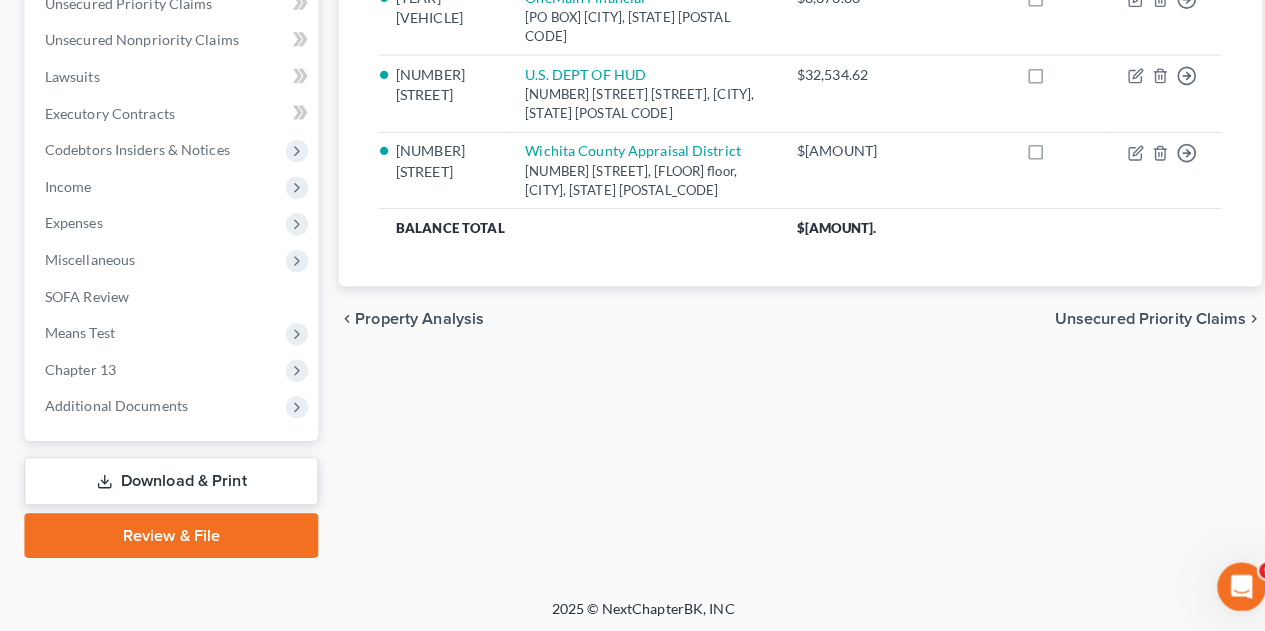 click on "Chapter 13" at bounding box center [79, 372] 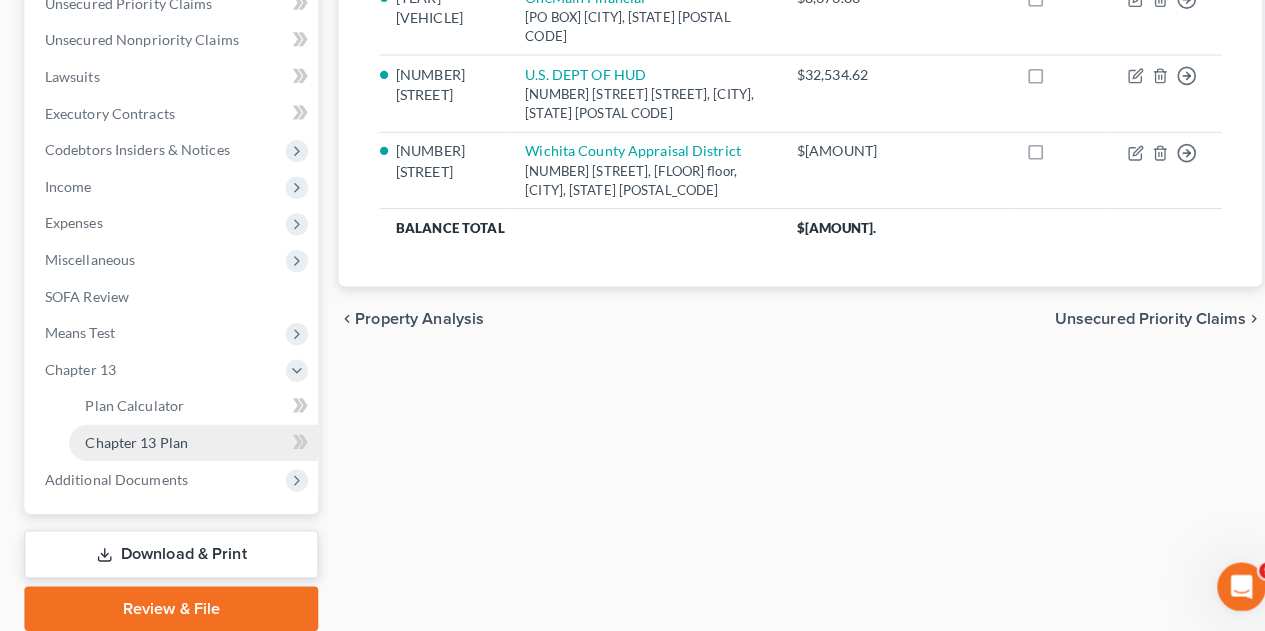 click on "Chapter 13 Plan" at bounding box center [134, 444] 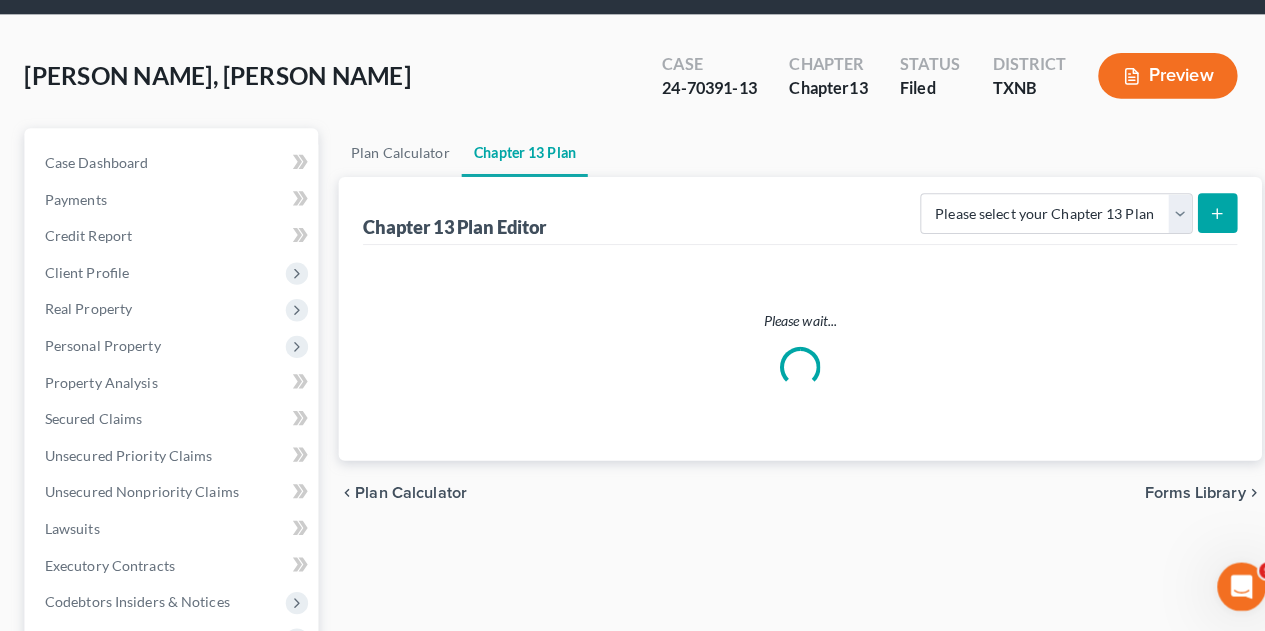 scroll, scrollTop: 0, scrollLeft: 0, axis: both 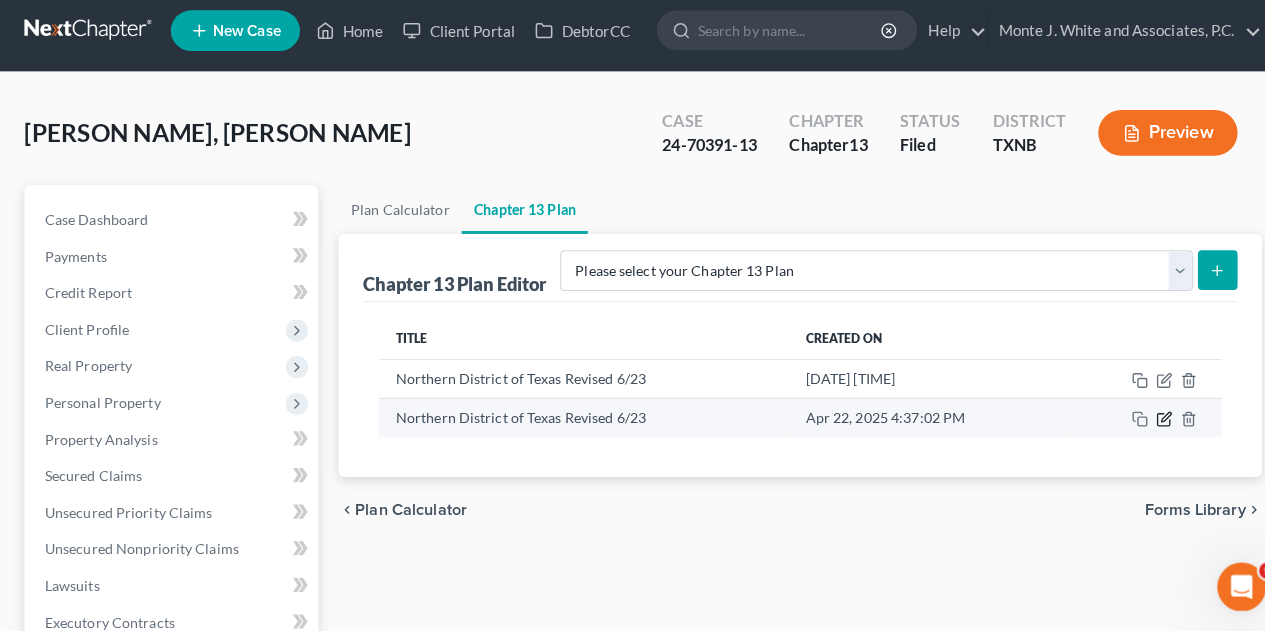 click 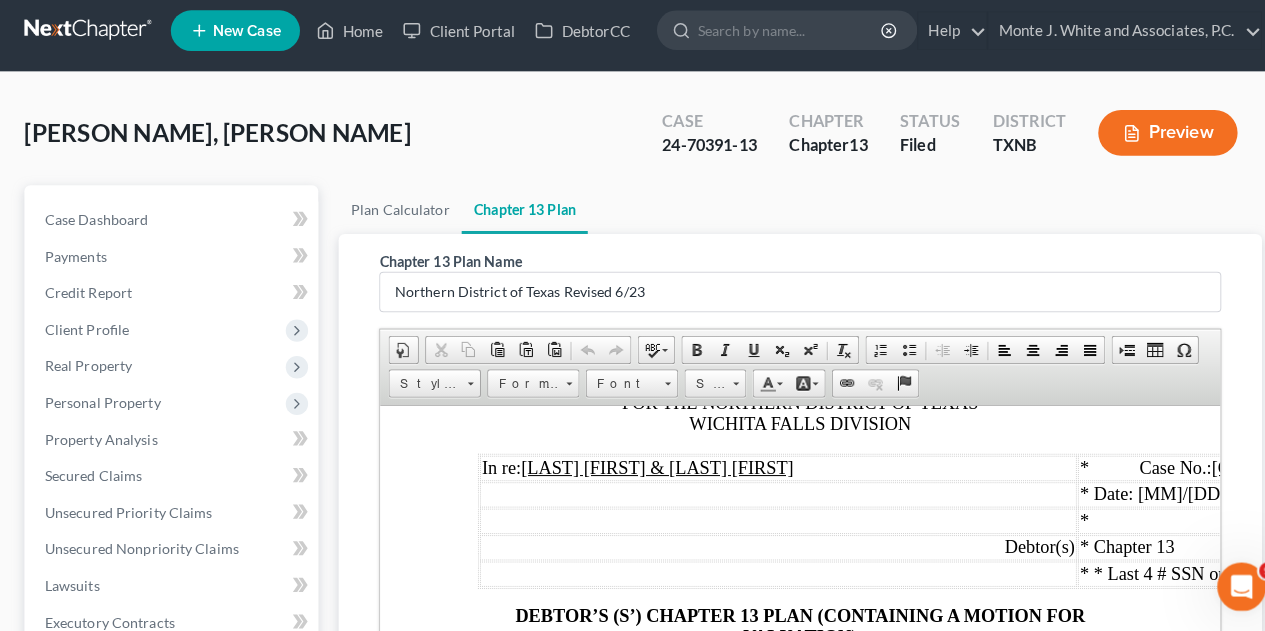 scroll, scrollTop: 173, scrollLeft: 0, axis: vertical 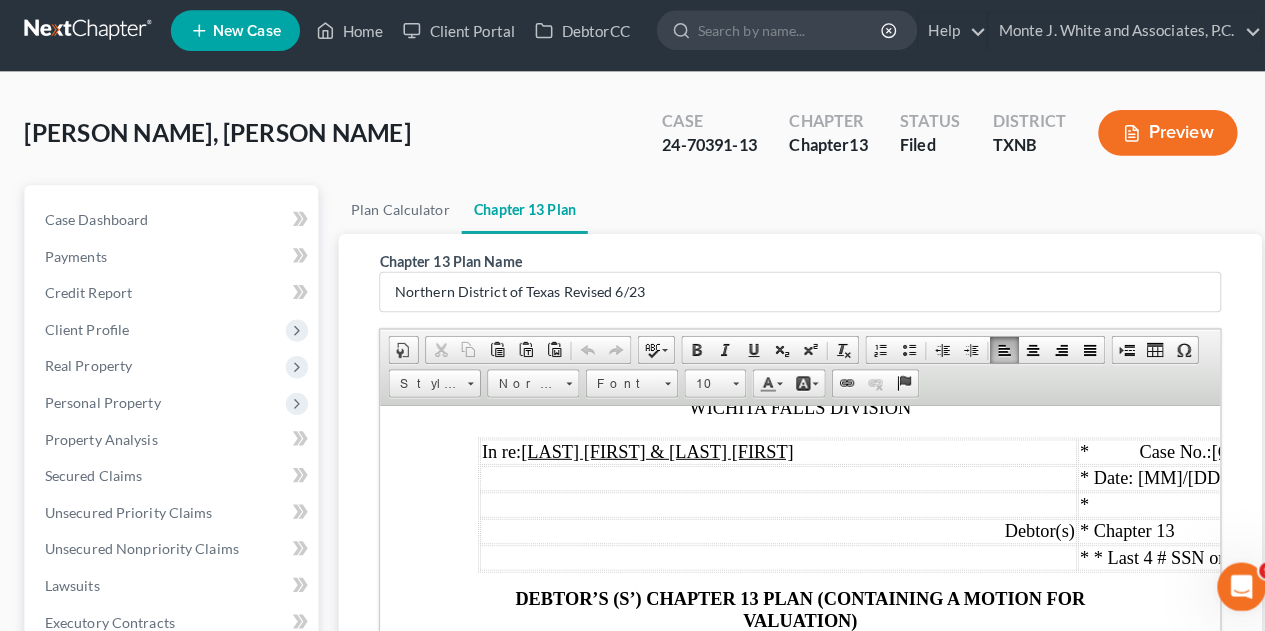 click on "Date: [MM]/[DD]/[YYYY]" at bounding box center (1181, 476) 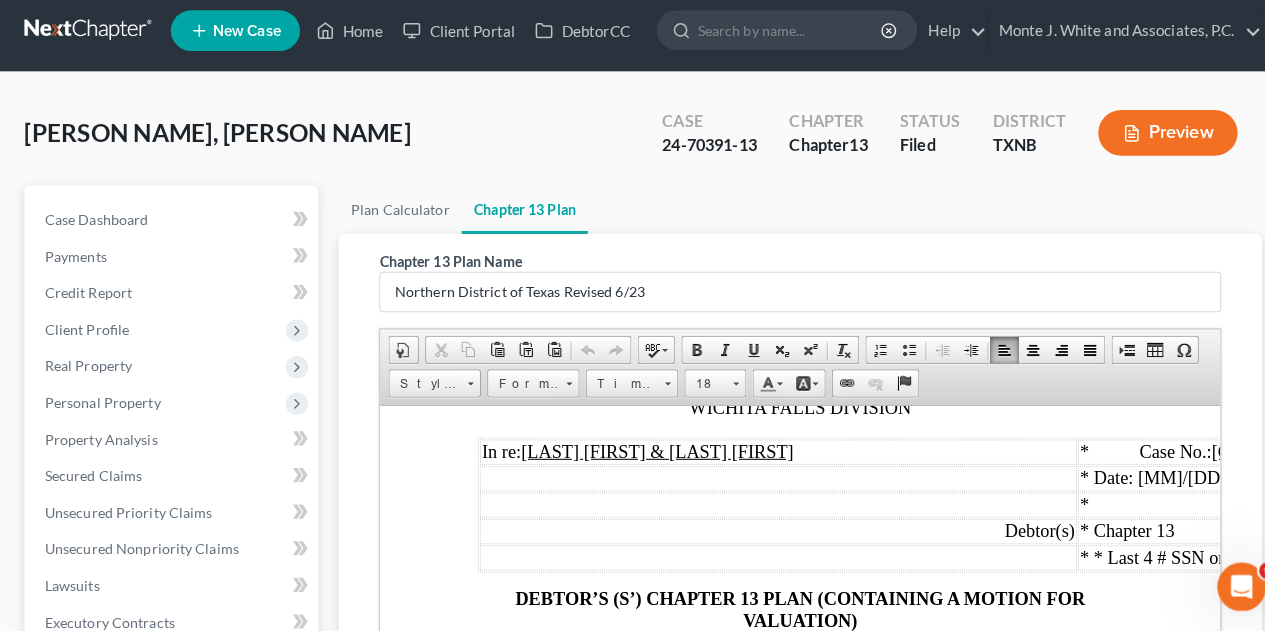 type 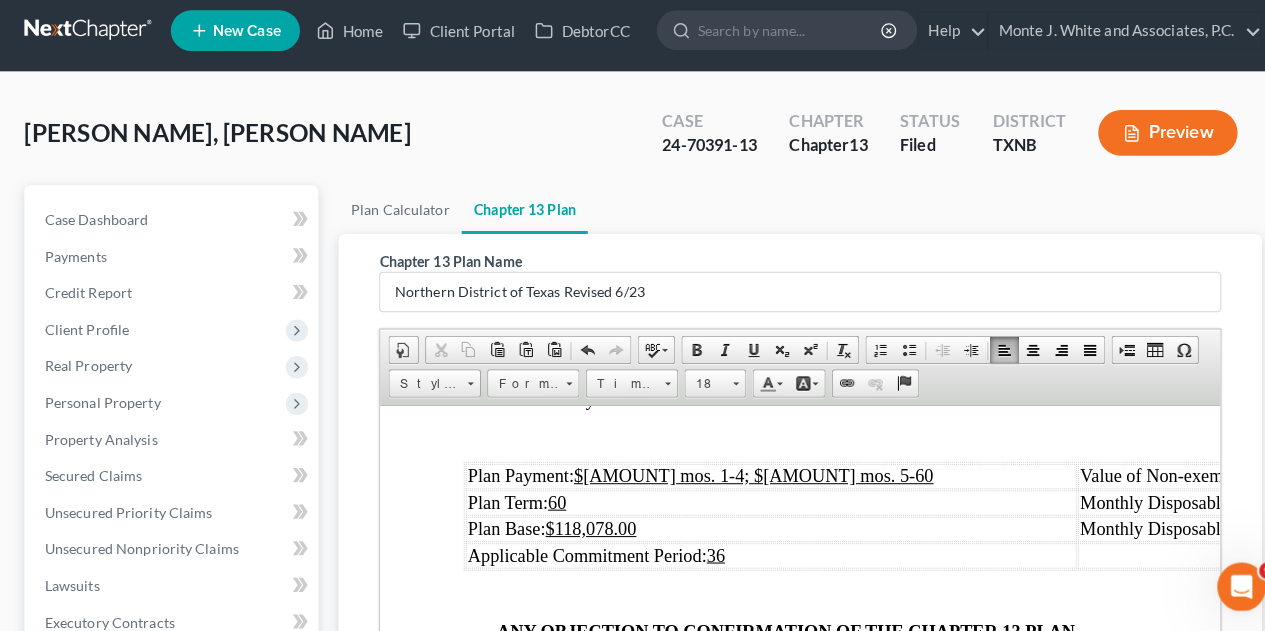 scroll, scrollTop: 754, scrollLeft: 0, axis: vertical 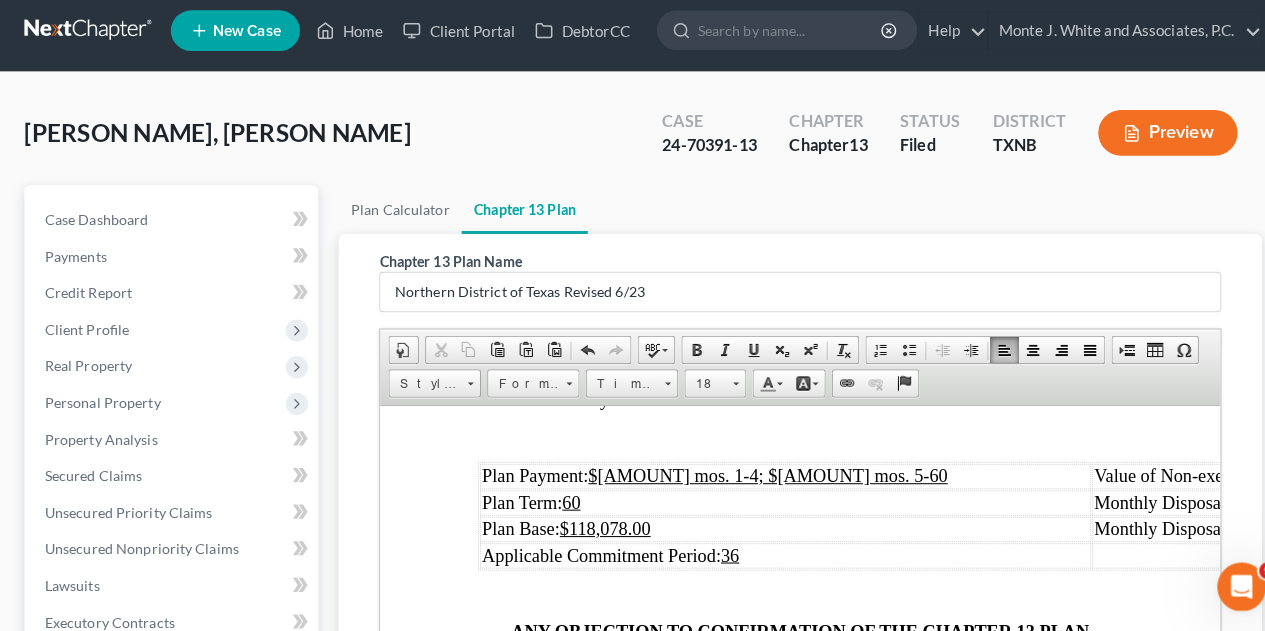 click on "Plan Base:  $[AMOUNT]" at bounding box center (778, 526) 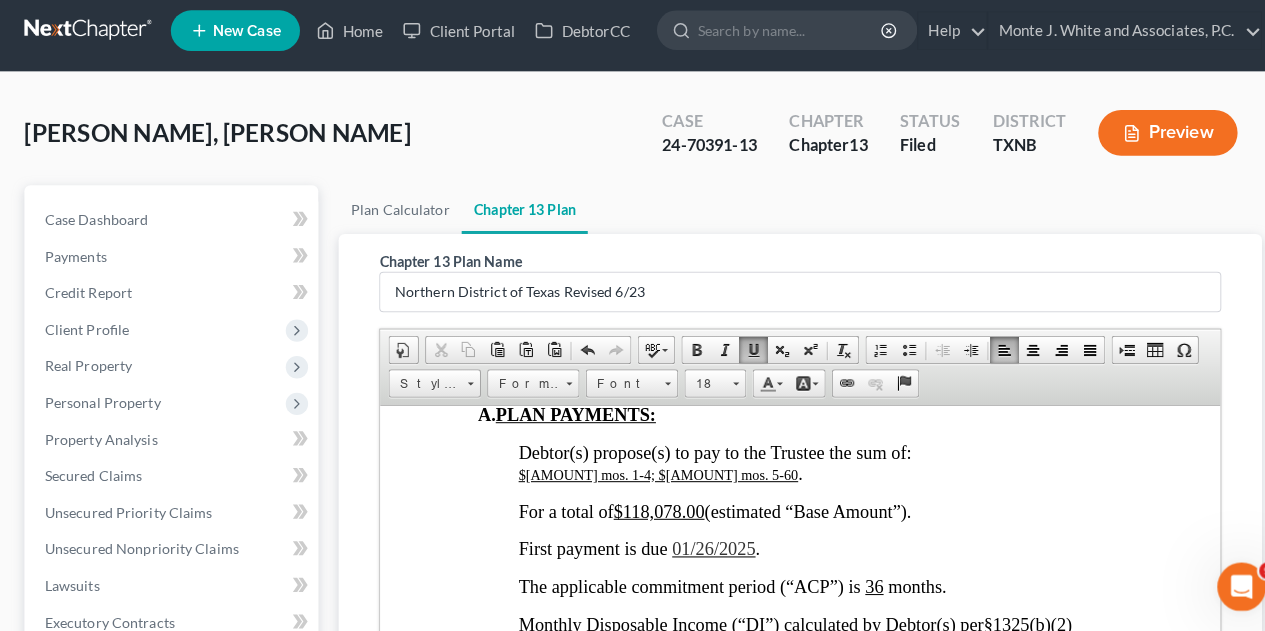 scroll, scrollTop: 1493, scrollLeft: 0, axis: vertical 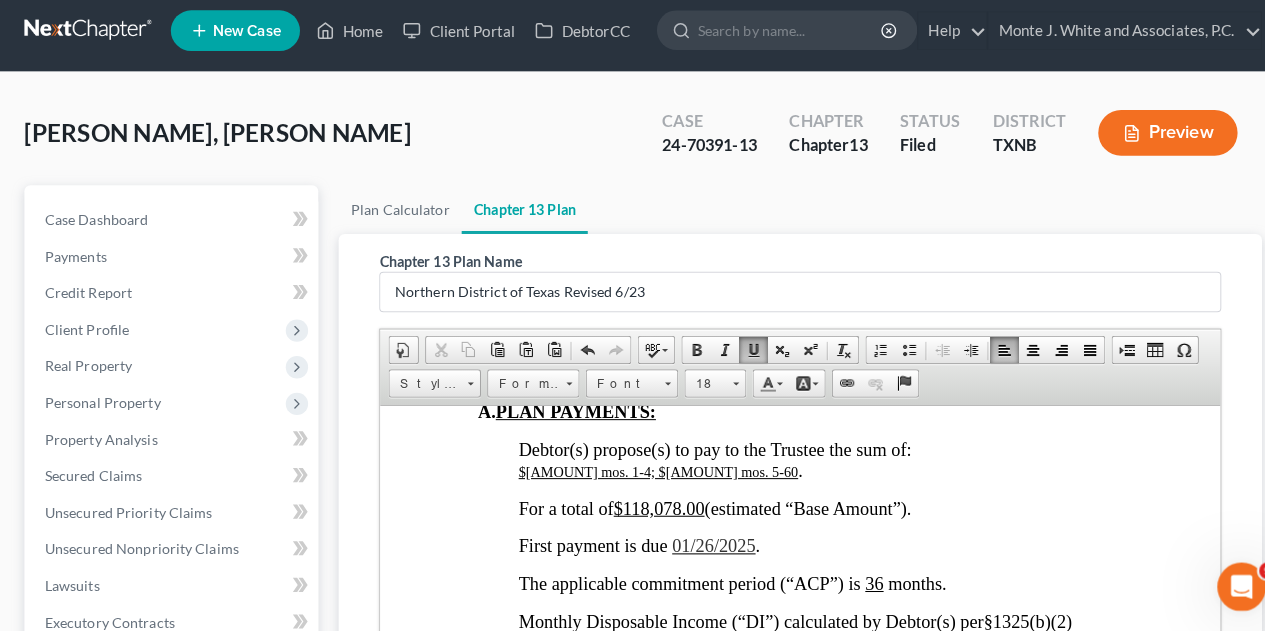 click on "$118,078.00" at bounding box center (653, 506) 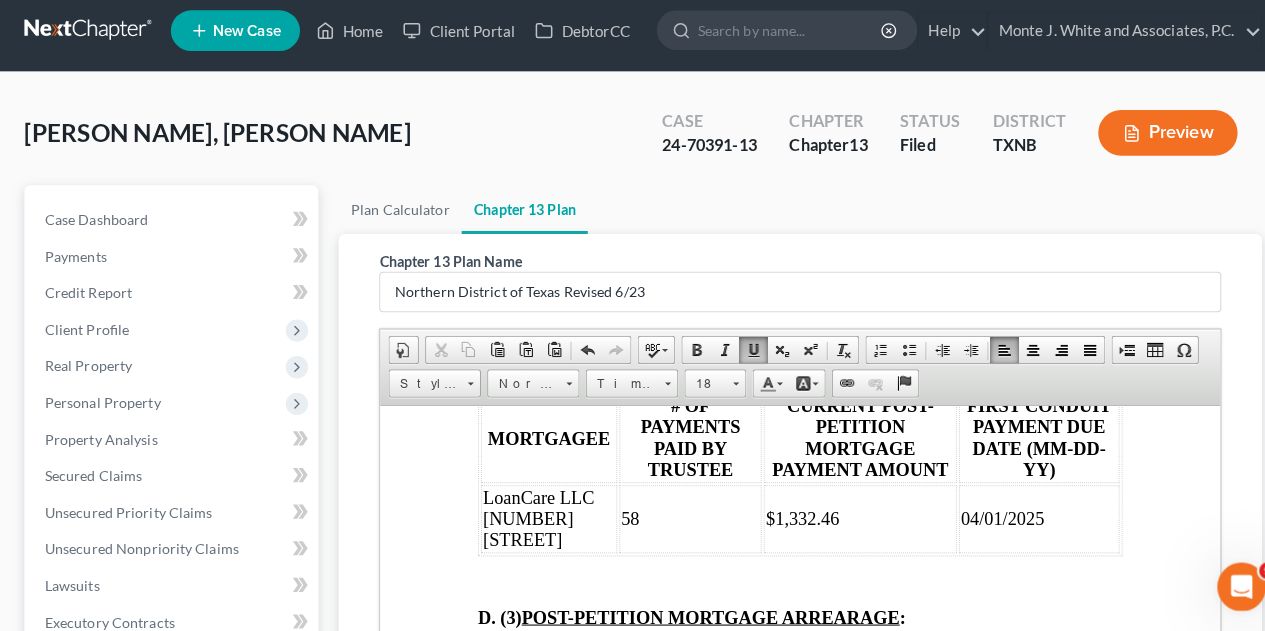 scroll, scrollTop: 2820, scrollLeft: 0, axis: vertical 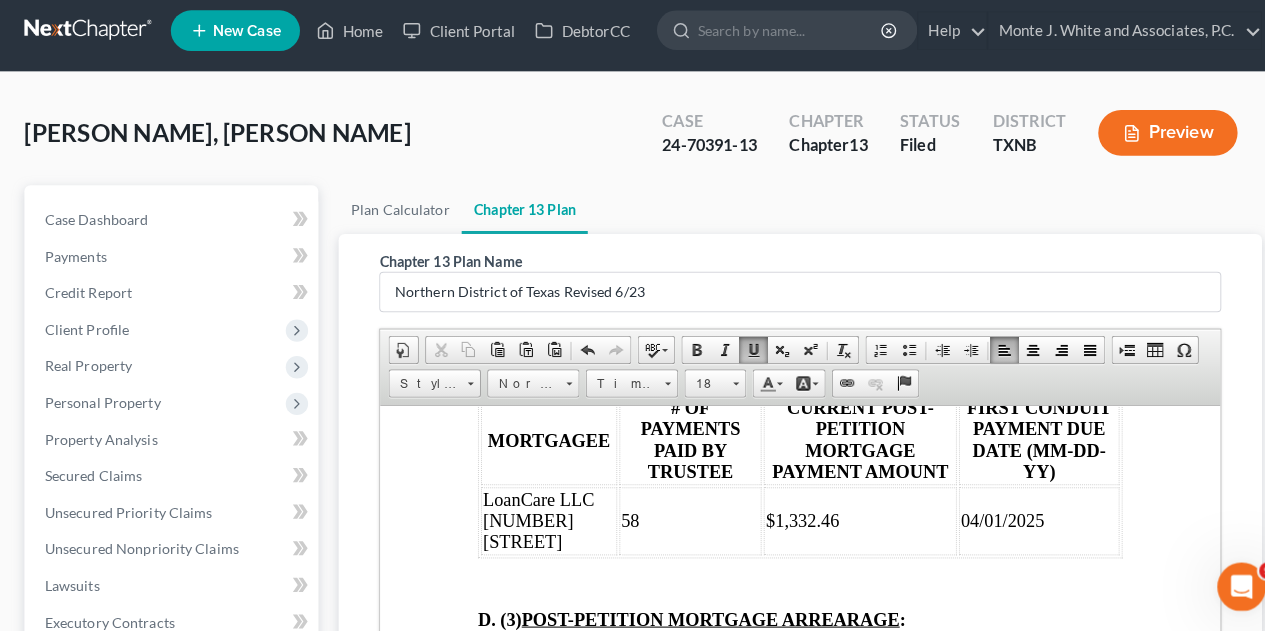 click on "$1,332.46" at bounding box center (852, 518) 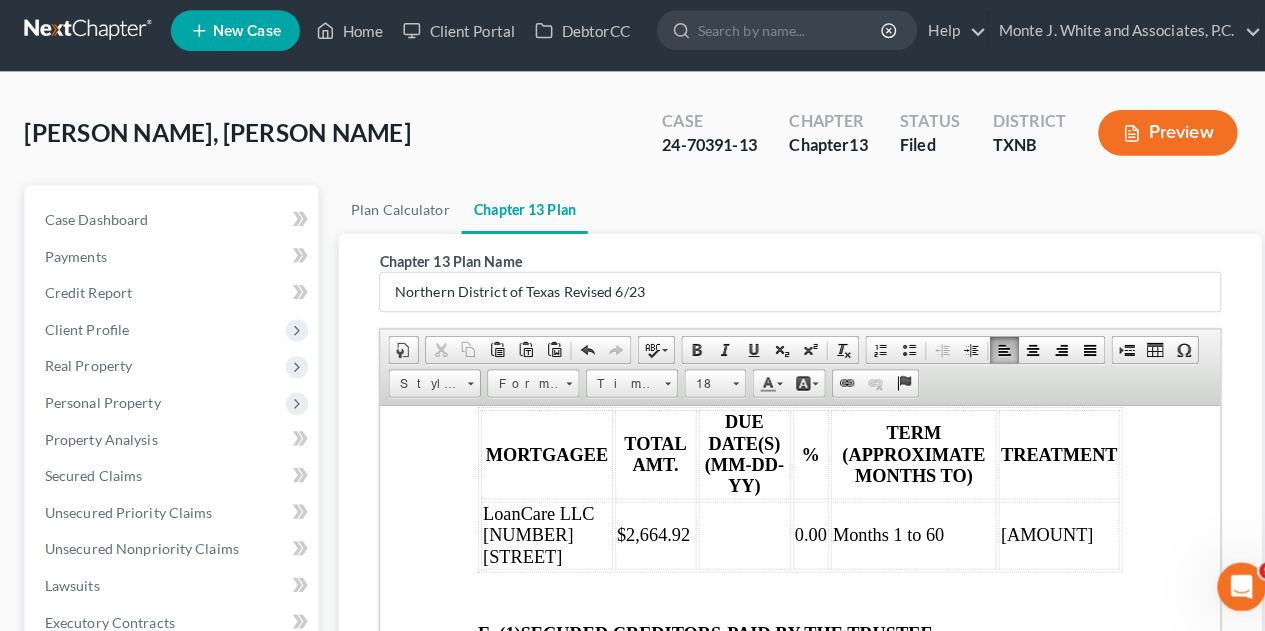 scroll, scrollTop: 3061, scrollLeft: 0, axis: vertical 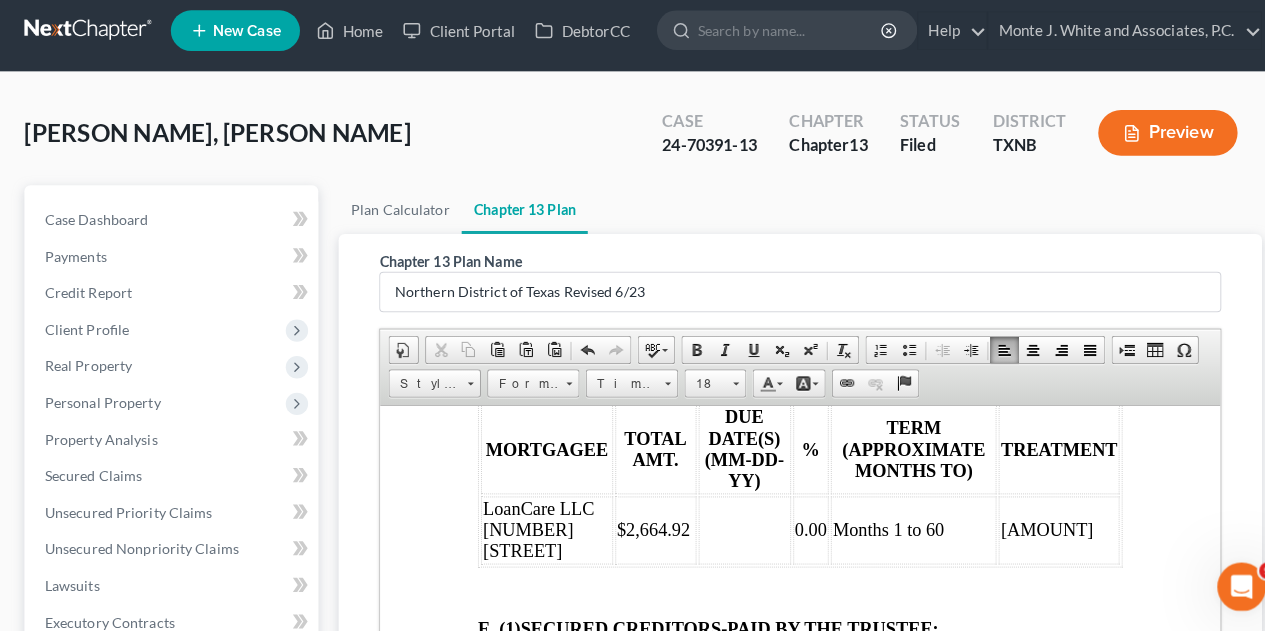 click on "$2,664.92" at bounding box center (649, 527) 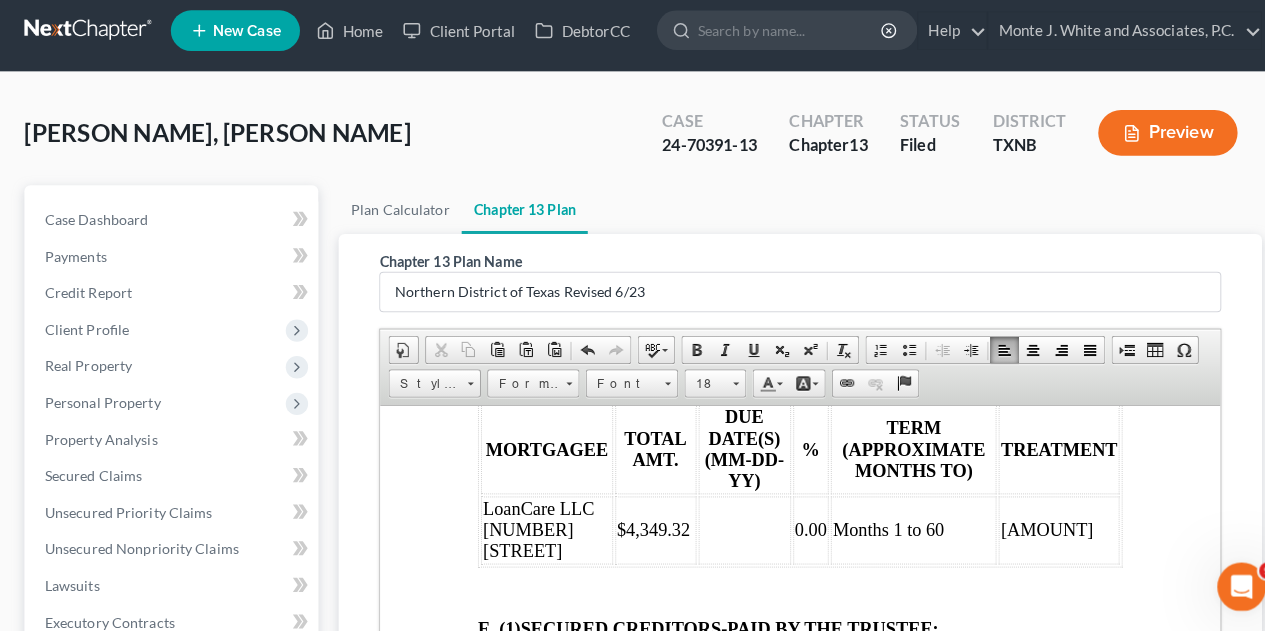 click at bounding box center (738, 527) 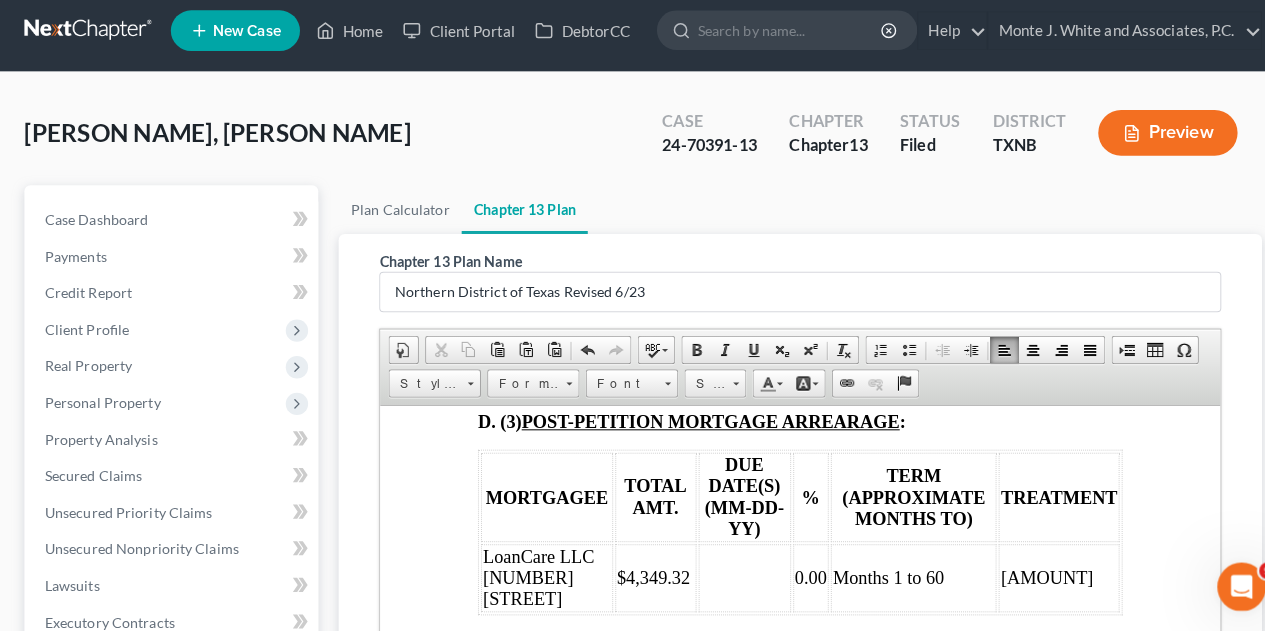 scroll, scrollTop: 3016, scrollLeft: 0, axis: vertical 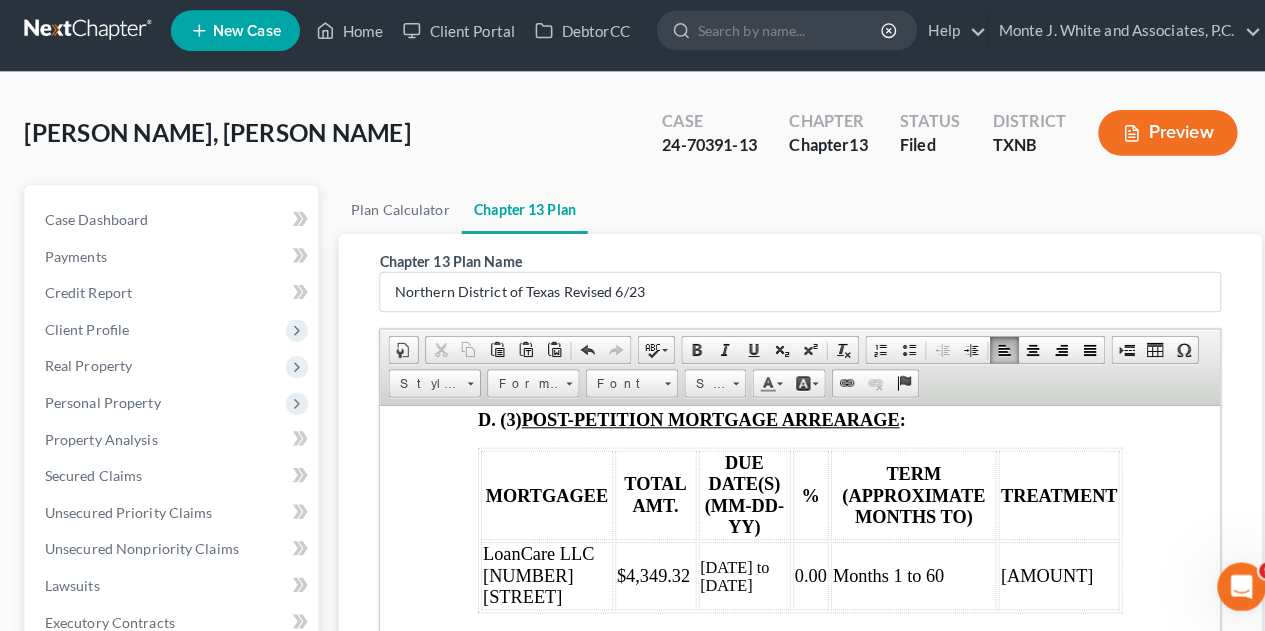 click on "0.00" at bounding box center [804, 572] 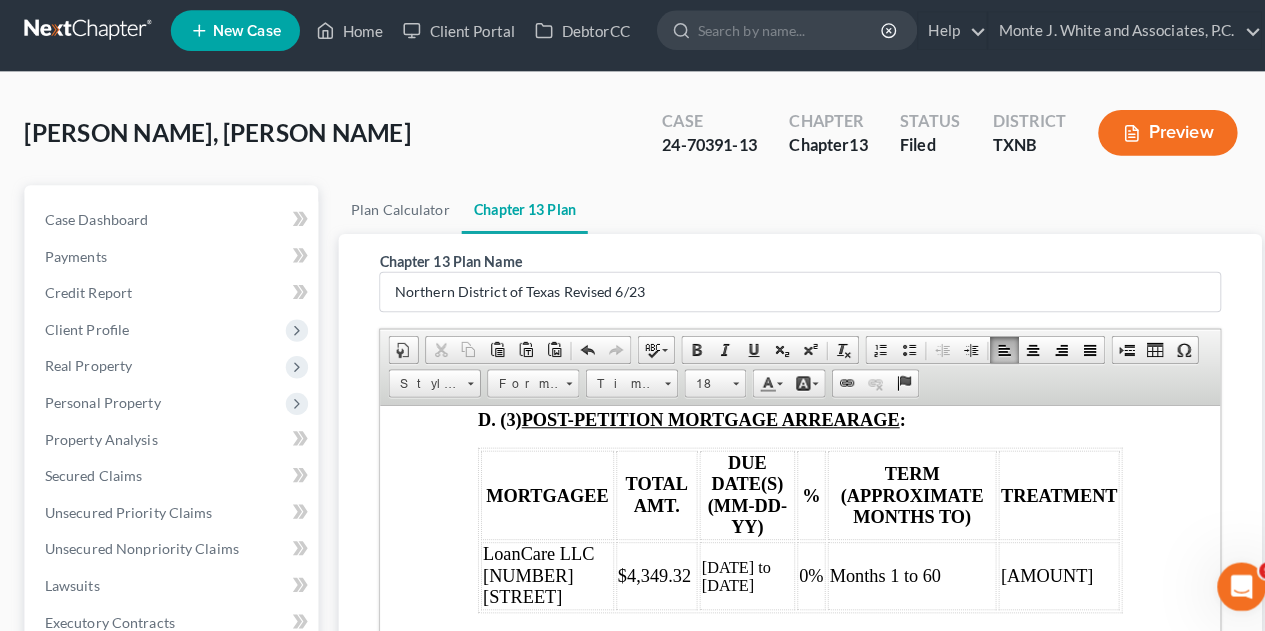 click on "[AMOUNT]" at bounding box center (1047, 572) 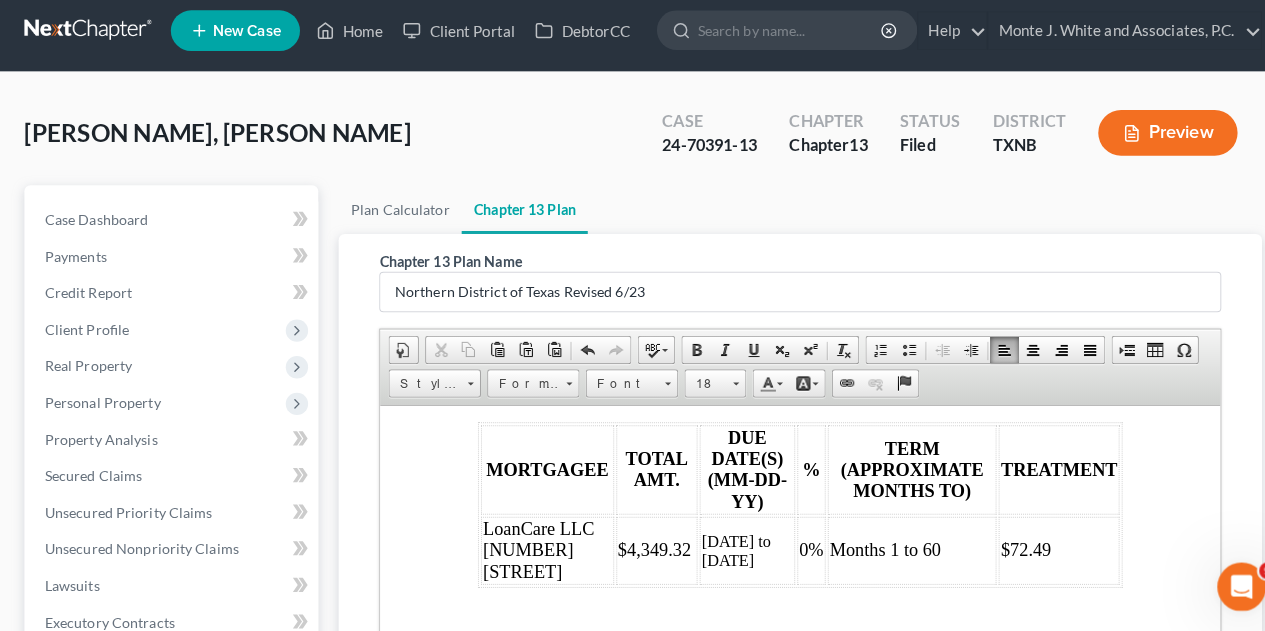 scroll, scrollTop: 3044, scrollLeft: 0, axis: vertical 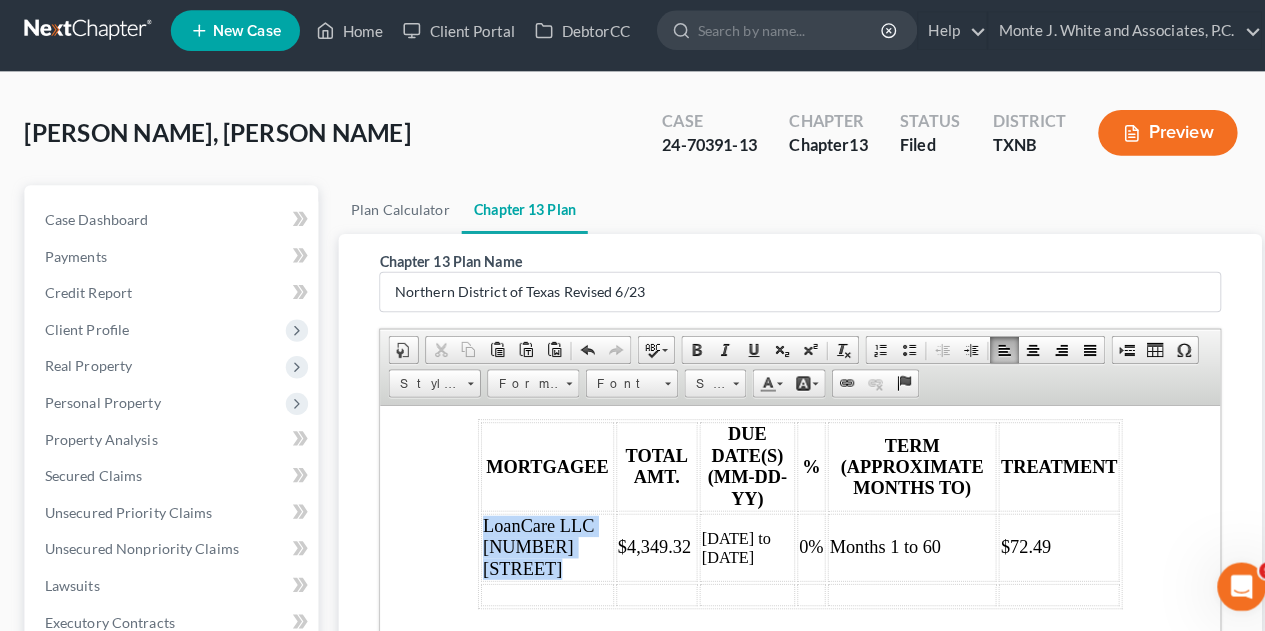 drag, startPoint x: 480, startPoint y: 469, endPoint x: 537, endPoint y: 505, distance: 67.41662 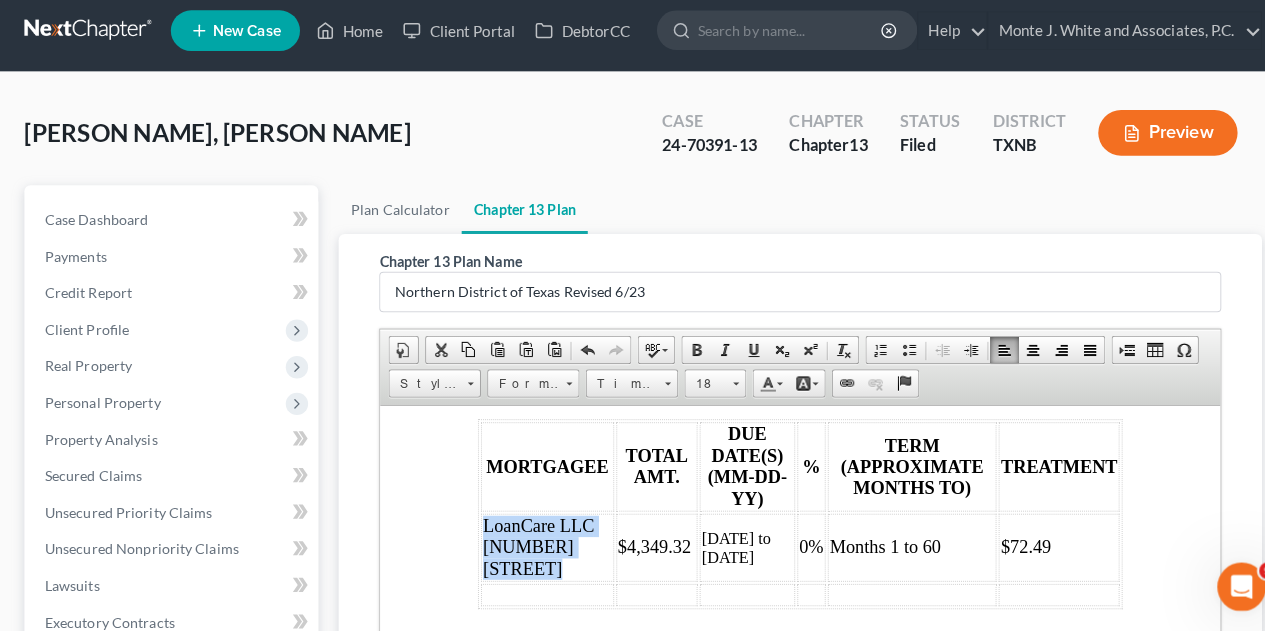 click on "LoanCare LLC [NUMBER] [STREET]" at bounding box center (544, 544) 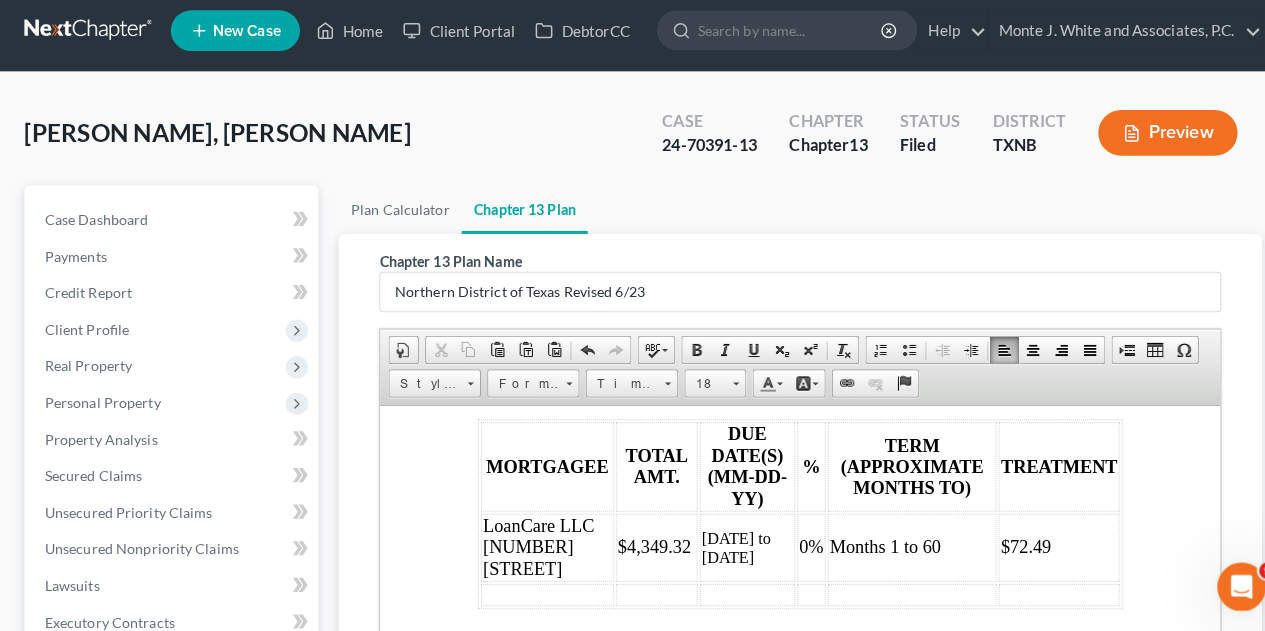 click at bounding box center [544, 591] 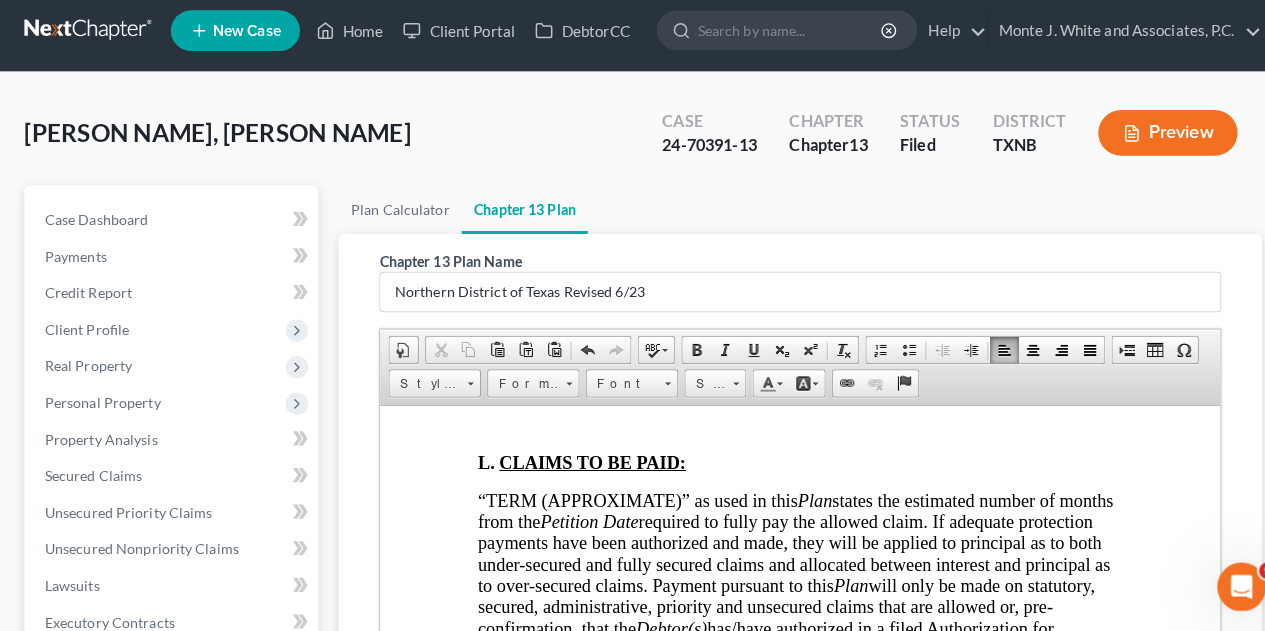 scroll, scrollTop: 10451, scrollLeft: 0, axis: vertical 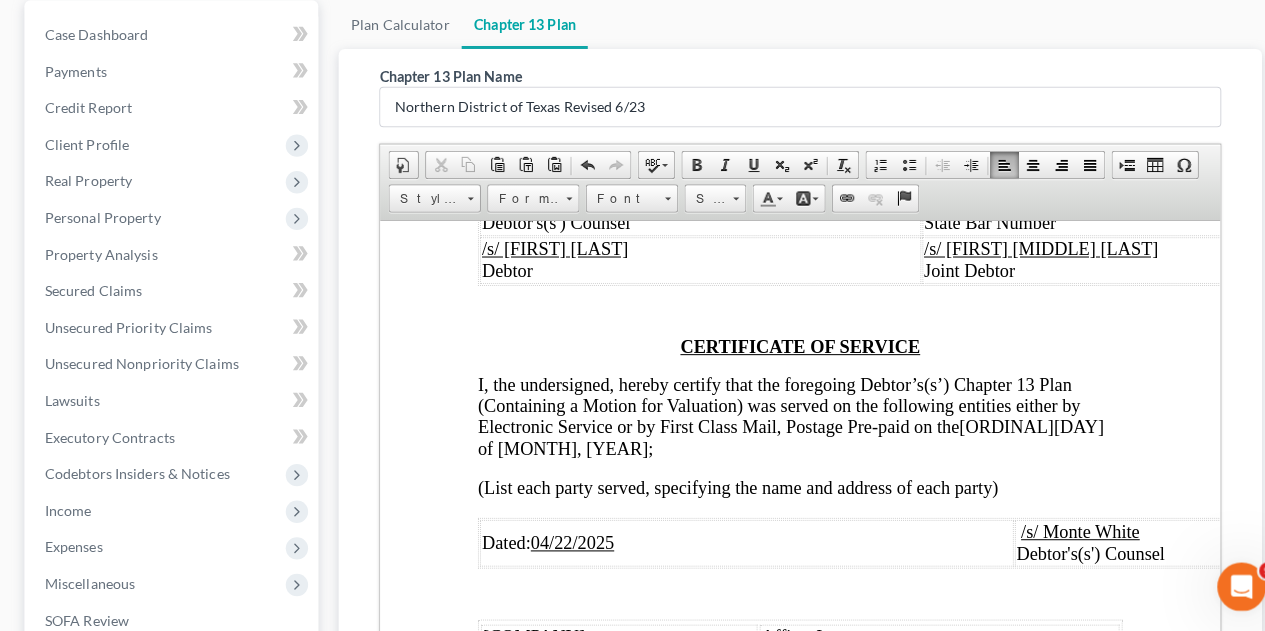 click on "[ORDINAL]" at bounding box center (995, 423) 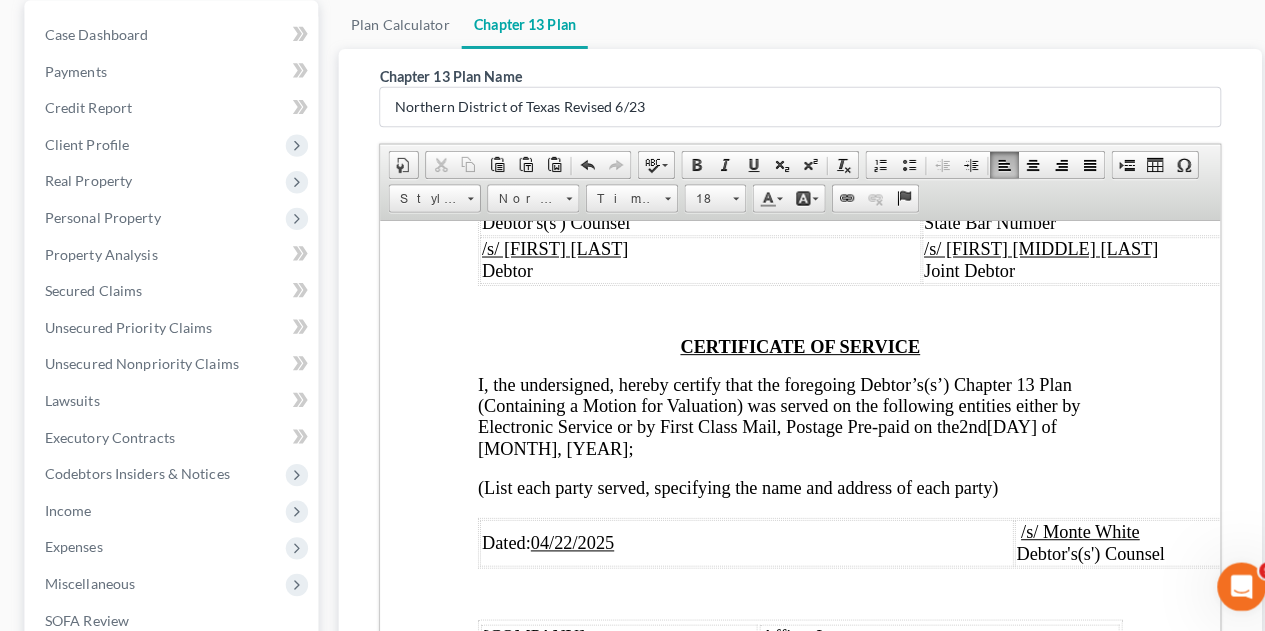 click on "I, the undersigned, hereby certify that the foregoing Debtor’s(s’) Chapter 13 Plan (Containing a Motion for Valuation) was served on the following entities either by Electronic Service or by First Class Mail, Postage Pre-paid on the 2nd day of April, 2025;" at bounding box center [772, 412] 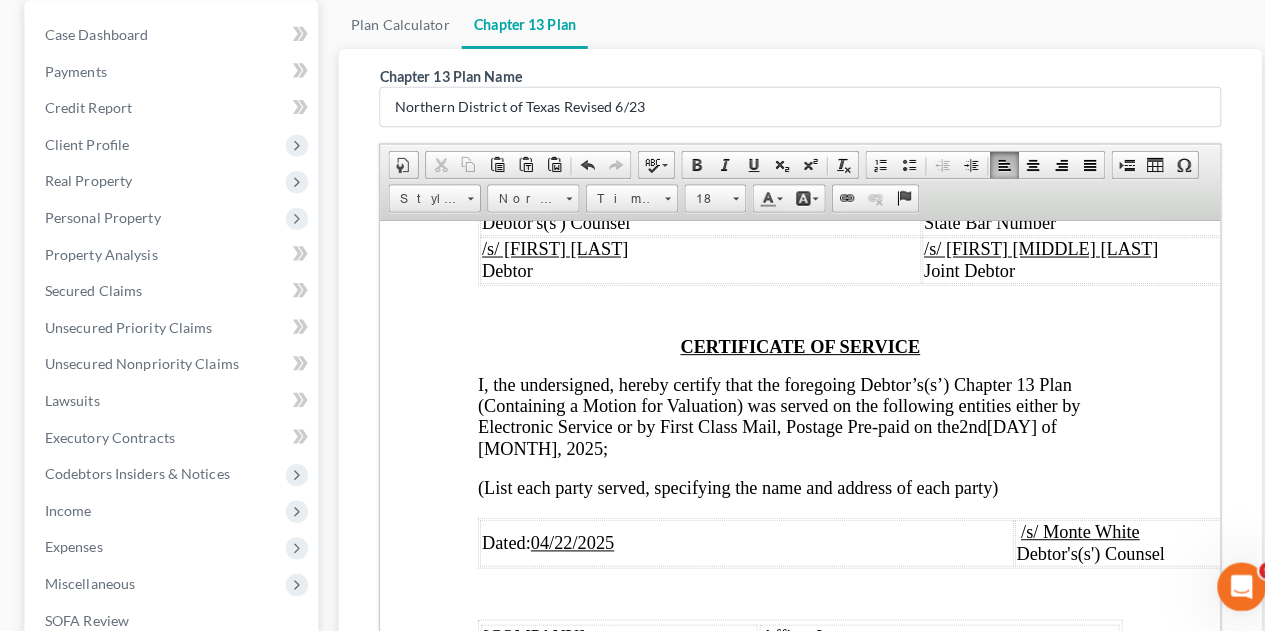 click on "04/22/2025" at bounding box center [569, 537] 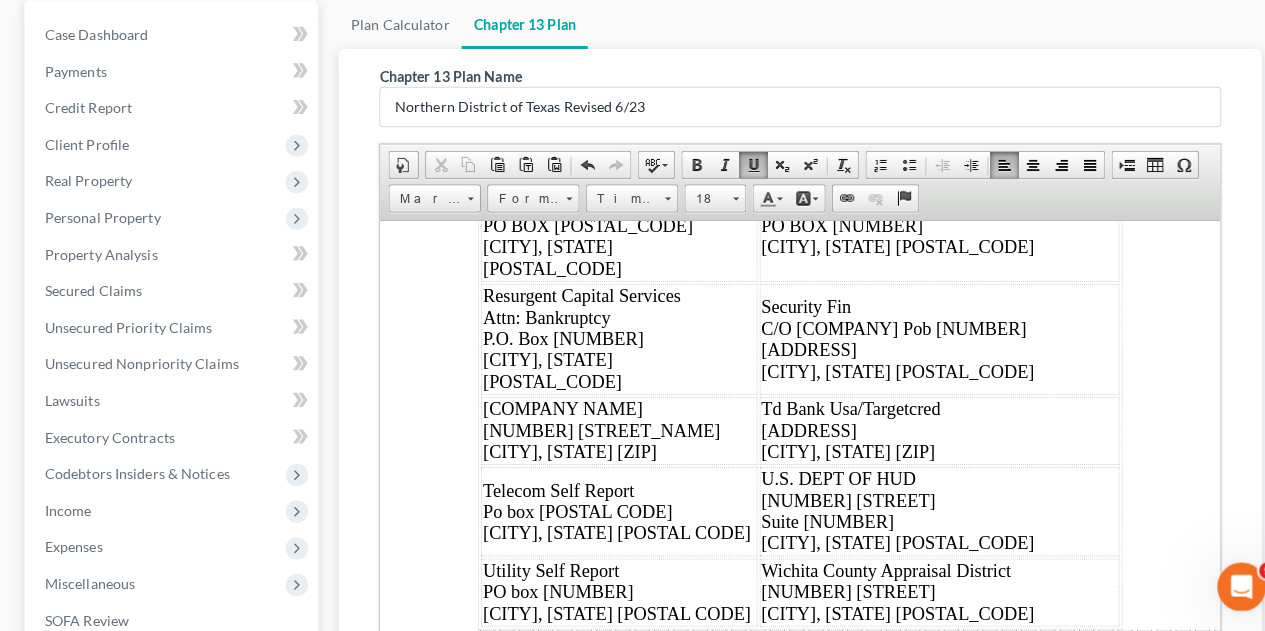 scroll, scrollTop: 16998, scrollLeft: 0, axis: vertical 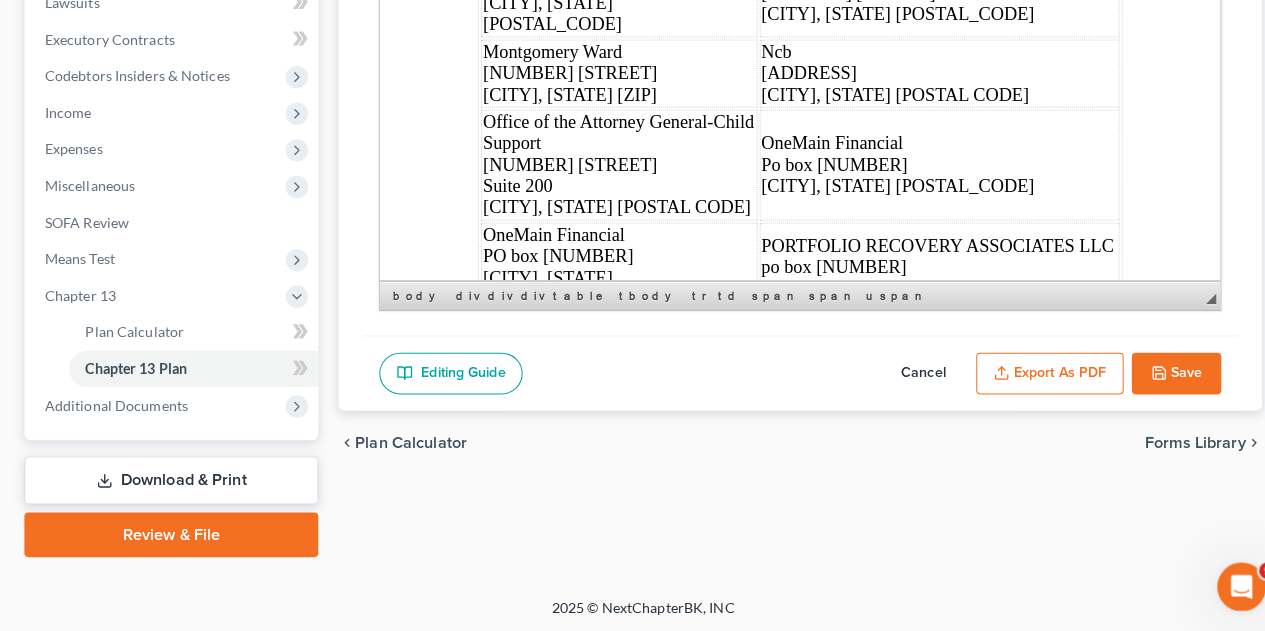 drag, startPoint x: 589, startPoint y: -76, endPoint x: 716, endPoint y: 262, distance: 361.07202 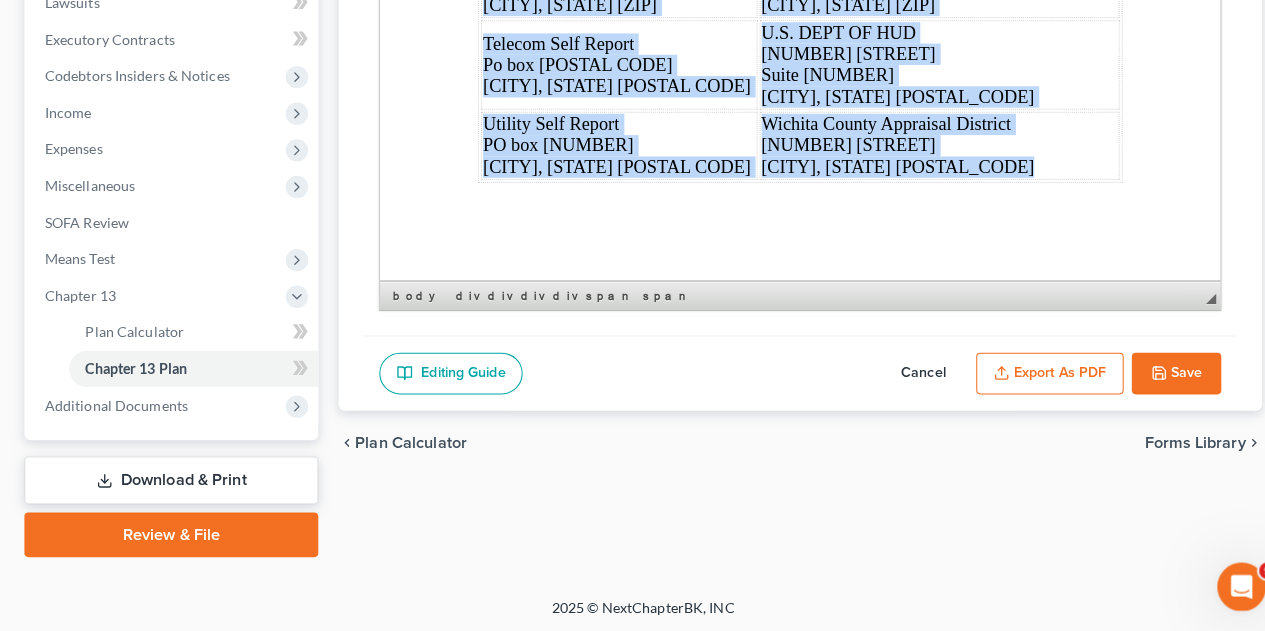 scroll, scrollTop: 18593, scrollLeft: 0, axis: vertical 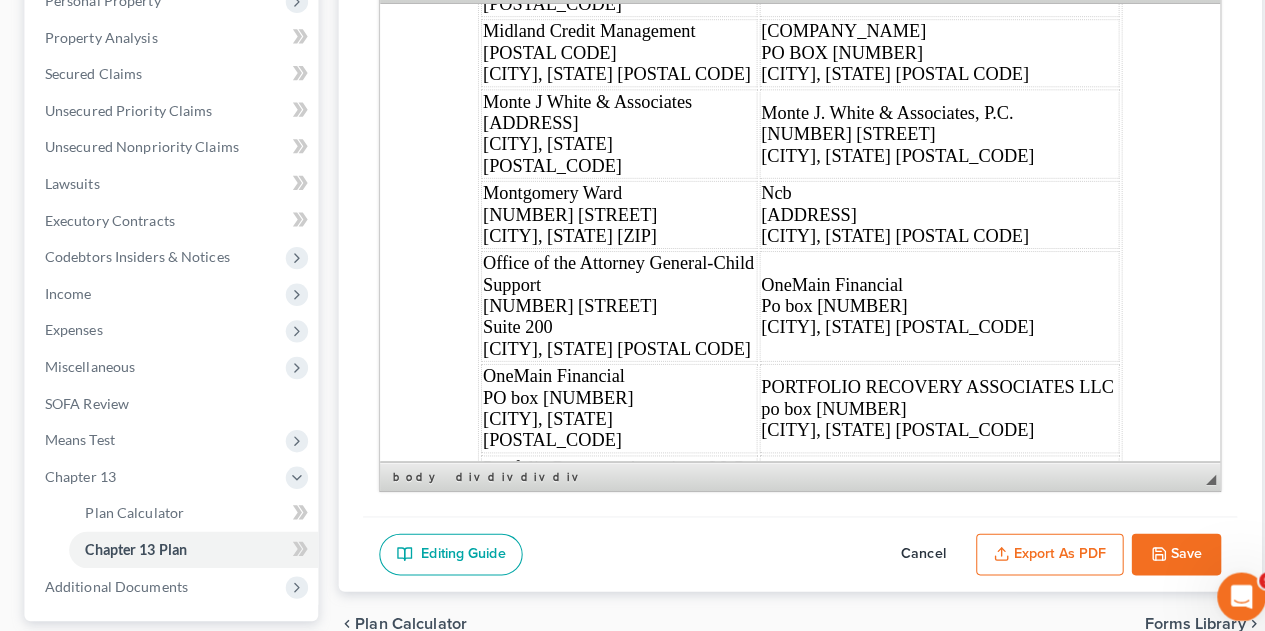 click on "Export as PDF" at bounding box center [1032, 546] 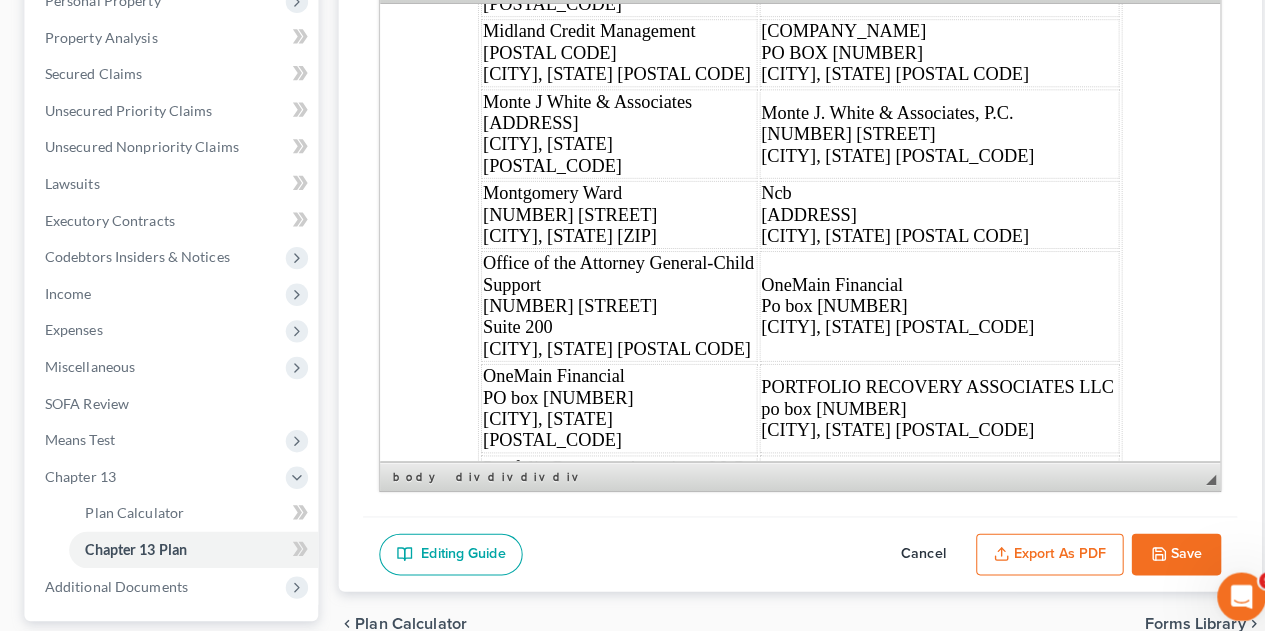 scroll, scrollTop: 18606, scrollLeft: 0, axis: vertical 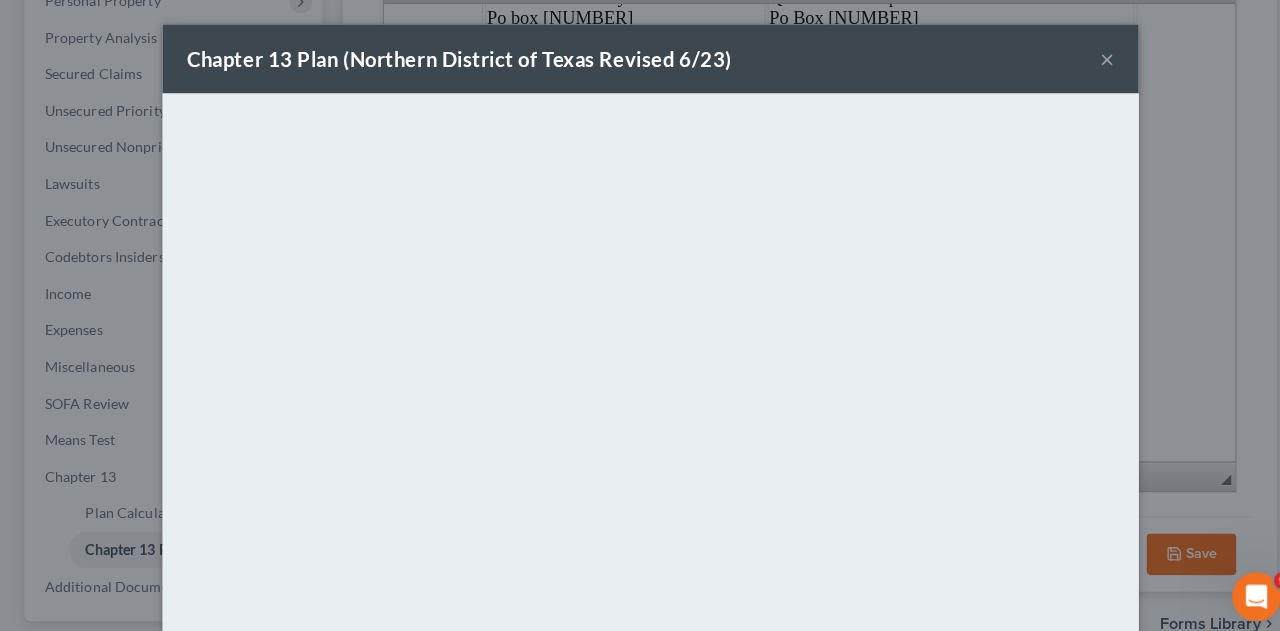 click on "×" at bounding box center [1089, 58] 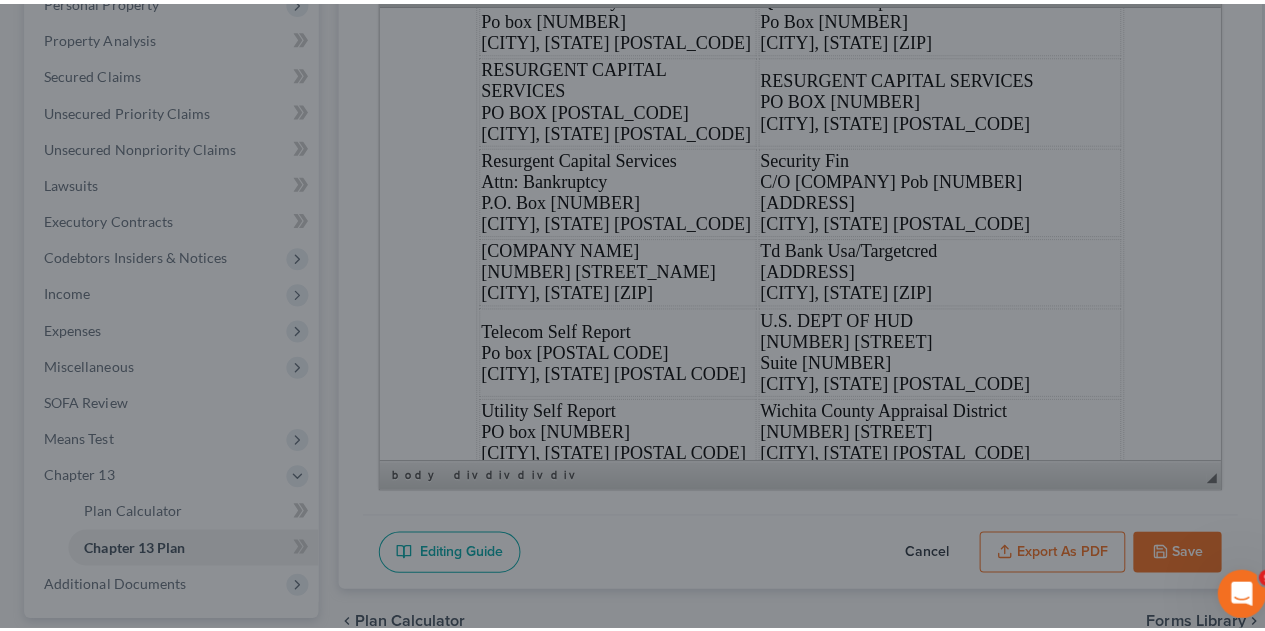 scroll, scrollTop: 18689, scrollLeft: 0, axis: vertical 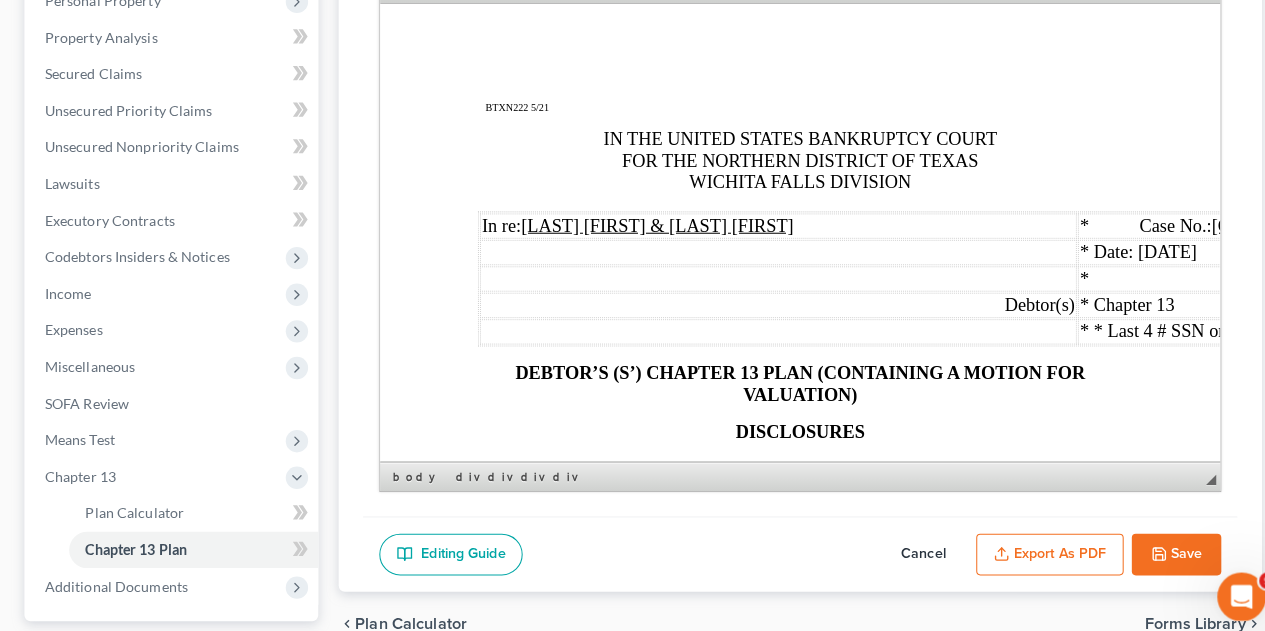 click on "Save" at bounding box center [1157, 546] 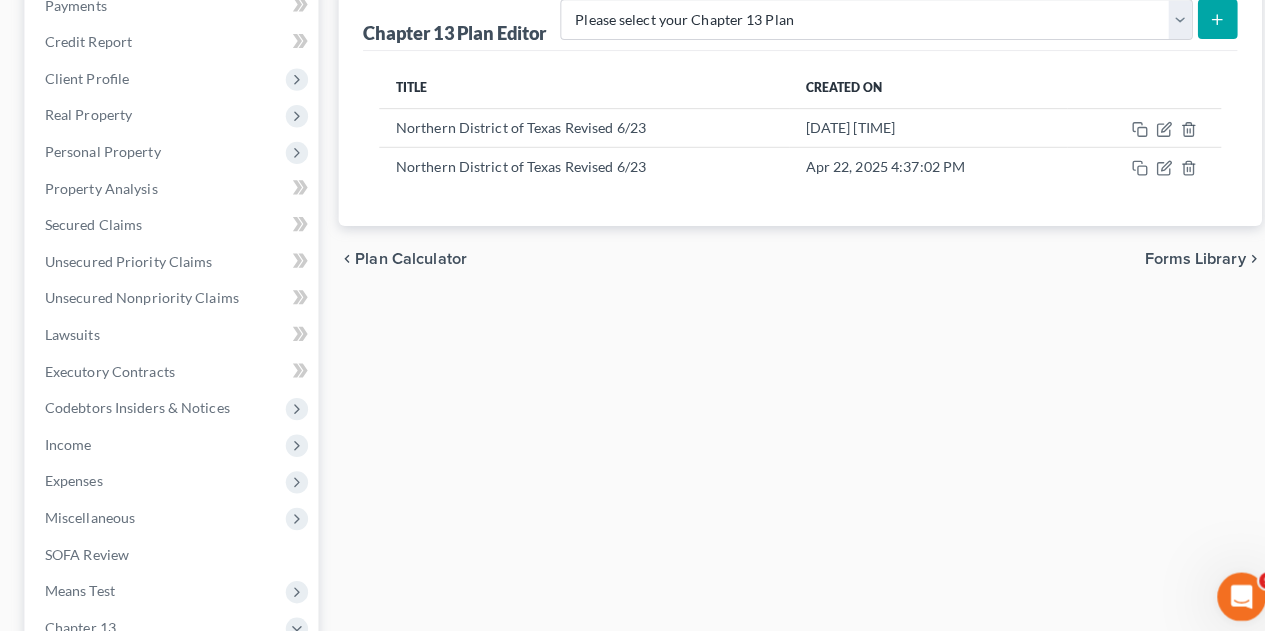 scroll, scrollTop: 224, scrollLeft: 0, axis: vertical 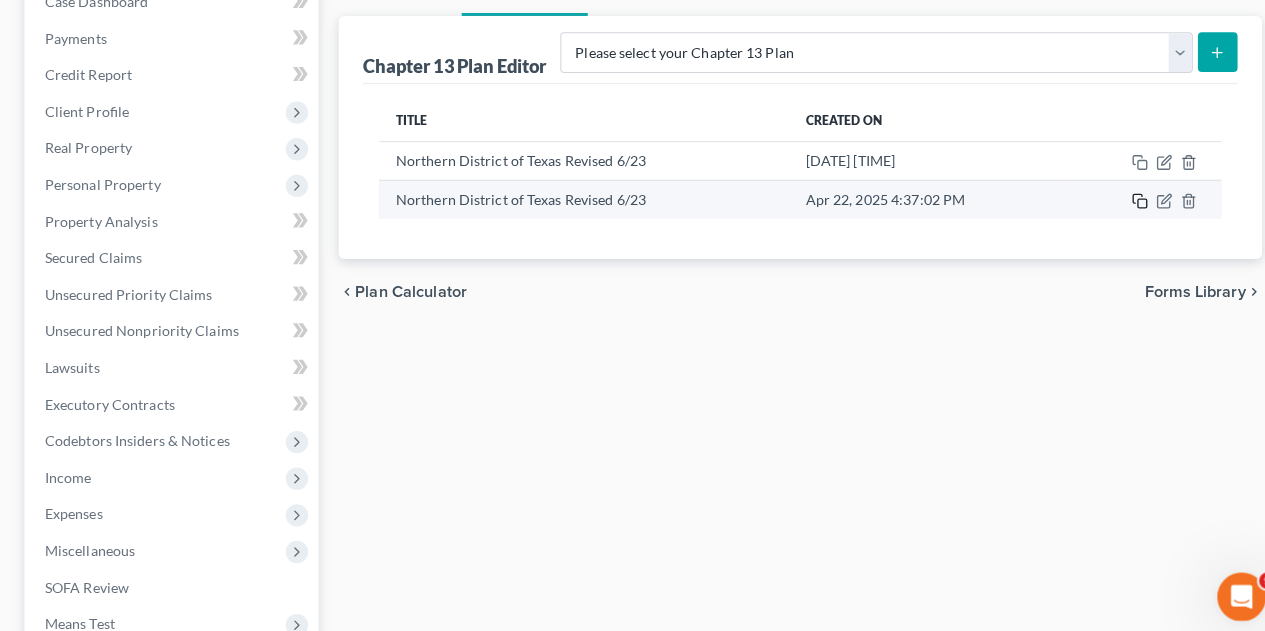 click 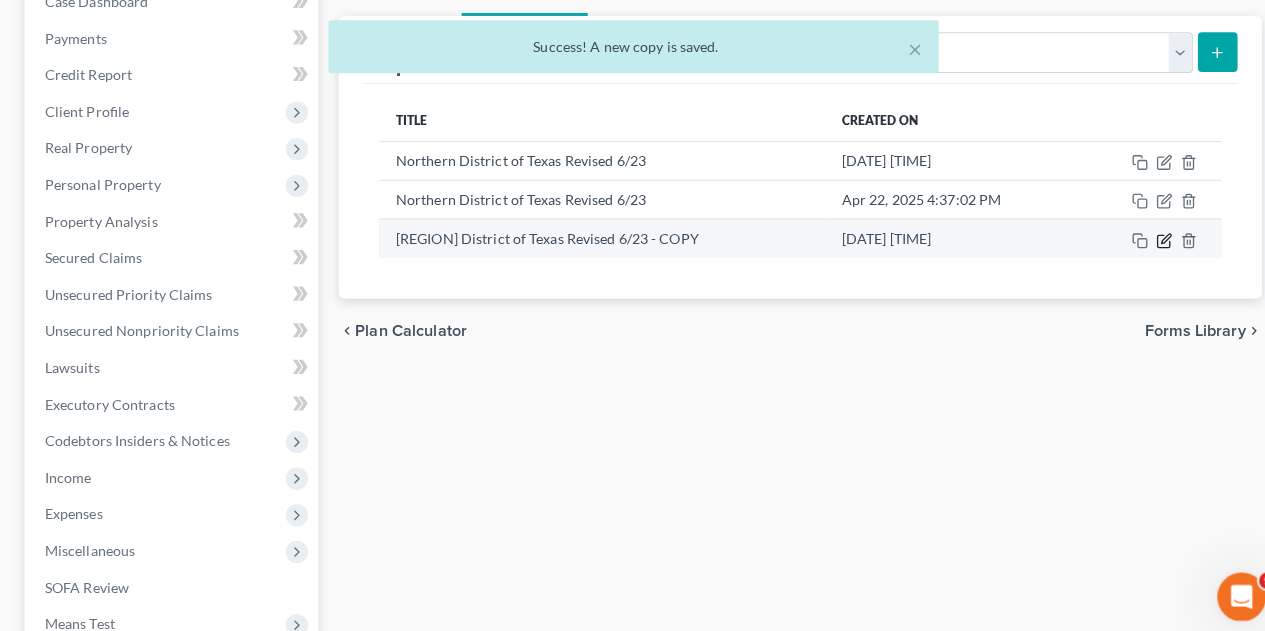 click 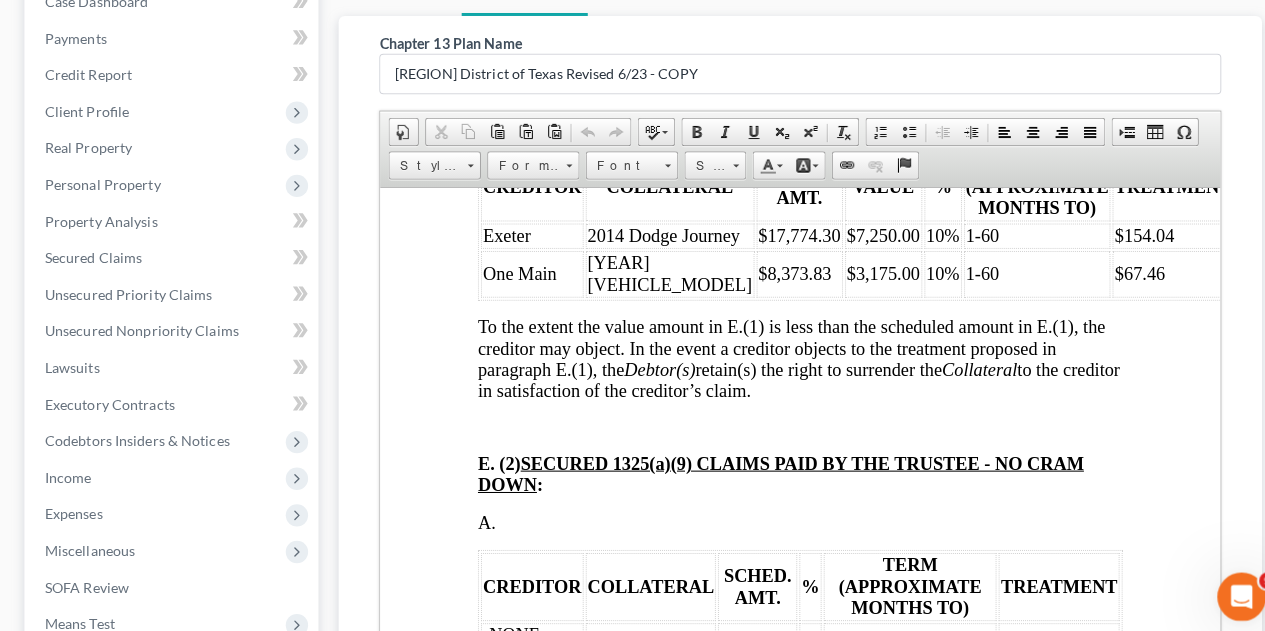 scroll, scrollTop: 3424, scrollLeft: 0, axis: vertical 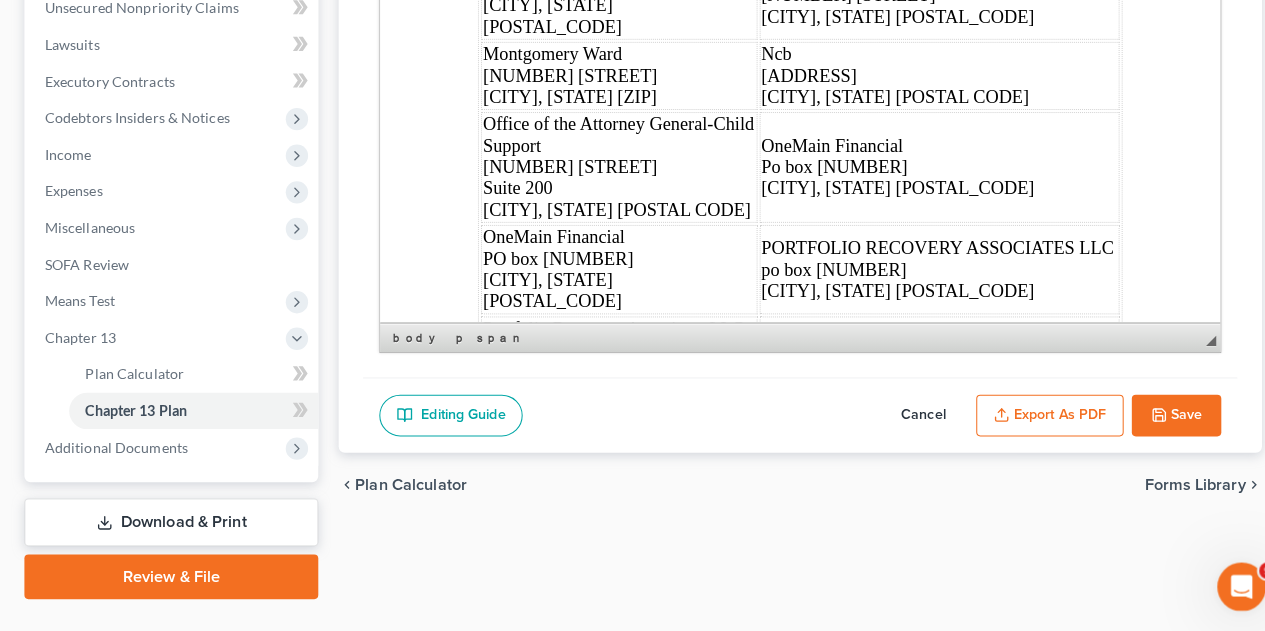click on "Export as PDF" at bounding box center [1032, 419] 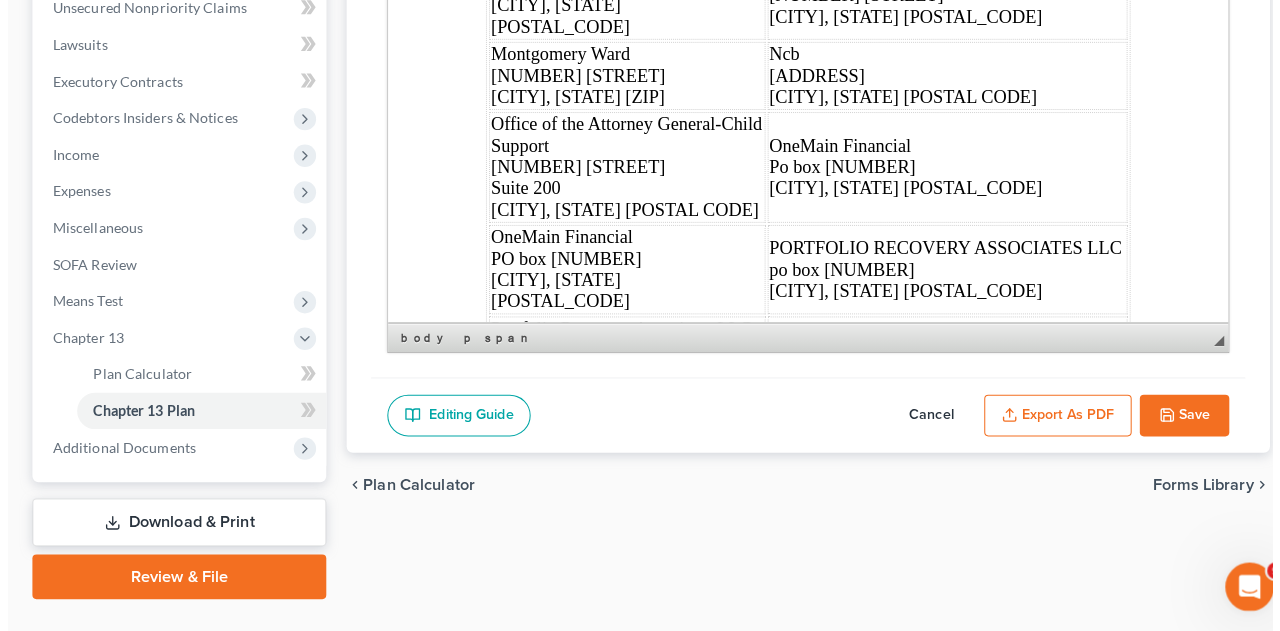 scroll, scrollTop: 18606, scrollLeft: 0, axis: vertical 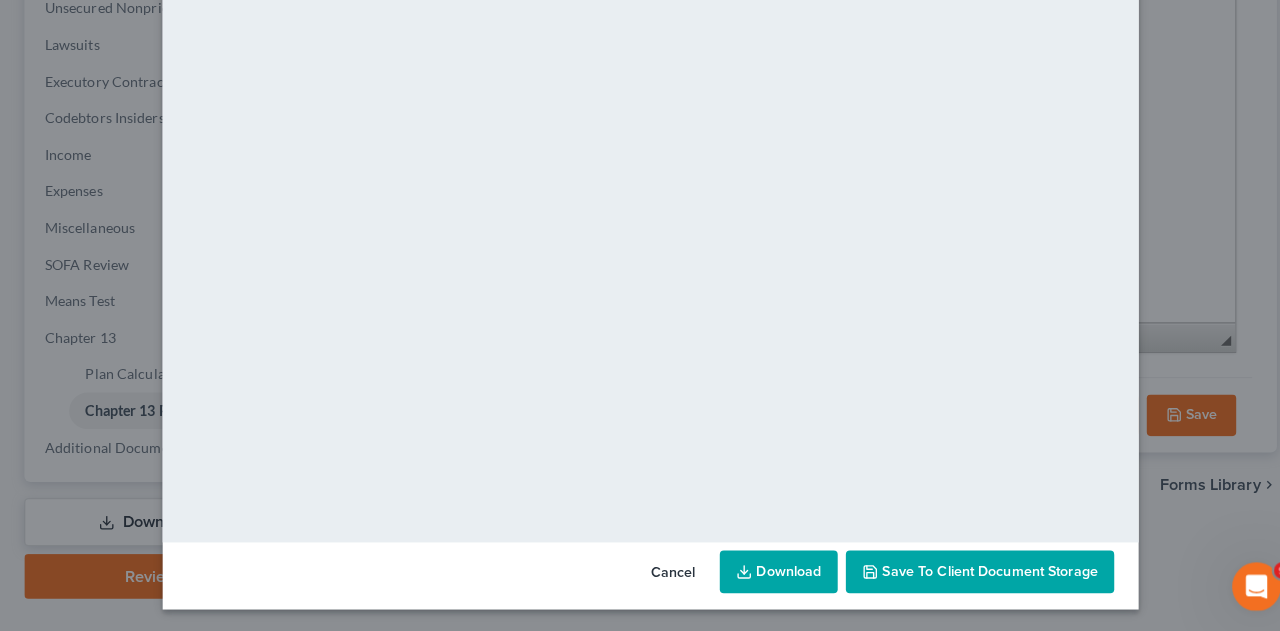 click on "Save to Client Document Storage" at bounding box center [974, 571] 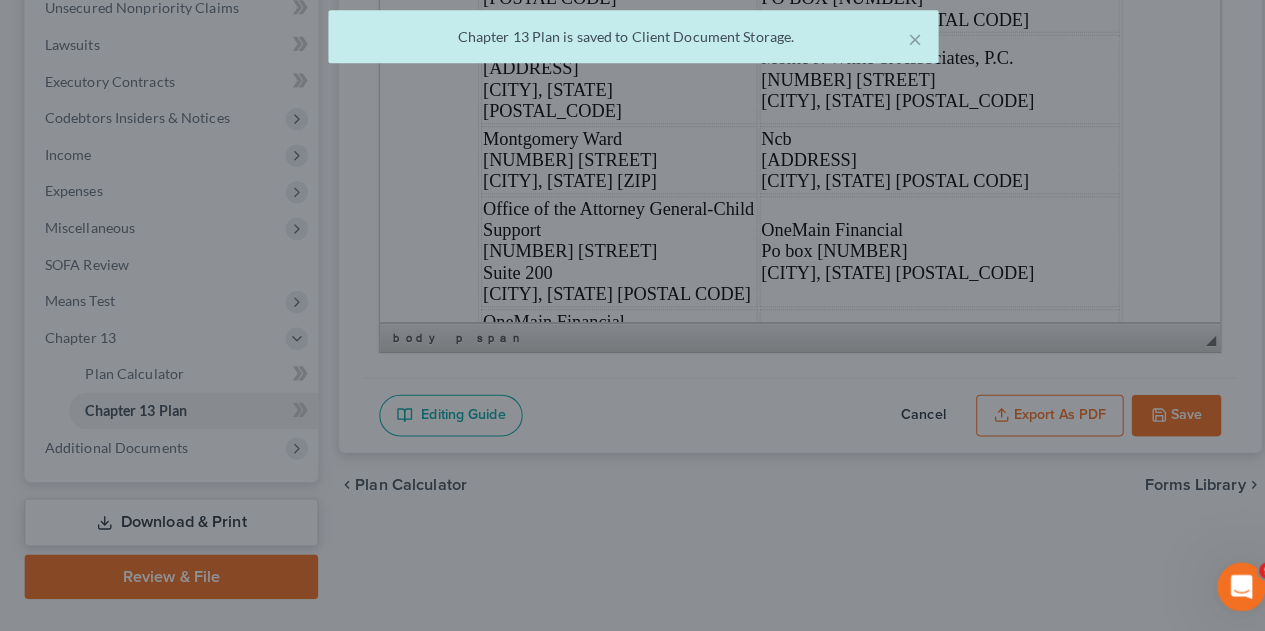 scroll, scrollTop: 18689, scrollLeft: 0, axis: vertical 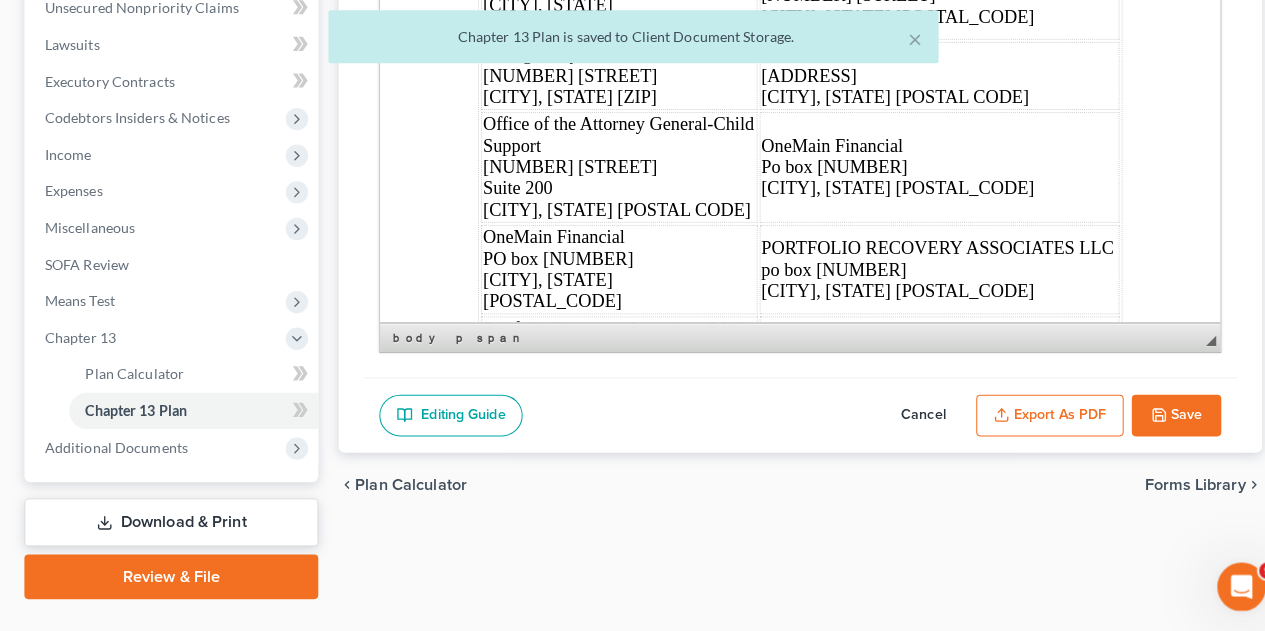 click on "Save" at bounding box center (1157, 419) 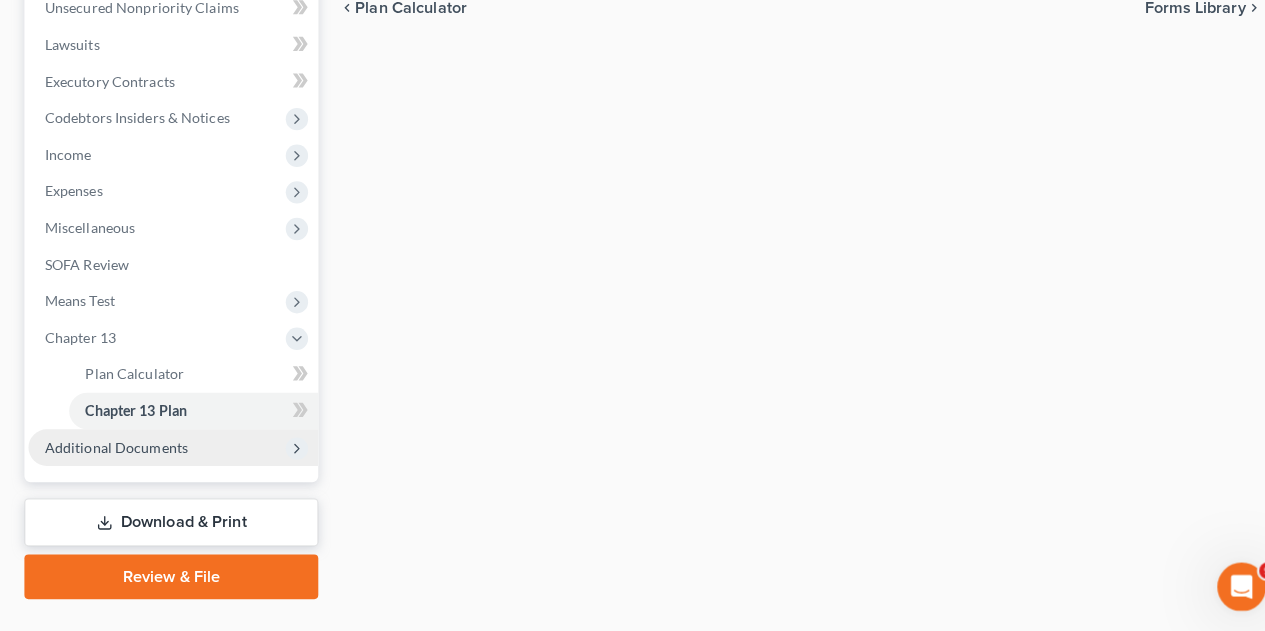click on "Additional Documents" at bounding box center (114, 449) 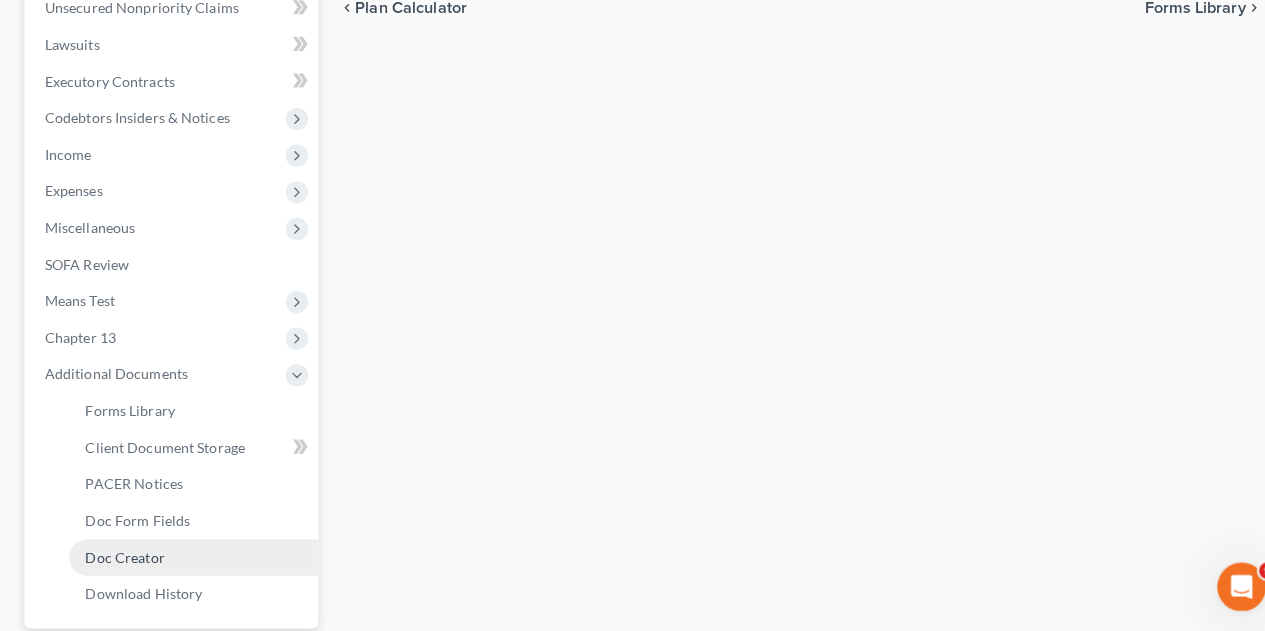 click on "Doc Creator" at bounding box center [123, 557] 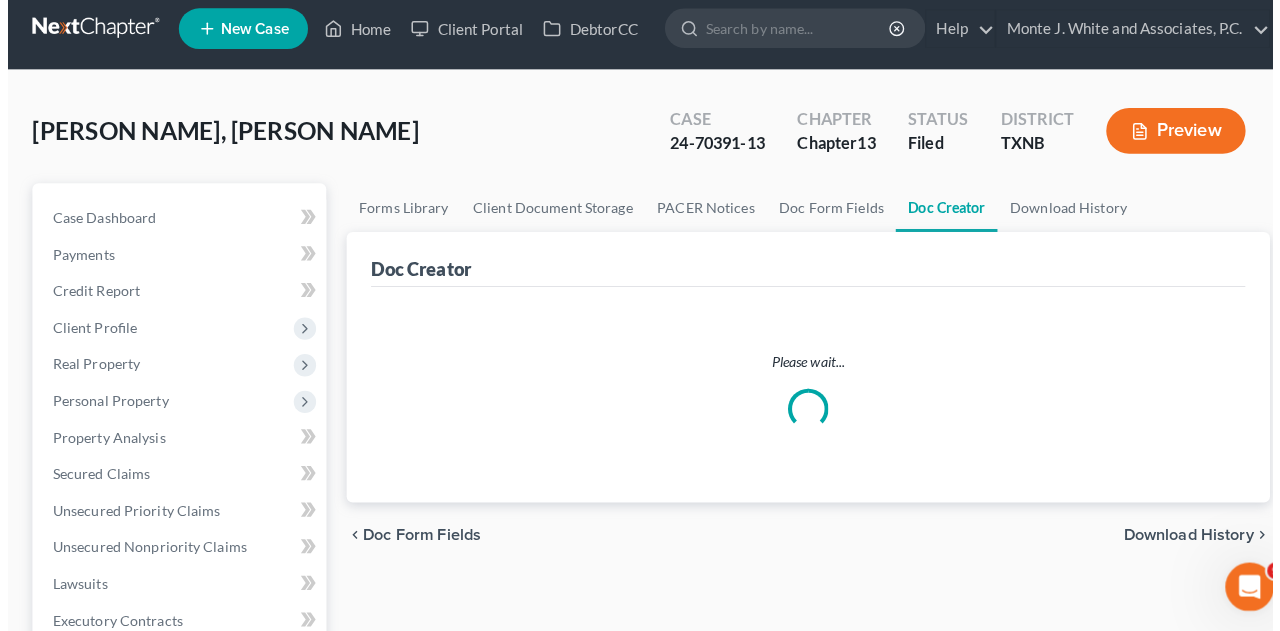 scroll, scrollTop: 0, scrollLeft: 0, axis: both 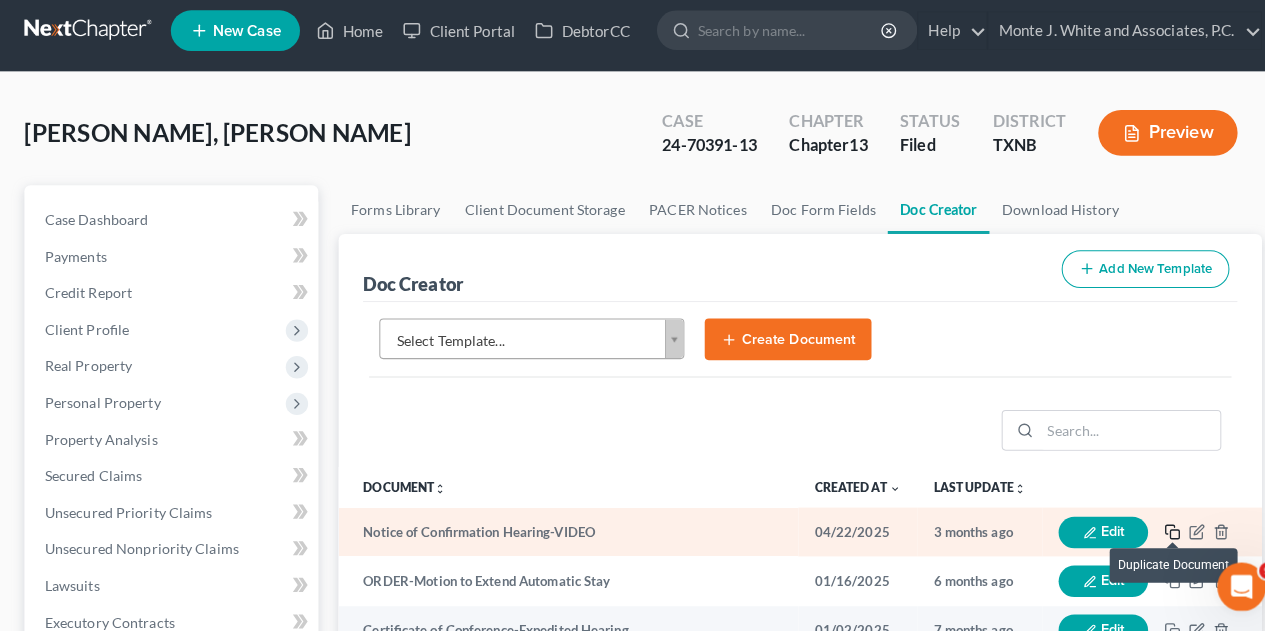 click 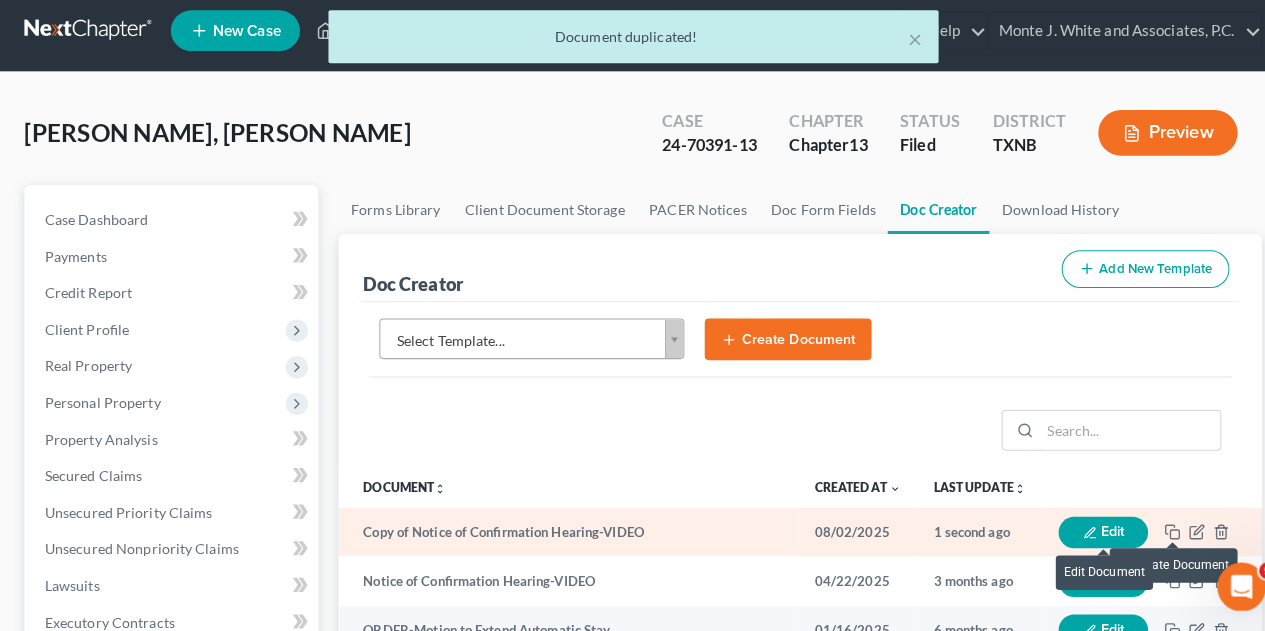 click on "Edit" at bounding box center [1085, 533] 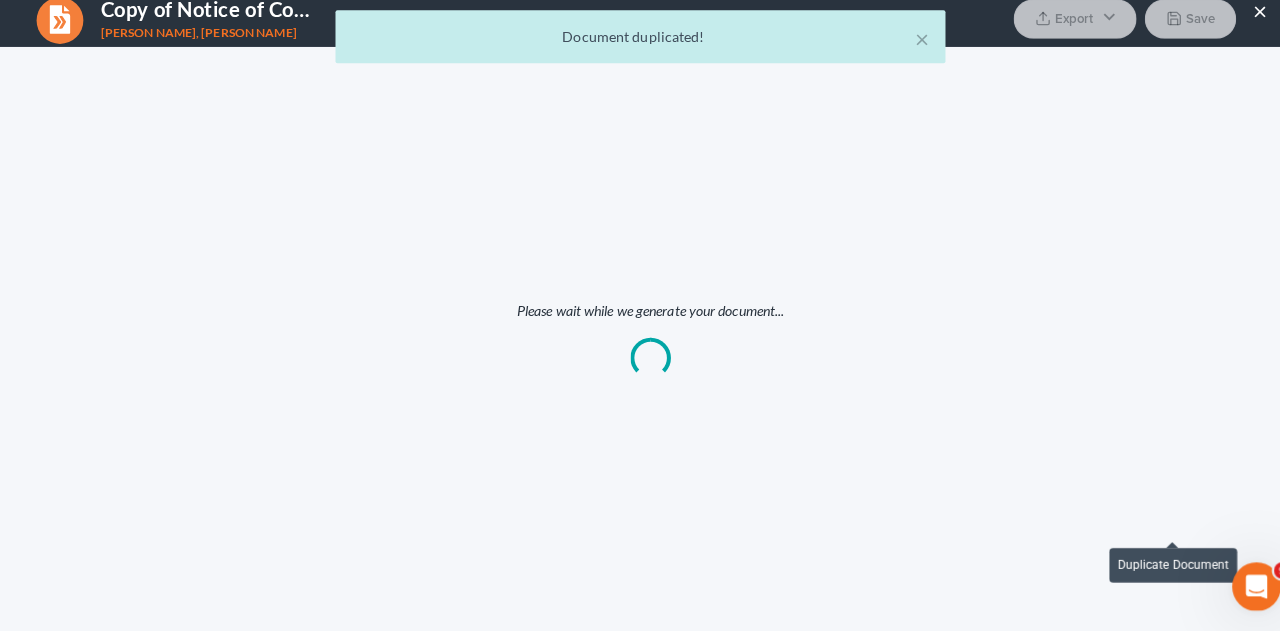 scroll, scrollTop: 0, scrollLeft: 0, axis: both 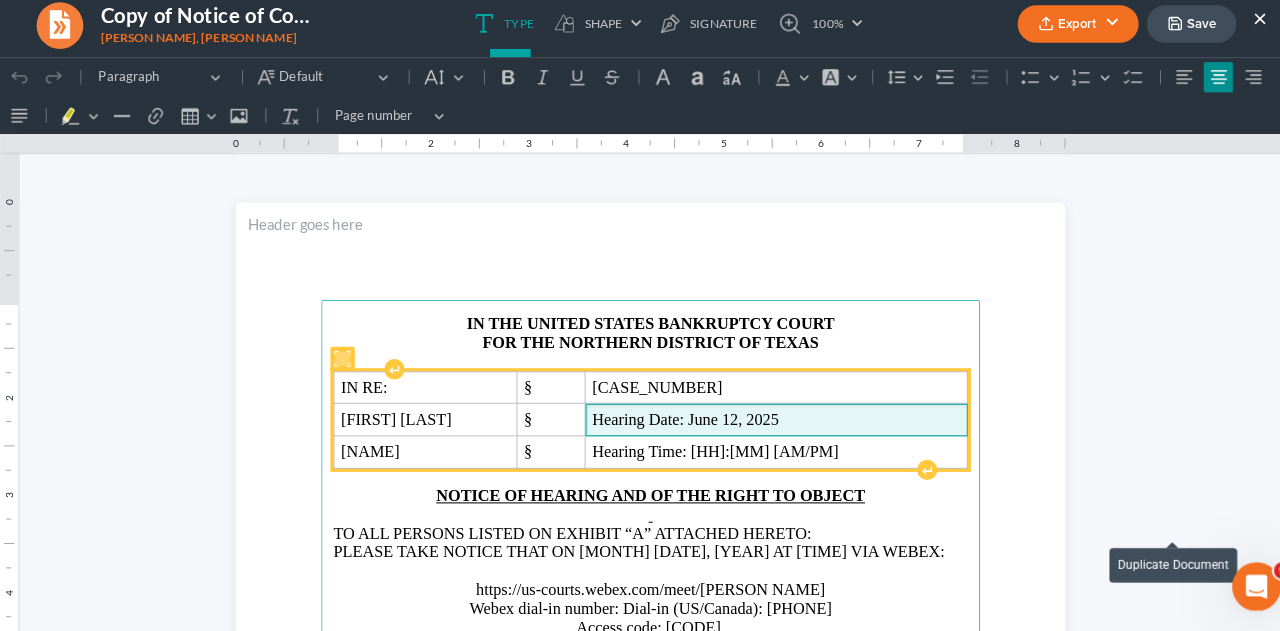click on "Hearing Date: June 12, 2025" at bounding box center [764, 414] 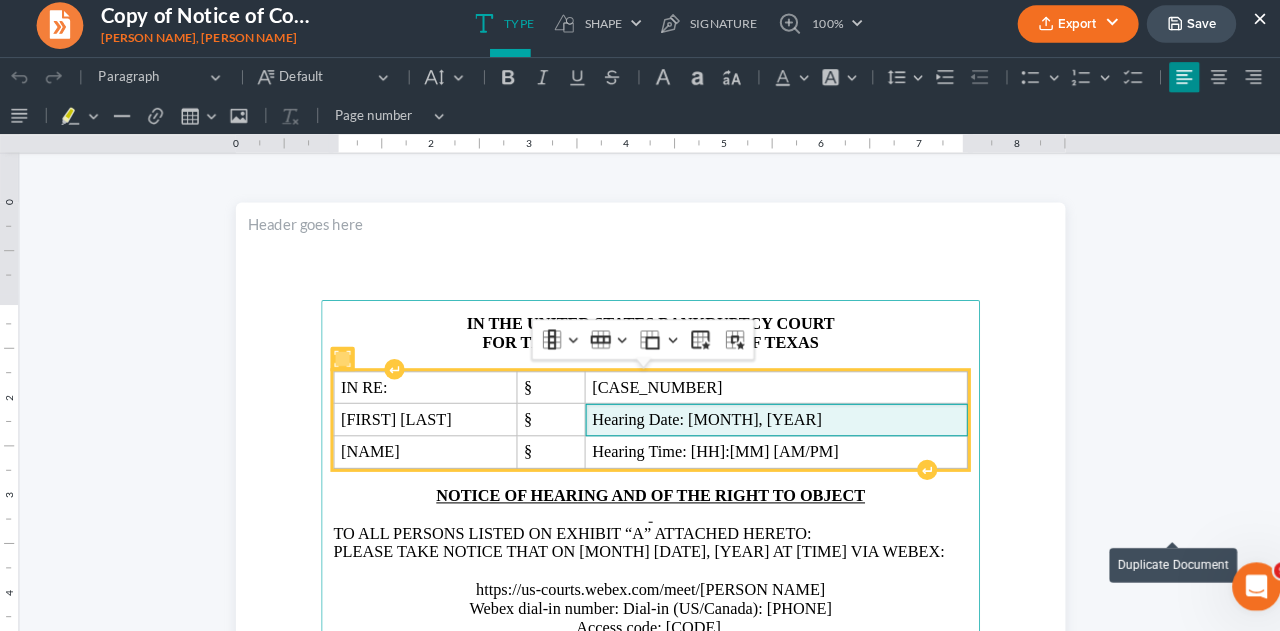 type 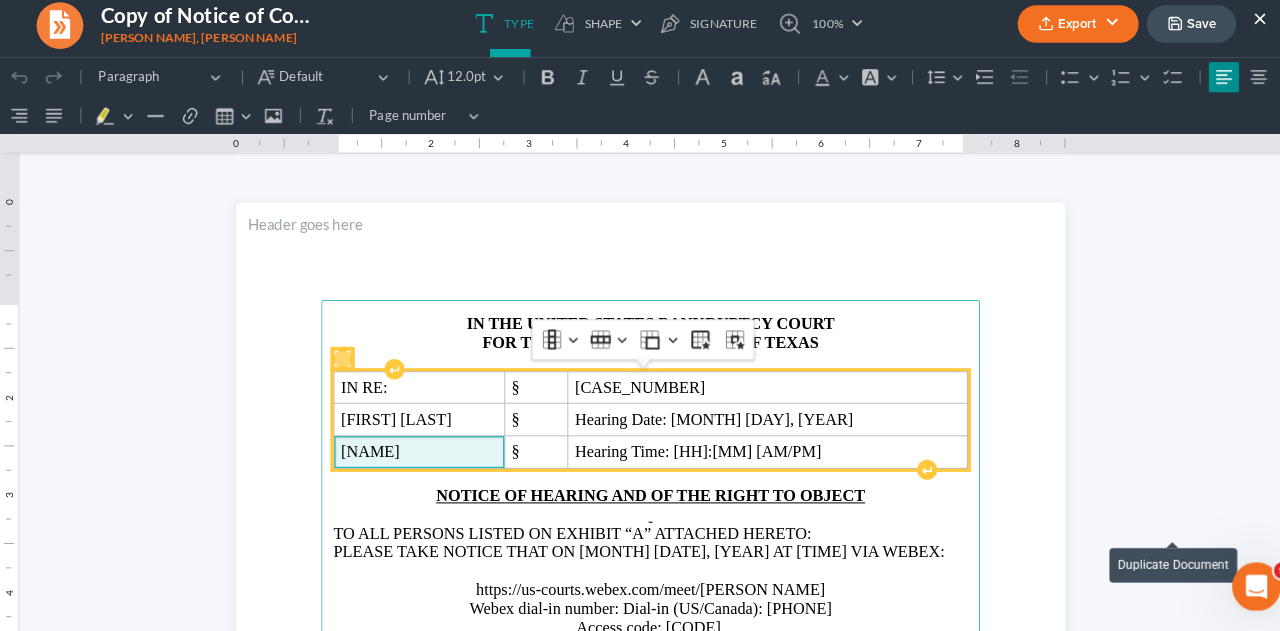 click on "[NAME]" at bounding box center (364, 444) 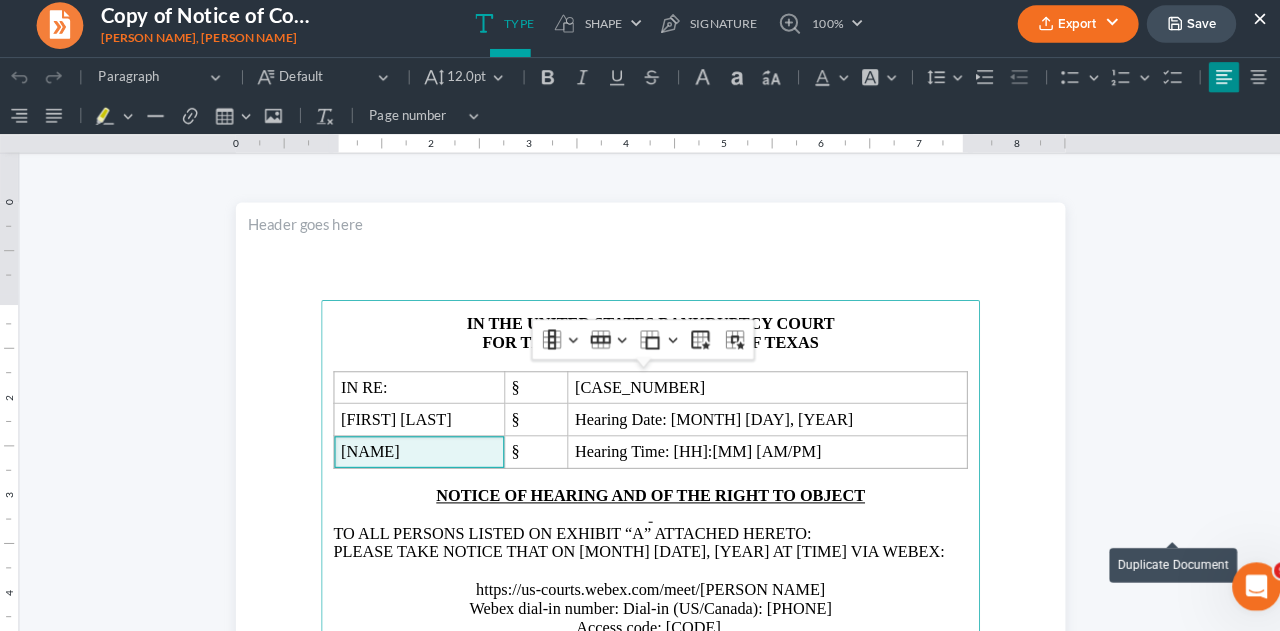 click on "PLEASE TAKE NOTICE THAT ON [MONTH] [DATE], [YEAR] AT [TIME] VIA WEBEX:" at bounding box center (628, 543) 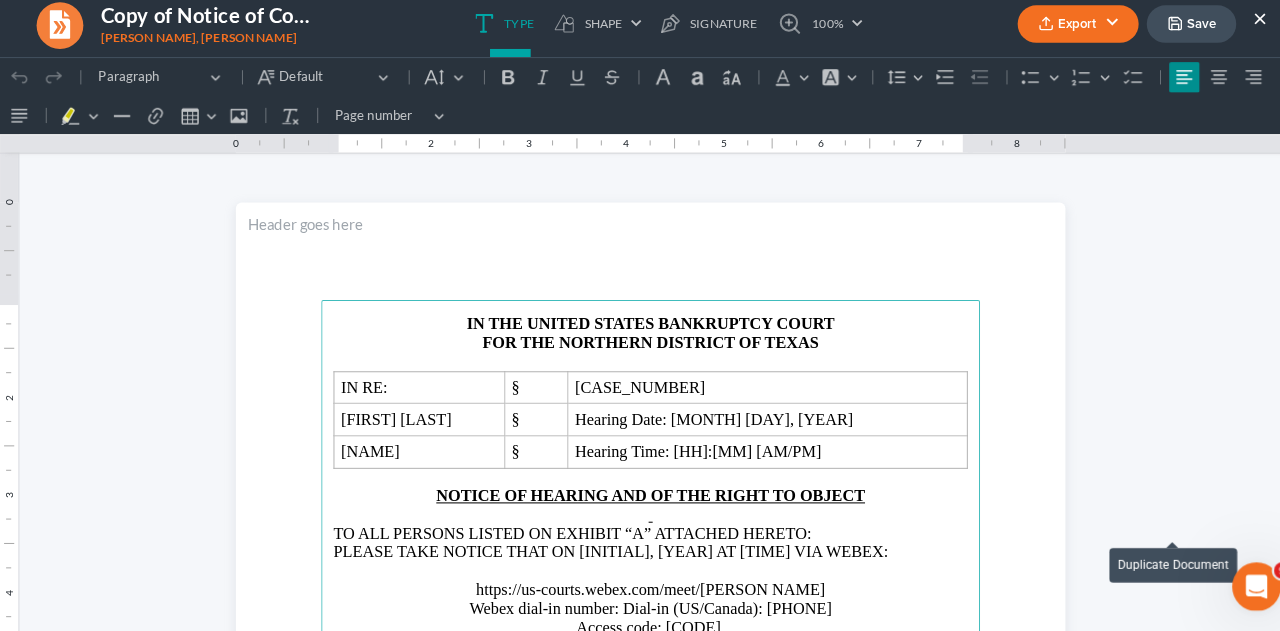 type 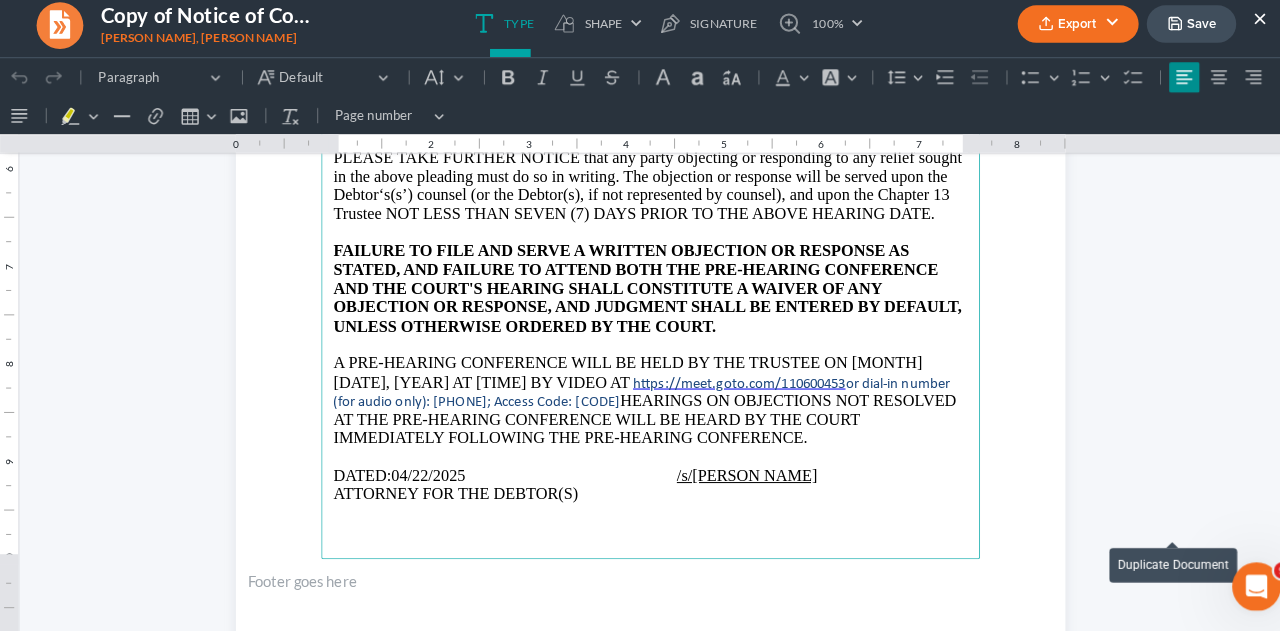 scroll, scrollTop: 622, scrollLeft: 0, axis: vertical 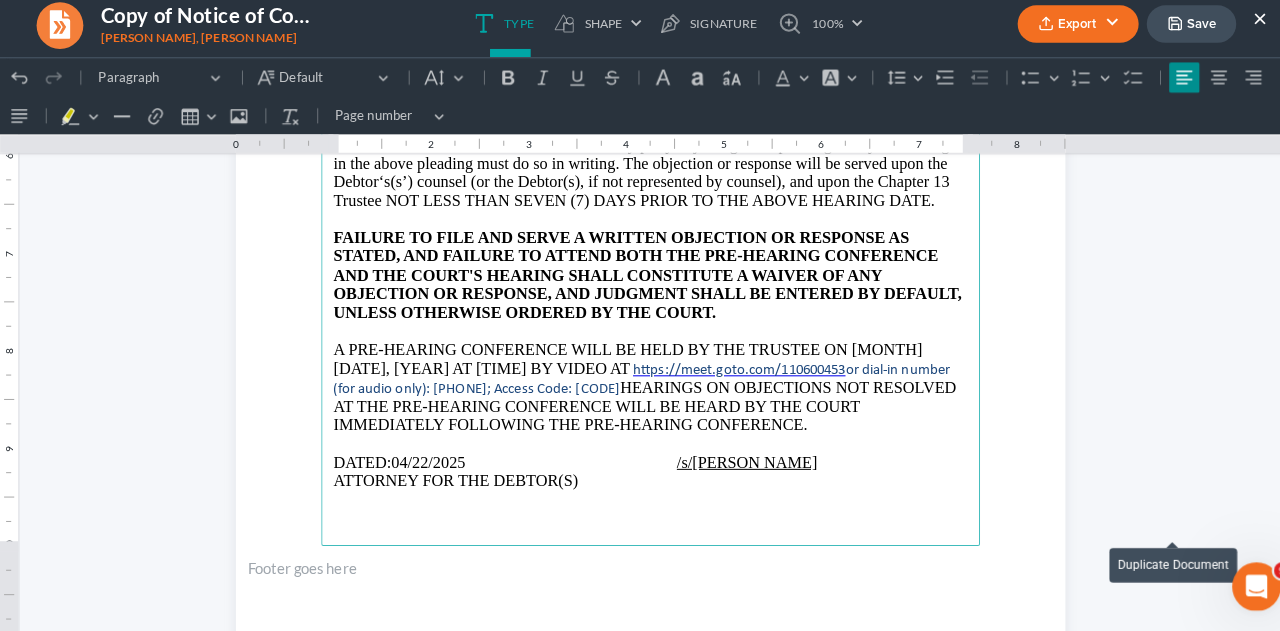 click on "A PRE-HEARING CONFERENCE WILL BE HELD BY THE TRUSTEE ON [MONTH] [DATE], [YEAR] AT [TIME] BY VIDEO AT" at bounding box center [617, 353] 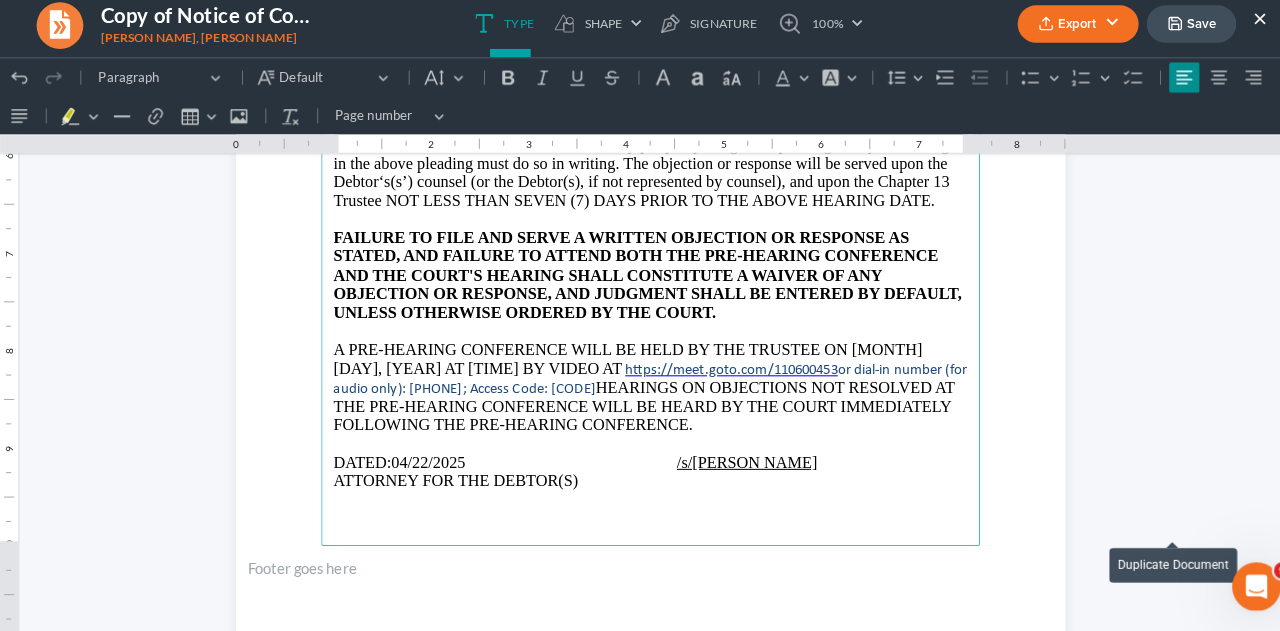 click on "DATED: [DATE] /s/[FIRST NAME] [LAST NAME]" at bounding box center [640, 456] 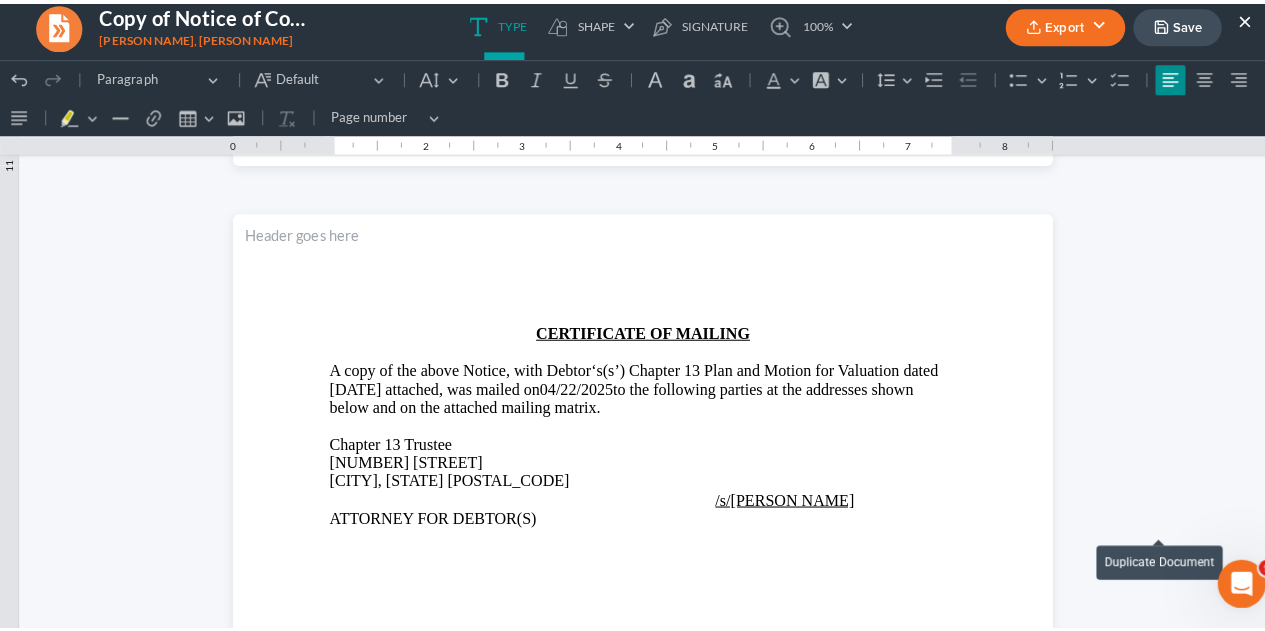 scroll, scrollTop: 1097, scrollLeft: 0, axis: vertical 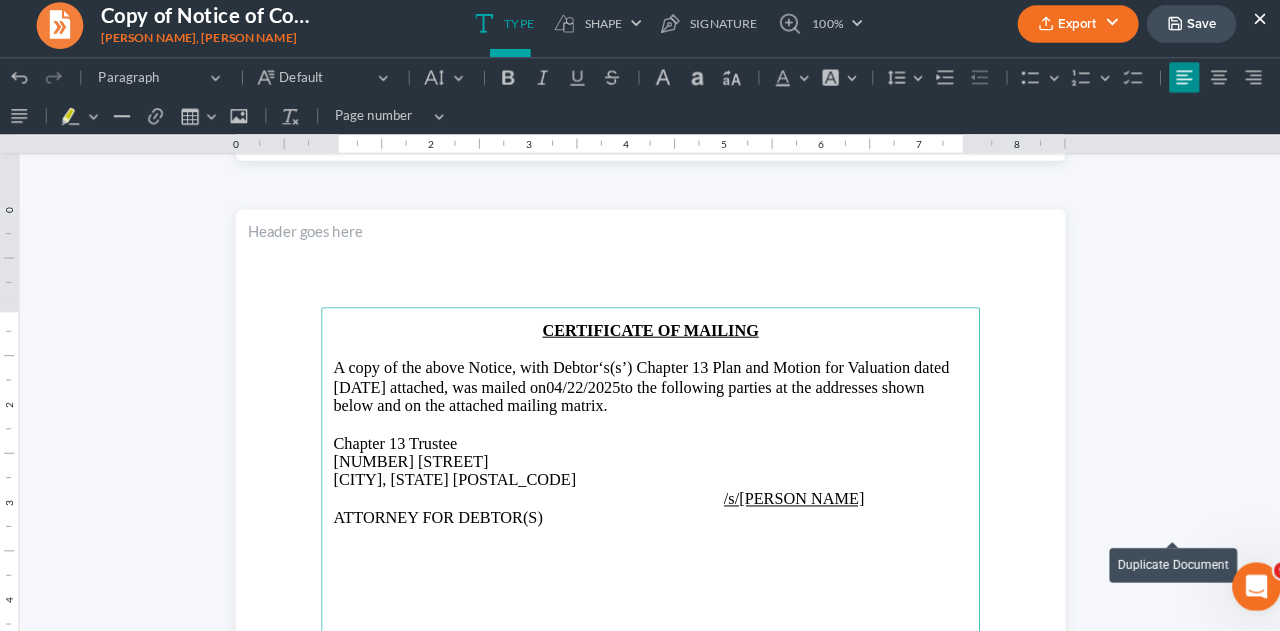 click on "A copy of the above Notice, with Debtor‘s(s’) Chapter 13 Plan and Motion for Valuation dated [DATE] attached, was mailed on" at bounding box center (631, 371) 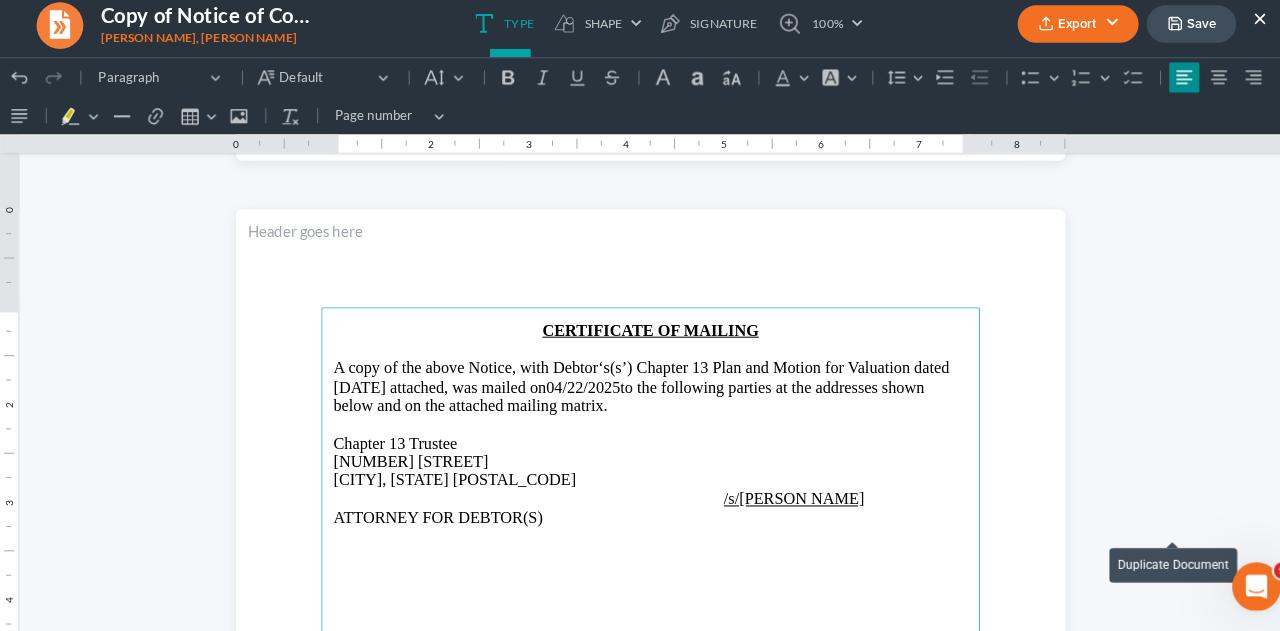 type 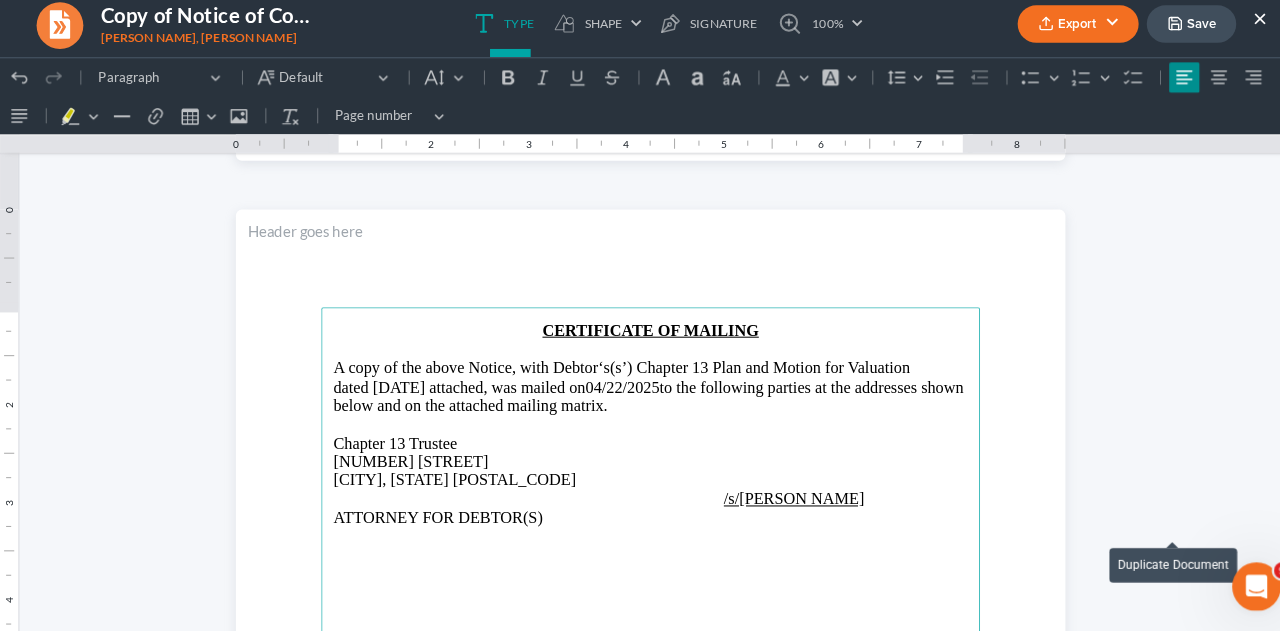 click on "A copy of the above Notice, with Debtor‘s(s’) Chapter 13 Plan and Motion for Valuation dated [DATE] attached, was mailed on  [DATE]  to the following parties at the addresses shown below and on the attached mailing matrix." at bounding box center [640, 381] 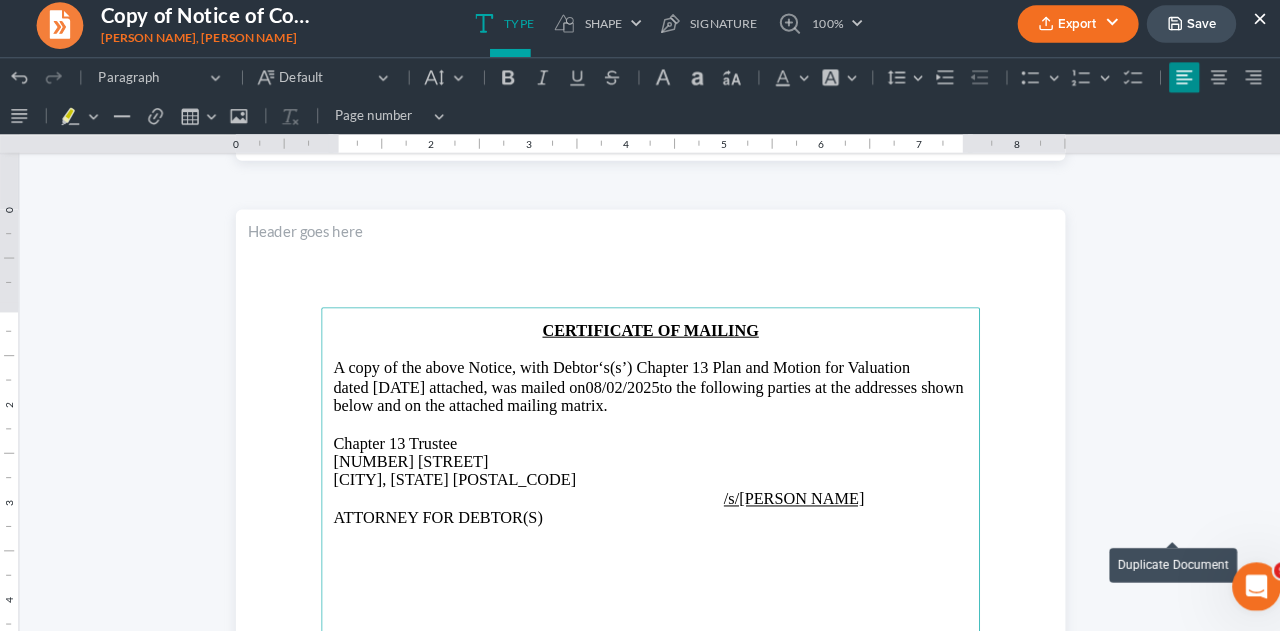 click on "Export" at bounding box center [1060, 33] 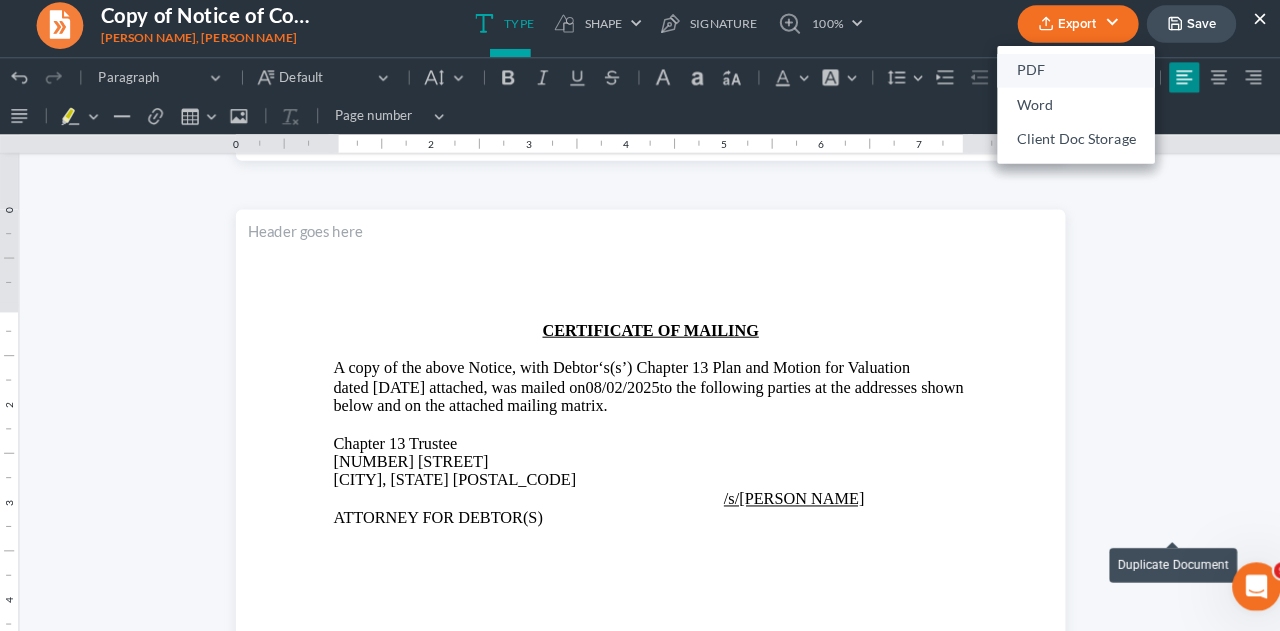 click on "PDF" at bounding box center (1058, 80) 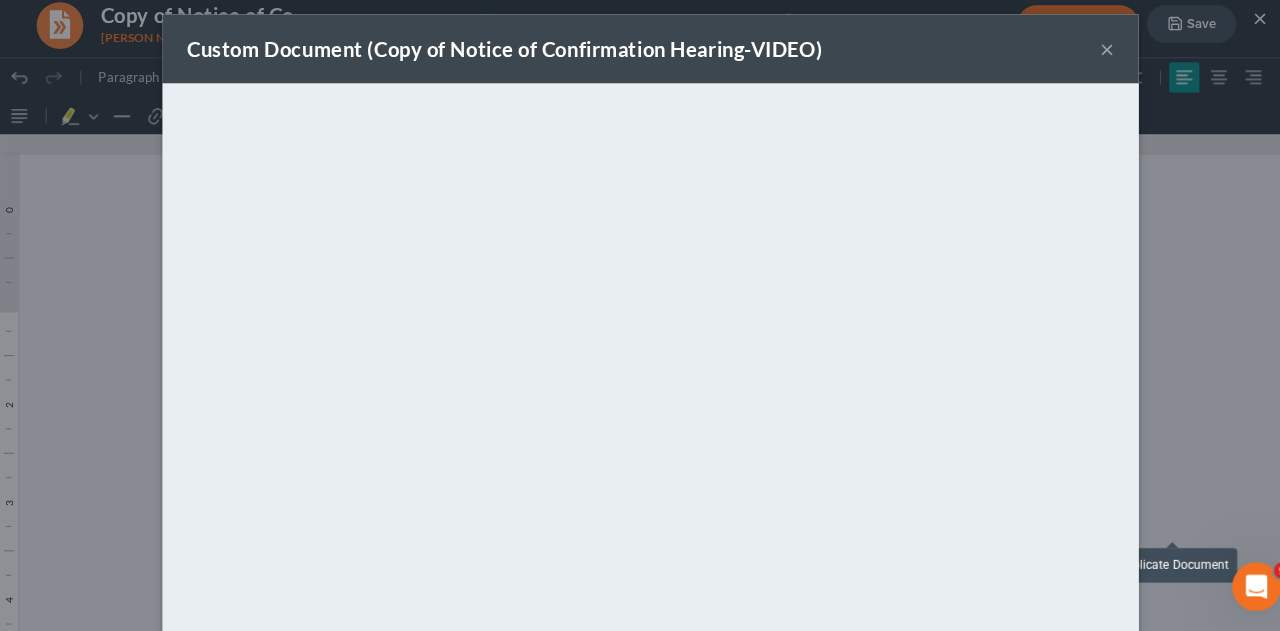 click on "×" at bounding box center (1089, 58) 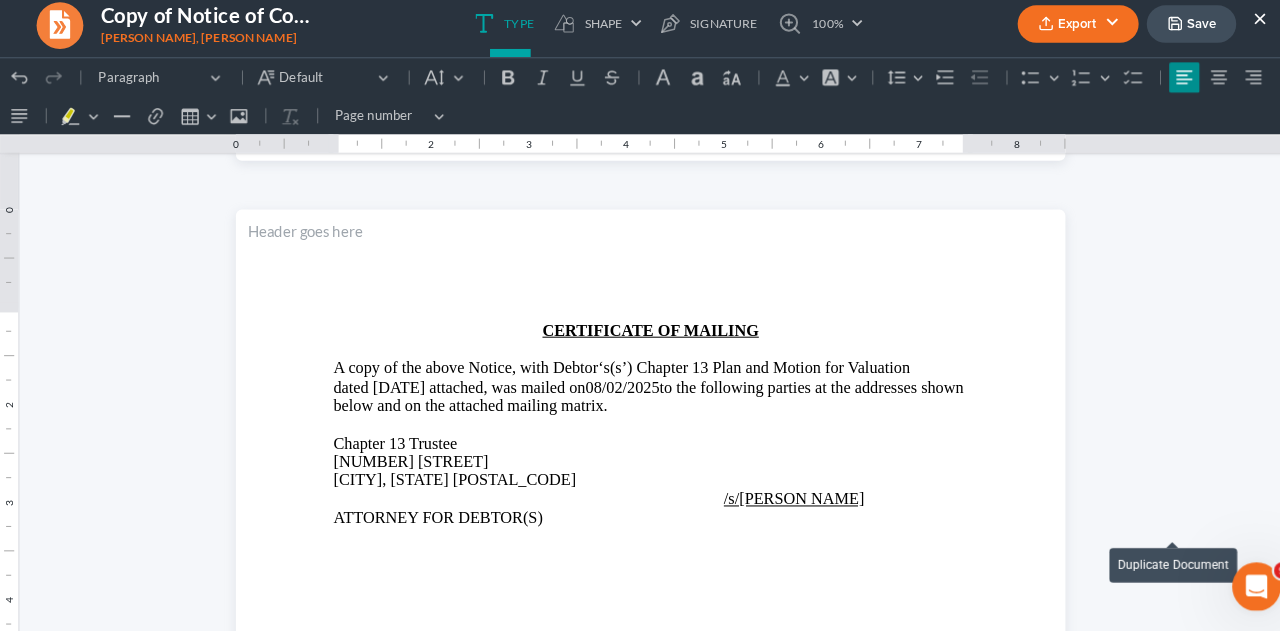 click on "×" at bounding box center (1239, 27) 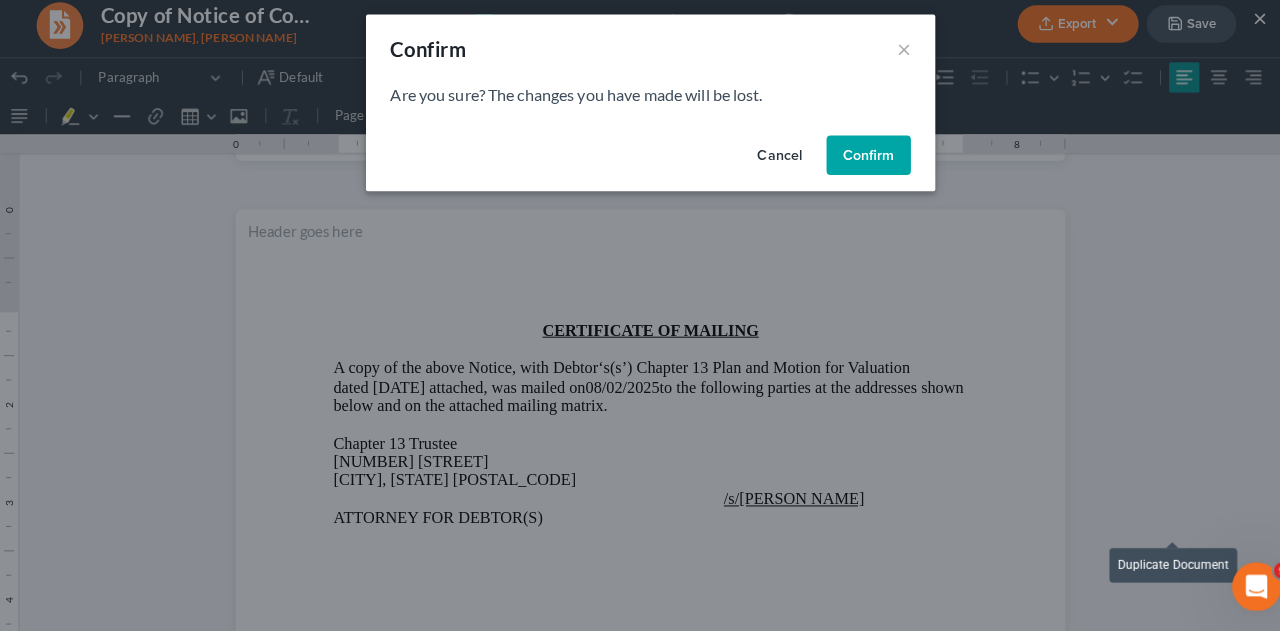 click on "Cancel" at bounding box center (767, 163) 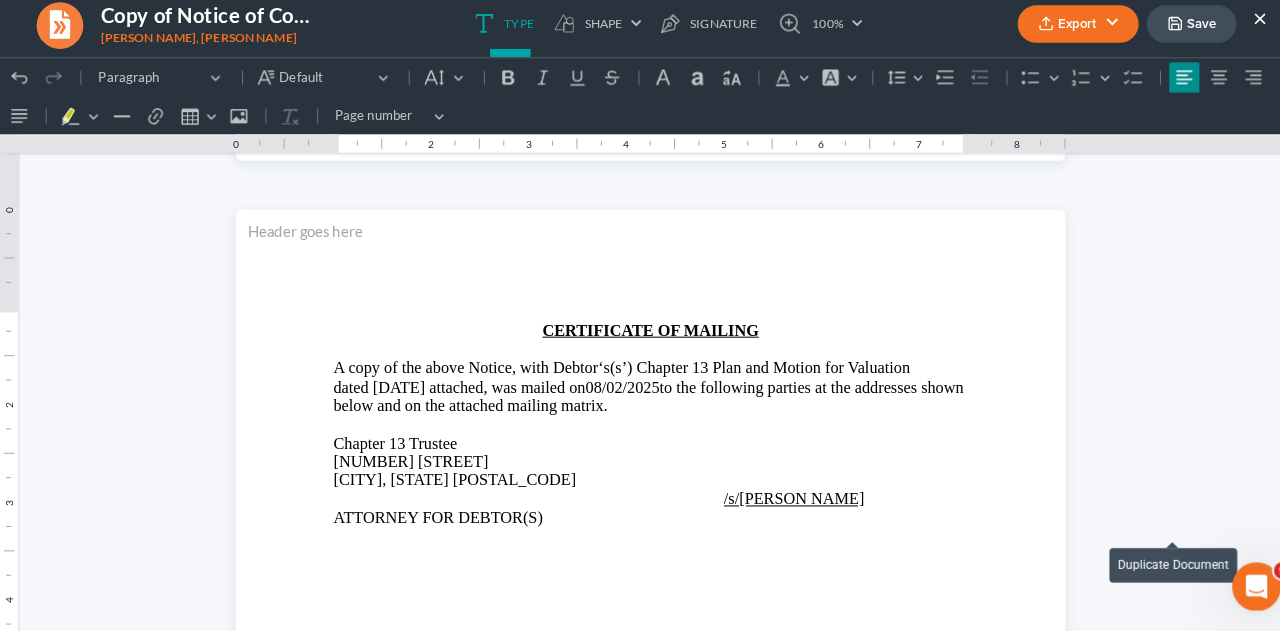 click on "Save" at bounding box center [1172, 33] 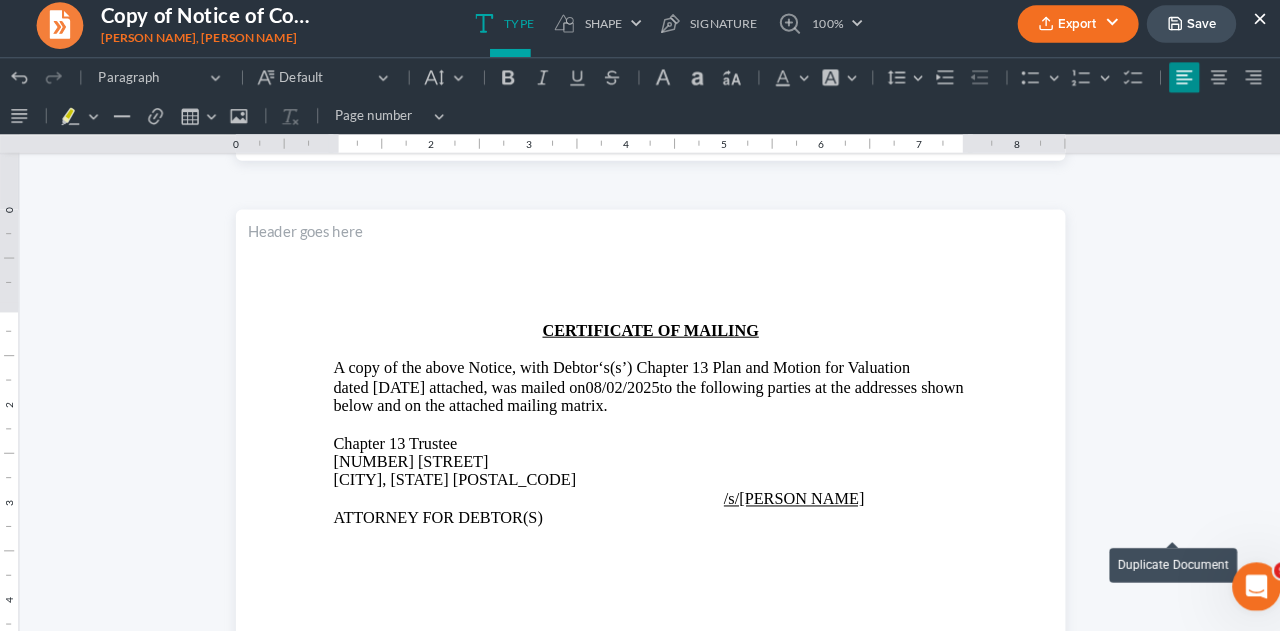 click on "×" at bounding box center [1239, 27] 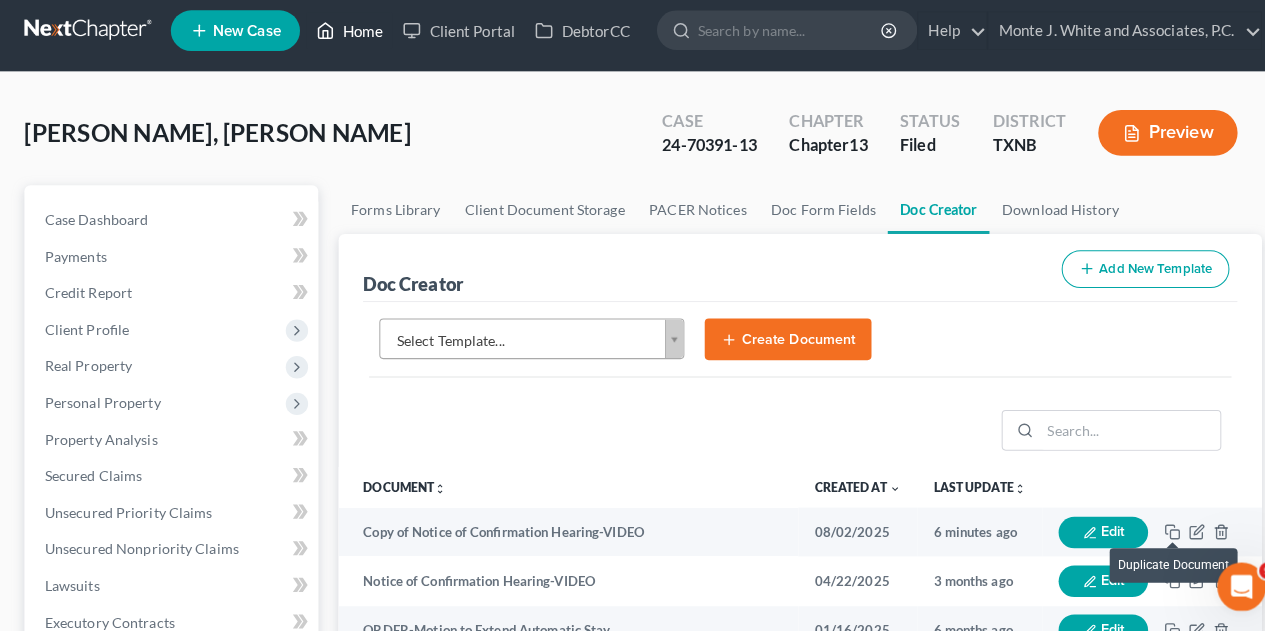 click on "Home" at bounding box center [343, 40] 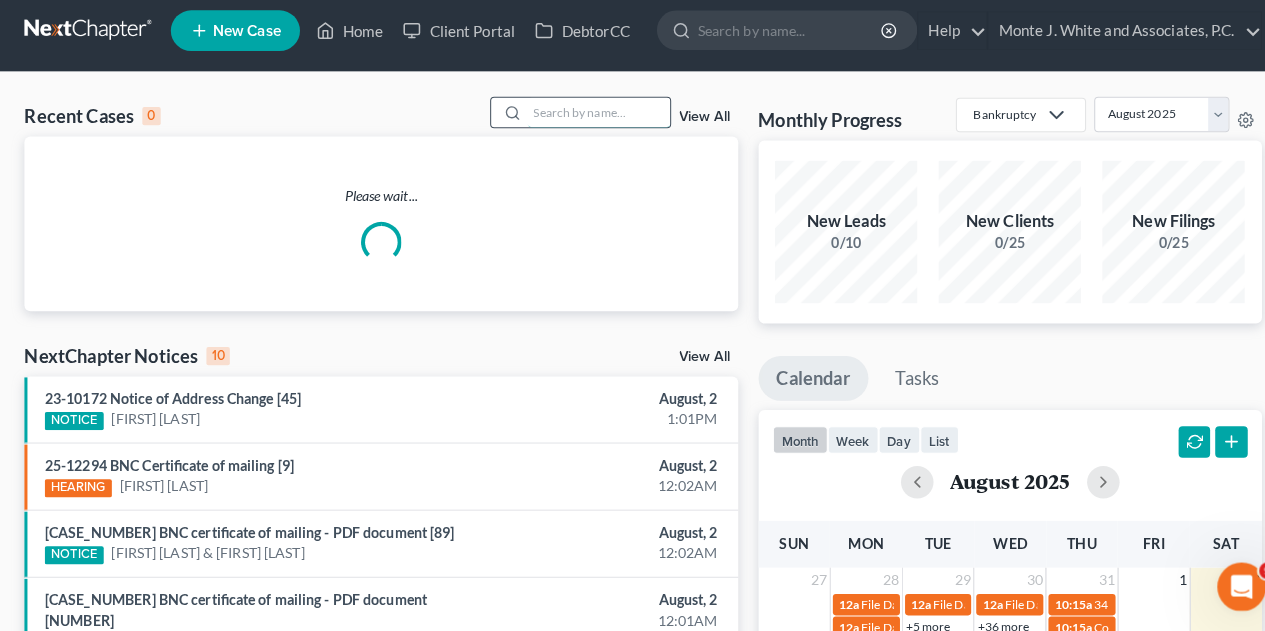 click at bounding box center [589, 120] 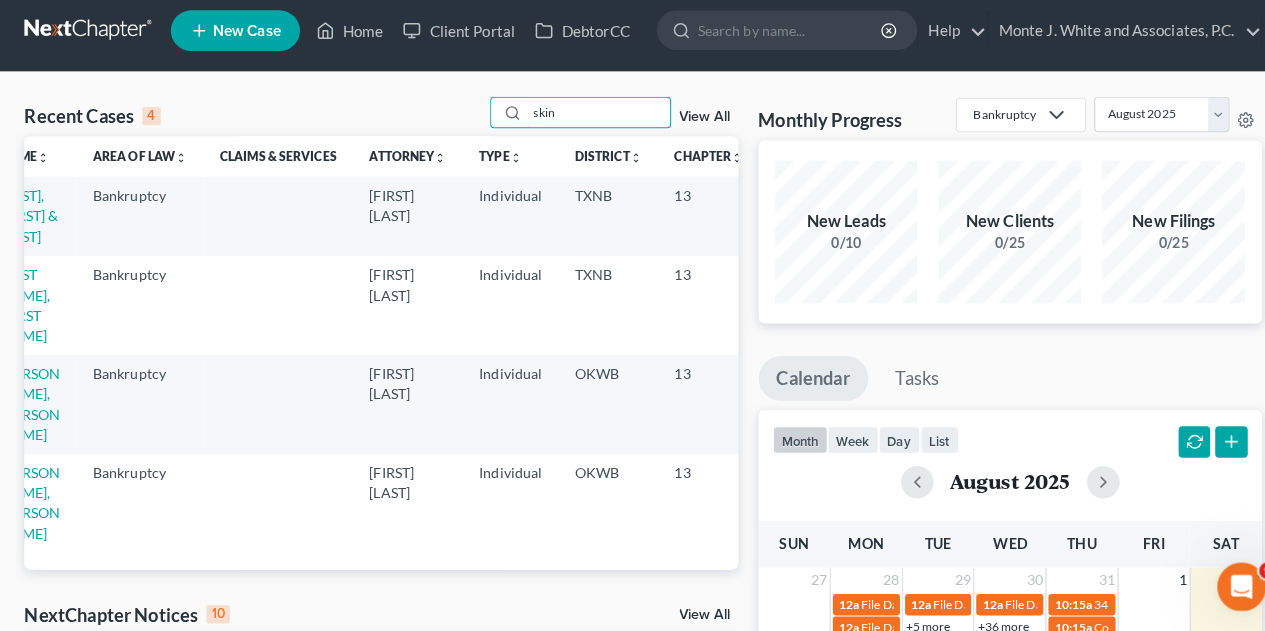 scroll, scrollTop: 0, scrollLeft: 0, axis: both 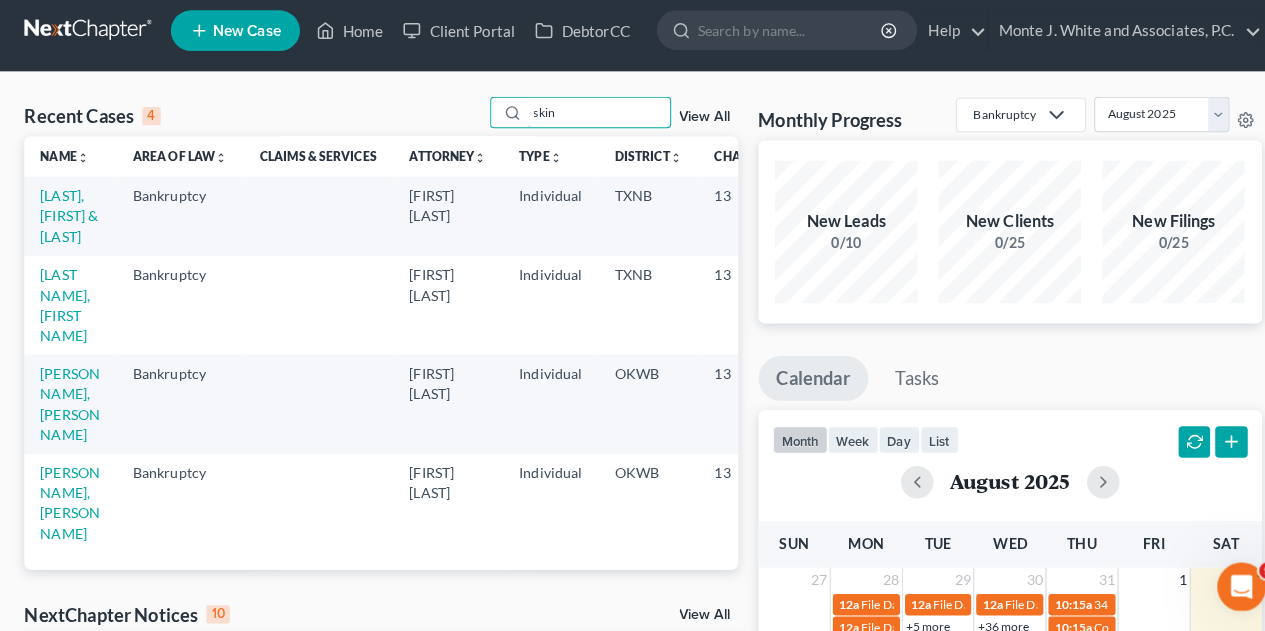 type on "skin" 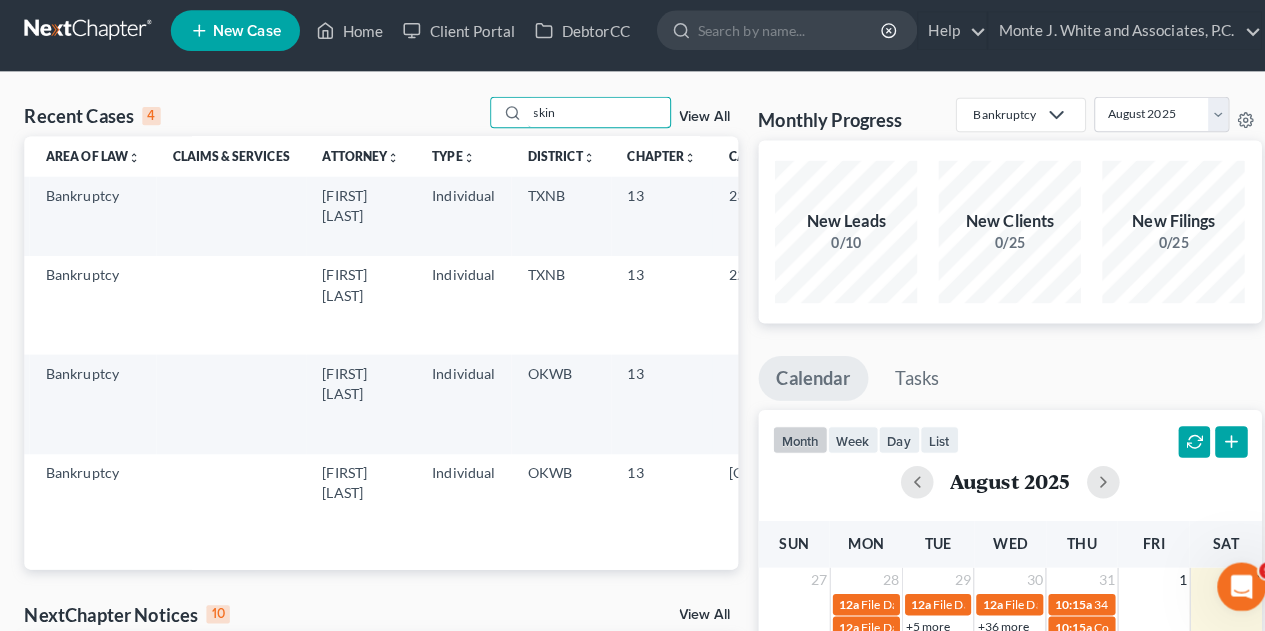 scroll, scrollTop: 0, scrollLeft: 154, axis: horizontal 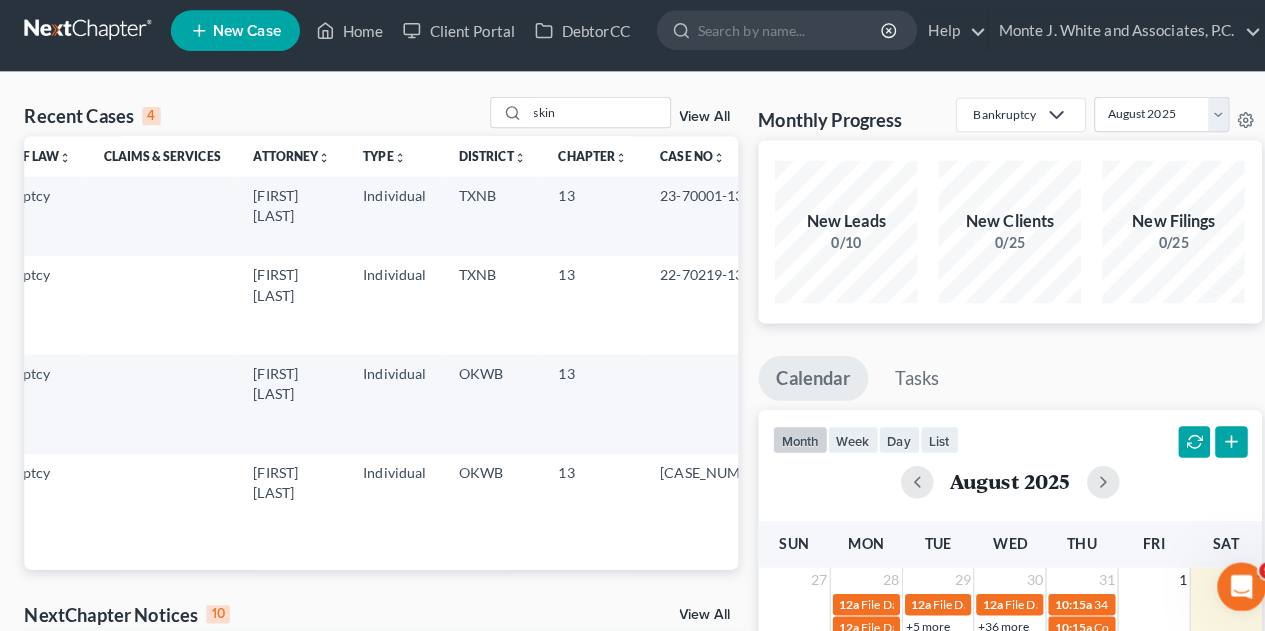 click on "Recent Cases 4         skin View All
Name
unfold_more
expand_more
expand_less
Area of Law
unfold_more
expand_more
expand_less
Claims & Services
Attorney
unfold_more
expand_more
expand_less
Type
unfold_more
expand_more
expand_less
District
unfold_more
expand_more
expand_less
Chapter
unfold_more
expand_more
expand_less
Case No
unfold_more
expand_more
expand_less
Prefix
unfold_more
expand_more
expand_less
[LAST NAME], [FIRST] & [LAST NAME], [FIRST] Bankruptcy [COMPANY NAME] Individual TXNB 13 [NUMBER]-[NUMBER] [LAST NAME], [FIRST] Bankruptcy [COMPANY NAME] Individual TXNB 13 [NUMBER]-[NUMBER] [LAST NAME], [FIRST] Bankruptcy [COMPANY NAME] Individual OKWB 13 [NUMBER]-[NUMBER] [LAST NAME], [FIRST] Bankruptcy [COMPANY NAME] Individual OKWB 13 [NUMBER]-[NUMBER]
NextChapter Notices 10 View All
[NUMBER]-[NUMBER] Notice of Address Change [NUMBER] NOTICE [FIRST] [LAST], 2 1:01PM [NUMBER]-[NUMBER] BNC Certificate of Mailing [NUMBER] HEARING [FIRST] [LAST] [DATE], 12:02AM NOTICE" at bounding box center (375, 725) 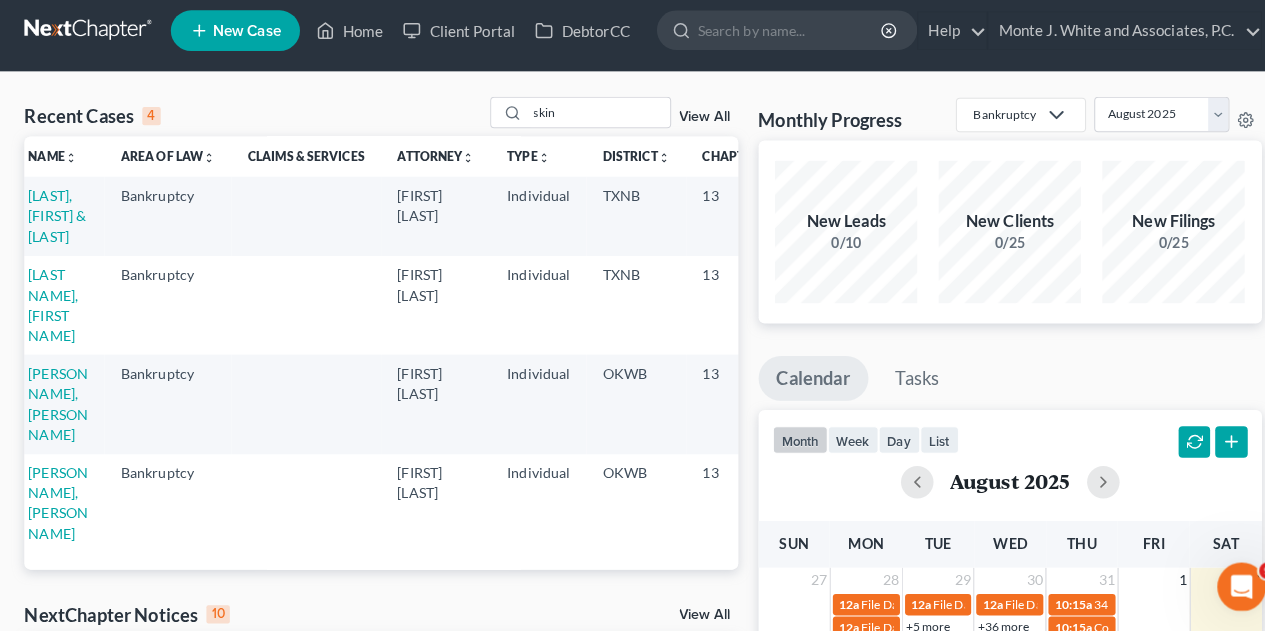 scroll, scrollTop: 0, scrollLeft: 0, axis: both 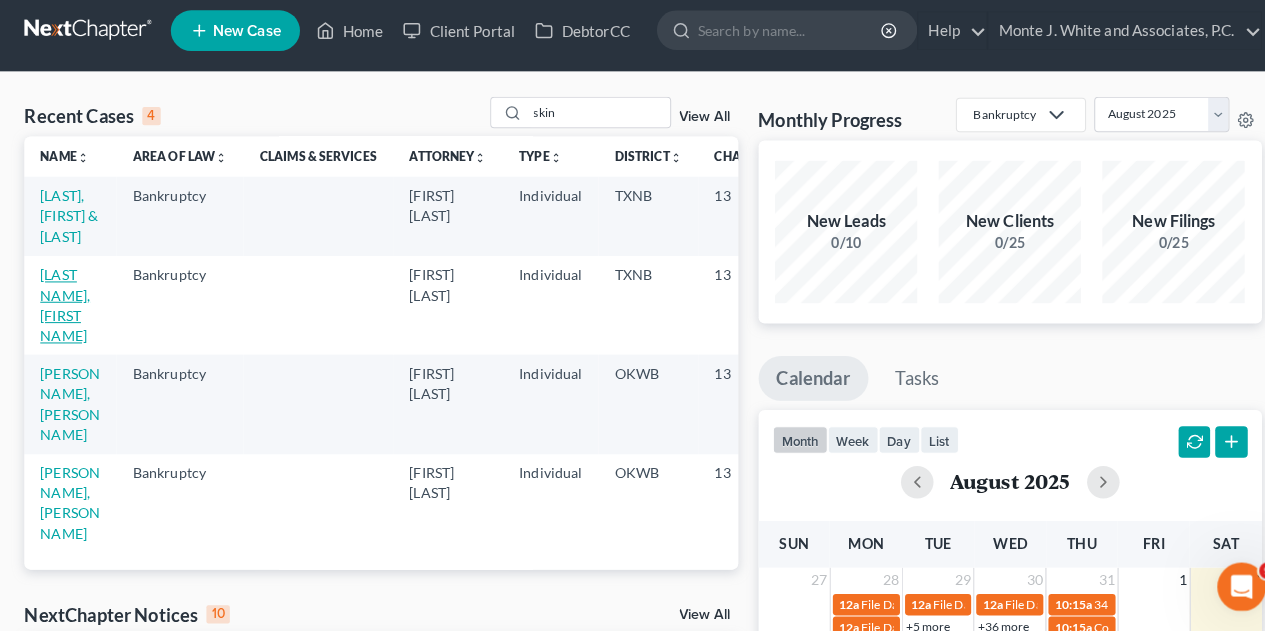 click on "[LAST NAME], [FIRST NAME]" at bounding box center (64, 310) 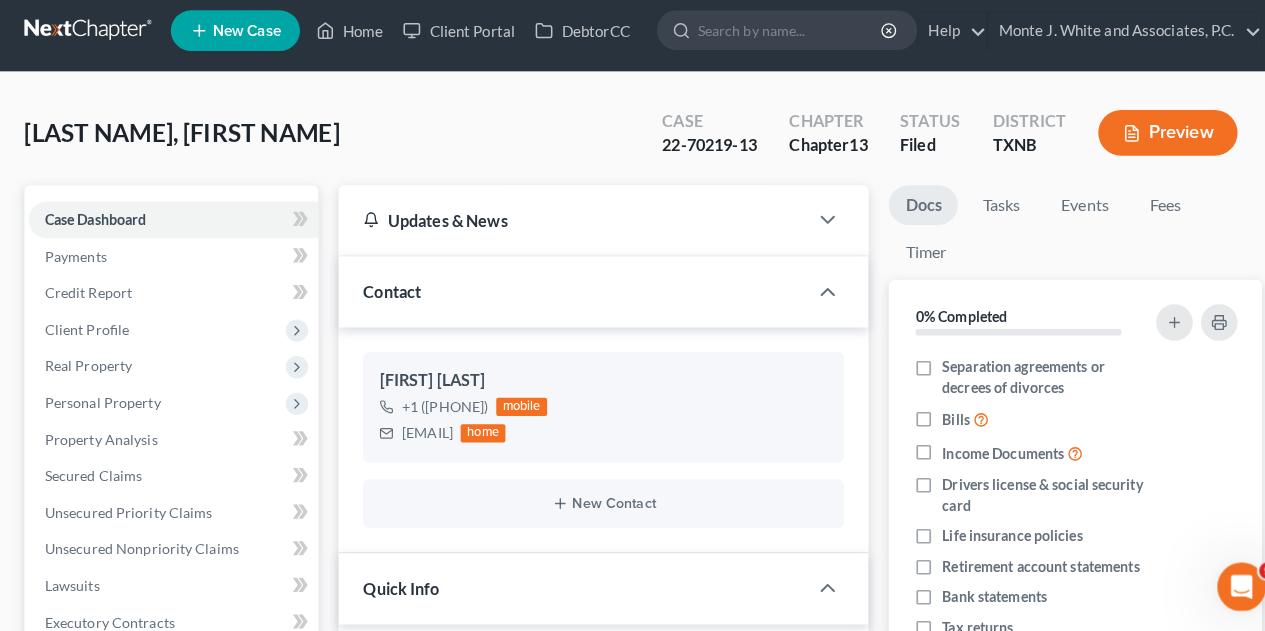 scroll, scrollTop: 1645, scrollLeft: 0, axis: vertical 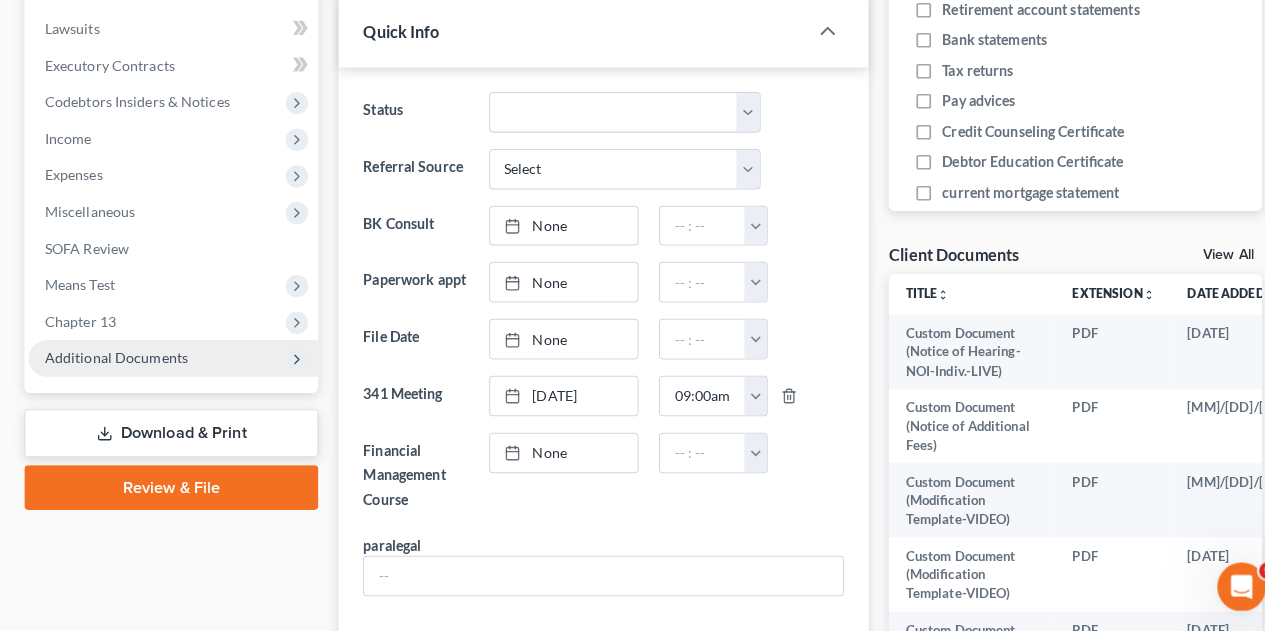 click on "Additional Documents" at bounding box center (114, 361) 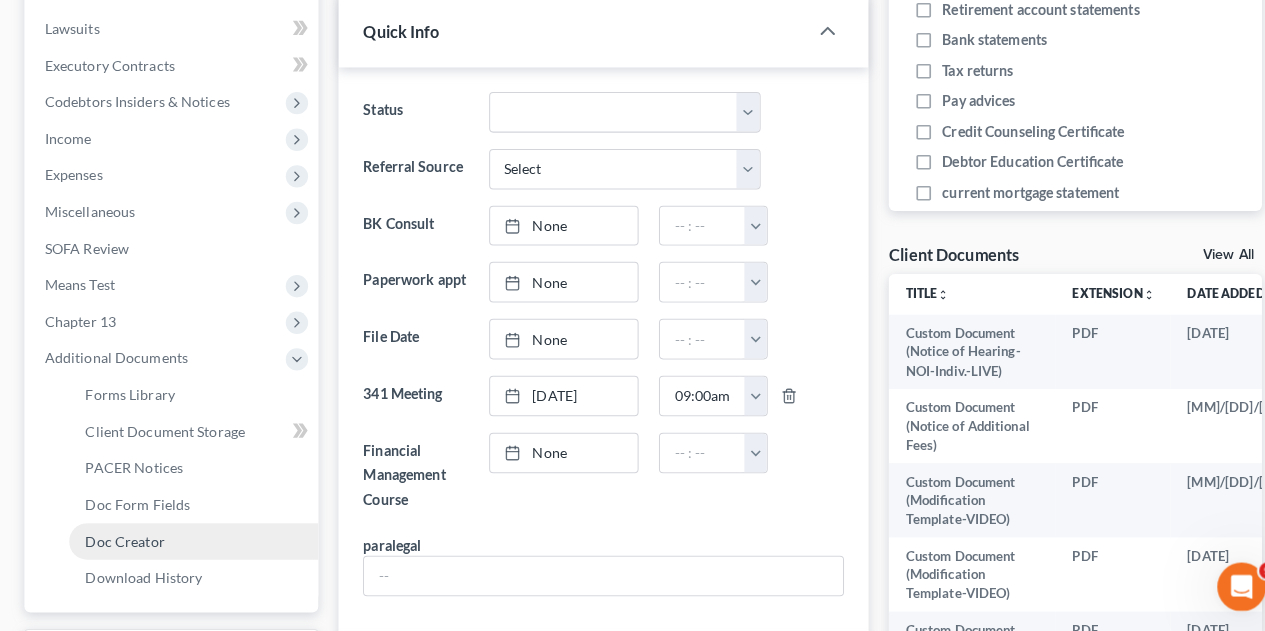 click on "Doc Creator" at bounding box center [123, 541] 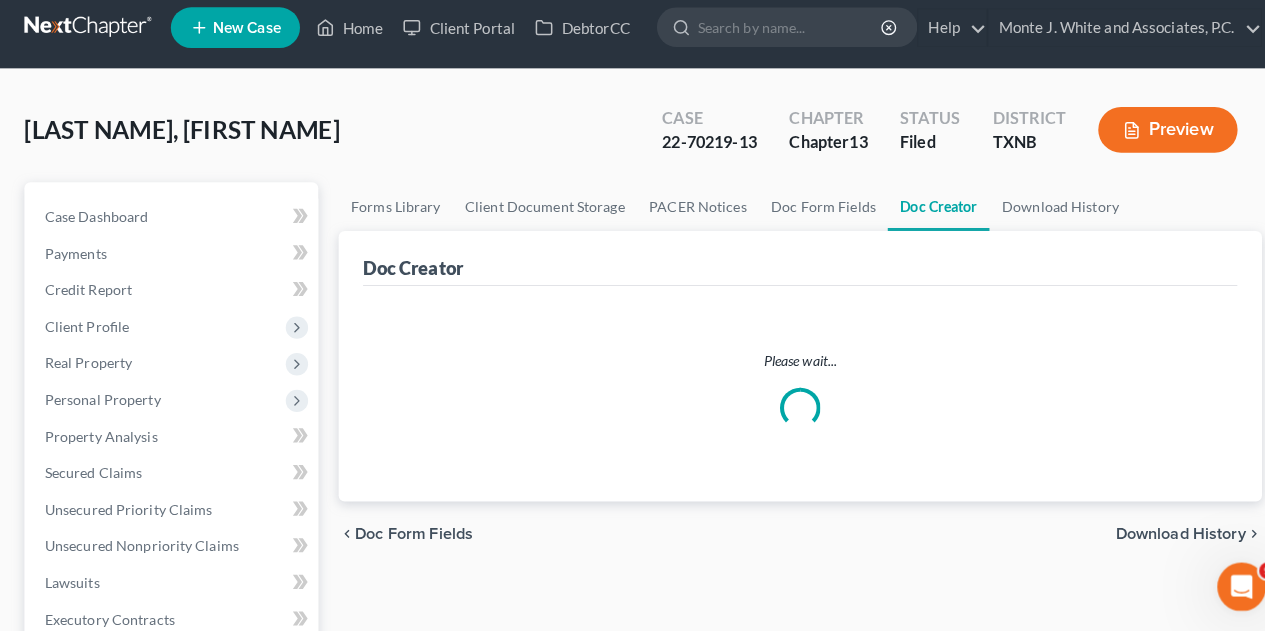 scroll, scrollTop: 0, scrollLeft: 0, axis: both 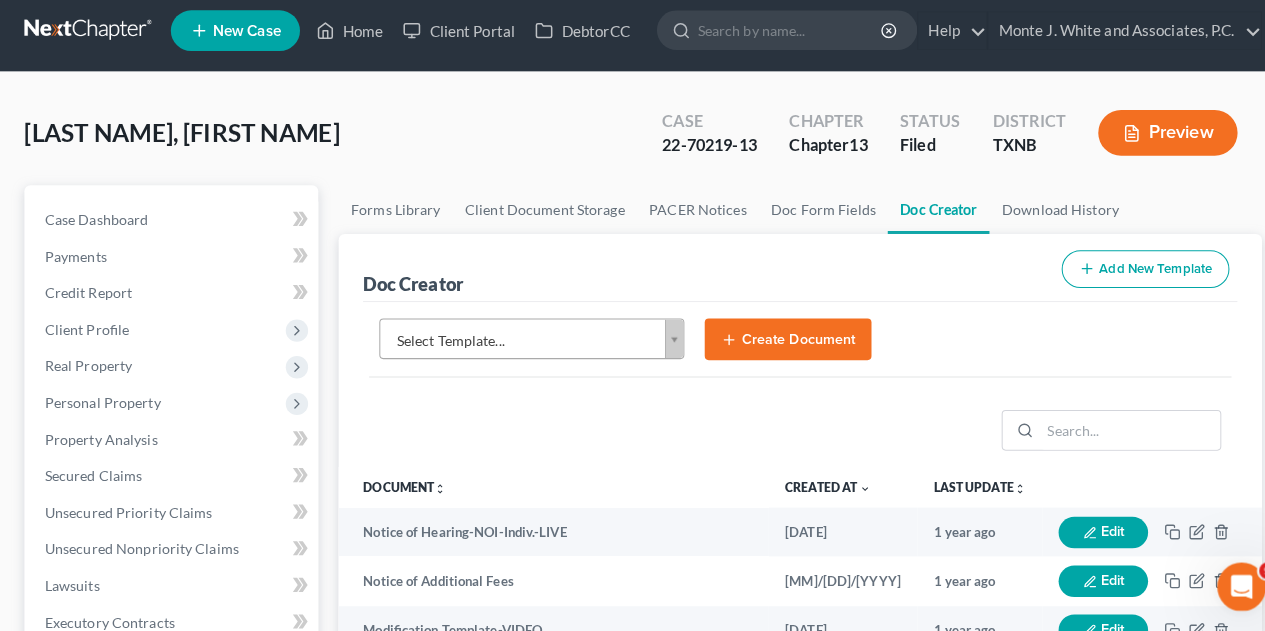click on "Home New Case Client Portal DebtorCC [FIRST] [LAST] and Associates, P.C. [EMAIL] My Account Settings Plan + Billing Account Add-Ons Help Center Webinars Training Videos What's new Log out New Case Home Client Portal DebtorCC         - No Result - See all results Or Press Enter... Help Help Center Webinars Training Videos What's new [FIRST] [LAST] and Associates, P.C. [FIRST] [LAST] and Associates, P.C. [EMAIL] My Account Settings Plan + Billing Account Add-Ons Log out 	 [LAST], [FIRST] Upgraded Case [CASE_NUMBER] Chapter Chapter  13 Status Filed District [STATE] Preview Petition Navigation
Case Dashboard
Payments
Invoices" at bounding box center (632, 675) 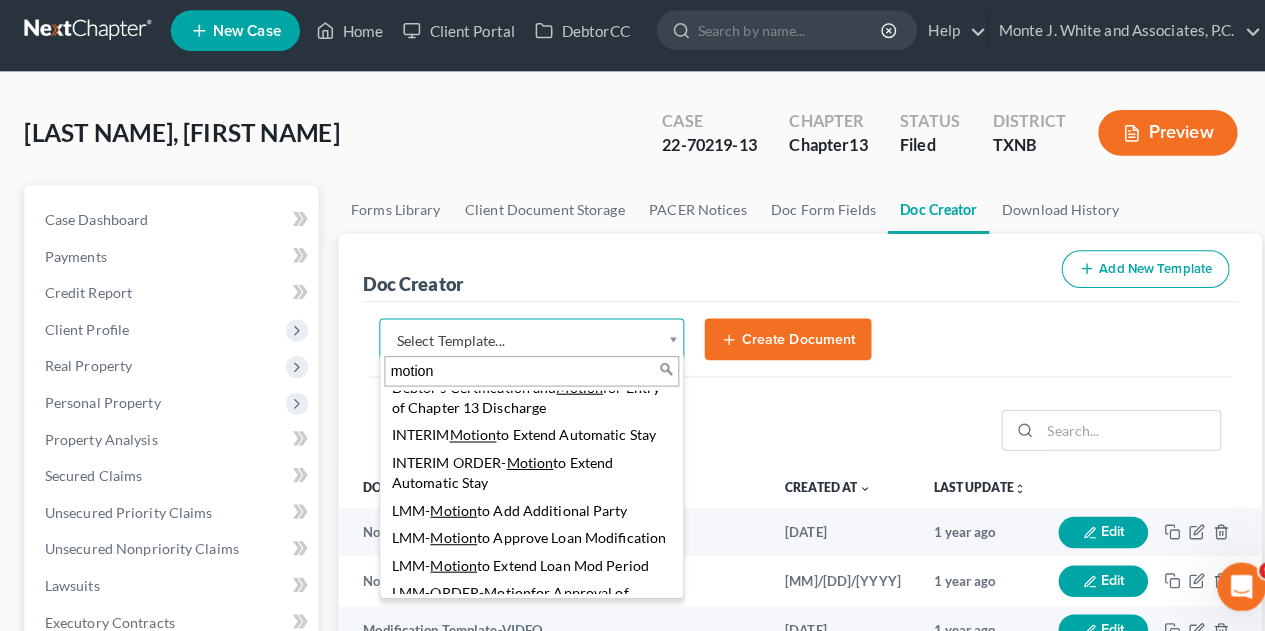 scroll, scrollTop: 196, scrollLeft: 0, axis: vertical 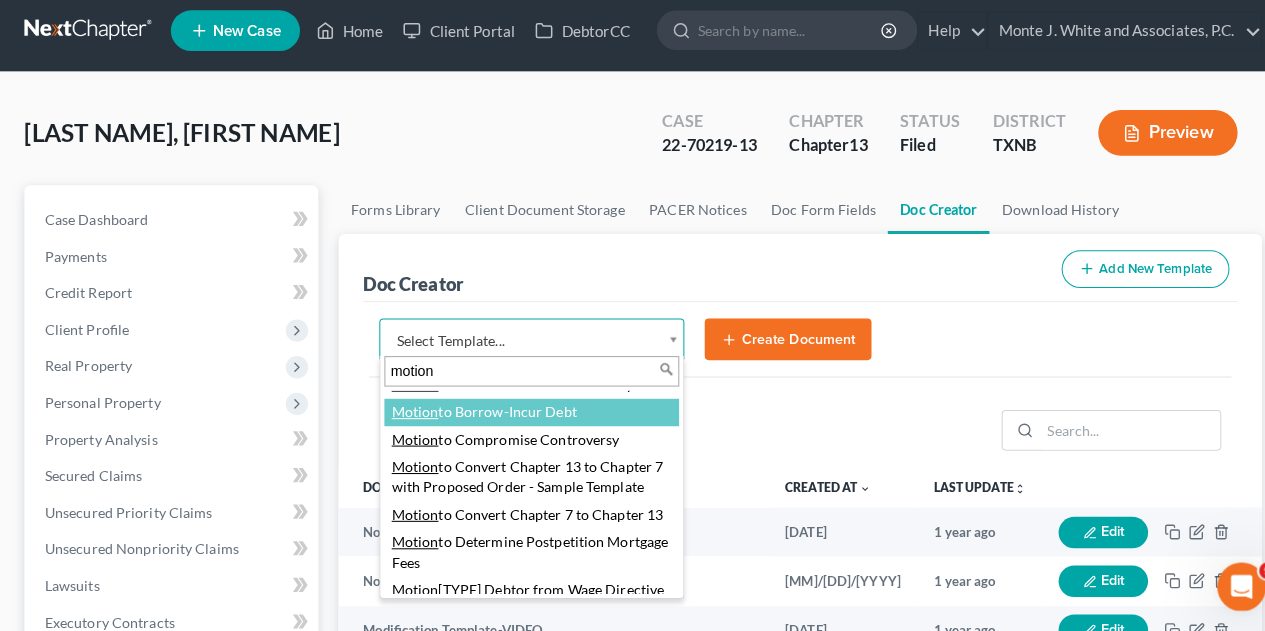 type on "motion" 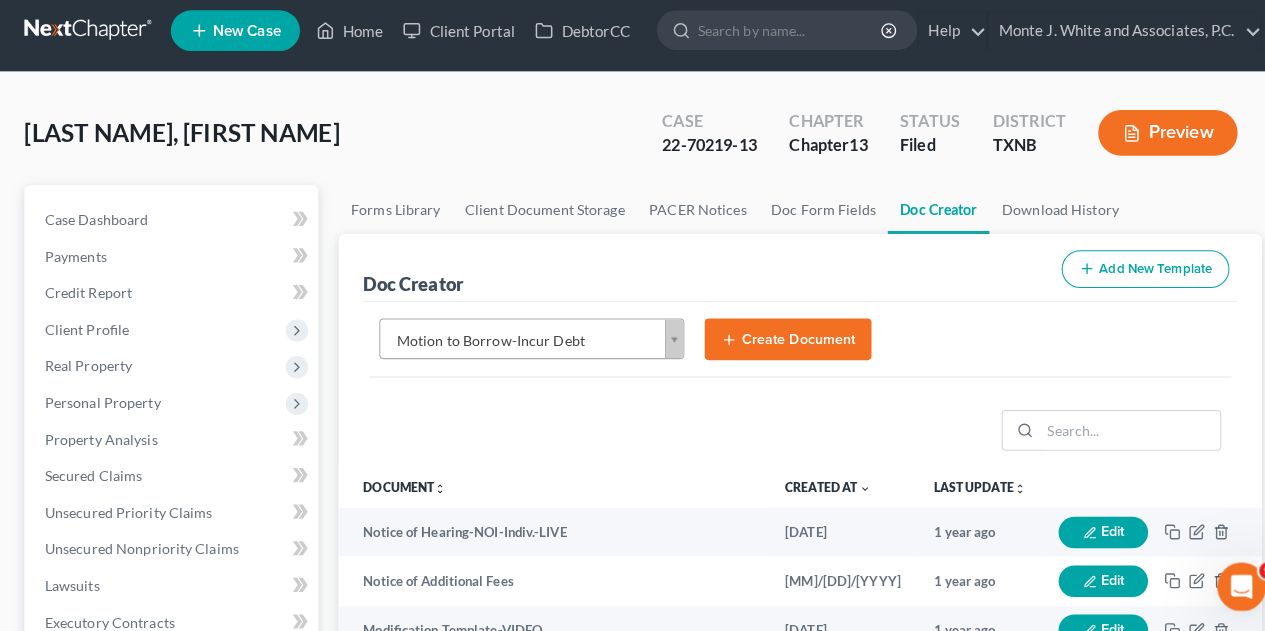 click on "Create Document" at bounding box center (775, 344) 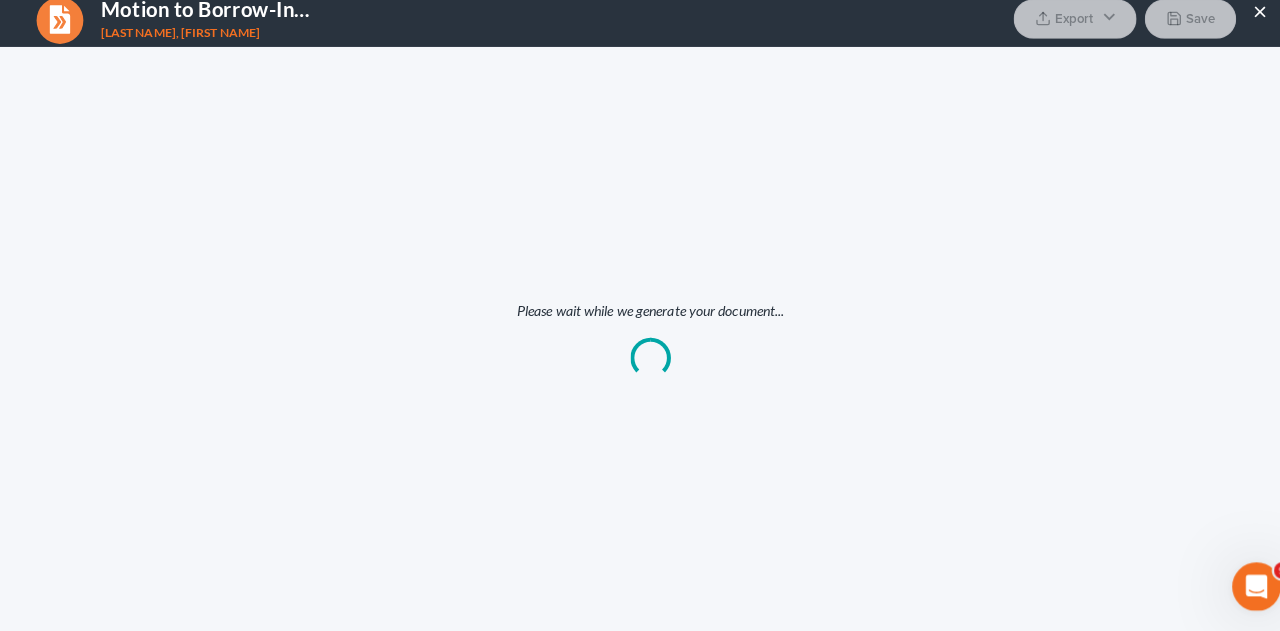 scroll, scrollTop: 0, scrollLeft: 0, axis: both 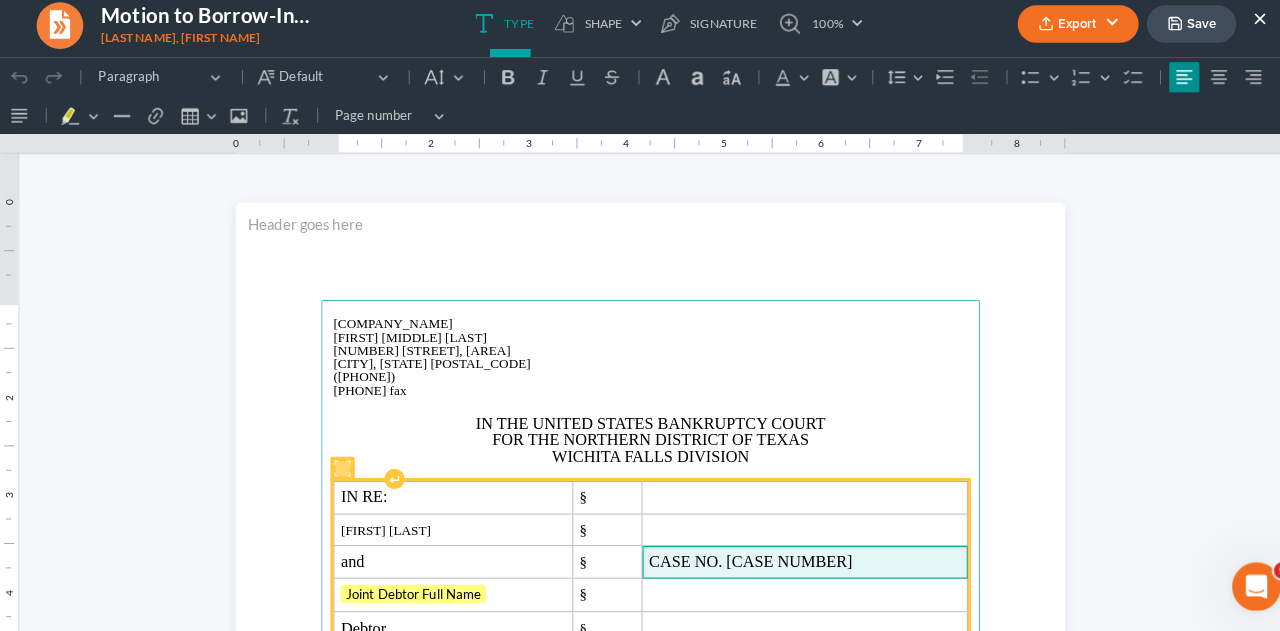 click on "CASE NO. [CASE NUMBER]" at bounding box center [791, 554] 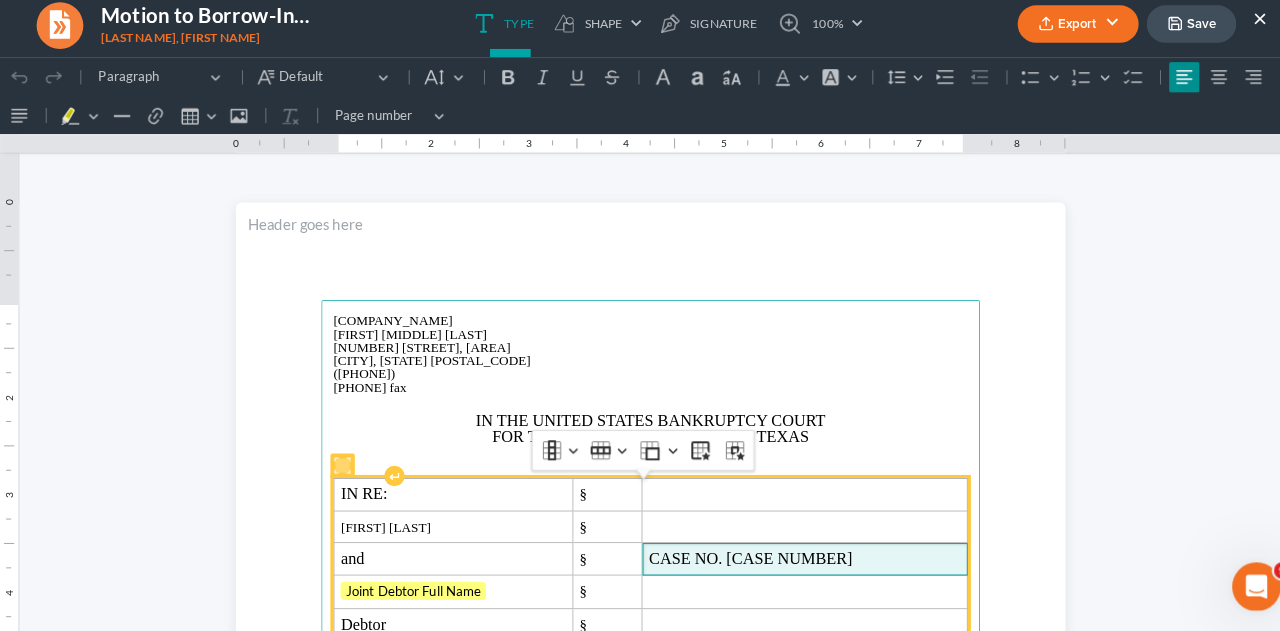 type 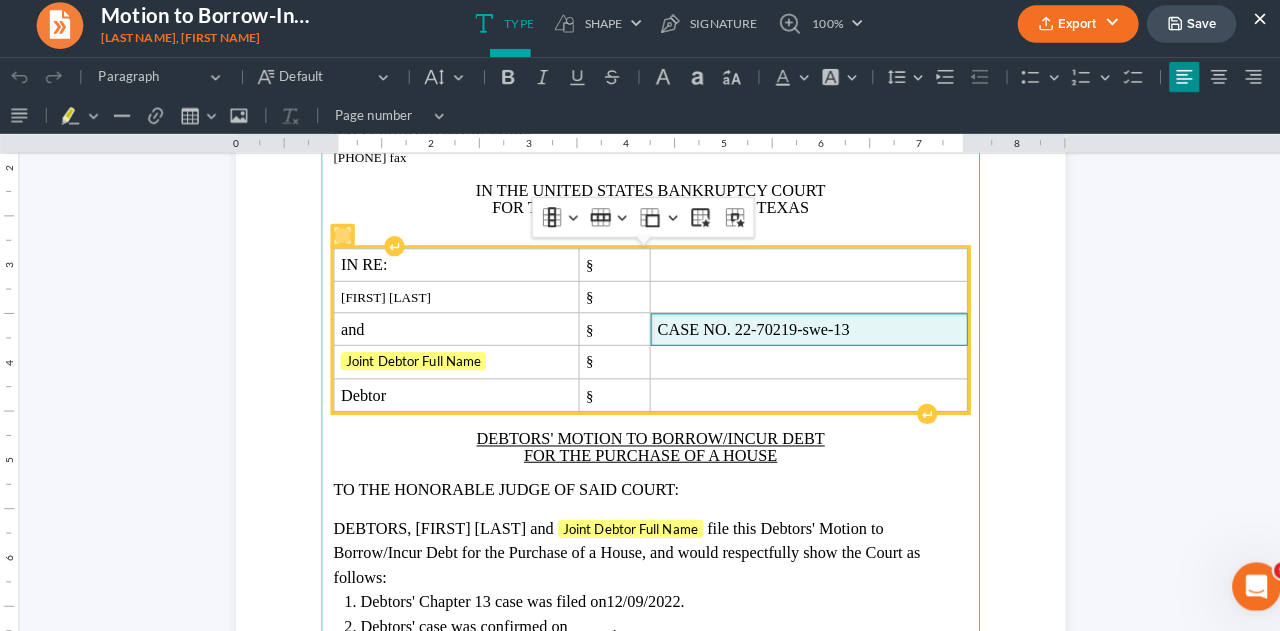 scroll, scrollTop: 234, scrollLeft: 0, axis: vertical 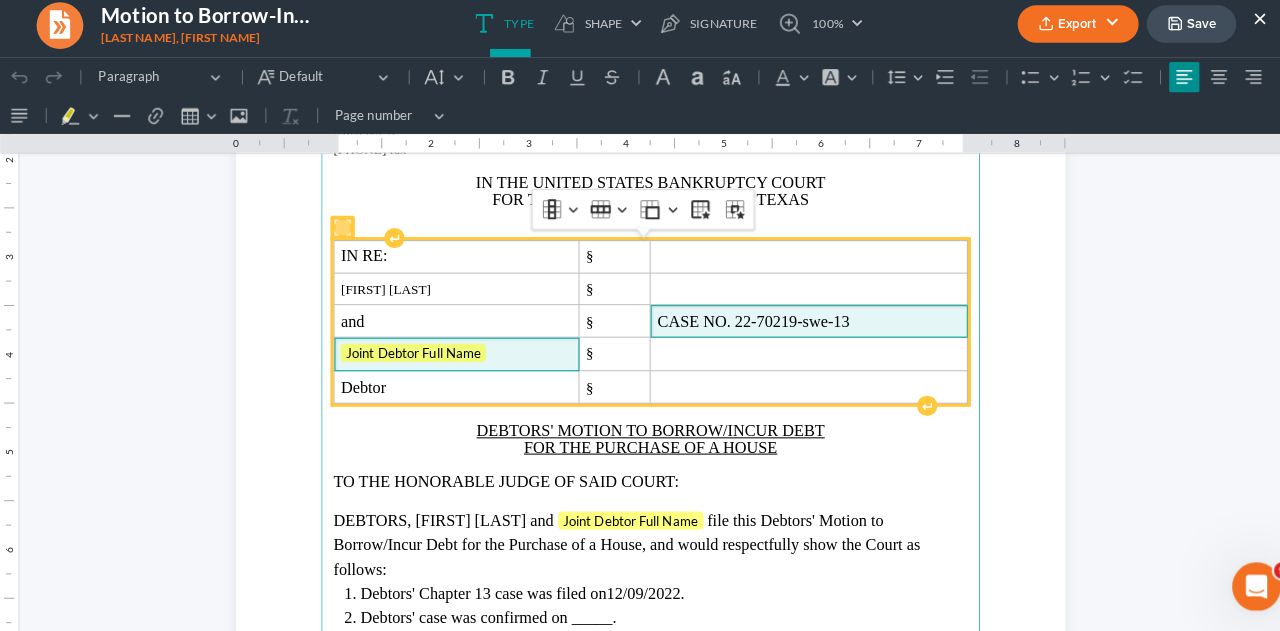 click on "Joint Debtor Full Name" at bounding box center (449, 349) 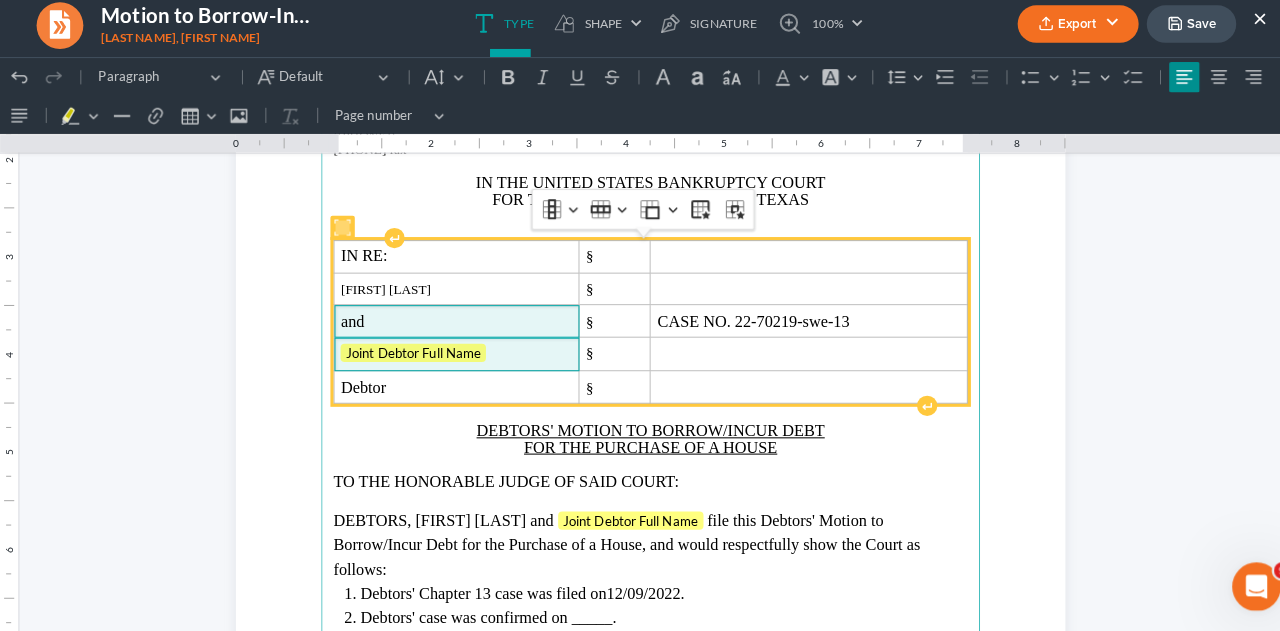click on "and" at bounding box center [448, 317] 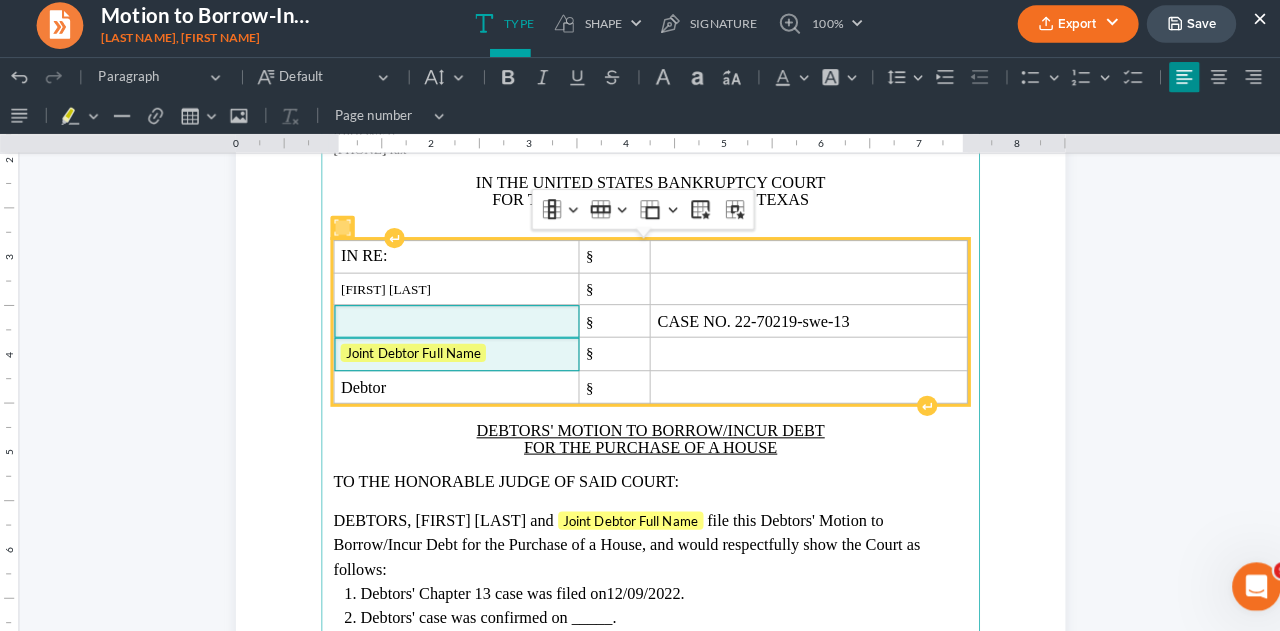 click on "Joint Debtor Full Name" at bounding box center [448, 349] 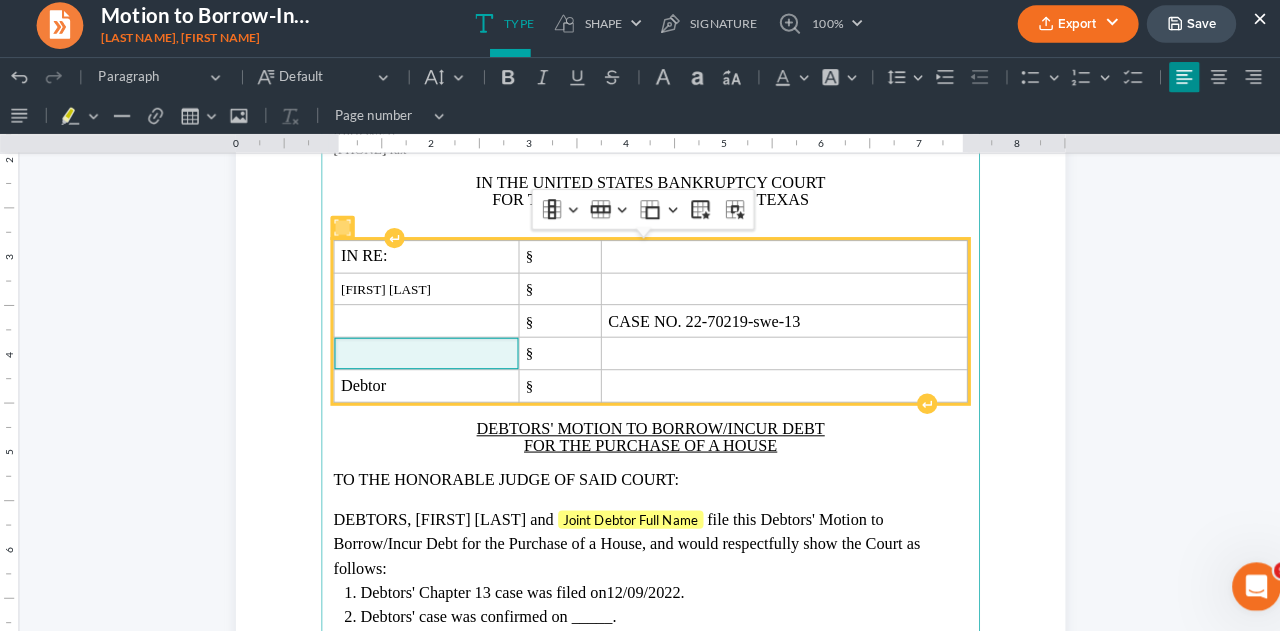 type 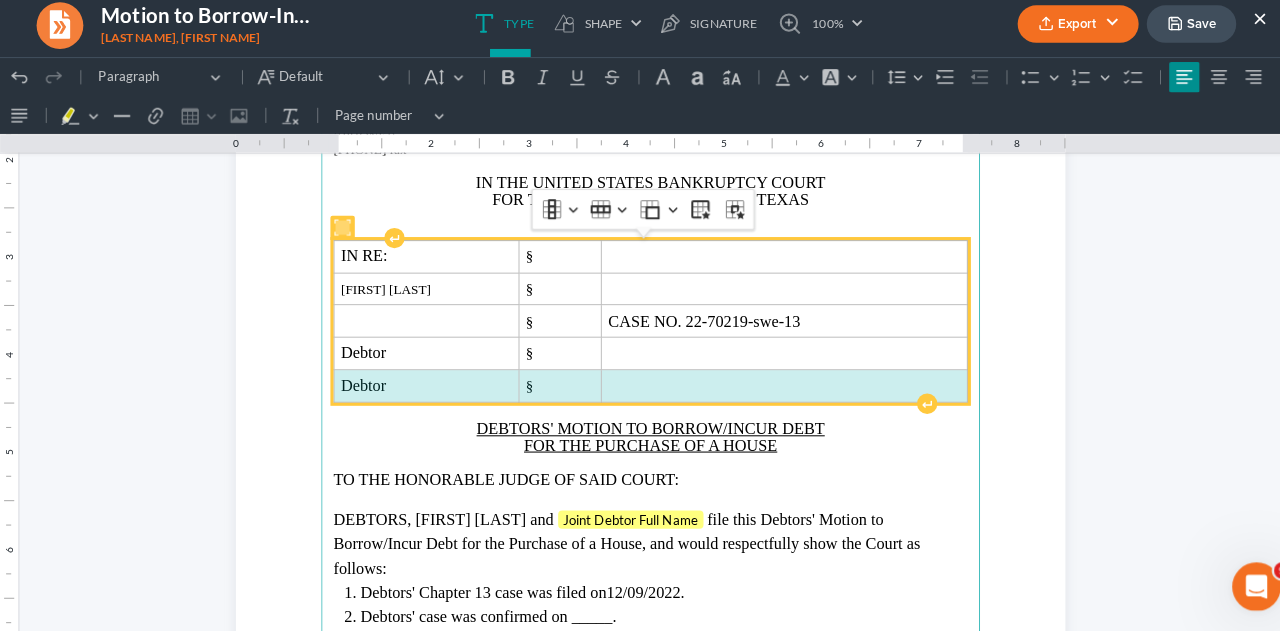 drag, startPoint x: 323, startPoint y: 377, endPoint x: 697, endPoint y: 368, distance: 374.10828 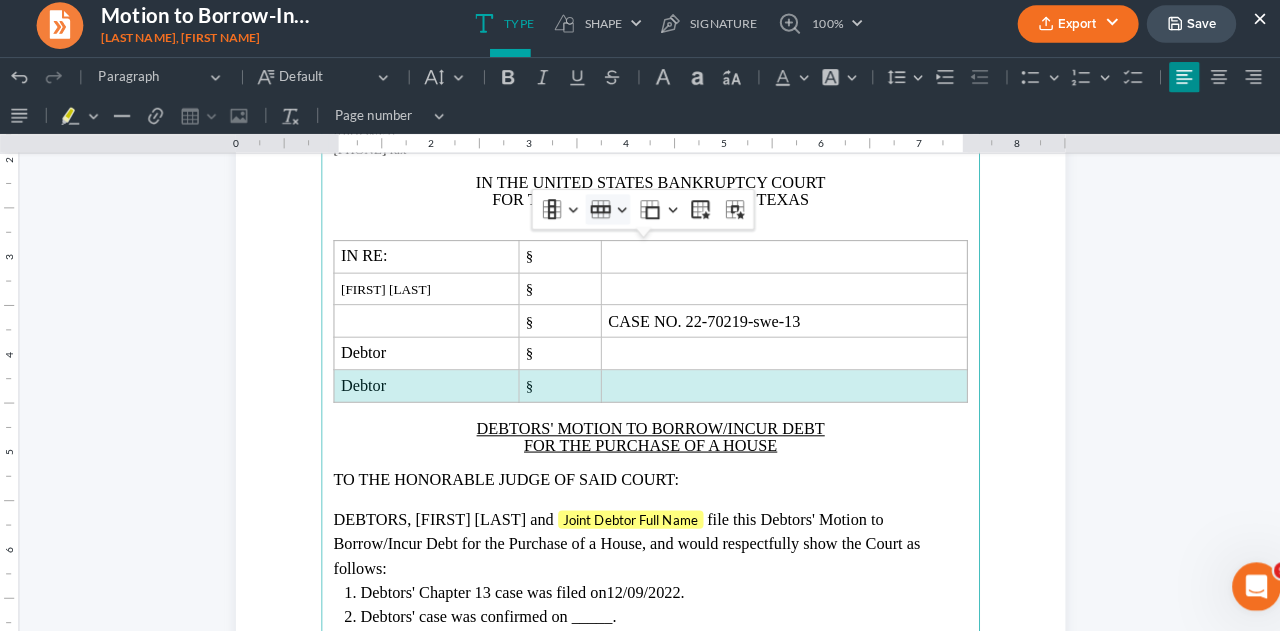 click 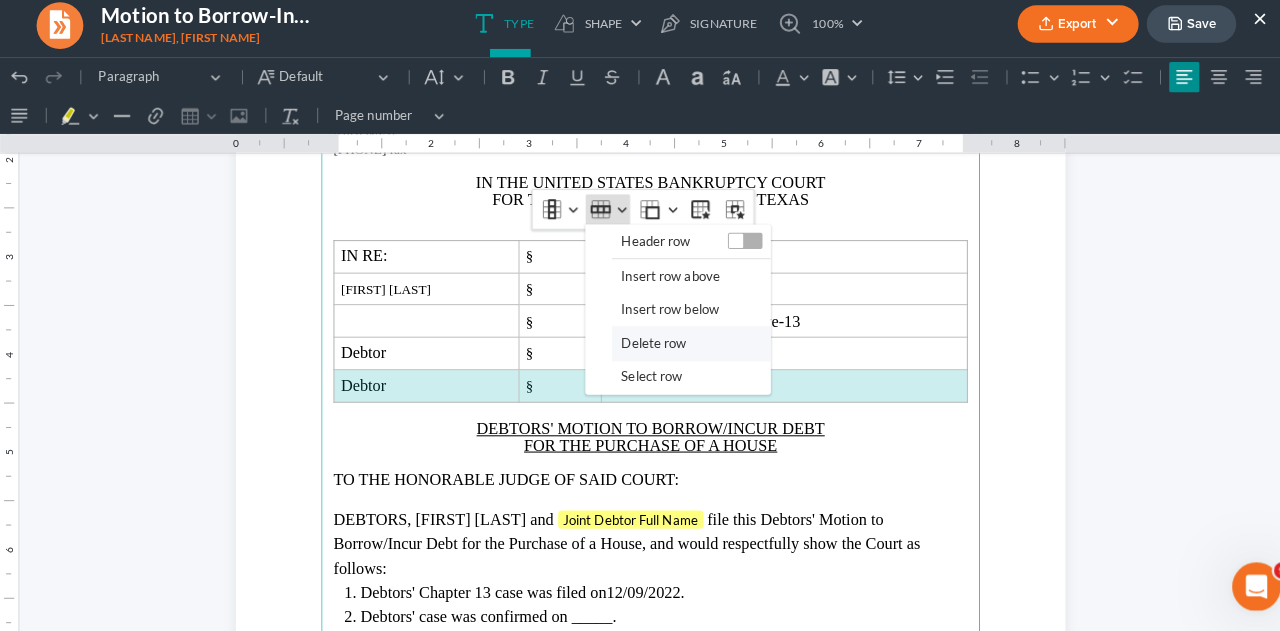 click on "Delete row" at bounding box center (643, 338) 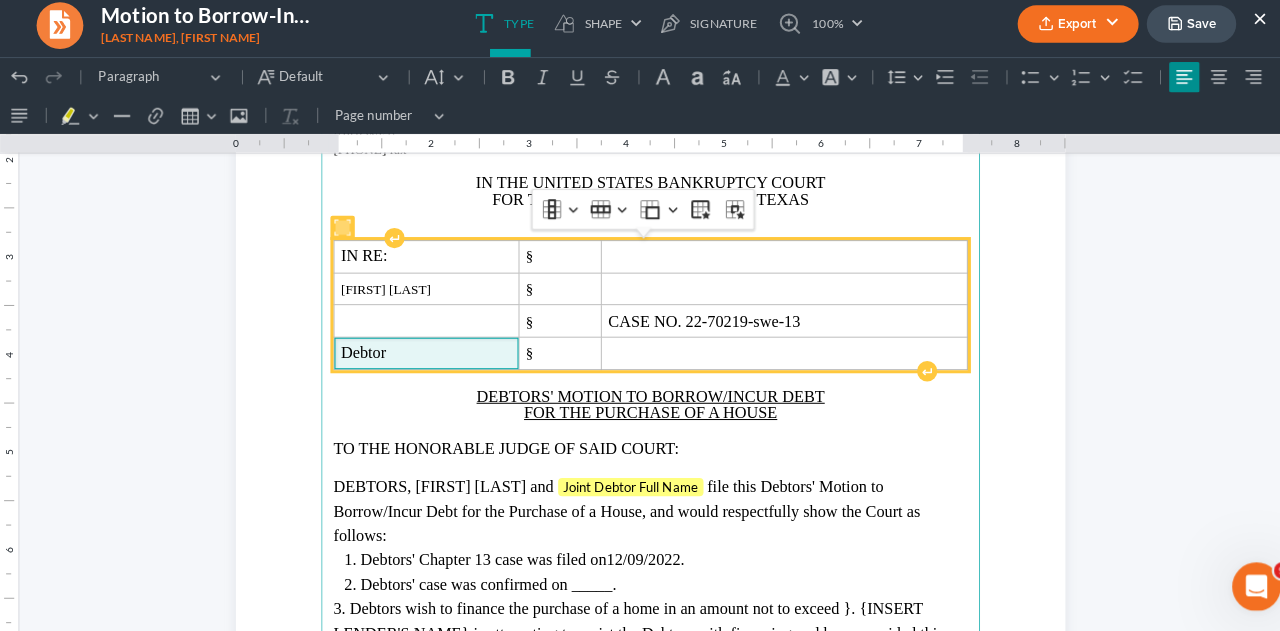 click on "Debtor" at bounding box center [419, 348] 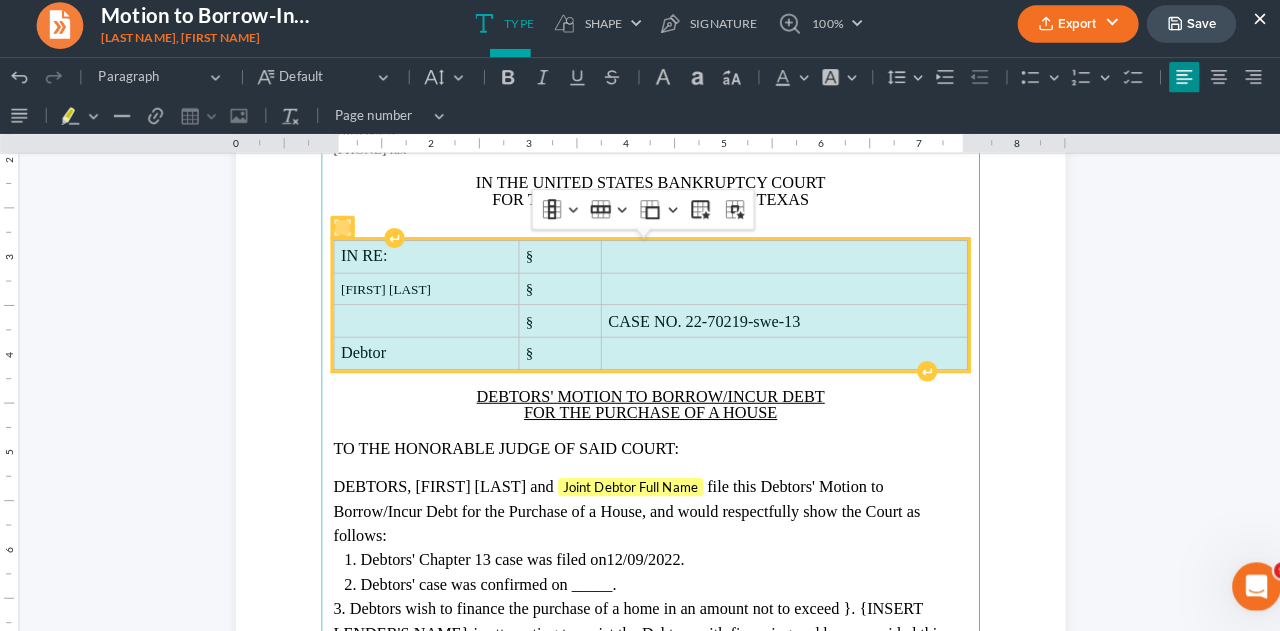 drag, startPoint x: 327, startPoint y: 256, endPoint x: 871, endPoint y: 342, distance: 550.75586 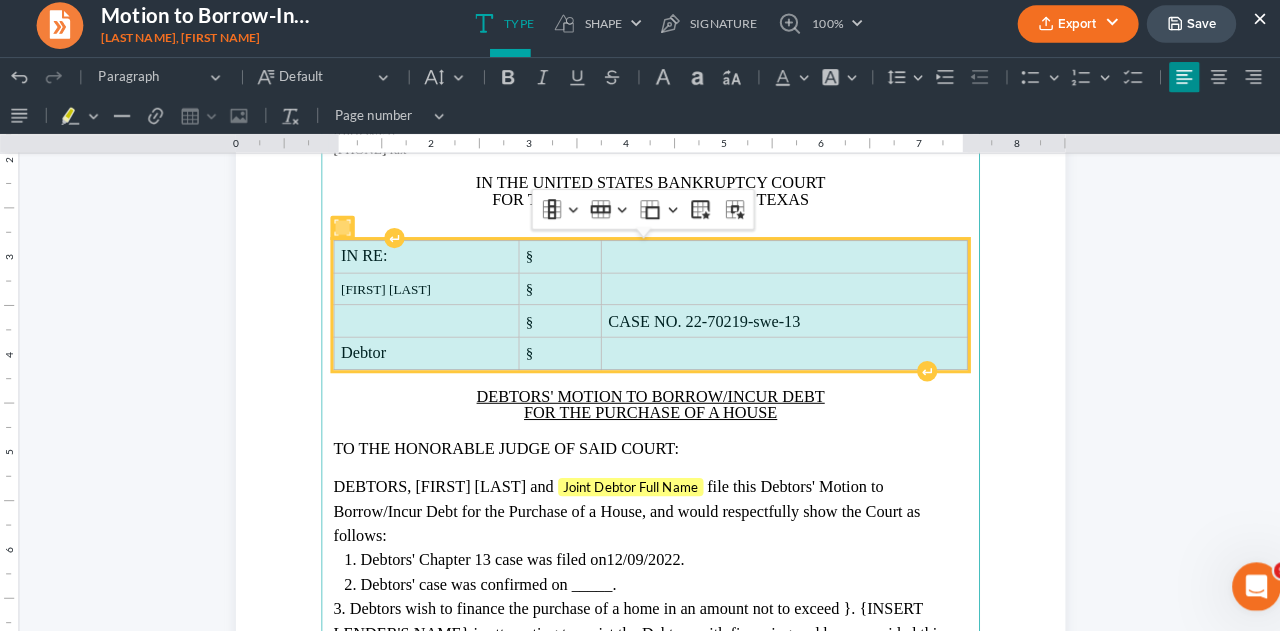 click on "IN RE: § [NAME] § § CASE NO. [CASE_NUMBER] Debtor                                            §" at bounding box center [640, 300] 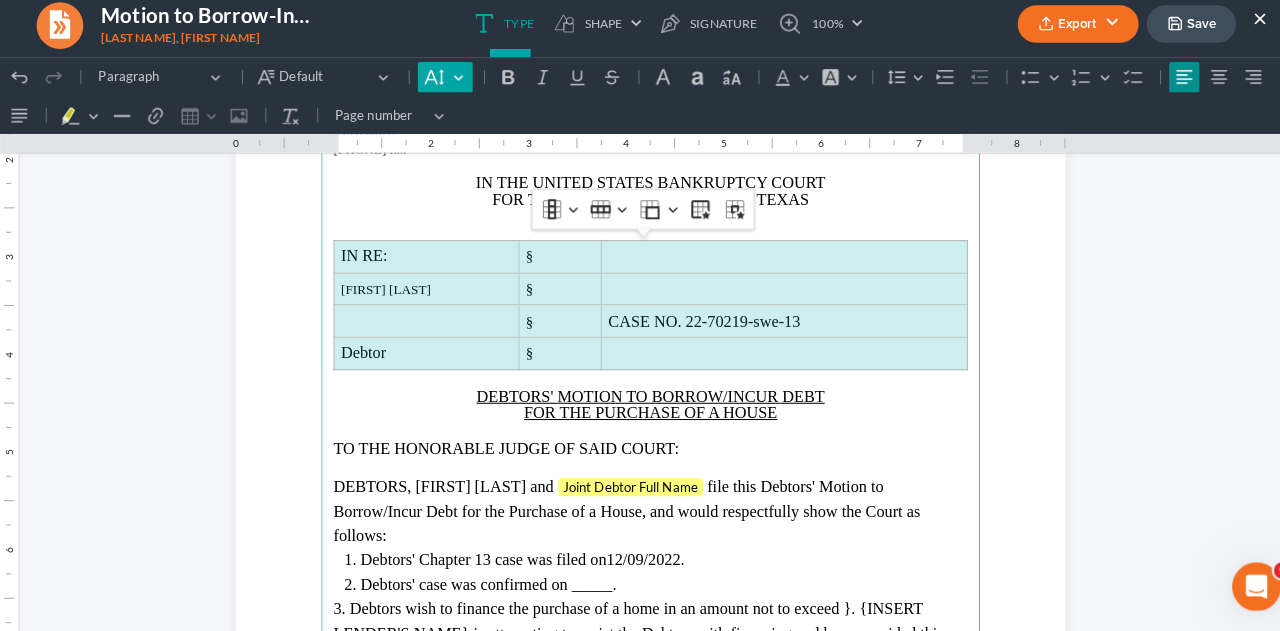 click on "Default" at bounding box center [437, 77] 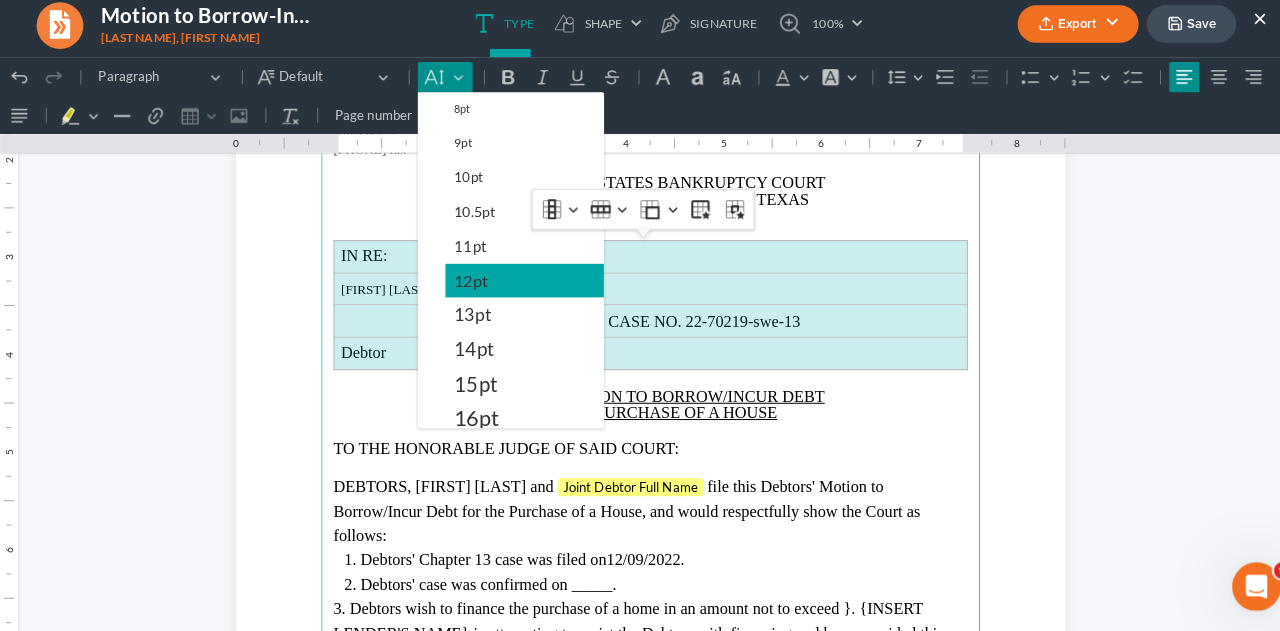 click on "12pt" at bounding box center (463, 278) 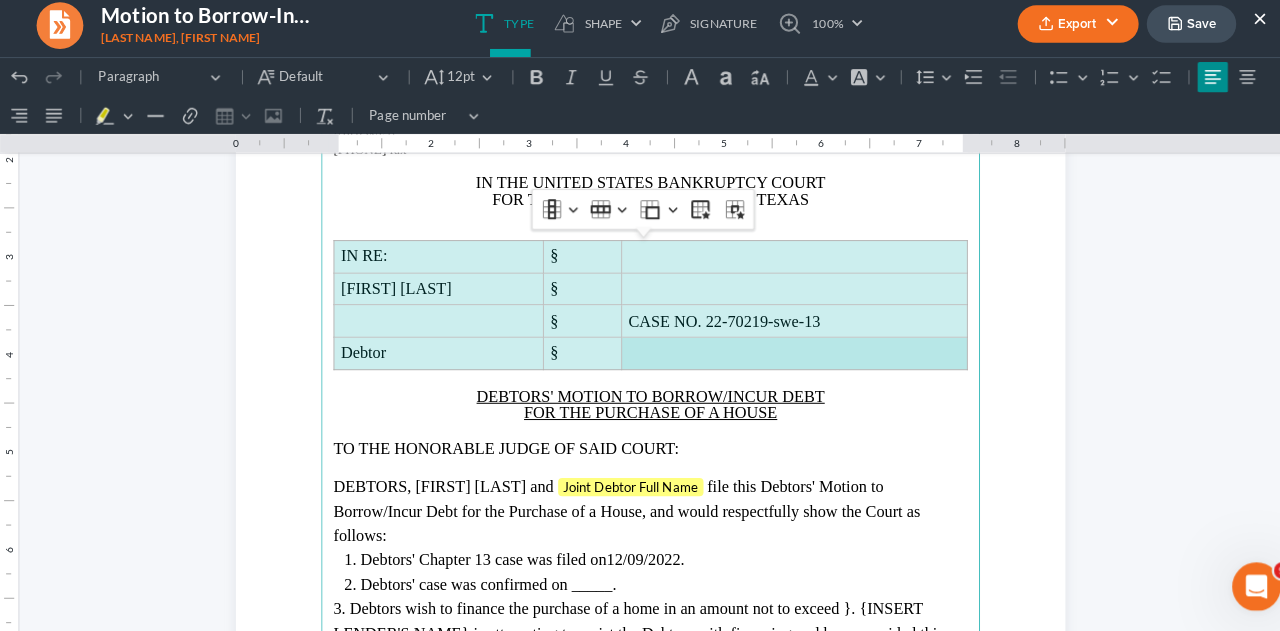 click on "FOR THE NORTHERN DISTRICT OF TEXAS" at bounding box center [640, 197] 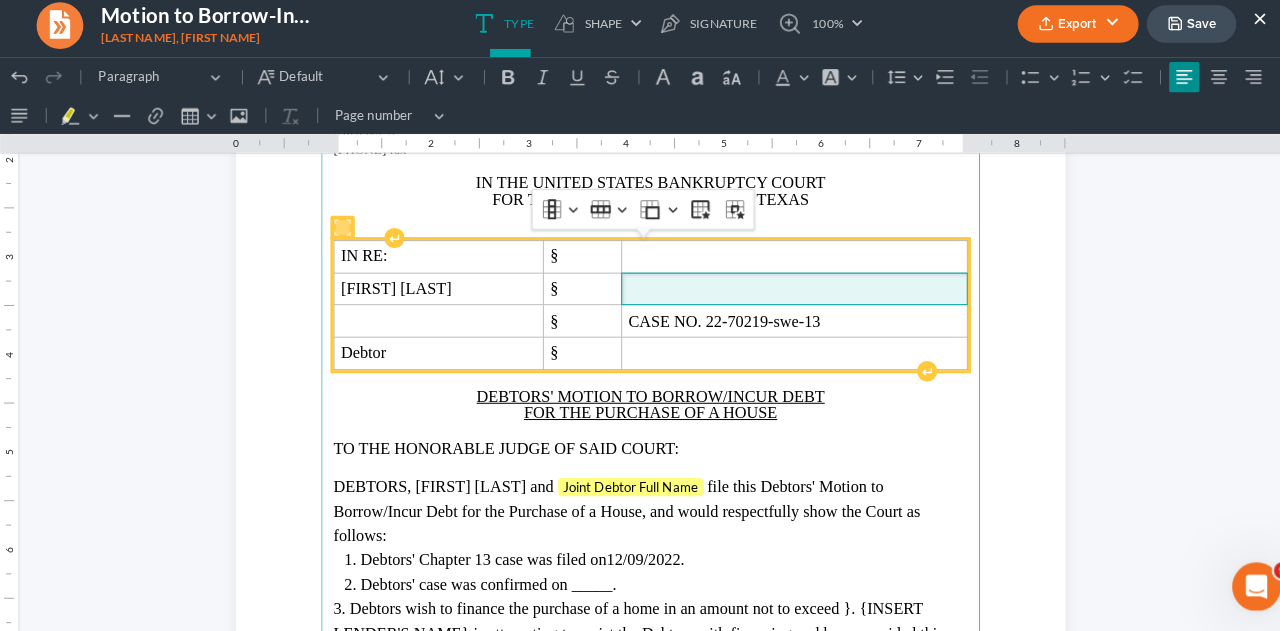 click at bounding box center [781, 285] 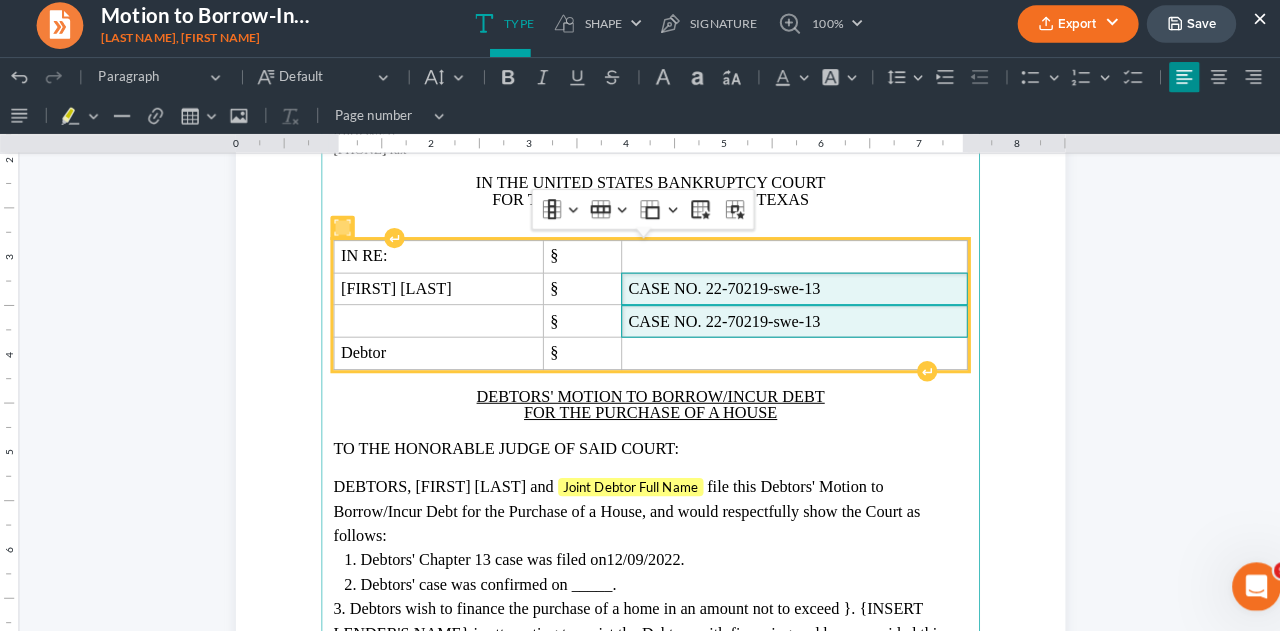 click on "CASE NO. 22-70219-swe-13" at bounding box center [781, 317] 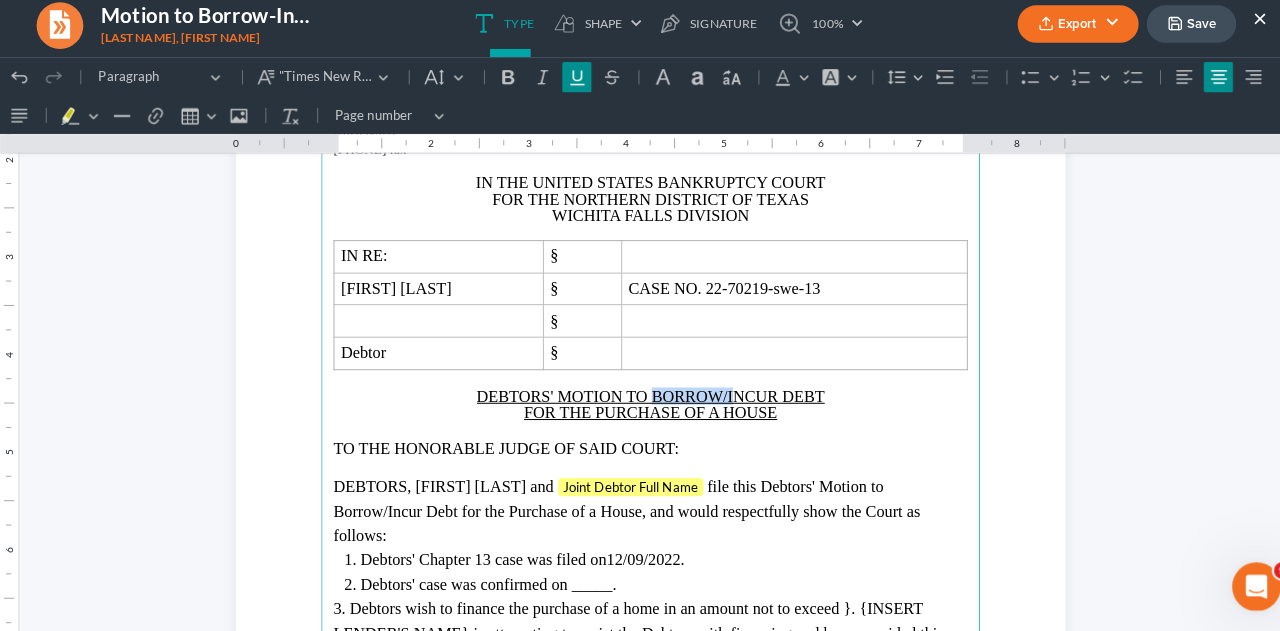 drag, startPoint x: 636, startPoint y: 383, endPoint x: 721, endPoint y: 384, distance: 85.00588 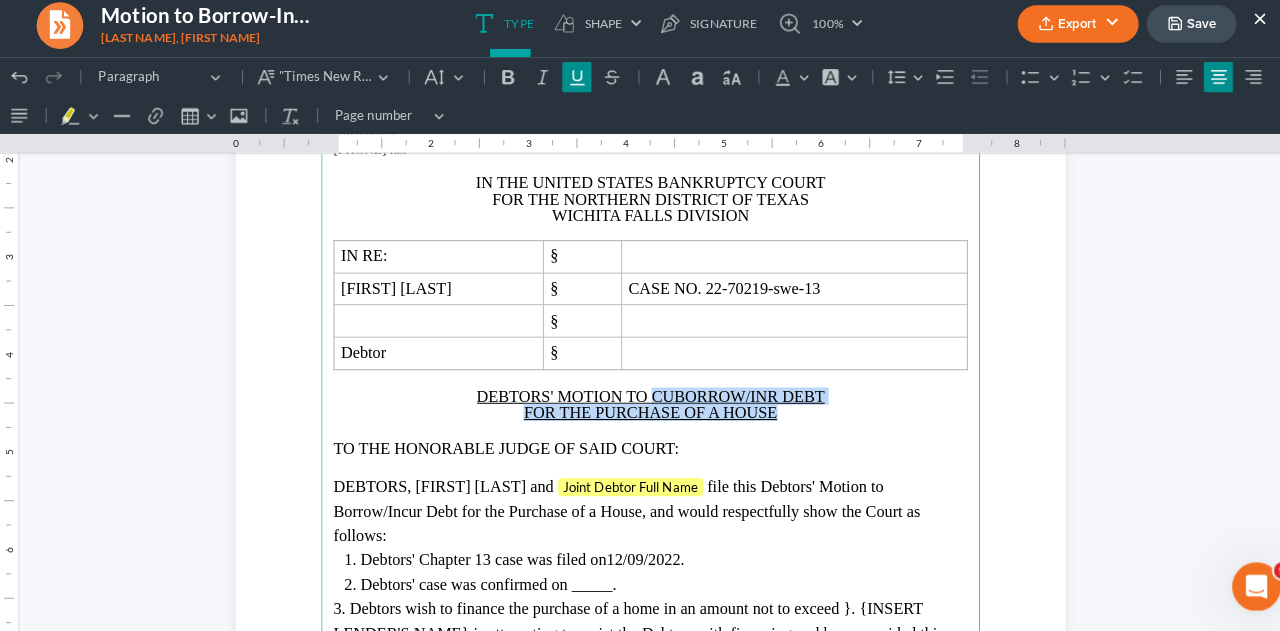 drag, startPoint x: 635, startPoint y: 386, endPoint x: 773, endPoint y: 410, distance: 140.07141 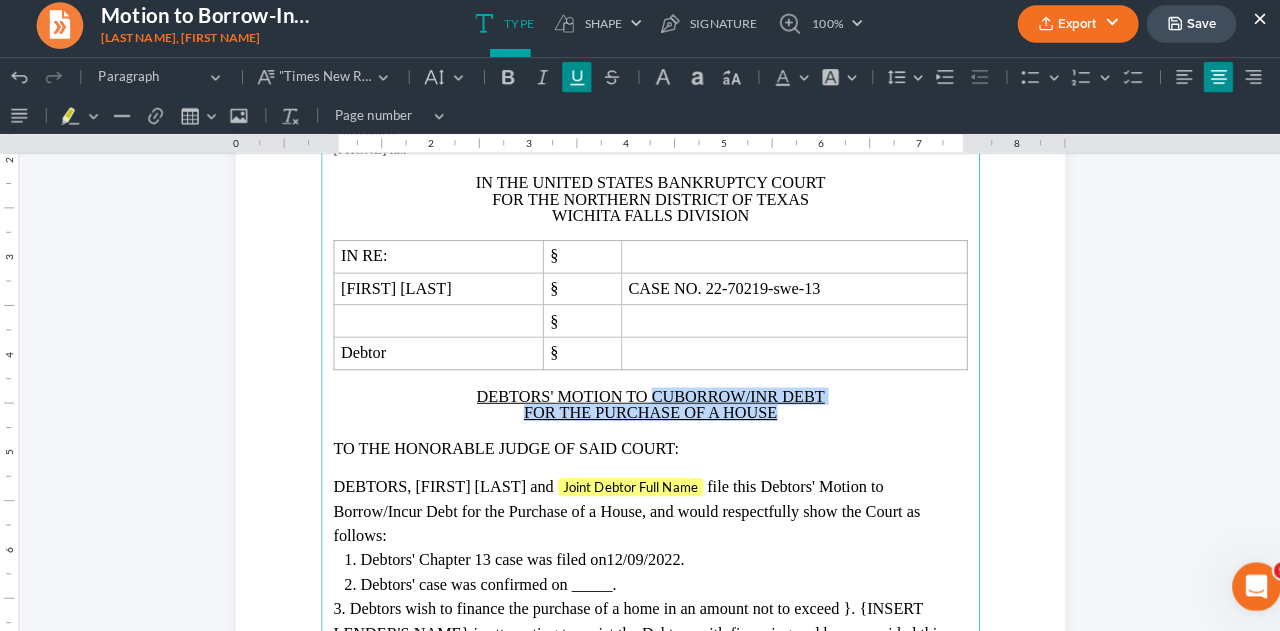 click on "FOR THE PURCHASE OF A HOUSE" at bounding box center (640, 407) 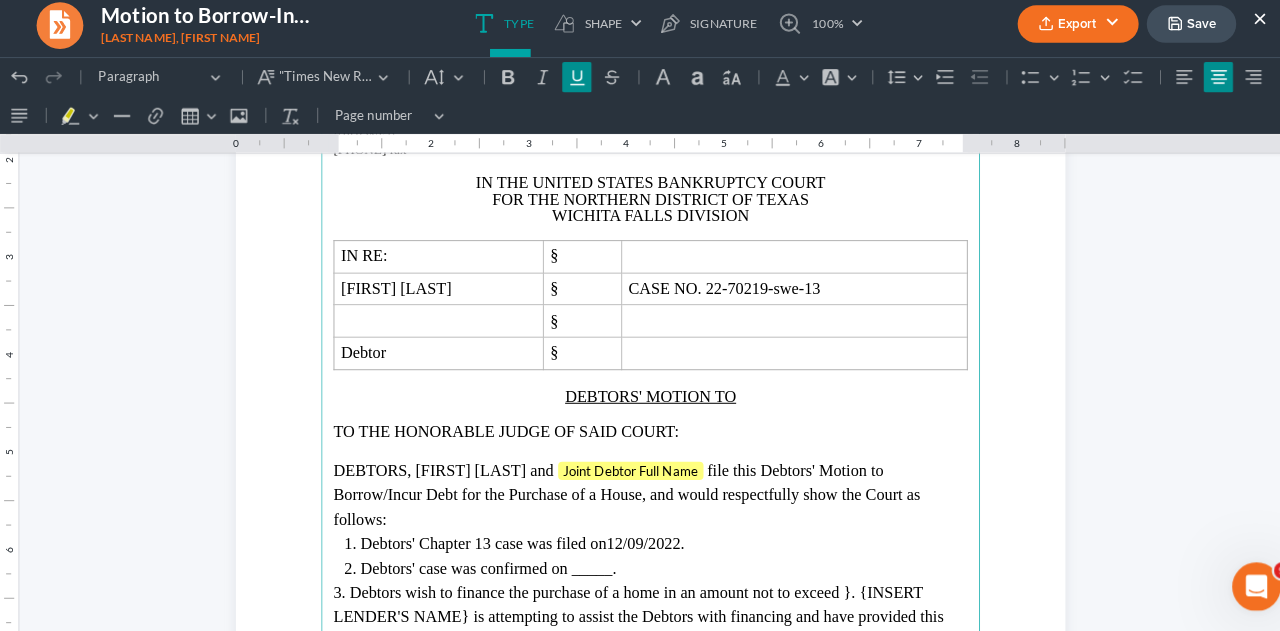 type 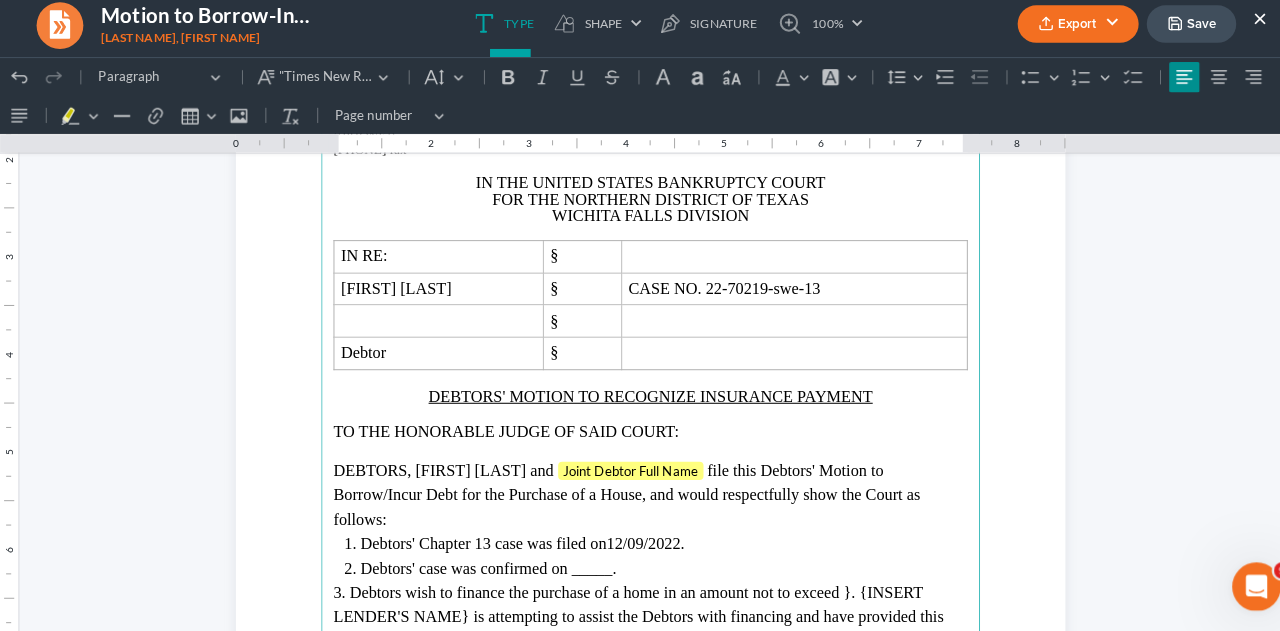 click on "DEBTORS," at bounding box center [366, 463] 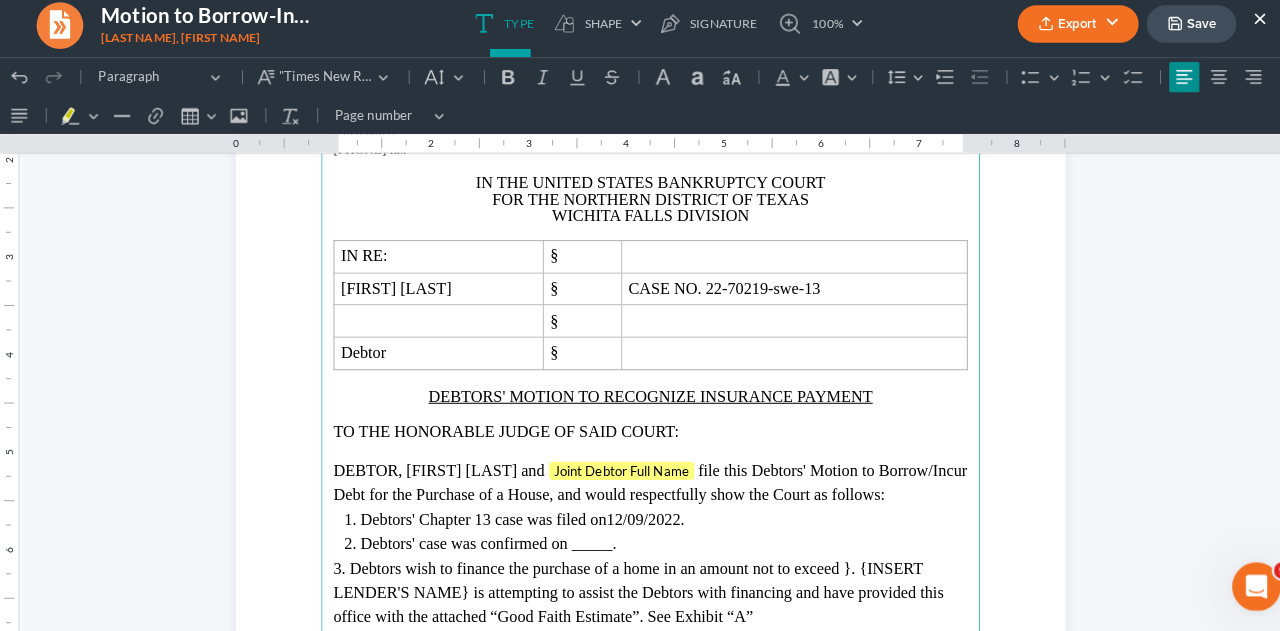 click on "DEBTOR,   [FIRST] [MIDDLE] [LAST]   and   Joint Debtor Full Name   file this Debtors' Motion to Borrow/Incur Debt for the Purchase of a House, and would respectfully show the Court as follows:" at bounding box center (640, 476) 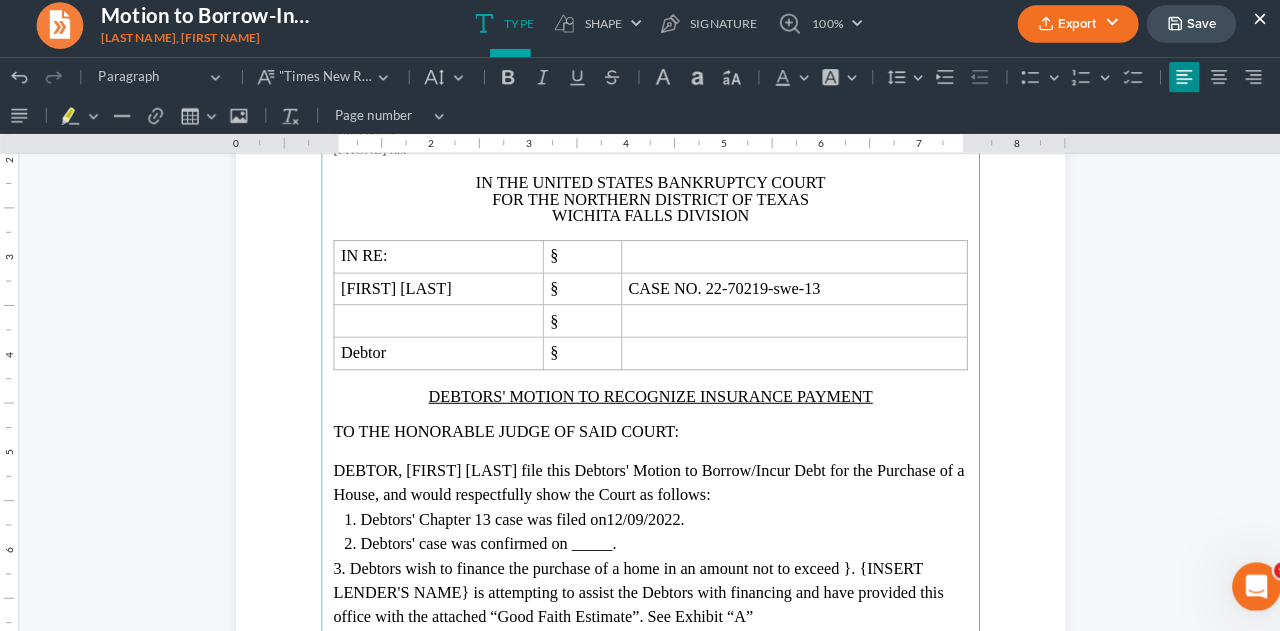 click on "file this Debtors' Motion to Borrow/Incur Debt for the Purchase of a House, and would respectfully show the Court as follows:" at bounding box center (638, 475) 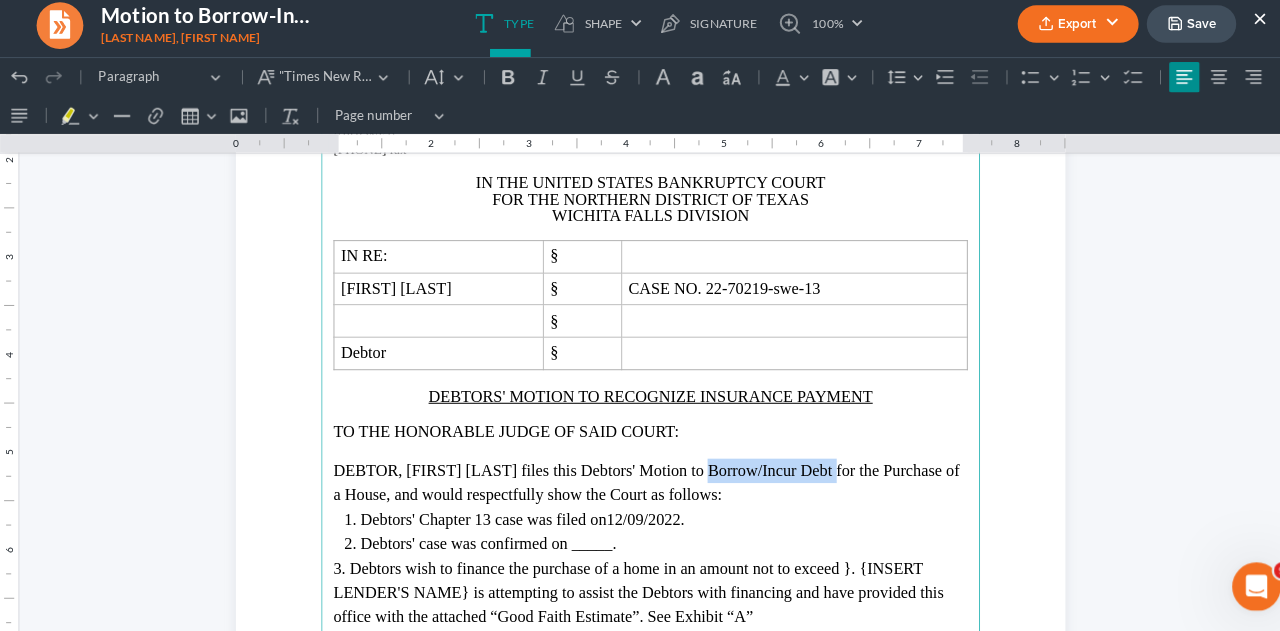 drag, startPoint x: 748, startPoint y: 460, endPoint x: 874, endPoint y: 470, distance: 126.3962 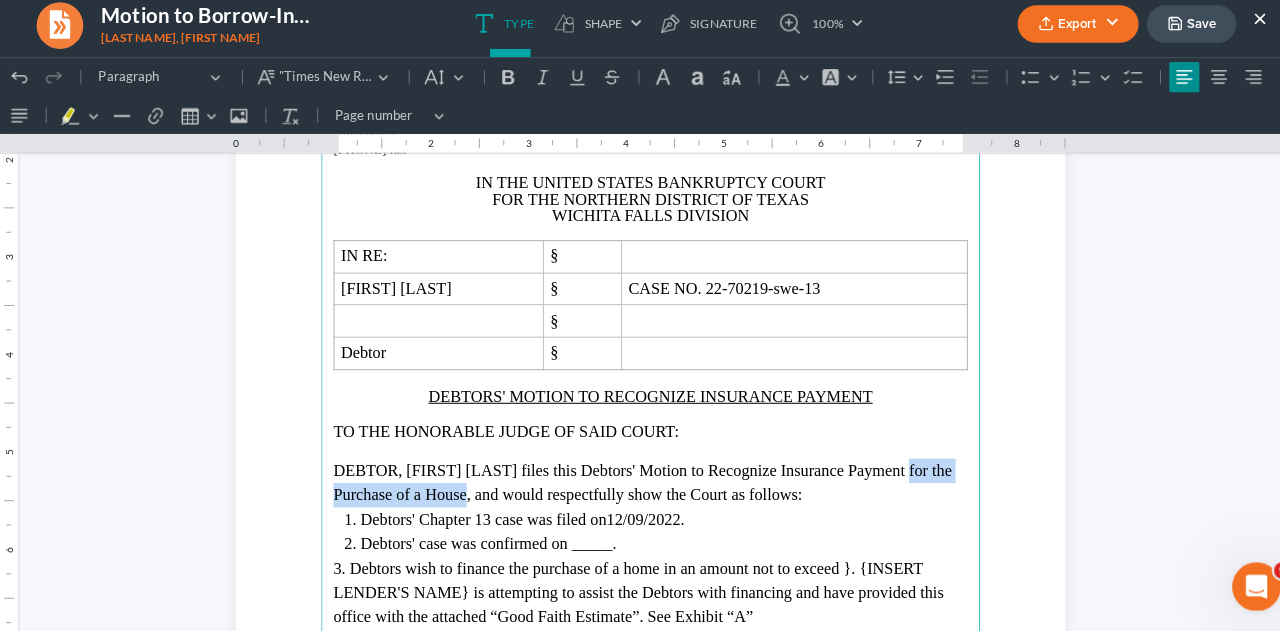 drag, startPoint x: 320, startPoint y: 484, endPoint x: 499, endPoint y: 483, distance: 179.00279 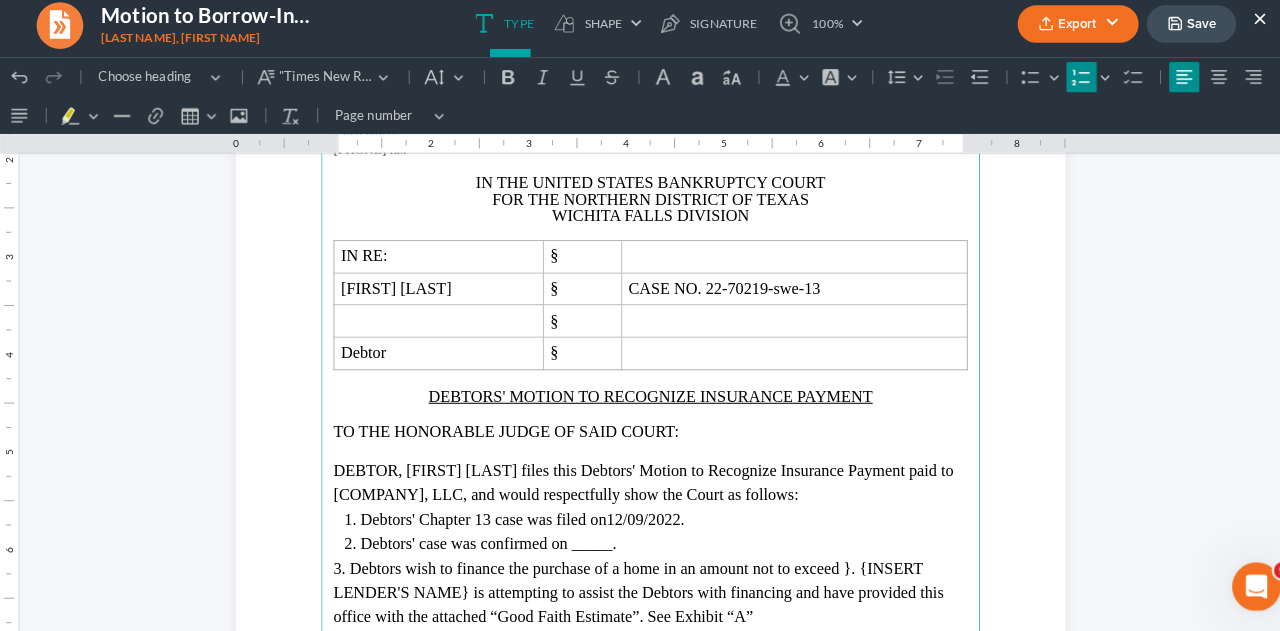 click on "Debtors' Chapter 13 case was filed on" at bounding box center (476, 511) 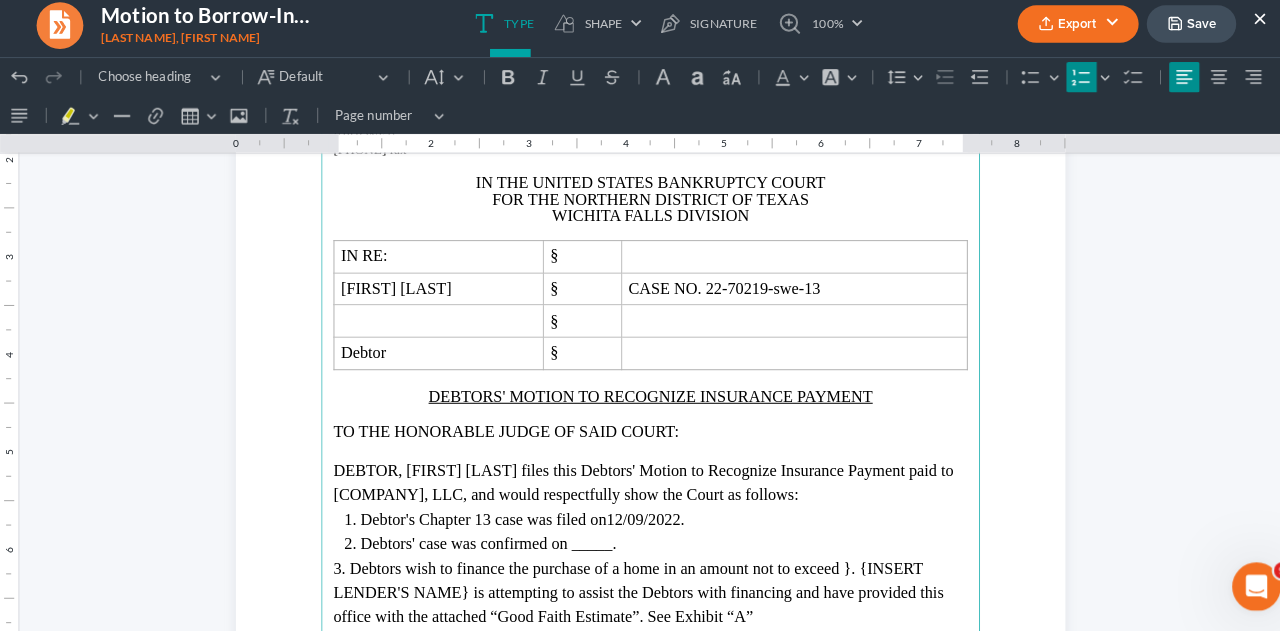 click on "Debtor's Chapter 13 case was filed on 12/09/2022 ." at bounding box center (653, 512) 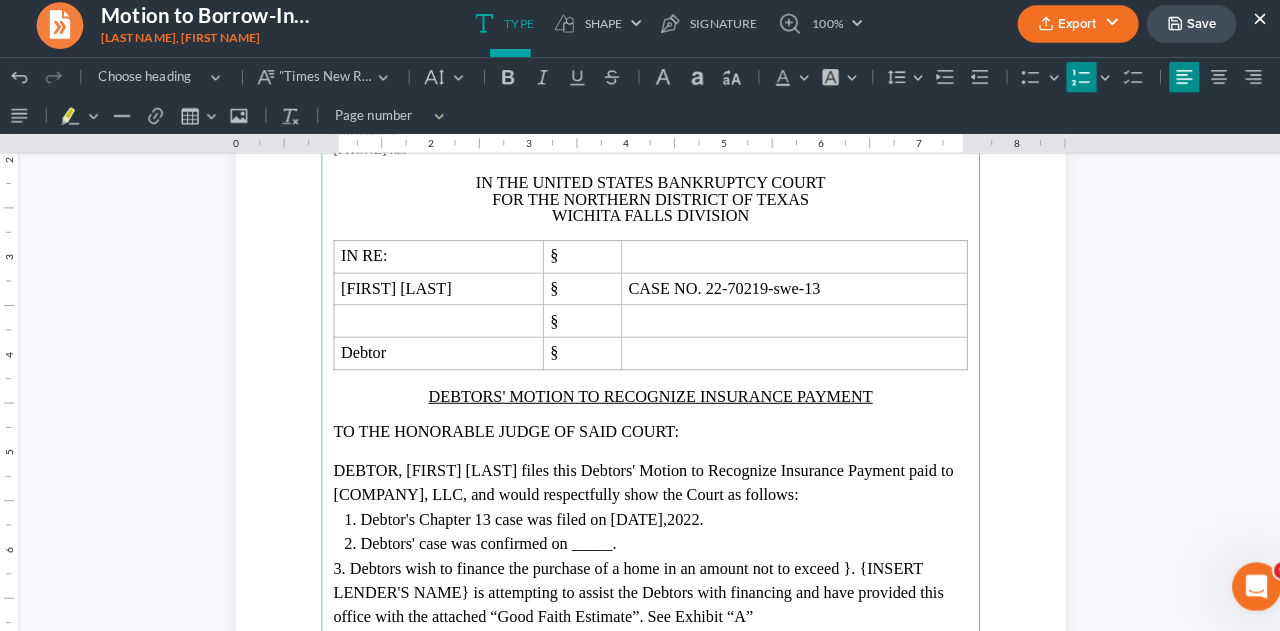 click on "Debtors' case was confirmed on _____." at bounding box center [481, 535] 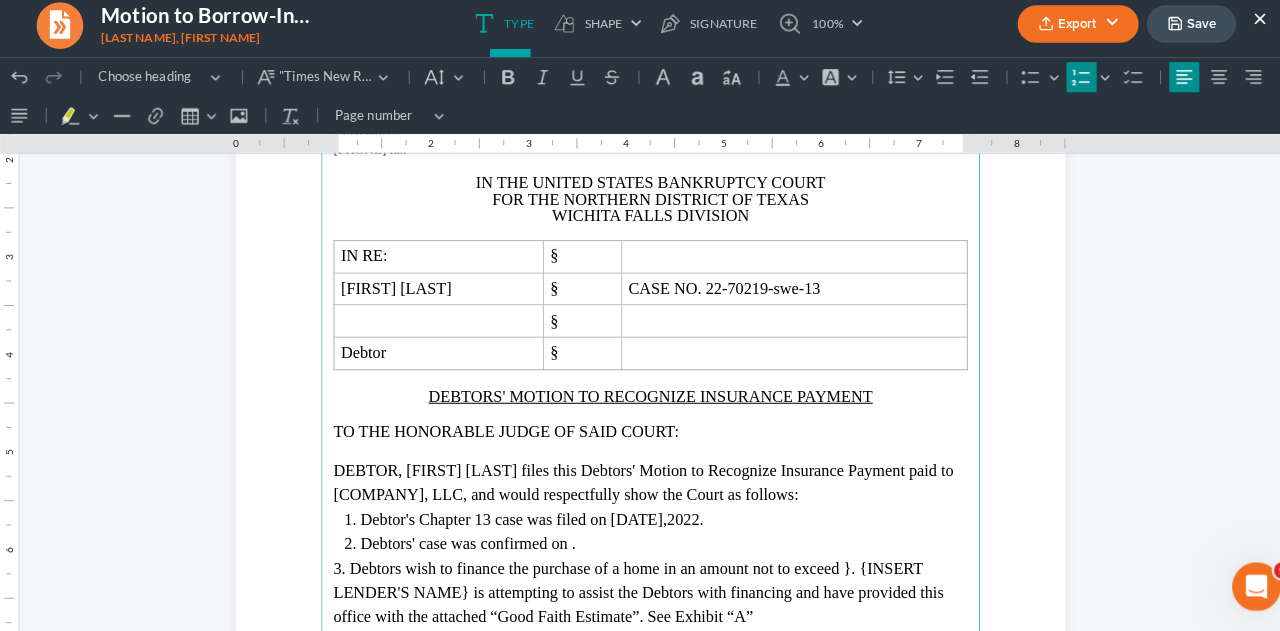 click on "Debtors' case was confirmed on ." at bounding box center [461, 535] 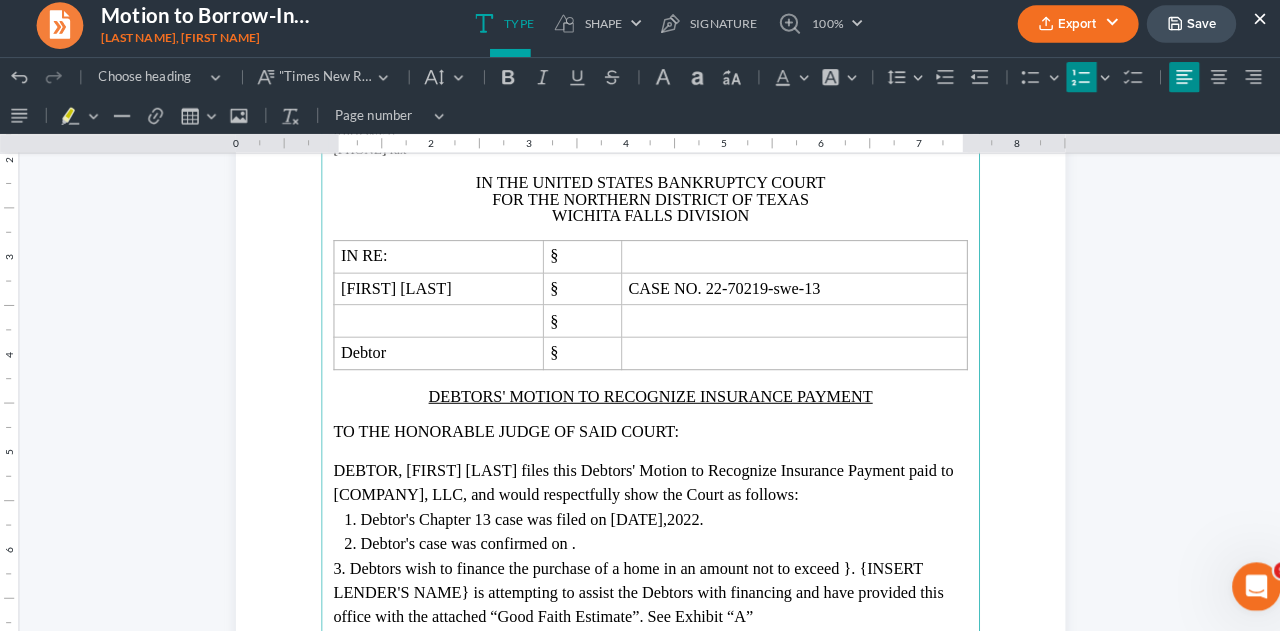 click on "Debtor's case was confirmed on ." at bounding box center [461, 535] 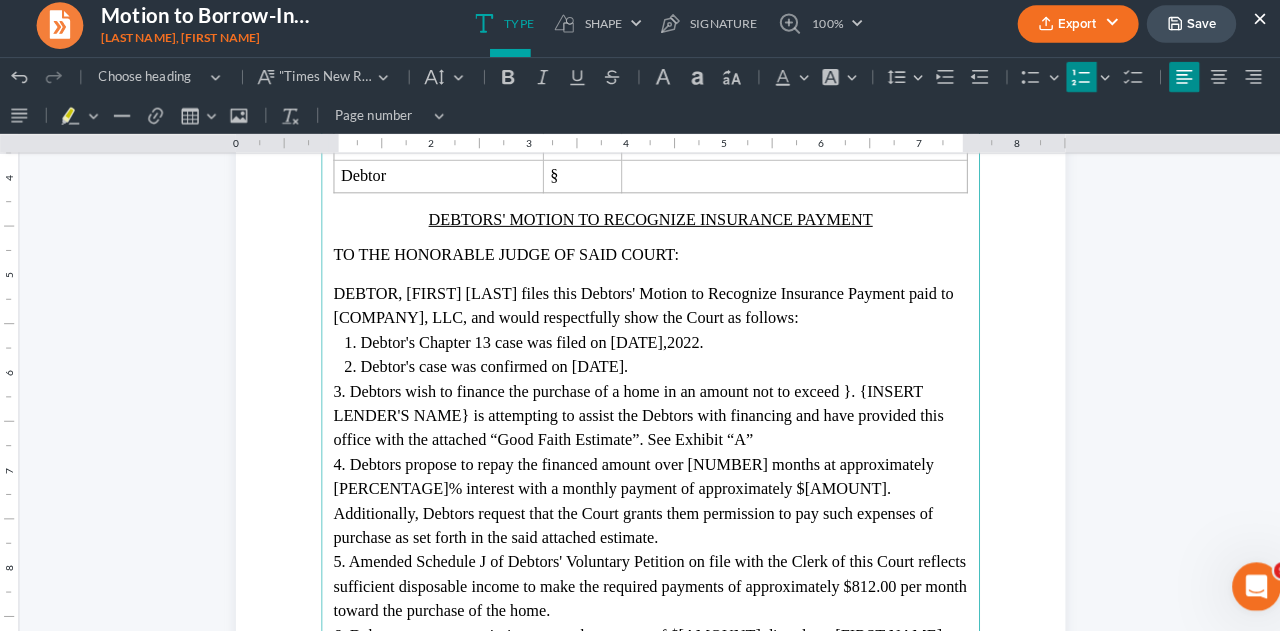 scroll, scrollTop: 417, scrollLeft: 0, axis: vertical 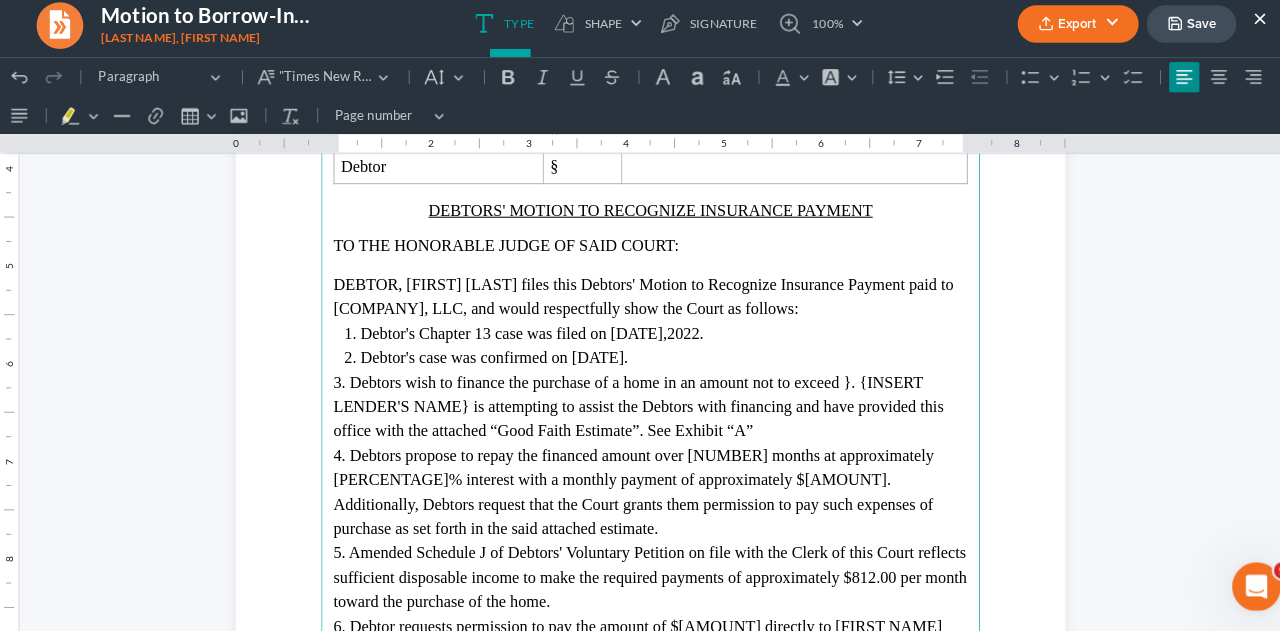 click on "3. Debtors wish to finance the purchase of a home in an amount not to exceed }. {INSERT LENDER'S NAME} is attempting to assist the Debtors with financing and have provided this office with the attached “Good Faith Estimate”. See Exhibit “A”" at bounding box center [628, 400] 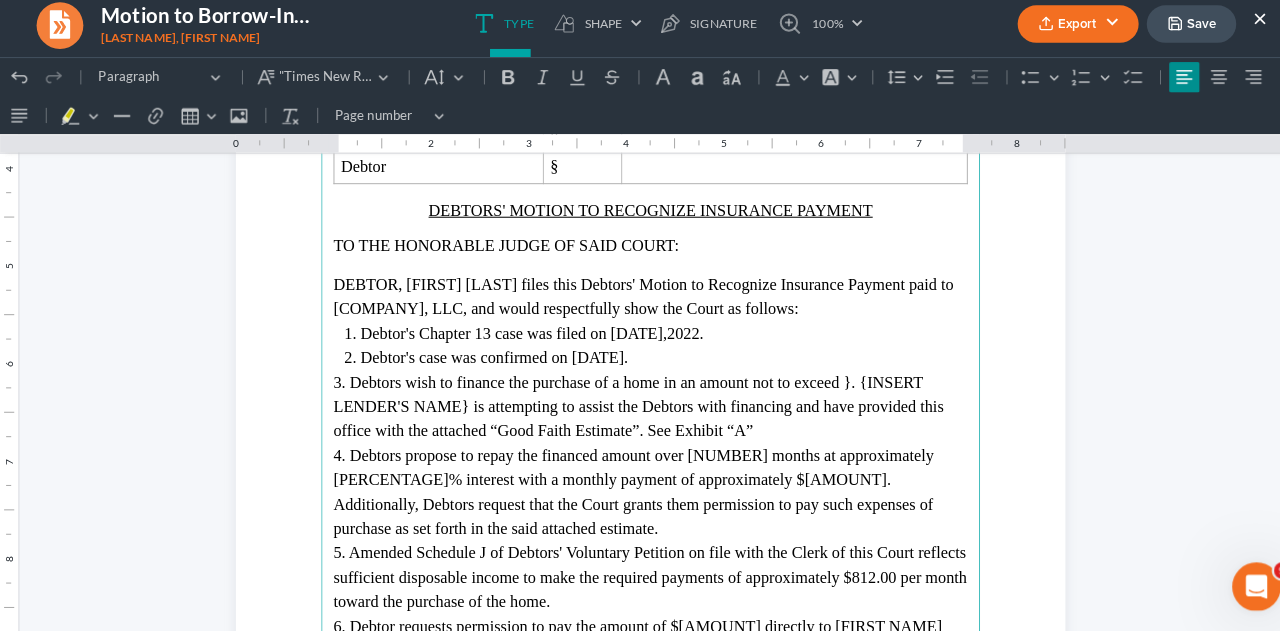 drag, startPoint x: 363, startPoint y: 372, endPoint x: 787, endPoint y: 427, distance: 427.55234 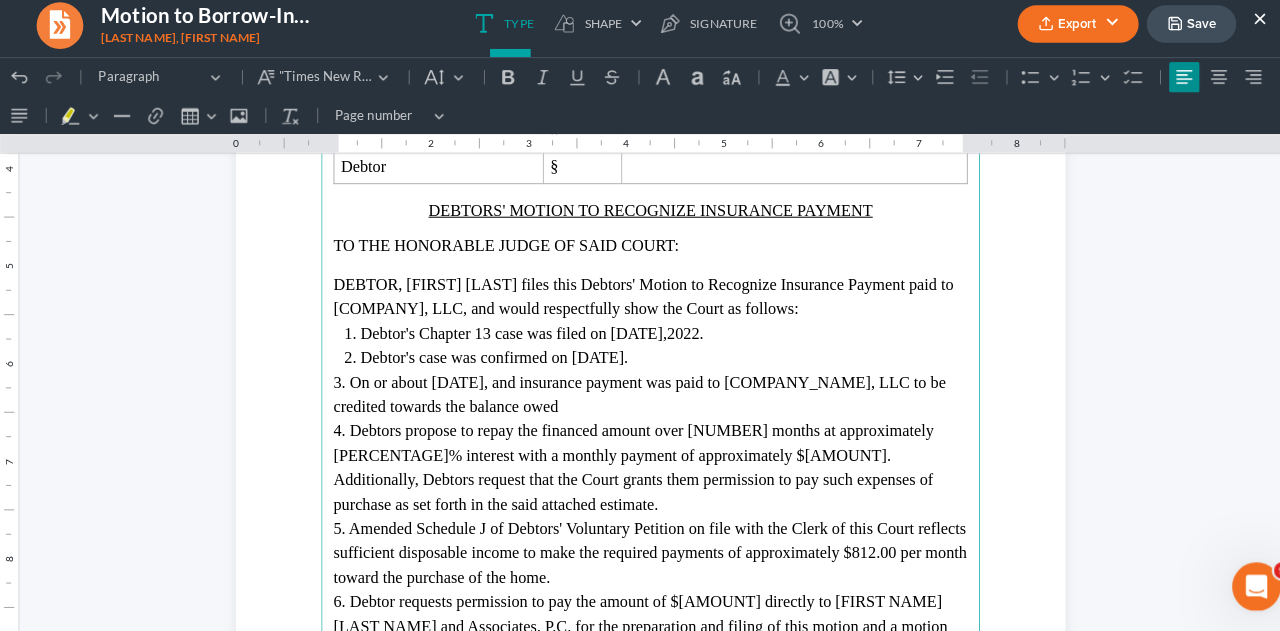 click on "3. On or about [DATE], and insurance payment was paid to [COMPANY_NAME], LLC to be credited towards the balance owed" at bounding box center [629, 388] 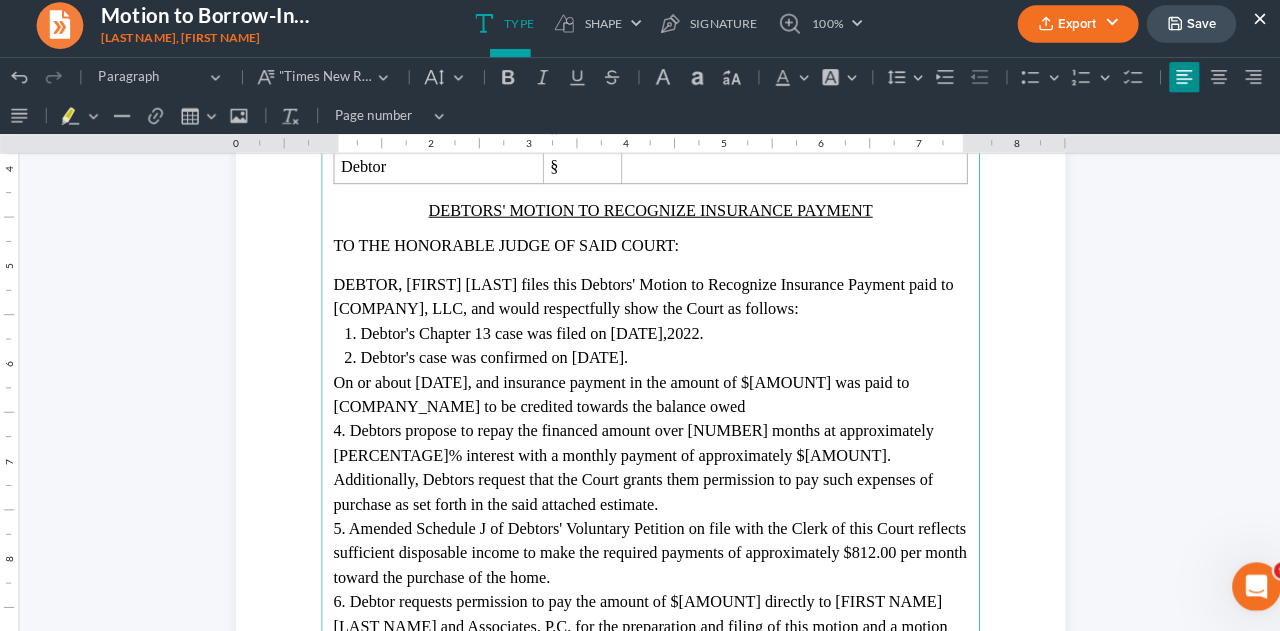 click on "On or about [DATE], and insurance payment in the amount of $[AMOUNT] was paid to [COMPANY_NAME] to be credited towards the balance owed" at bounding box center [611, 388] 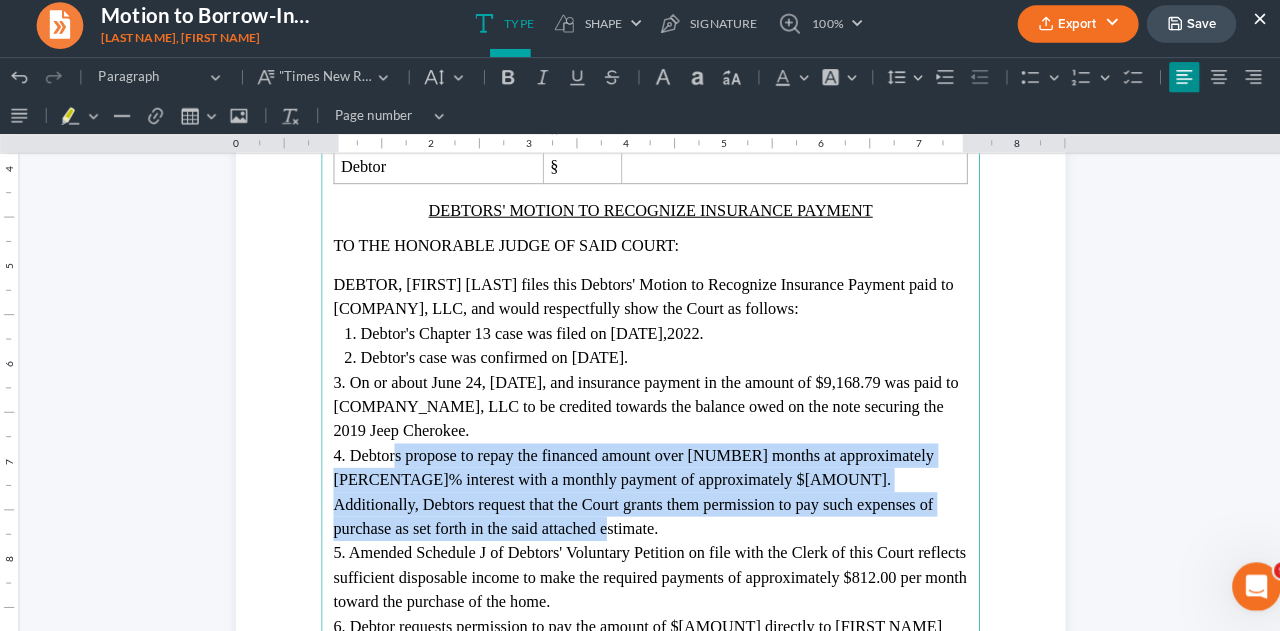 drag, startPoint x: 364, startPoint y: 442, endPoint x: 461, endPoint y: 518, distance: 123.22743 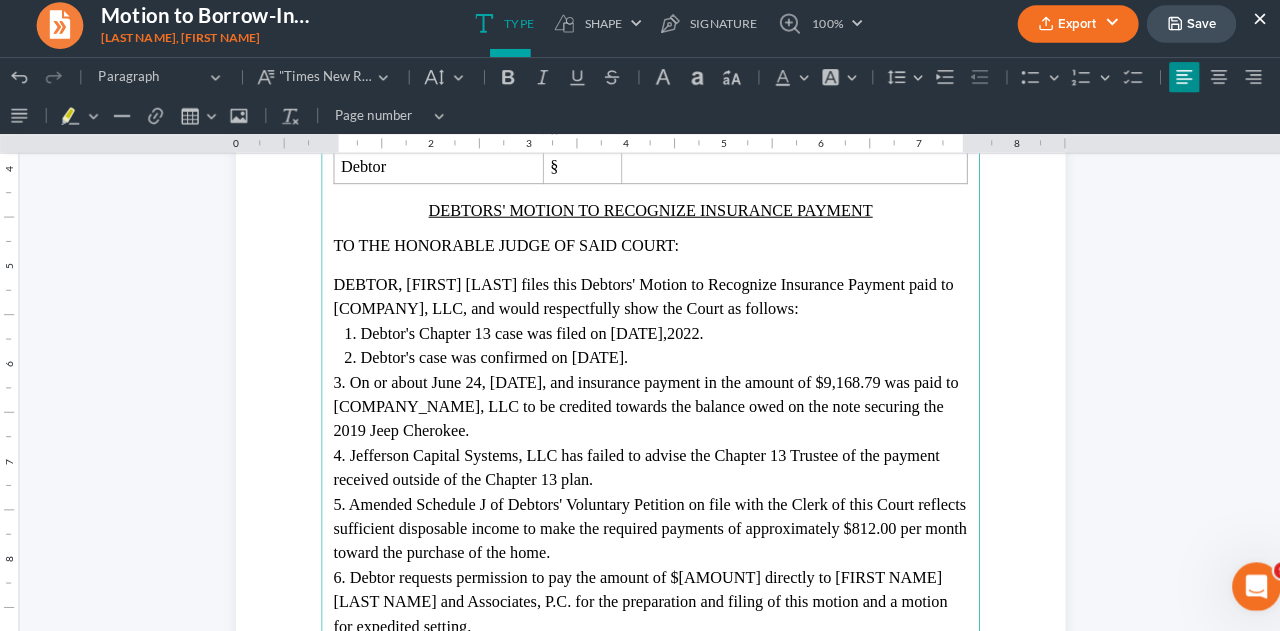 click on "4. Jefferson Capital Systems, LLC has failed to advise the Chapter 13 Trustee of the payment received outside of the Chapter 13 plan." at bounding box center (626, 460) 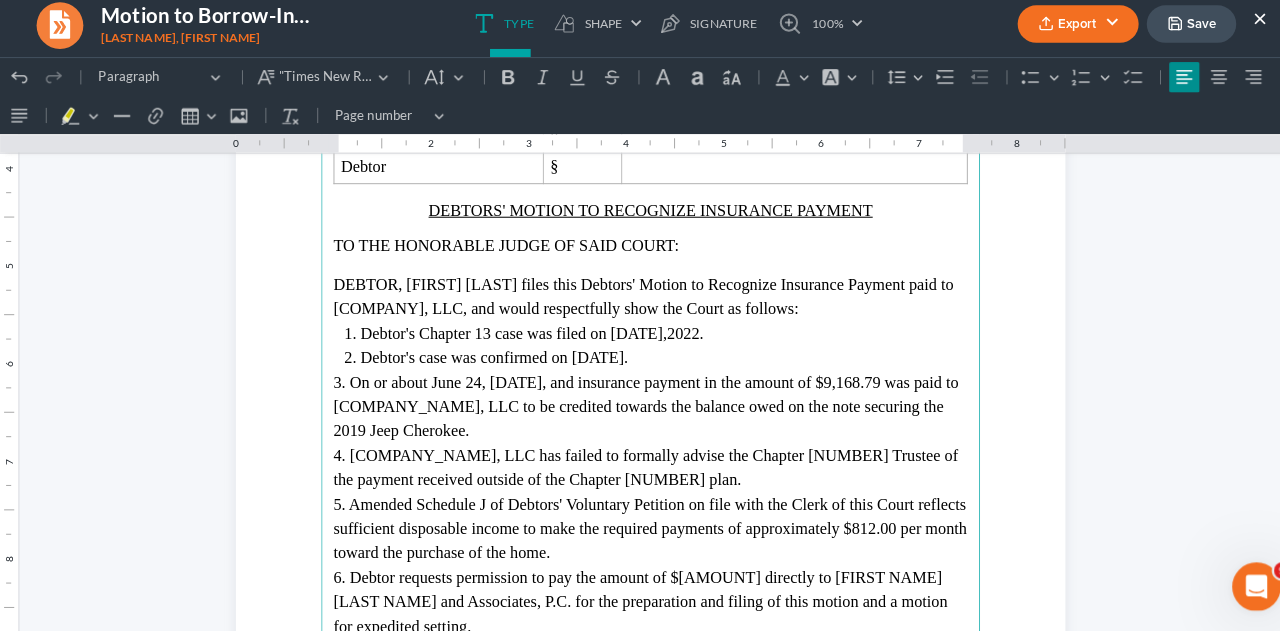 drag, startPoint x: 362, startPoint y: 493, endPoint x: 610, endPoint y: 540, distance: 252.41434 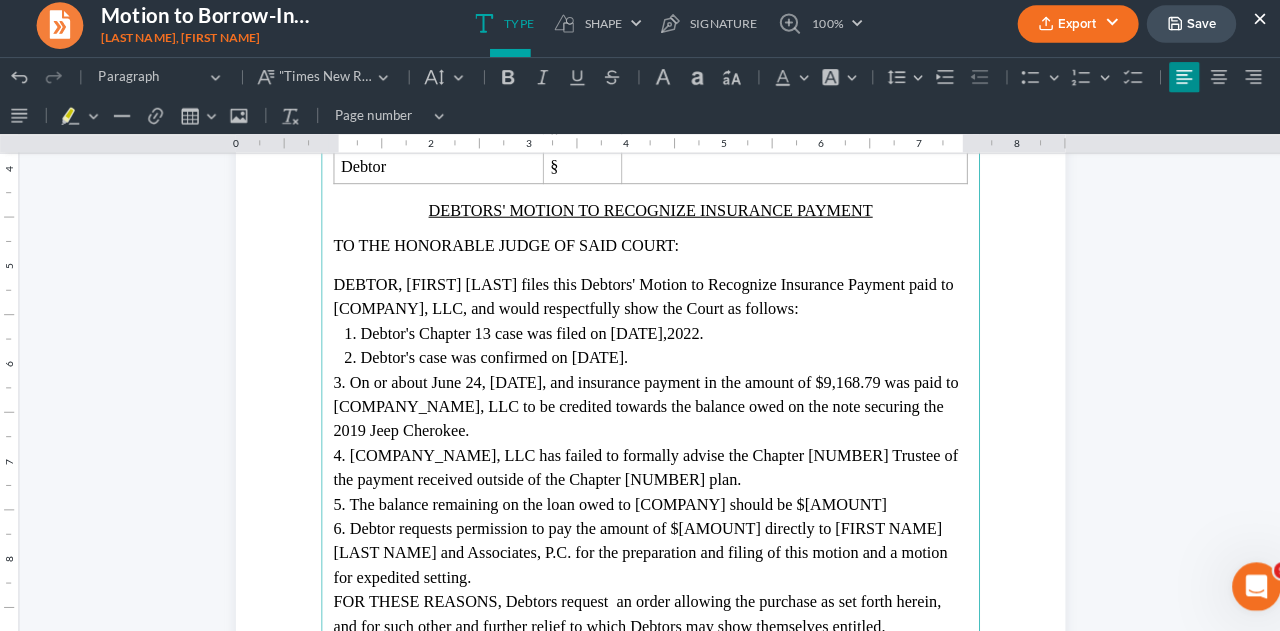 click on "5. The balance remaining on the loan owed to [COMPANY] should be $[AMOUNT]" at bounding box center [600, 496] 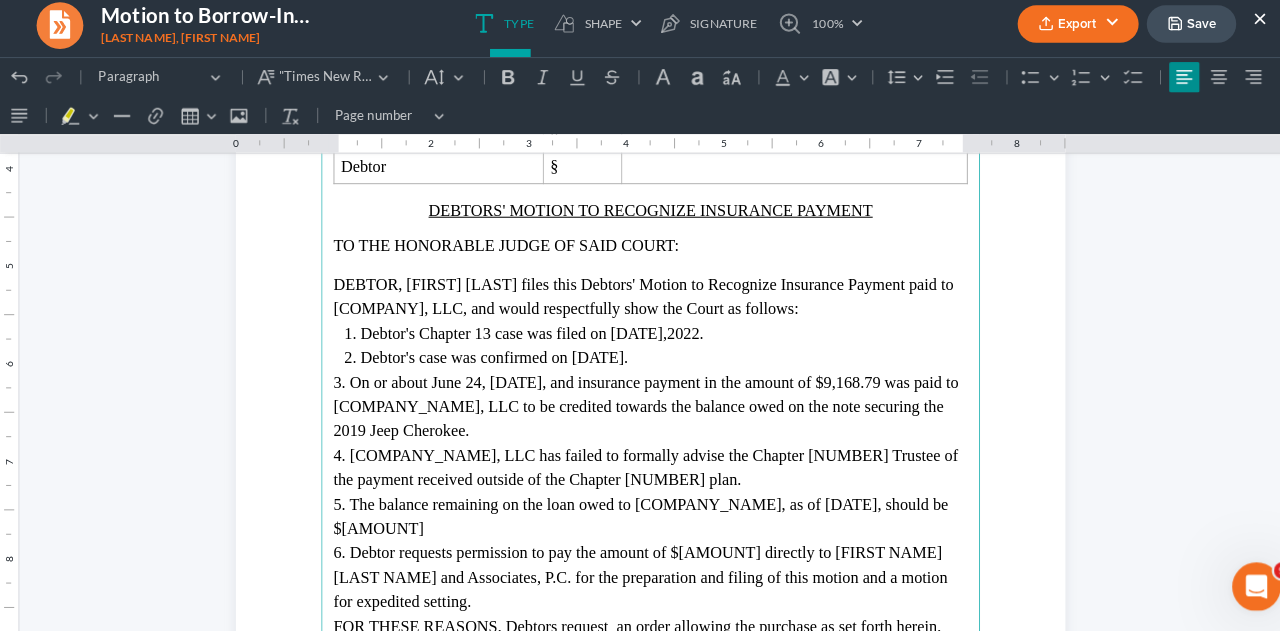 click on "5. The balance remaining on the loan owed to [COMPANY_NAME], as of [DATE], should be $[AMOUNT]" at bounding box center (640, 509) 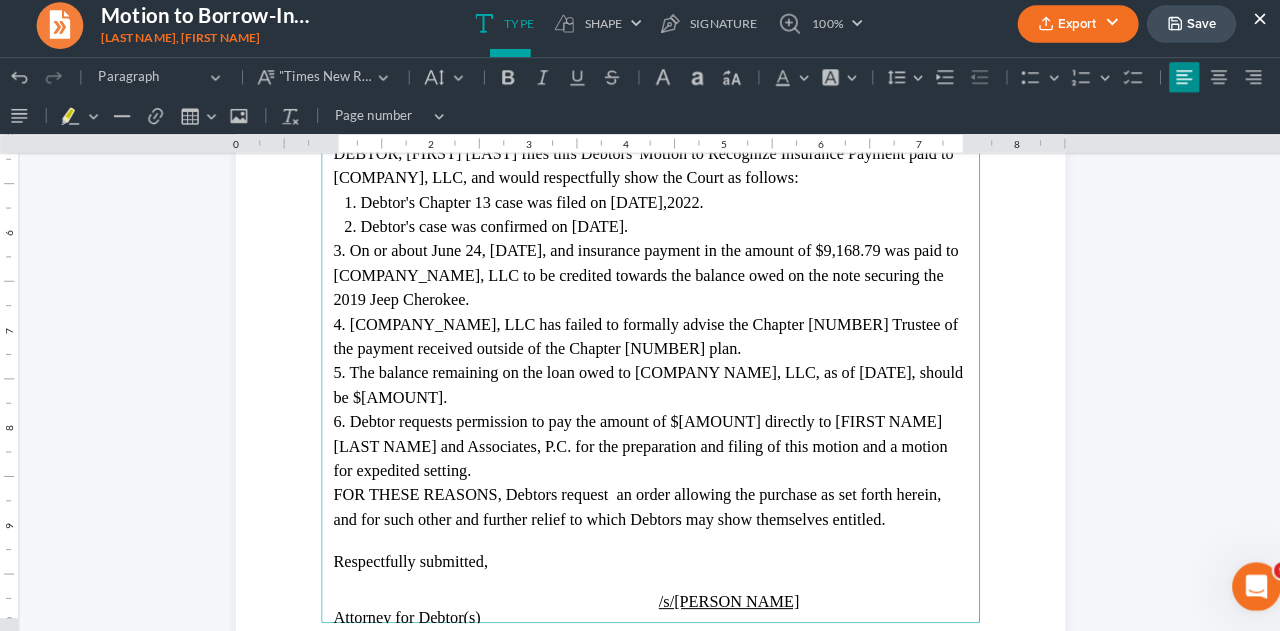scroll, scrollTop: 546, scrollLeft: 0, axis: vertical 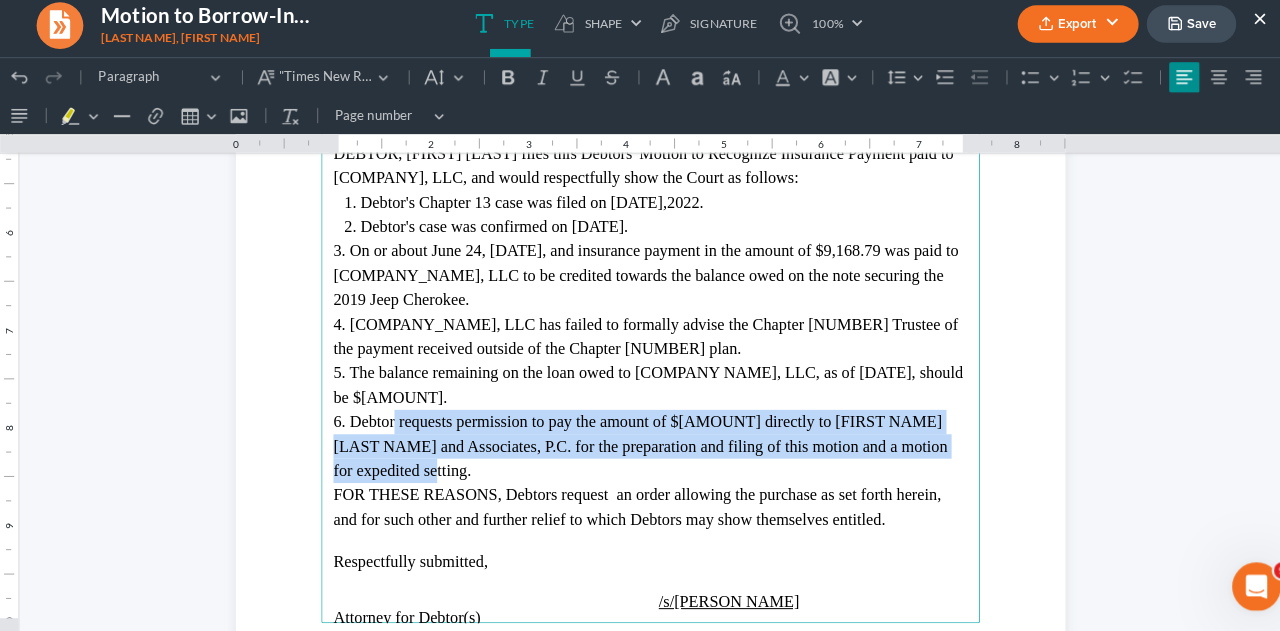 drag, startPoint x: 363, startPoint y: 409, endPoint x: 952, endPoint y: 442, distance: 589.9237 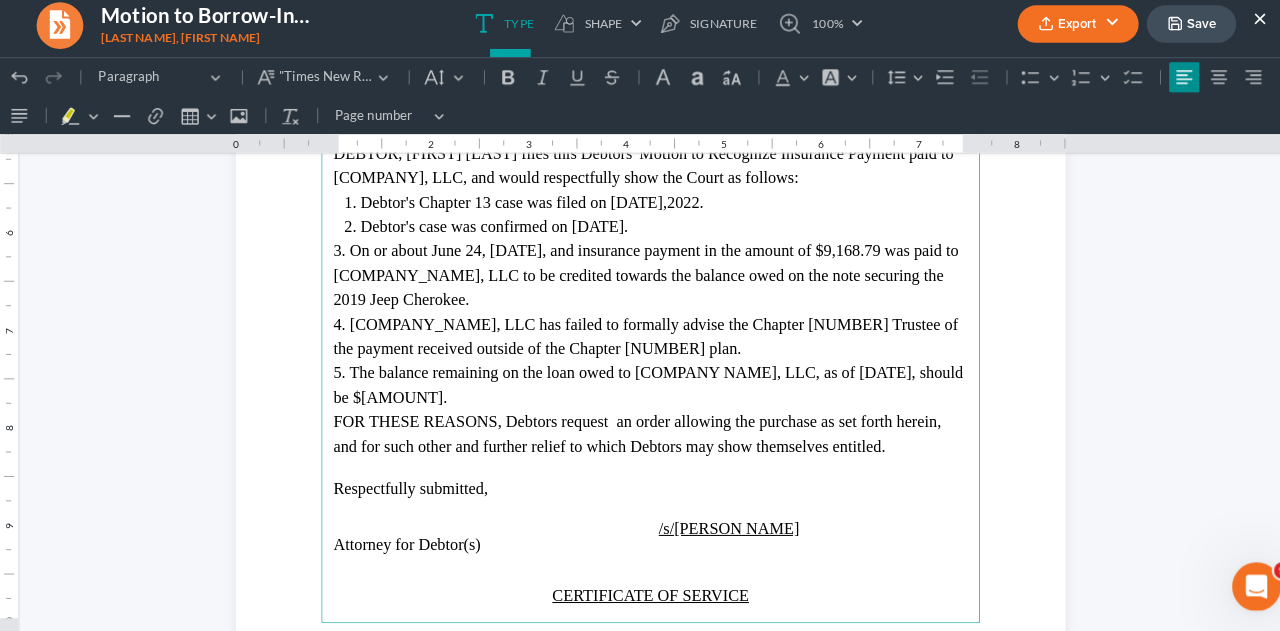 click on "FOR THESE REASONS, Debtors request  an order allowing the purchase as set forth herein, and for such other and further relief to which Debtors may show themselves entitled." at bounding box center [627, 427] 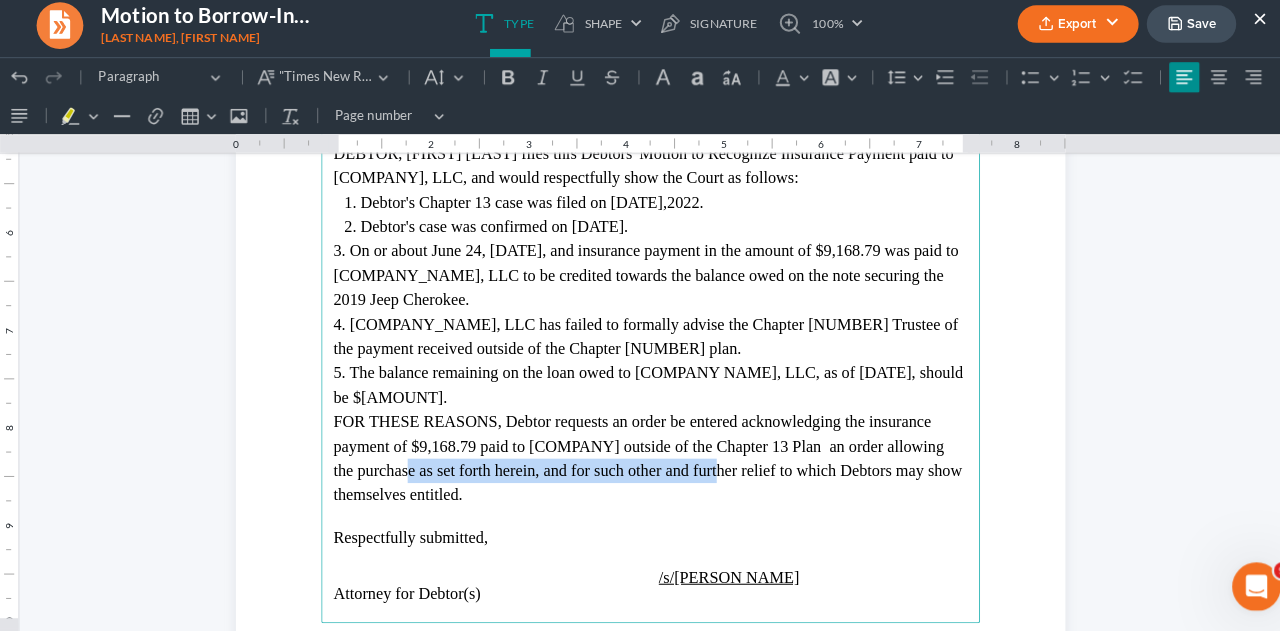 drag, startPoint x: 923, startPoint y: 434, endPoint x: 616, endPoint y: 463, distance: 308.36667 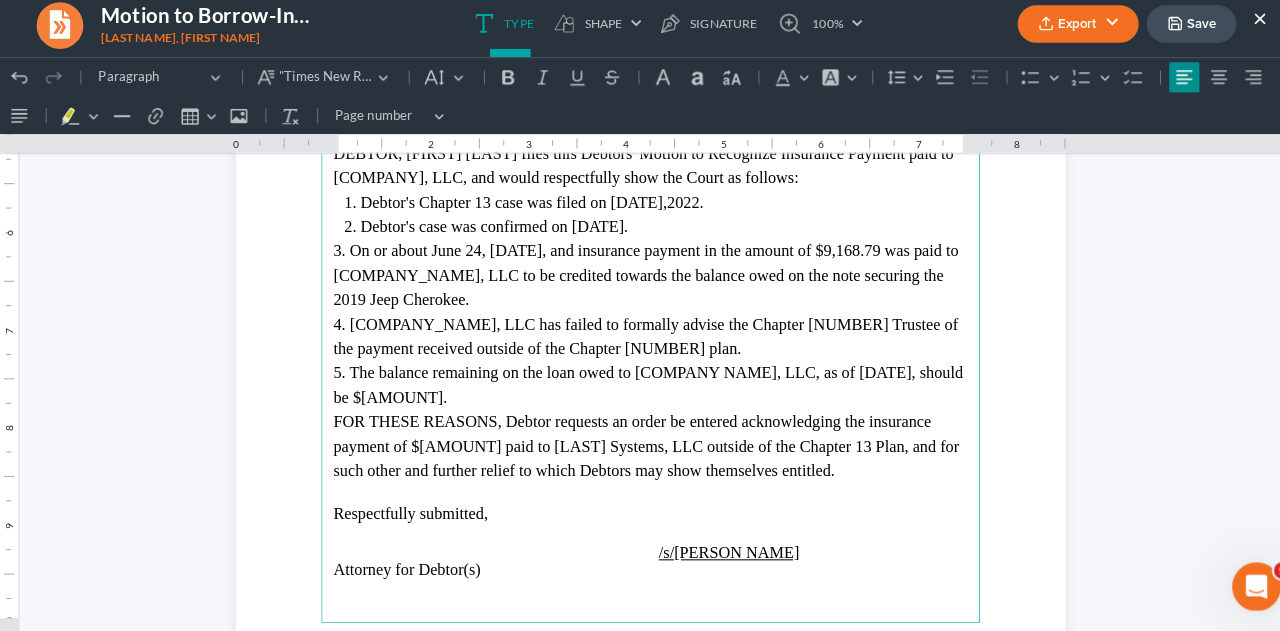 click on "FOR THESE REASONS, Debtor requests an order be entered acknowledging the insurance payment of $[AMOUNT] paid to [LAST] Systems, LLC outside of the Chapter 13 Plan, and for such other and further relief to which Debtors may show themselves entitled." at bounding box center [635, 439] 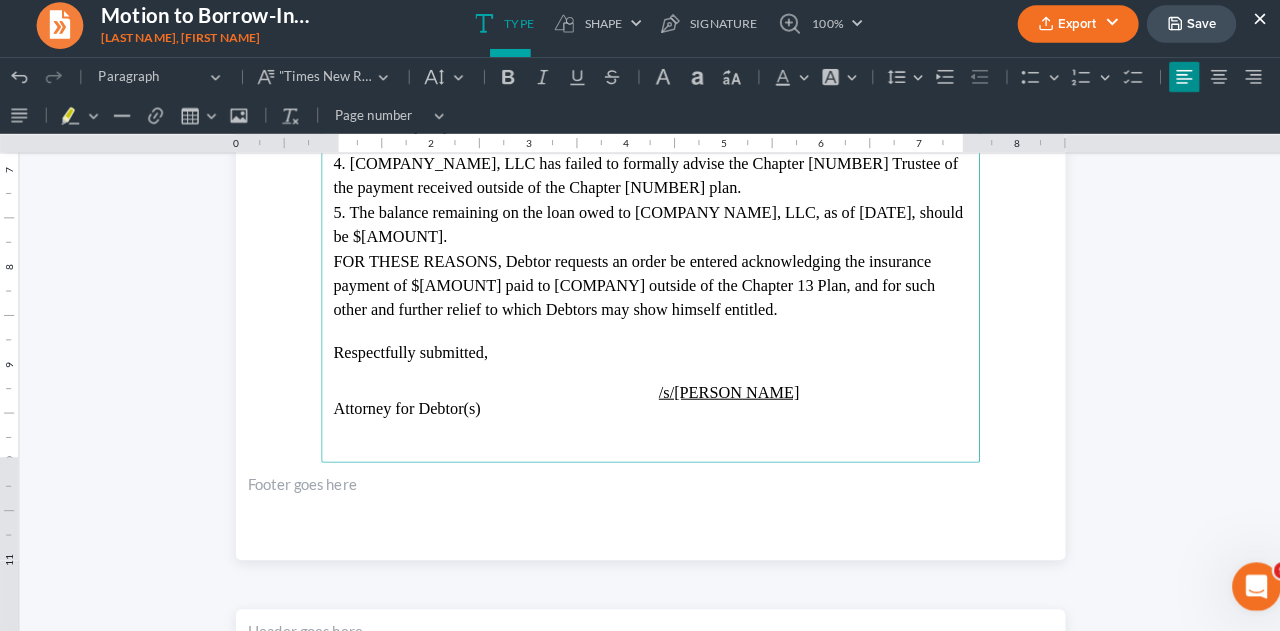 scroll, scrollTop: 704, scrollLeft: 0, axis: vertical 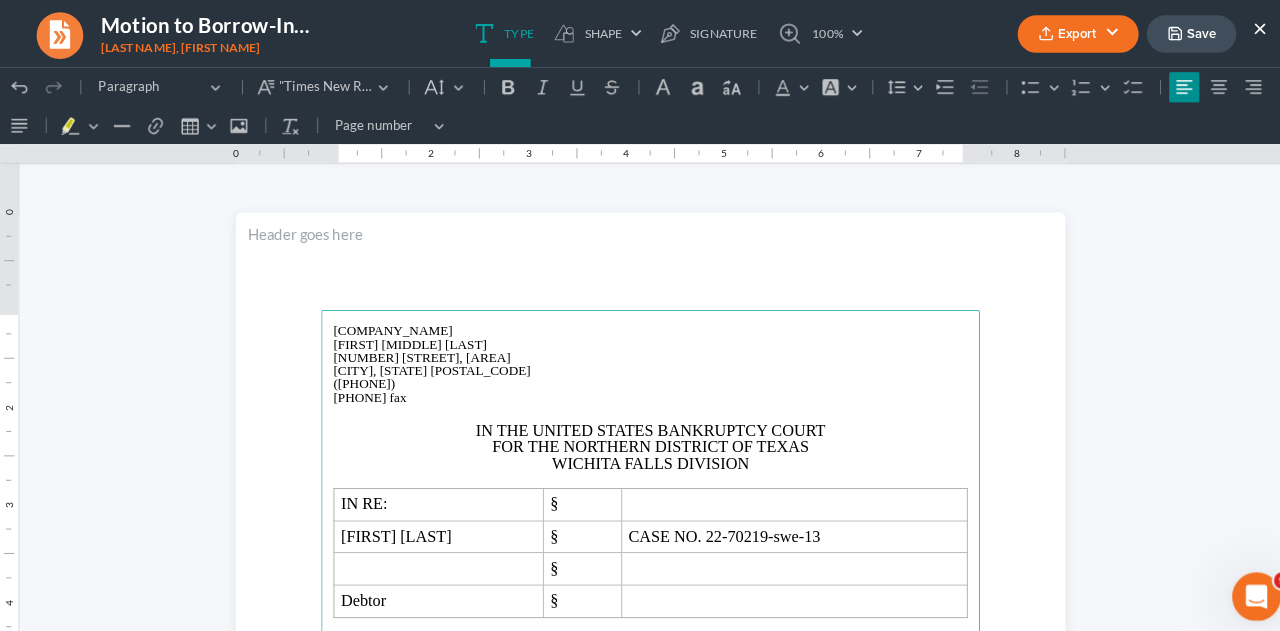 click on "Save" at bounding box center (1172, 33) 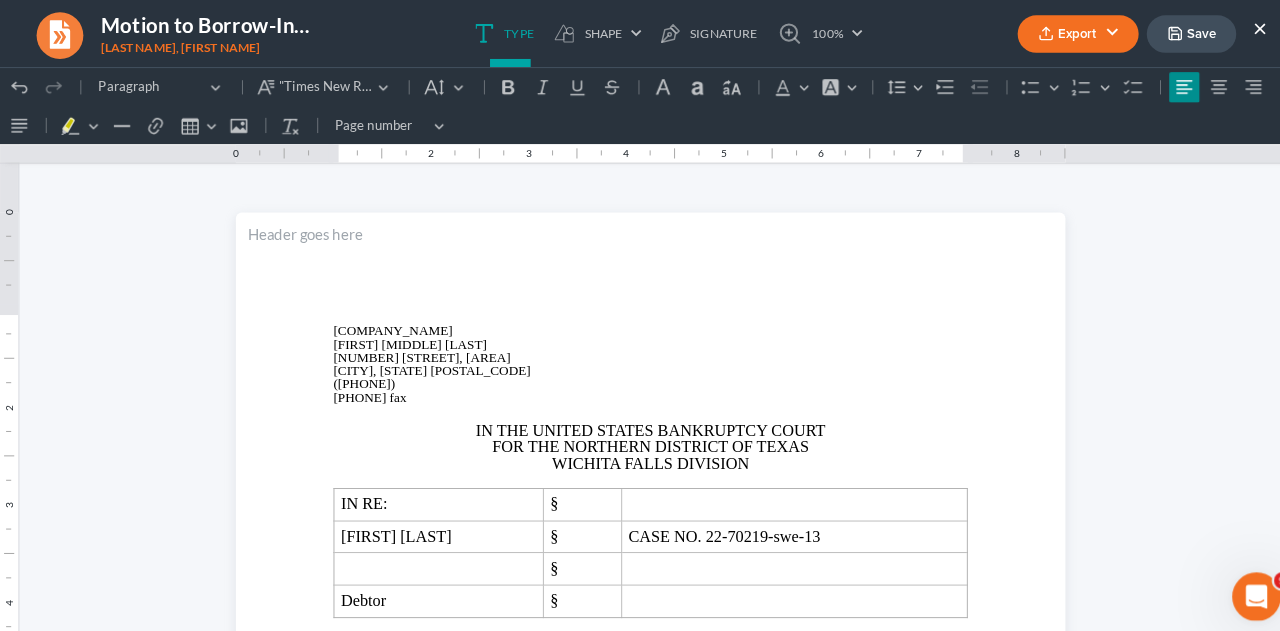 click on "Save" at bounding box center [1172, 33] 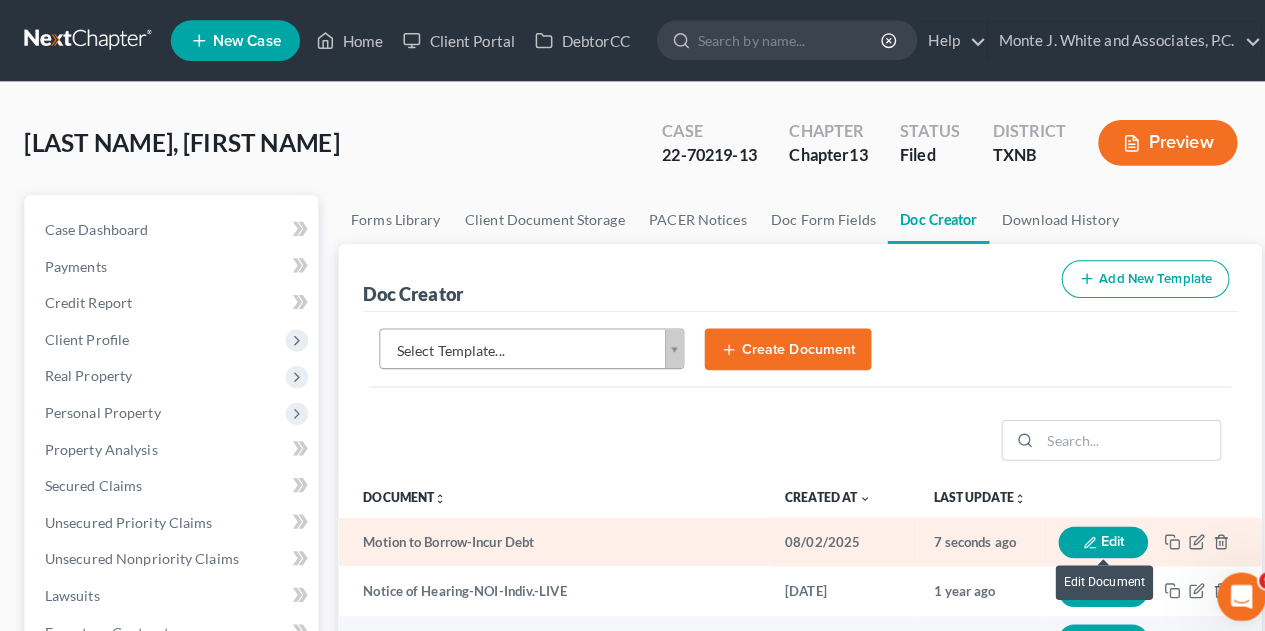 click 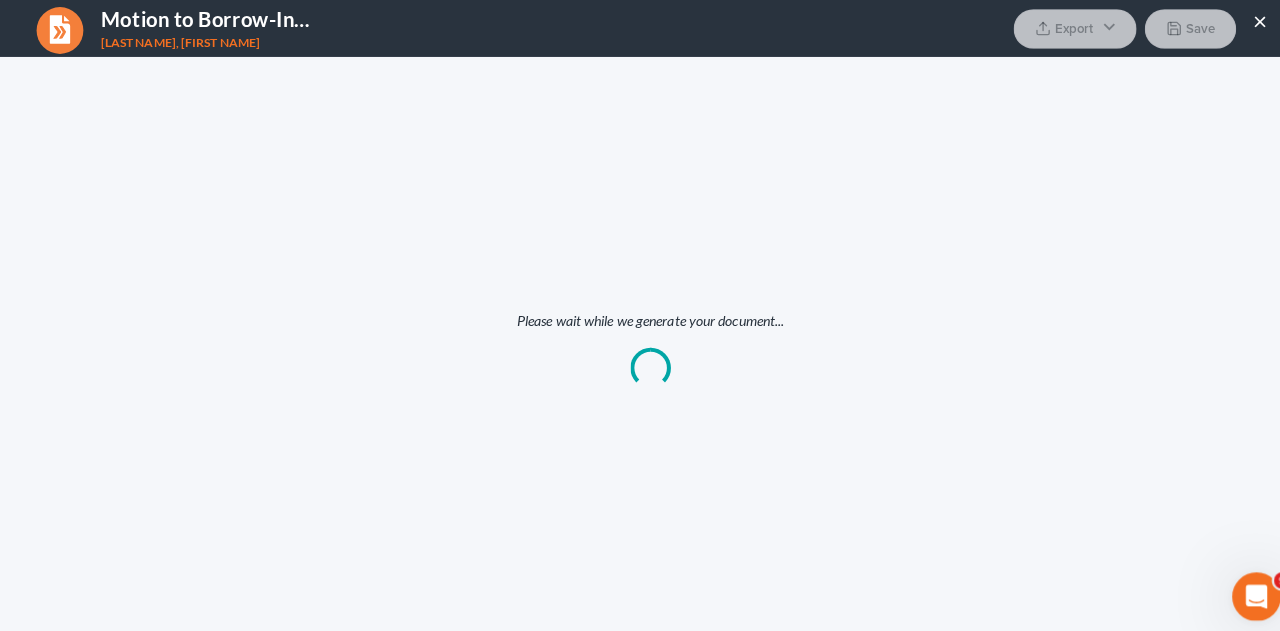 scroll, scrollTop: 0, scrollLeft: 0, axis: both 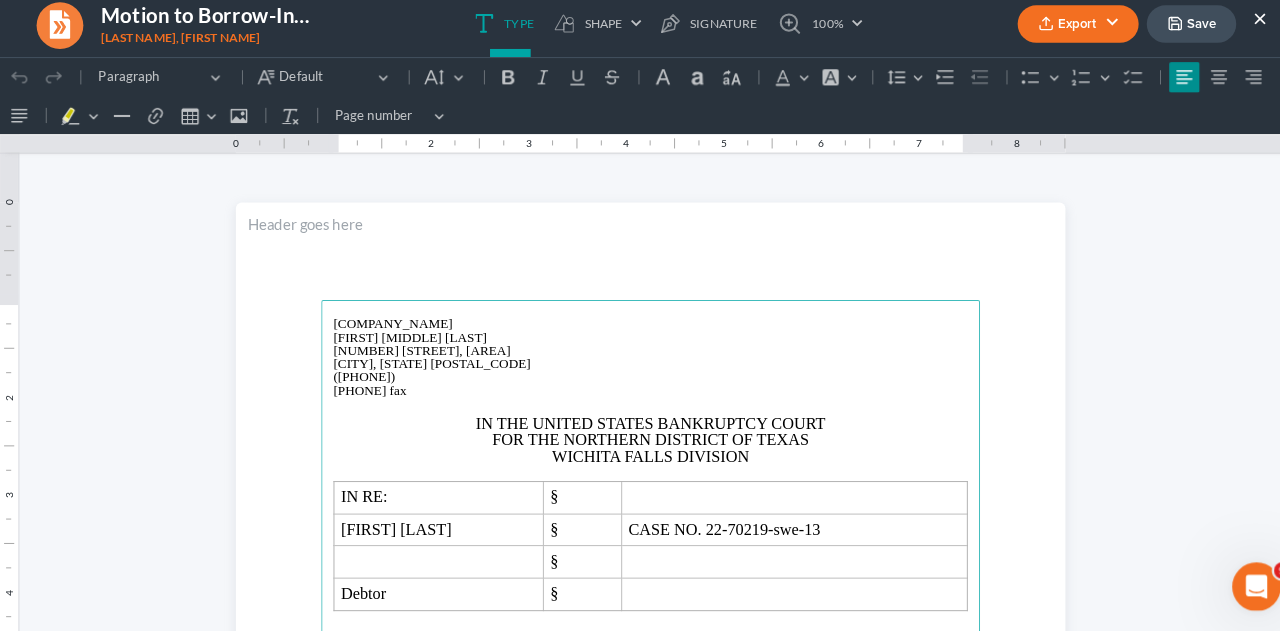 click on "×" at bounding box center (1239, 27) 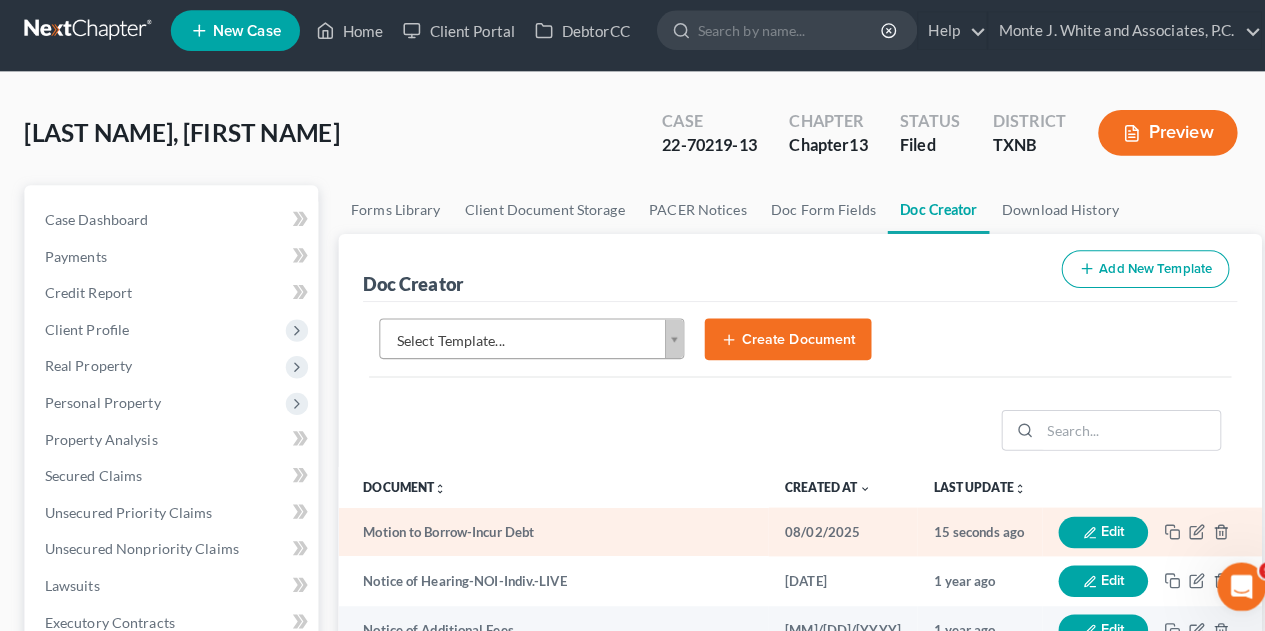 click on "Motion to Borrow-Incur Debt" at bounding box center (544, 533) 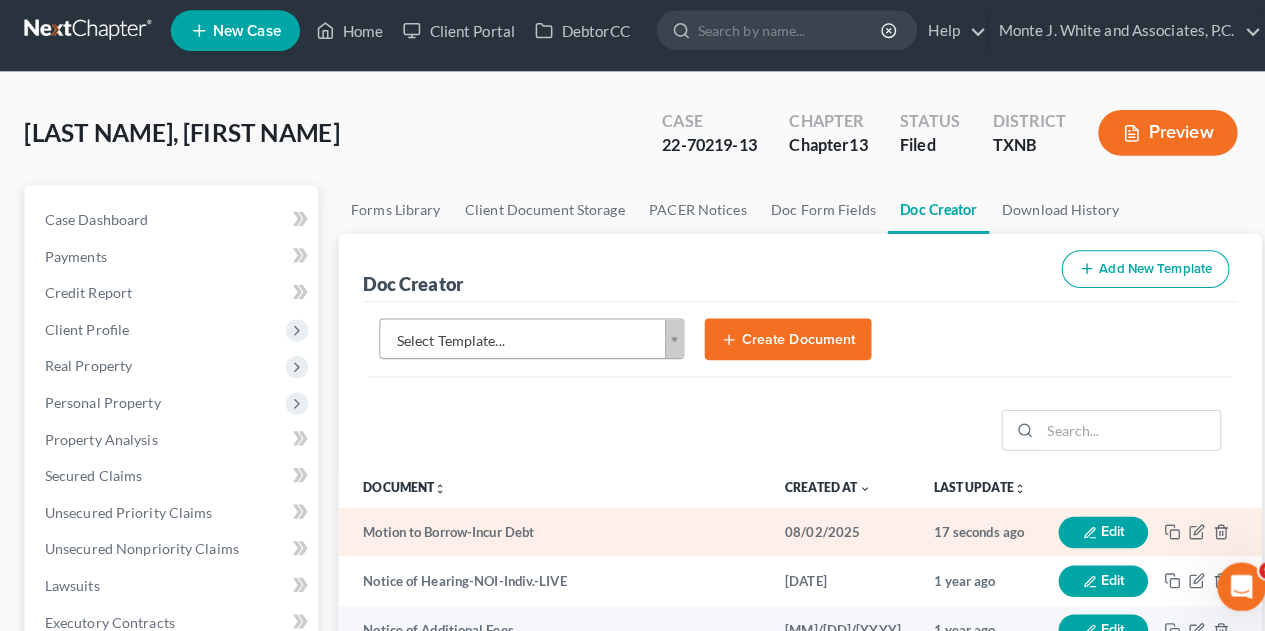 click on "Motion to Borrow-Incur Debt" at bounding box center [544, 533] 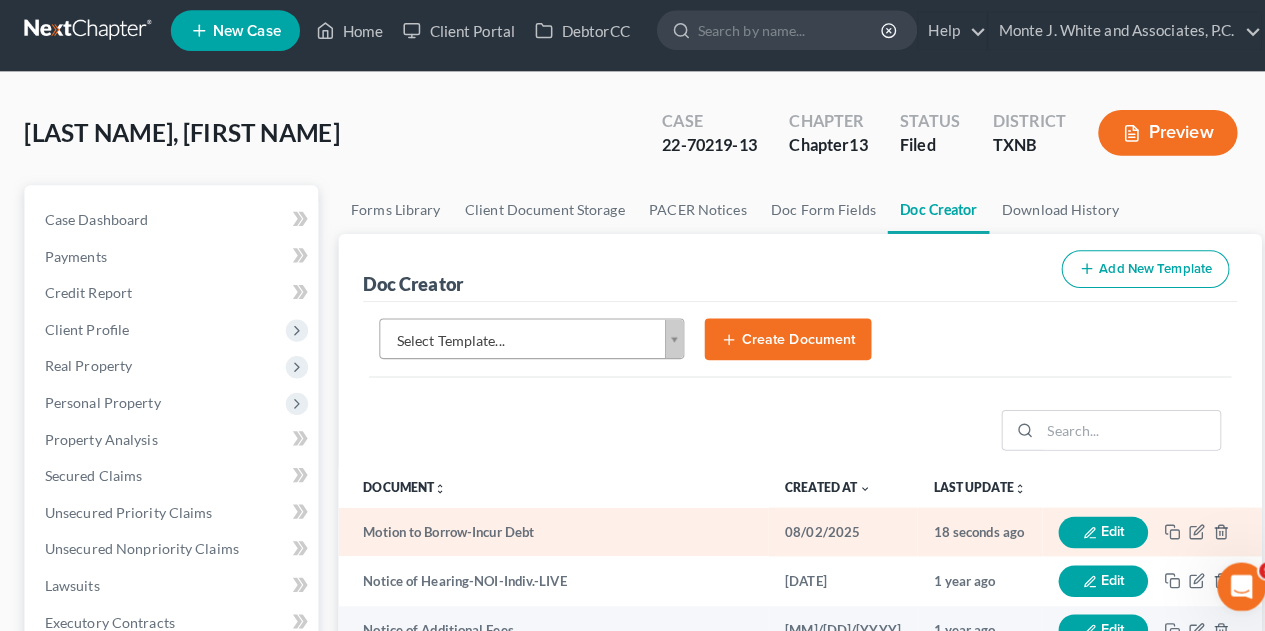 click on "Motion to Borrow-Incur Debt" at bounding box center (544, 533) 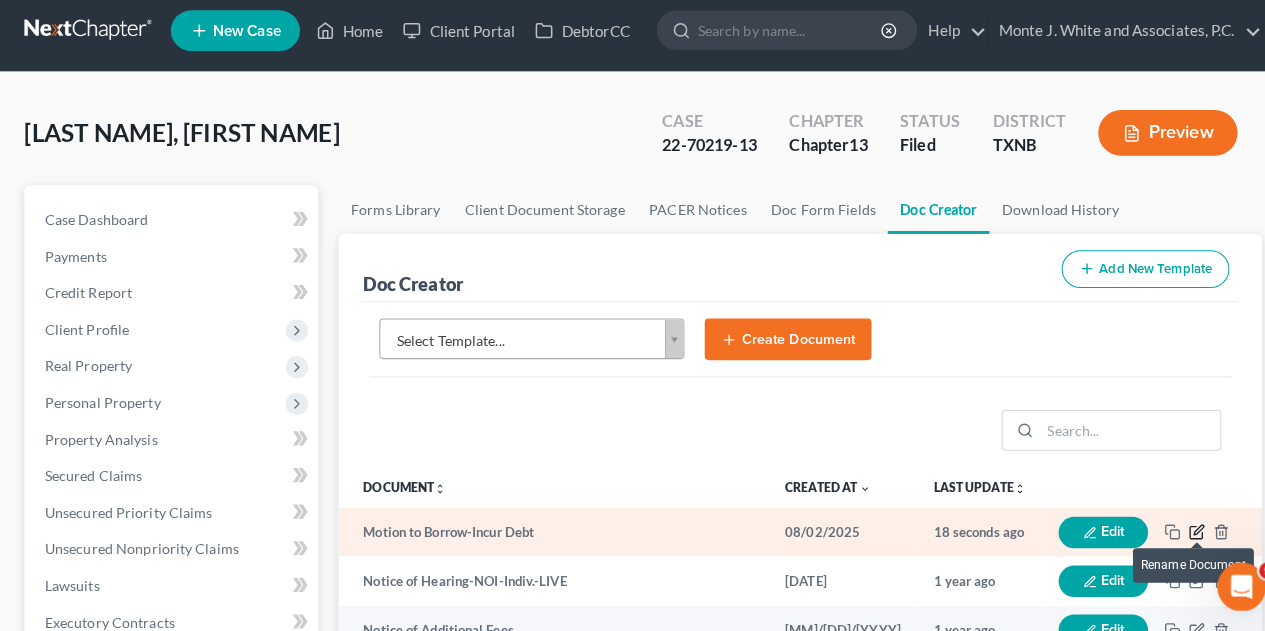 click 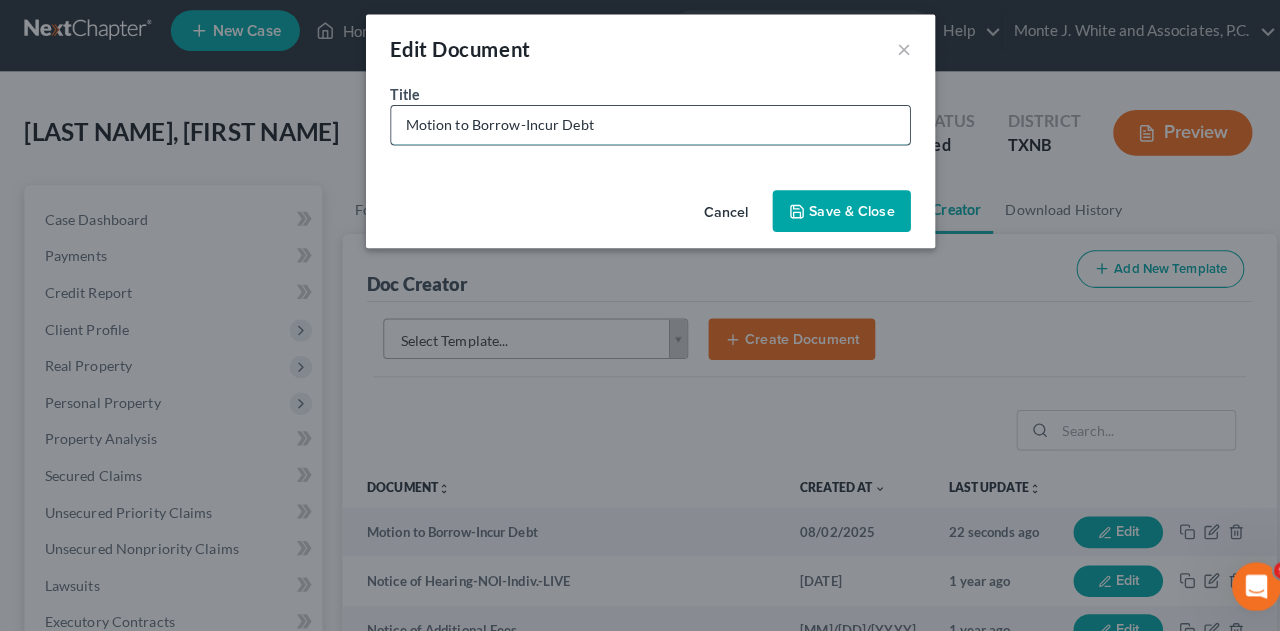 click on "Motion to Borrow-Incur Debt" at bounding box center (640, 133) 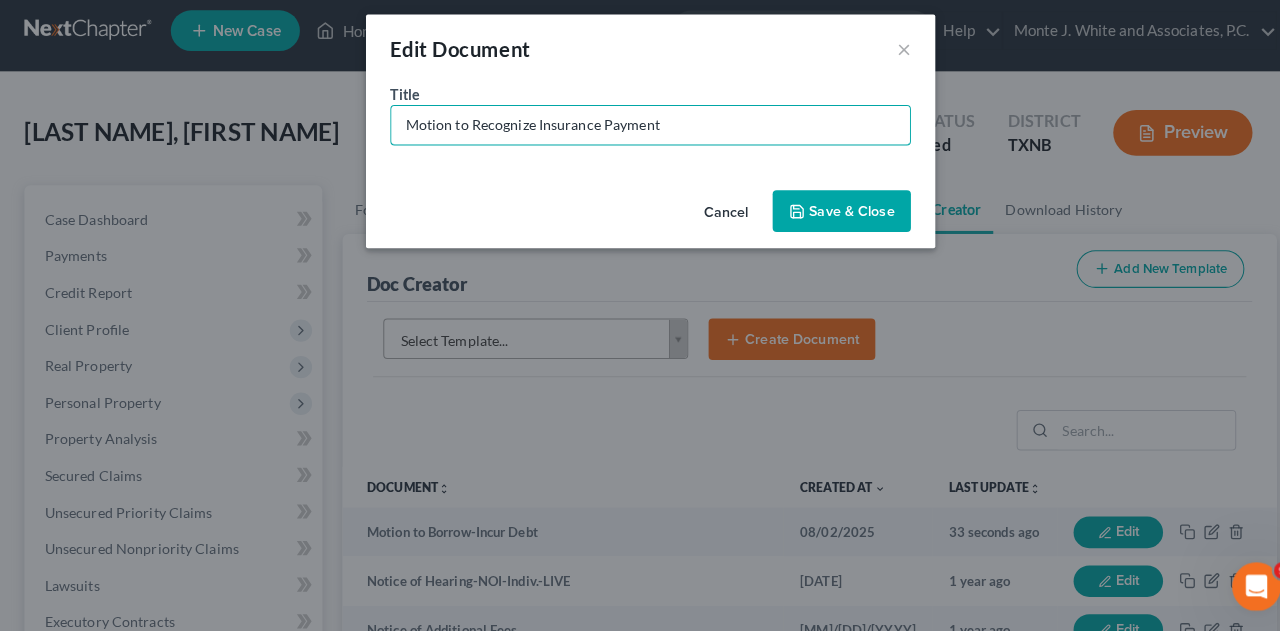 type on "Motion to Recognize Insurance Payment" 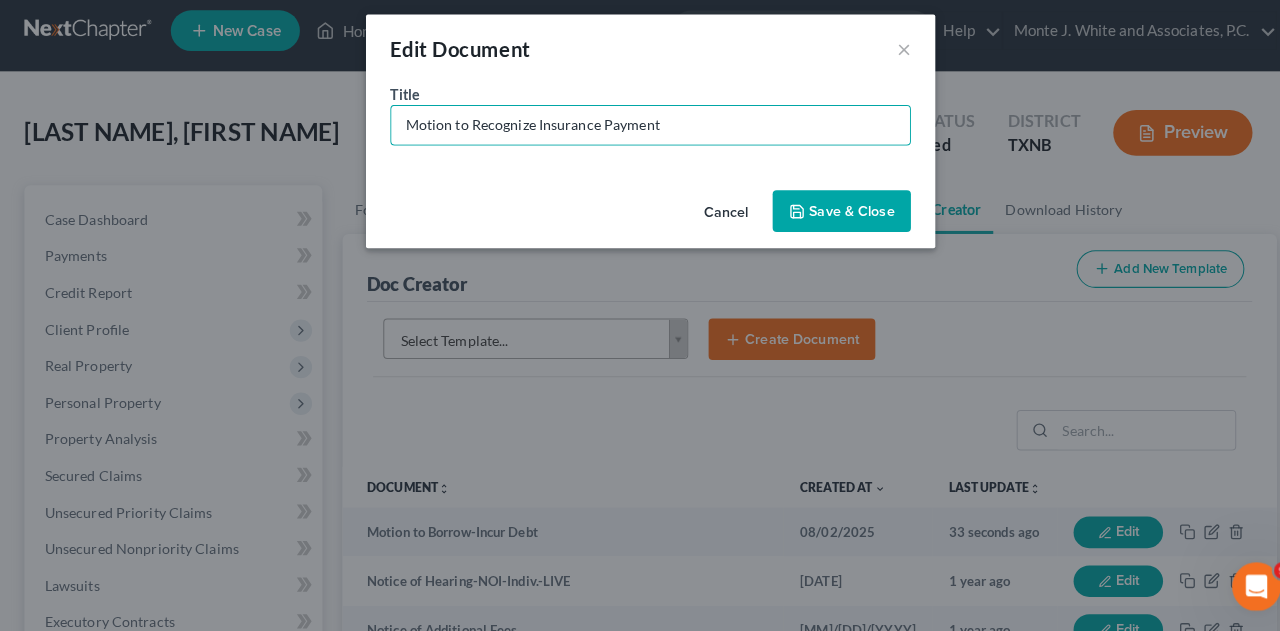 click on "Save & Close" at bounding box center [828, 218] 